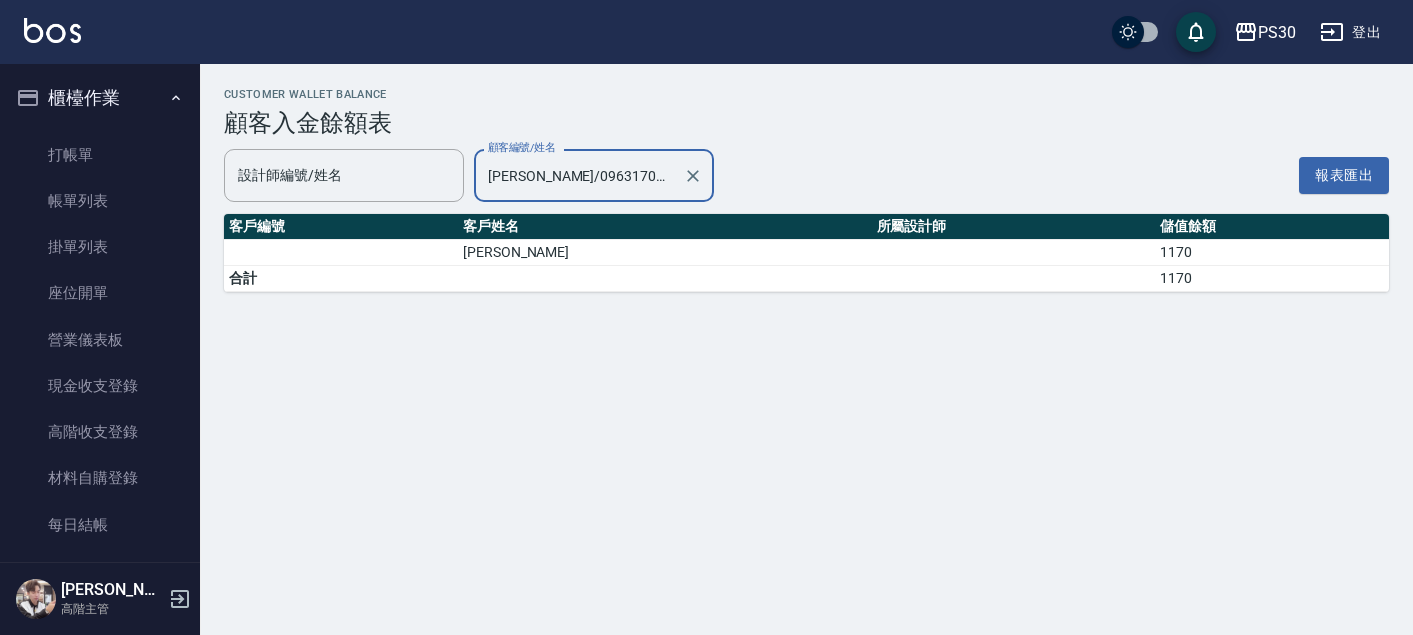 scroll, scrollTop: 0, scrollLeft: 0, axis: both 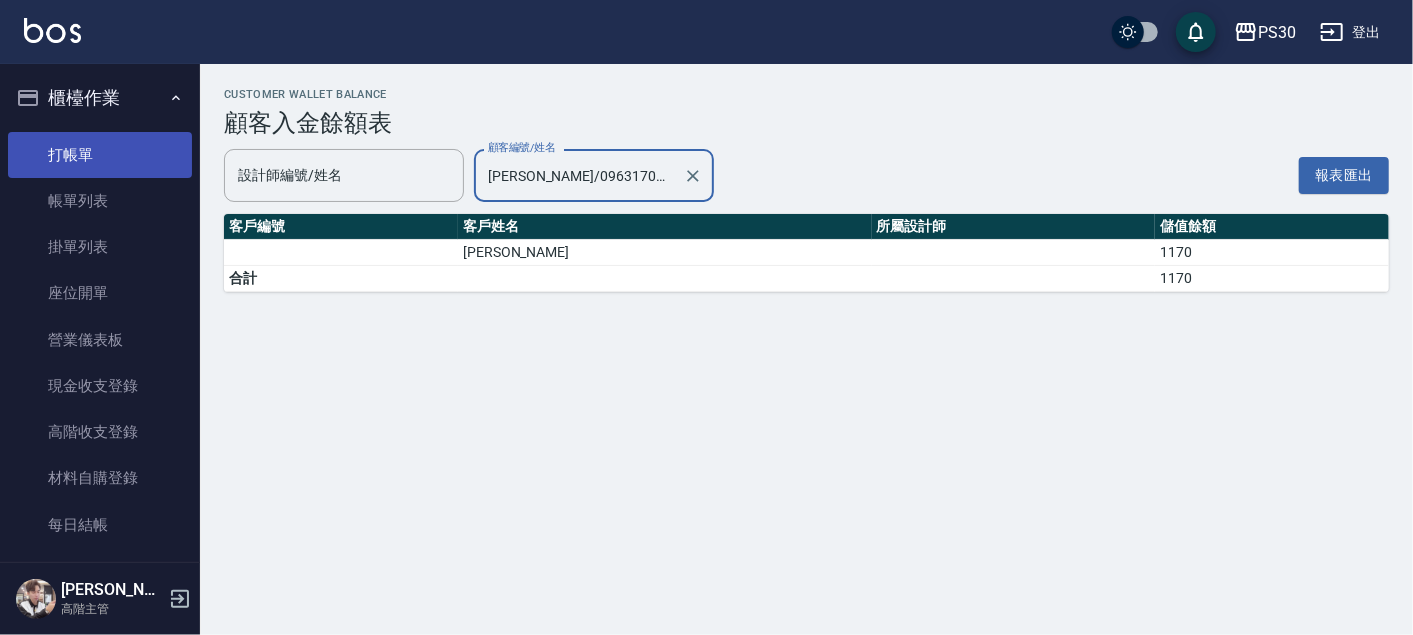 type on "[PERSON_NAME]/0963170430" 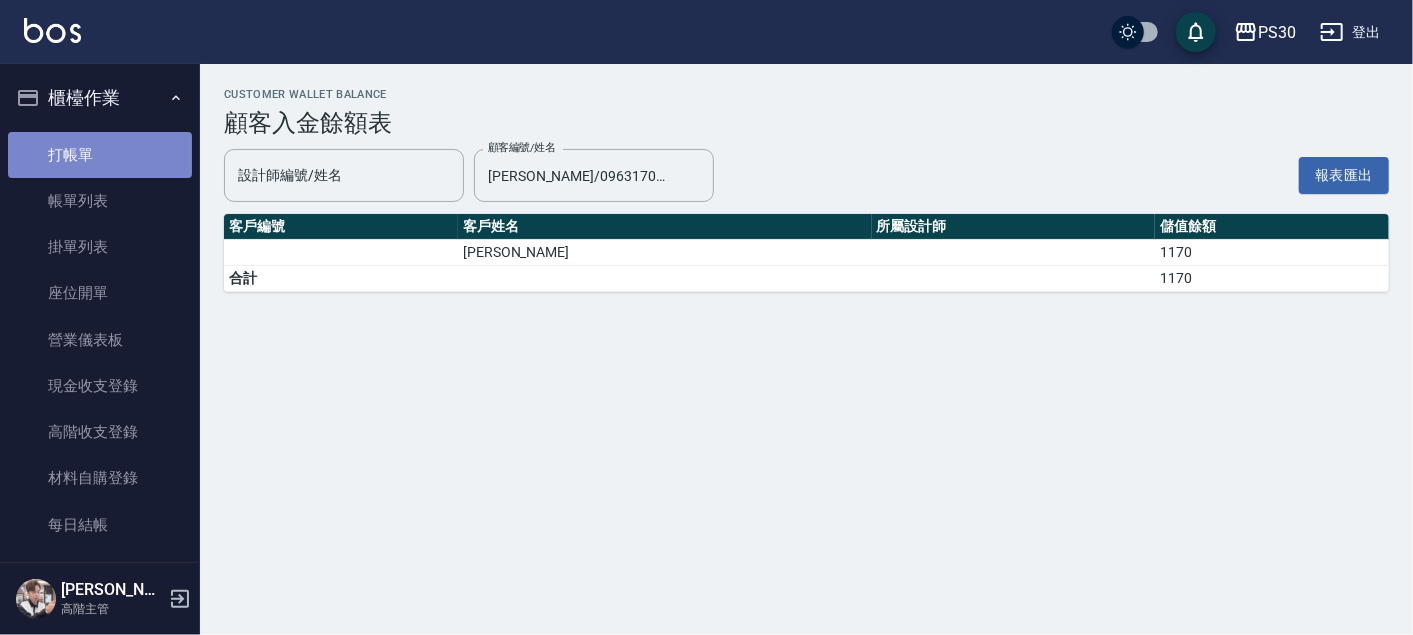 click on "打帳單" at bounding box center [100, 155] 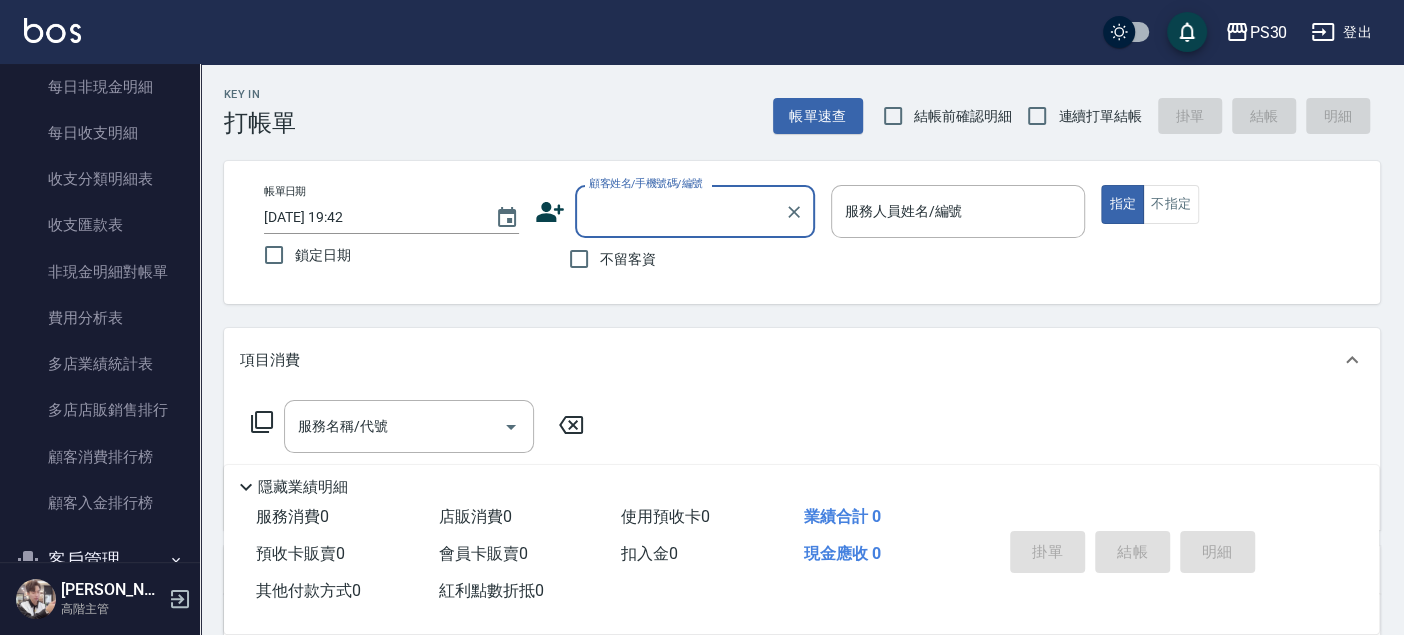 scroll, scrollTop: 2473, scrollLeft: 0, axis: vertical 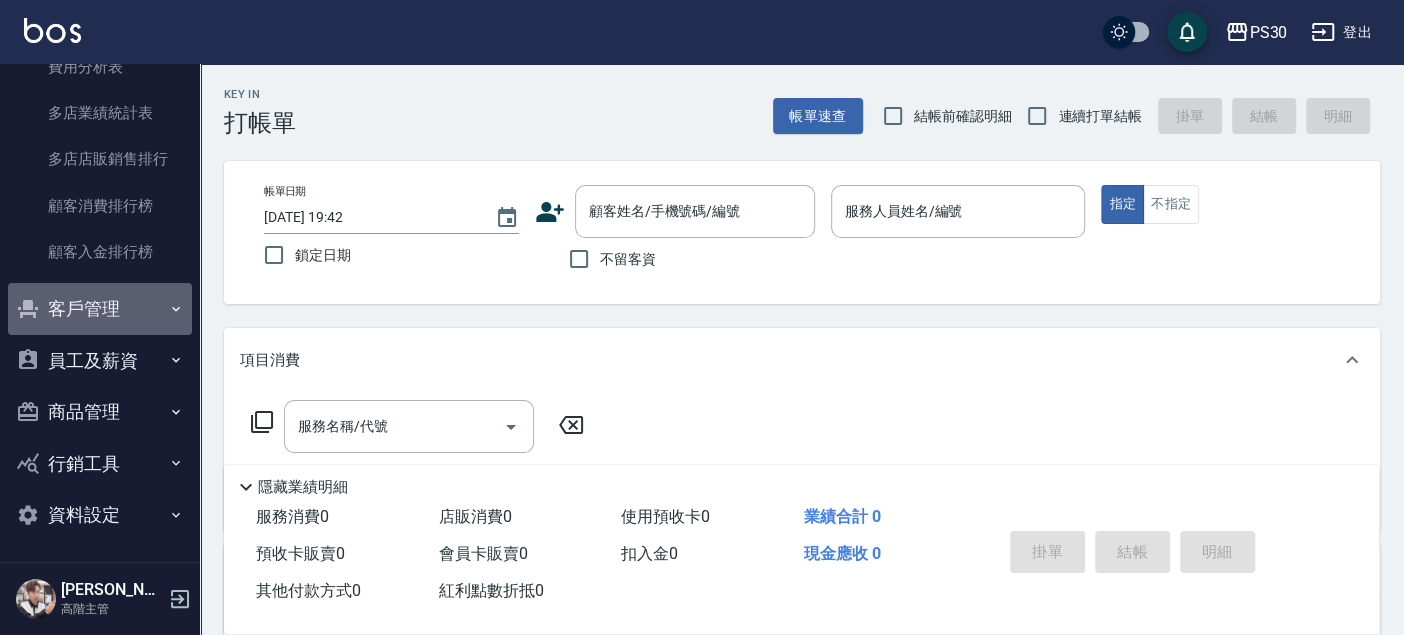 click on "客戶管理" at bounding box center (100, 309) 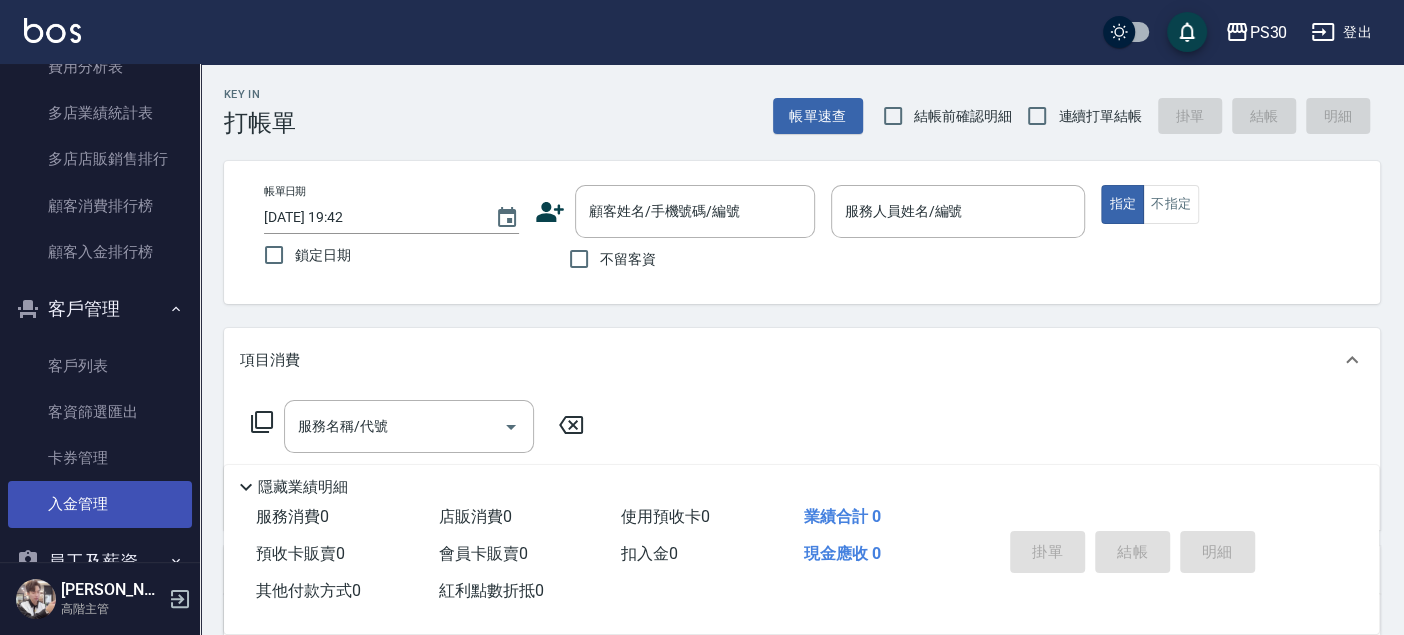 click on "入金管理" at bounding box center [100, 504] 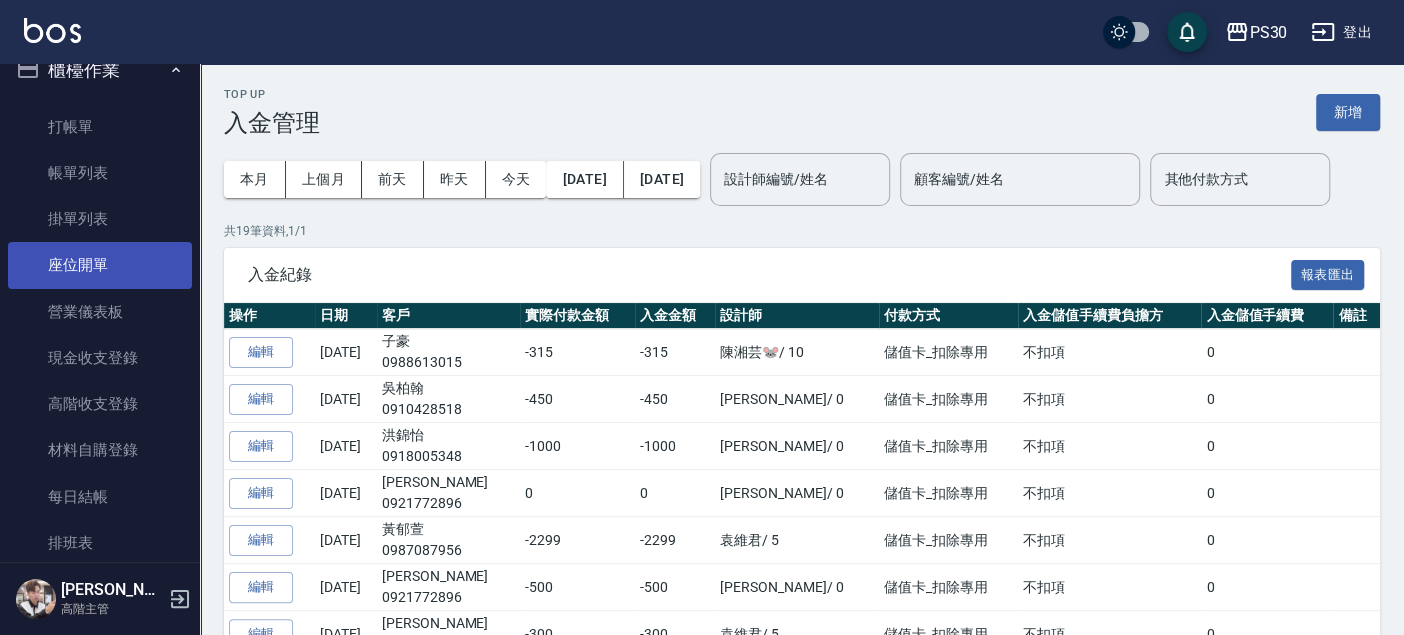 scroll, scrollTop: 0, scrollLeft: 0, axis: both 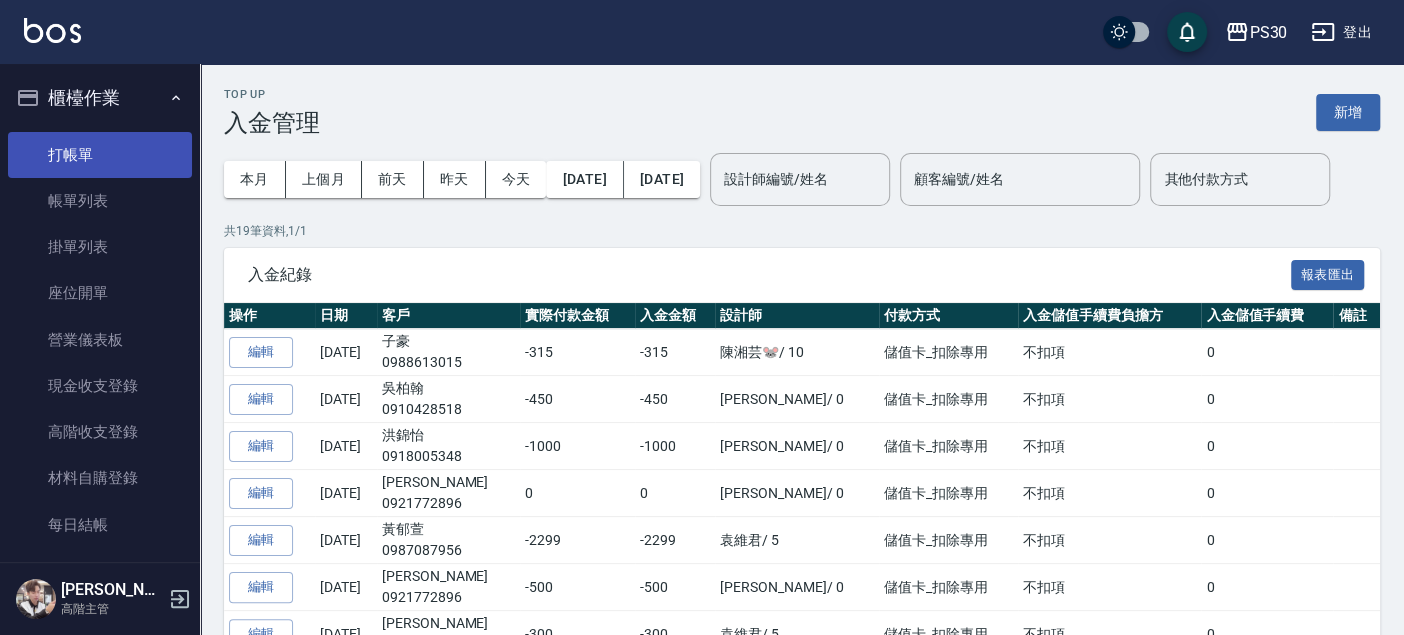 click on "打帳單" at bounding box center (100, 155) 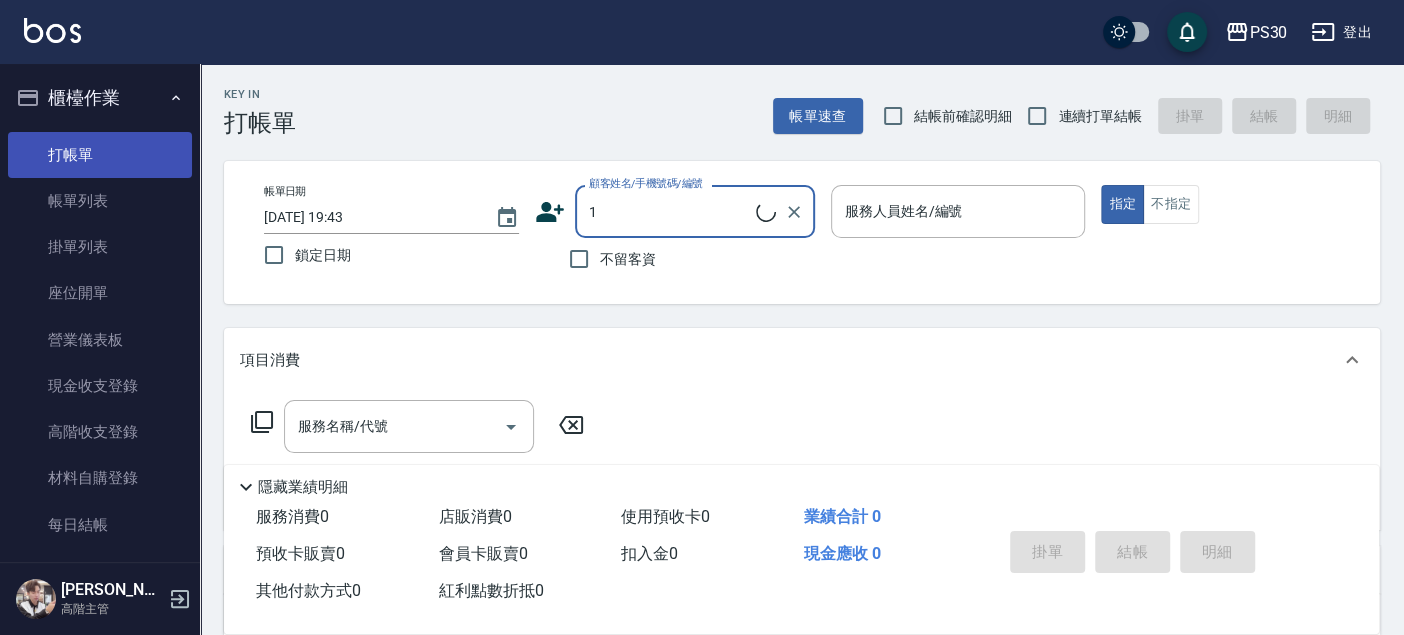 type on "子豪/0988613015/null" 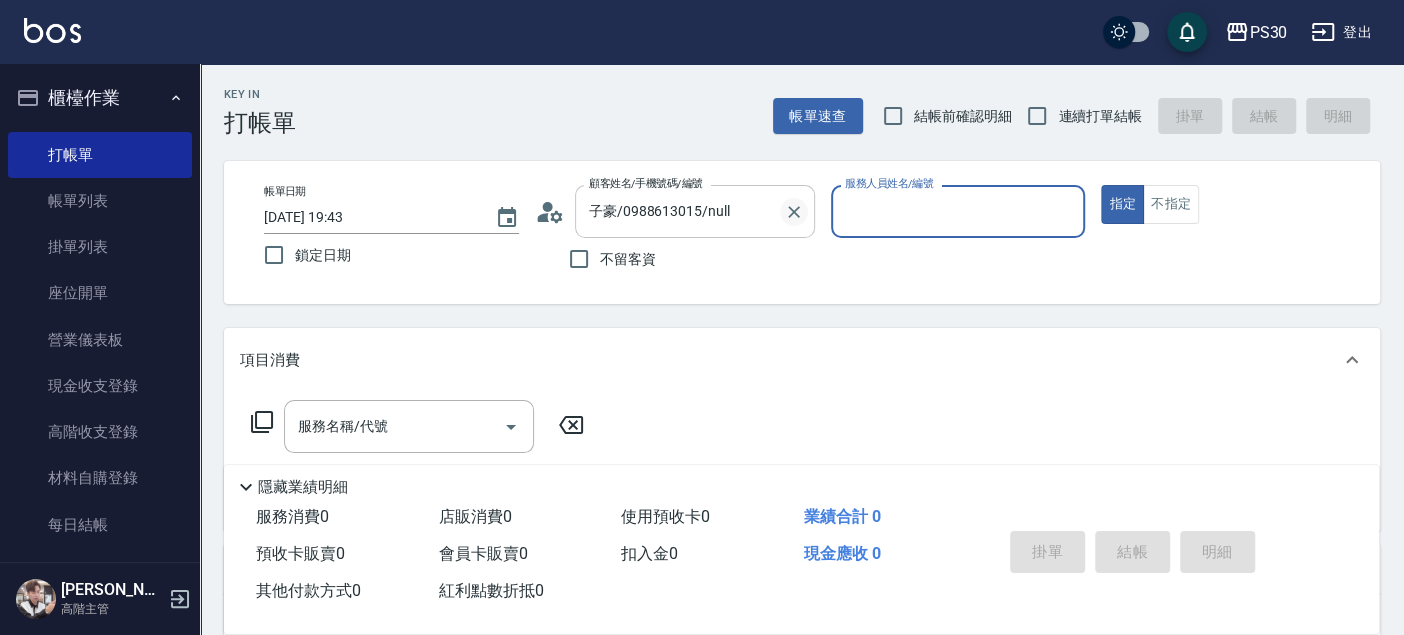 click 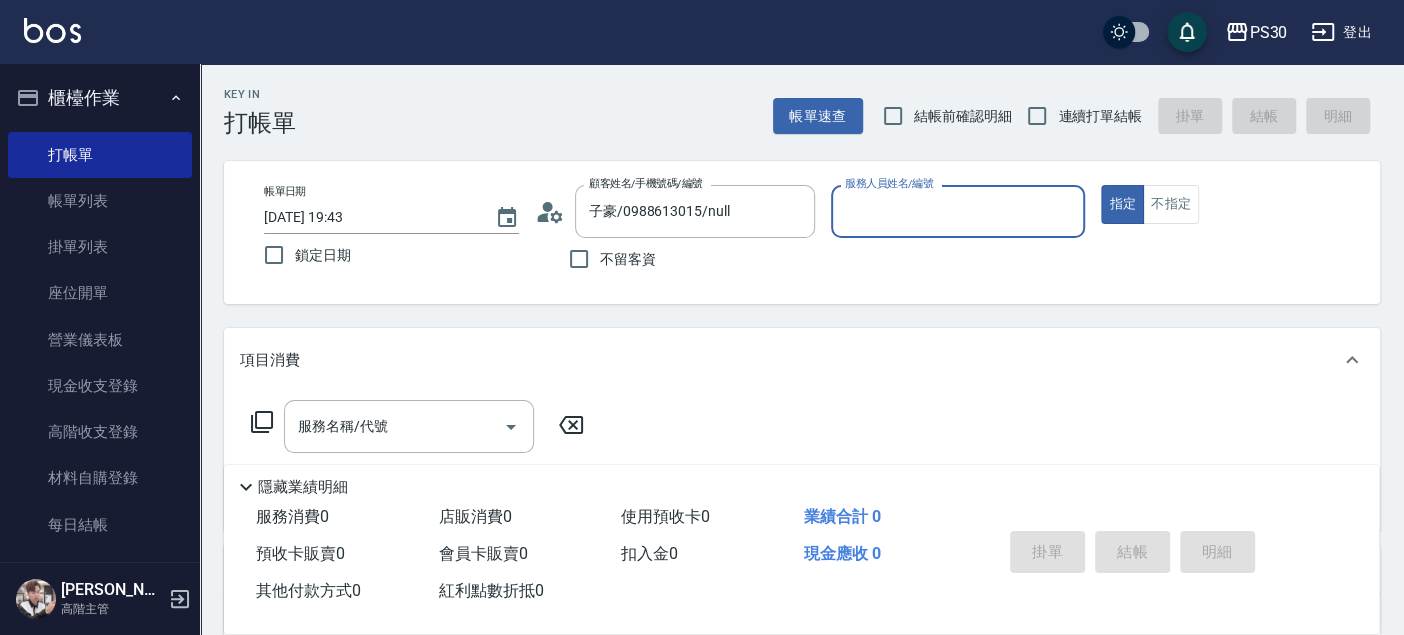 type 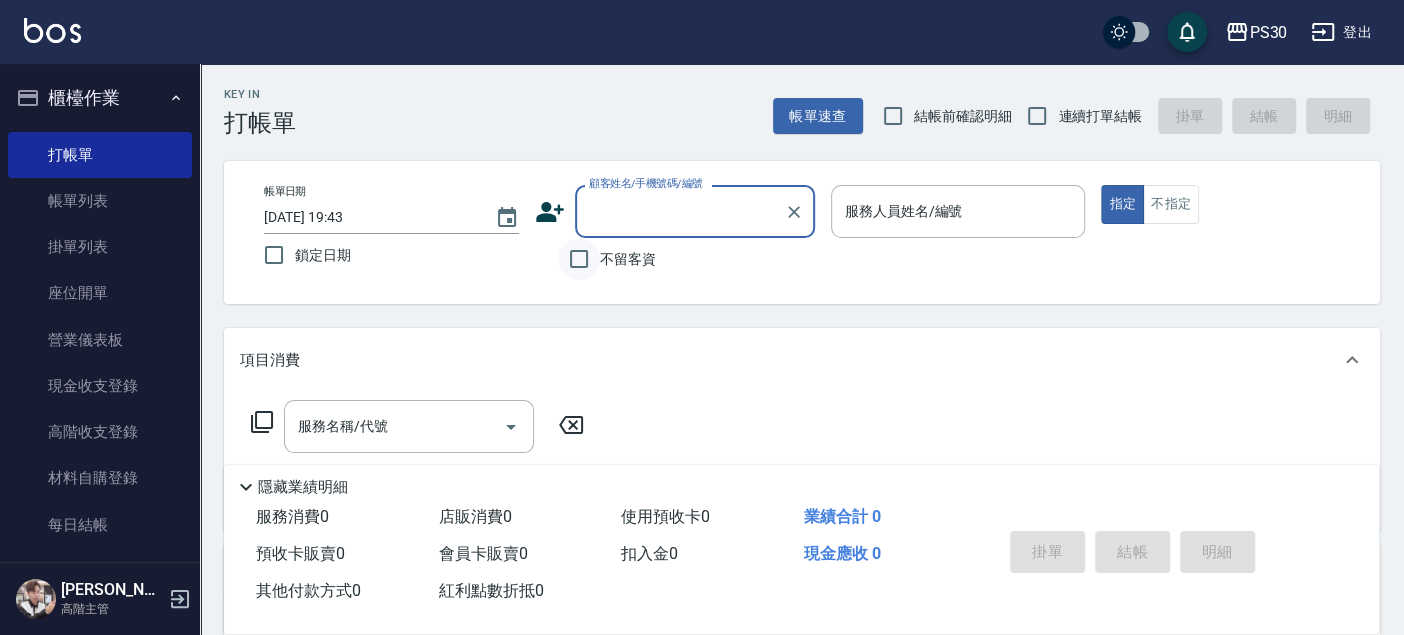 click on "不留客資" at bounding box center (579, 259) 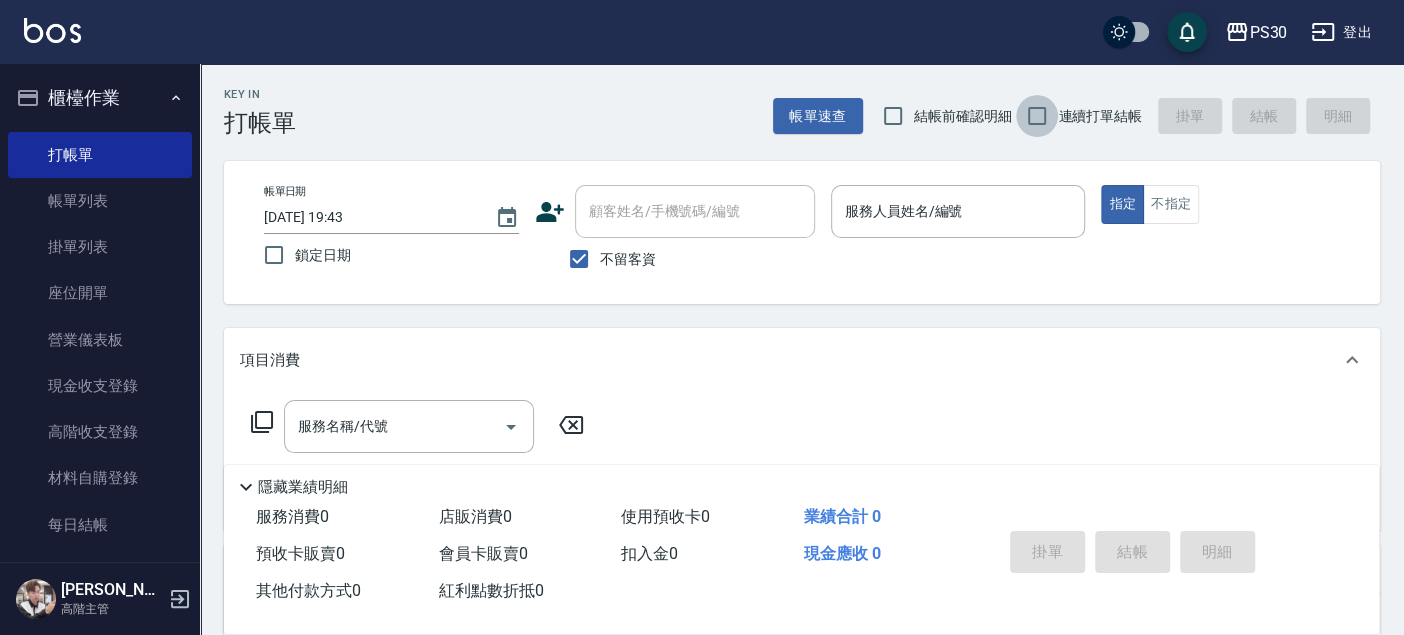 click on "連續打單結帳" at bounding box center (1037, 116) 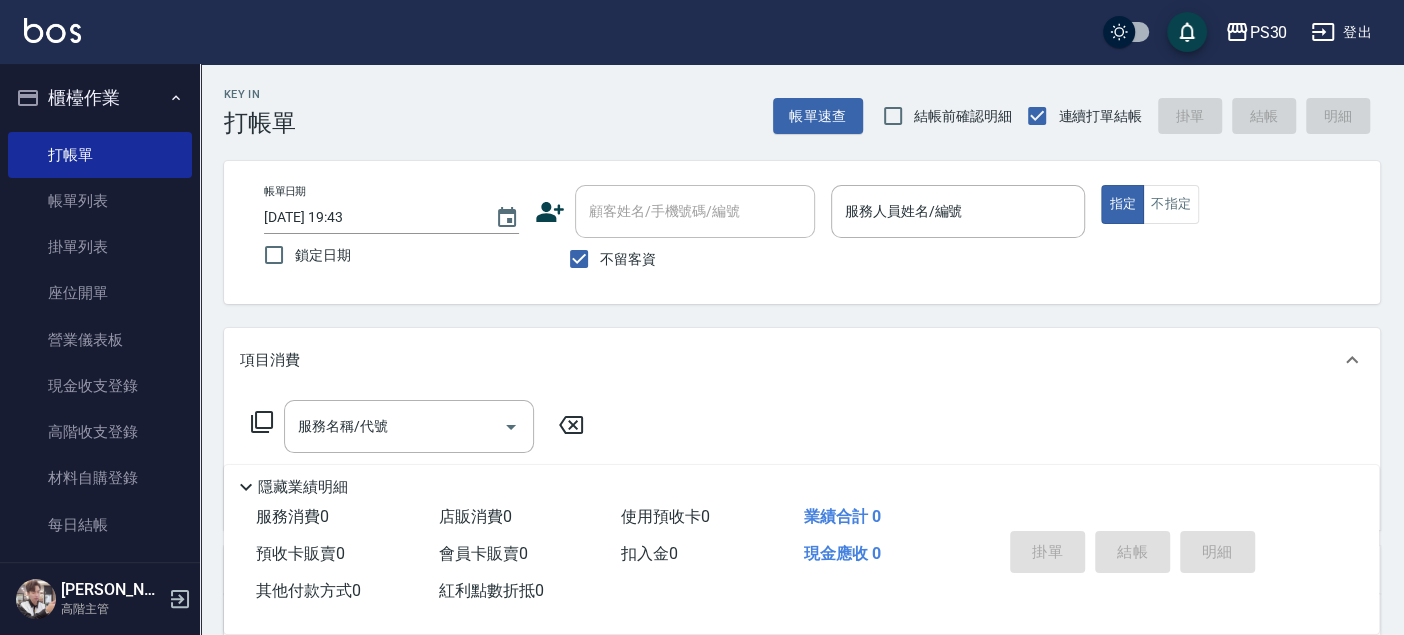 click on "鎖定日期" at bounding box center [323, 255] 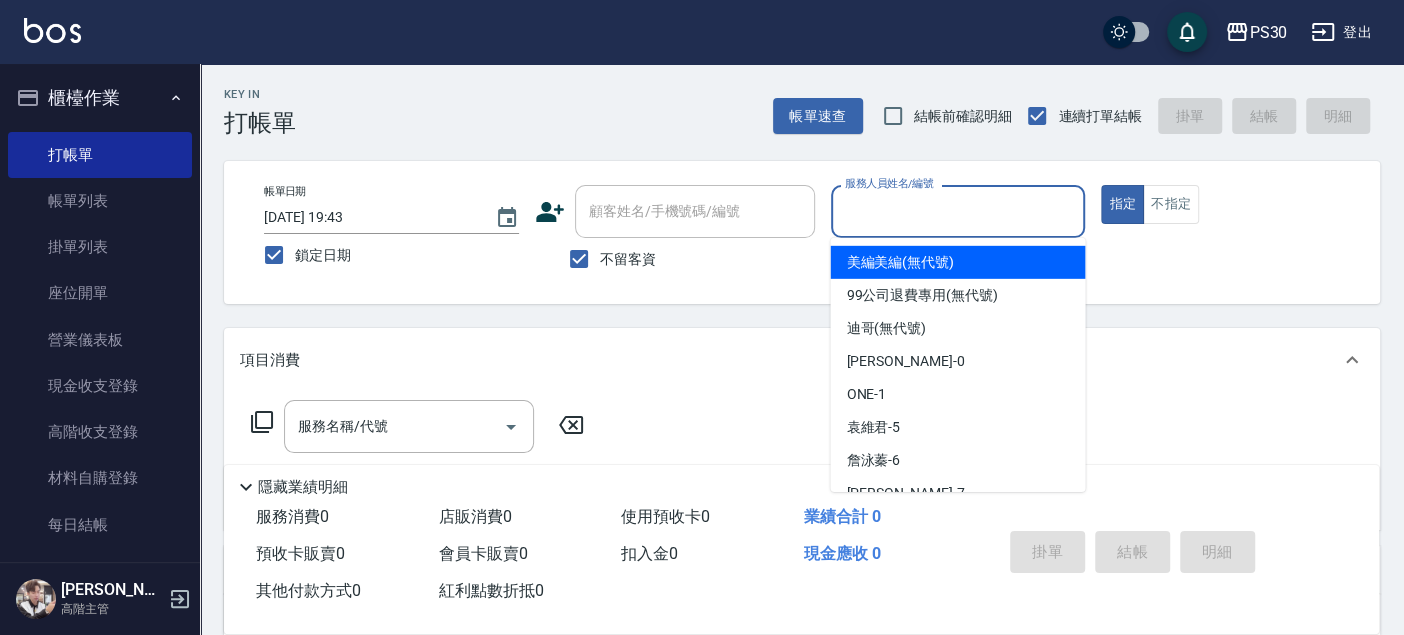 click on "服務人員姓名/編號" at bounding box center (958, 211) 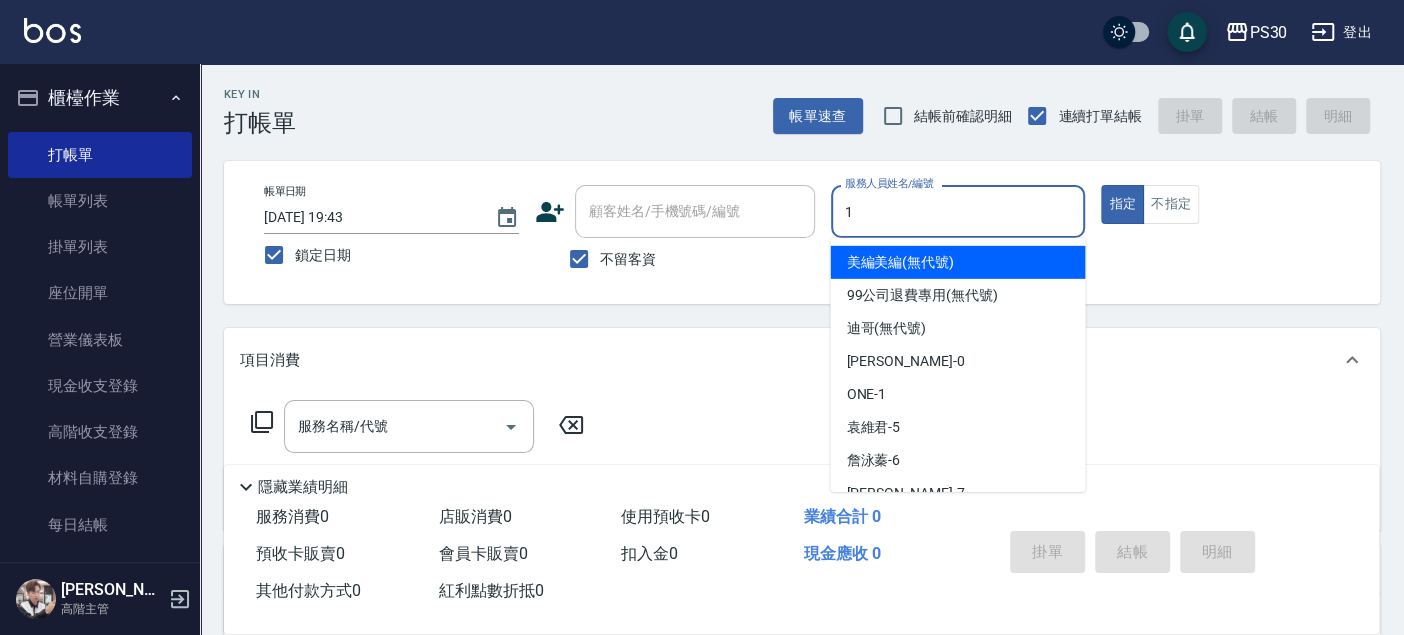 type on "1" 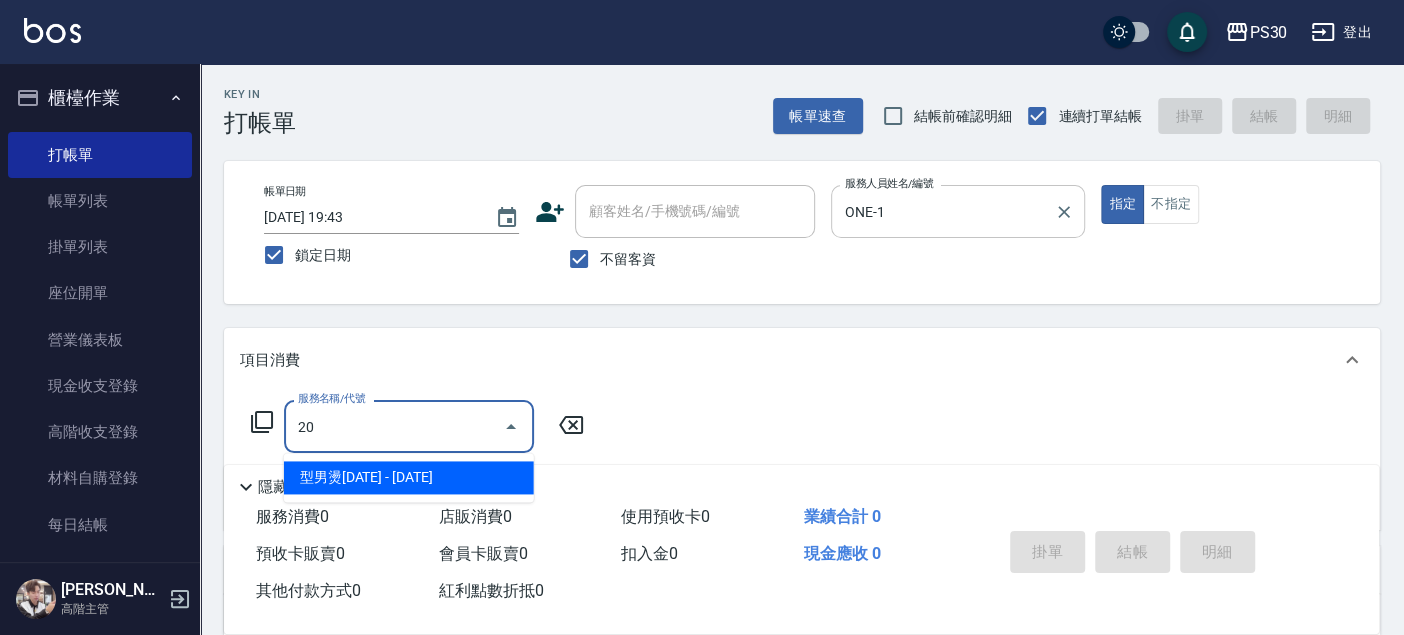 type on "2" 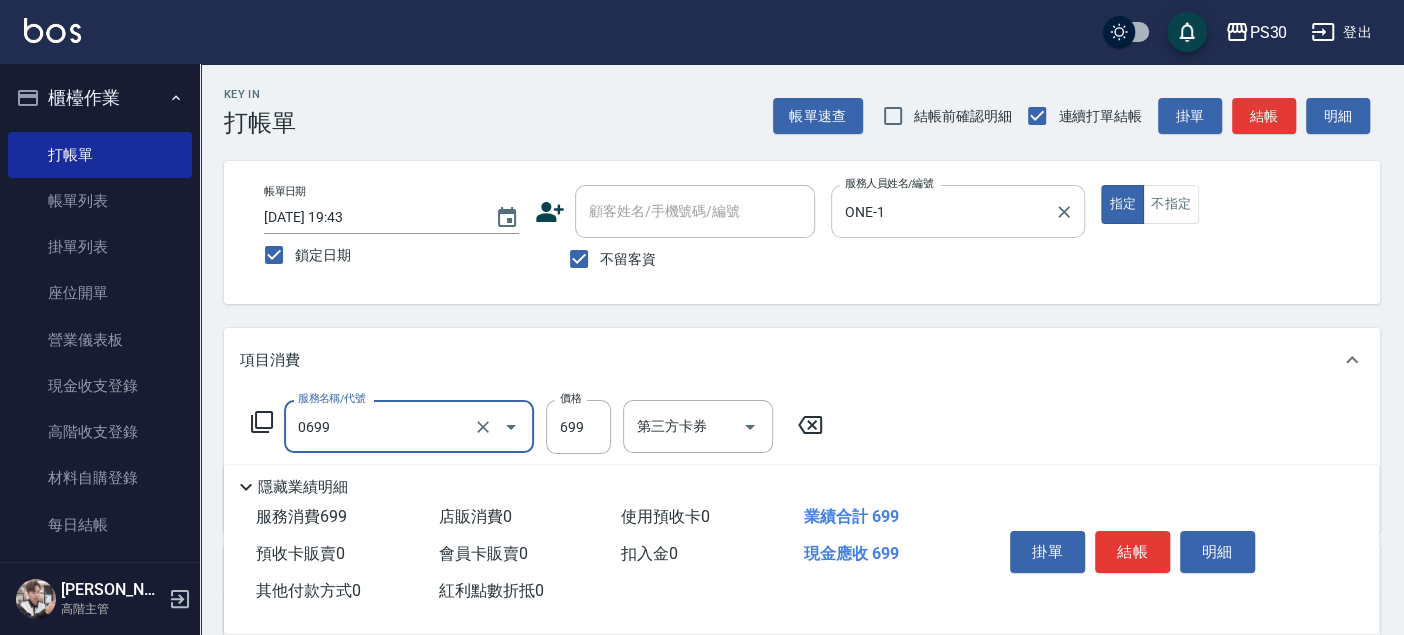 type on "SPA699(0699)" 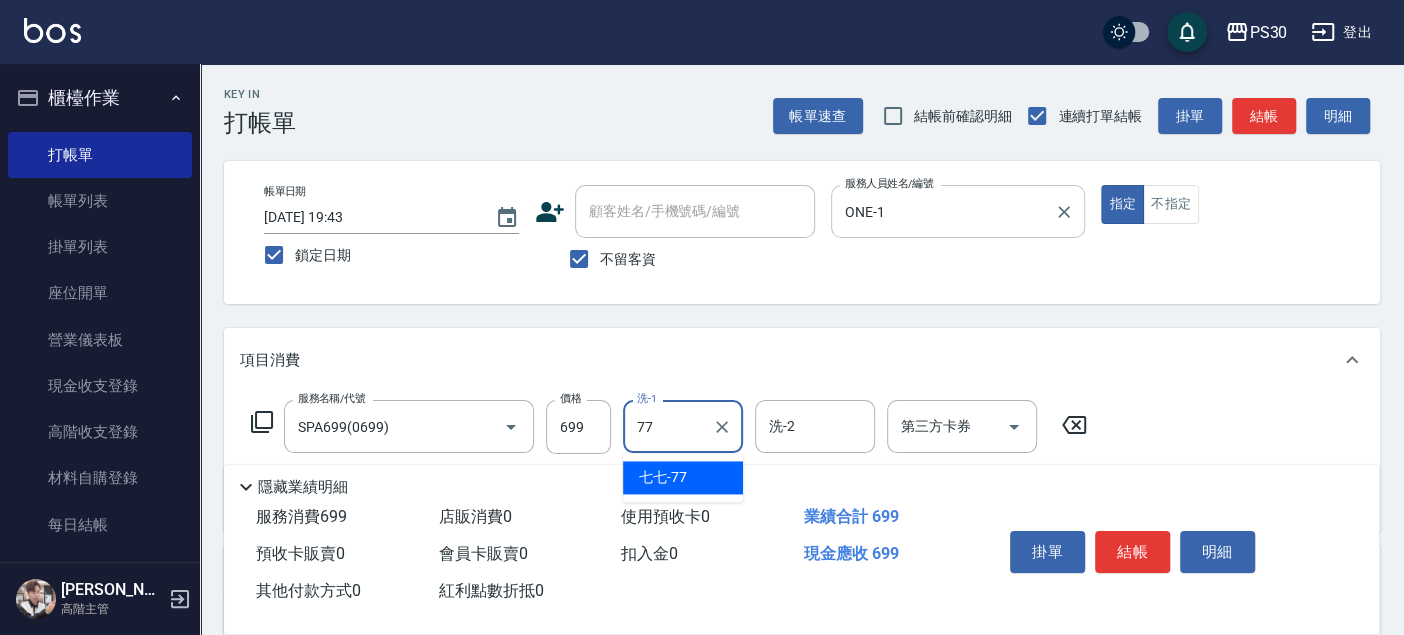 type on "七七-77" 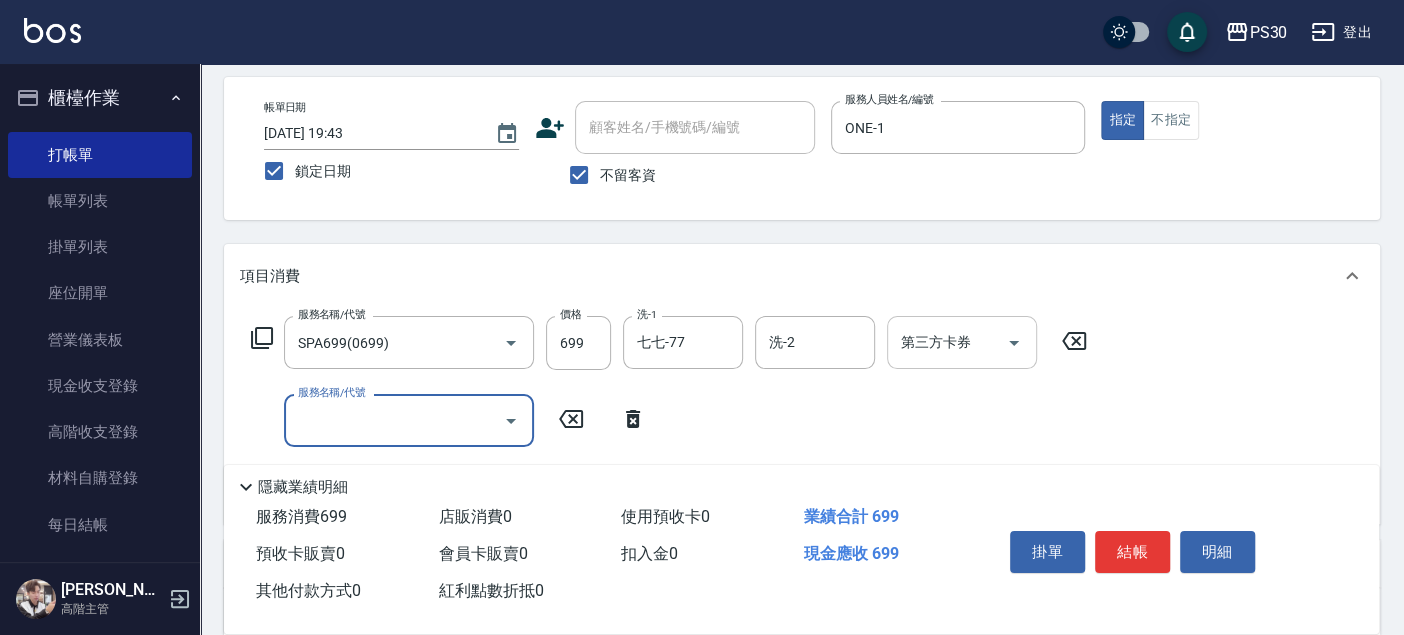 scroll, scrollTop: 222, scrollLeft: 0, axis: vertical 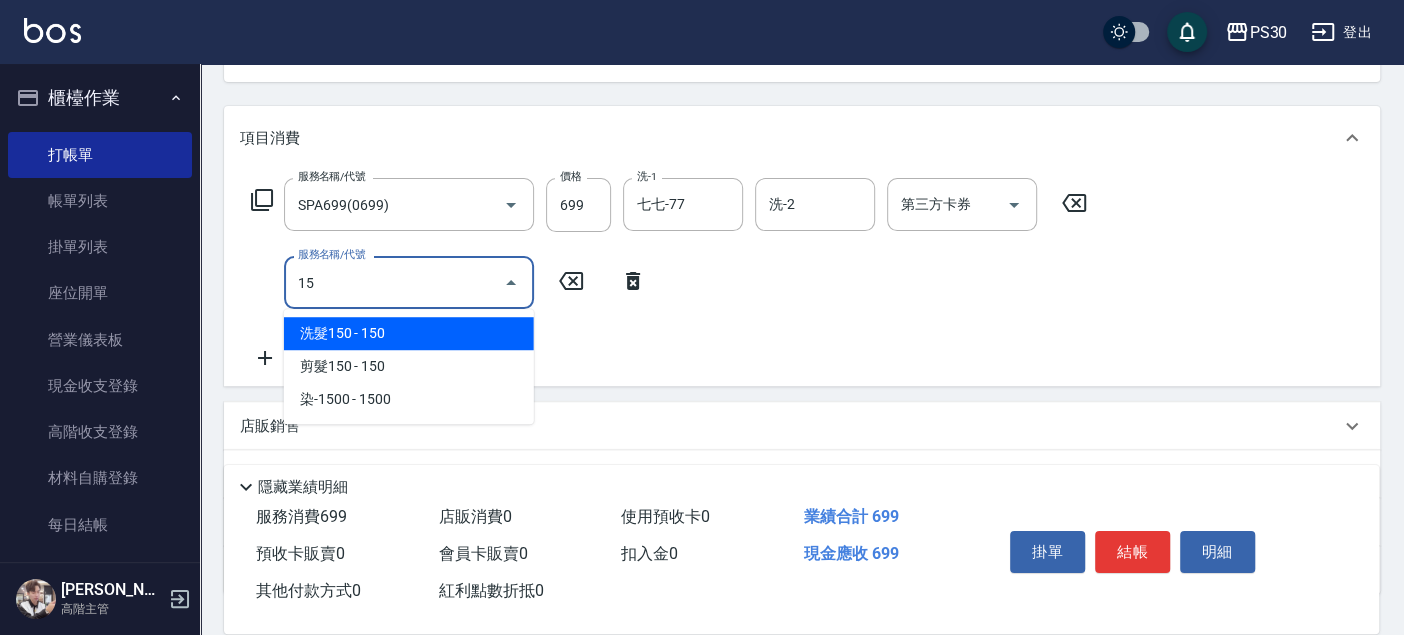 type on "1" 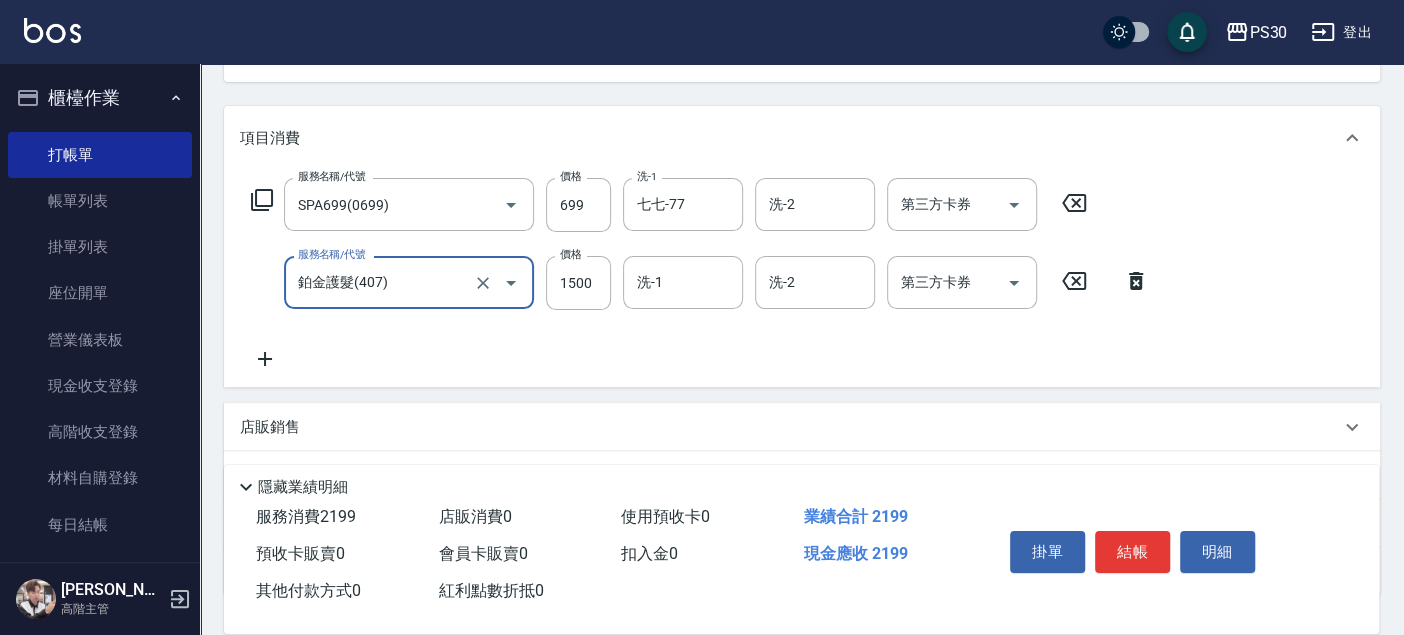 type on "鉑金護髮(407)" 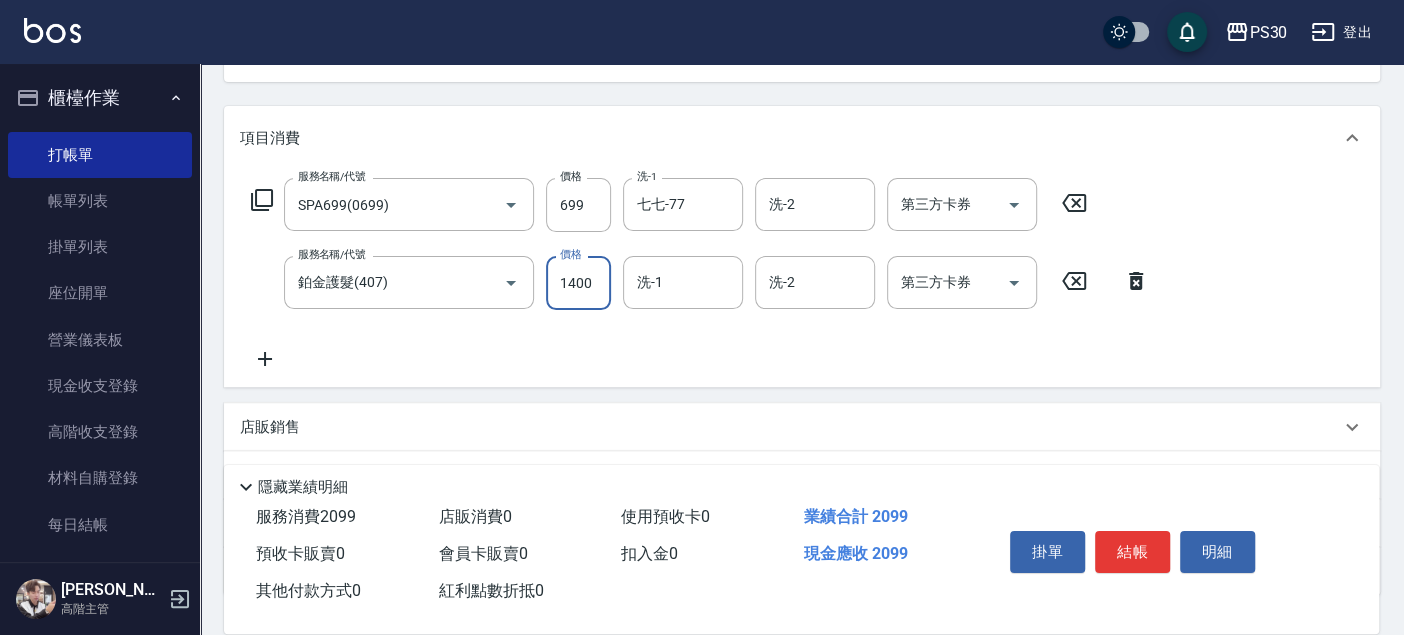 type on "1400" 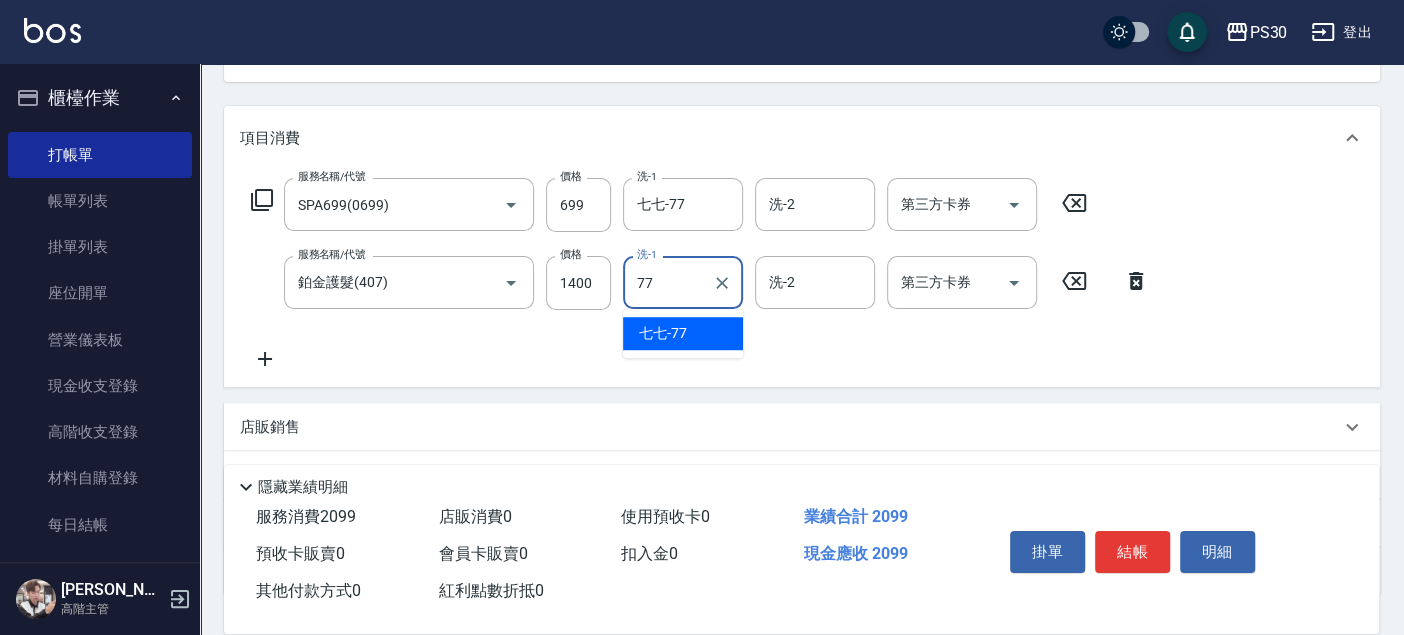 type on "七七-77" 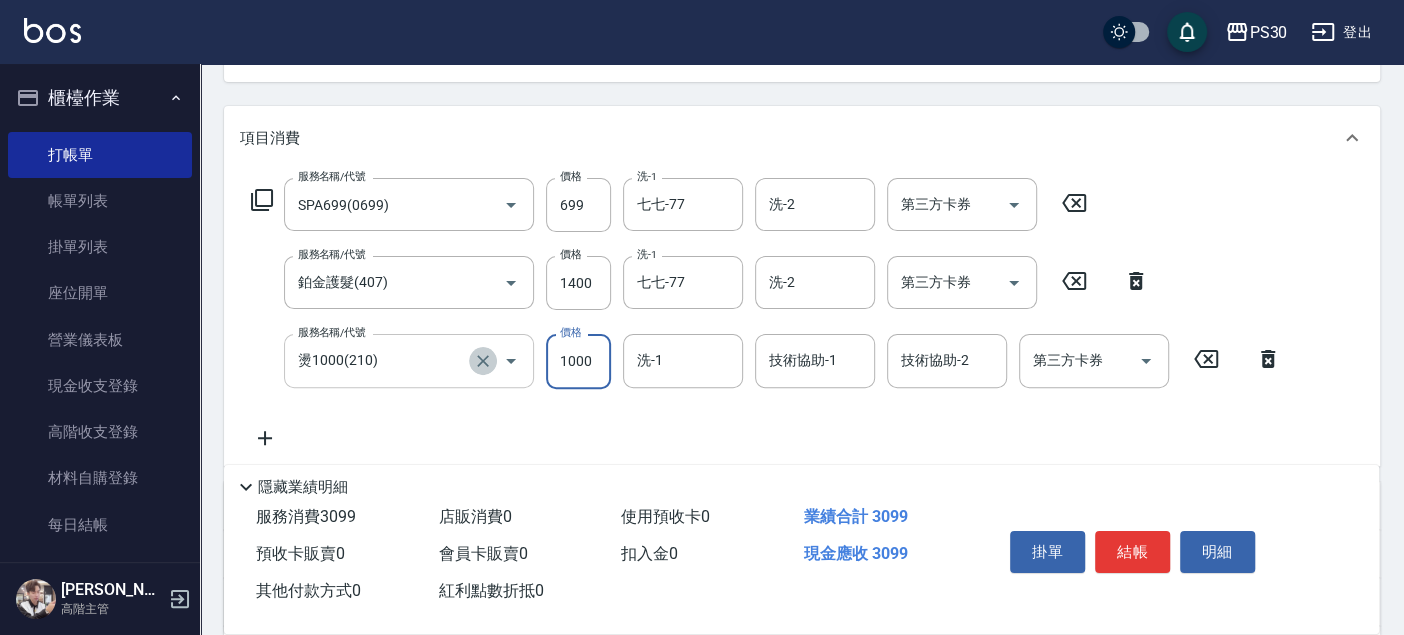 click 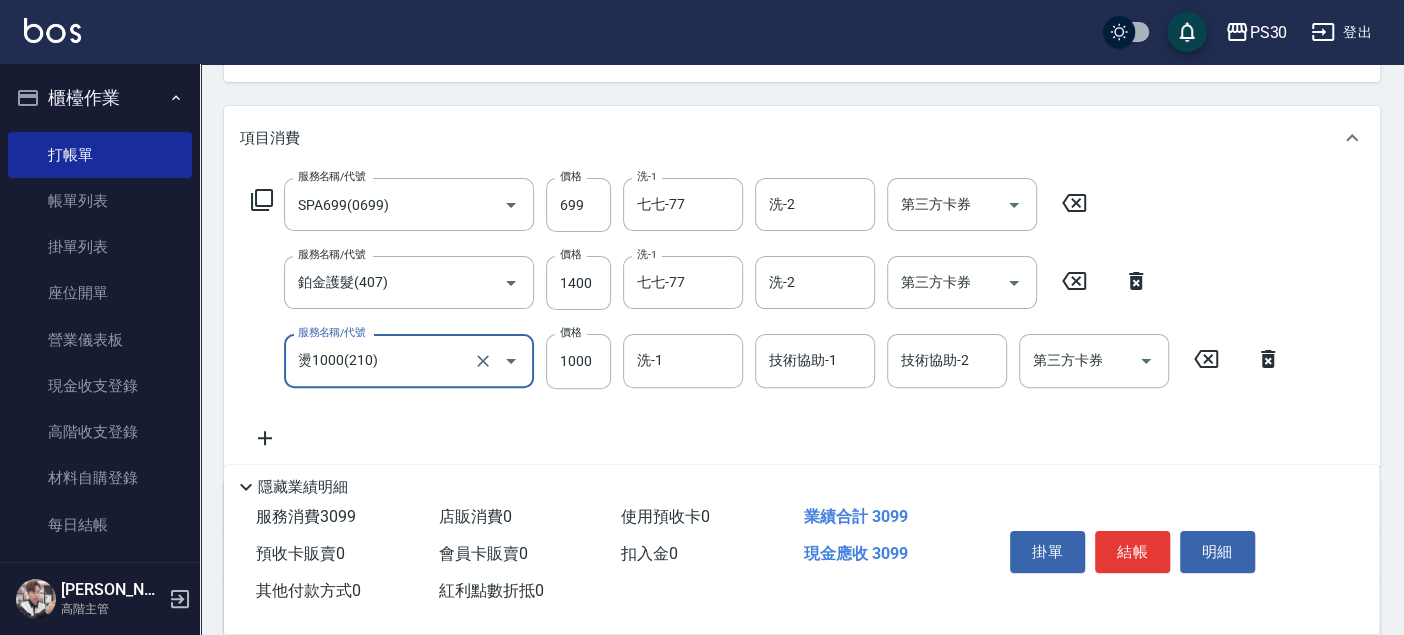 click on "燙1000(210)" at bounding box center (381, 360) 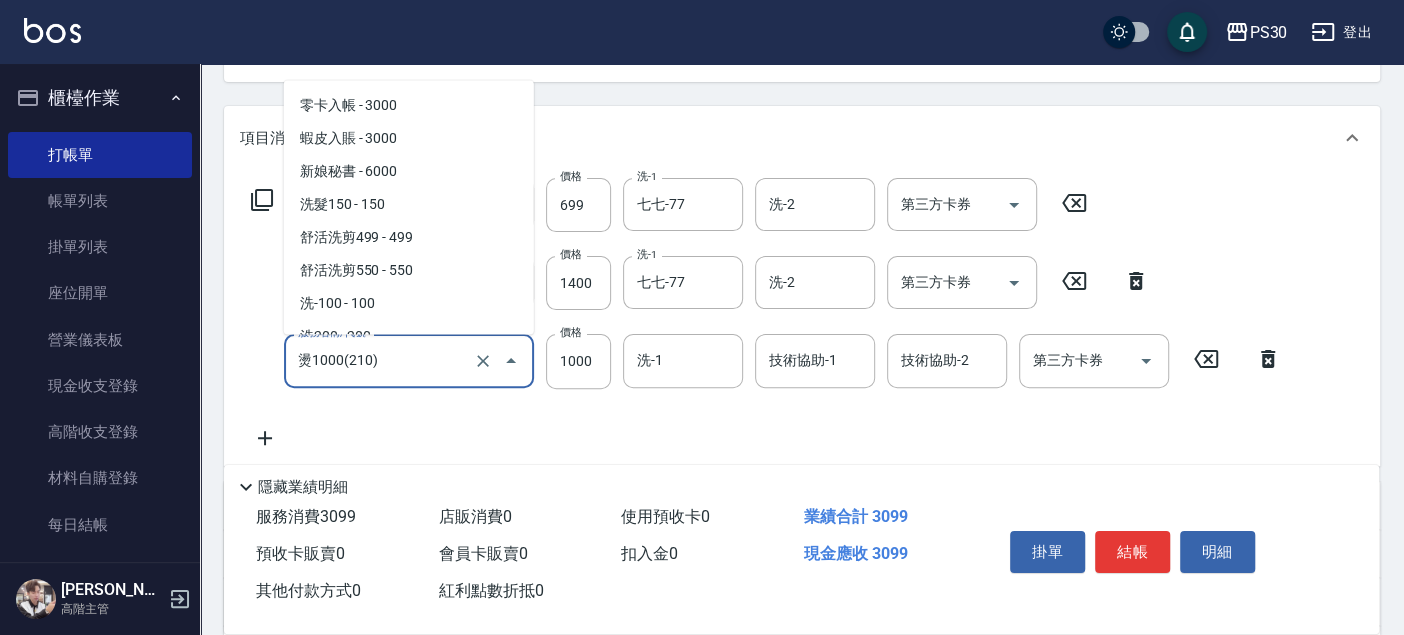 scroll, scrollTop: 83, scrollLeft: 0, axis: vertical 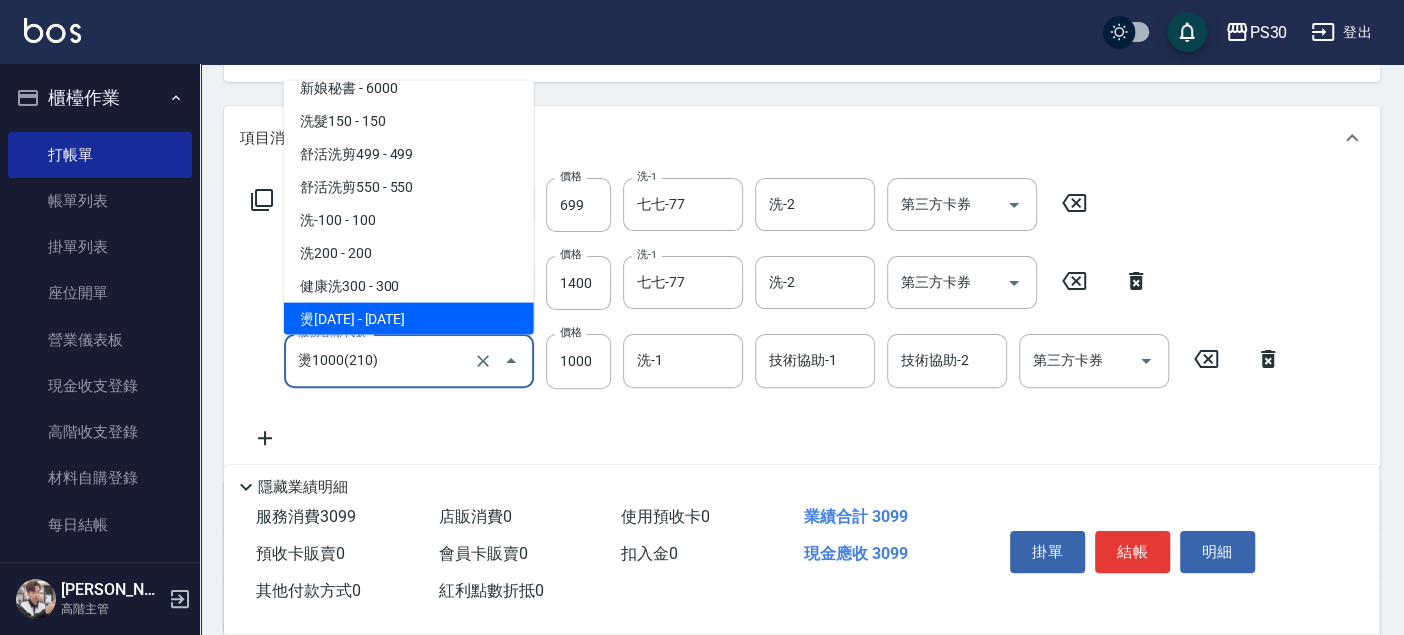 click on "燙1000(210)" at bounding box center (381, 360) 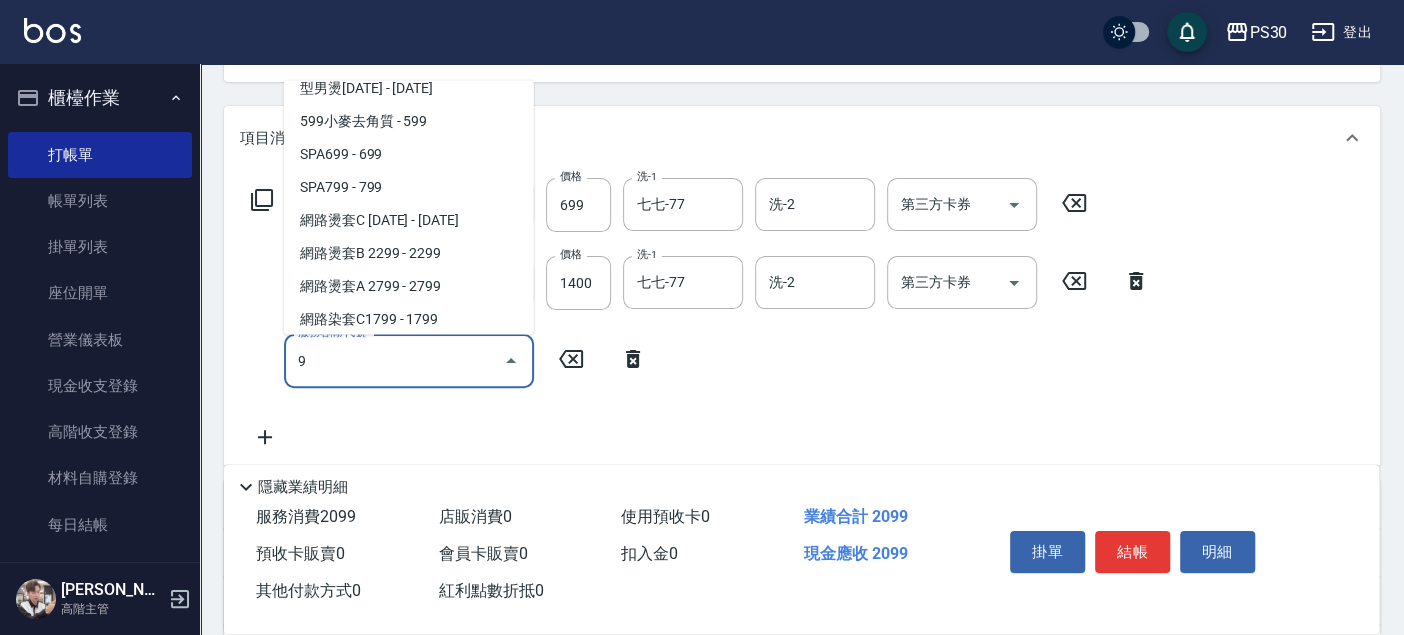 scroll, scrollTop: 0, scrollLeft: 0, axis: both 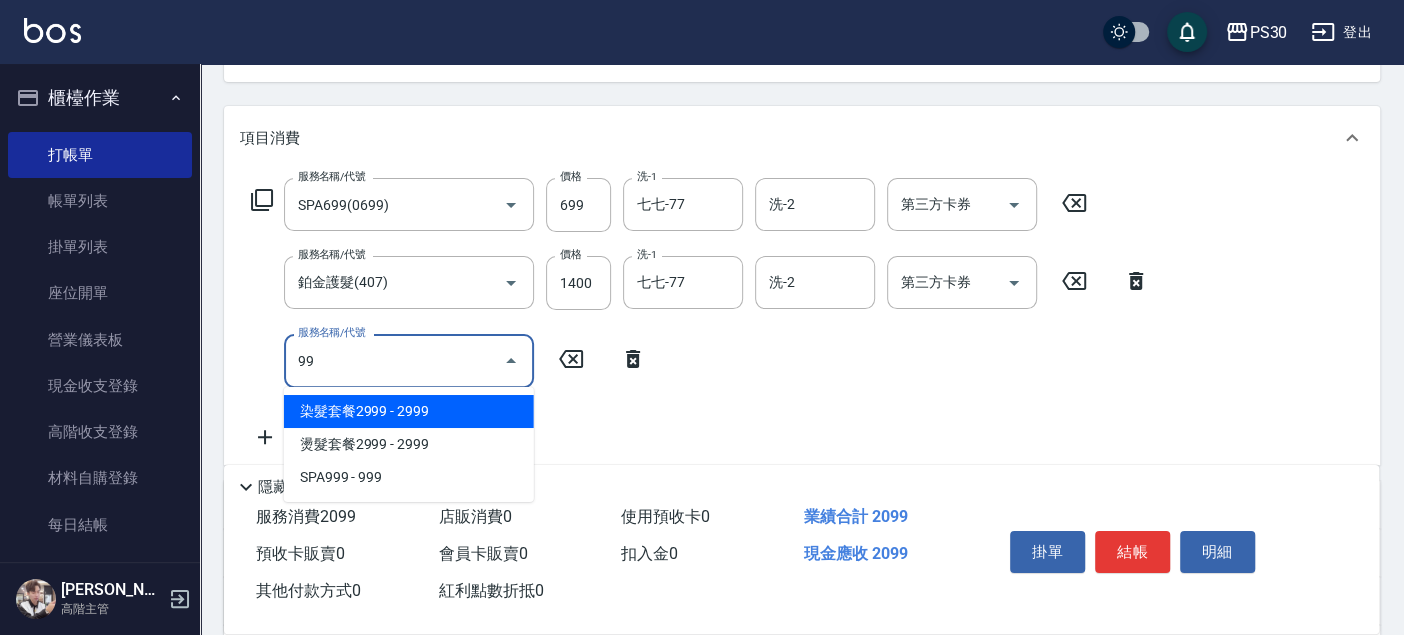 type on "9" 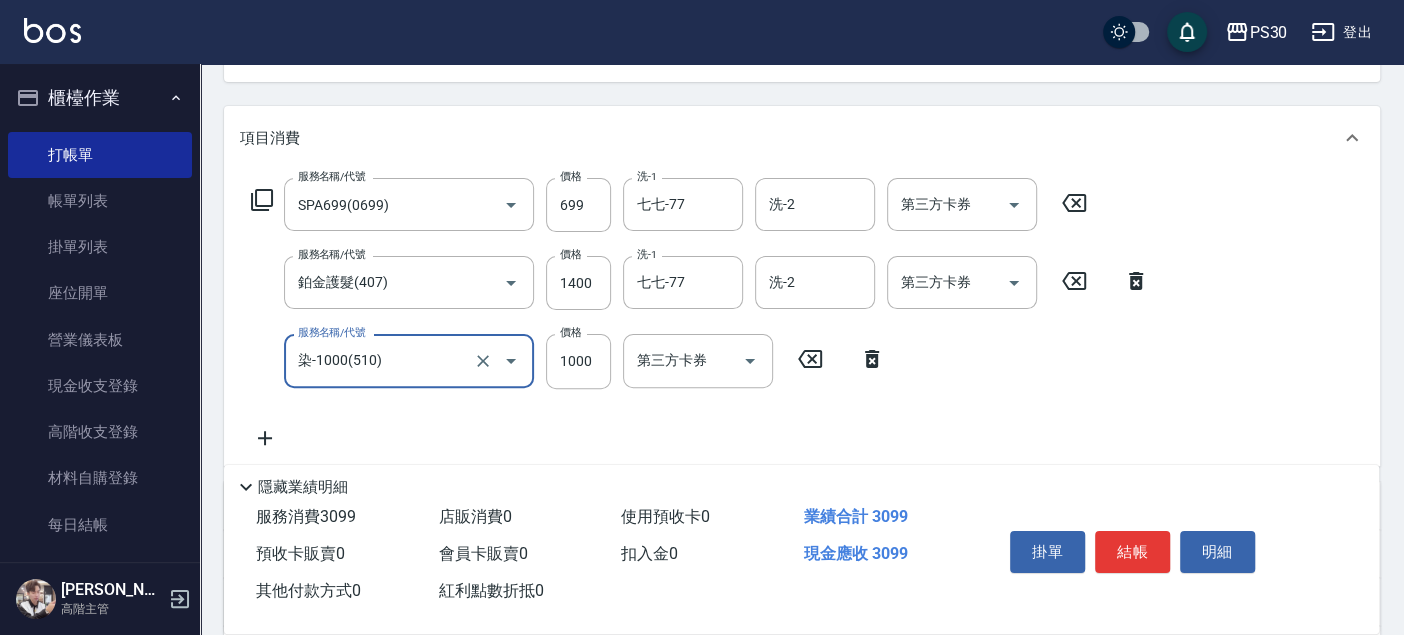 type on "染-1000(510)" 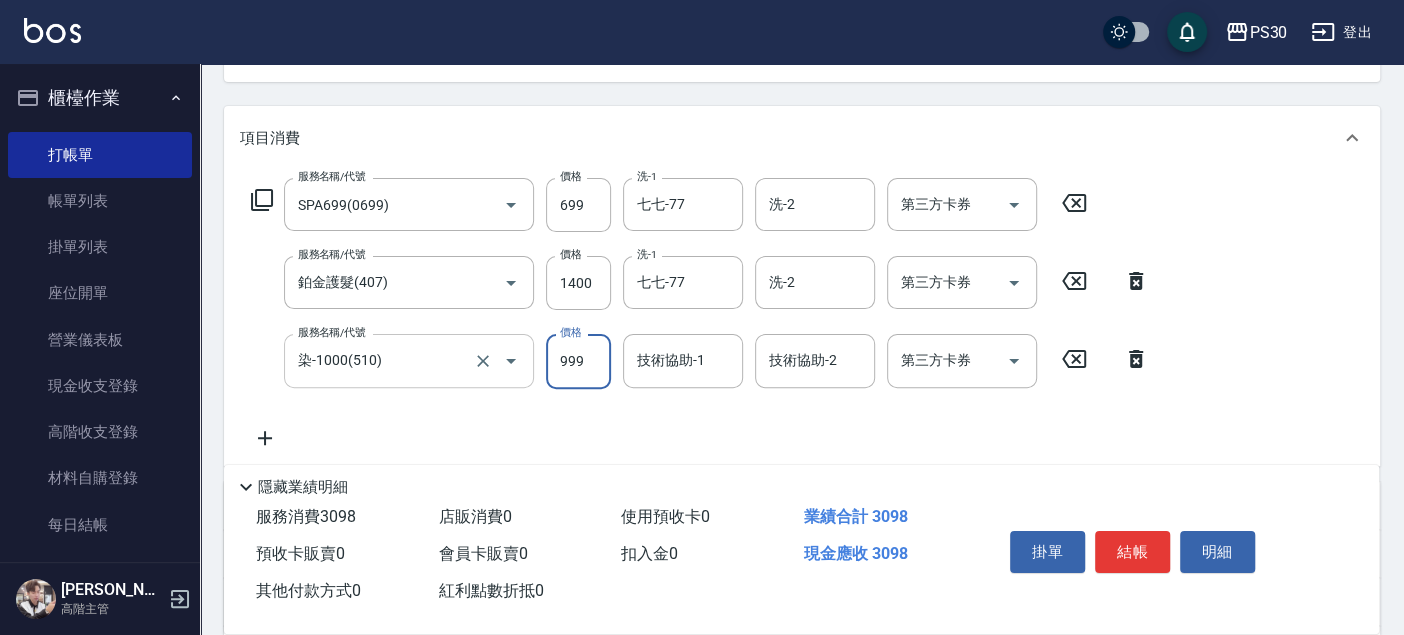 type on "999" 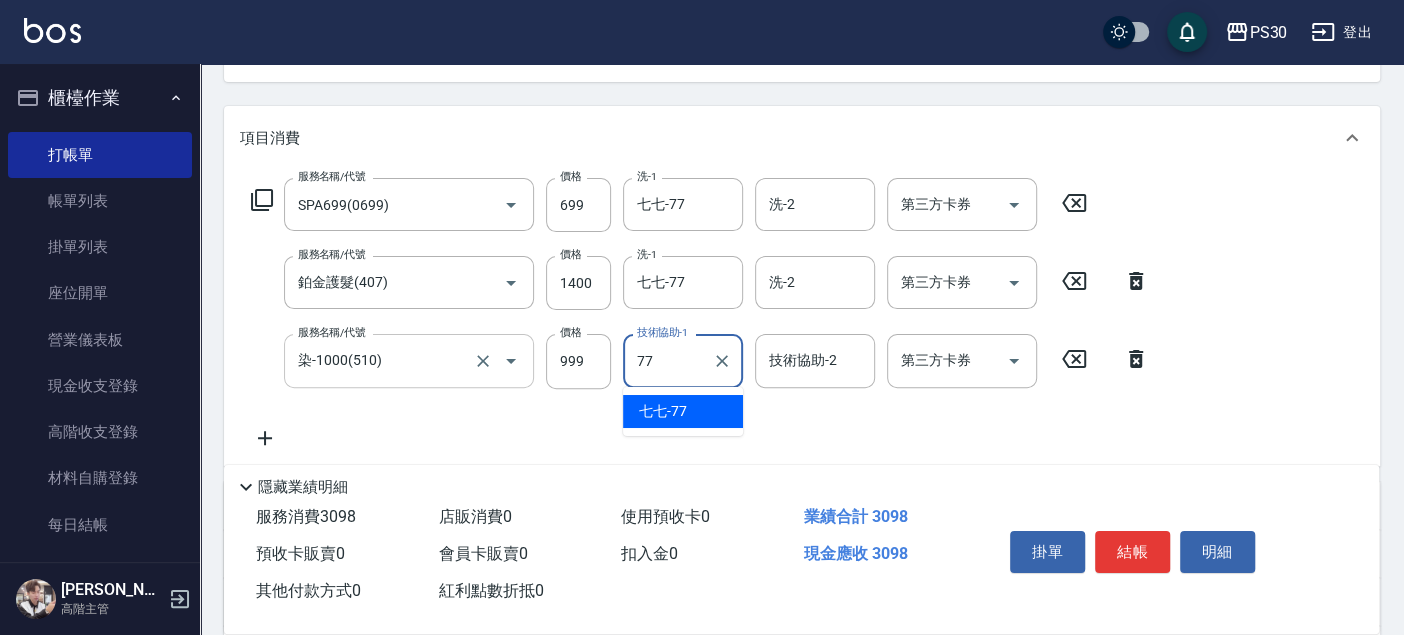 type on "七七-77" 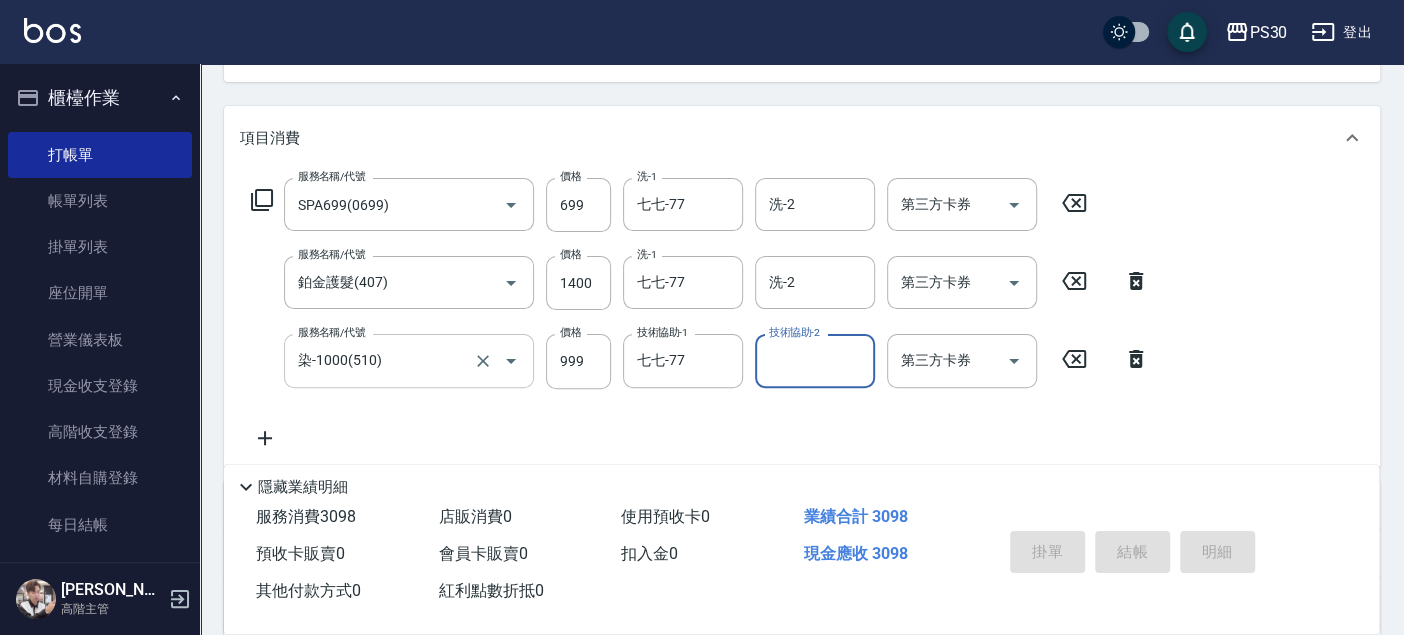 type 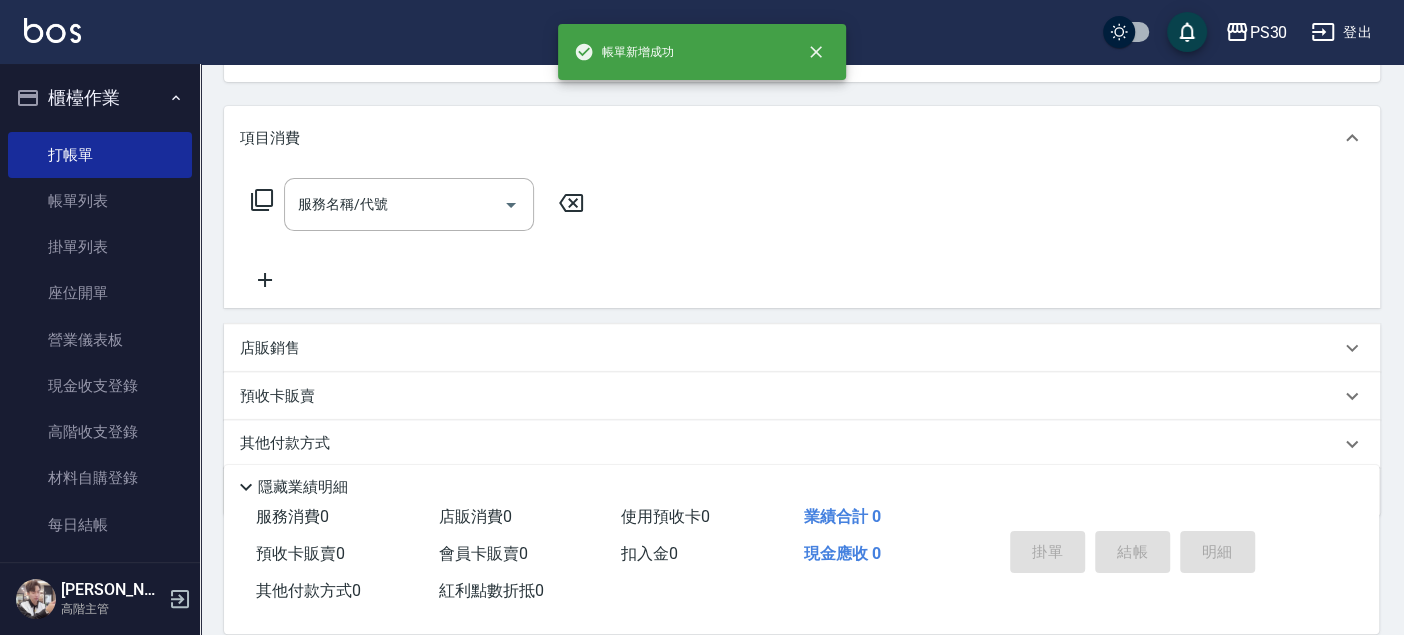scroll, scrollTop: 194, scrollLeft: 0, axis: vertical 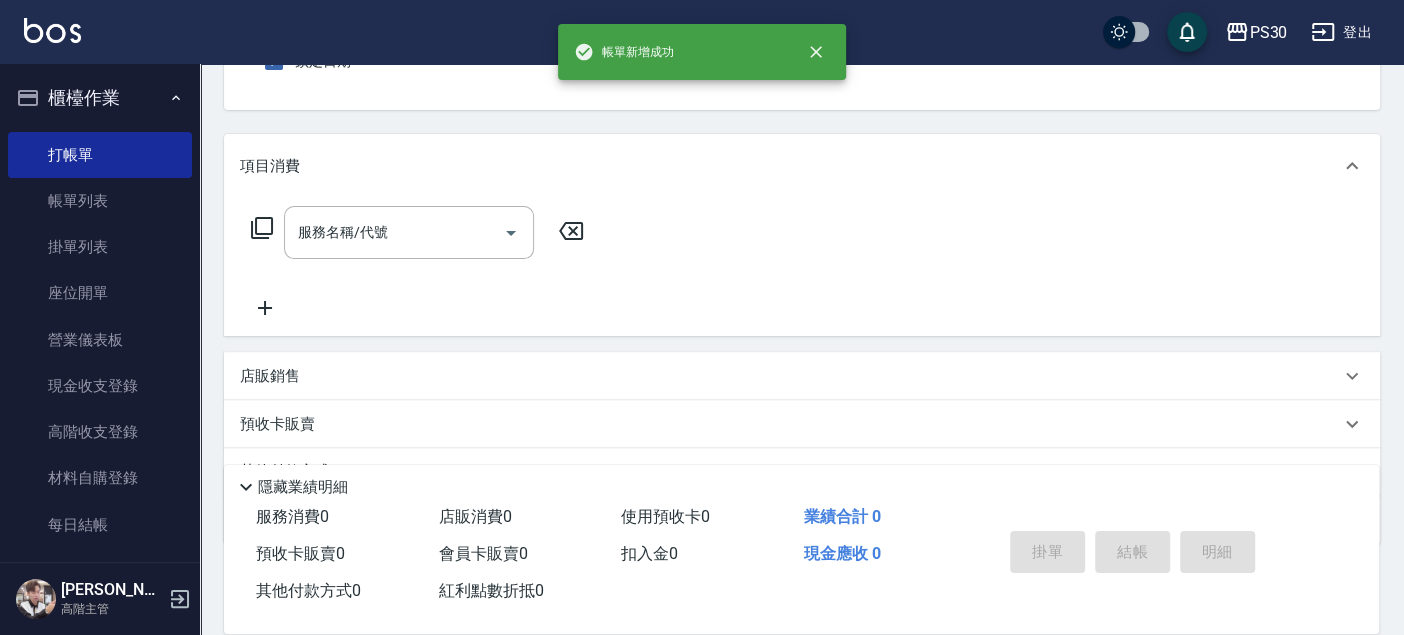 type on "ONE-1" 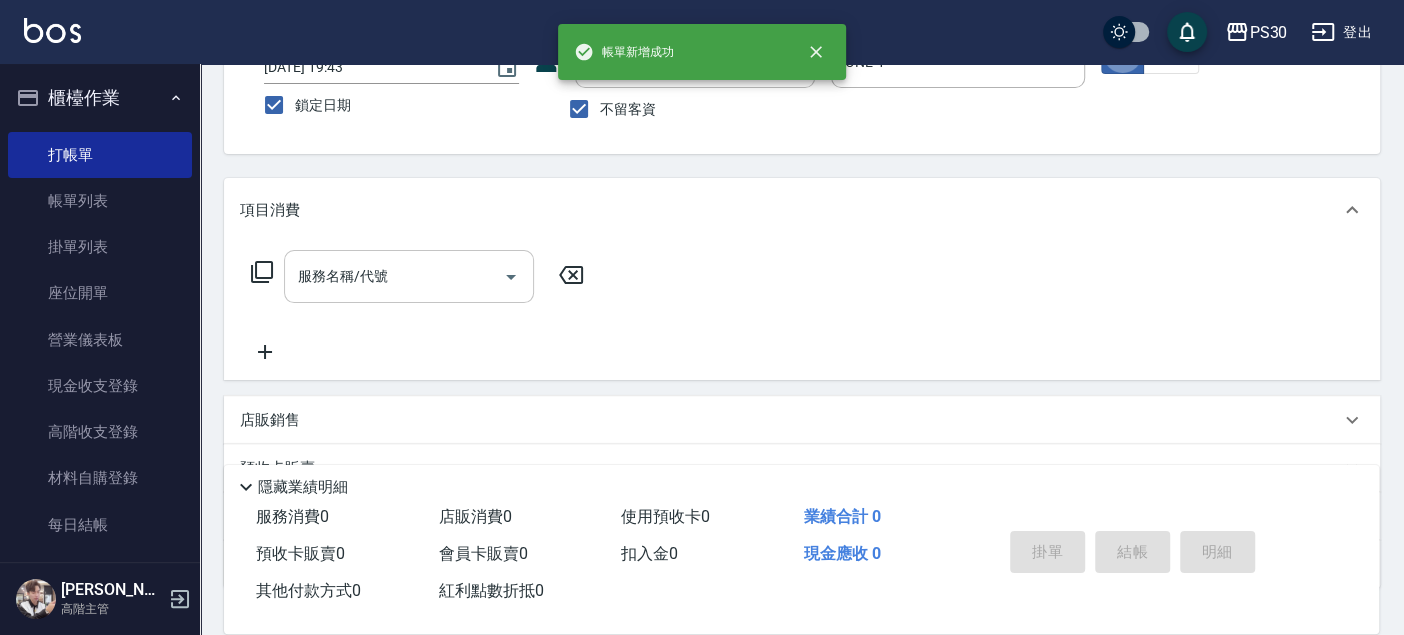 scroll, scrollTop: 185, scrollLeft: 0, axis: vertical 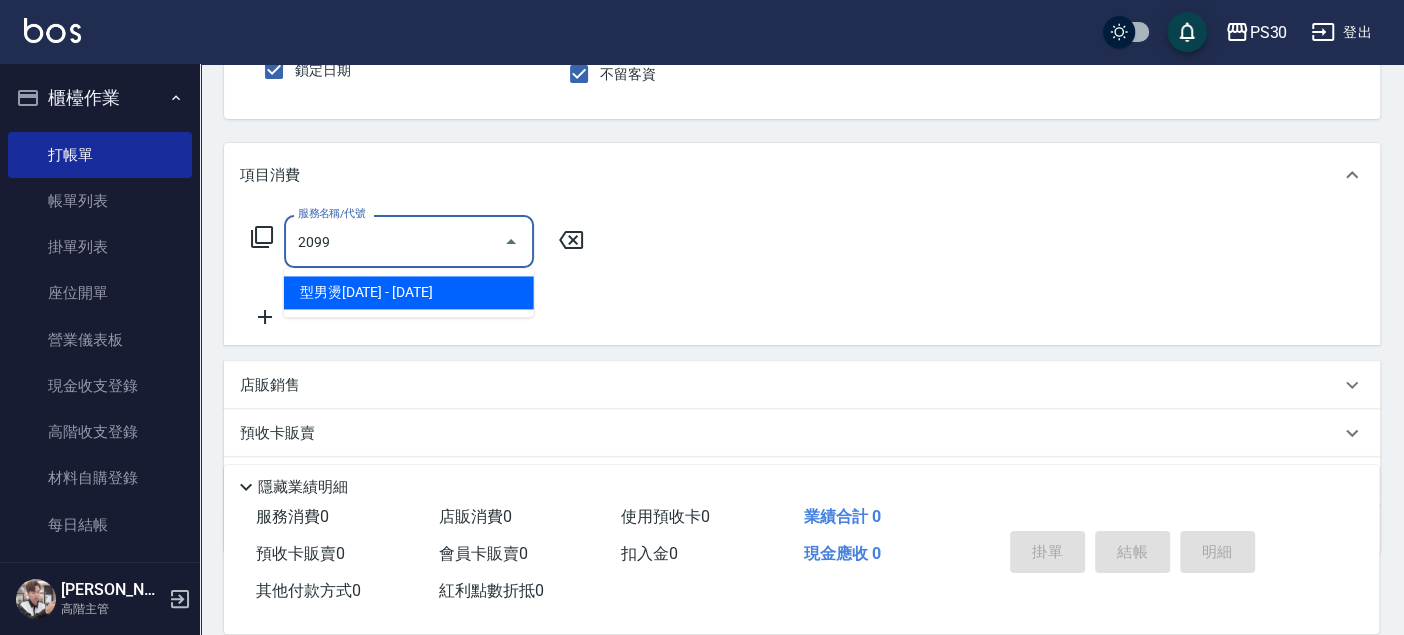 type on "型男燙2099(212)" 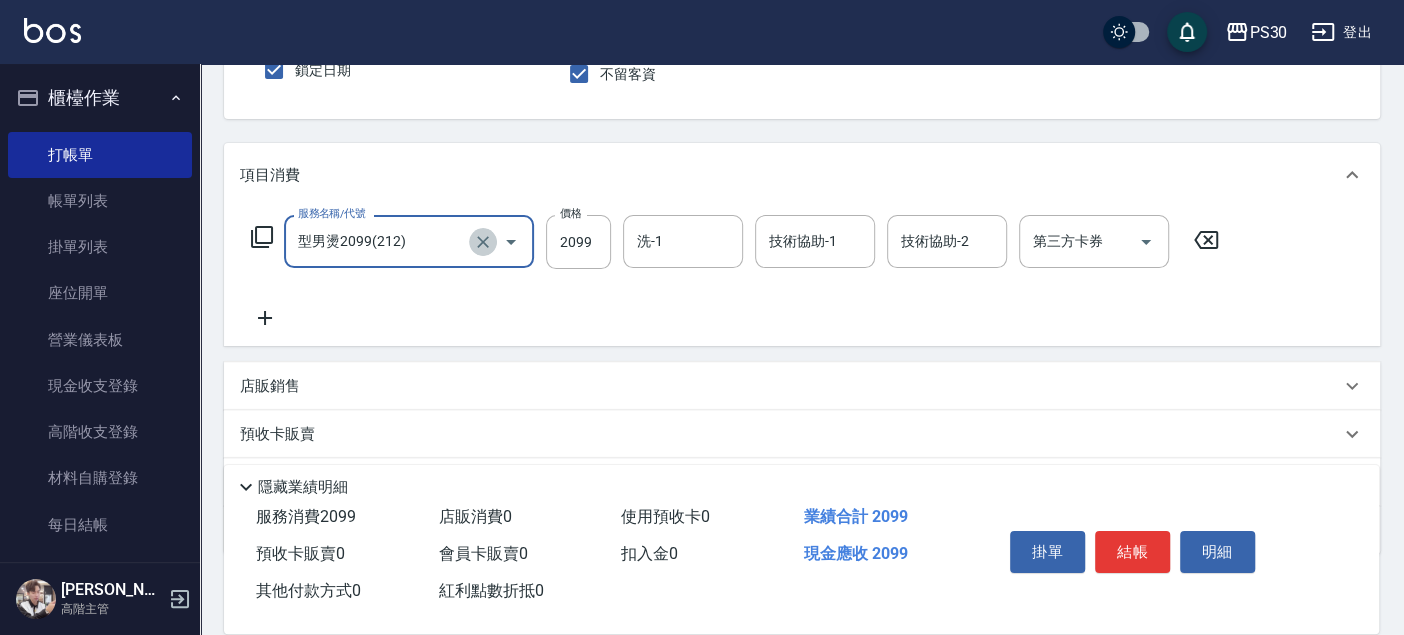 click 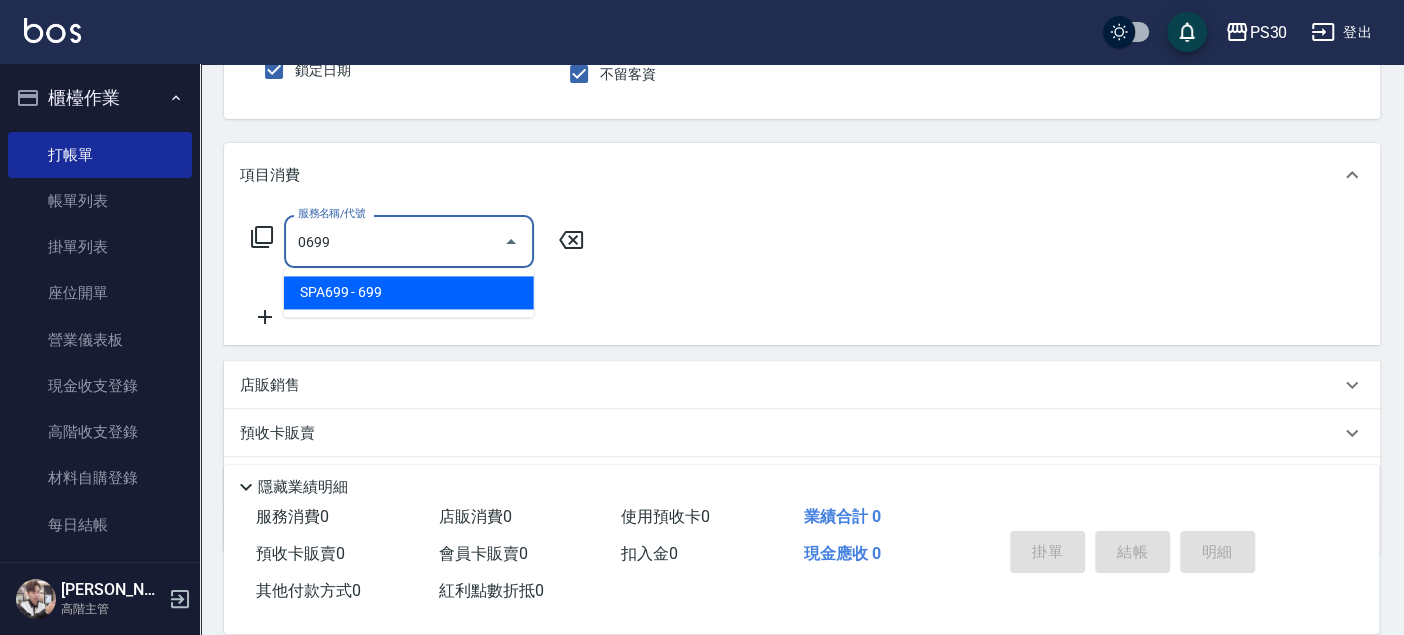 type on "SPA699(0699)" 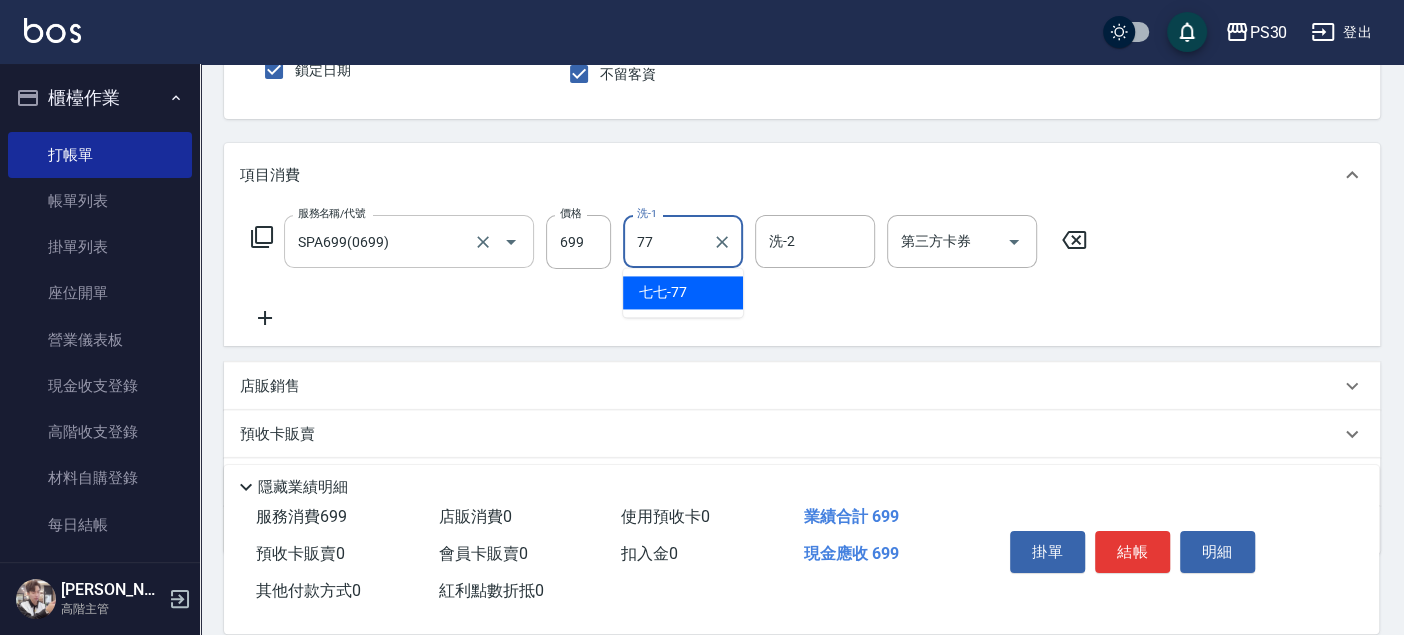 type on "七七-77" 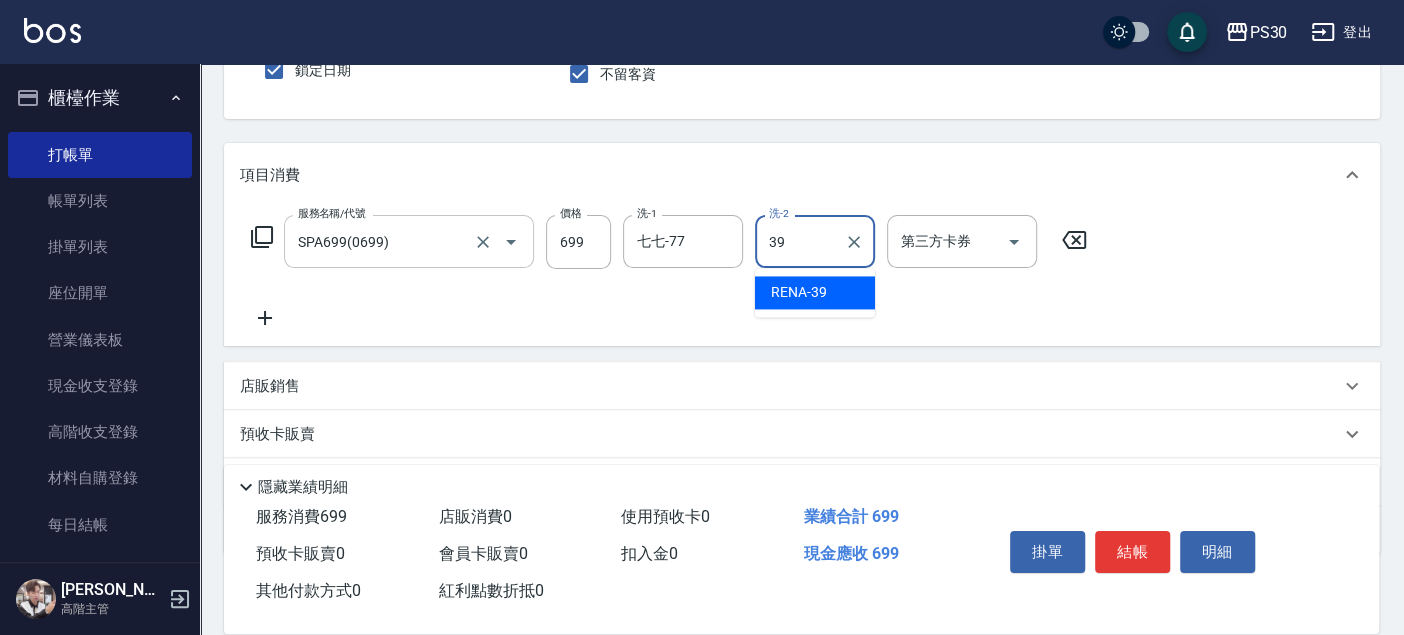type on "RENA-39" 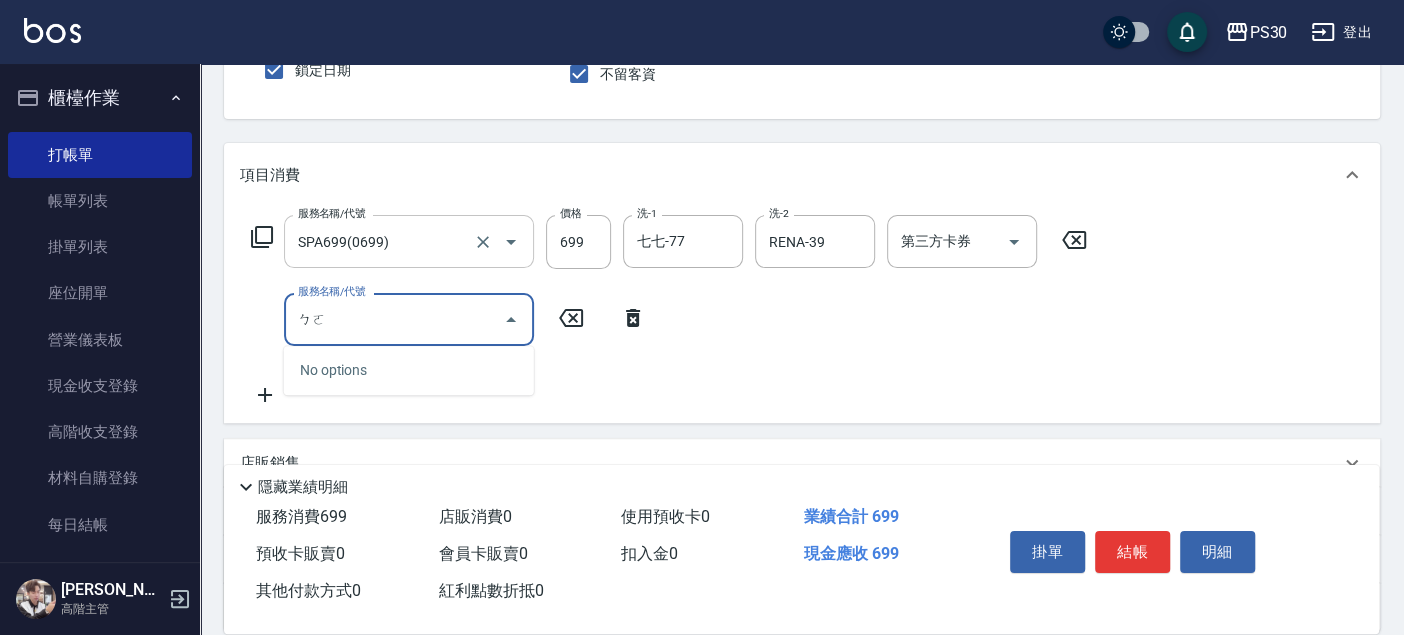 type on "蔔" 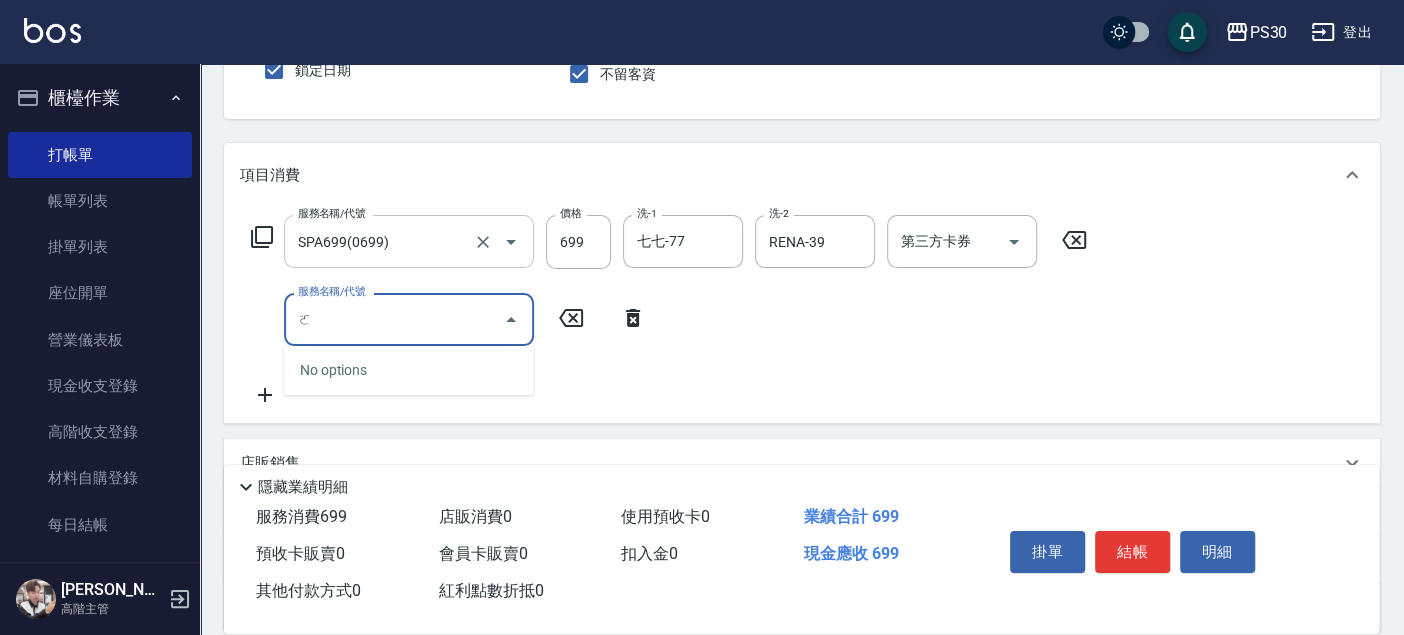 type on "哦" 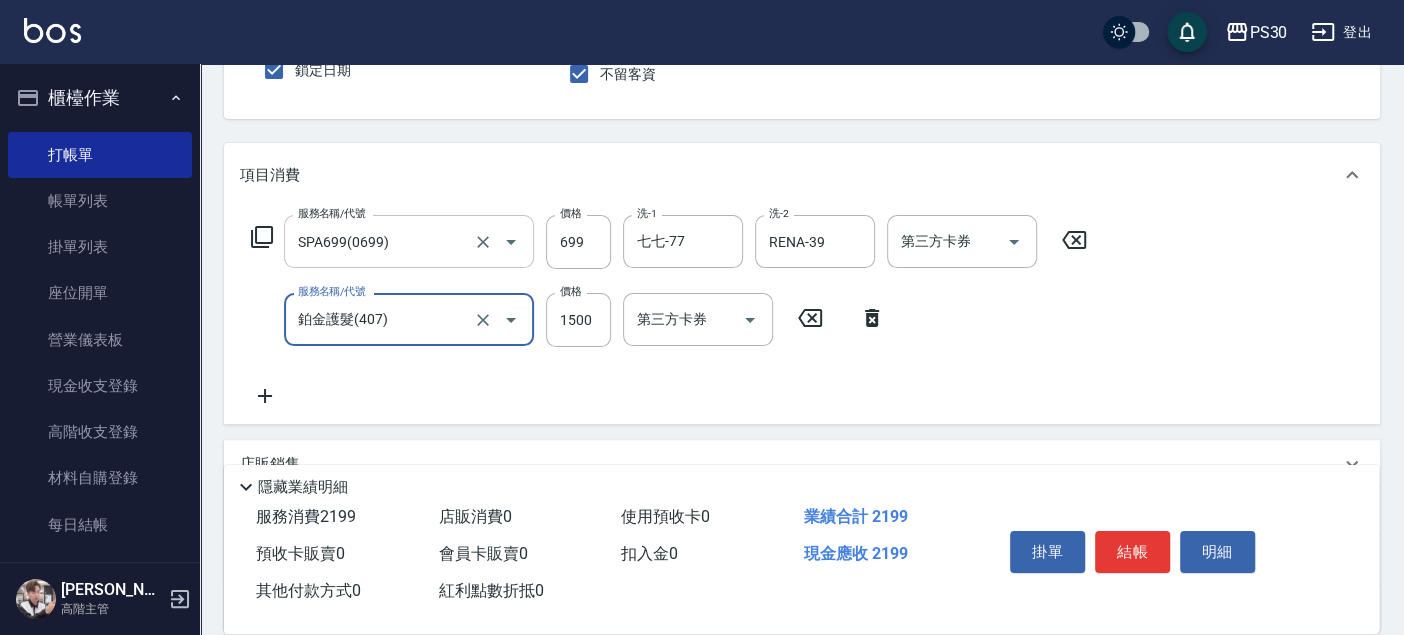 type on "鉑金護髮(407)" 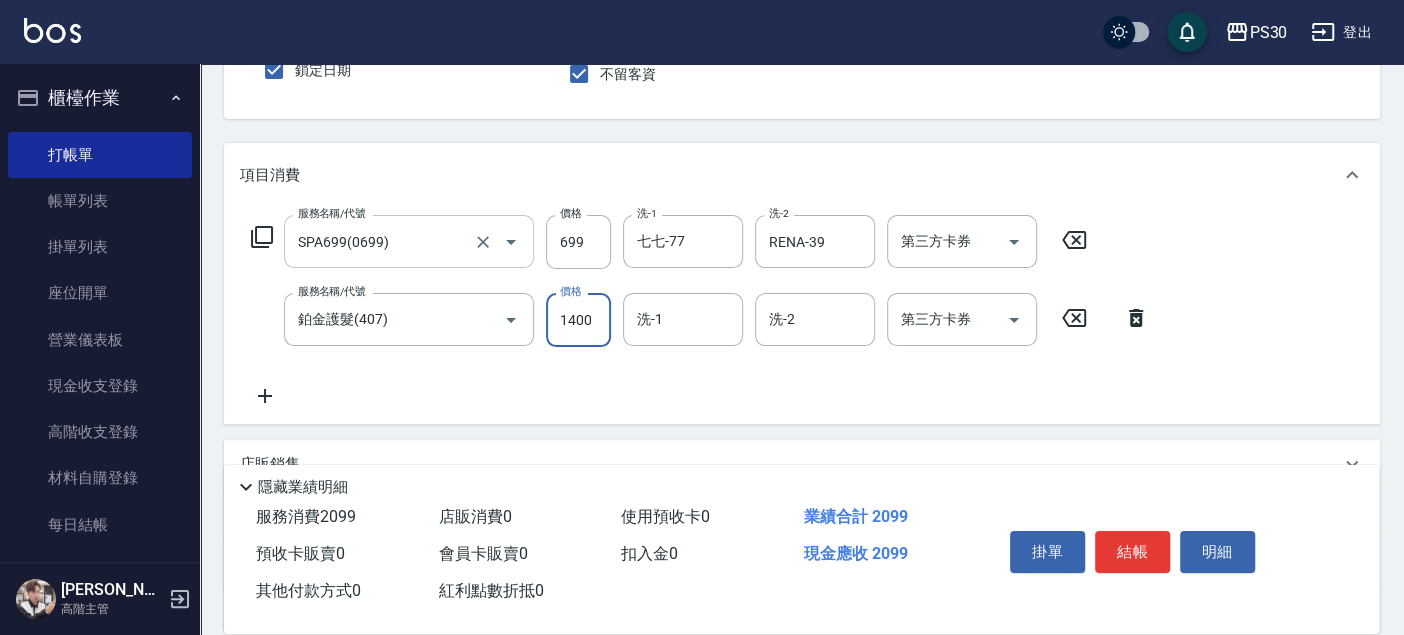 type on "1400" 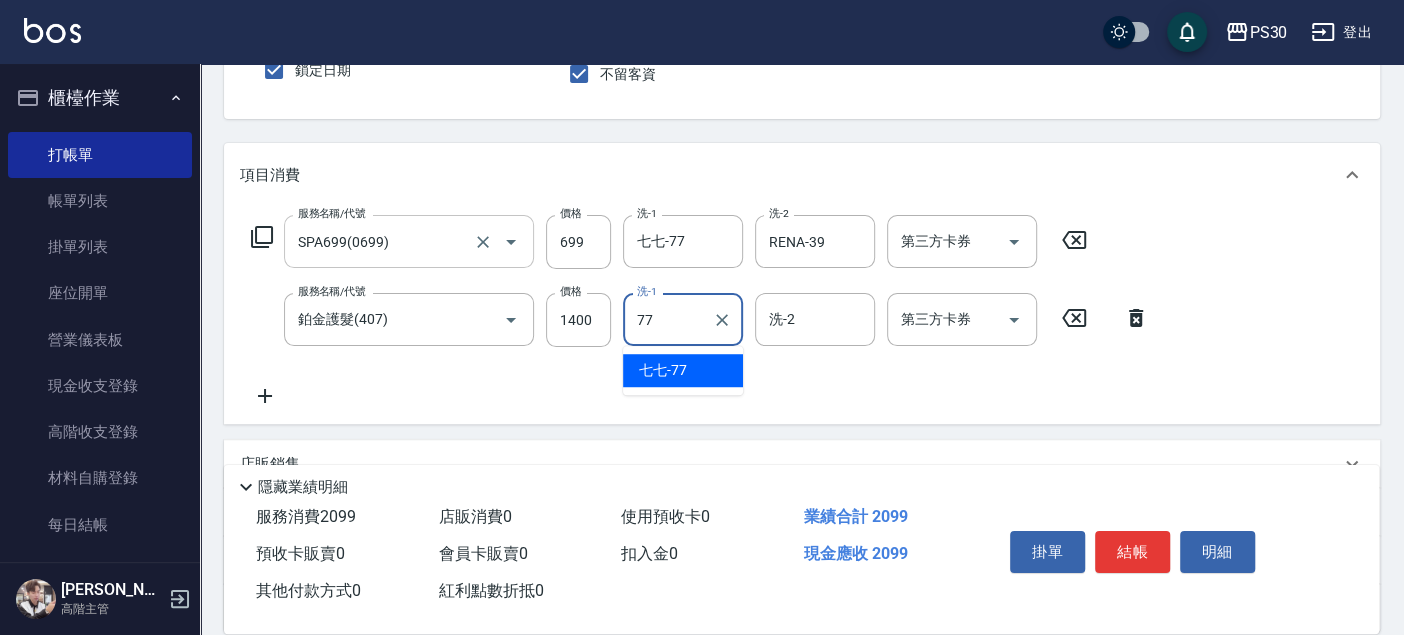 type on "七七-77" 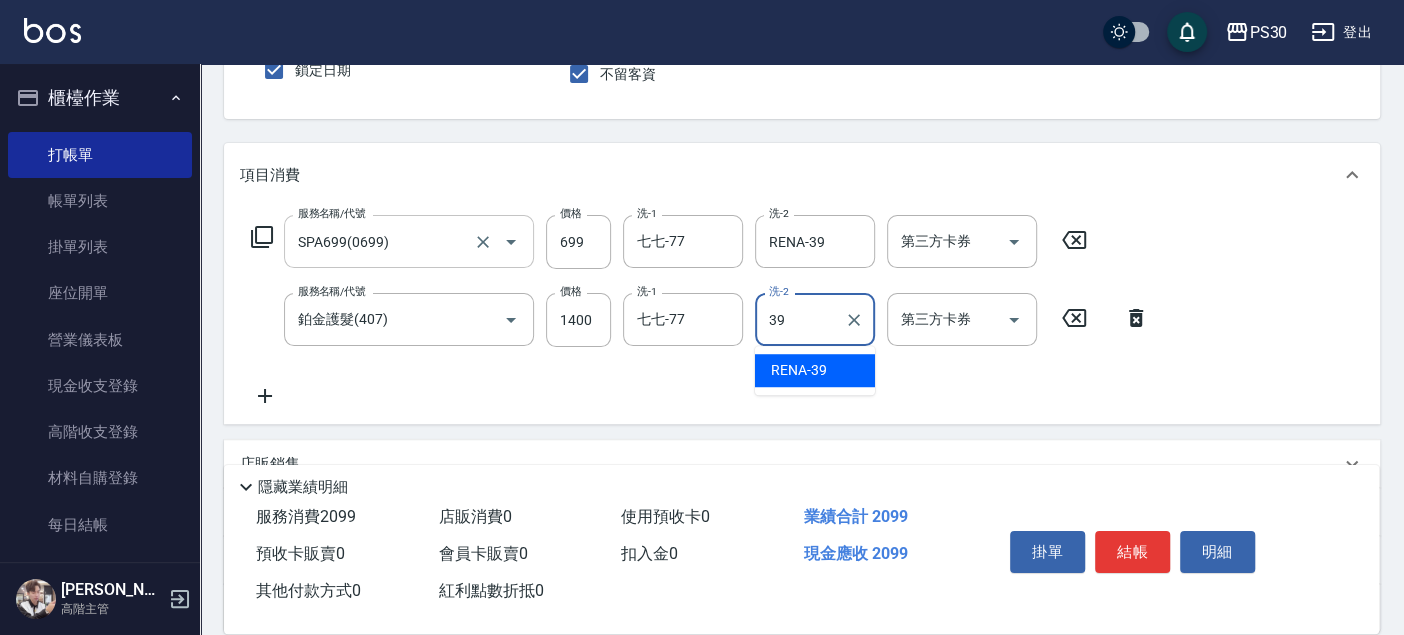 type on "RENA-39" 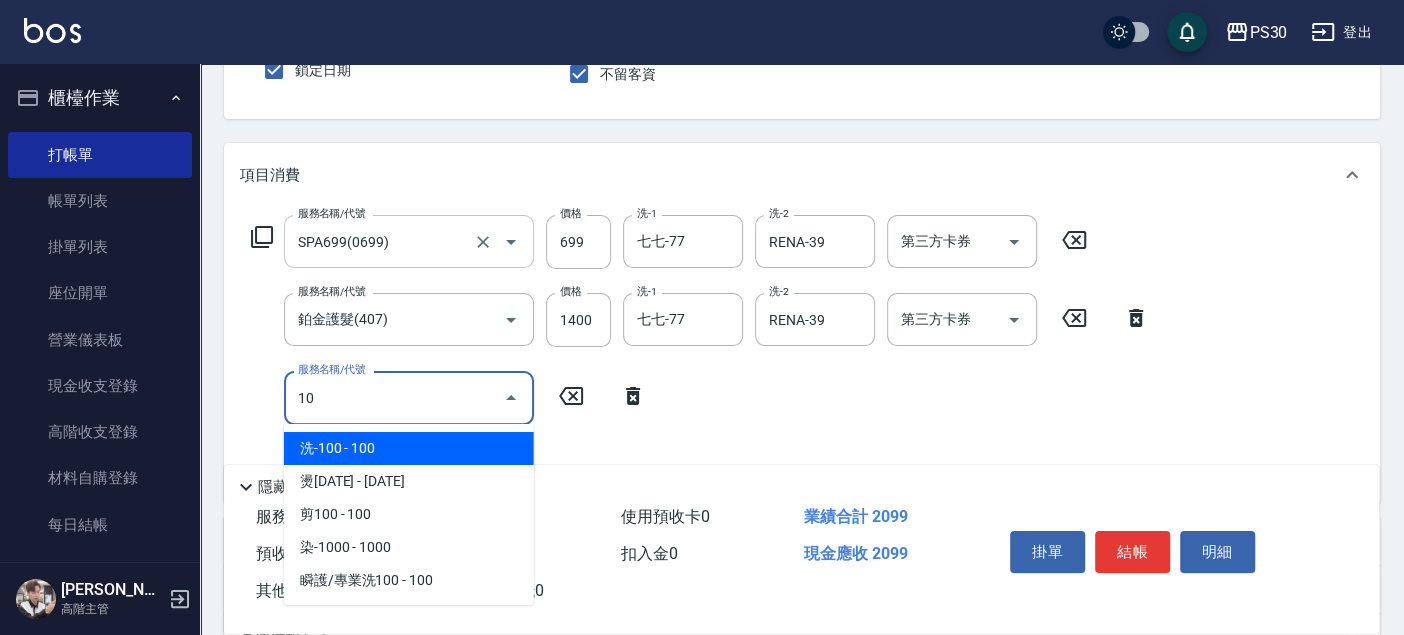type on "1" 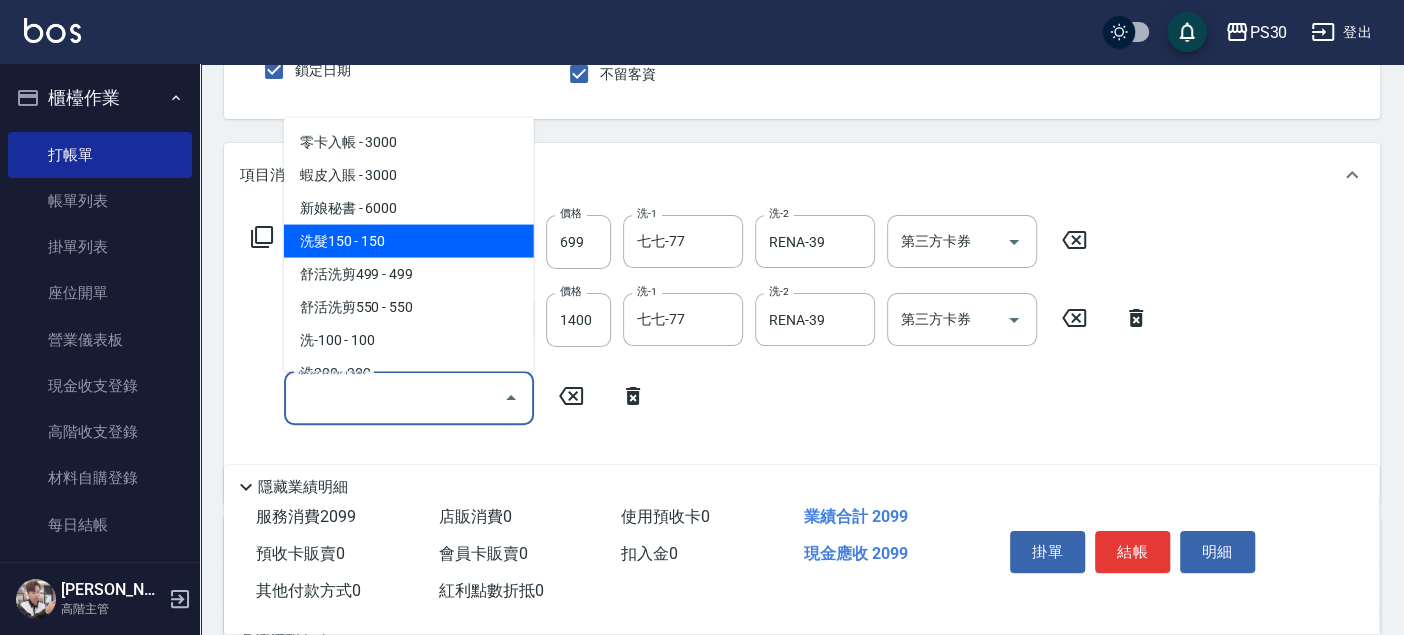 click on "服務名稱/代號 SPA699(0699) 服務名稱/代號 價格 699 價格 洗-1 七七-77 洗-1 洗-2 RENA-39 洗-2 第三方卡券 第三方卡券 服務名稱/代號 鉑金護髮(407) 服務名稱/代號 價格 1400 價格 洗-1 七七-77 洗-1 洗-2 RENA-39 洗-2 第三方卡券 第三方卡券 服務名稱/代號 服務名稱/代號" at bounding box center [700, 350] 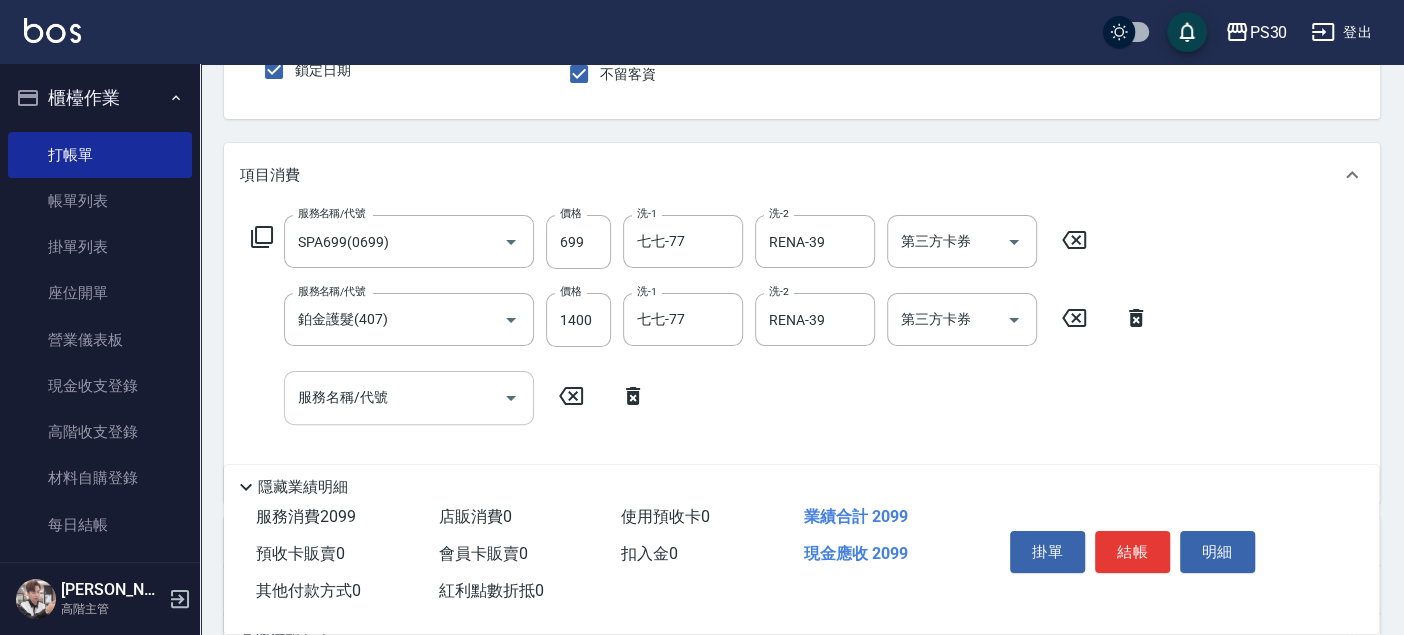 click on "服務名稱/代號" at bounding box center [394, 397] 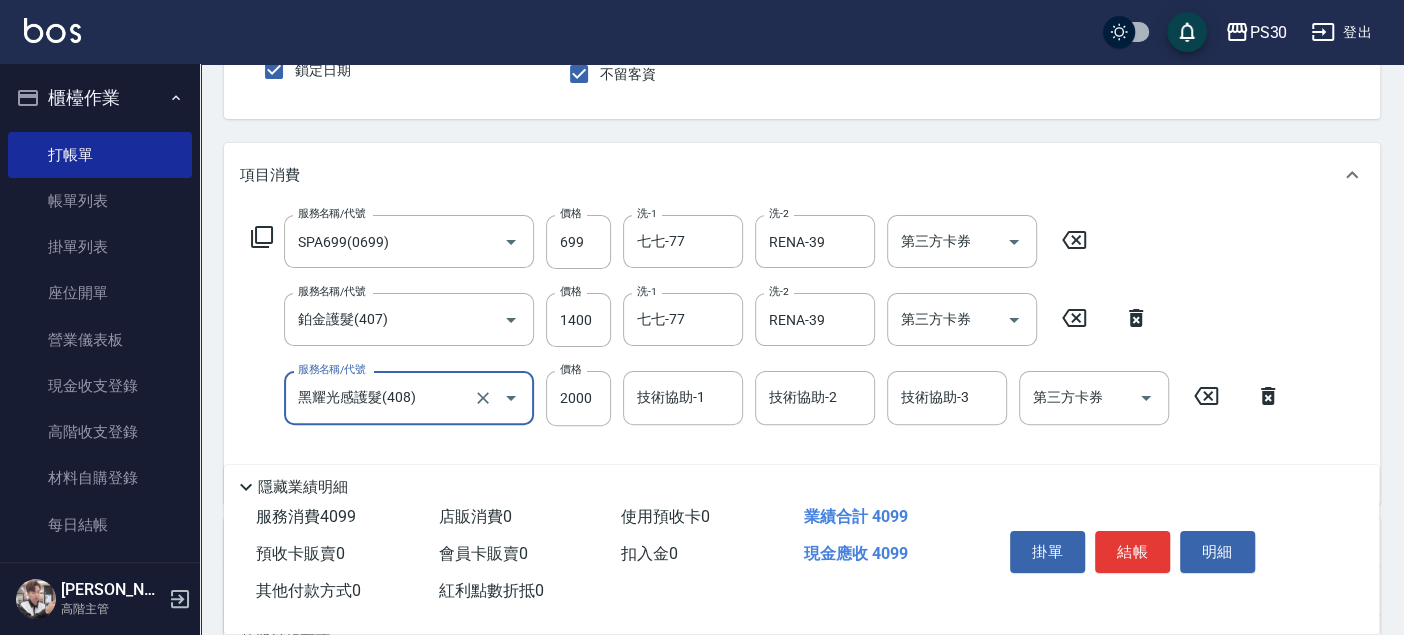 type on "黑耀光感護髮(408)" 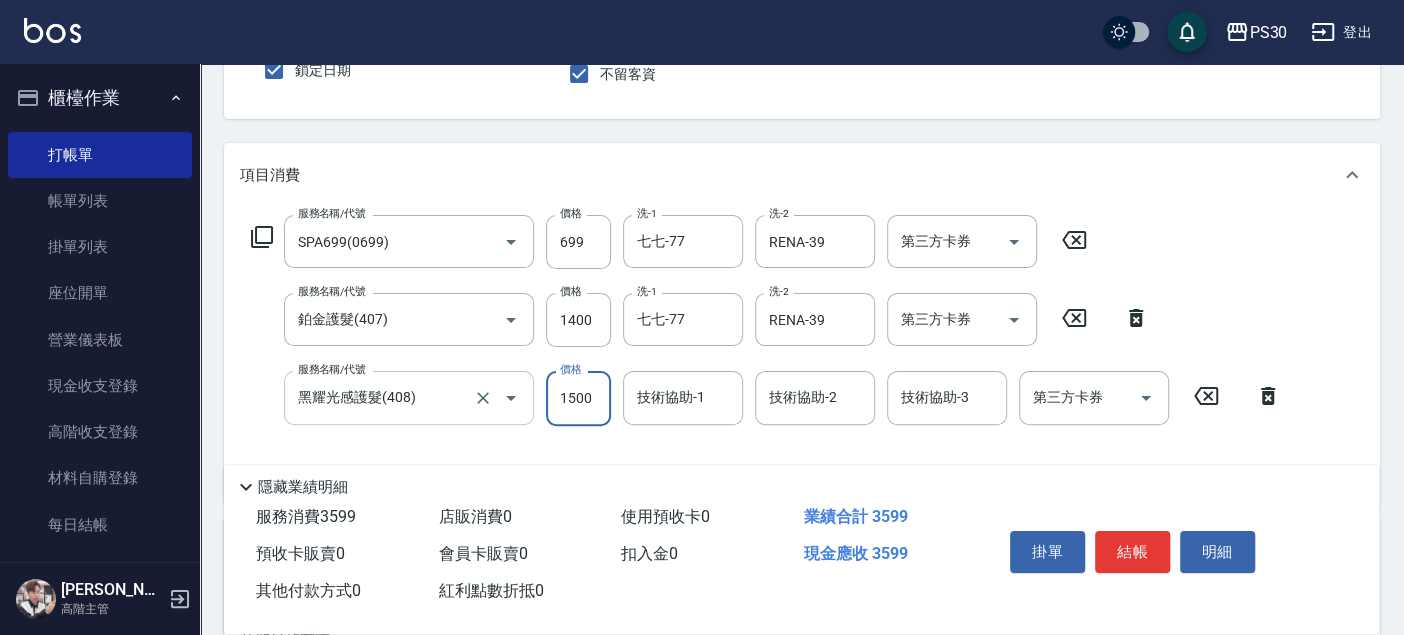 type on "1500" 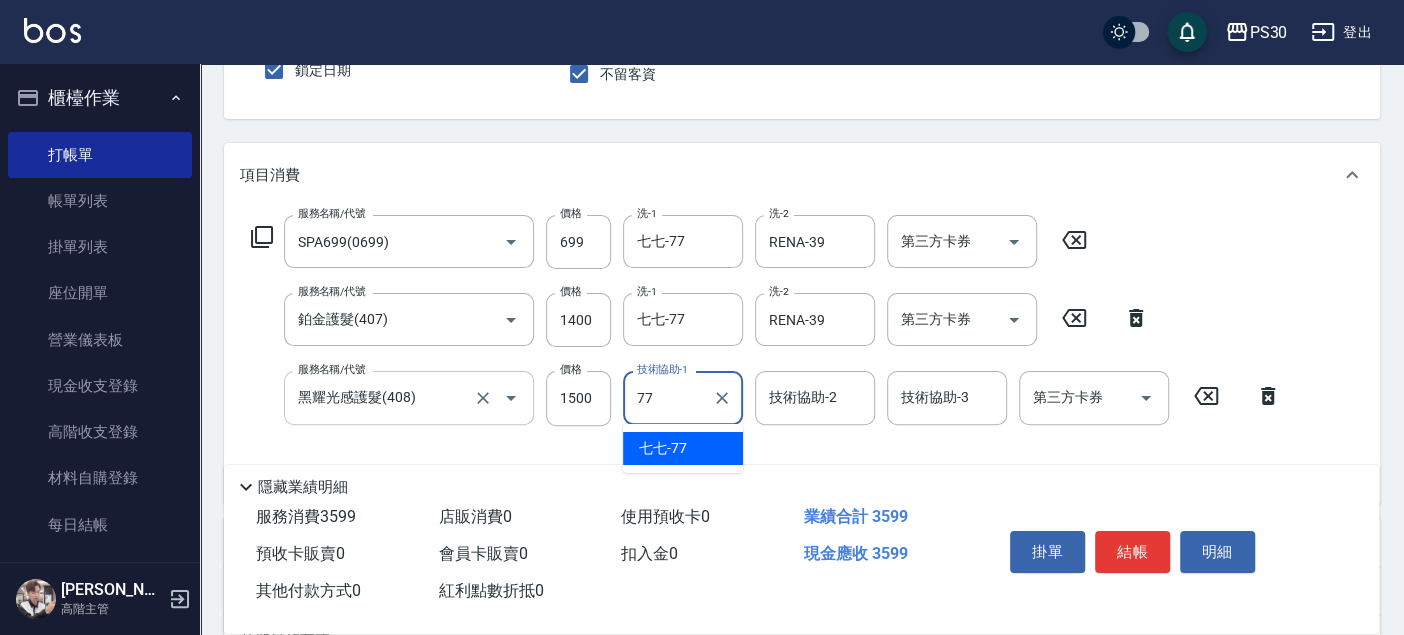type on "七七-77" 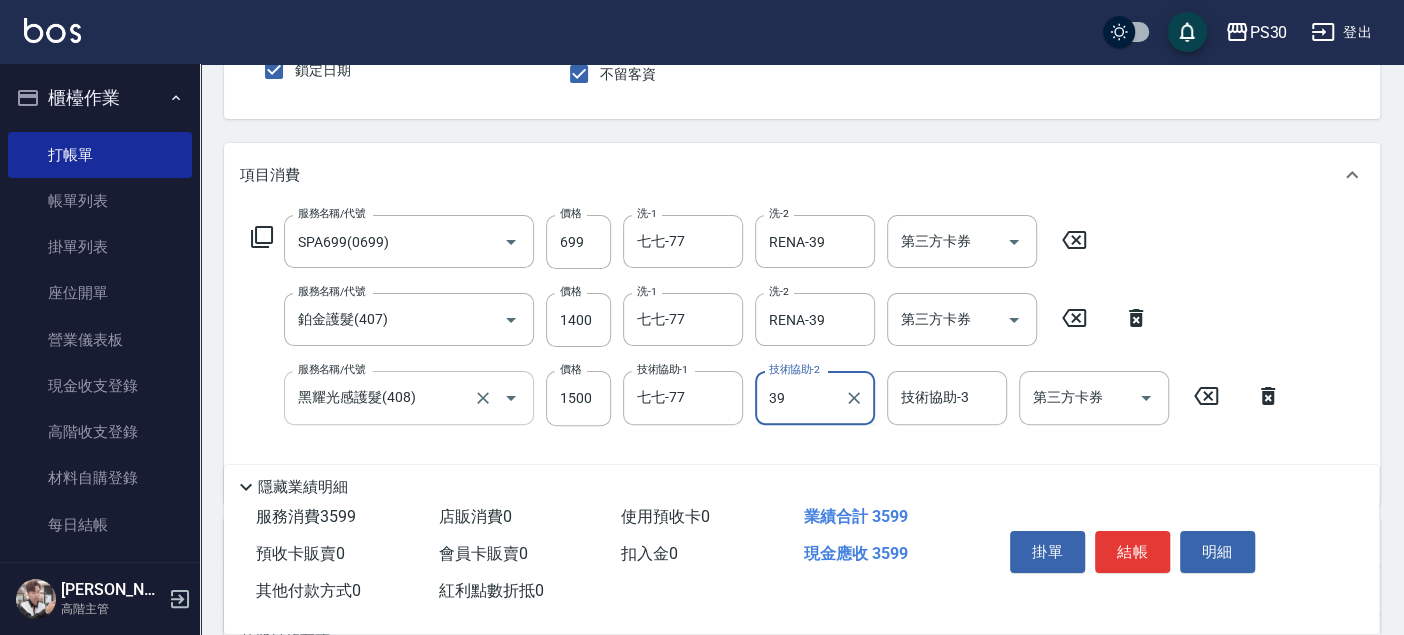 type on "RENA-39" 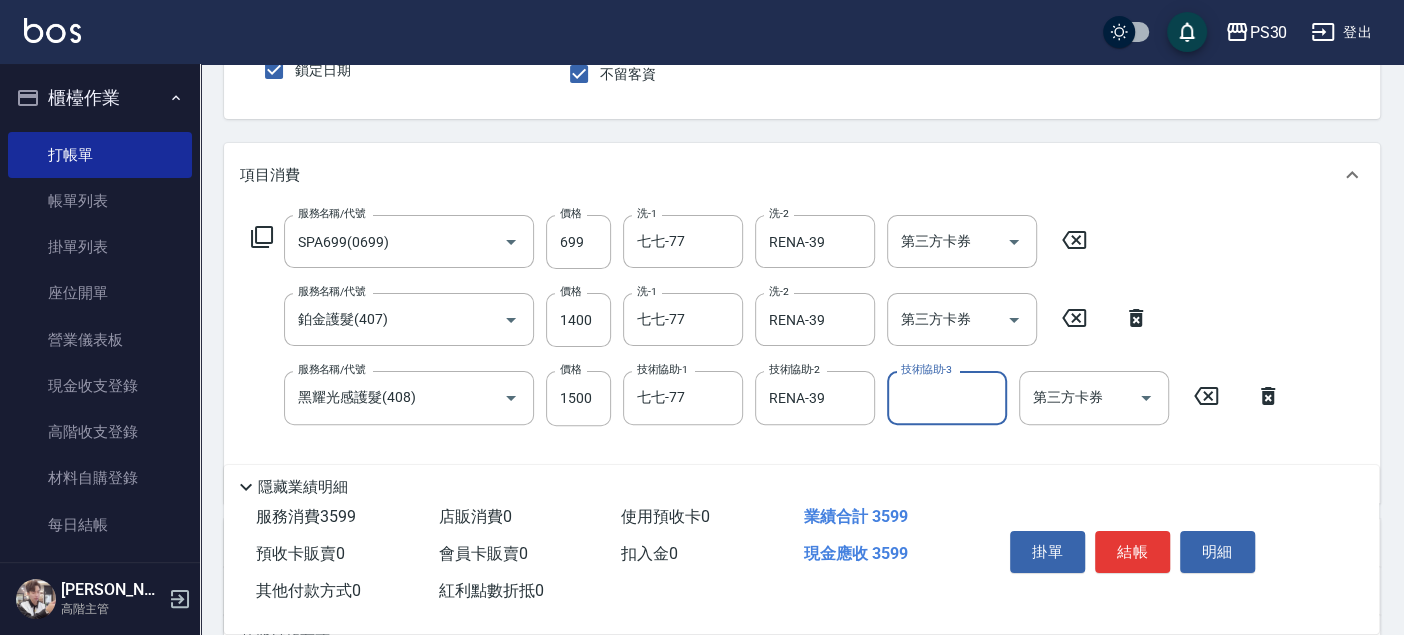 click on "服務名稱/代號 SPA699(0699) 服務名稱/代號 價格 699 價格 洗-1 七七-77 洗-1 洗-2 RENA-39 洗-2 第三方卡券 第三方卡券 服務名稱/代號 鉑金護髮(407) 服務名稱/代號 價格 1400 價格 洗-1 七七-77 洗-1 洗-2 RENA-39 洗-2 第三方卡券 第三方卡券 服務名稱/代號 黑耀光感護髮(408) 服務名稱/代號 價格 1500 價格 技術協助-1 七七-77 技術協助-1 技術協助-2 RENA-39 技術協助-2 技術協助-3 技術協助-3 第三方卡券 第三方卡券" at bounding box center [802, 354] 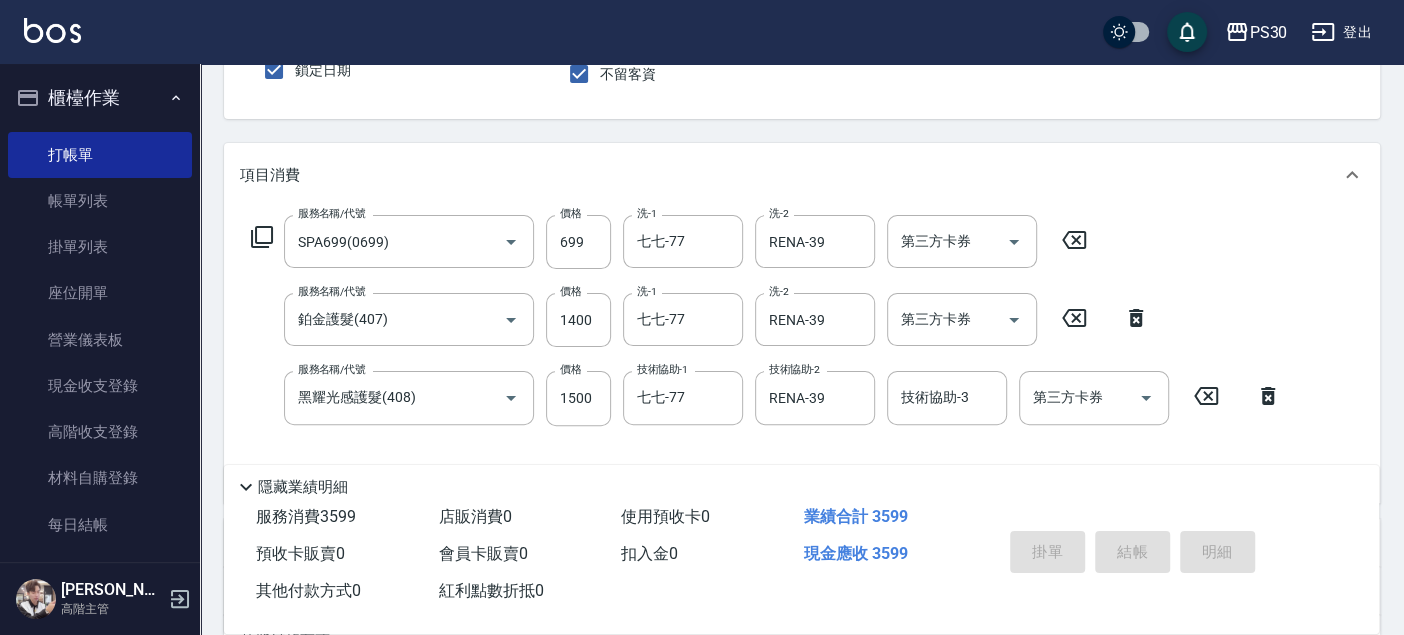 type 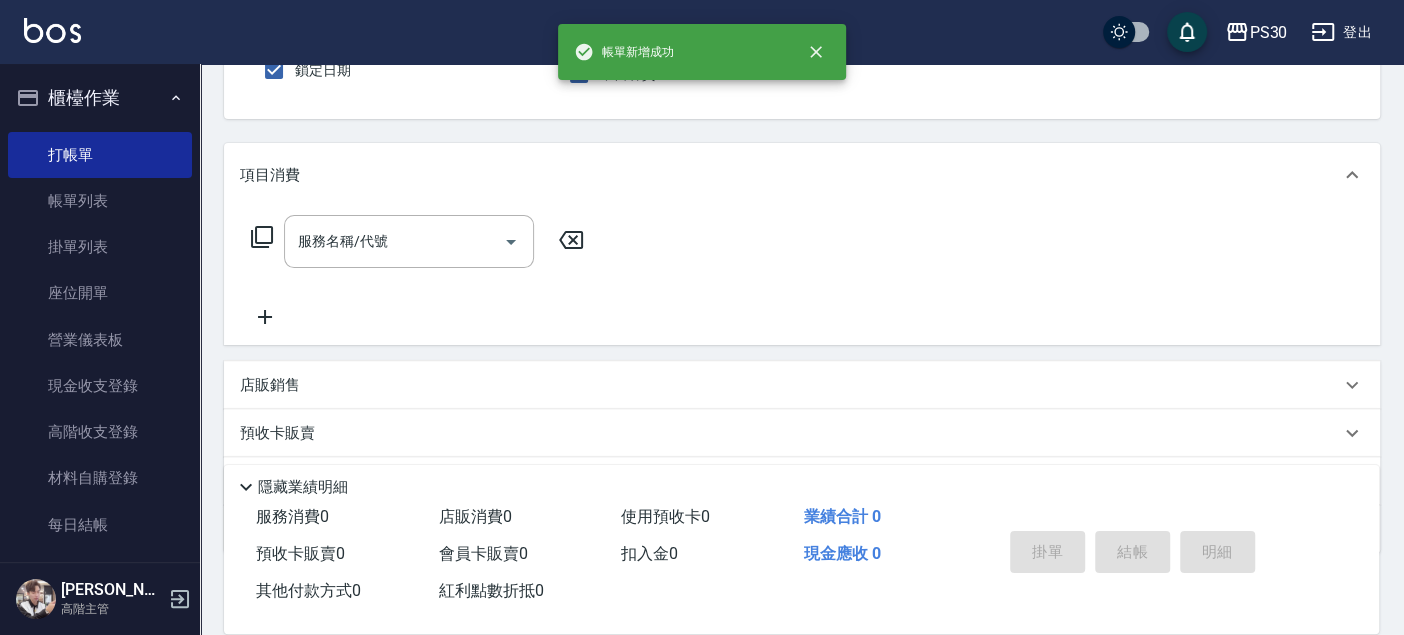 type on "ONE-1" 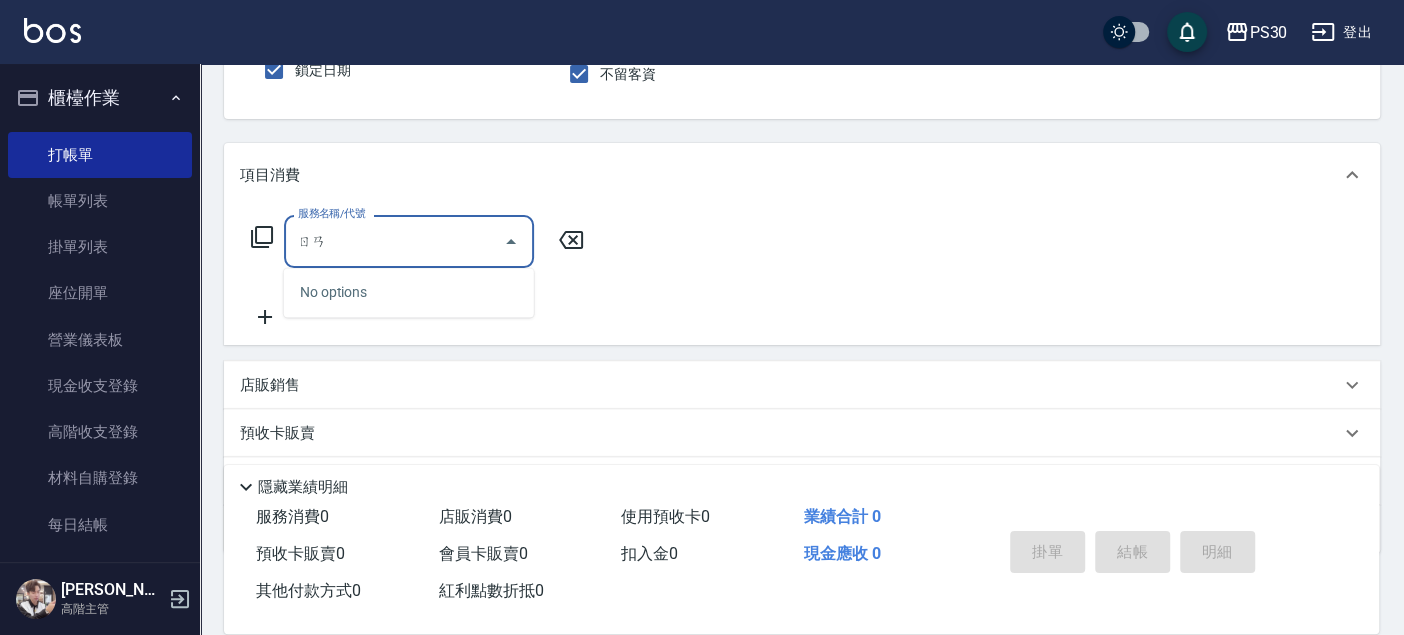type on "染" 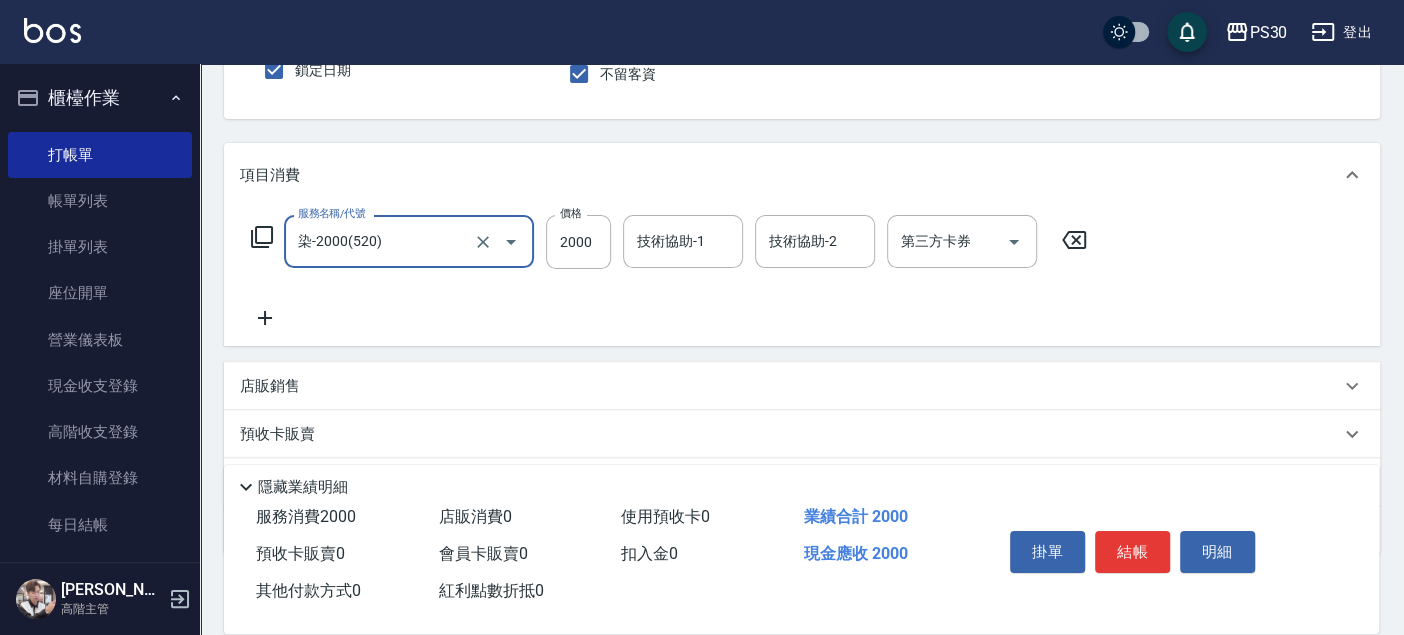 type on "染-2000(520)" 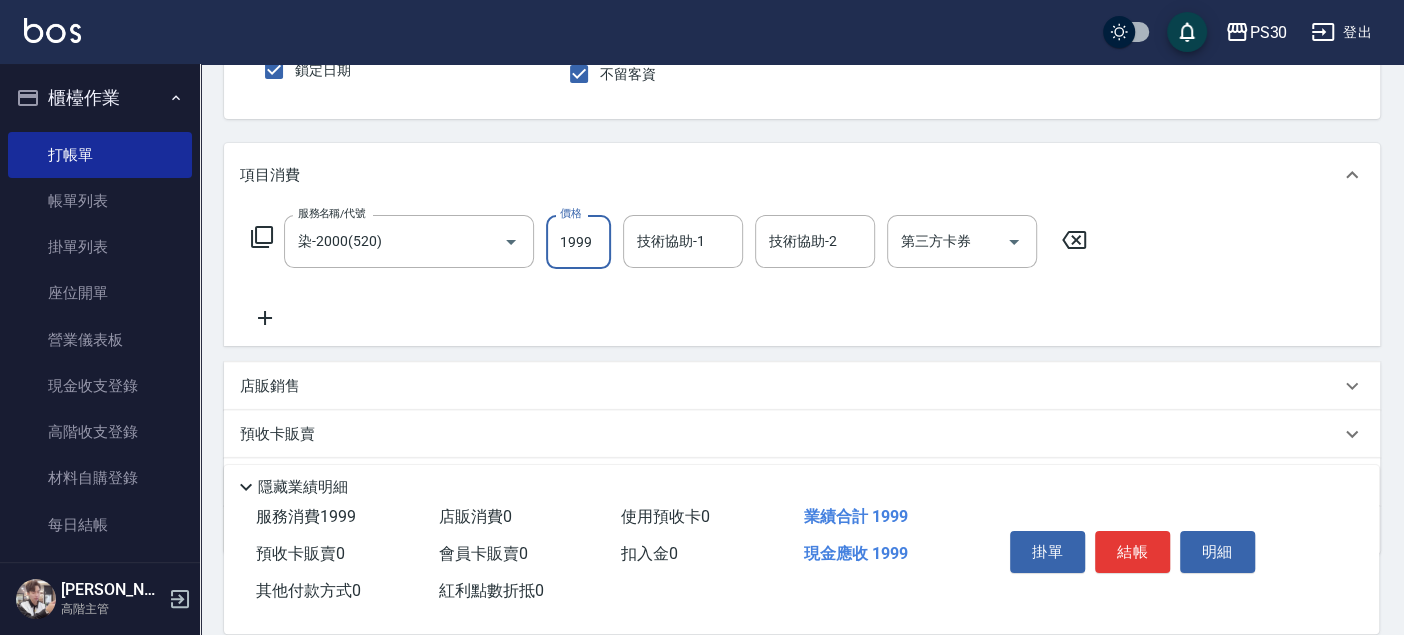 type on "1999" 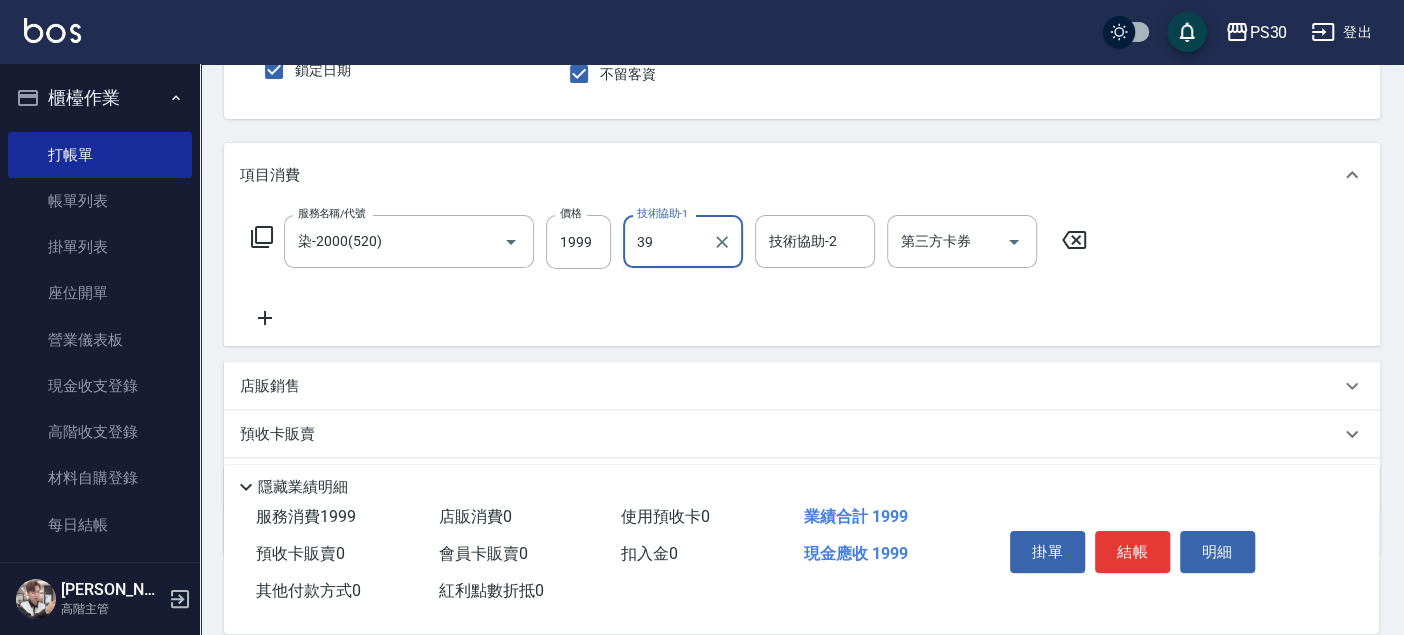 type on "RENA-39" 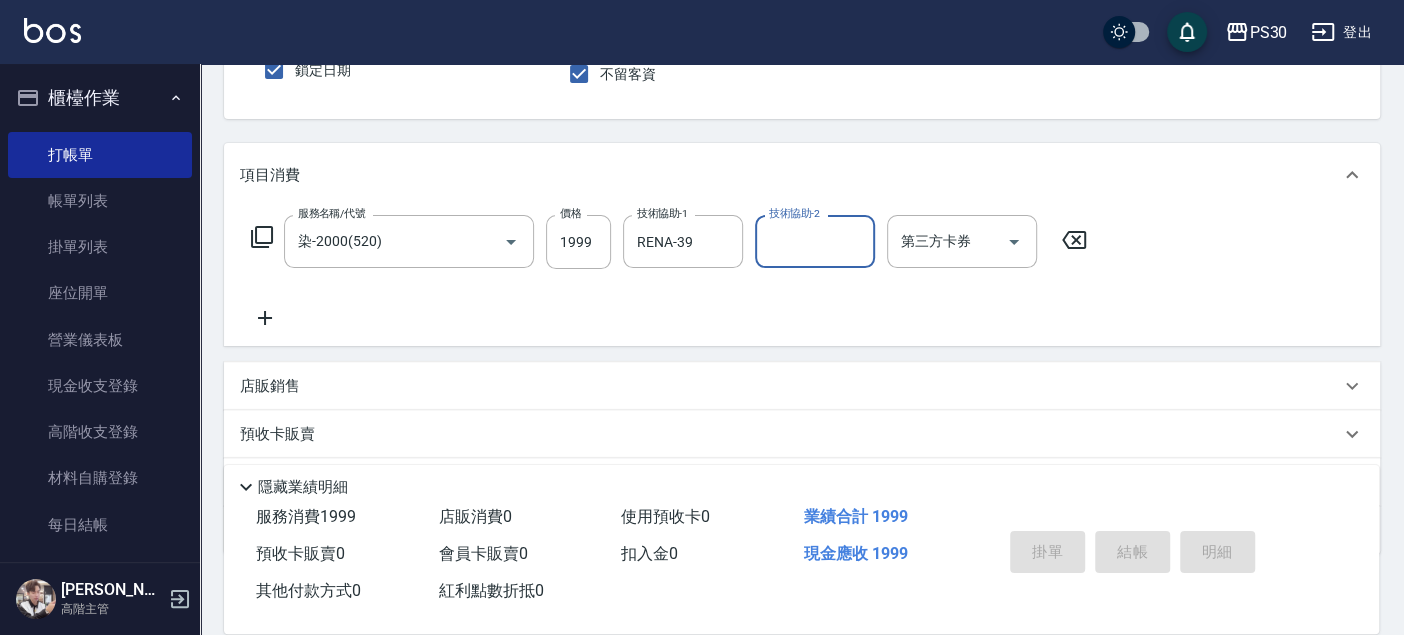 type 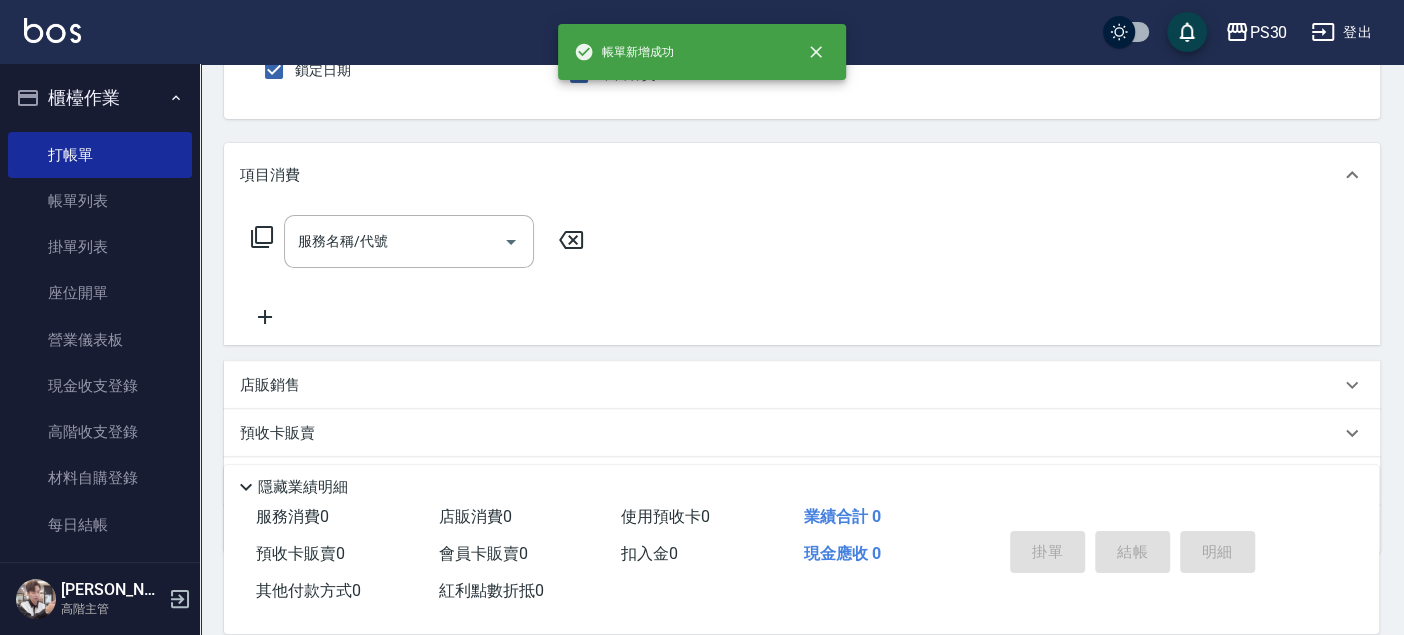 type on "ONE-1" 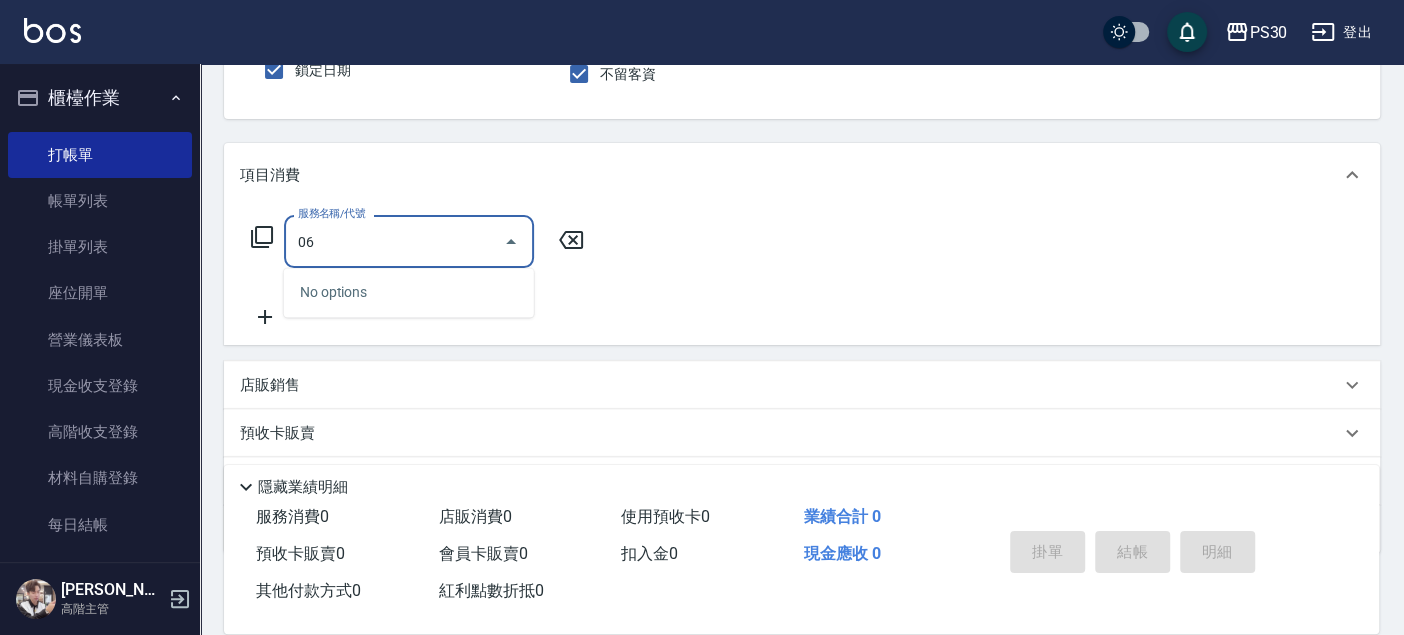 type on "0" 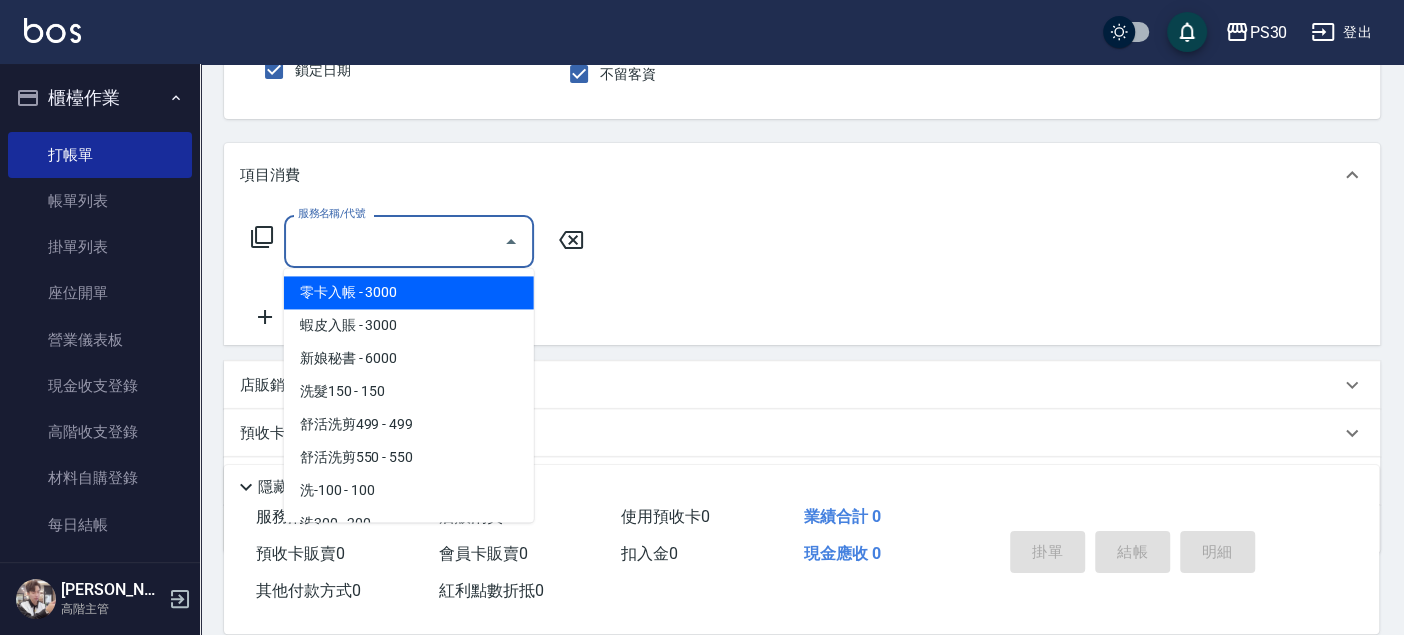 type on "0" 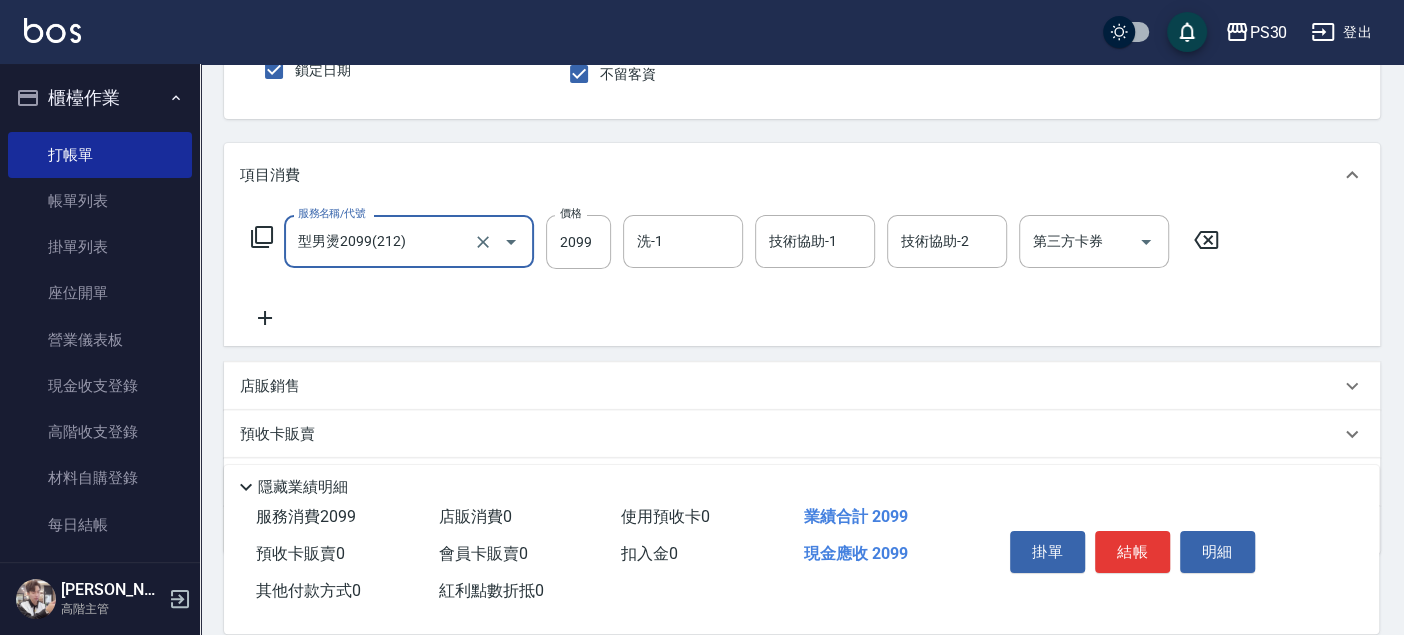 type on "型男燙2099(212)" 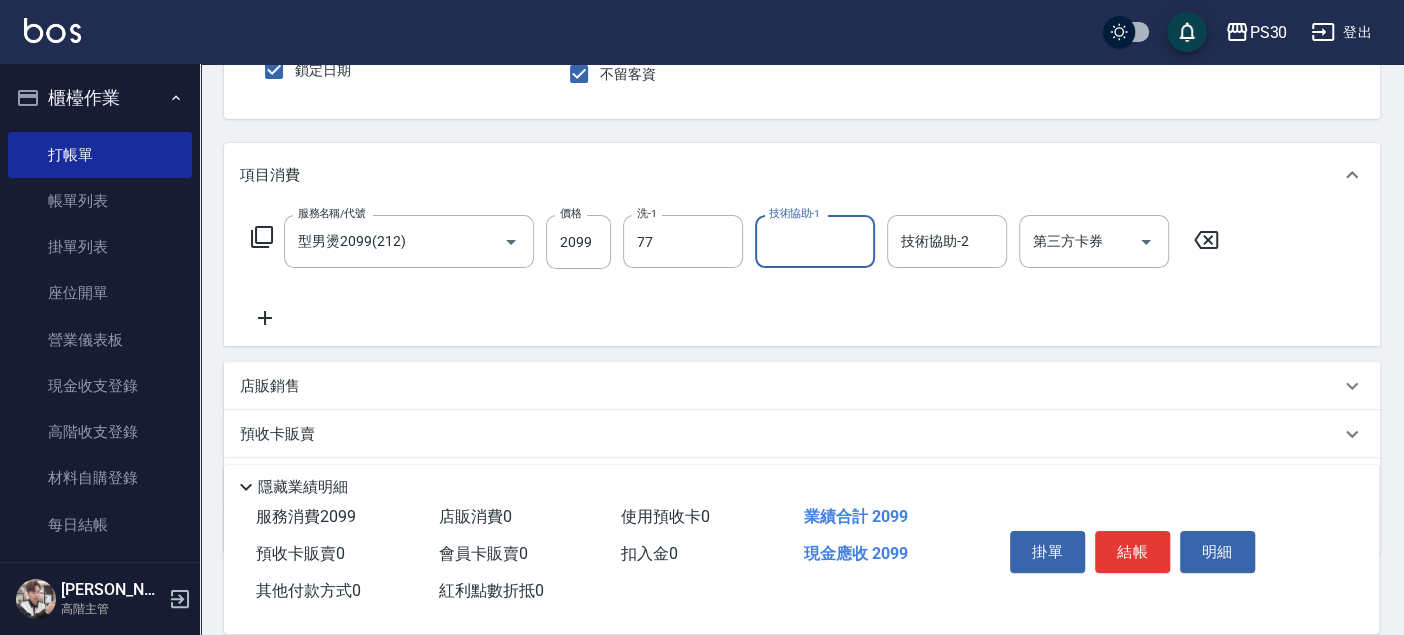 type on "七七-77" 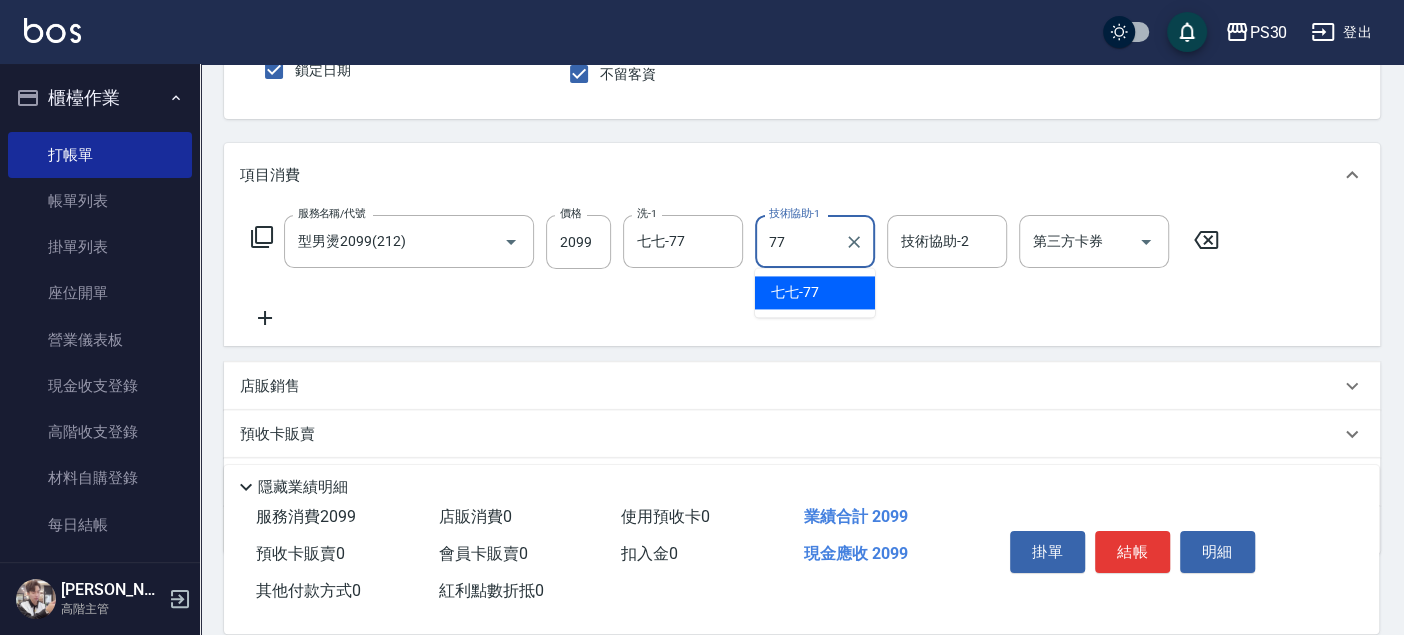 type on "七七-77" 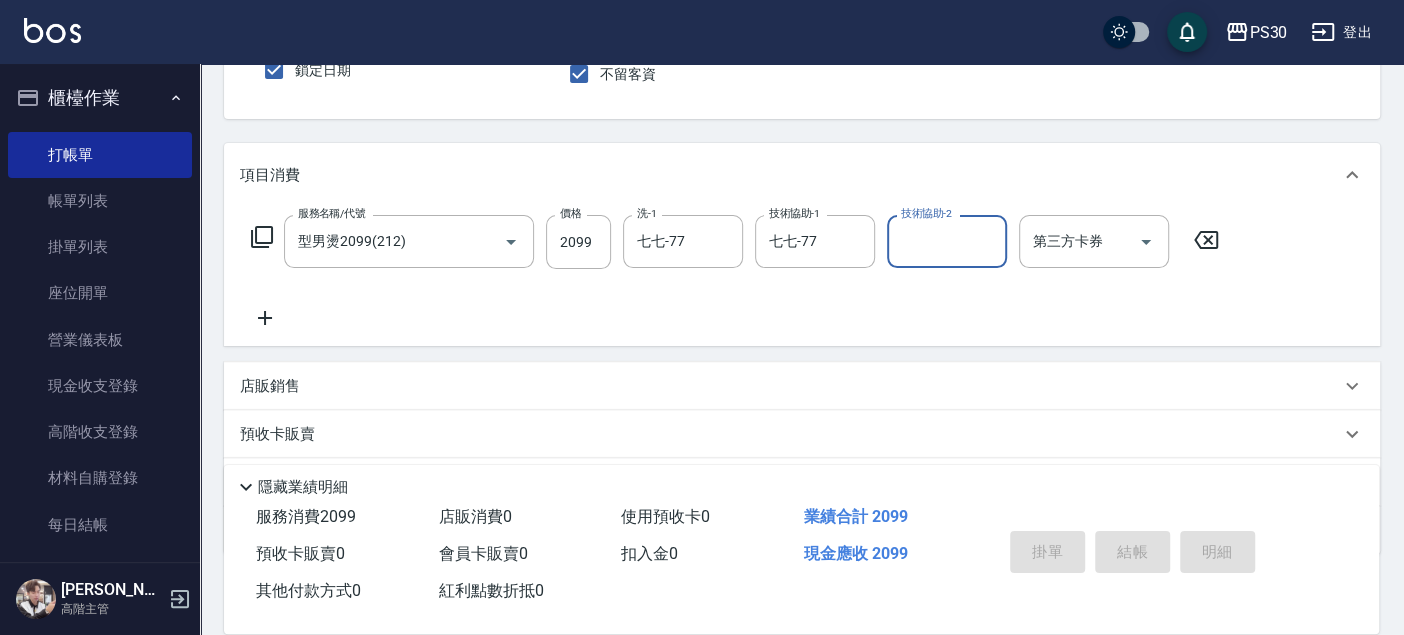 type 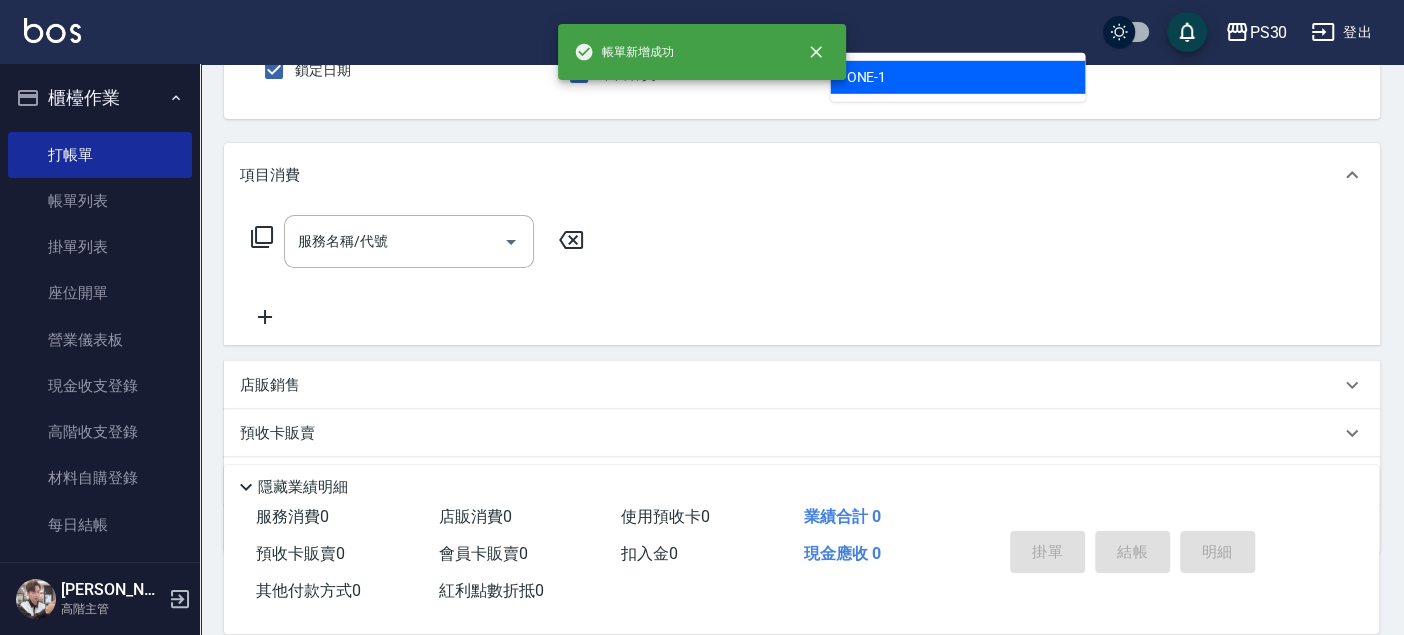 type on "ONE-1" 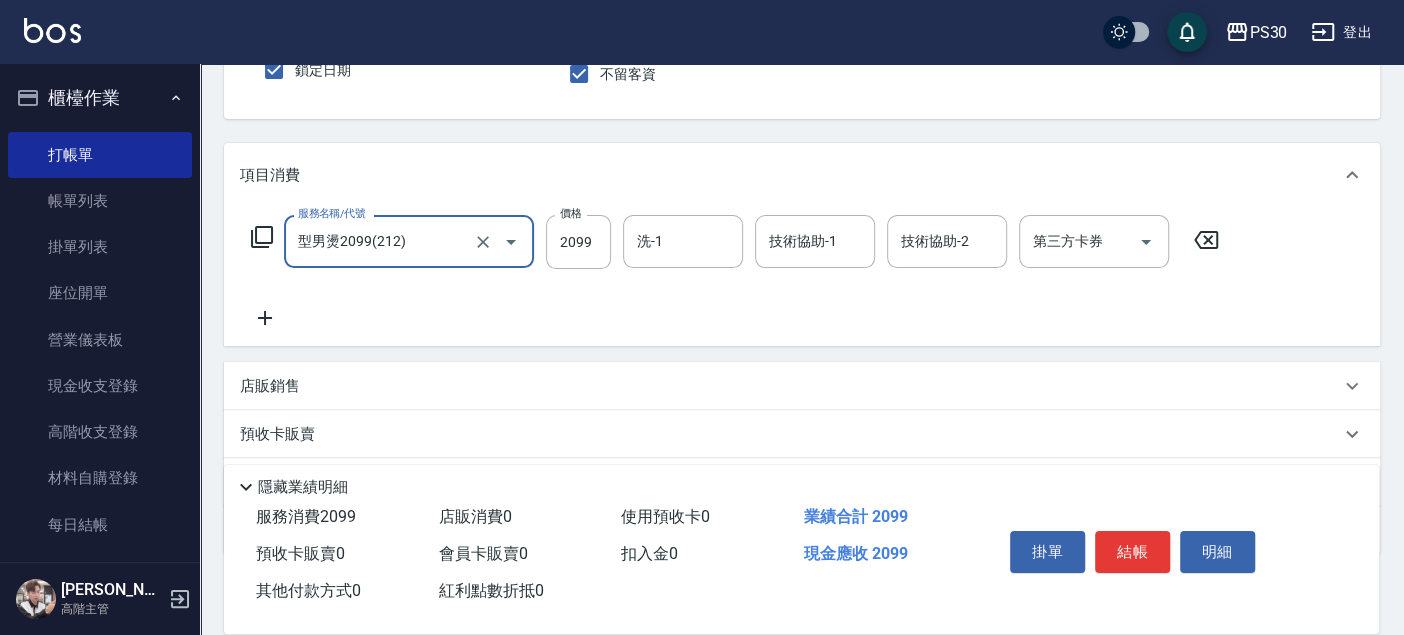 type on "型男燙2099(212)" 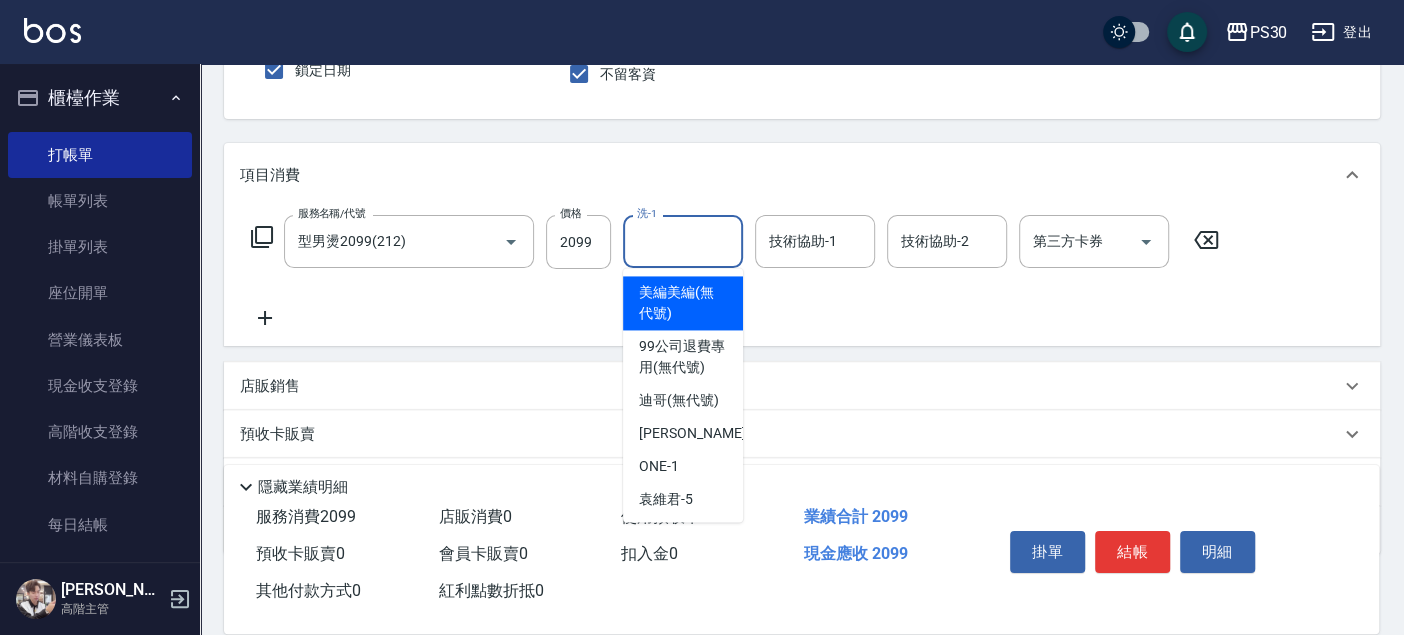 click on "洗-1" at bounding box center (683, 241) 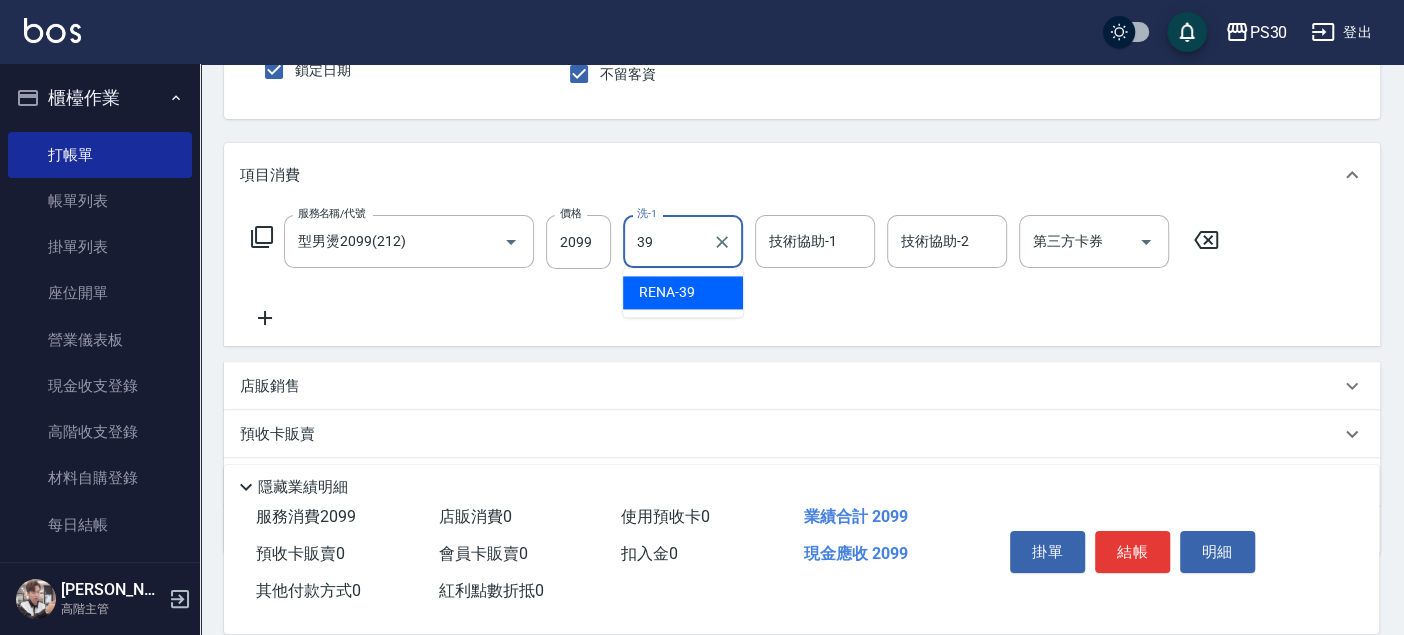 type on "RENA-39" 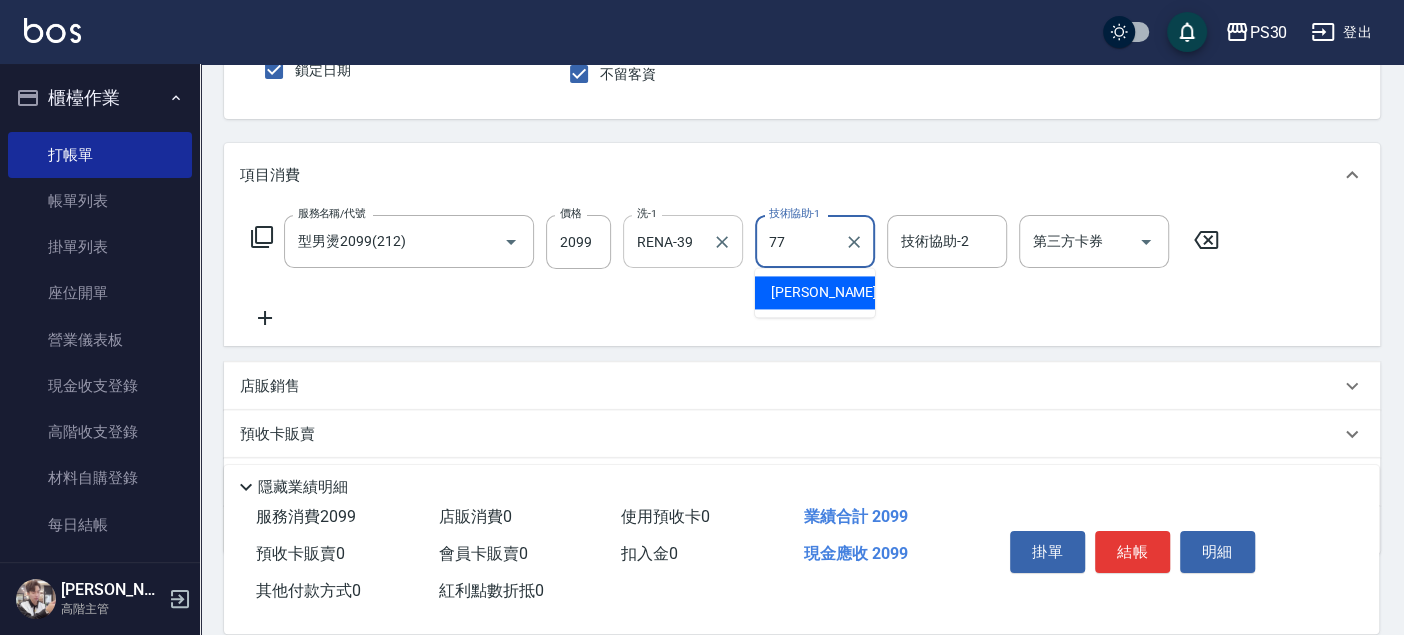 type on "七七-77" 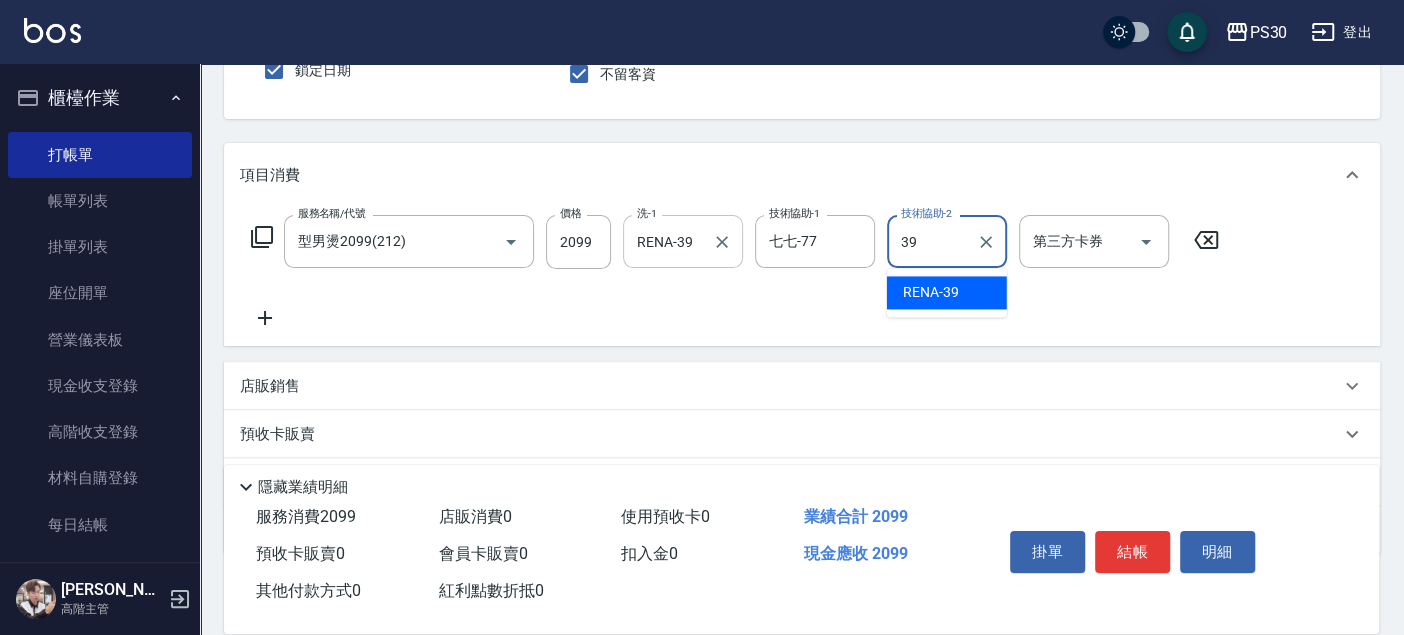 type on "RENA-39" 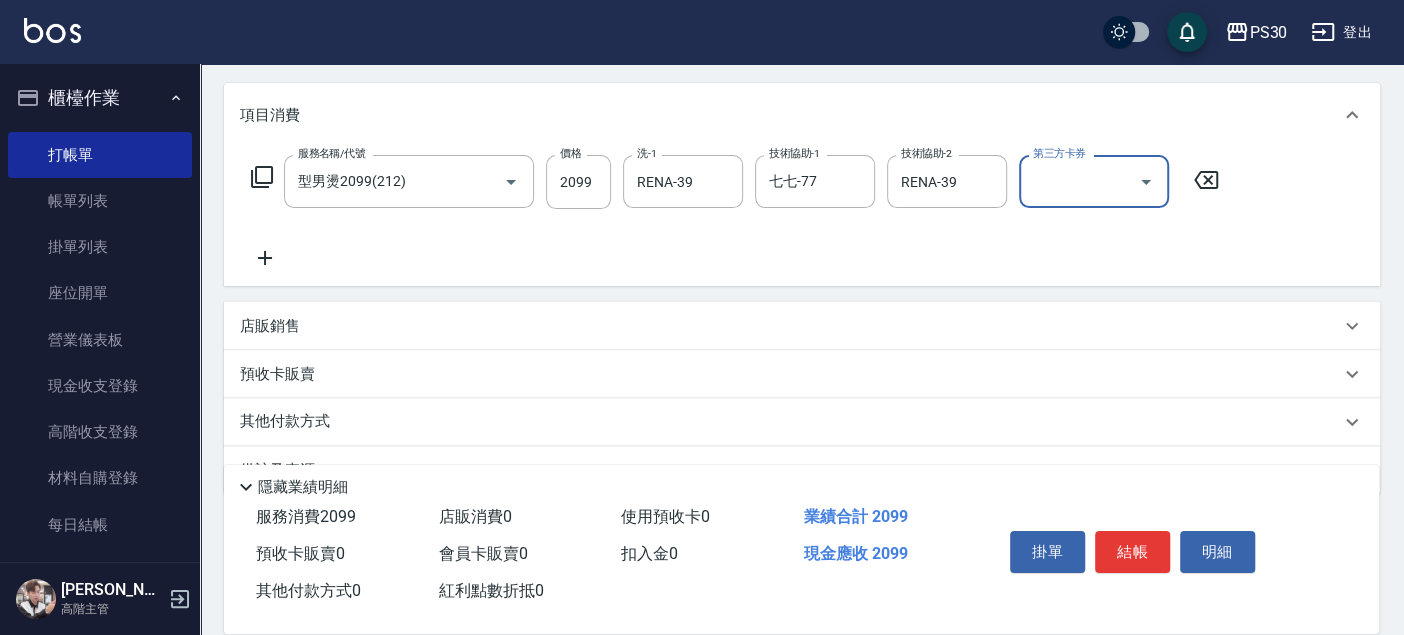 scroll, scrollTop: 292, scrollLeft: 0, axis: vertical 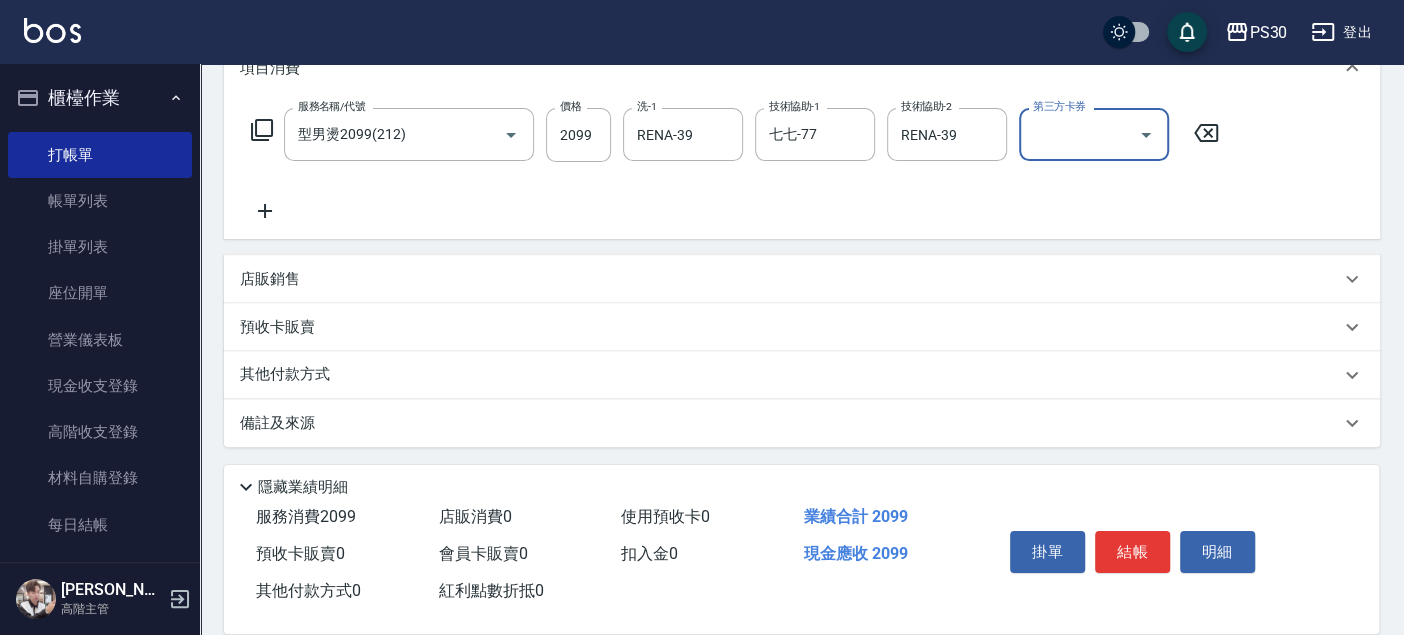 click on "其他付款方式" at bounding box center (790, 375) 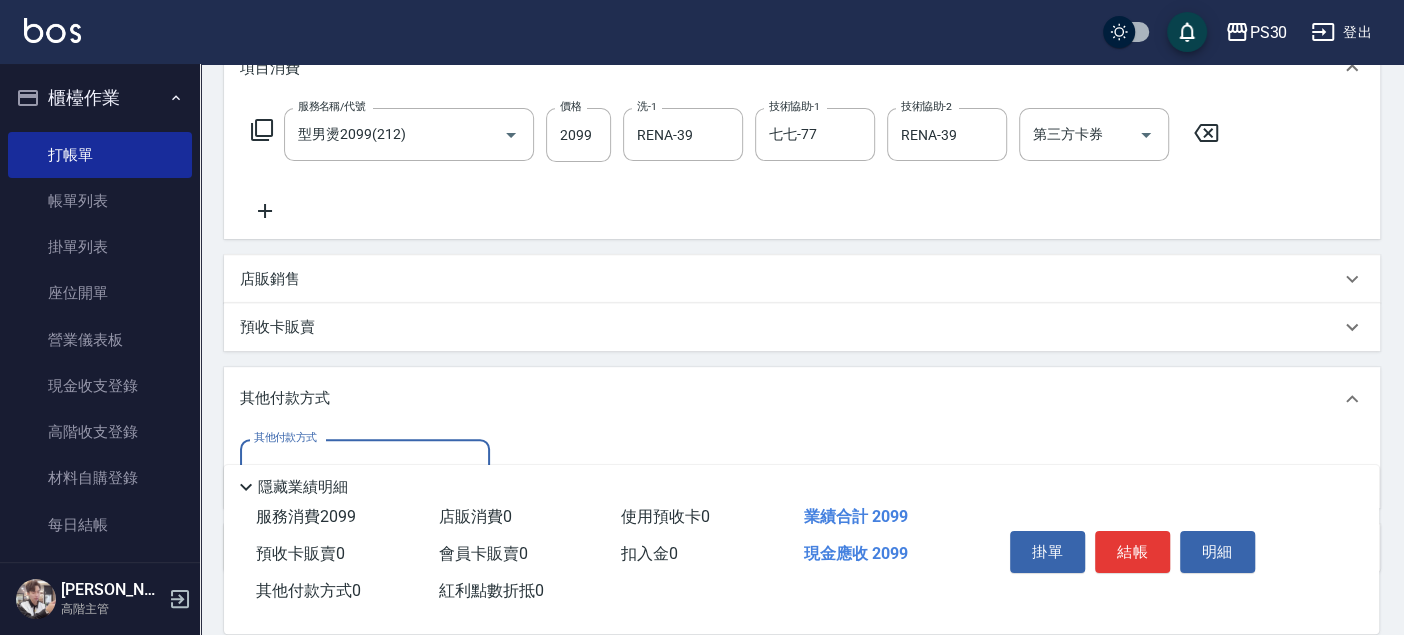 scroll, scrollTop: 0, scrollLeft: 0, axis: both 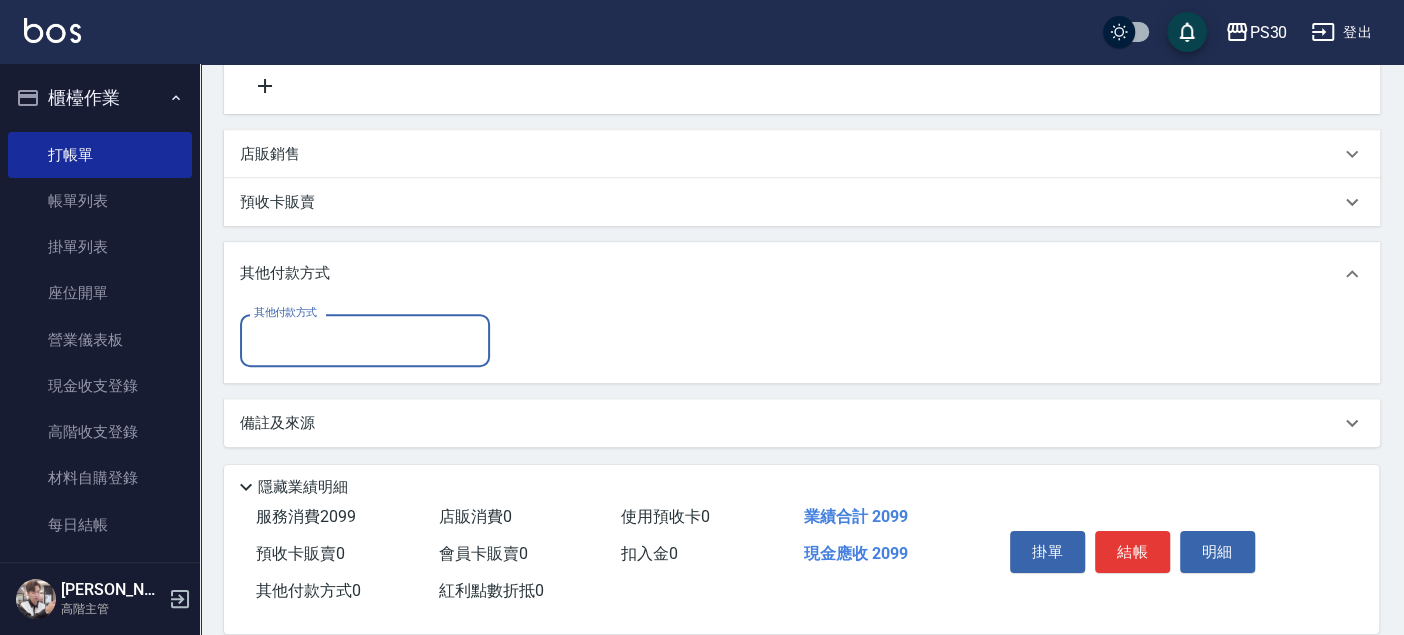 click on "其他付款方式" at bounding box center [365, 340] 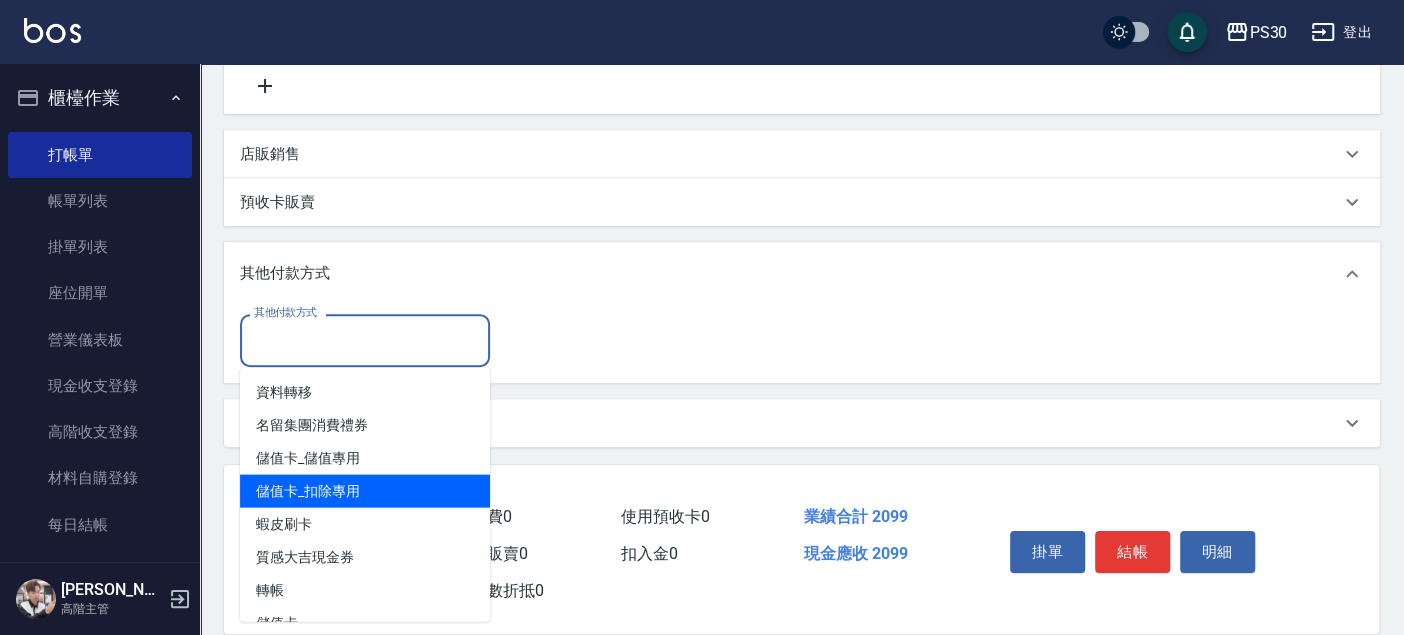 click on "儲值卡_扣除專用" at bounding box center [365, 490] 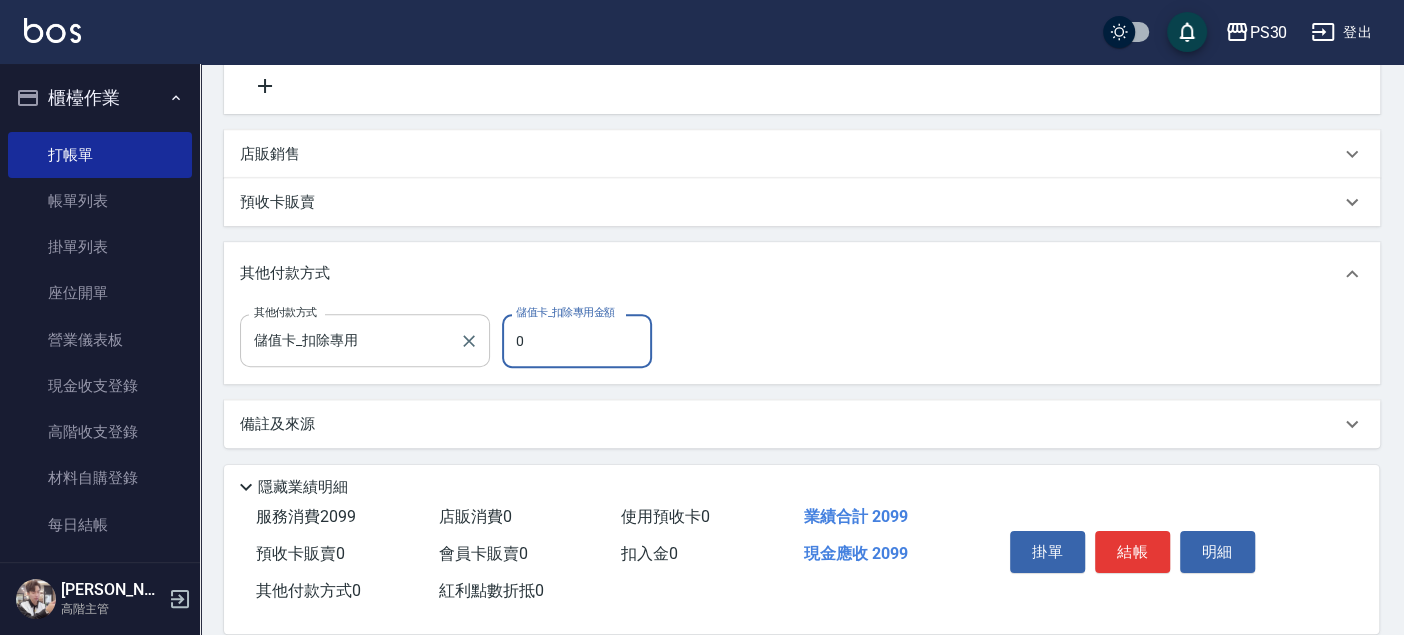 drag, startPoint x: 588, startPoint y: 333, endPoint x: 457, endPoint y: 328, distance: 131.09538 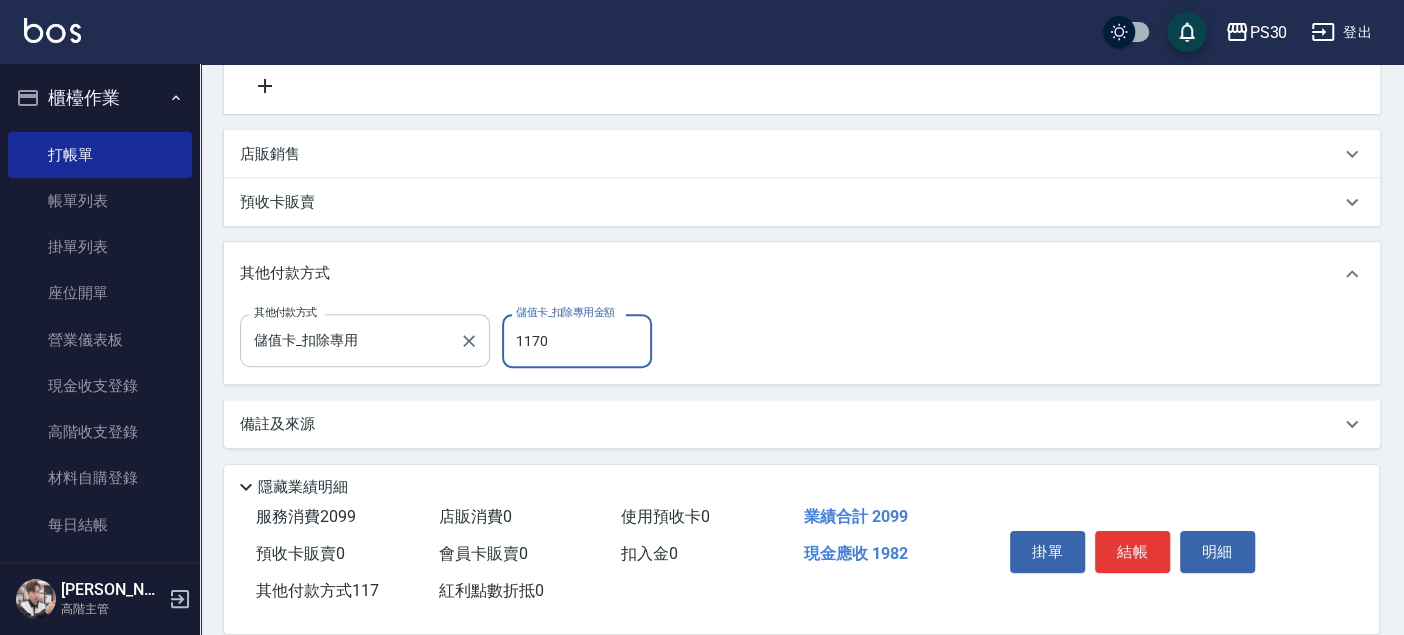 type on "1170" 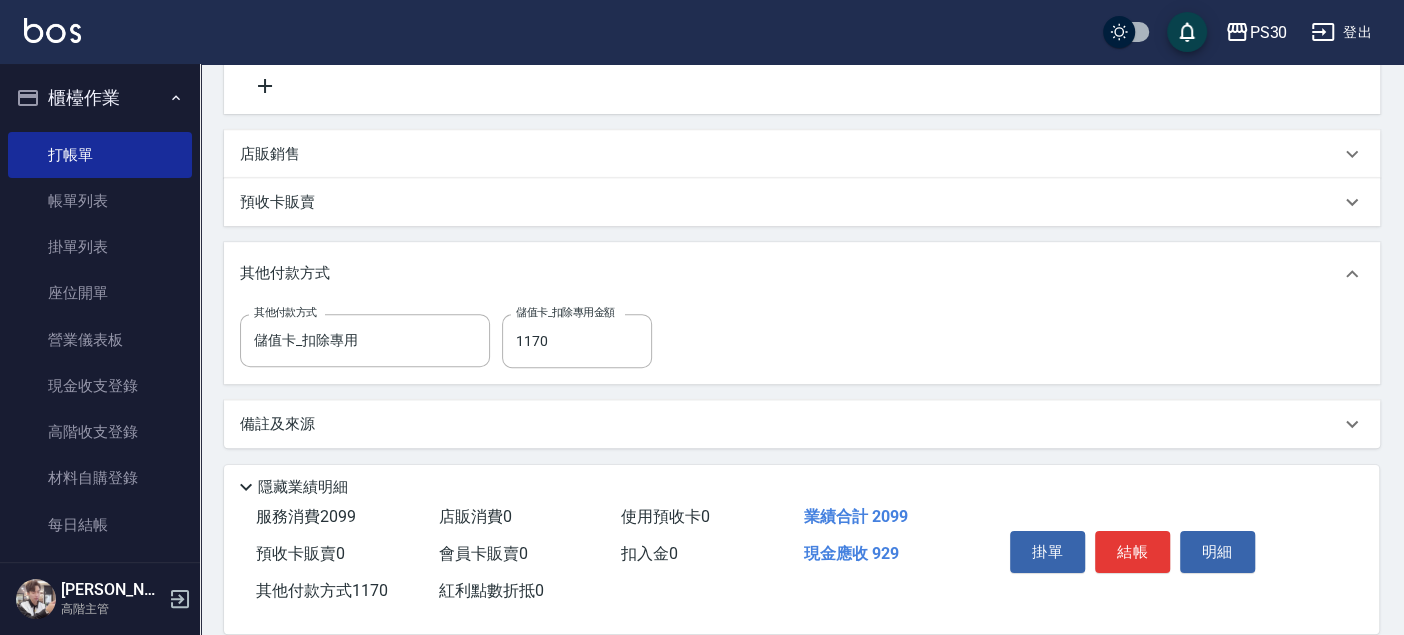 click on "其他付款方式 儲值卡_扣除專用 其他付款方式 儲值卡_扣除專用金額 1170 儲值卡_扣除專用金額" at bounding box center [802, 341] 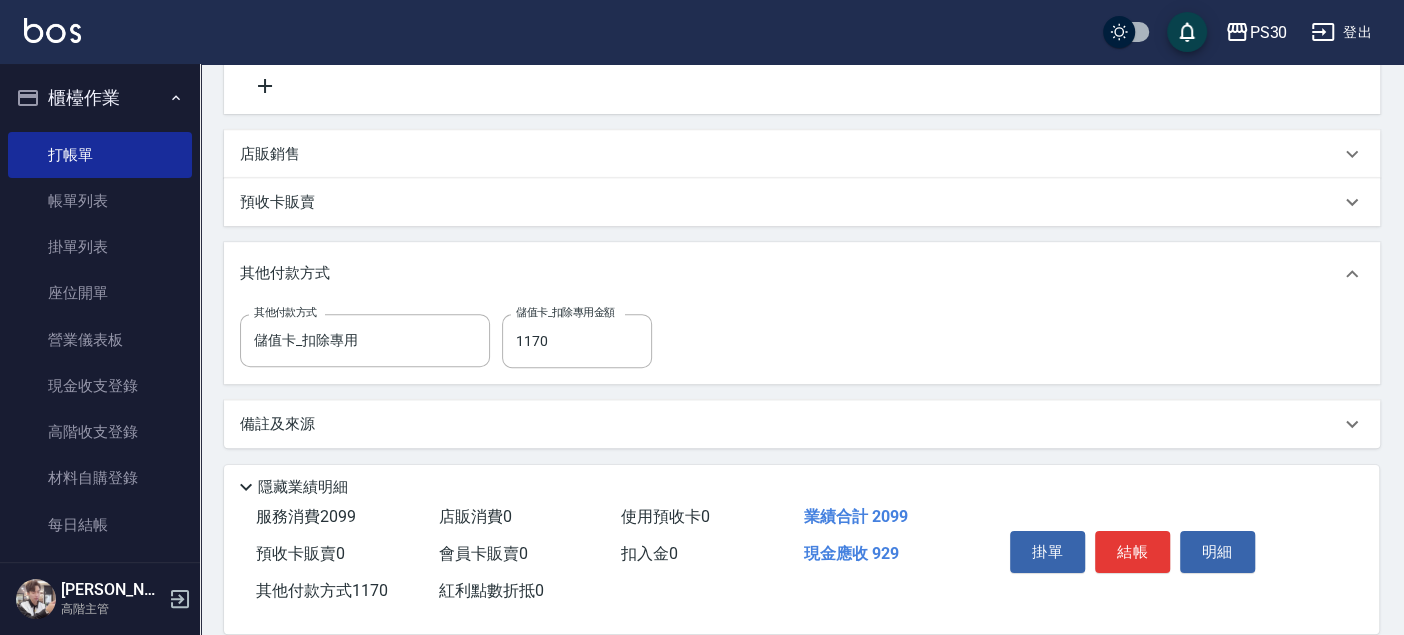 scroll, scrollTop: 418, scrollLeft: 0, axis: vertical 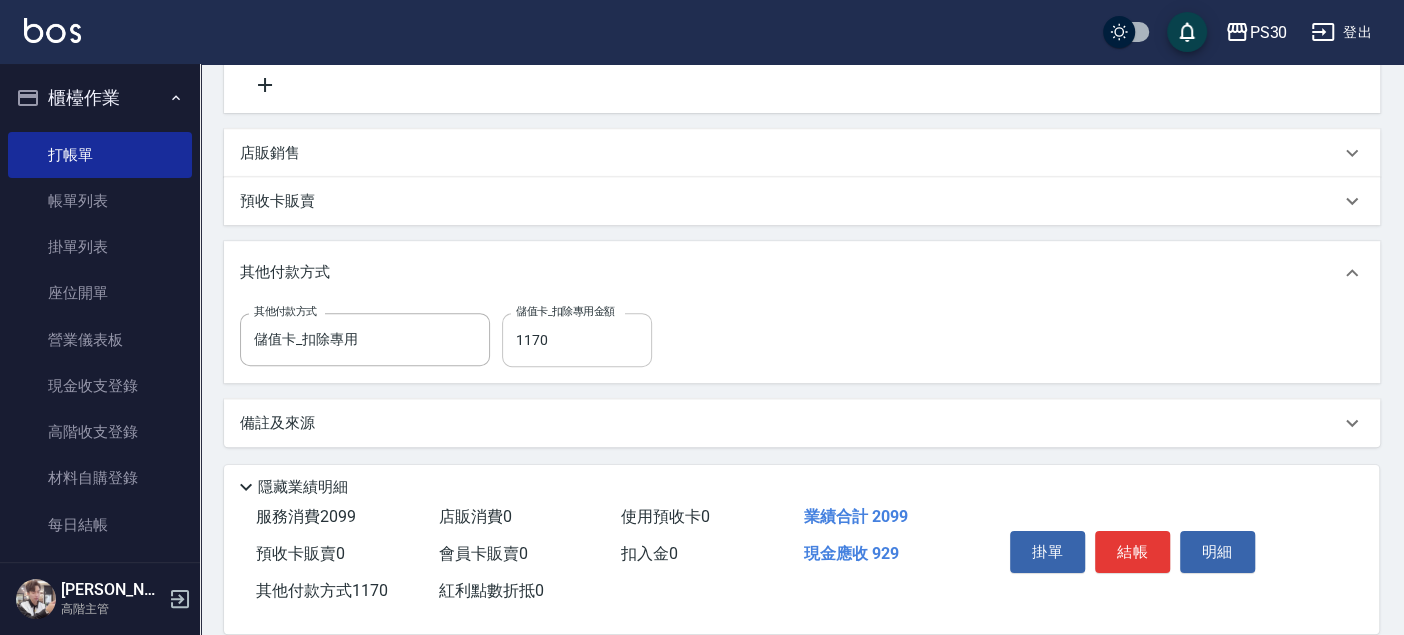 click on "1170" at bounding box center [577, 340] 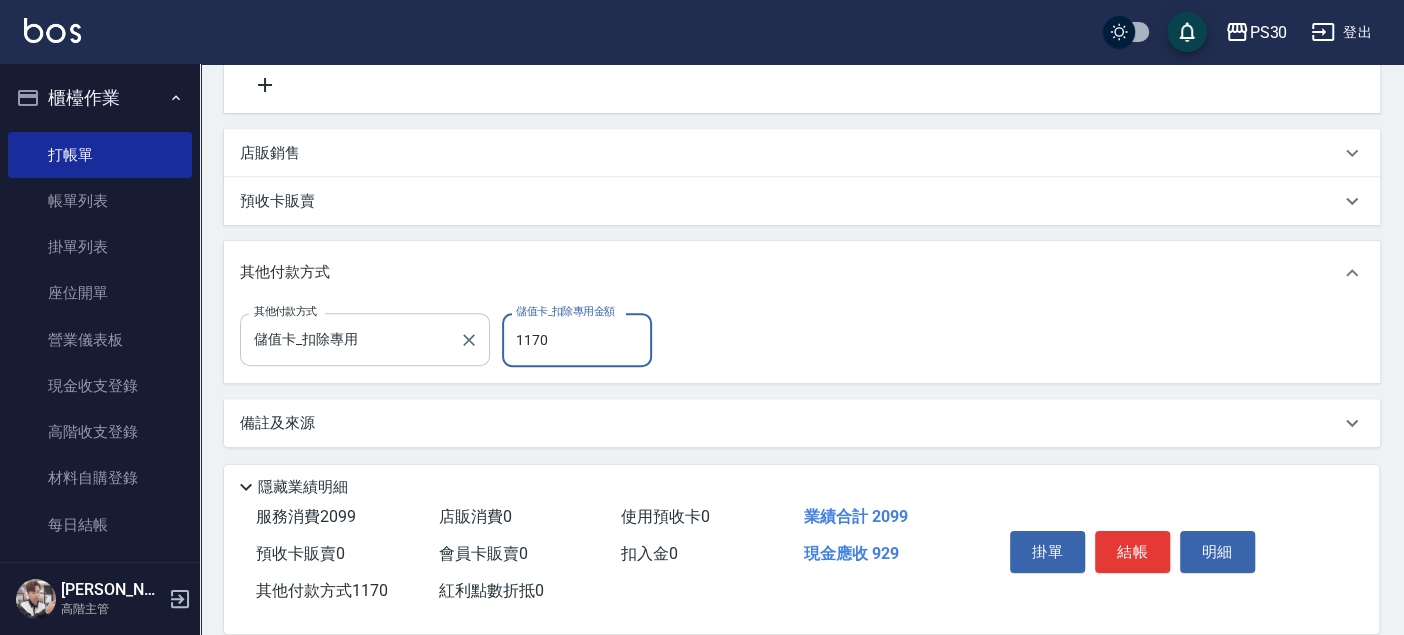 click 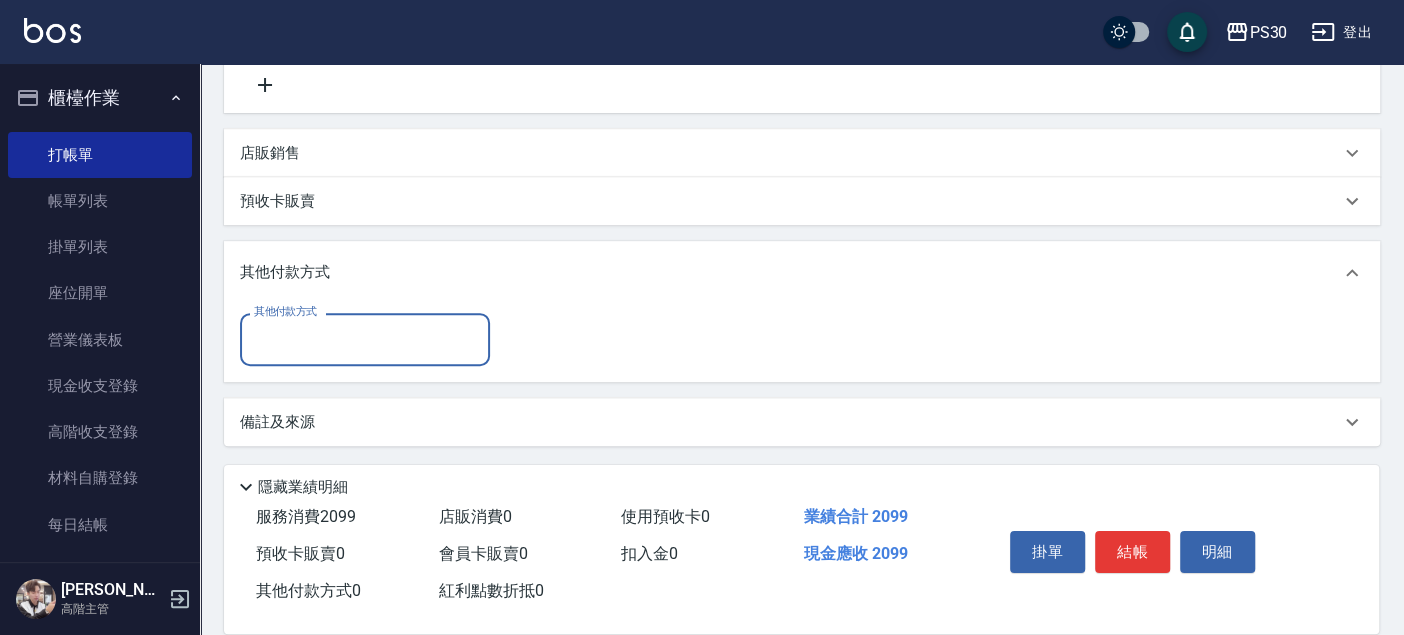 scroll, scrollTop: 417, scrollLeft: 0, axis: vertical 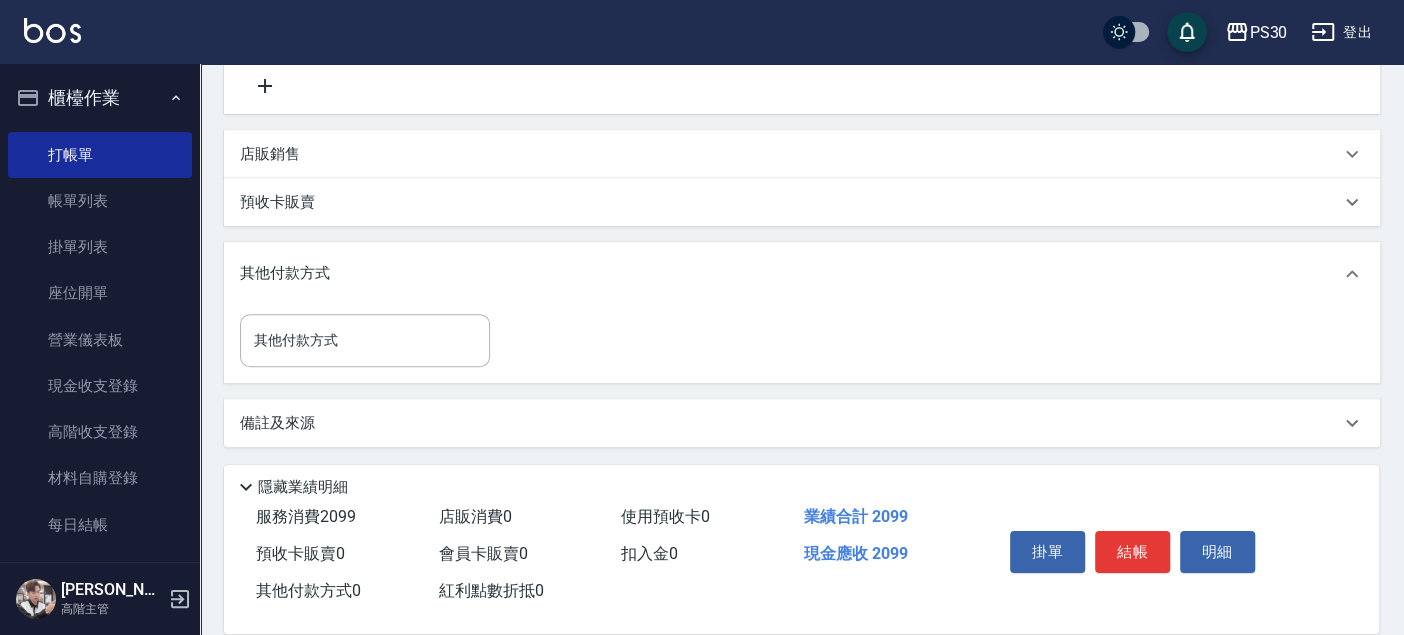 click on "預收卡販賣" at bounding box center [790, 202] 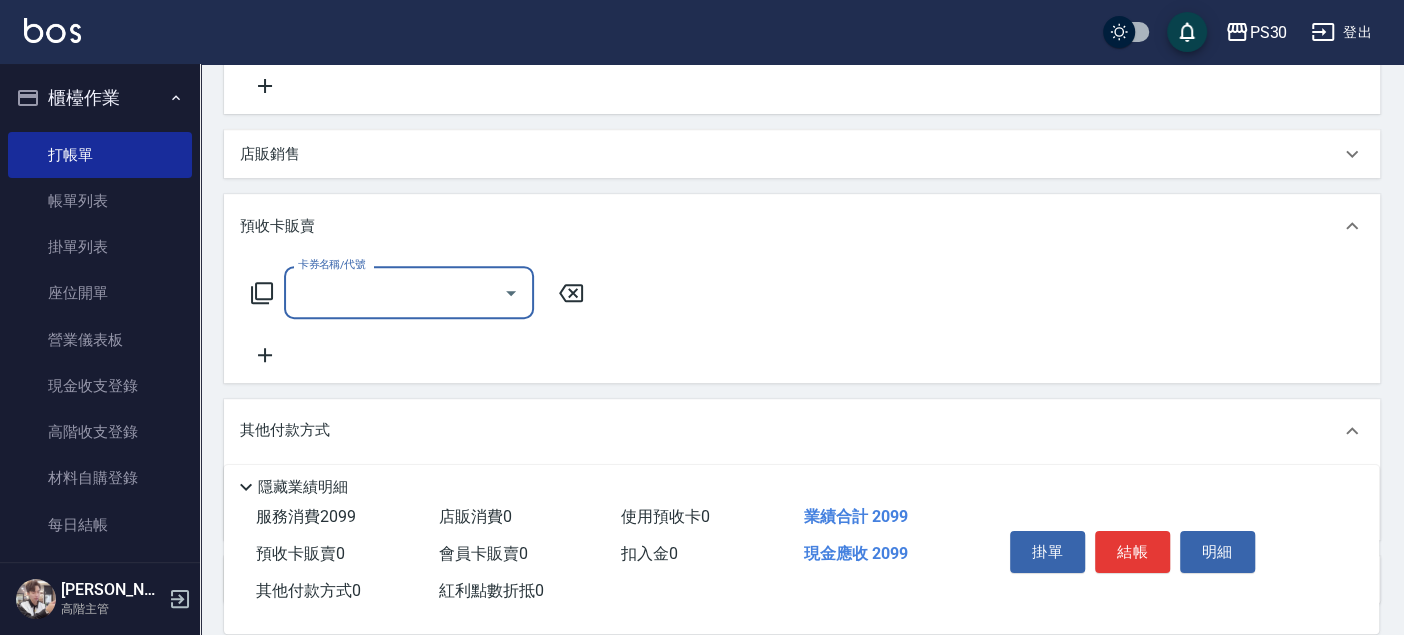 scroll, scrollTop: 0, scrollLeft: 0, axis: both 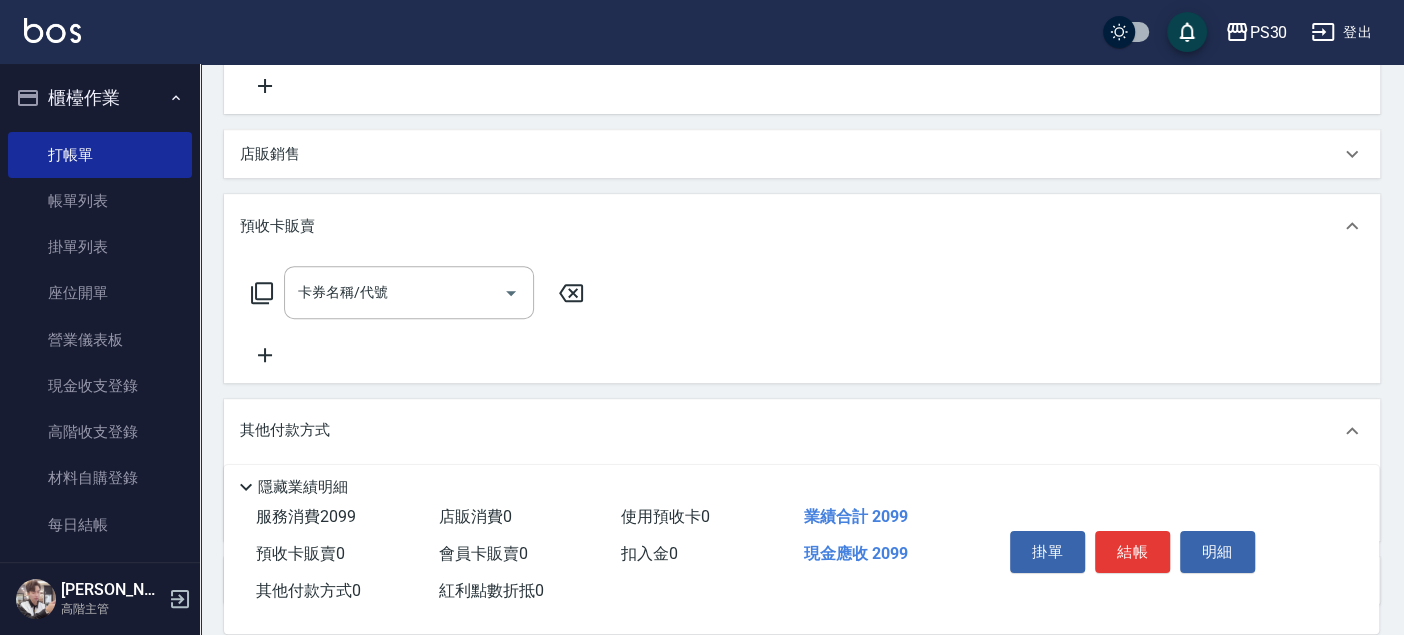 click on "店販銷售" at bounding box center (790, 154) 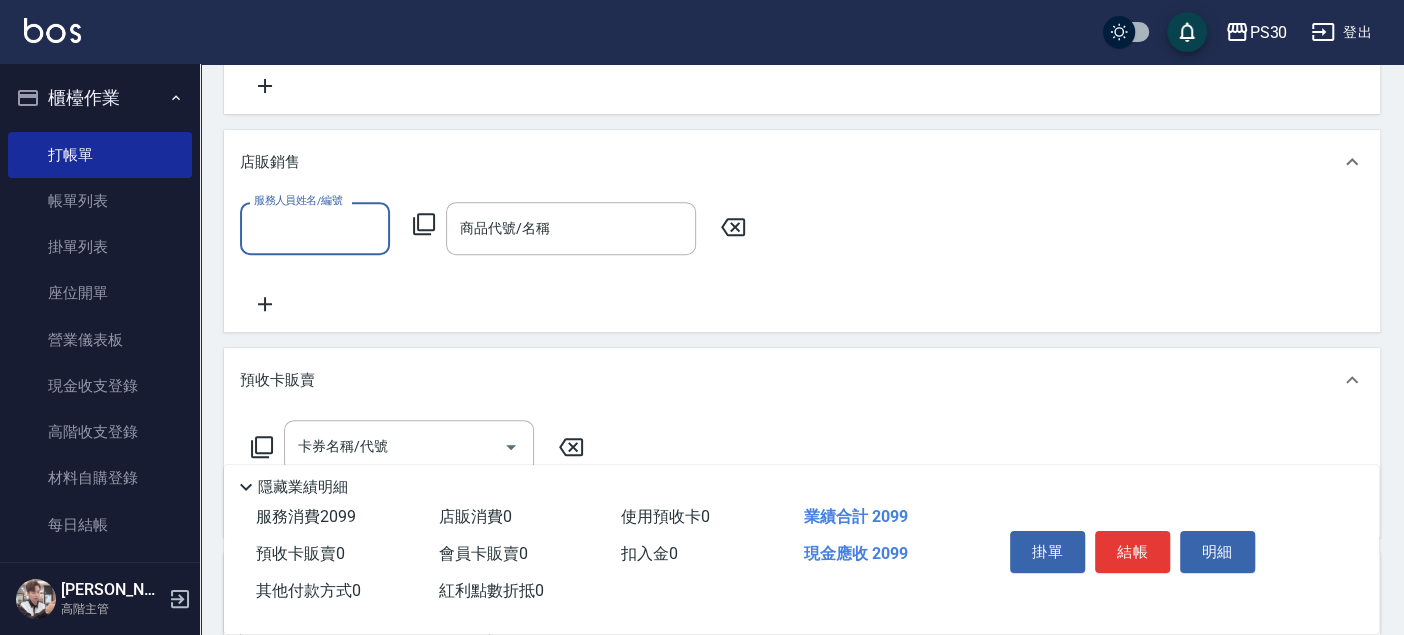 scroll, scrollTop: 0, scrollLeft: 0, axis: both 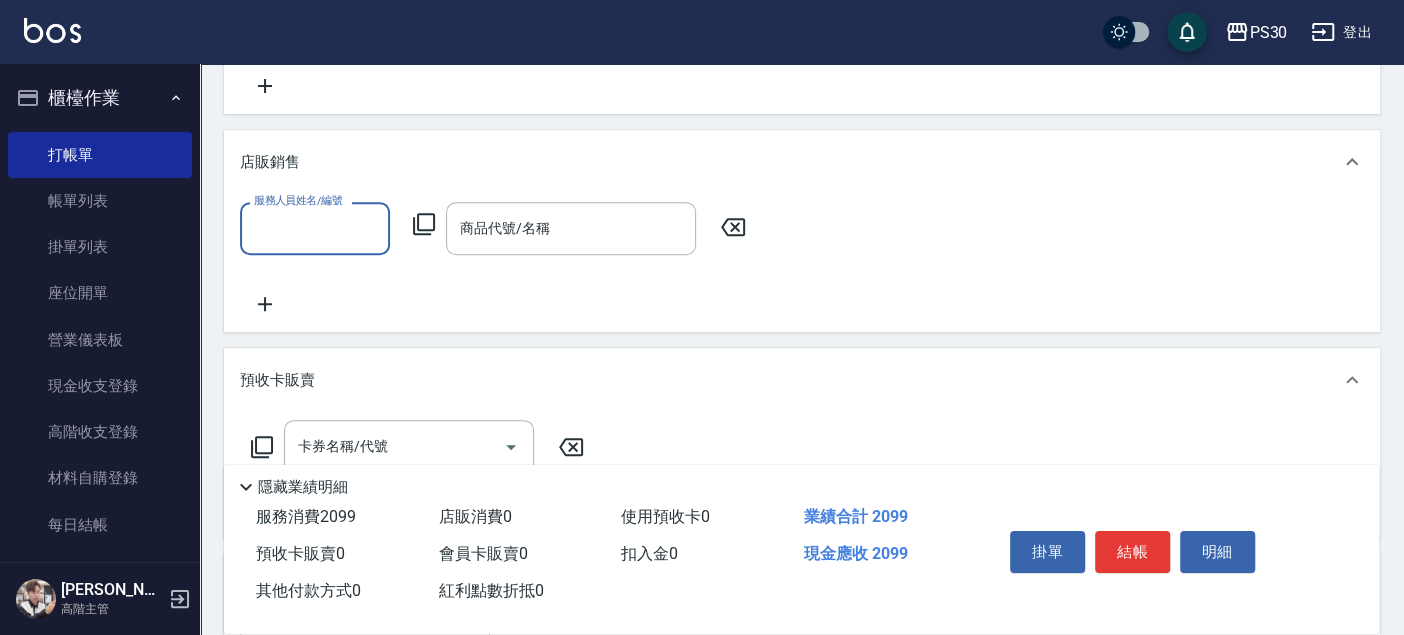 click on "店販銷售" at bounding box center [790, 162] 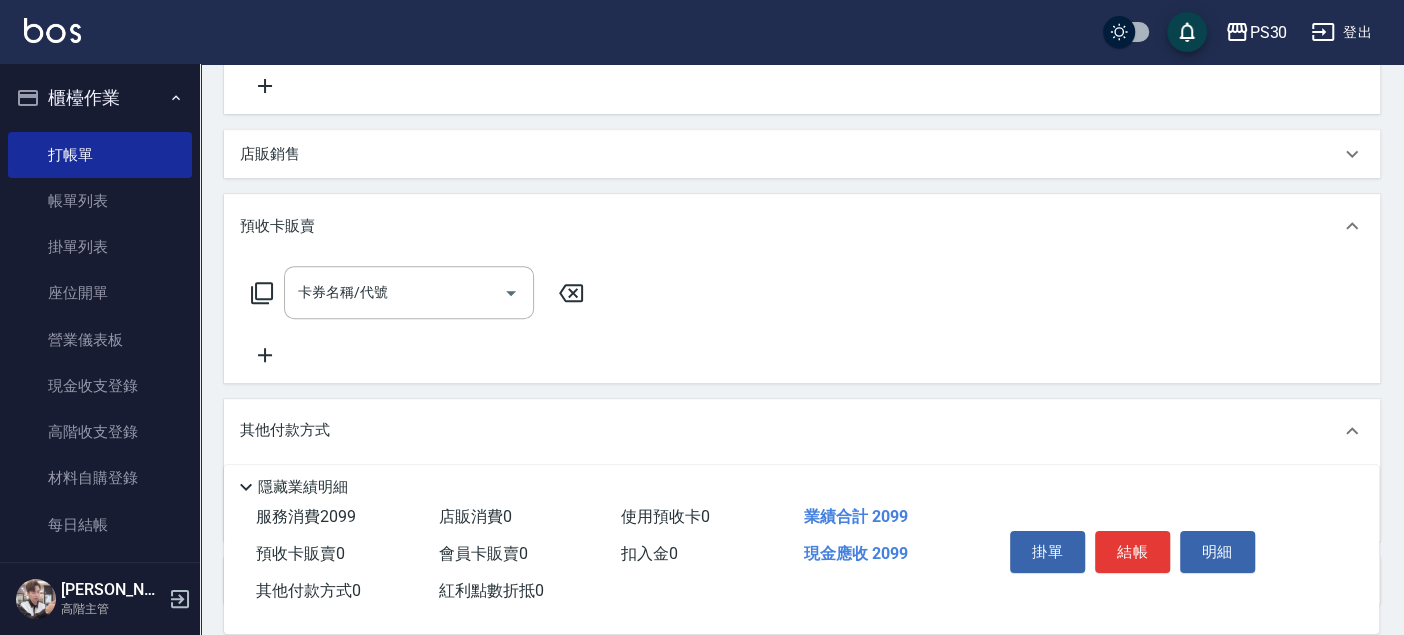 click on "預收卡販賣" at bounding box center (790, 226) 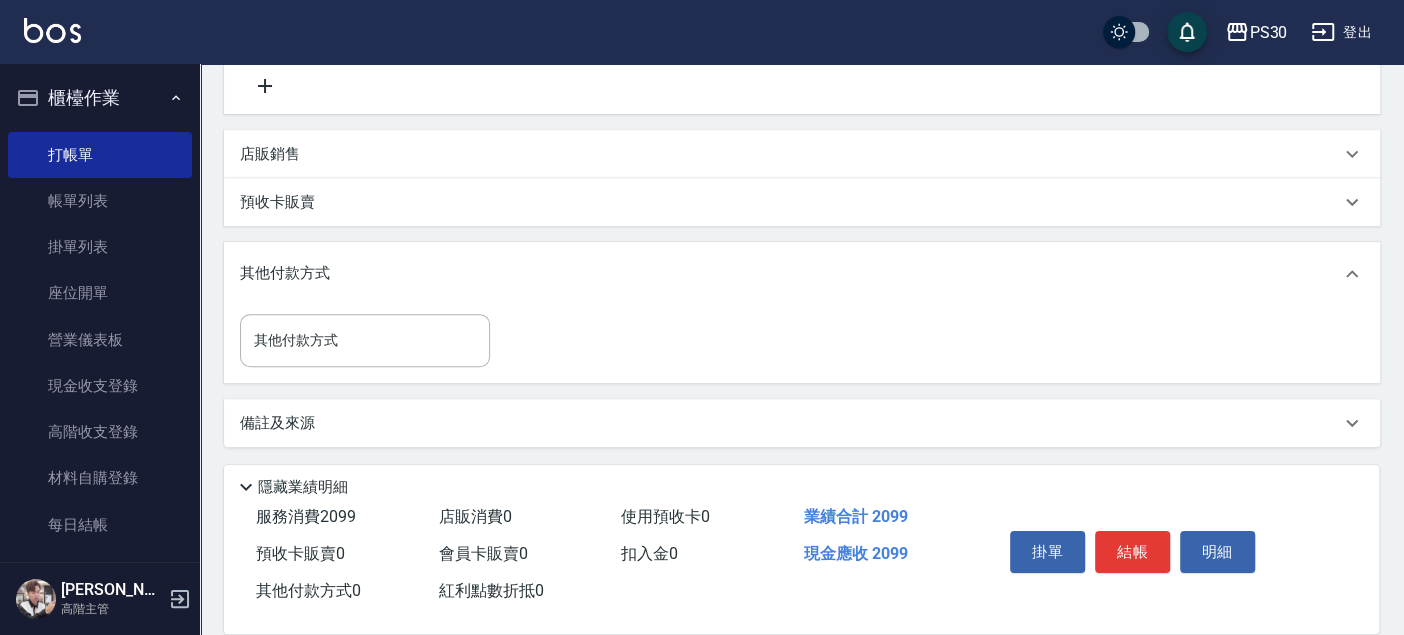 click on "其他付款方式" at bounding box center (290, 274) 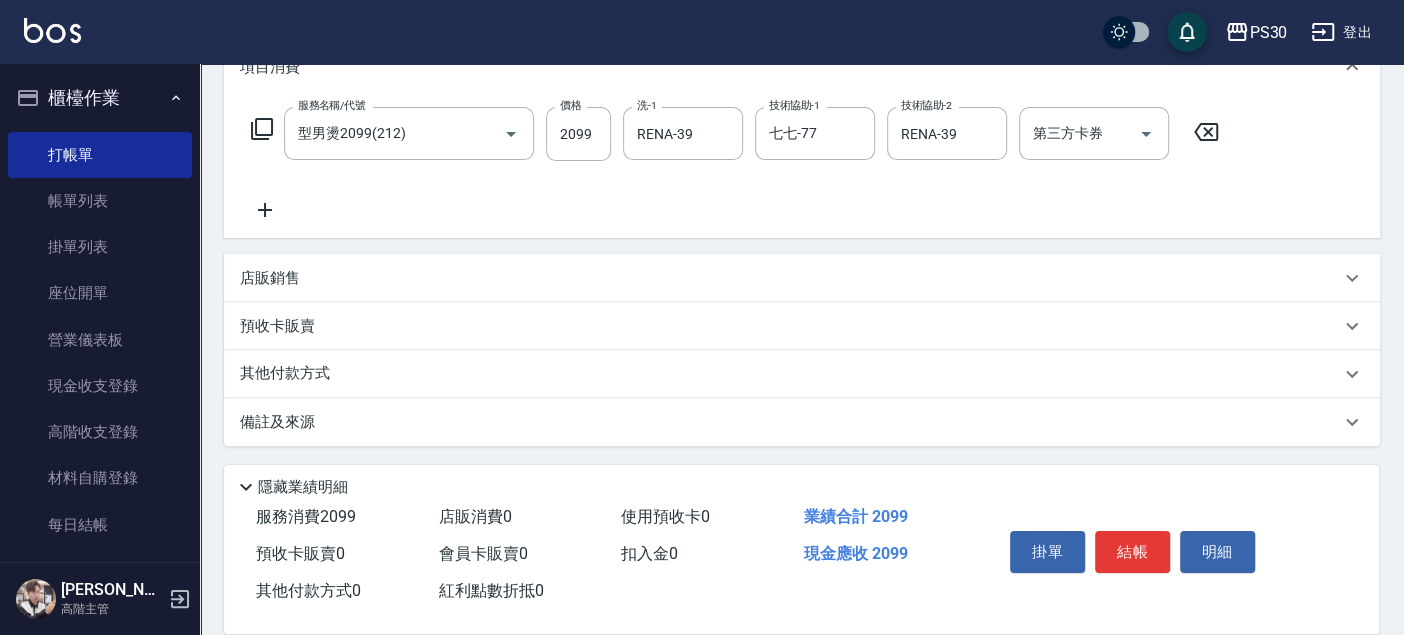 scroll, scrollTop: 292, scrollLeft: 0, axis: vertical 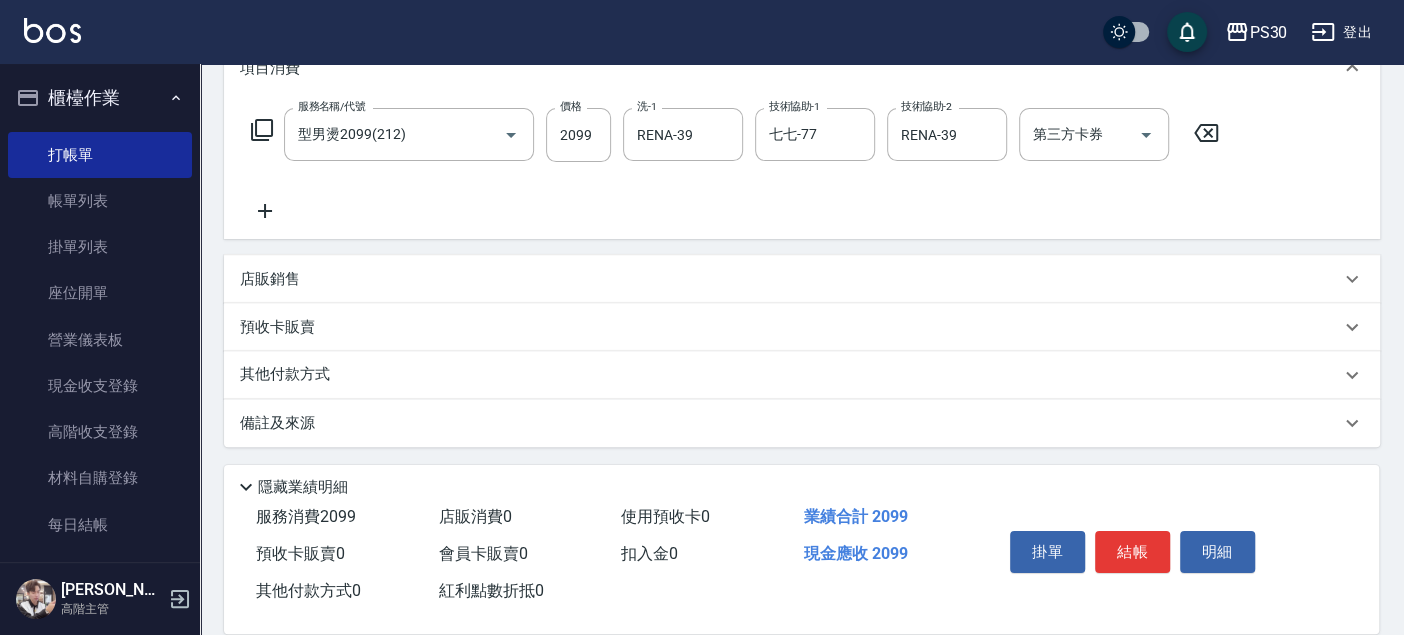 click on "其他付款方式" at bounding box center [290, 375] 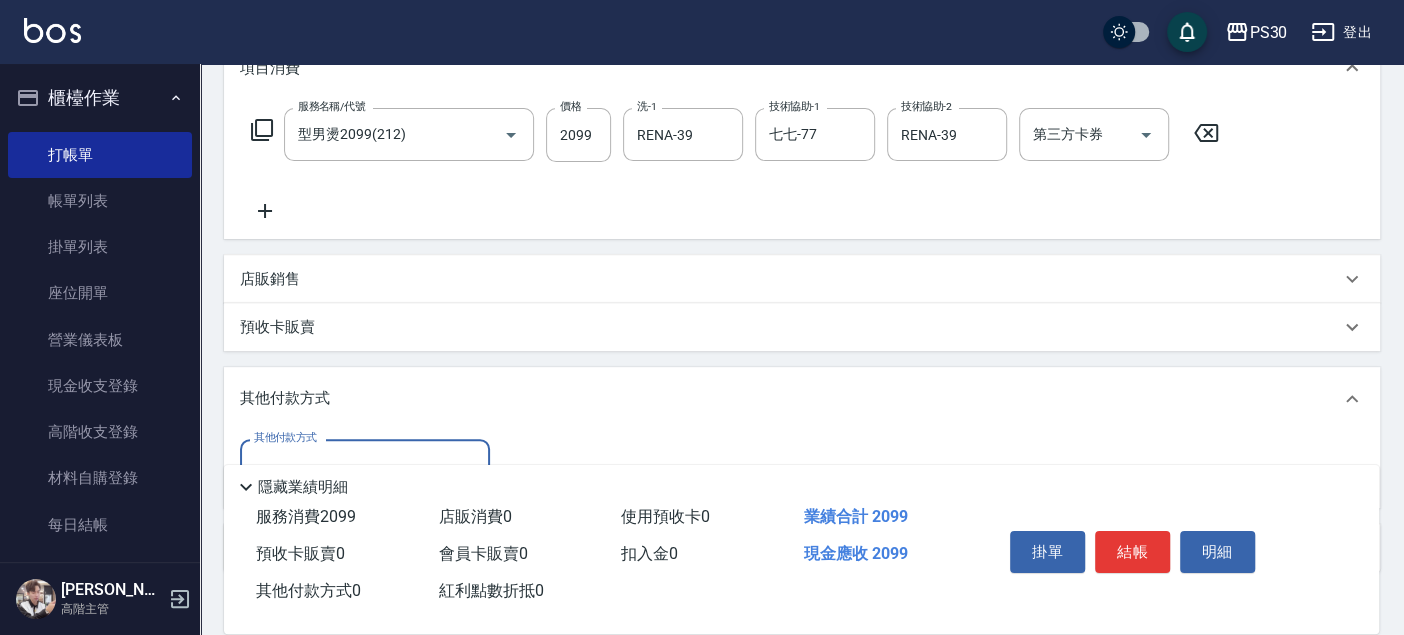 scroll, scrollTop: 0, scrollLeft: 0, axis: both 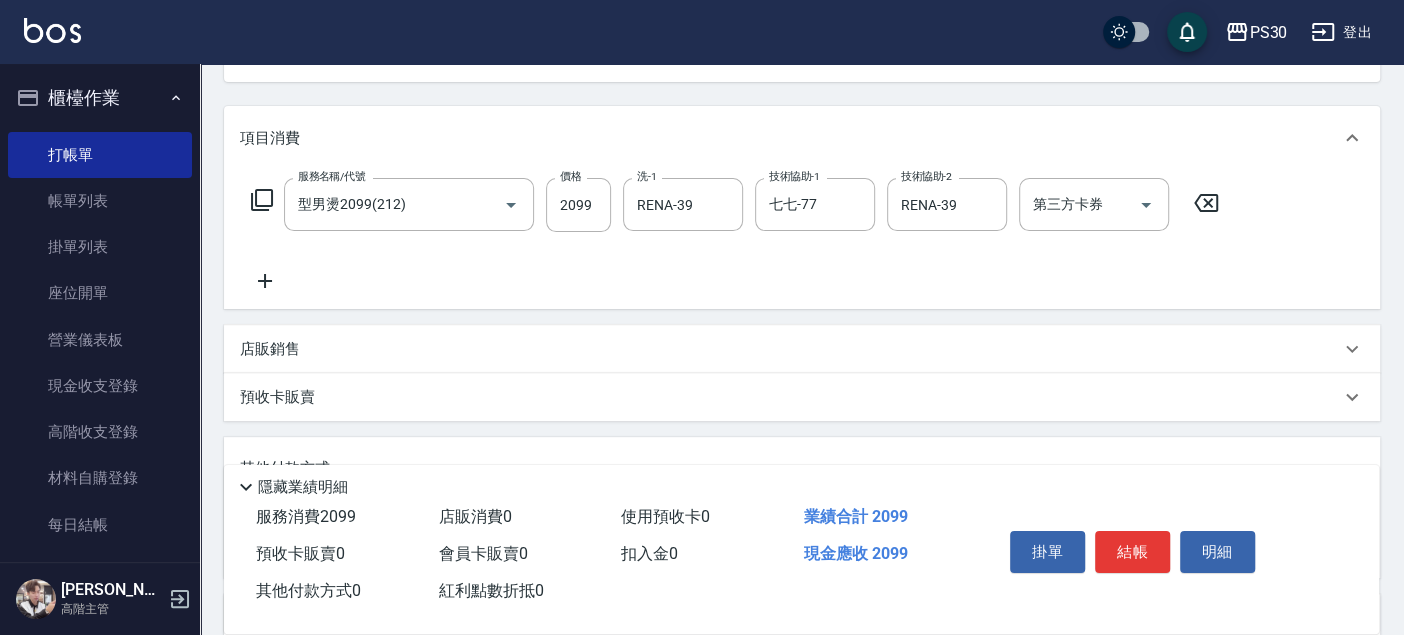 click 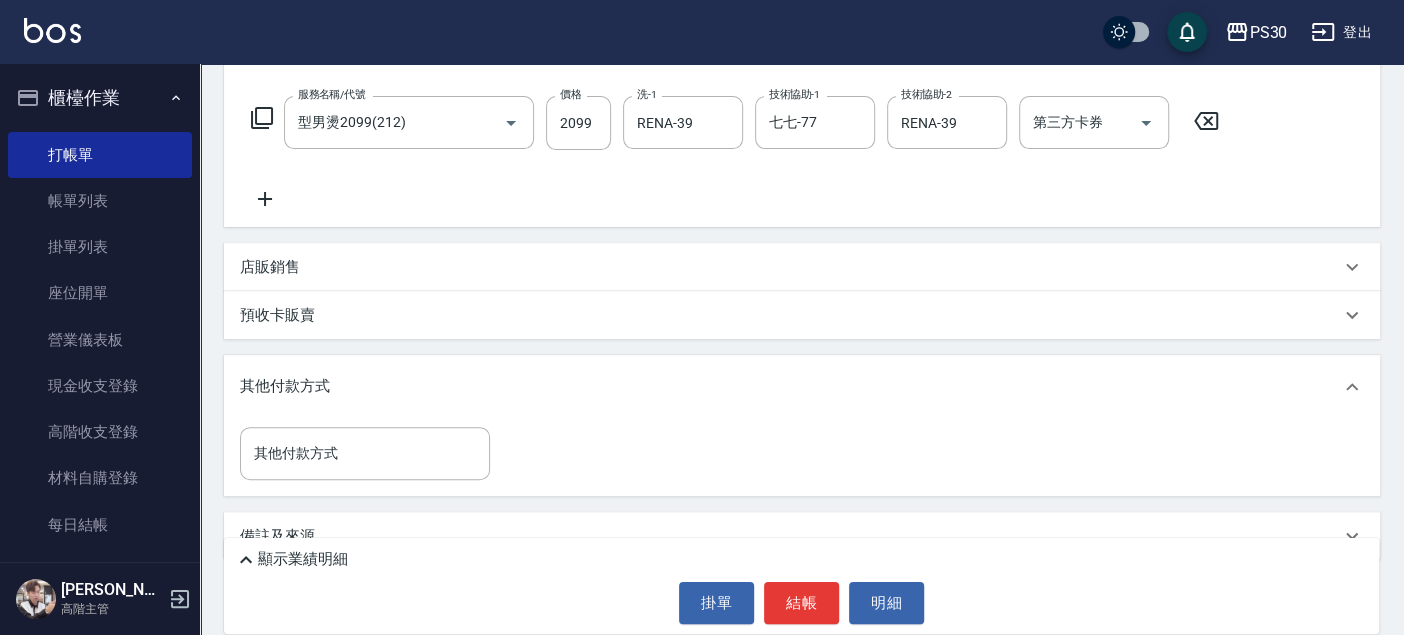 scroll, scrollTop: 338, scrollLeft: 0, axis: vertical 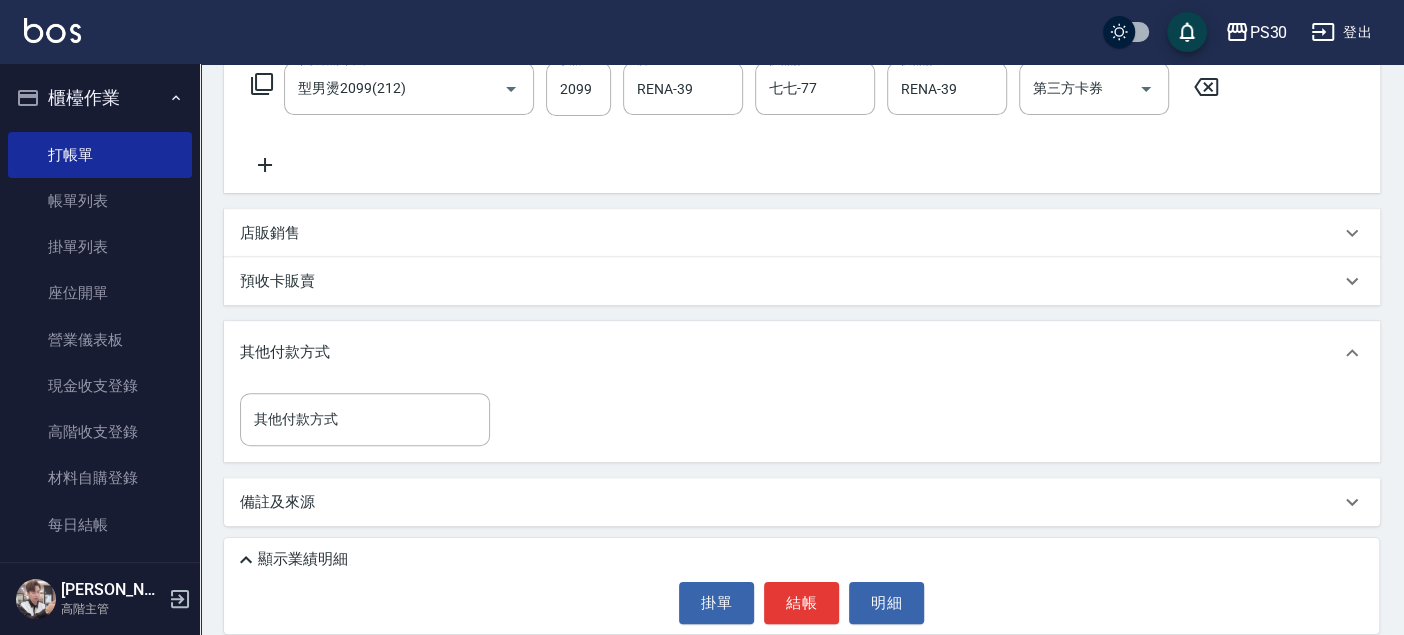click on "其他付款方式" at bounding box center (290, 353) 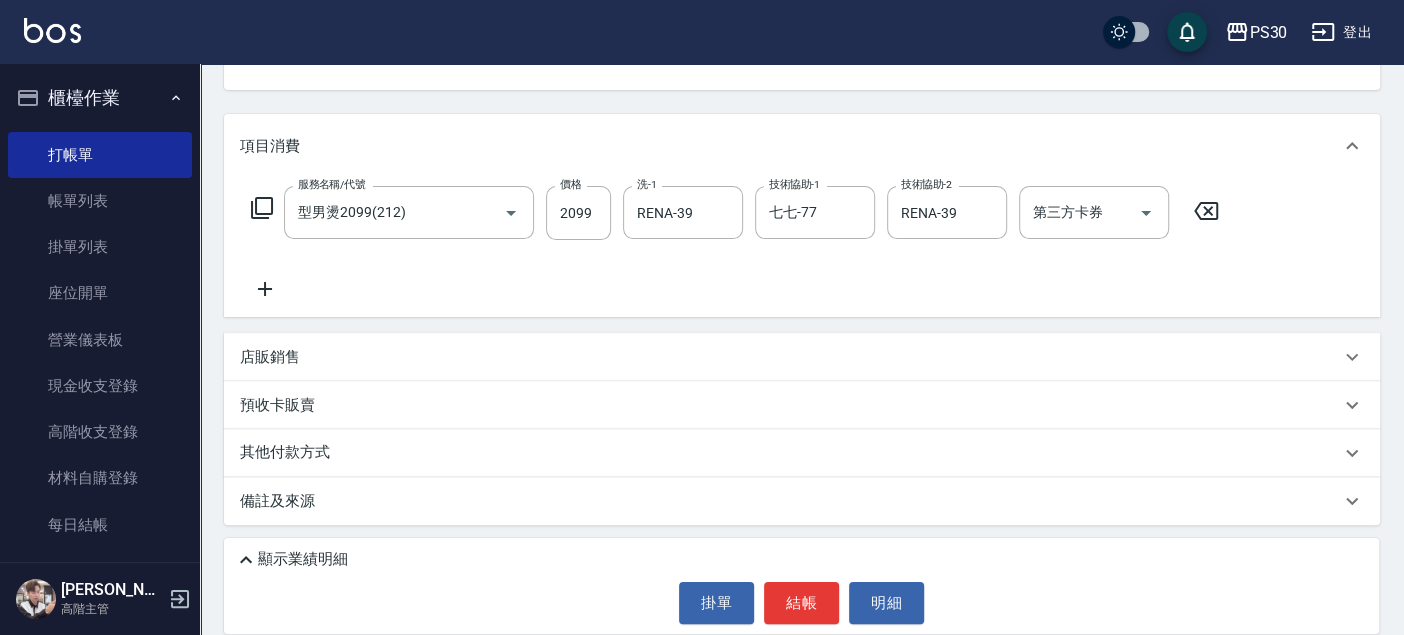 scroll, scrollTop: 213, scrollLeft: 0, axis: vertical 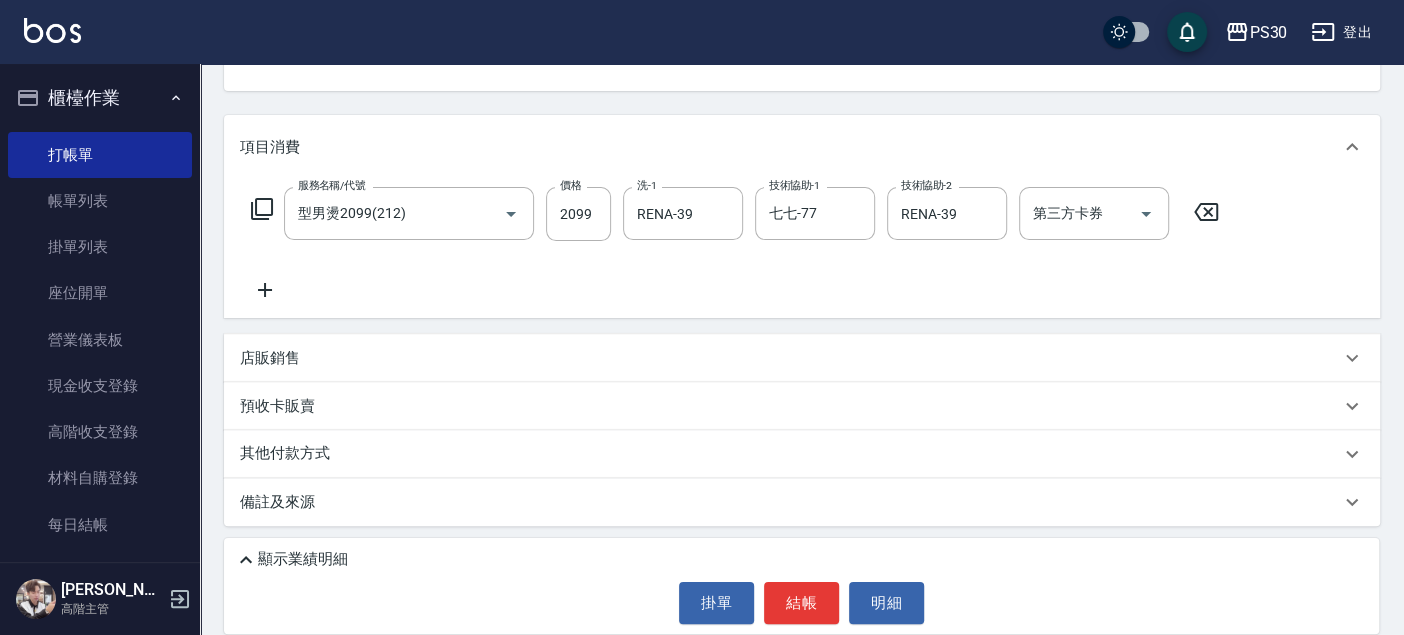 click on "其他付款方式" at bounding box center (802, 454) 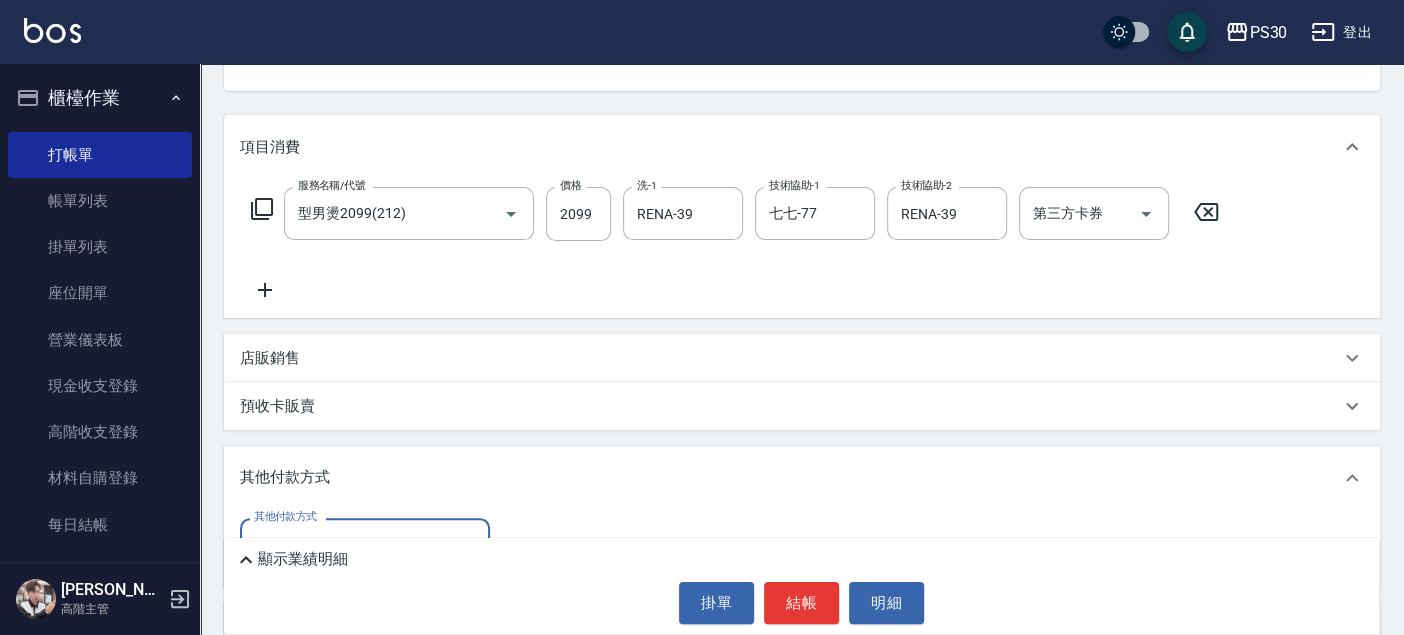 scroll, scrollTop: 0, scrollLeft: 0, axis: both 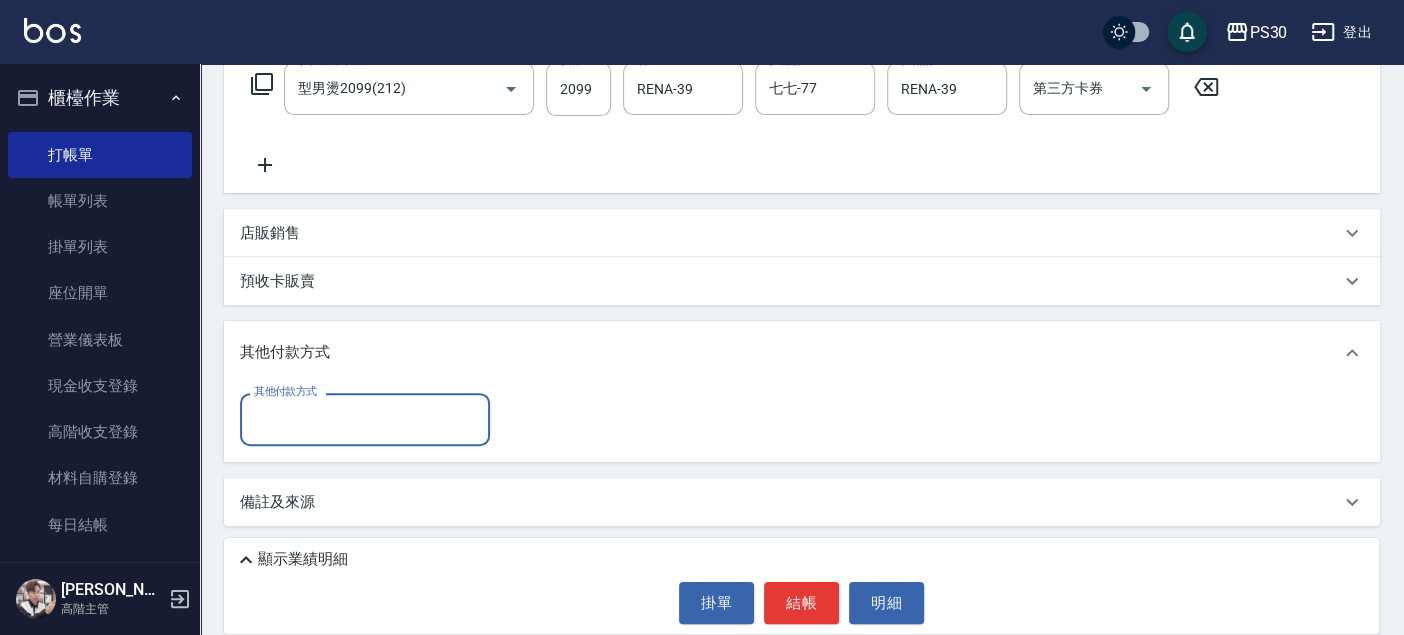click on "其他付款方式" at bounding box center (365, 419) 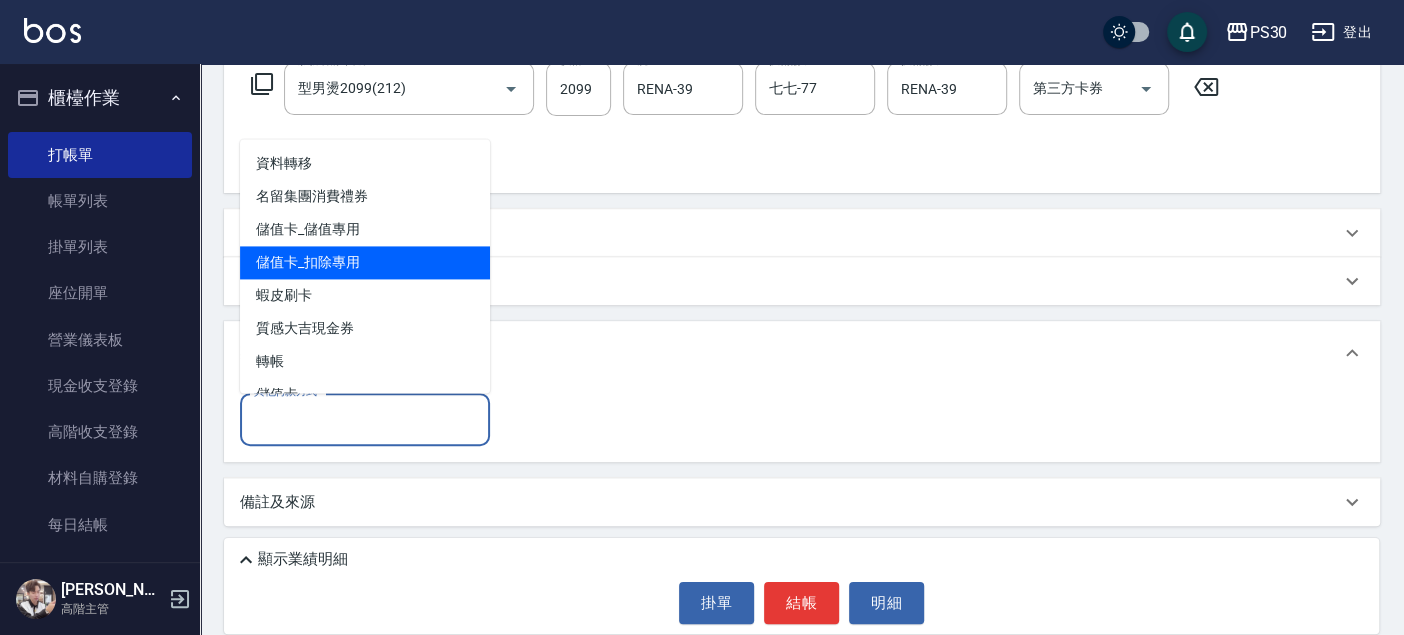 click on "儲值卡_扣除專用" at bounding box center (365, 262) 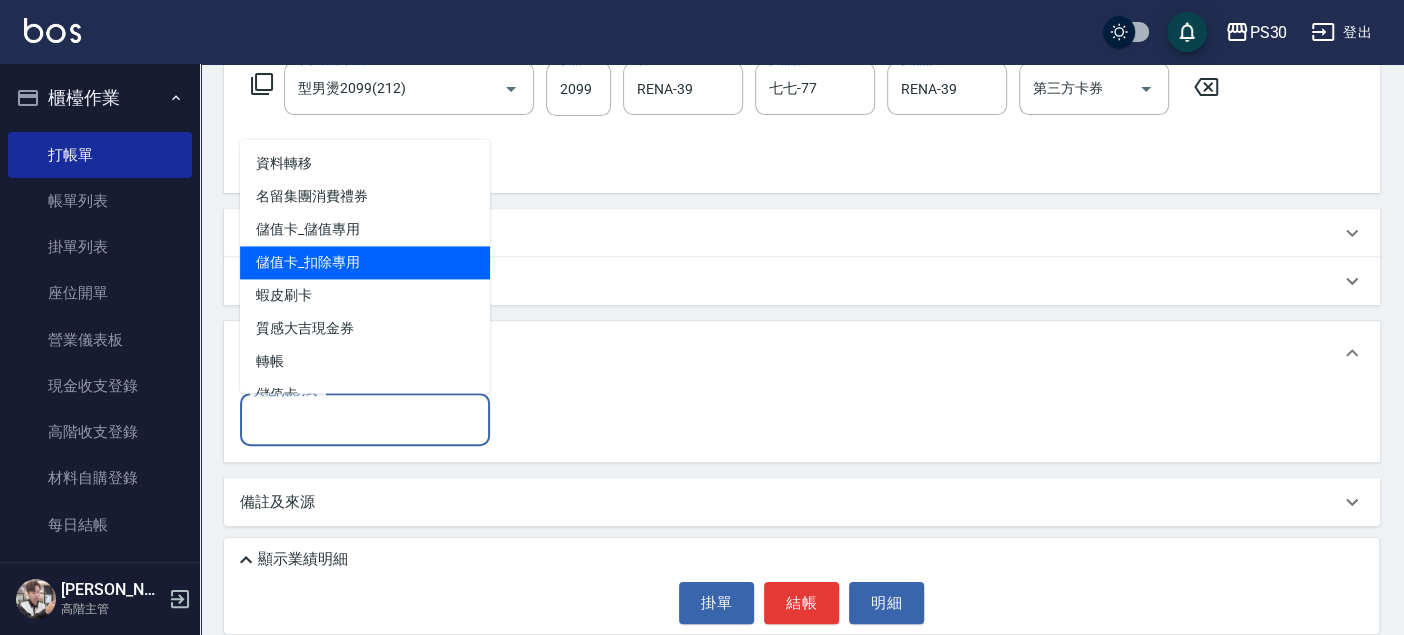 type on "儲值卡_扣除專用" 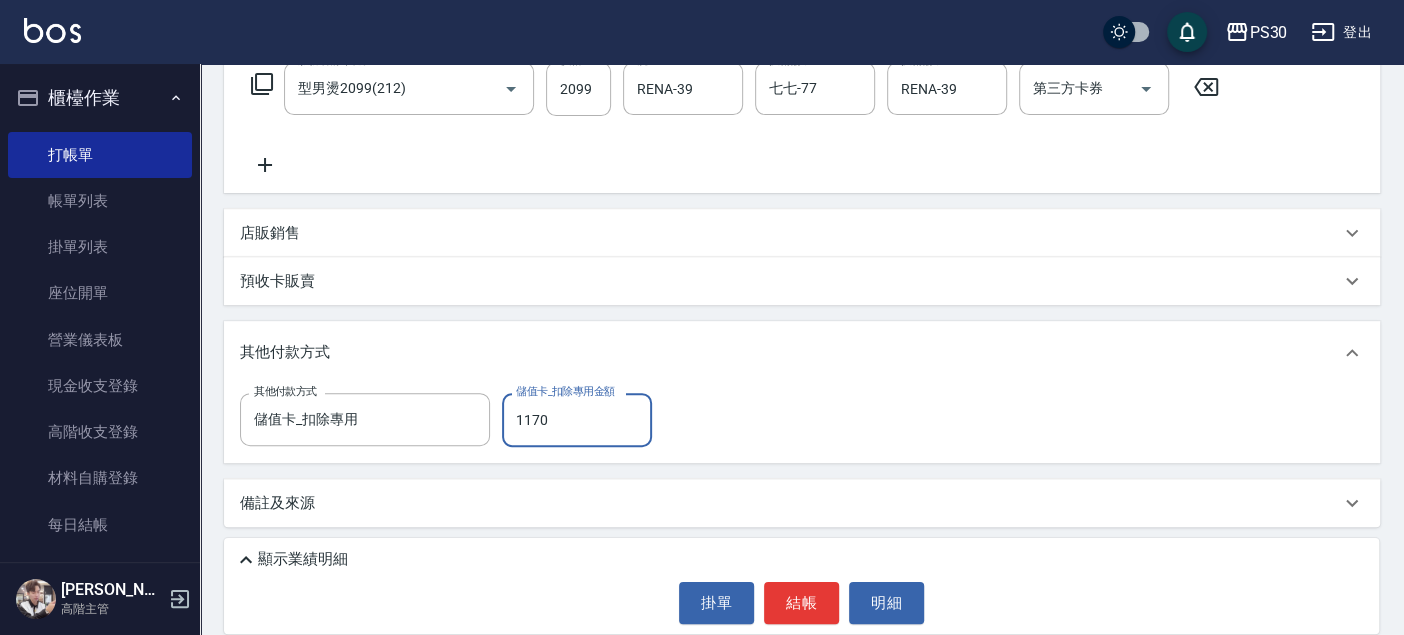 scroll, scrollTop: 339, scrollLeft: 0, axis: vertical 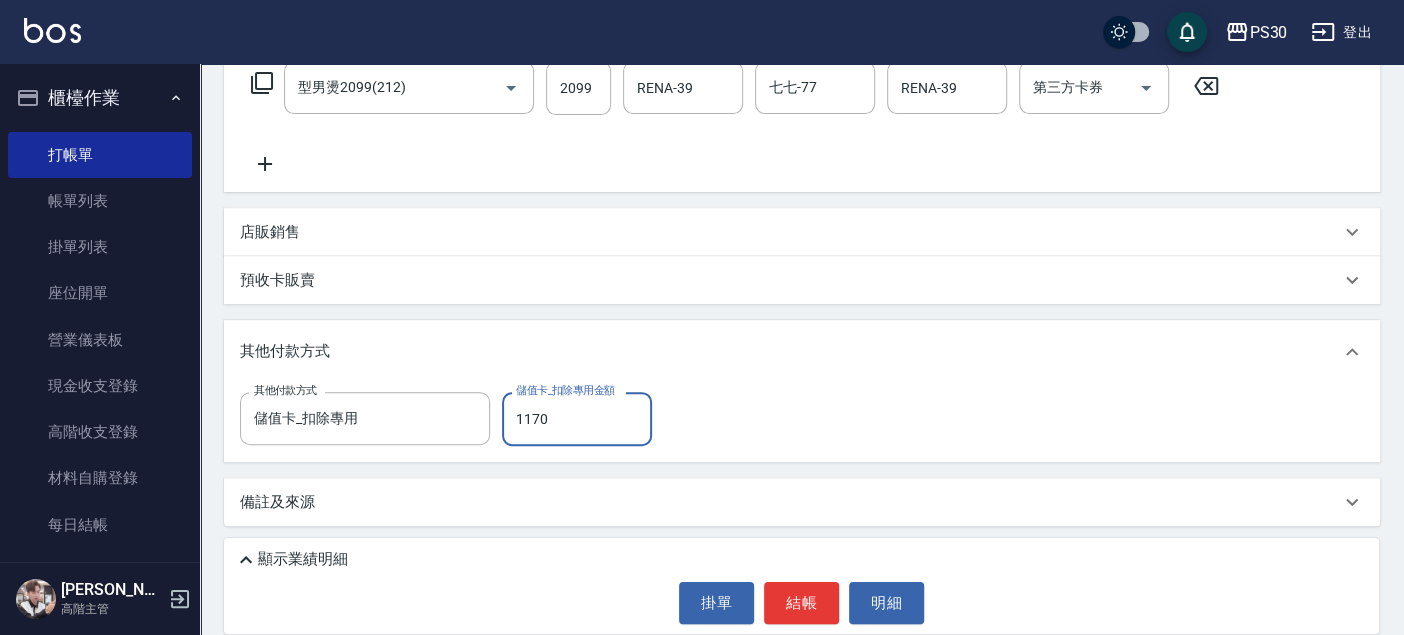 type on "1170" 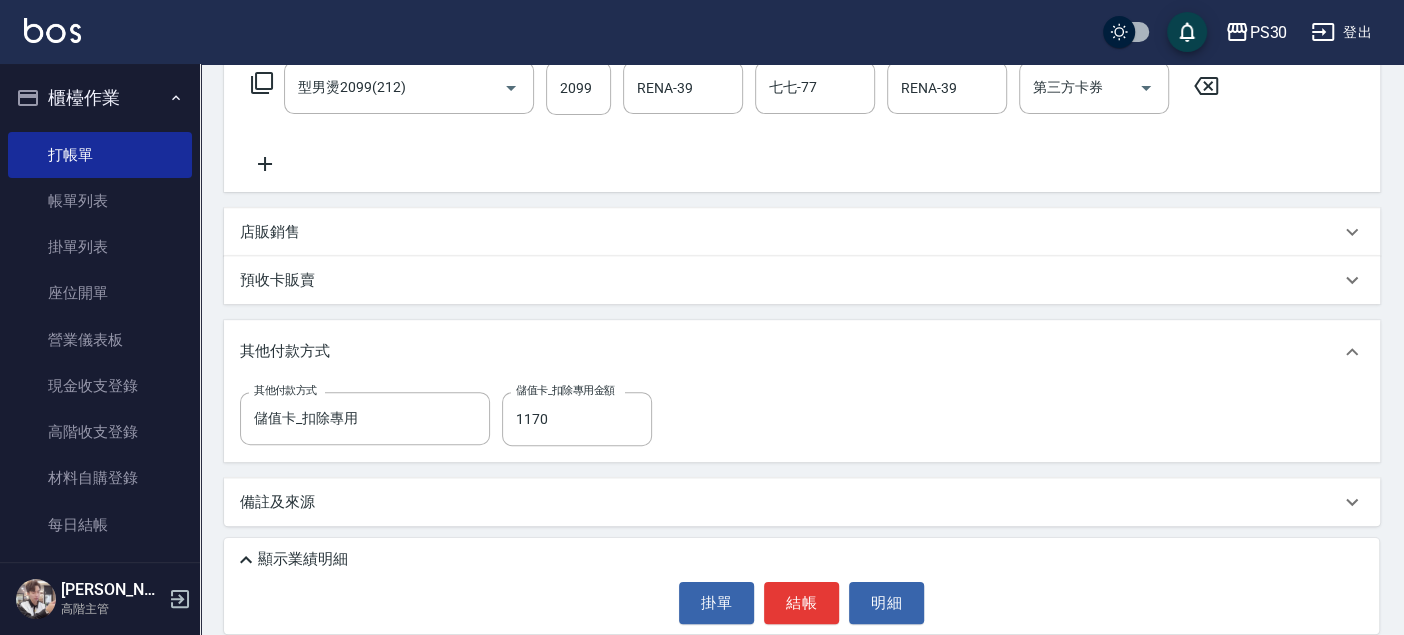 click 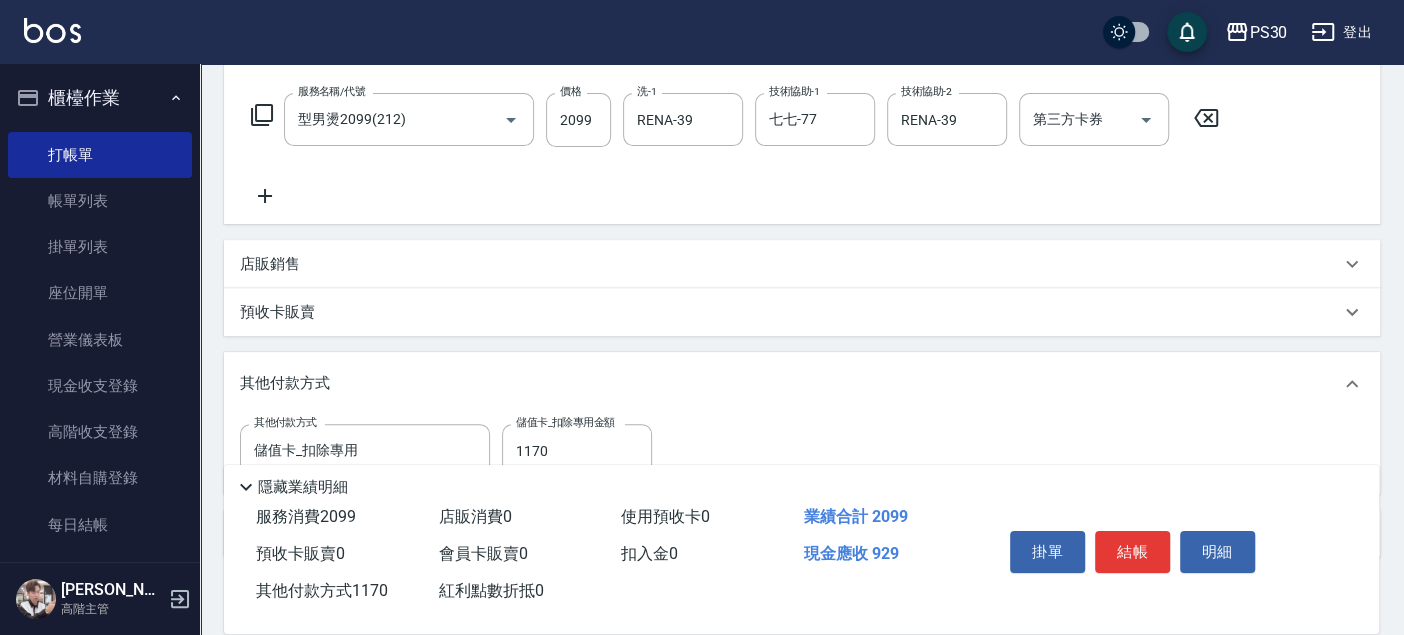 scroll, scrollTop: 418, scrollLeft: 0, axis: vertical 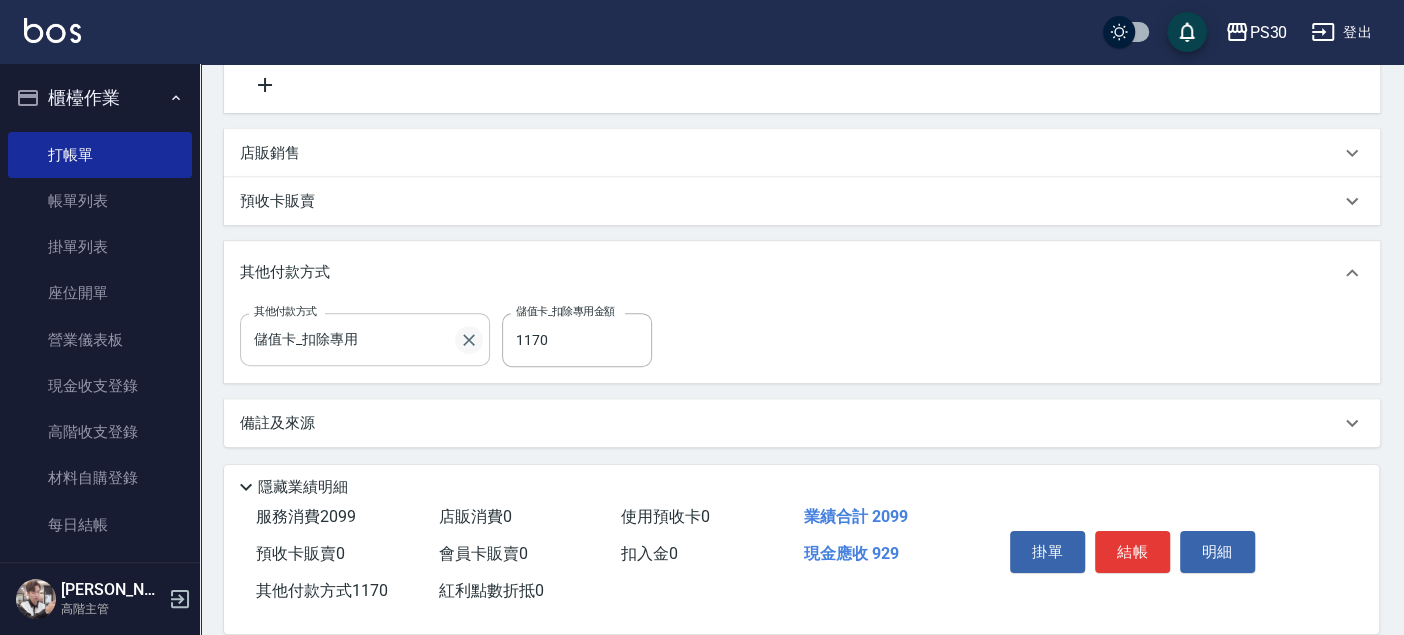 click at bounding box center [469, 340] 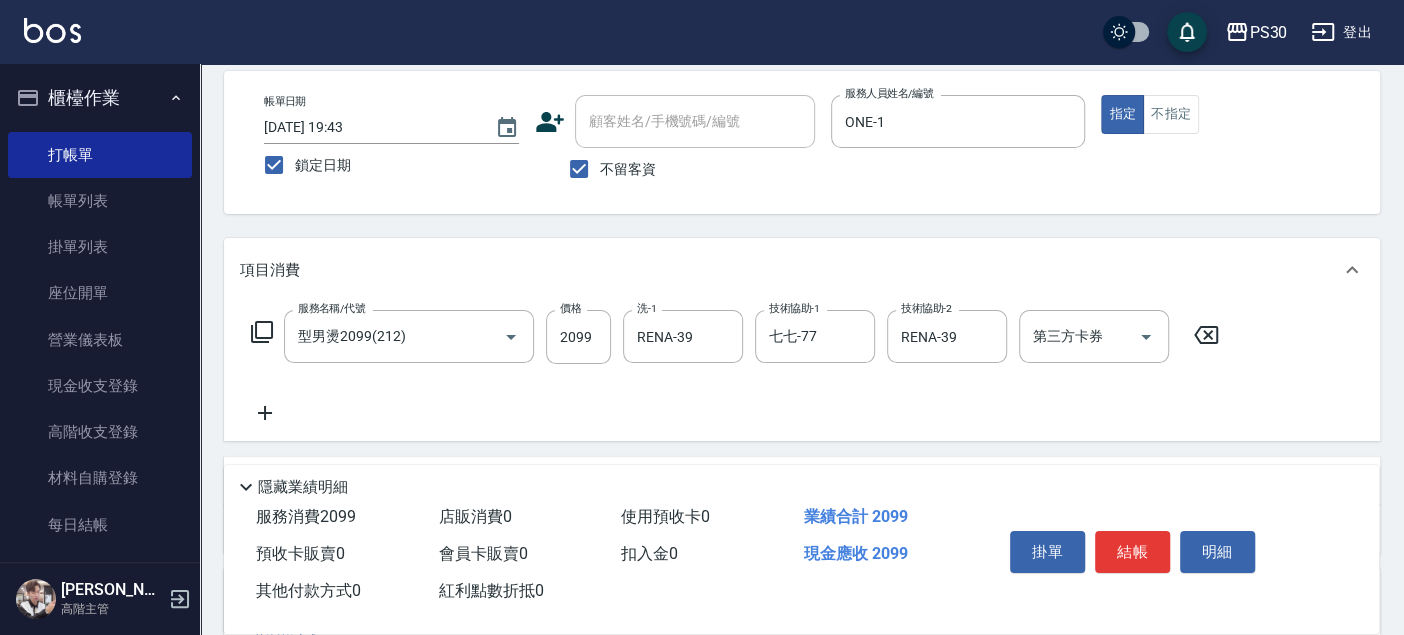 scroll, scrollTop: 84, scrollLeft: 0, axis: vertical 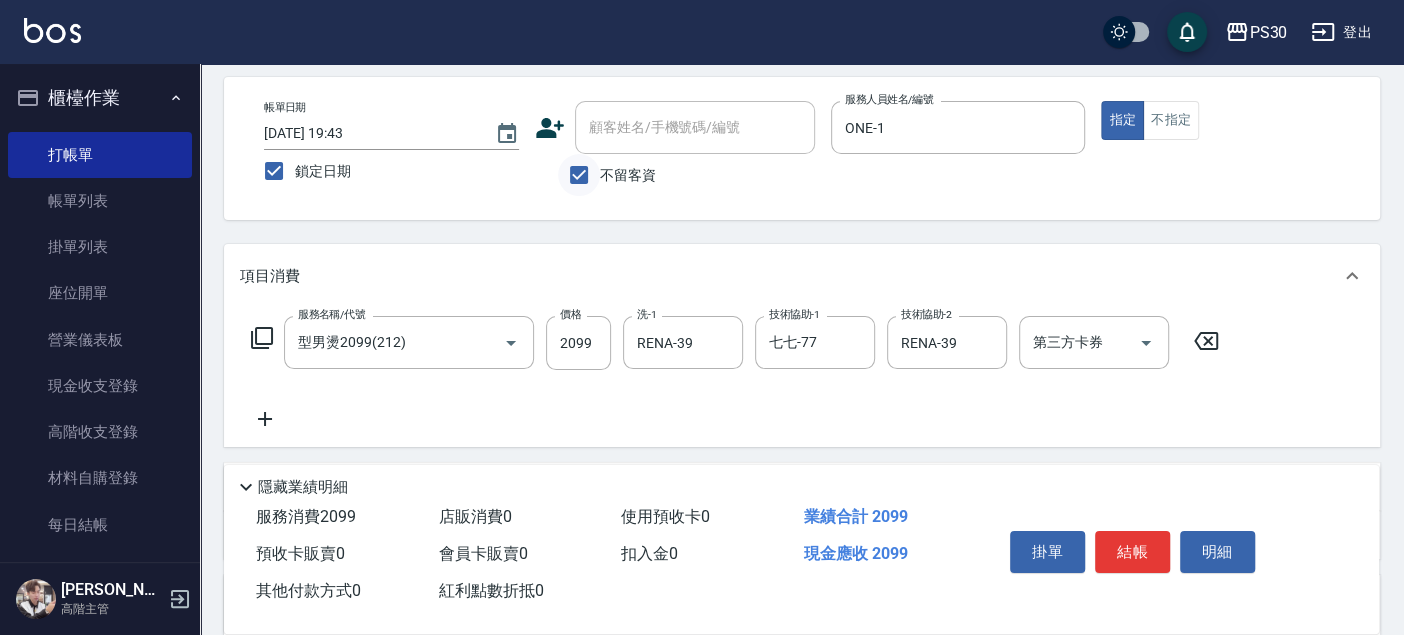click on "不留客資" at bounding box center (579, 175) 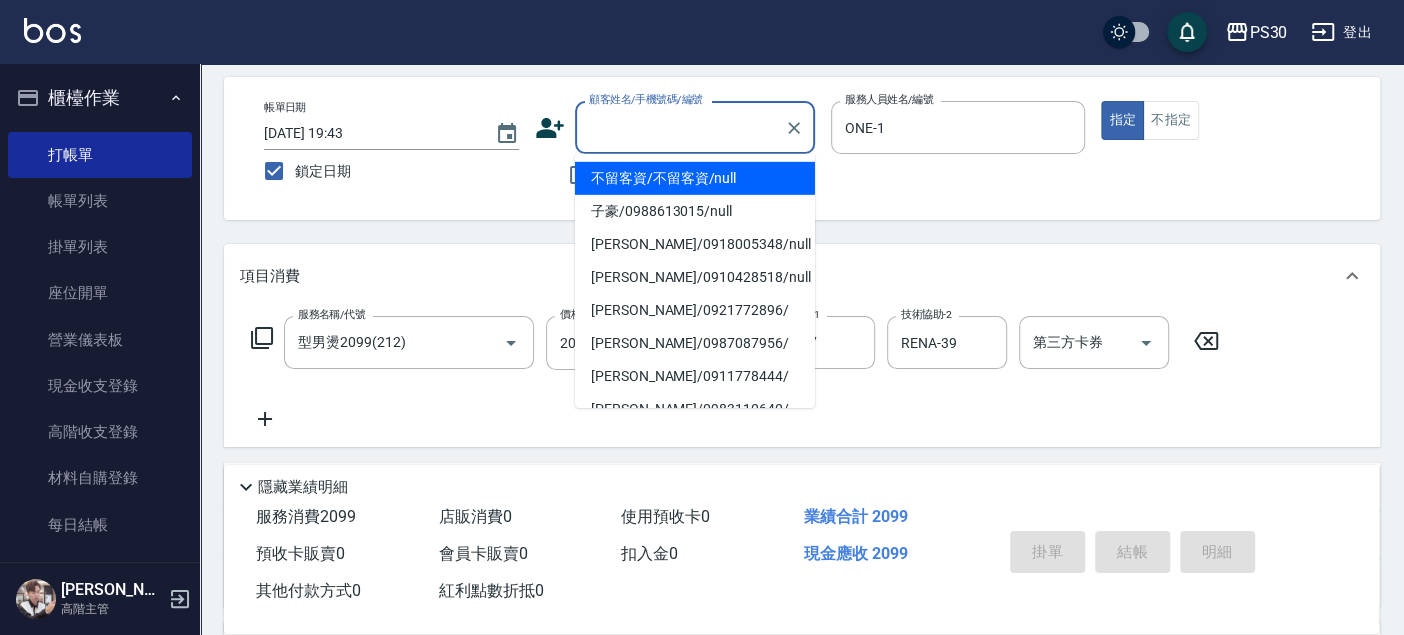 click on "顧客姓名/手機號碼/編號 顧客姓名/手機號碼/編號" at bounding box center [695, 127] 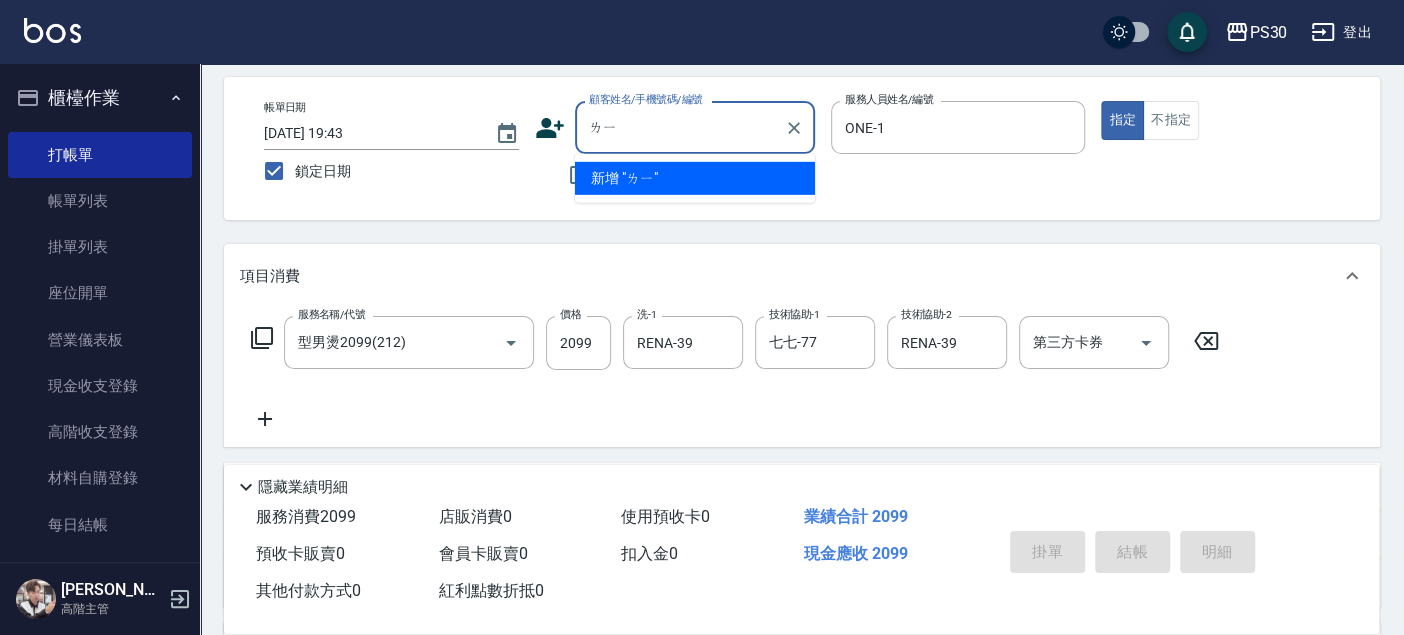type on "[PERSON_NAME]" 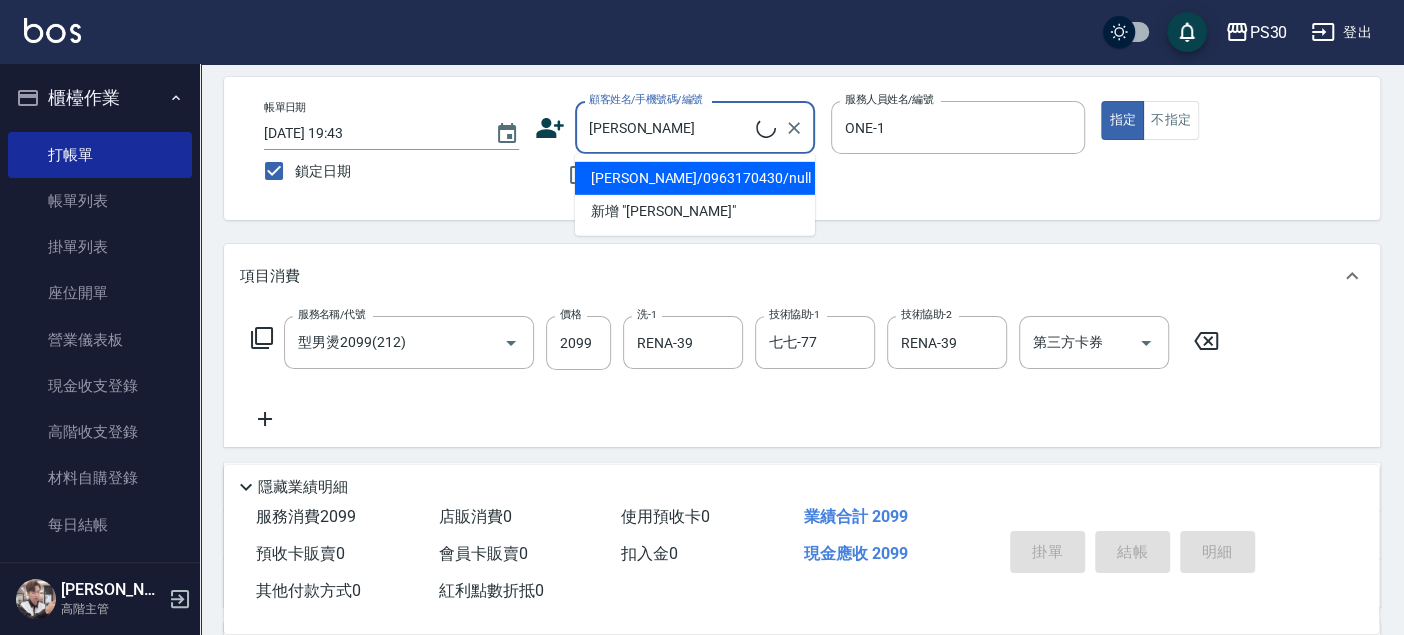 type on "[PERSON_NAME]/0963170430/null" 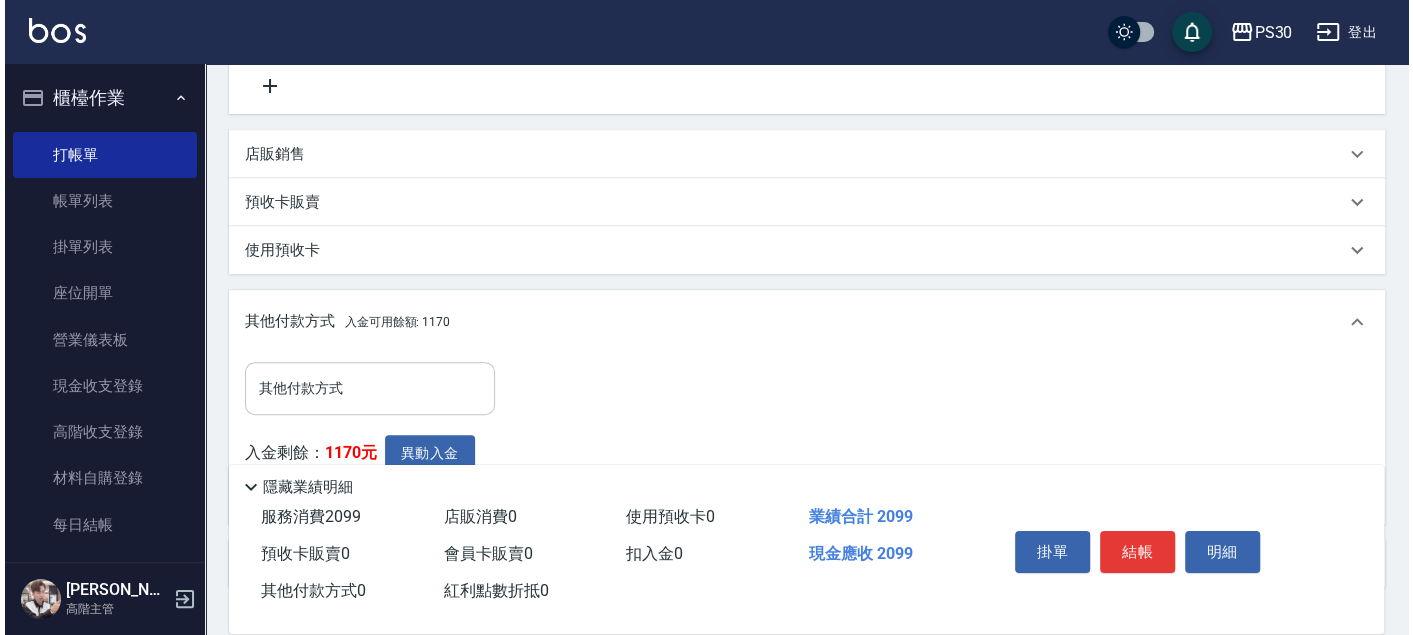 scroll, scrollTop: 528, scrollLeft: 0, axis: vertical 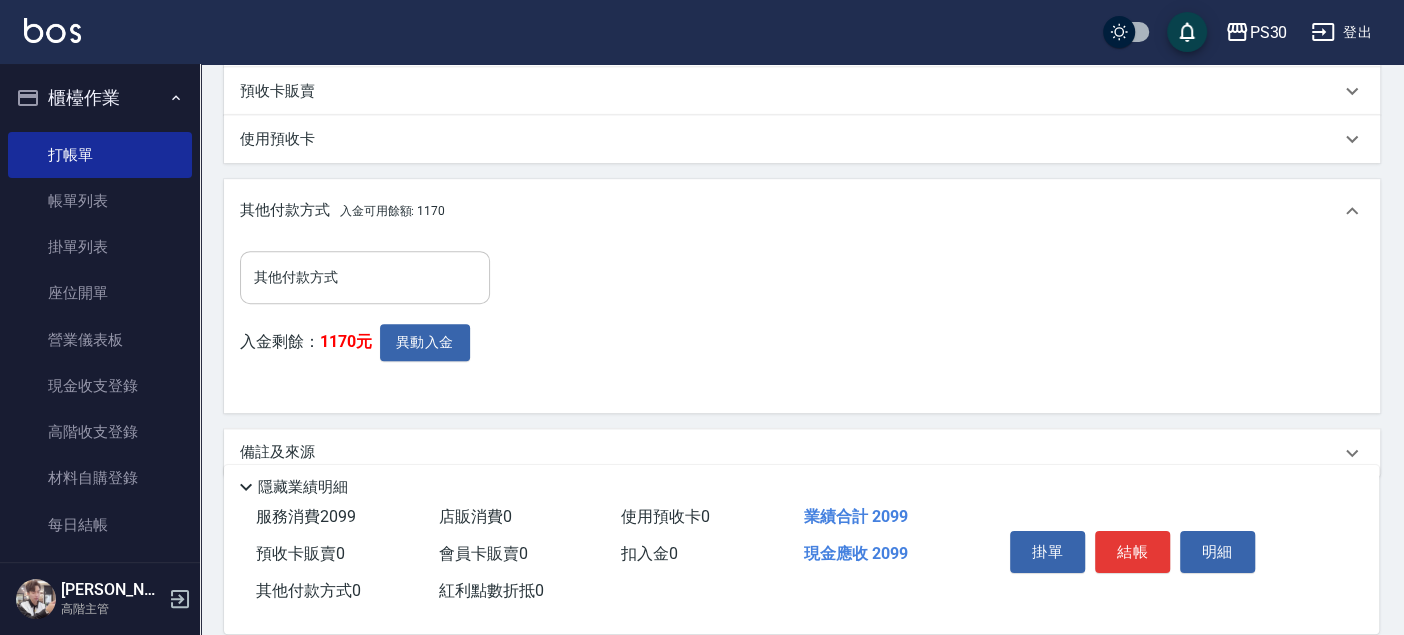 click on "其他付款方式" at bounding box center (365, 277) 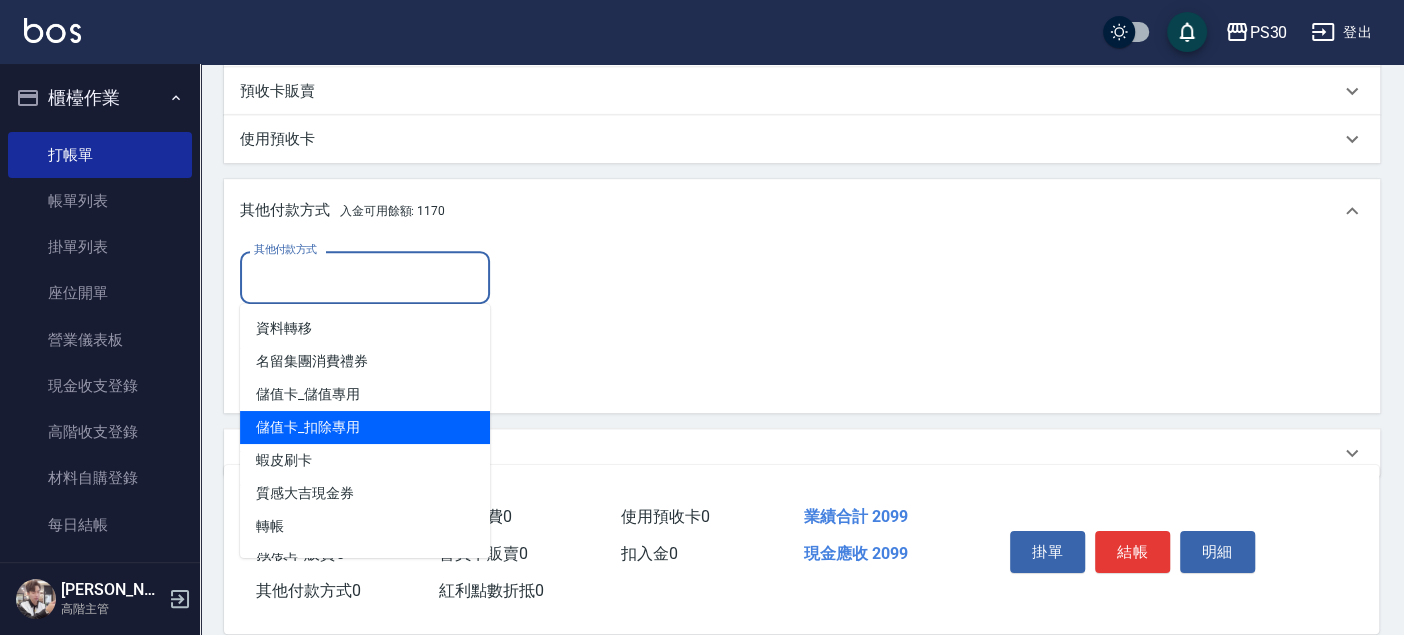 click on "儲值卡_扣除專用" at bounding box center (365, 427) 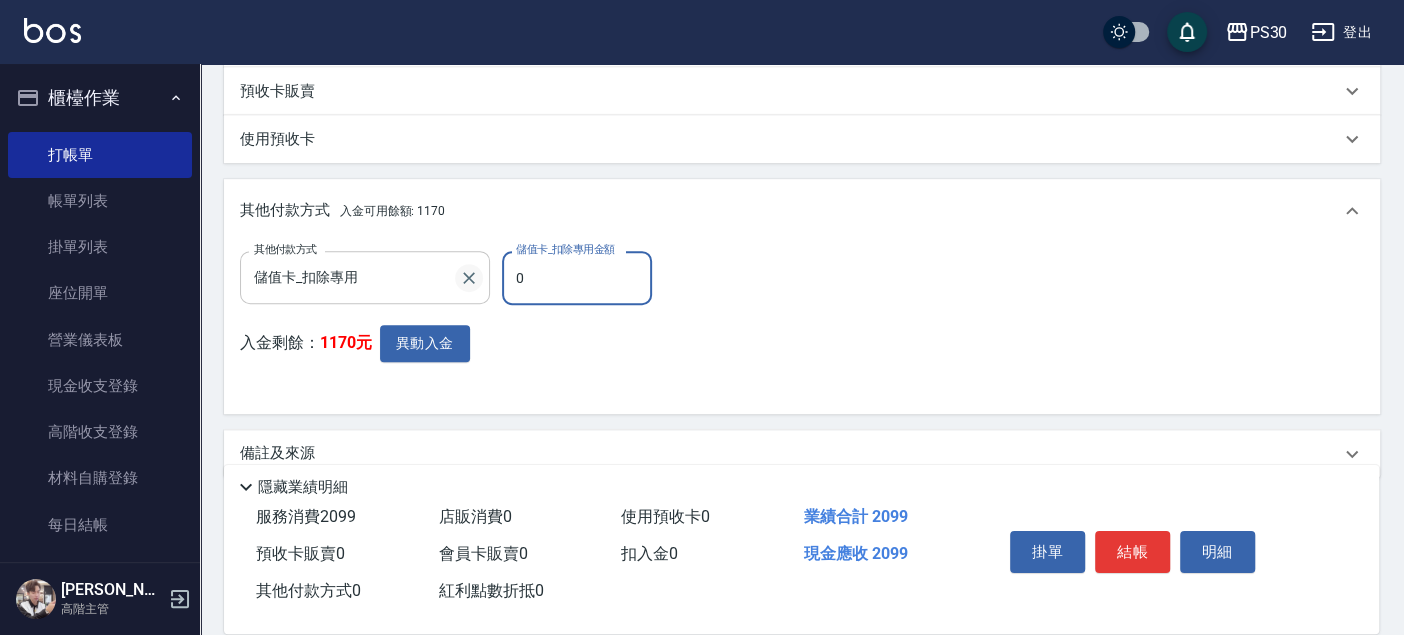 drag, startPoint x: 513, startPoint y: 280, endPoint x: 464, endPoint y: 280, distance: 49 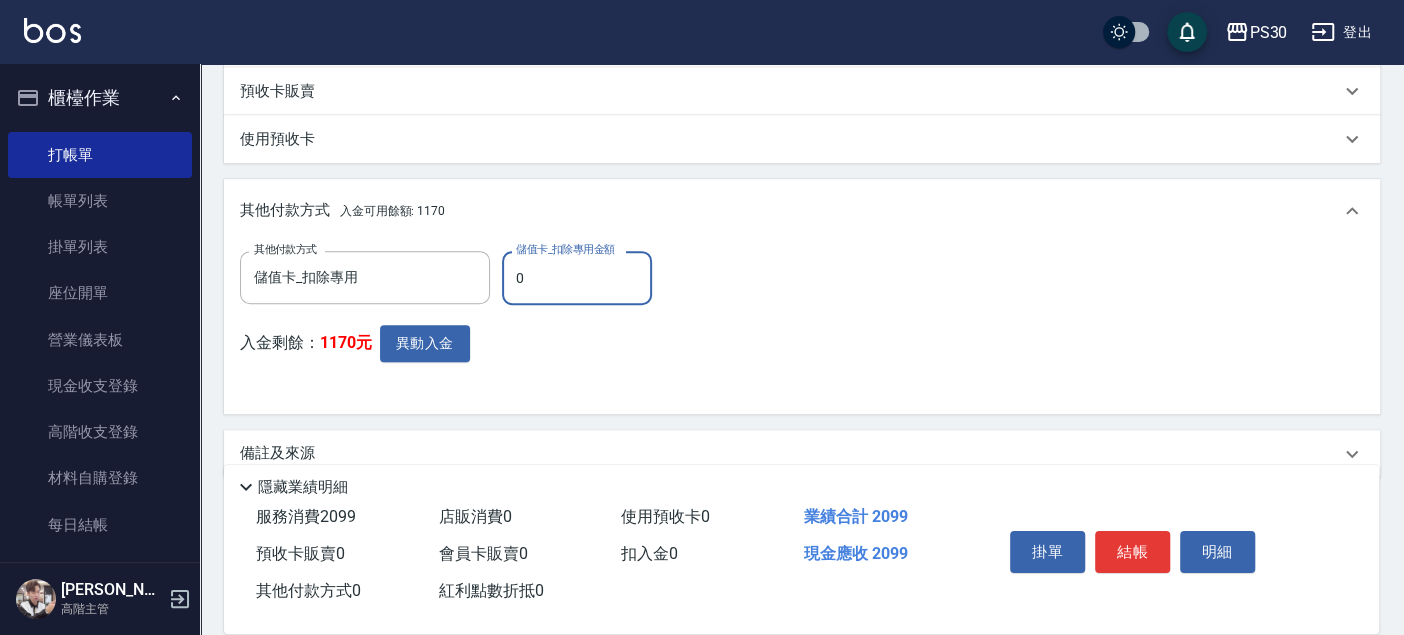 type on "0" 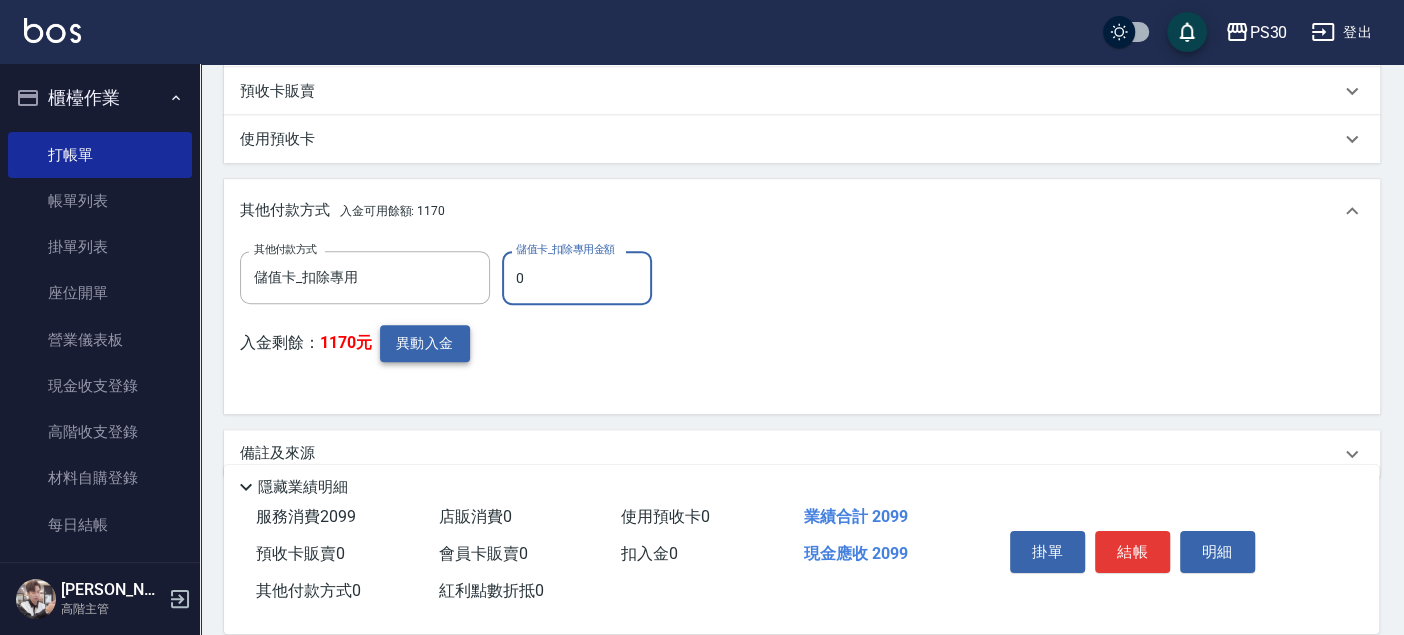 click on "異動入金" at bounding box center [425, 343] 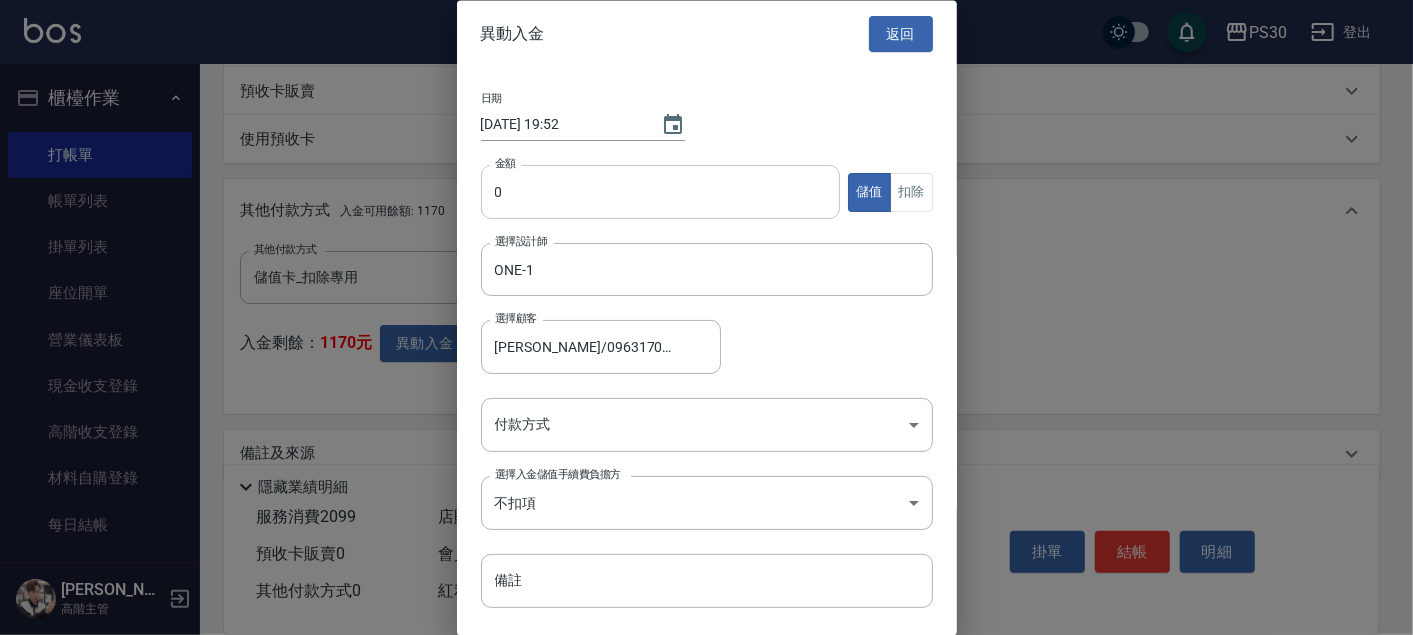 click on "0" at bounding box center [661, 193] 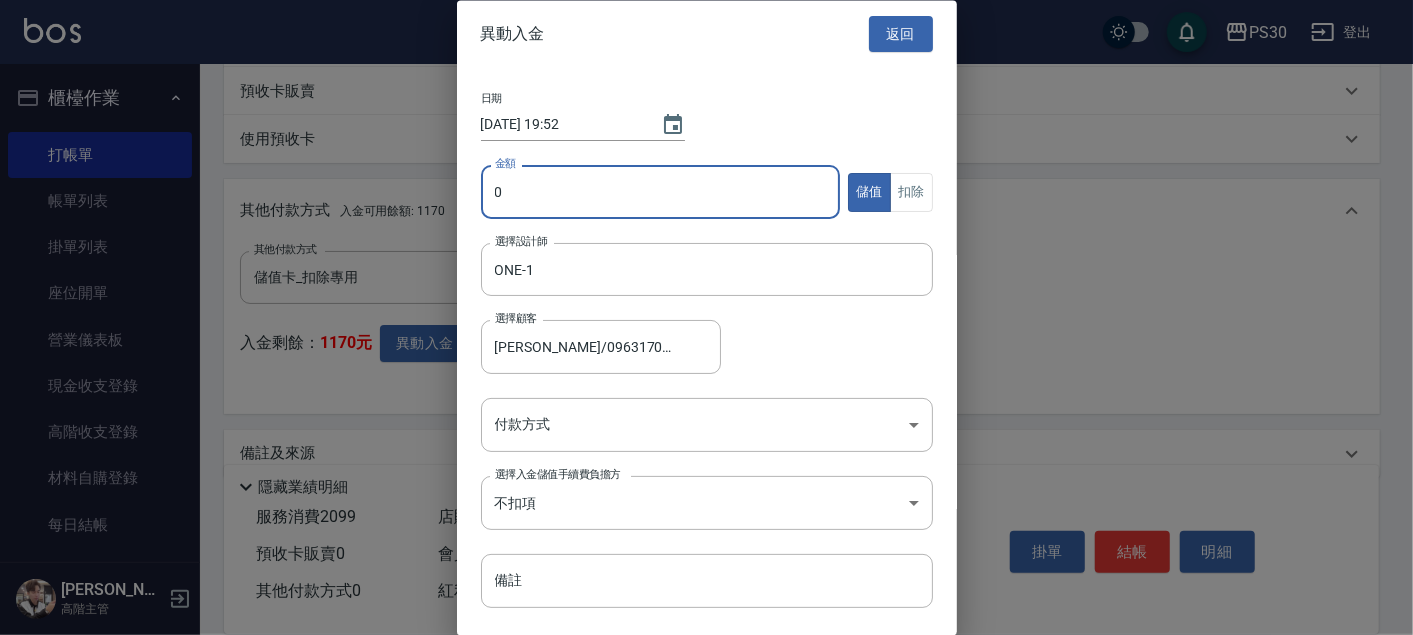 click on "0" at bounding box center [661, 193] 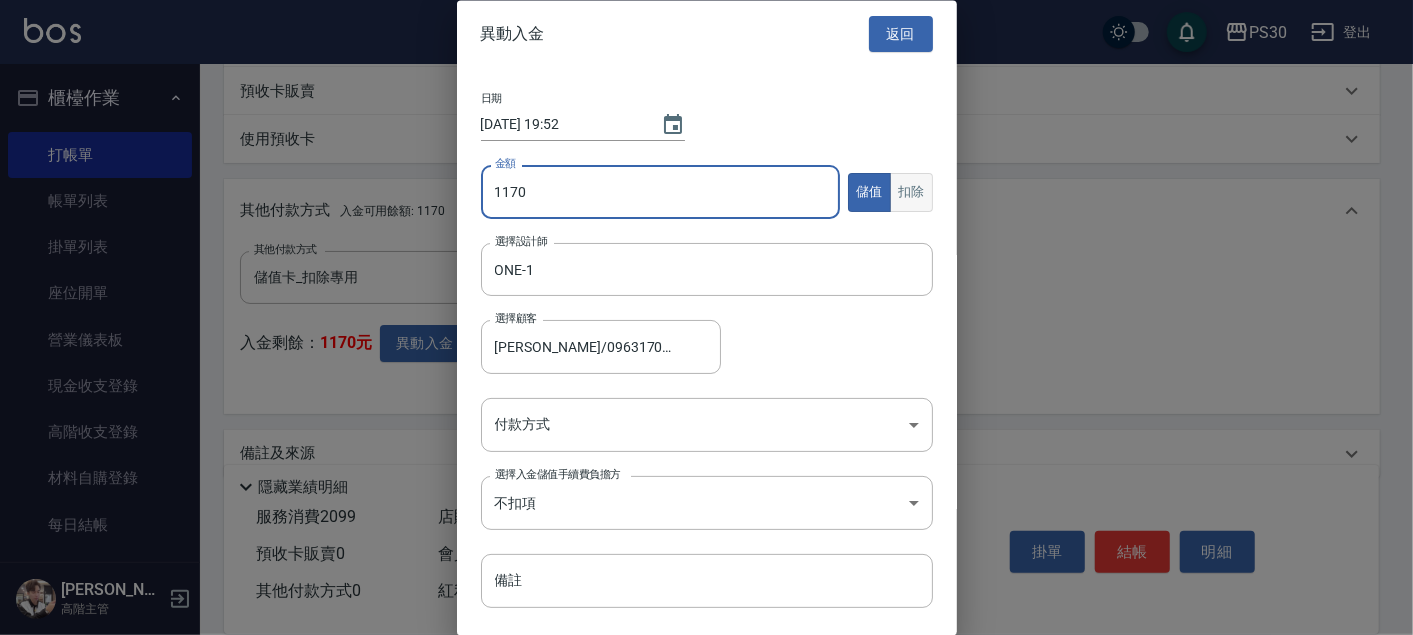 type on "1170" 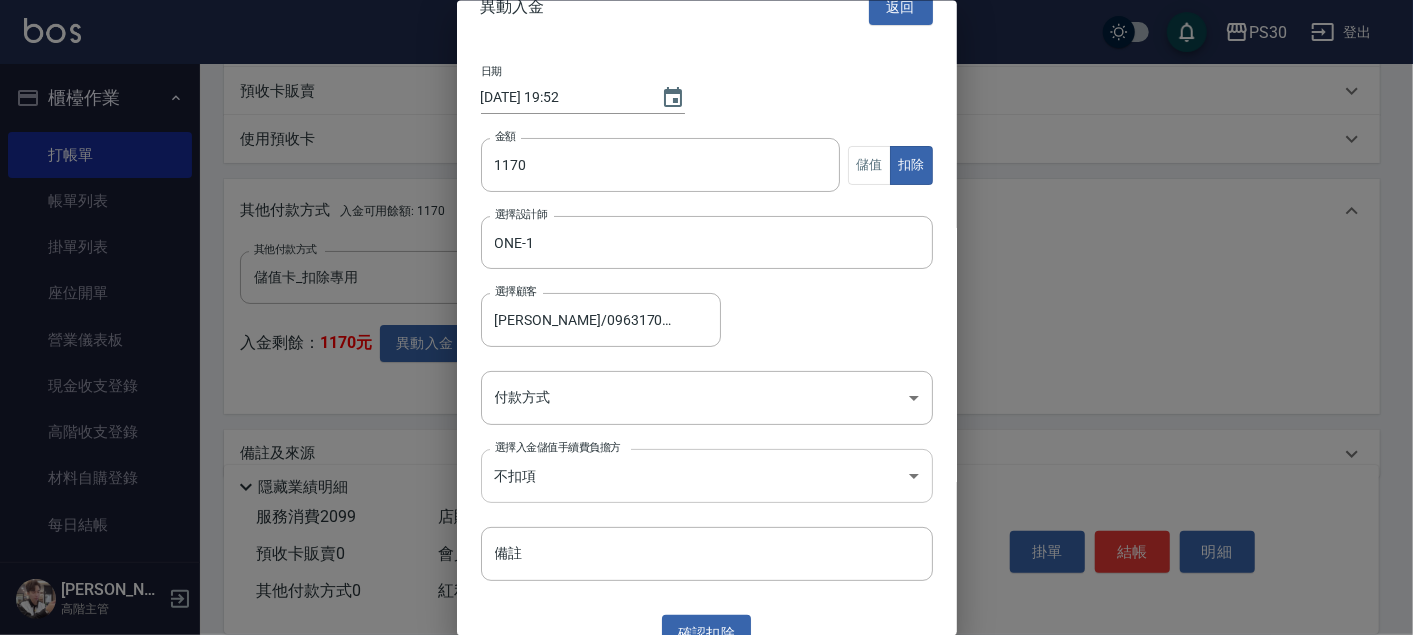 scroll, scrollTop: 53, scrollLeft: 0, axis: vertical 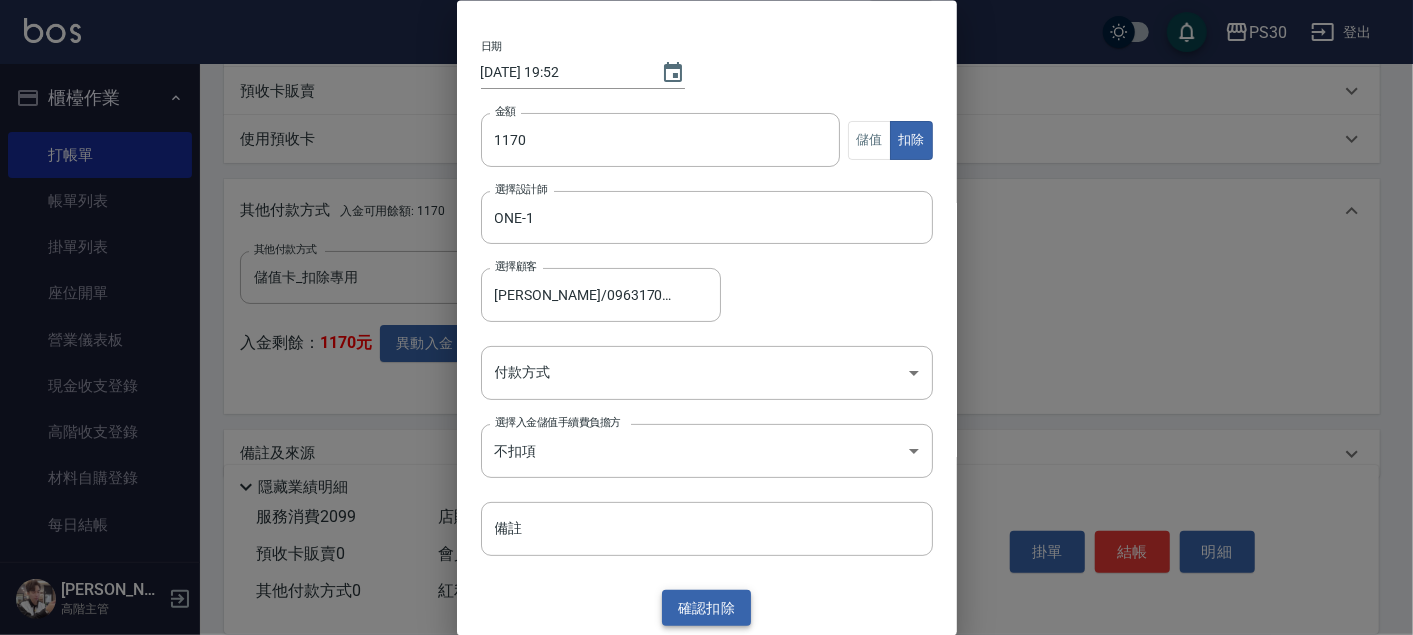 click on "確認 扣除" at bounding box center (707, 607) 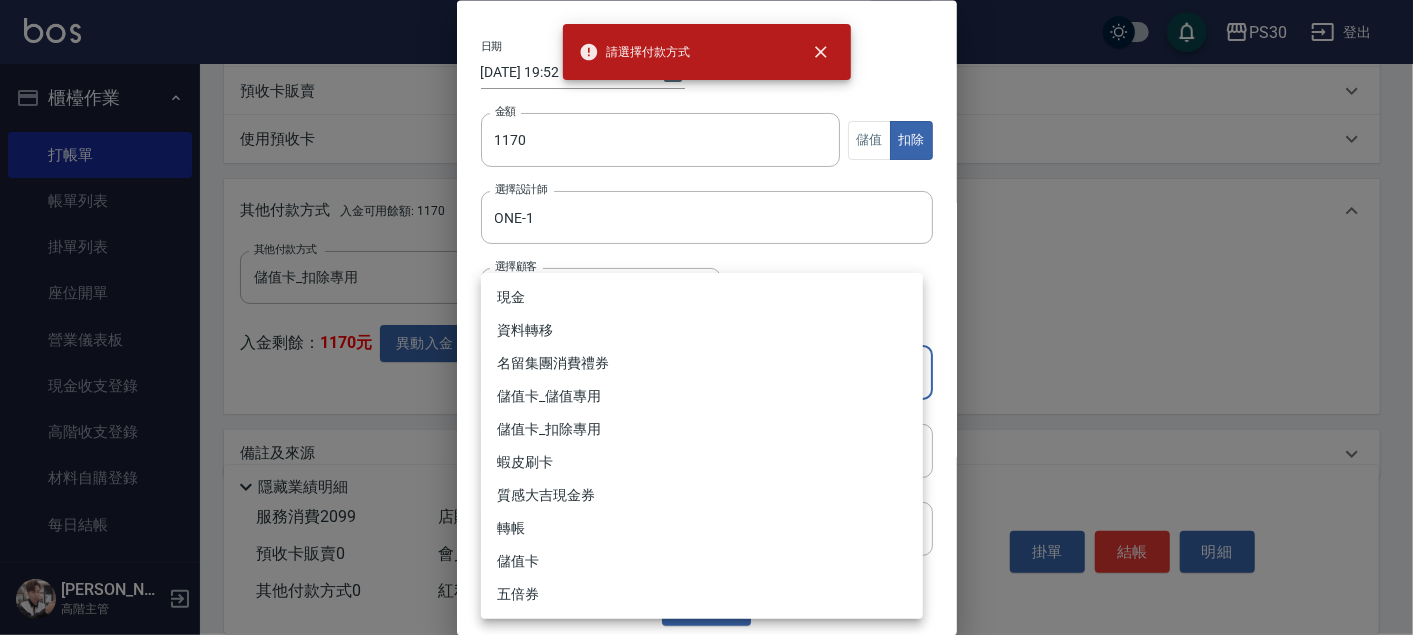 click on "請選擇付款方式 PS30 登出 櫃檯作業 打帳單 帳單列表 掛單列表 座位開單 營業儀表板 現金收支登錄 高階收支登錄 材料自購登錄 每日結帳 排班表 現場電腦打卡 掃碼打卡 預約管理 預約管理 單日預約紀錄 單週預約紀錄 報表及分析 報表目錄 消費分析儀表板 店家區間累計表 店家日報表 店家排行榜 互助日報表 互助月報表 互助排行榜 互助點數明細 互助業績報表 全店業績分析表 每日業績分析表 營業統計分析表 營業項目月分析表 設計師業績表 設計師日報表 設計師業績分析表 設計師業績月報表 設計師抽成報表 設計師排行榜 商品銷售排行榜 商品消耗明細 商品進銷貨報表 商品庫存表 商品庫存盤點表 會員卡銷售報表 服務扣項明細表 單一服務項目查詢 店販抽成明細 店販分類抽成明細 顧客入金餘額表 顧客卡券餘額表 每日非現金明細 每日收支明細 收支分類明細表 2099" at bounding box center (706, 69) 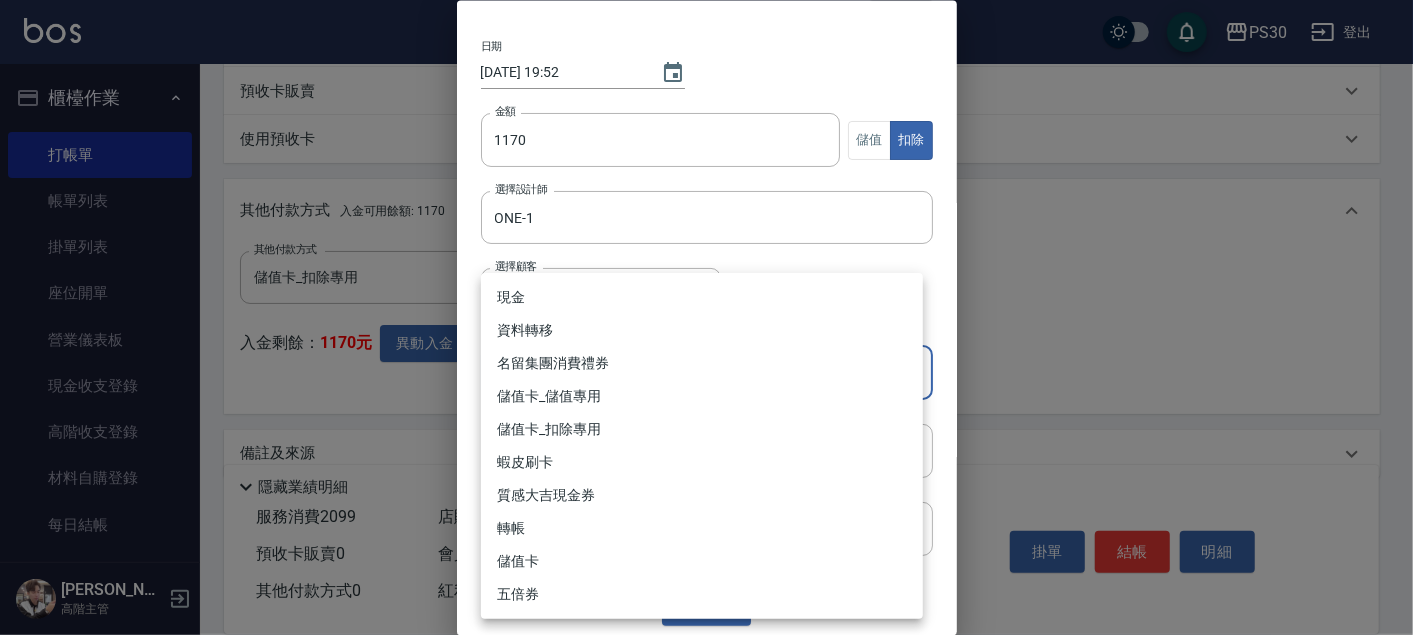 click on "儲值卡_扣除專用" at bounding box center (702, 429) 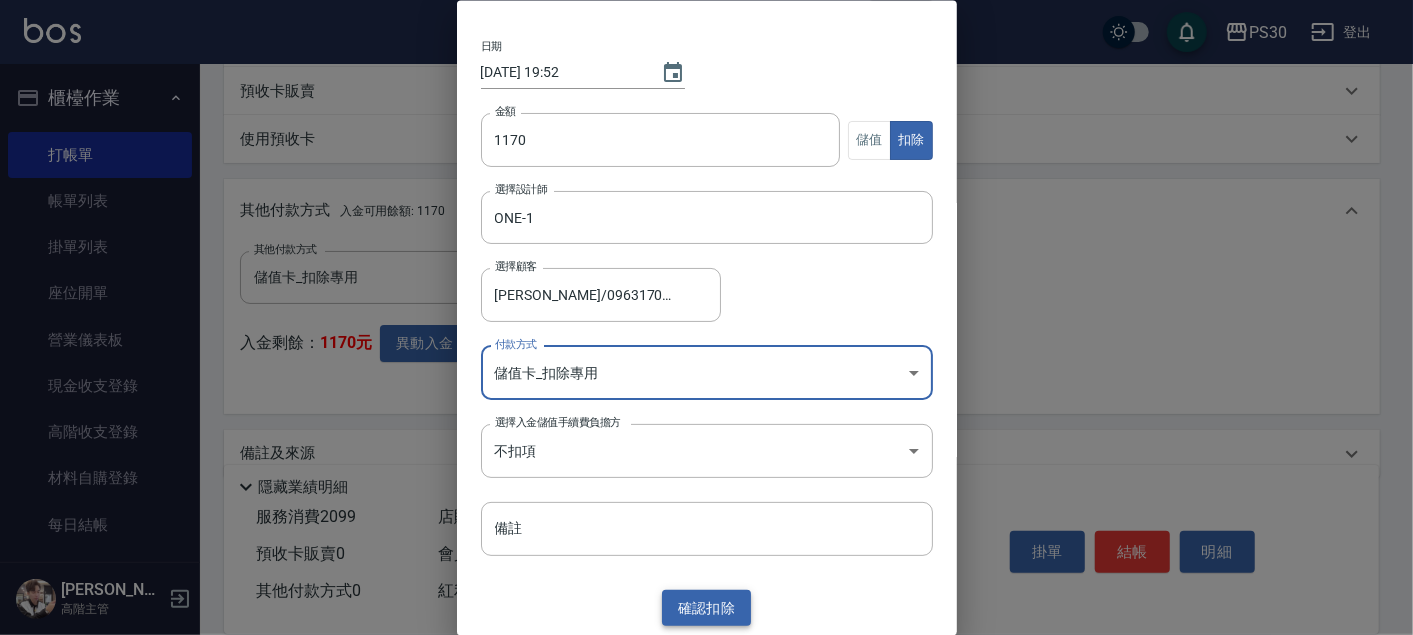 click on "確認 扣除" at bounding box center (707, 607) 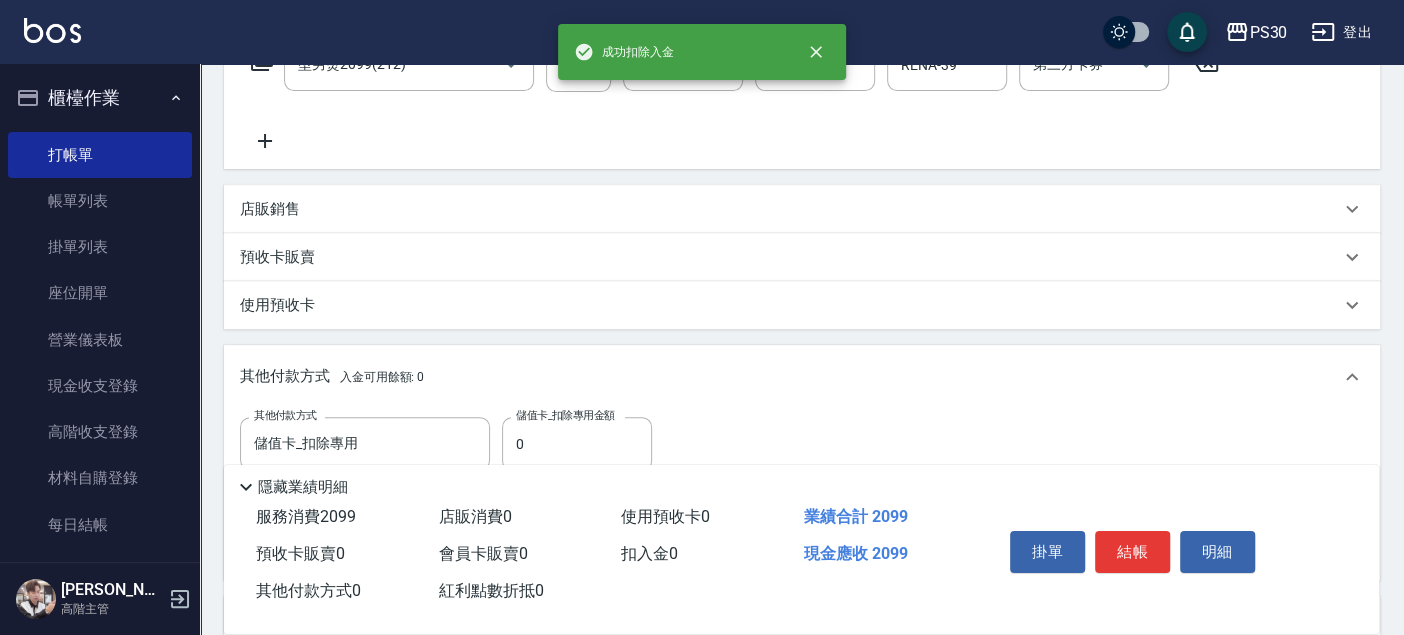 scroll, scrollTop: 528, scrollLeft: 0, axis: vertical 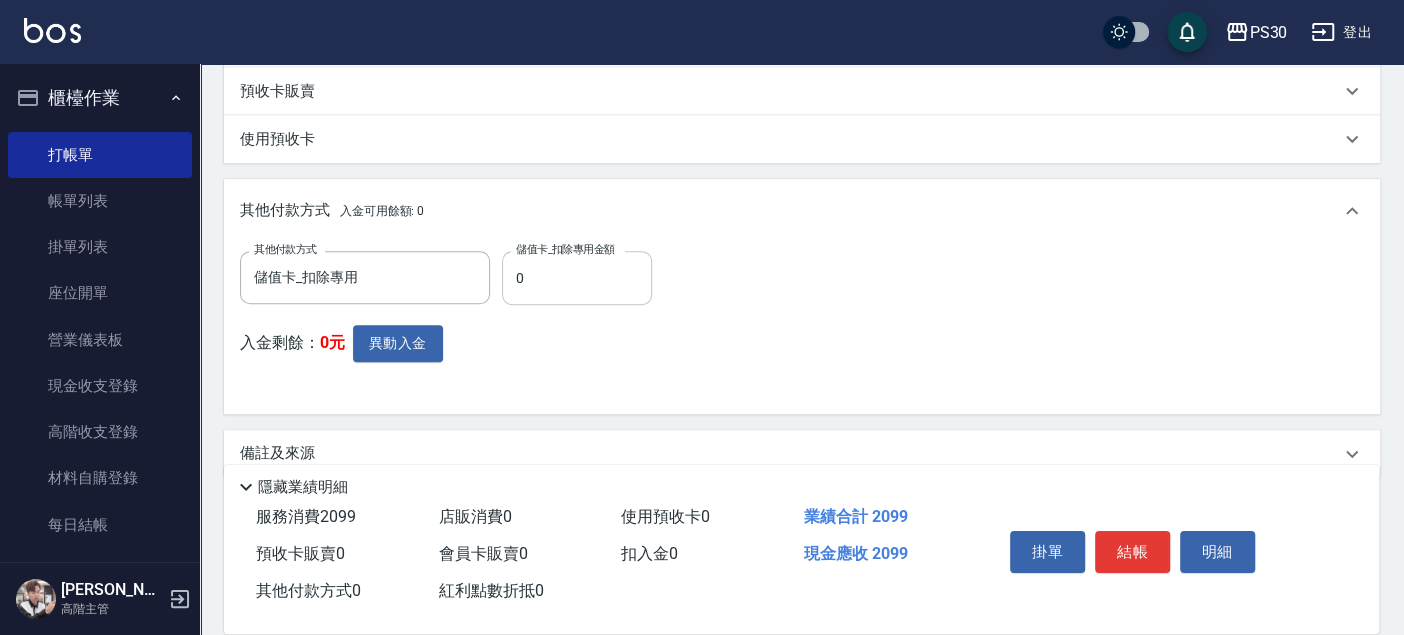 click on "0" at bounding box center (577, 278) 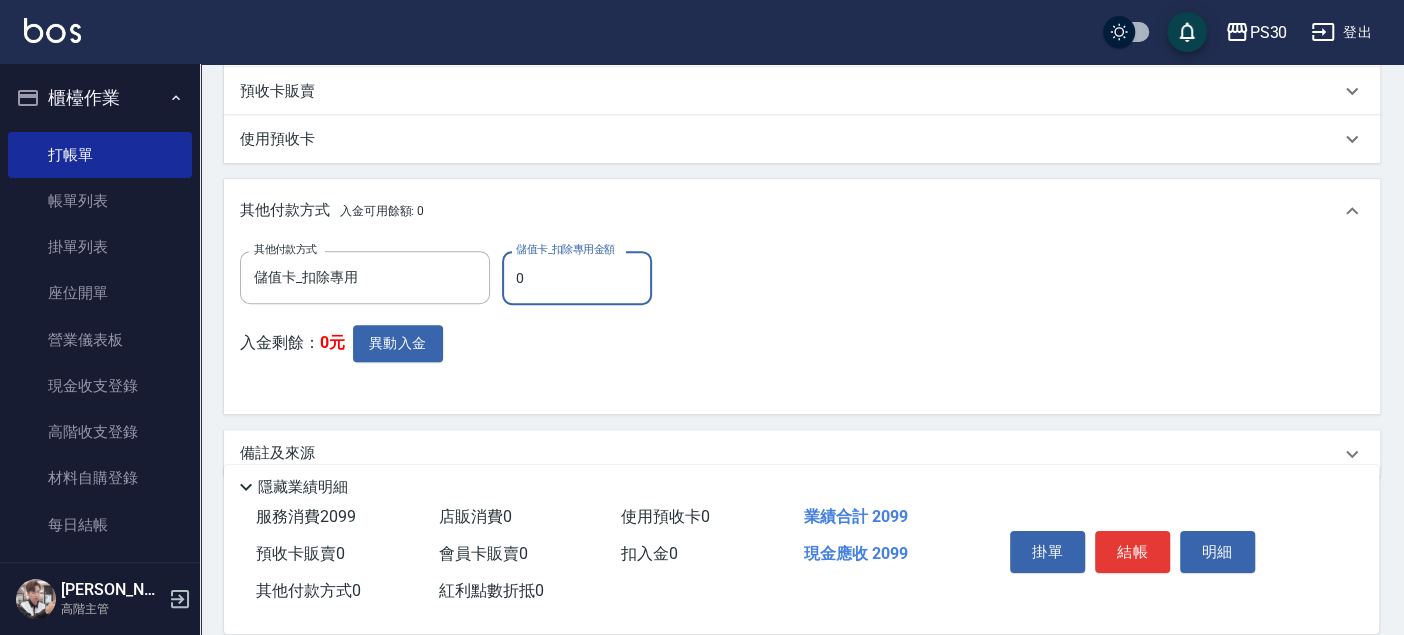 click on "0" at bounding box center [577, 278] 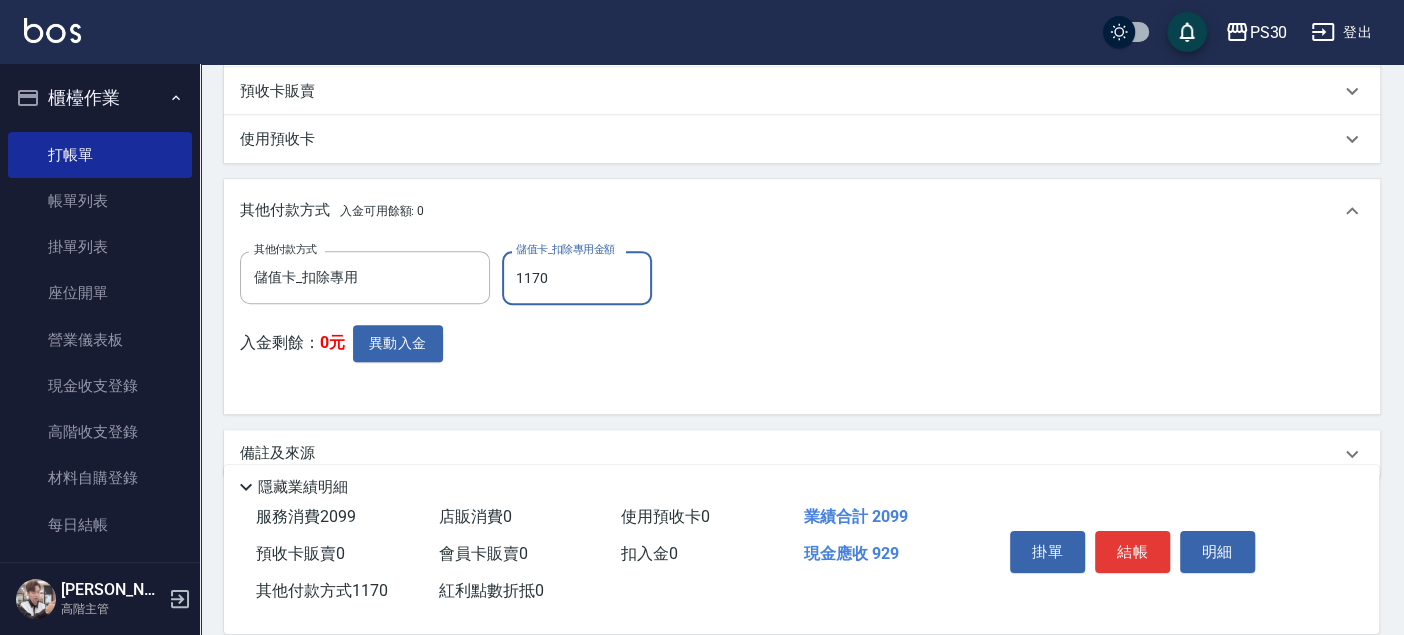 type on "1170" 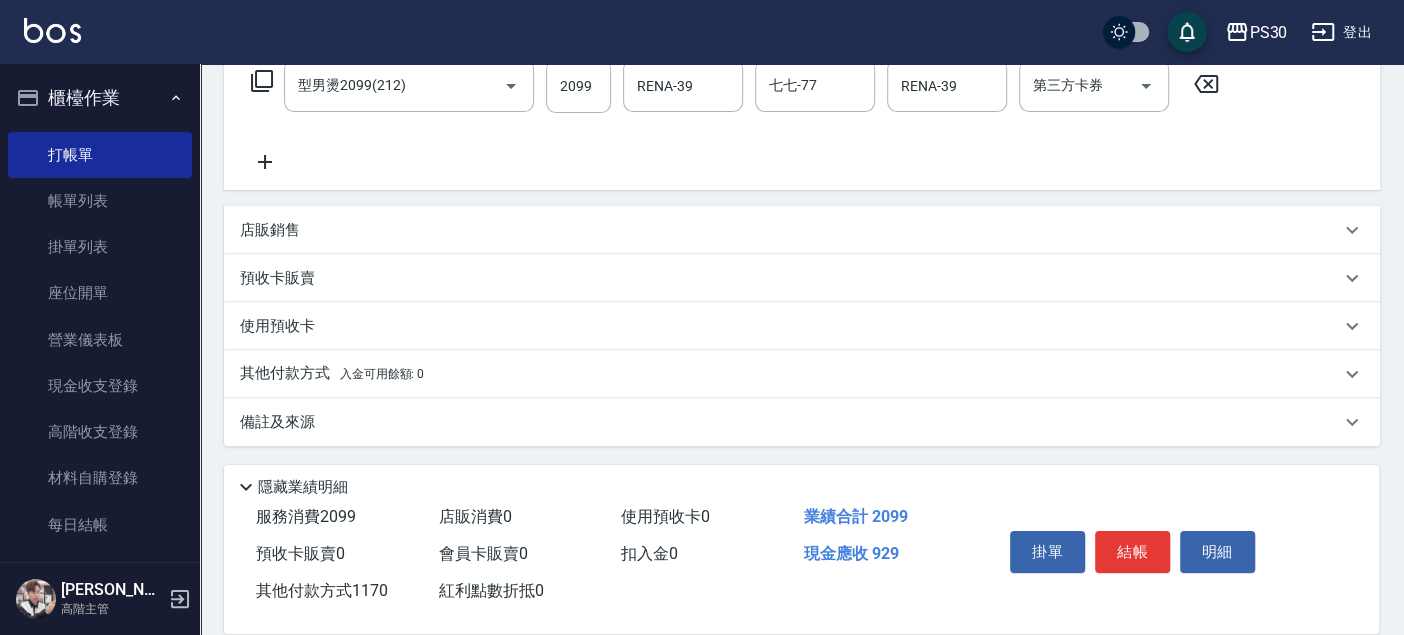 scroll, scrollTop: 340, scrollLeft: 0, axis: vertical 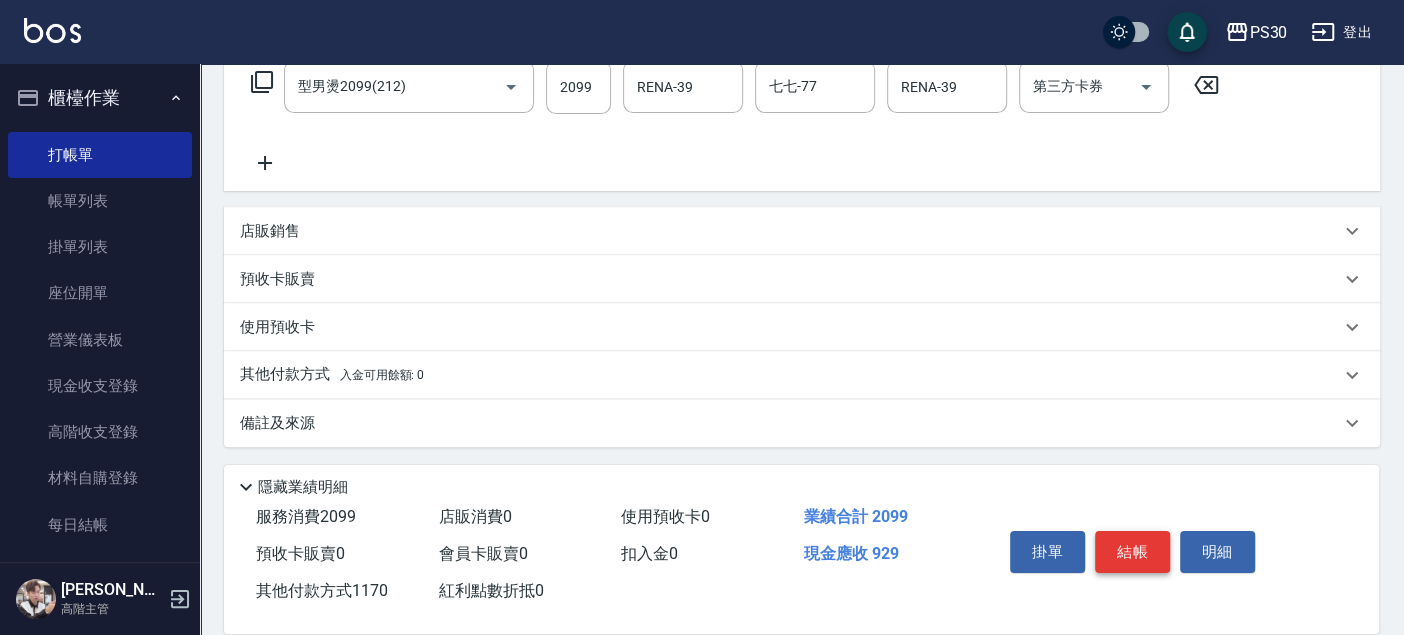 click on "結帳" at bounding box center [1132, 552] 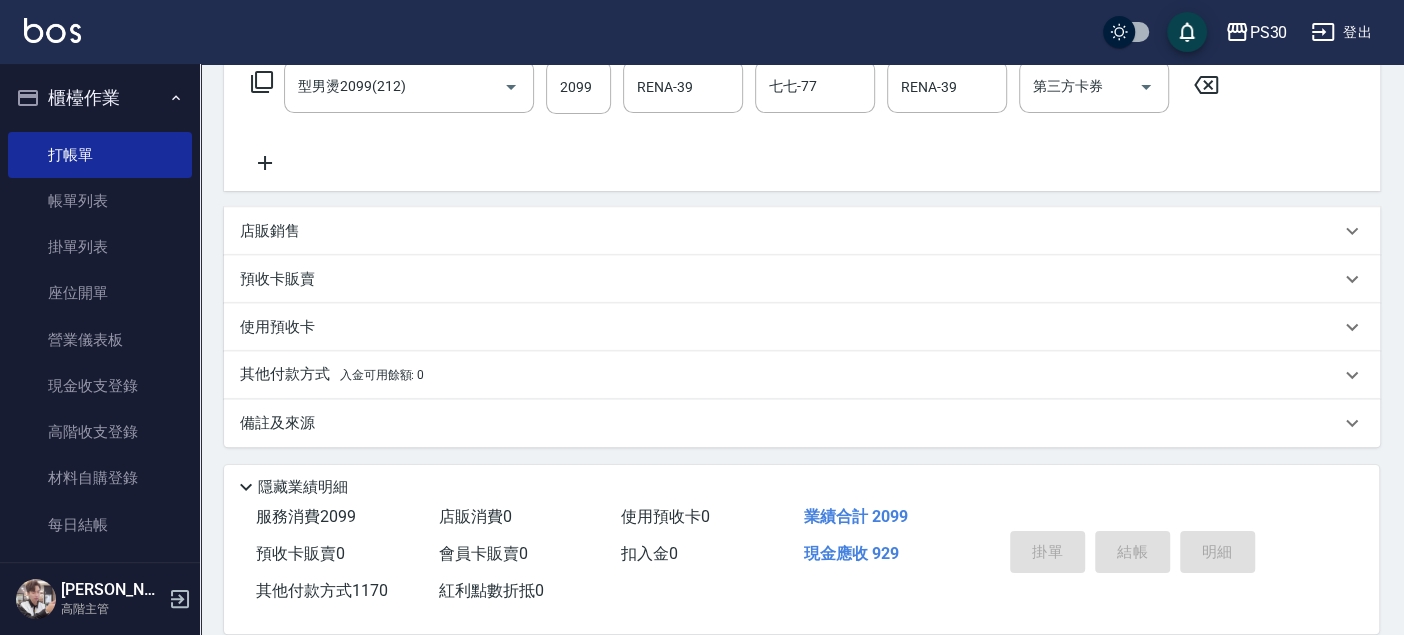 type 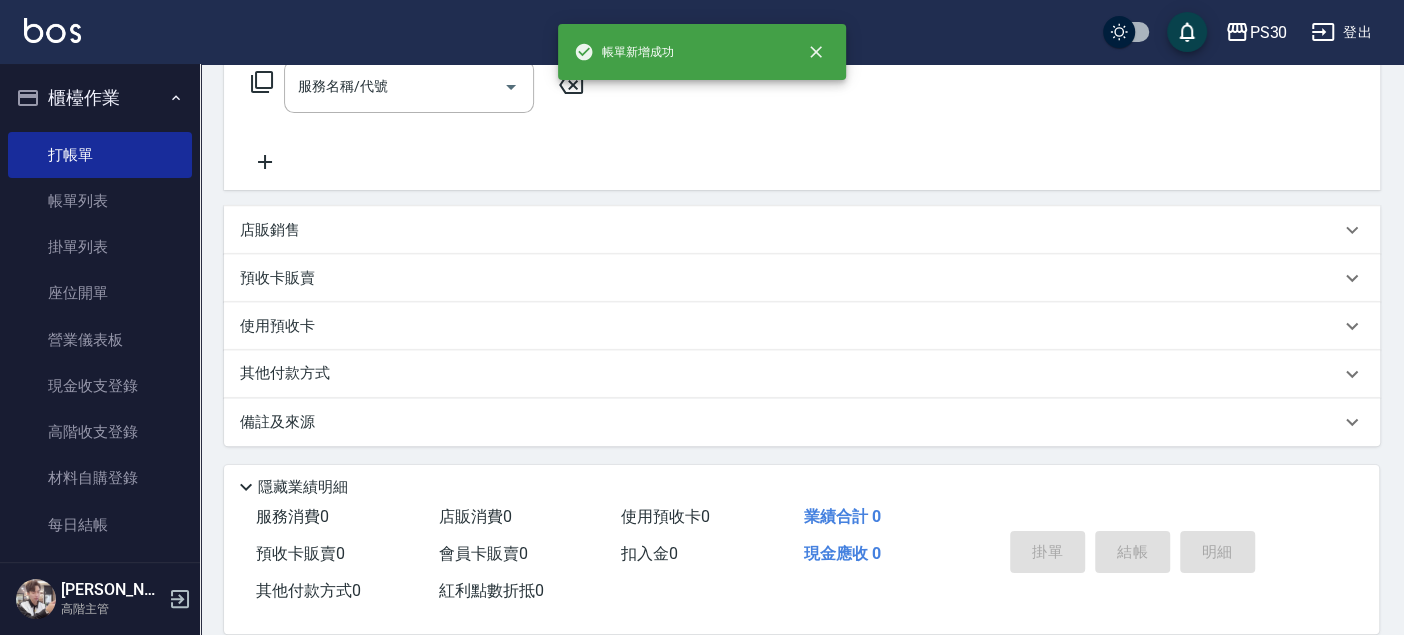 scroll, scrollTop: 0, scrollLeft: 0, axis: both 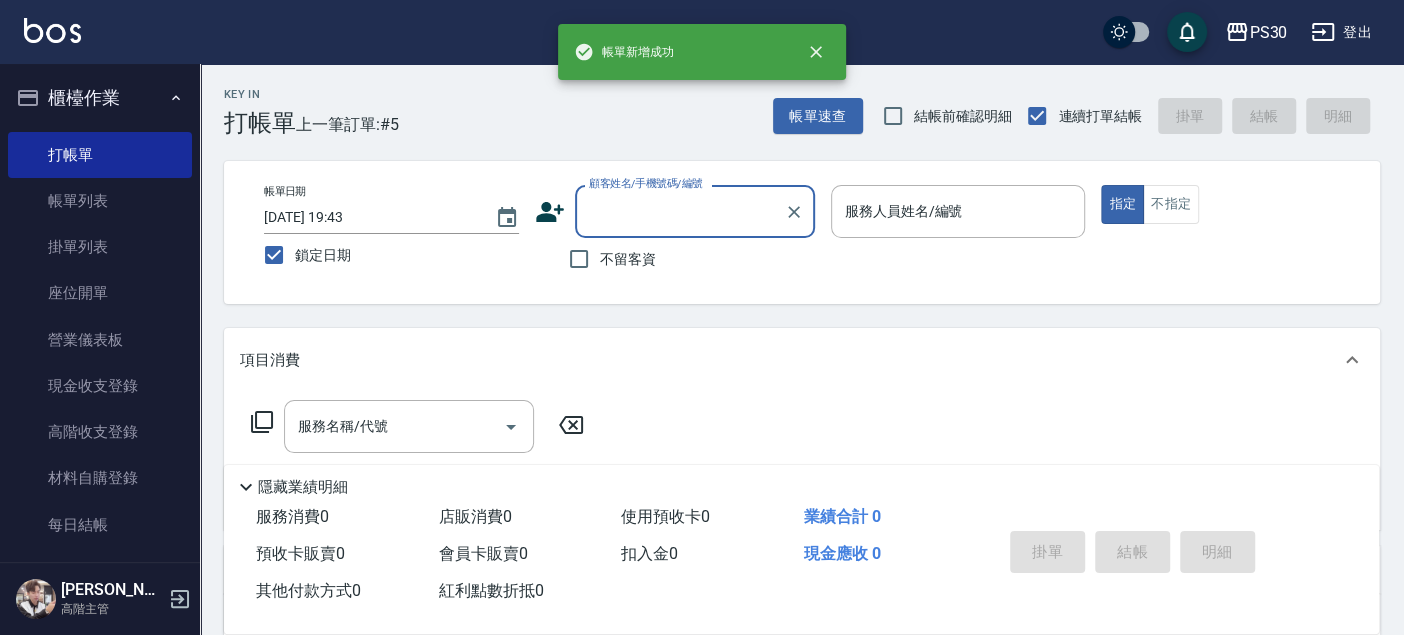 click on "不留客資" at bounding box center [607, 259] 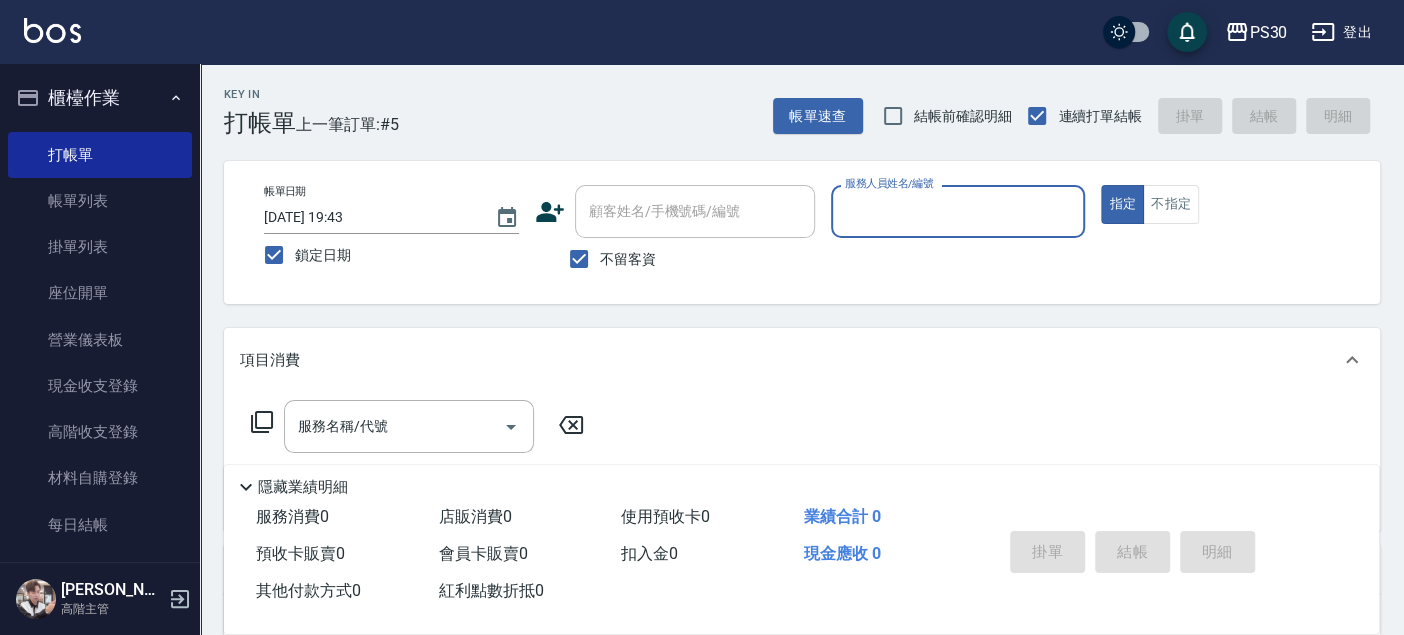 type on "[PERSON_NAME]/0963286113/" 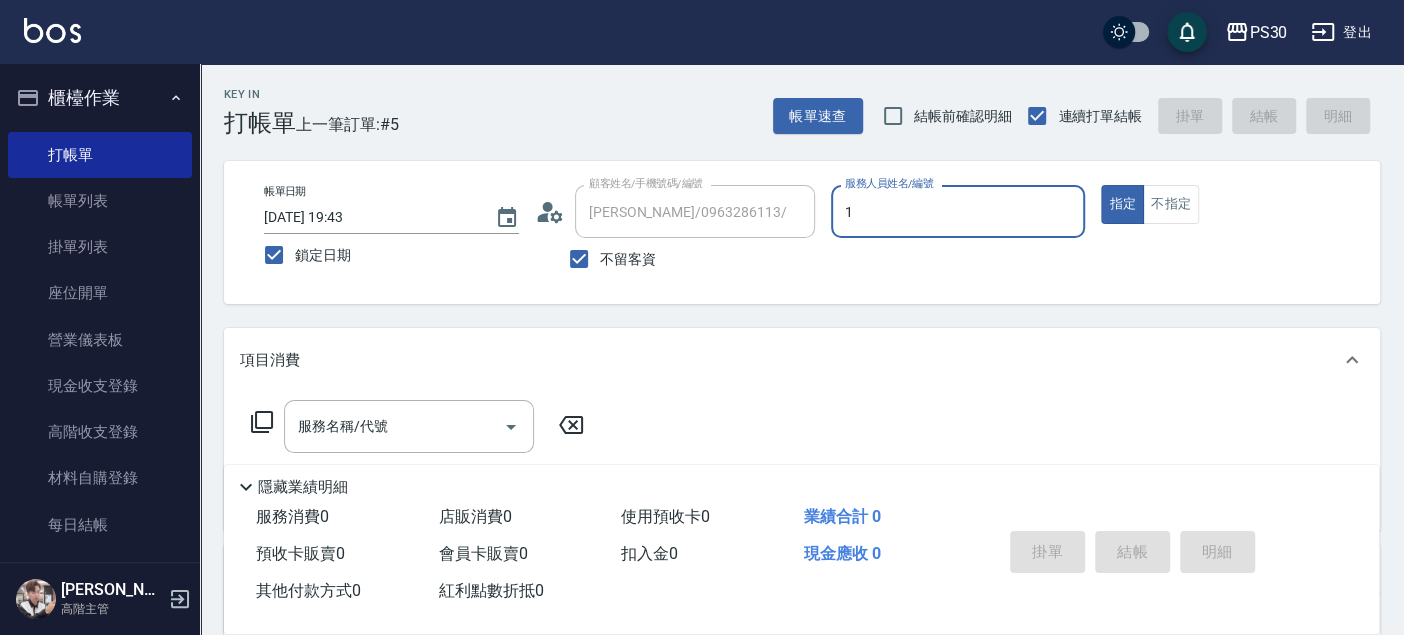 type on "ONE-1" 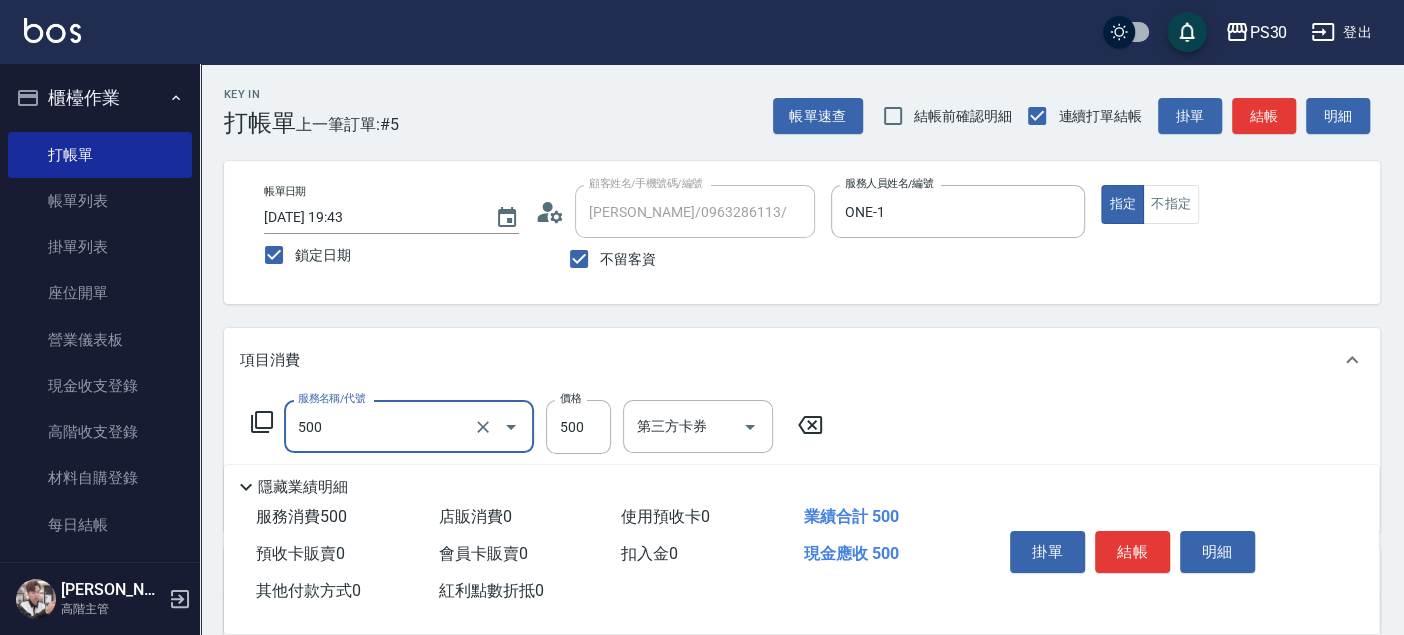 type on "洗剪500(500)" 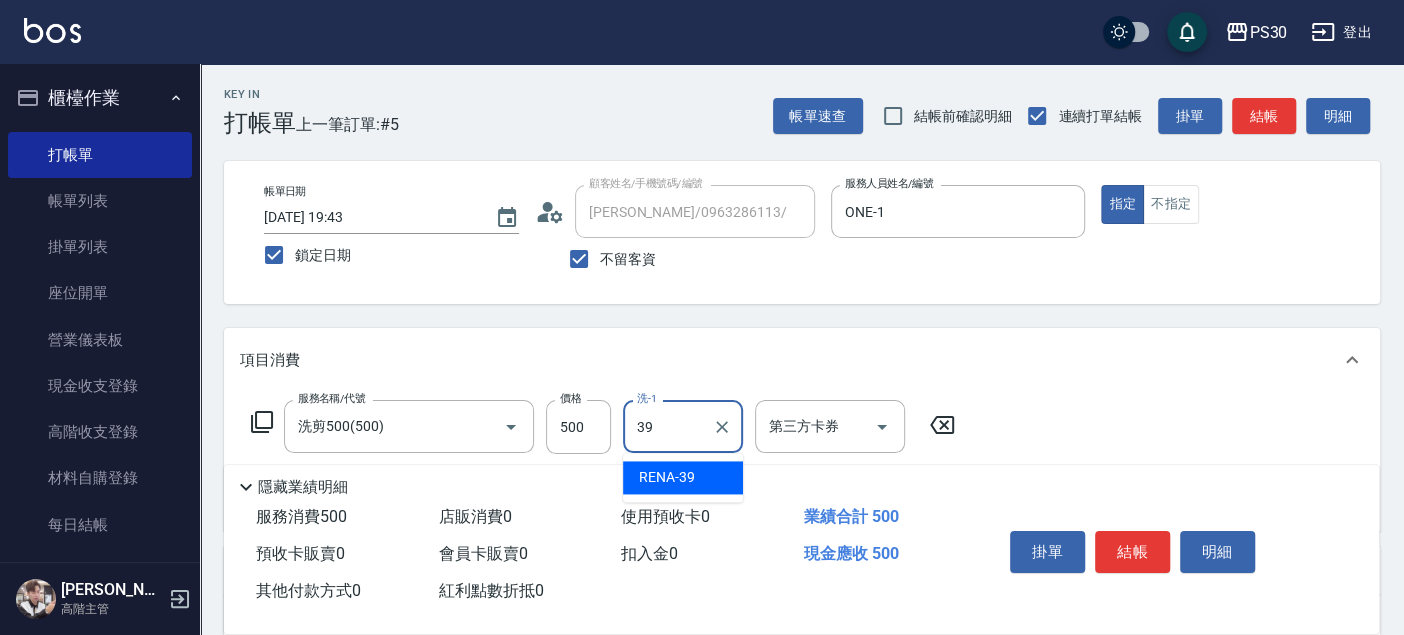 type on "RENA-39" 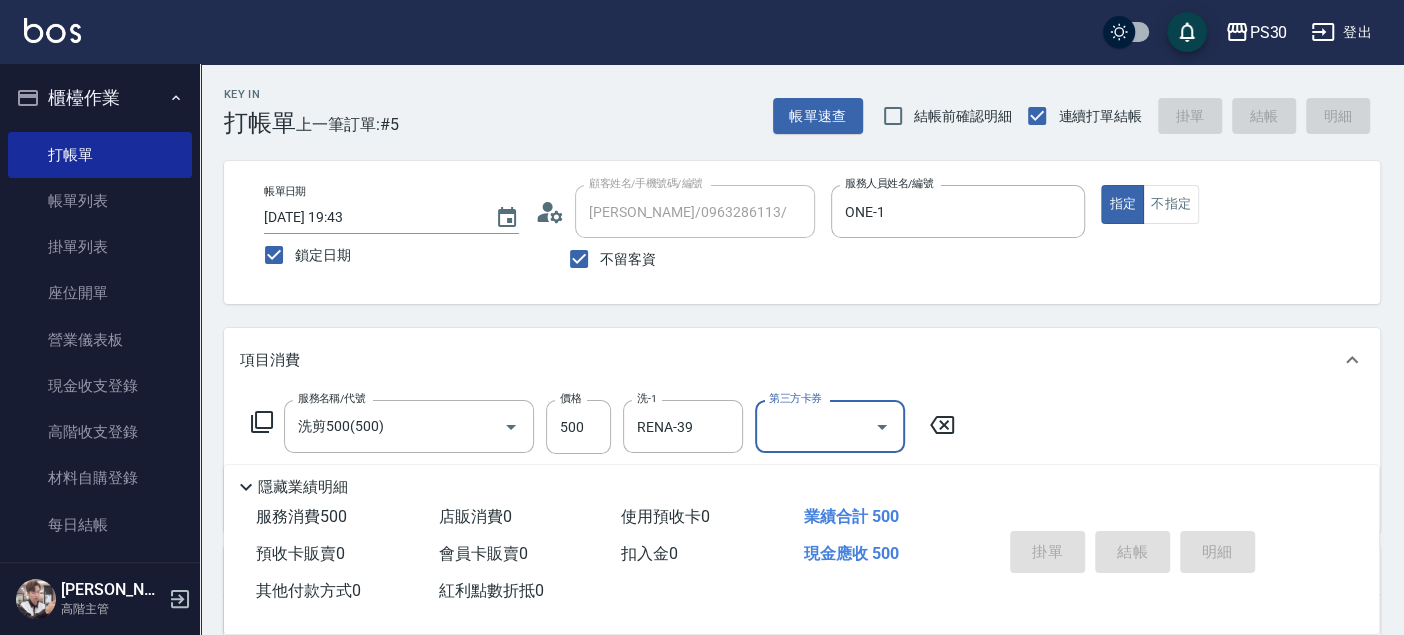 type 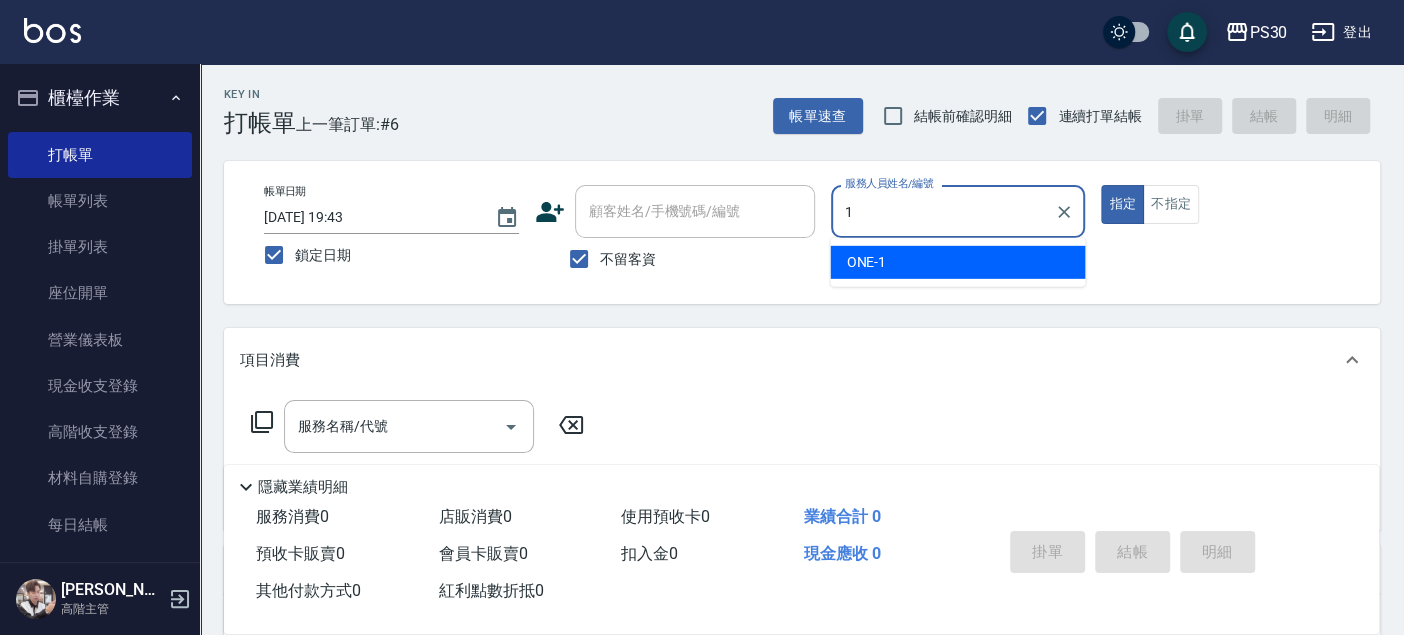 type on "ONE-1" 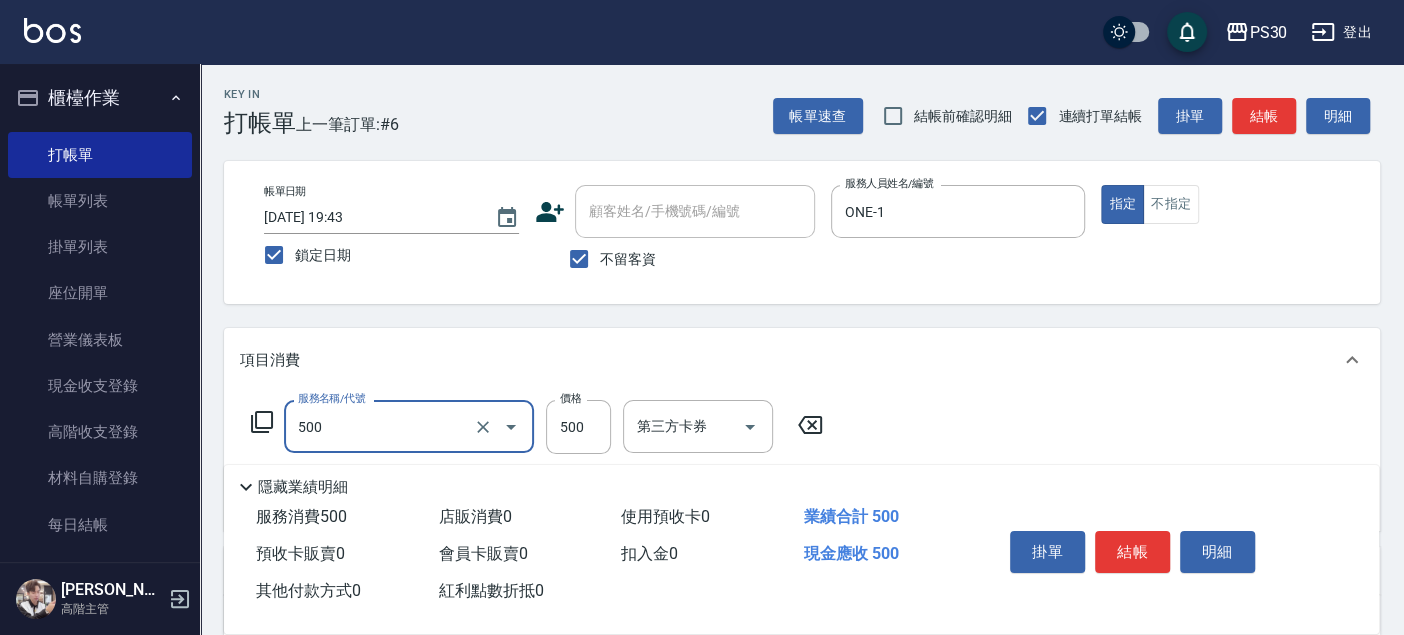 type on "洗剪500(500)" 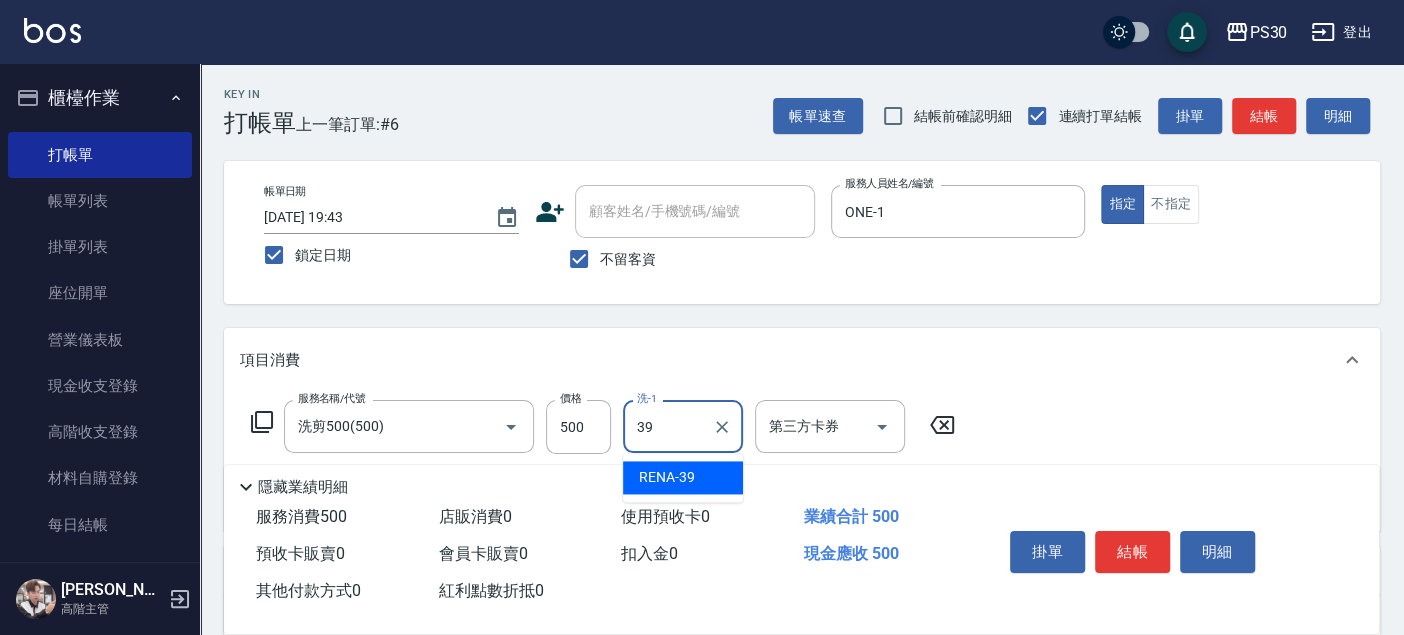 type on "RENA-39" 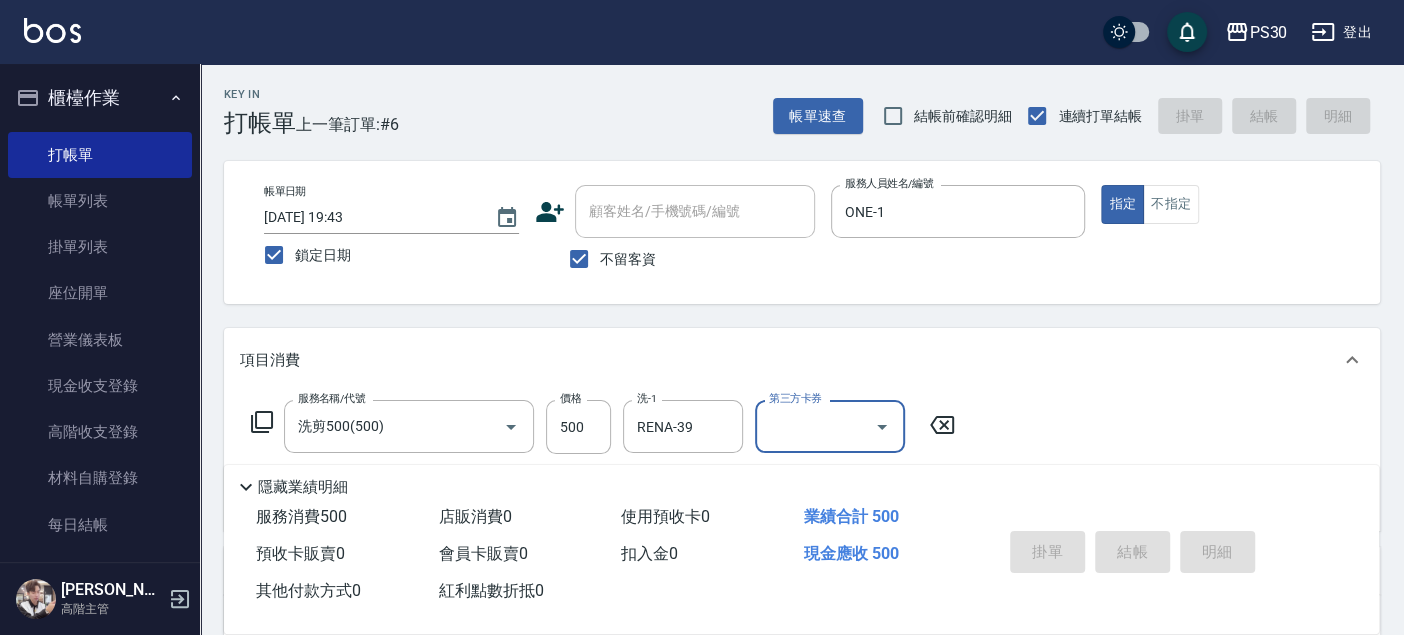 type 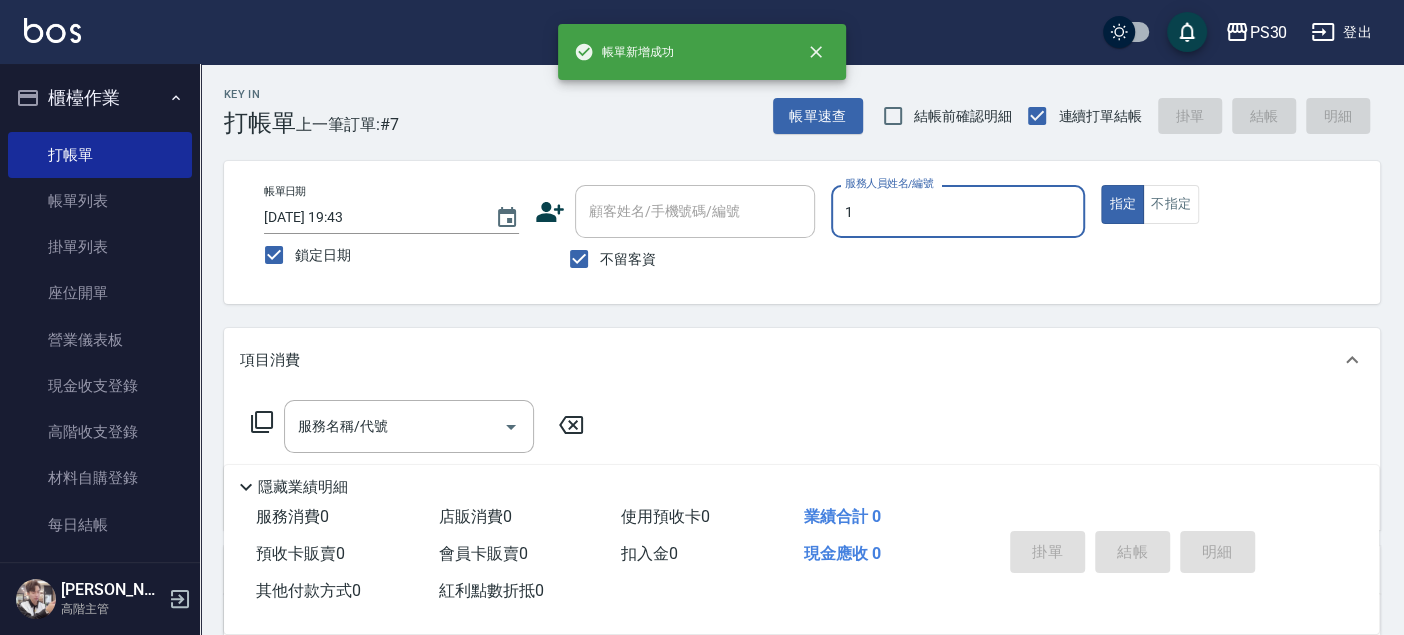 type on "ONE-1" 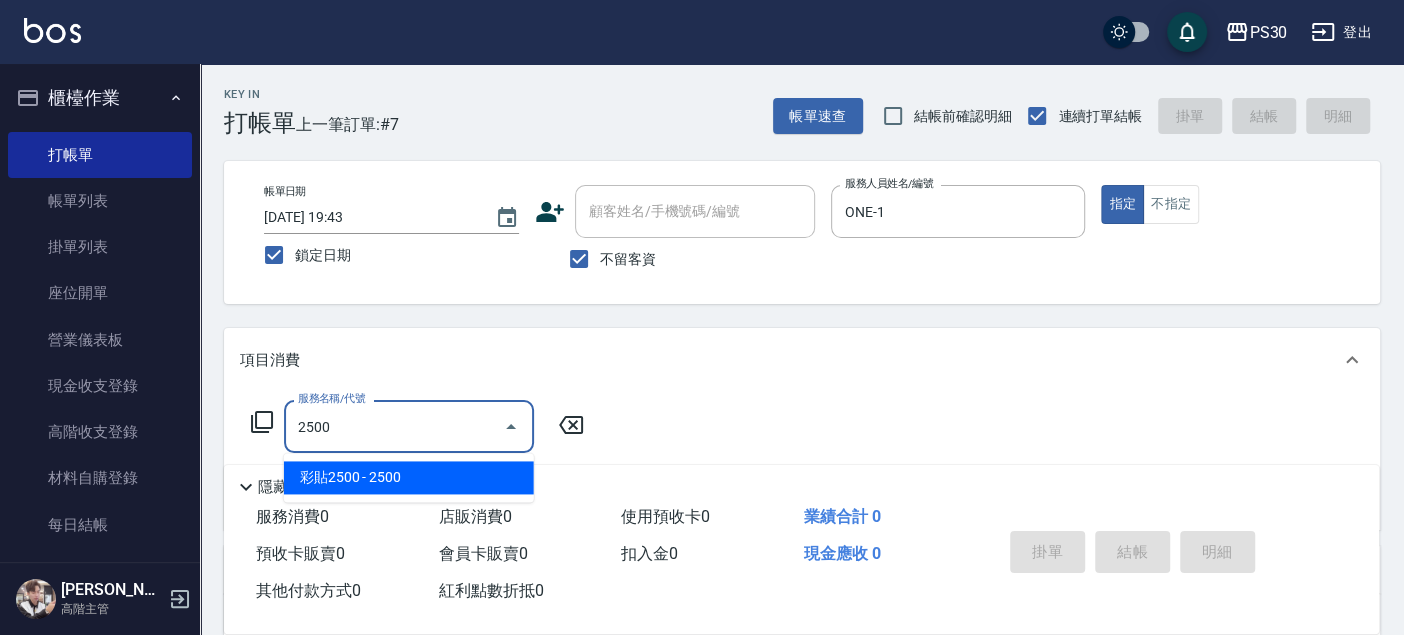 type on "彩貼2500(82500)" 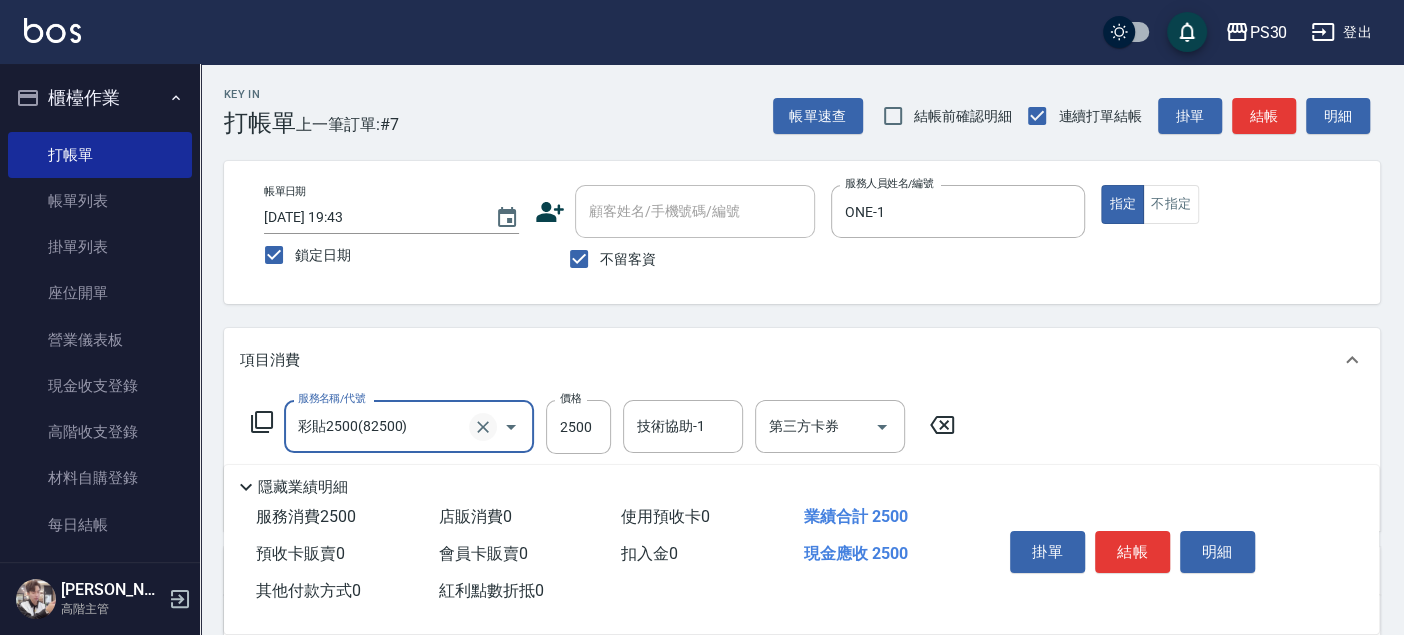 click 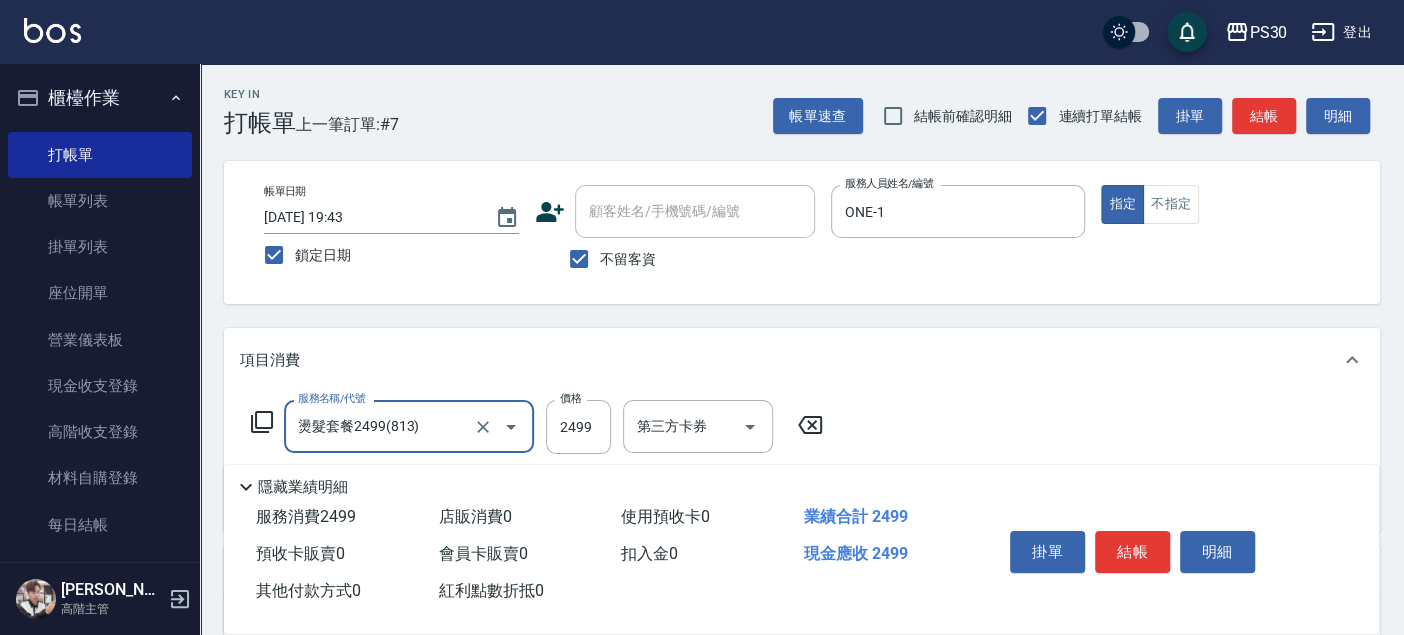 type on "燙髮套餐2499(813)" 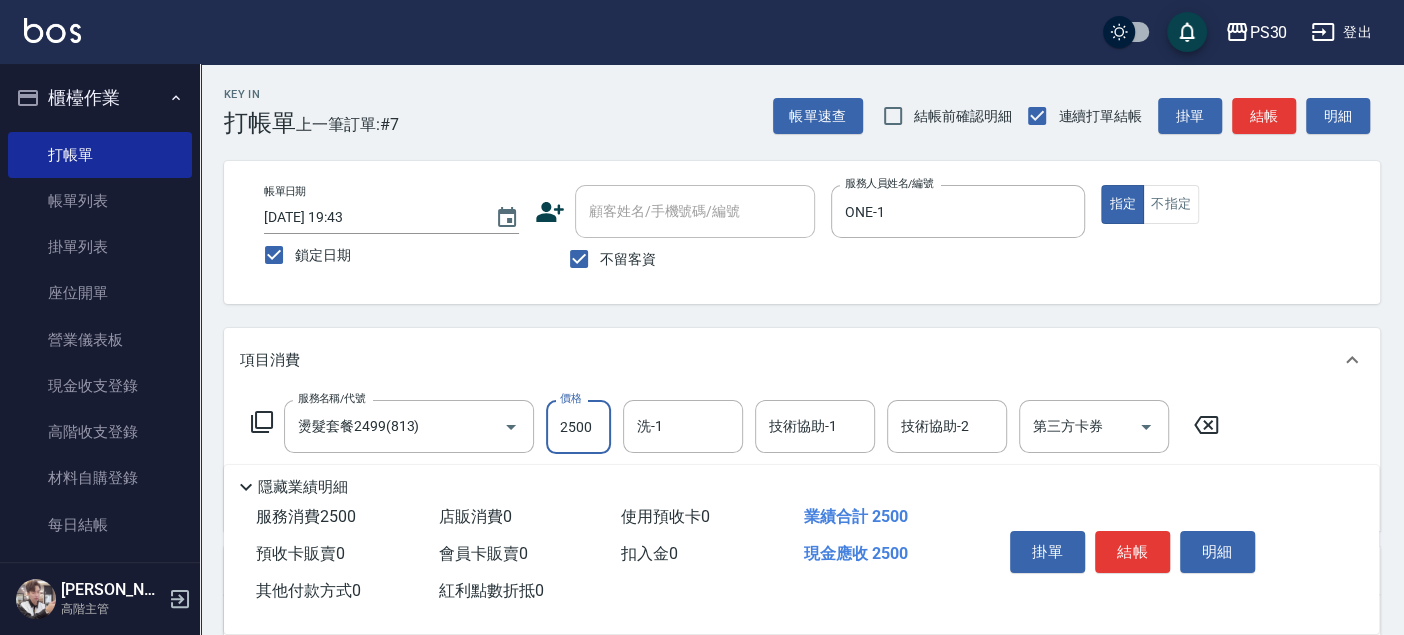 type on "2500" 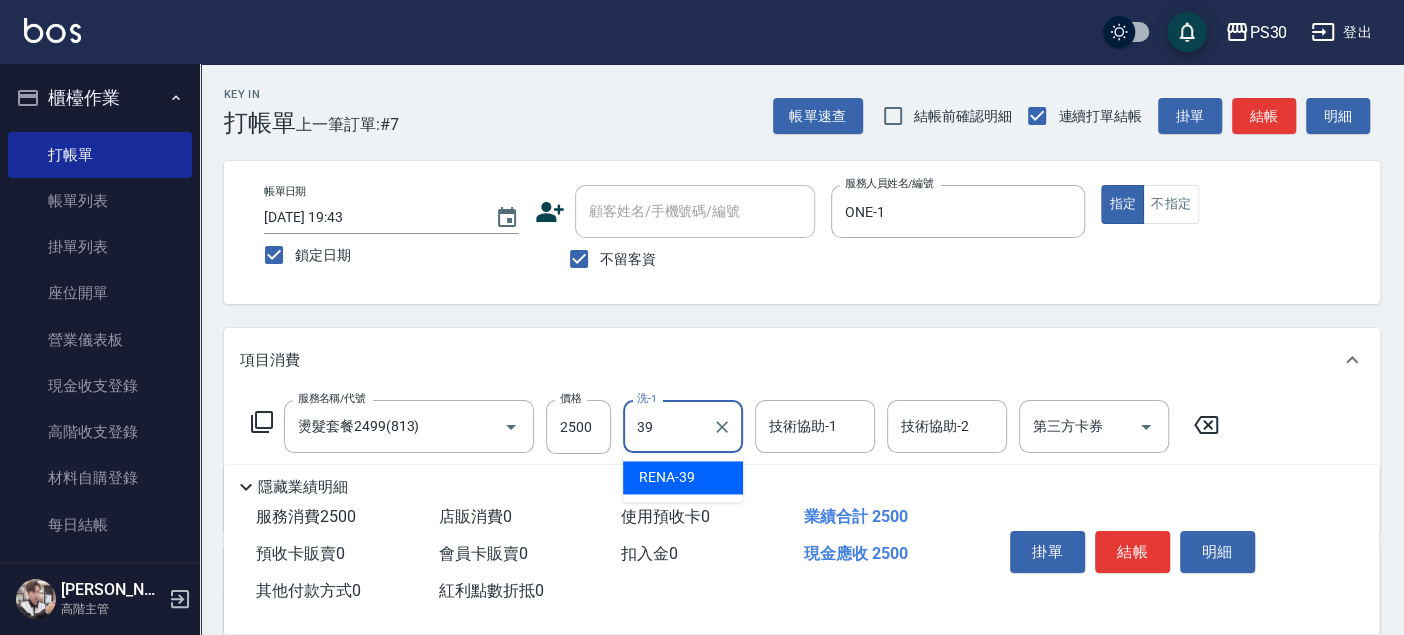 type on "RENA-39" 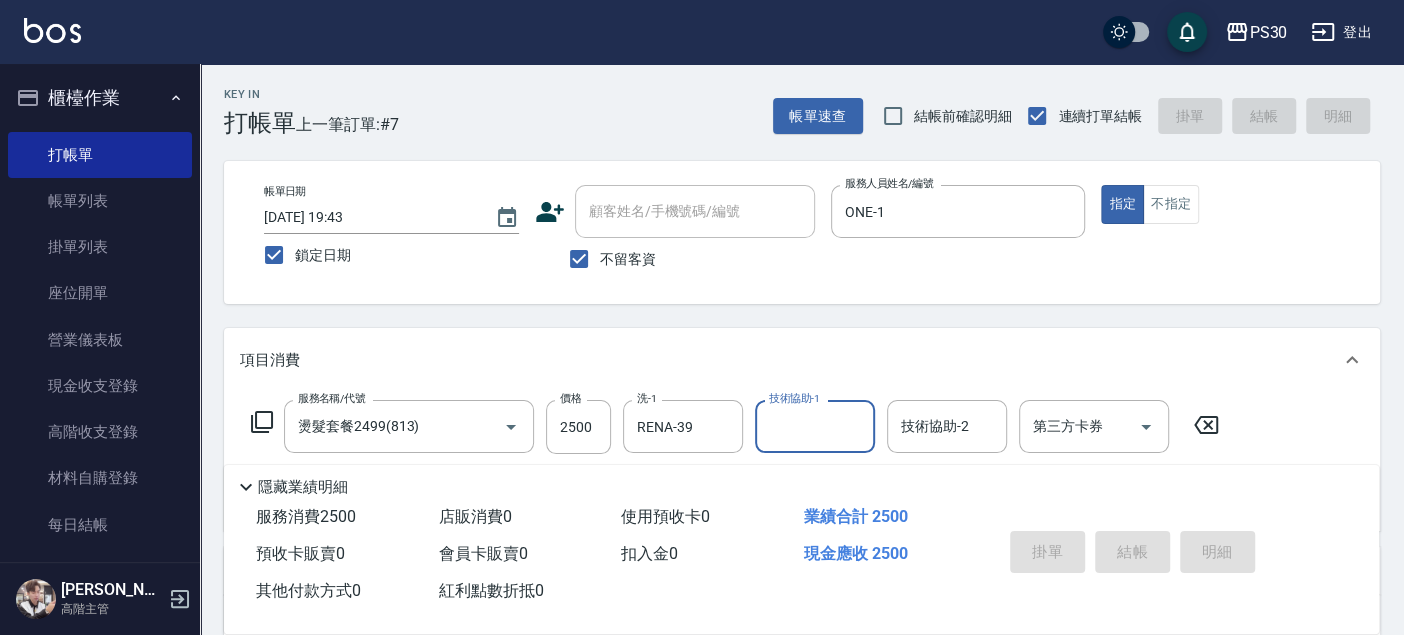 type 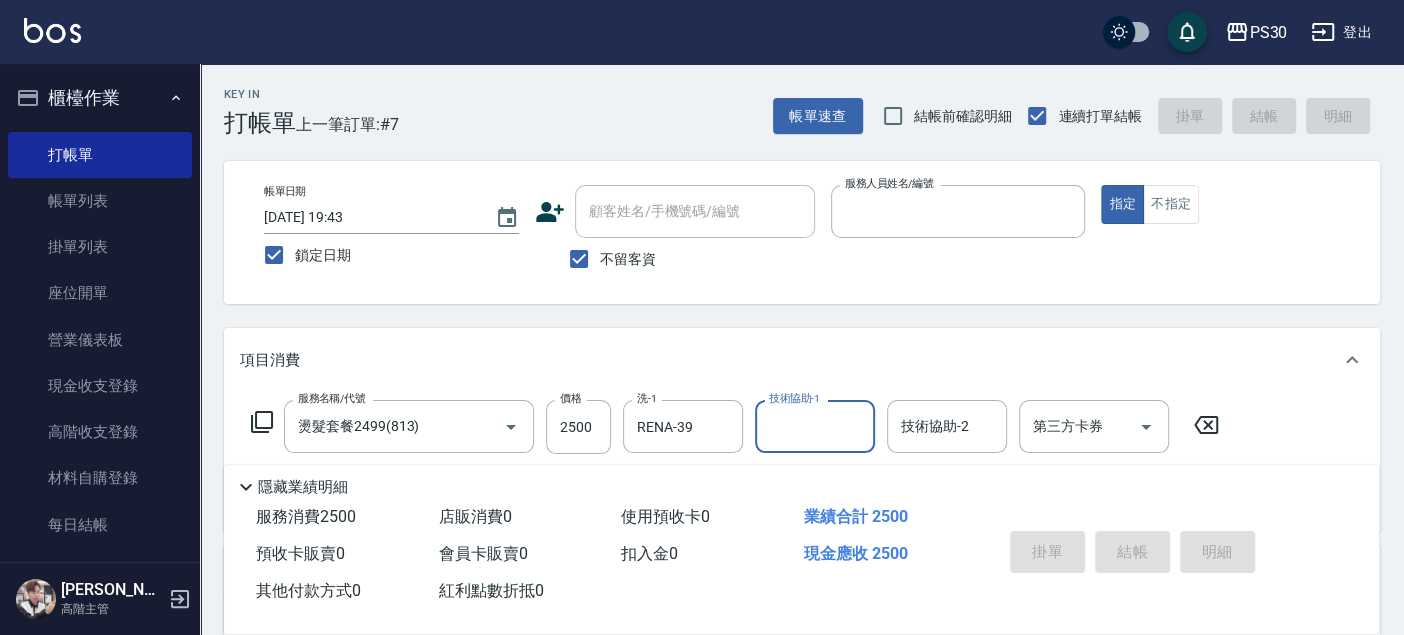 type 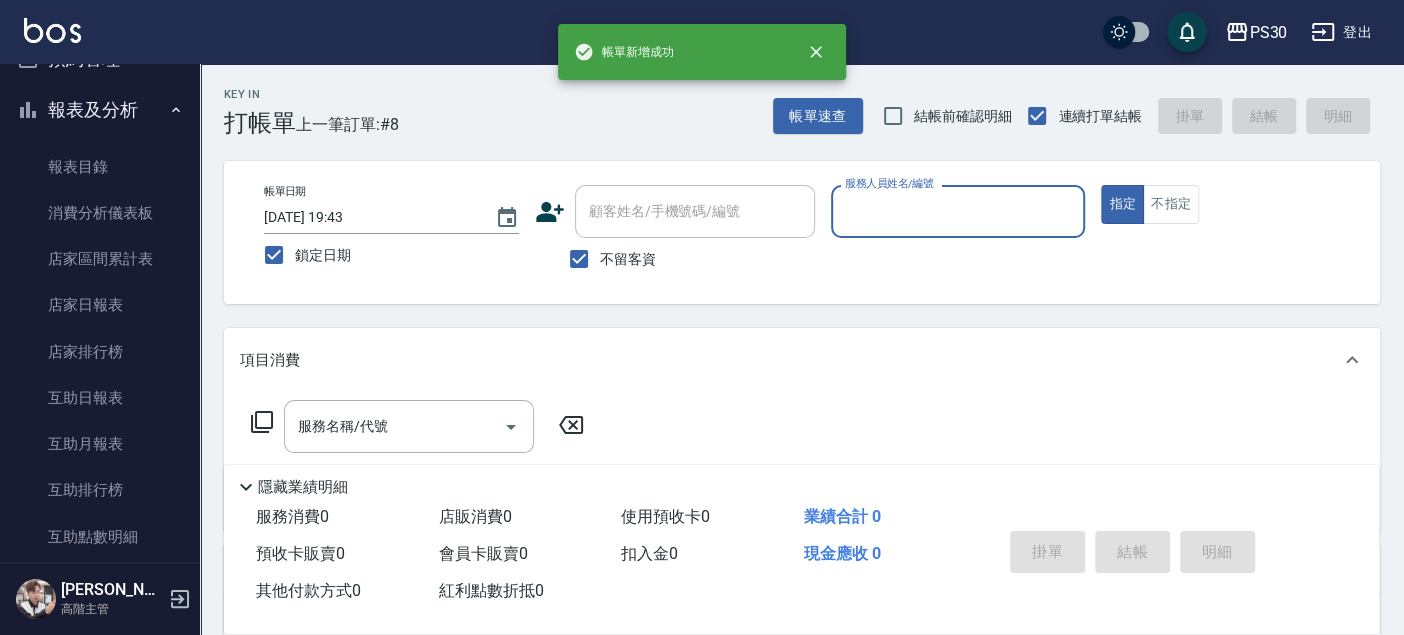 scroll, scrollTop: 666, scrollLeft: 0, axis: vertical 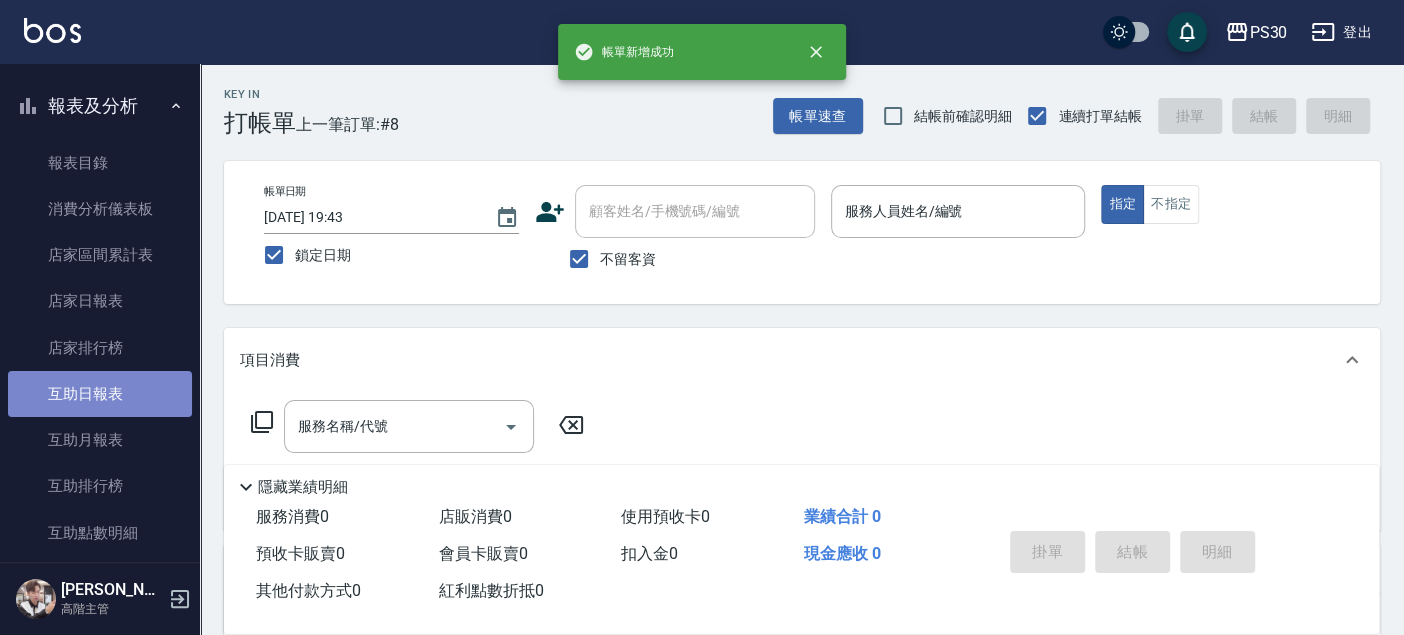 click on "互助日報表" at bounding box center [100, 394] 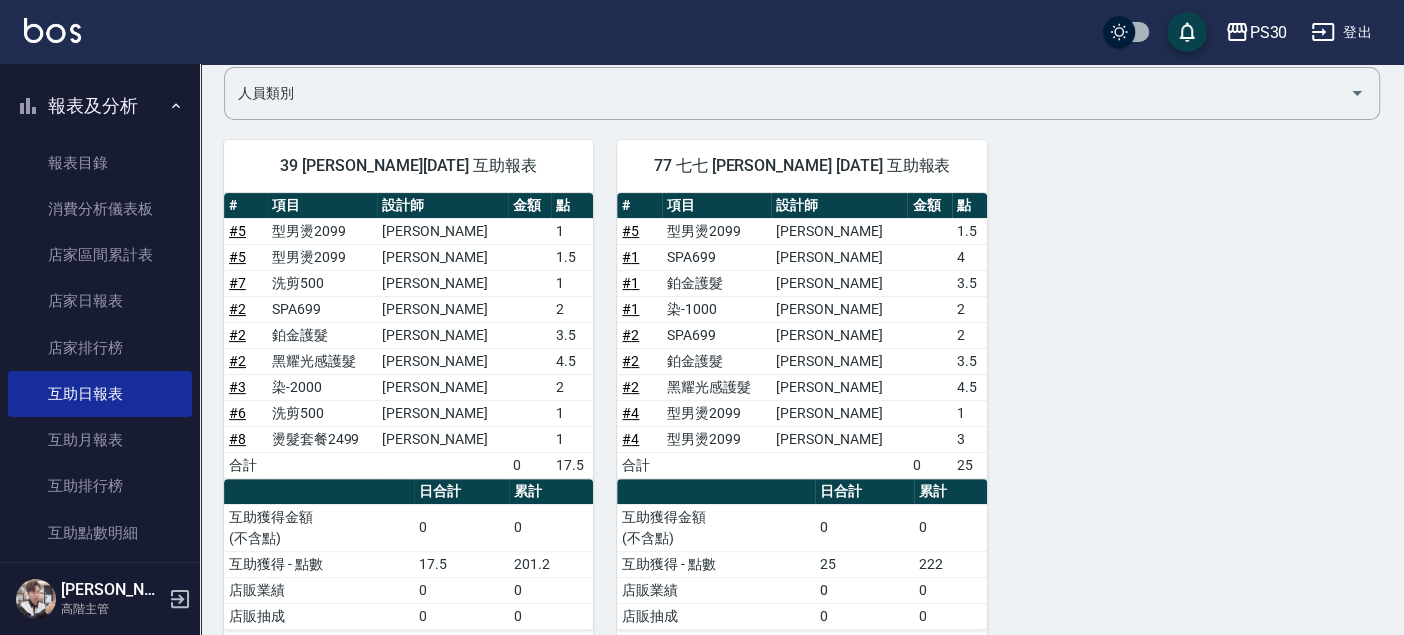 scroll, scrollTop: 191, scrollLeft: 0, axis: vertical 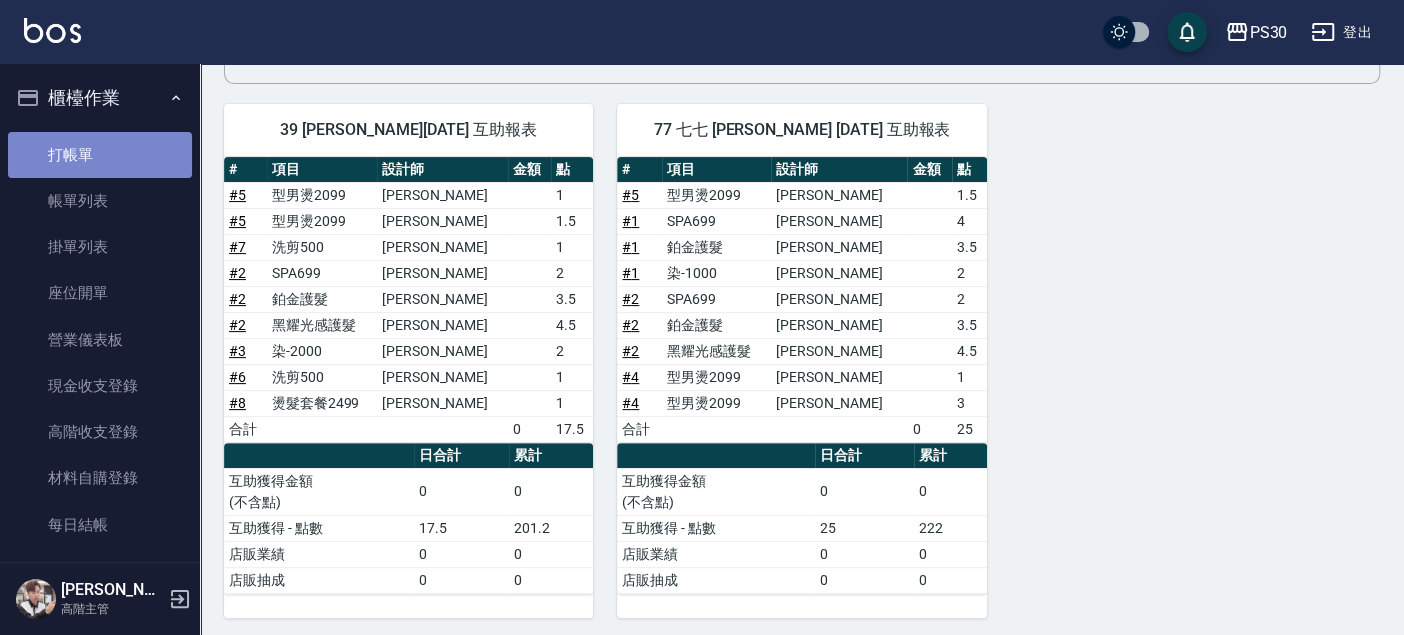 click on "打帳單" at bounding box center [100, 155] 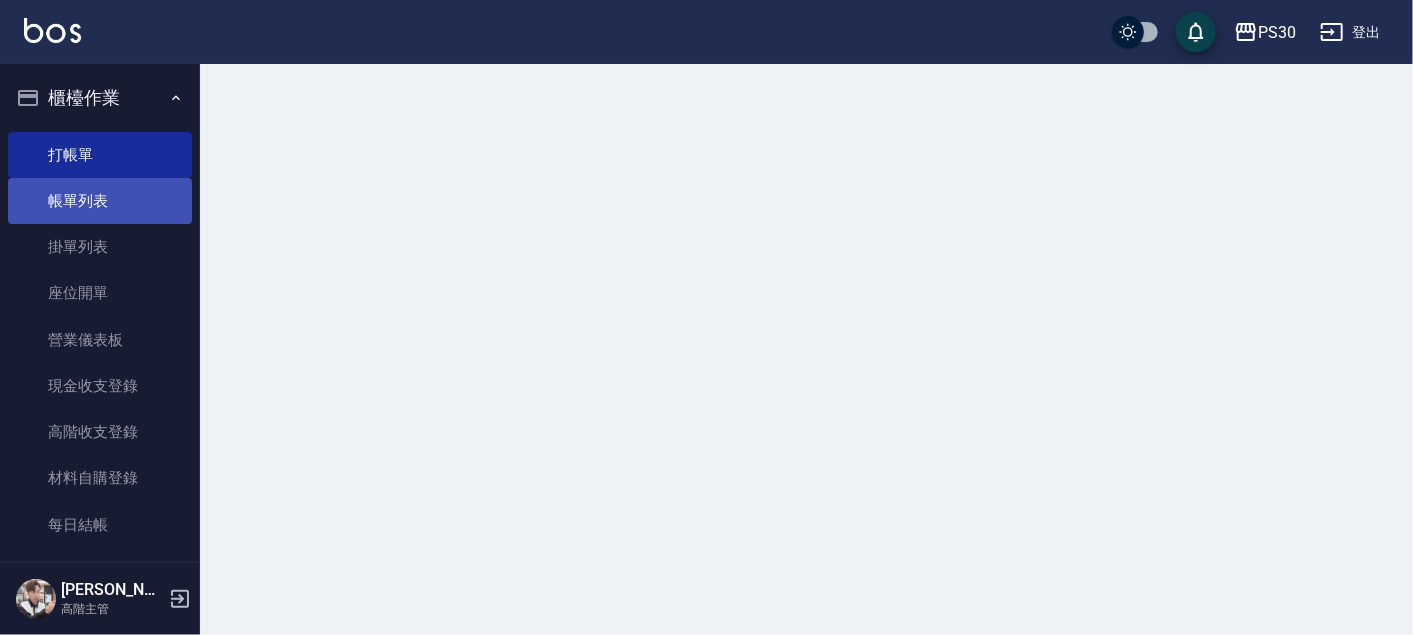click on "帳單列表" at bounding box center (100, 201) 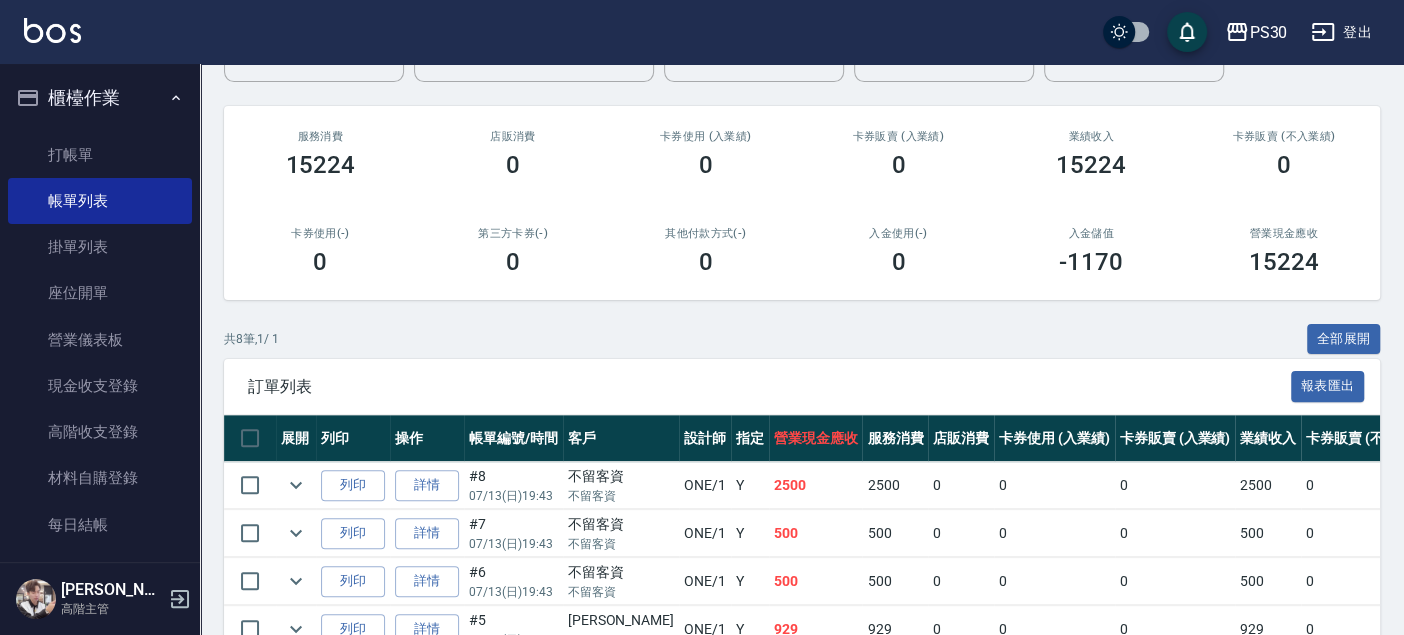 scroll, scrollTop: 333, scrollLeft: 0, axis: vertical 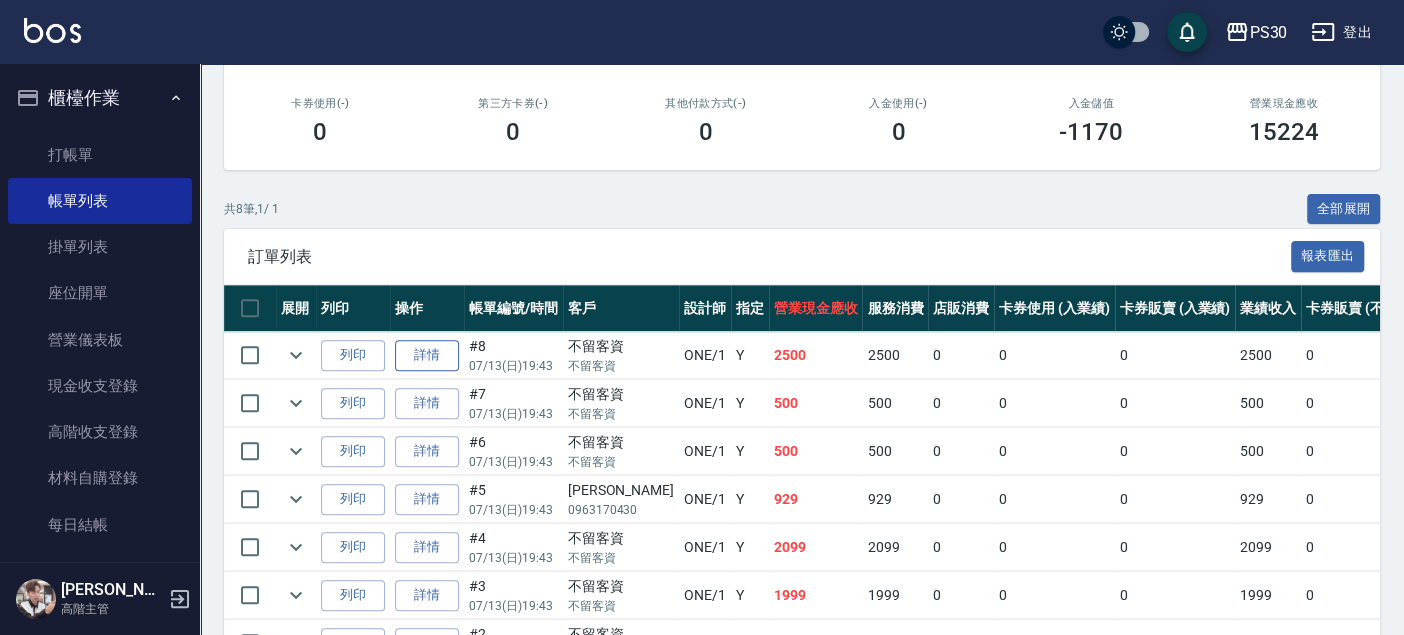 click on "詳情" at bounding box center [427, 355] 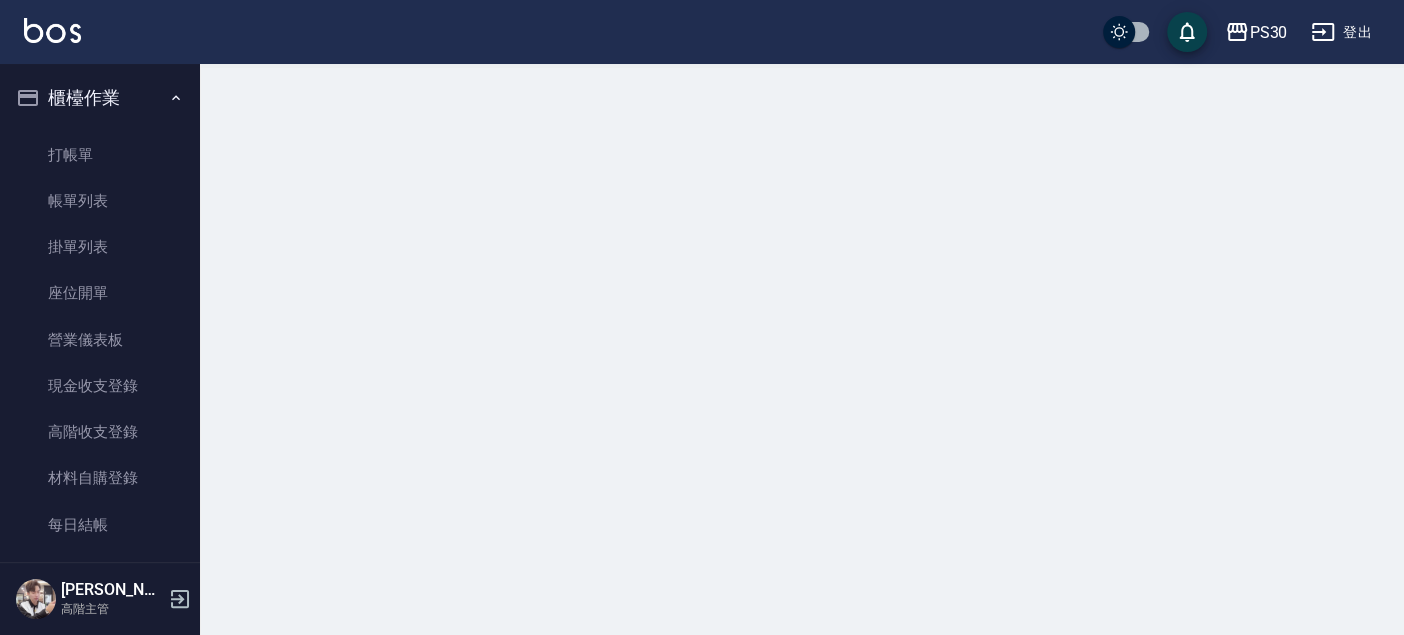 scroll, scrollTop: 0, scrollLeft: 0, axis: both 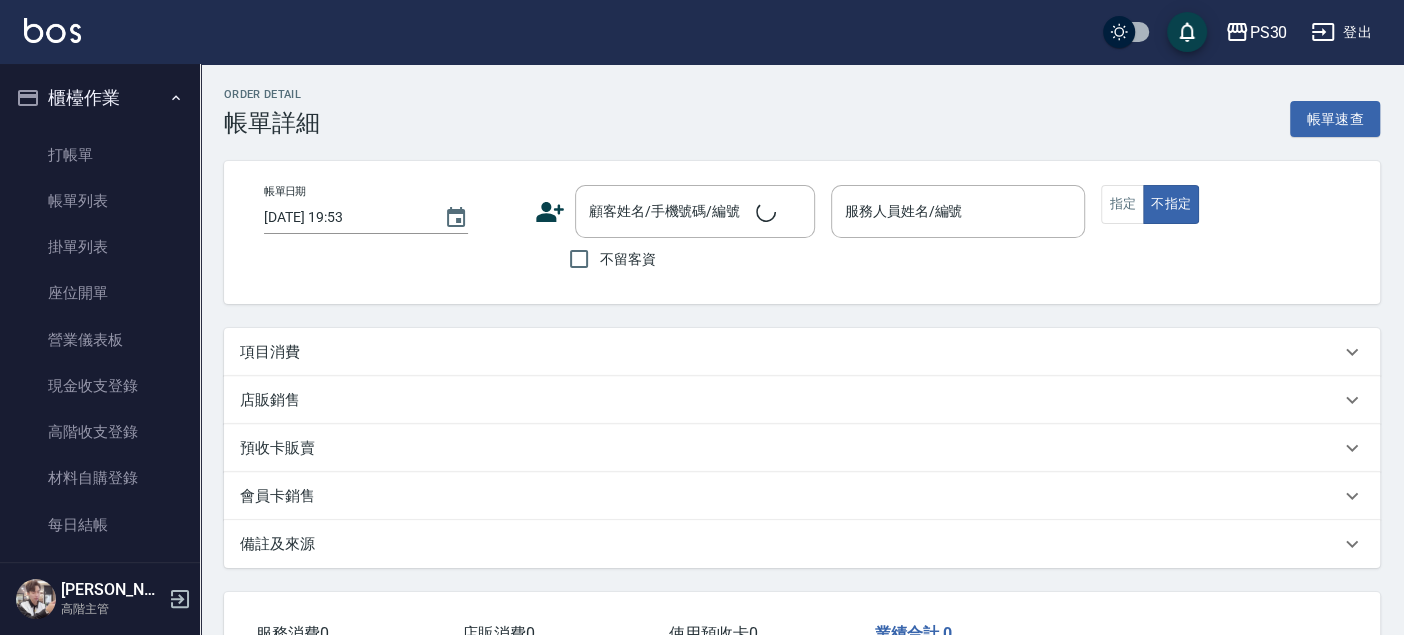 type on "[DATE] 19:43" 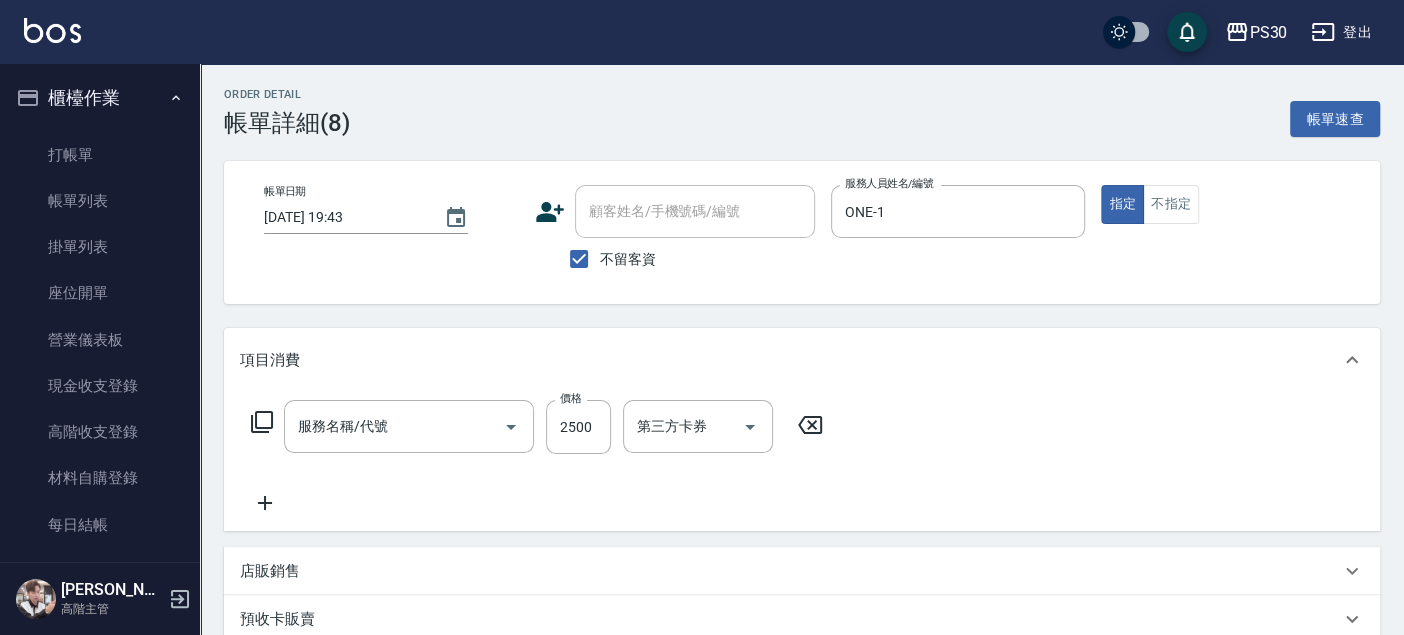 type on "燙髮套餐2499(813)" 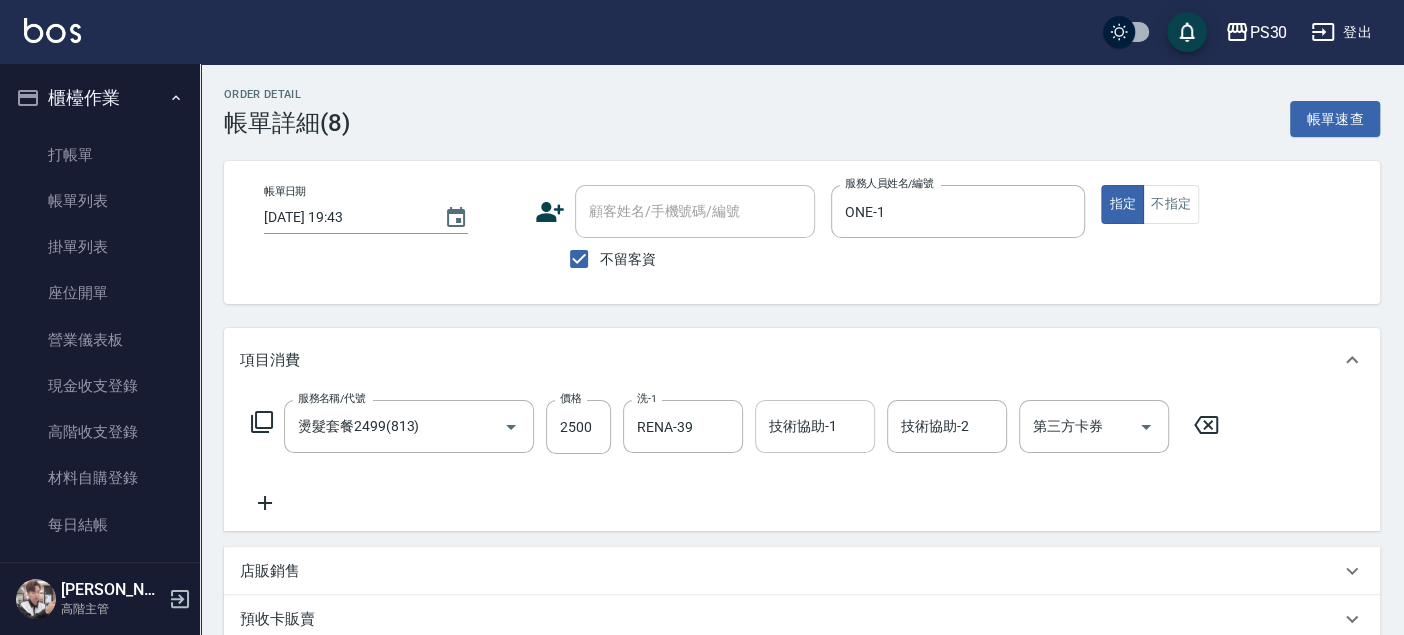 scroll, scrollTop: 222, scrollLeft: 0, axis: vertical 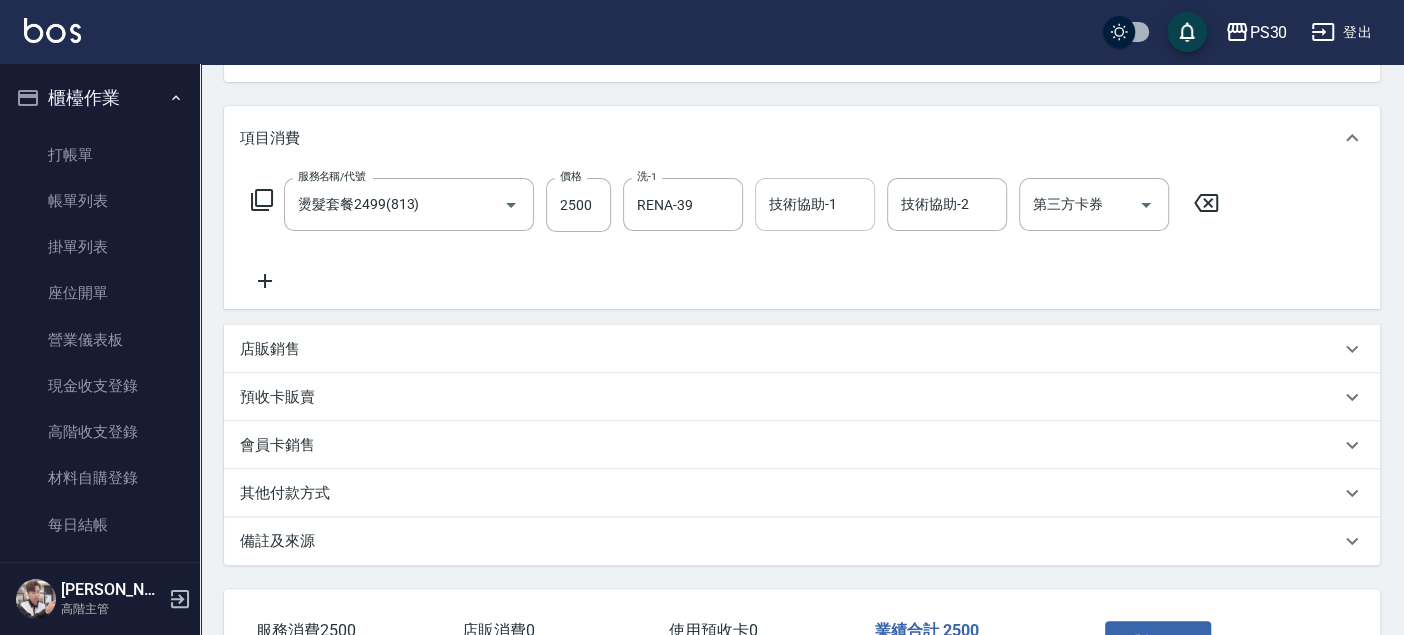 click on "技術協助-1" at bounding box center [815, 204] 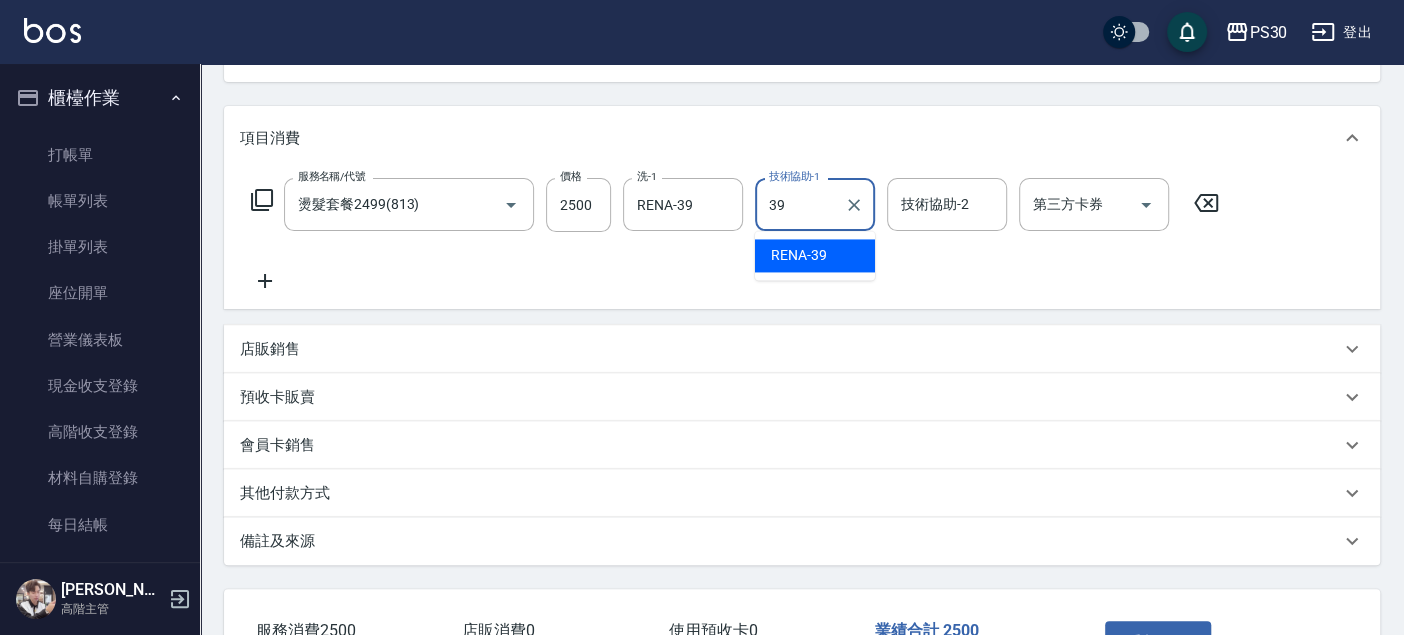 type on "RENA-39" 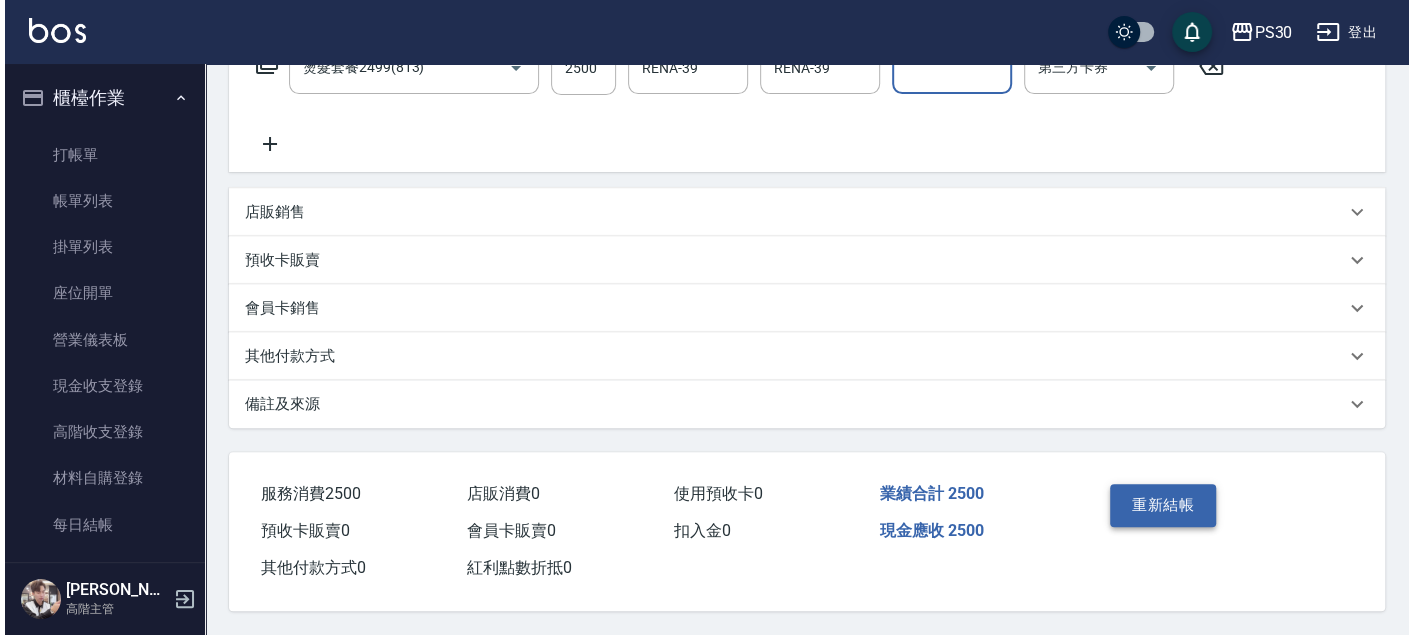 scroll, scrollTop: 364, scrollLeft: 0, axis: vertical 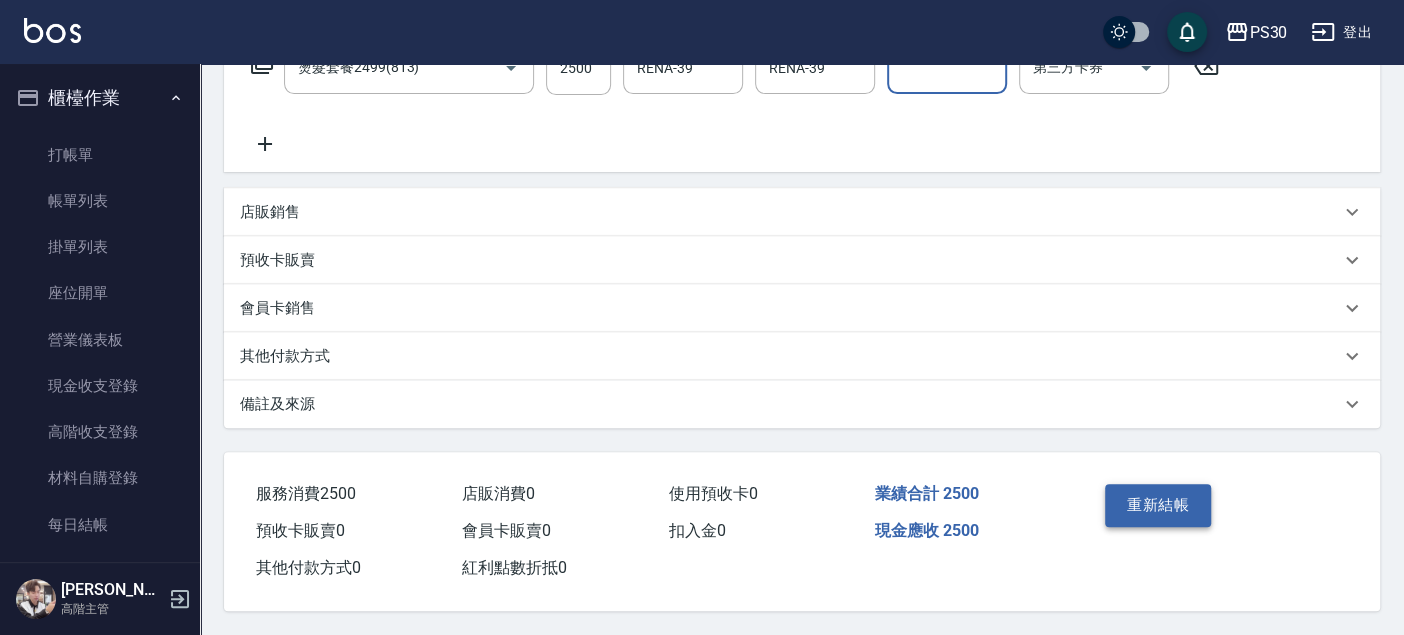 click on "重新結帳" at bounding box center (1158, 505) 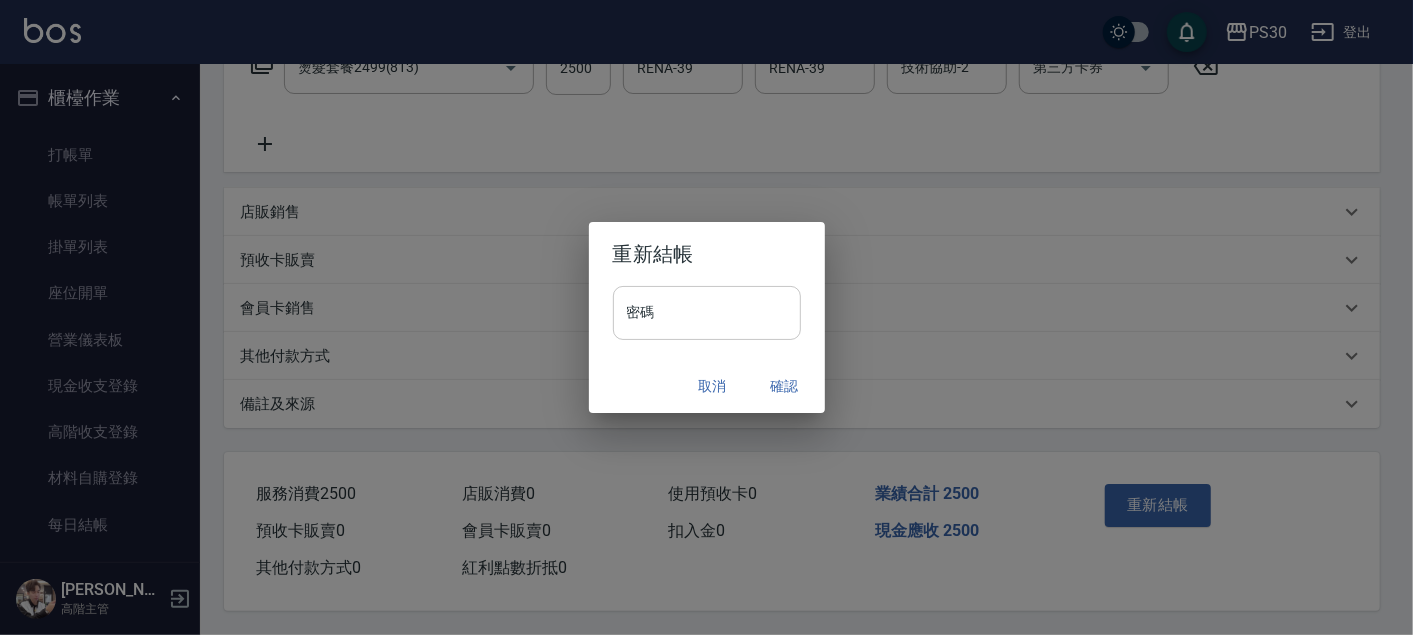 click on "密碼" at bounding box center [707, 313] 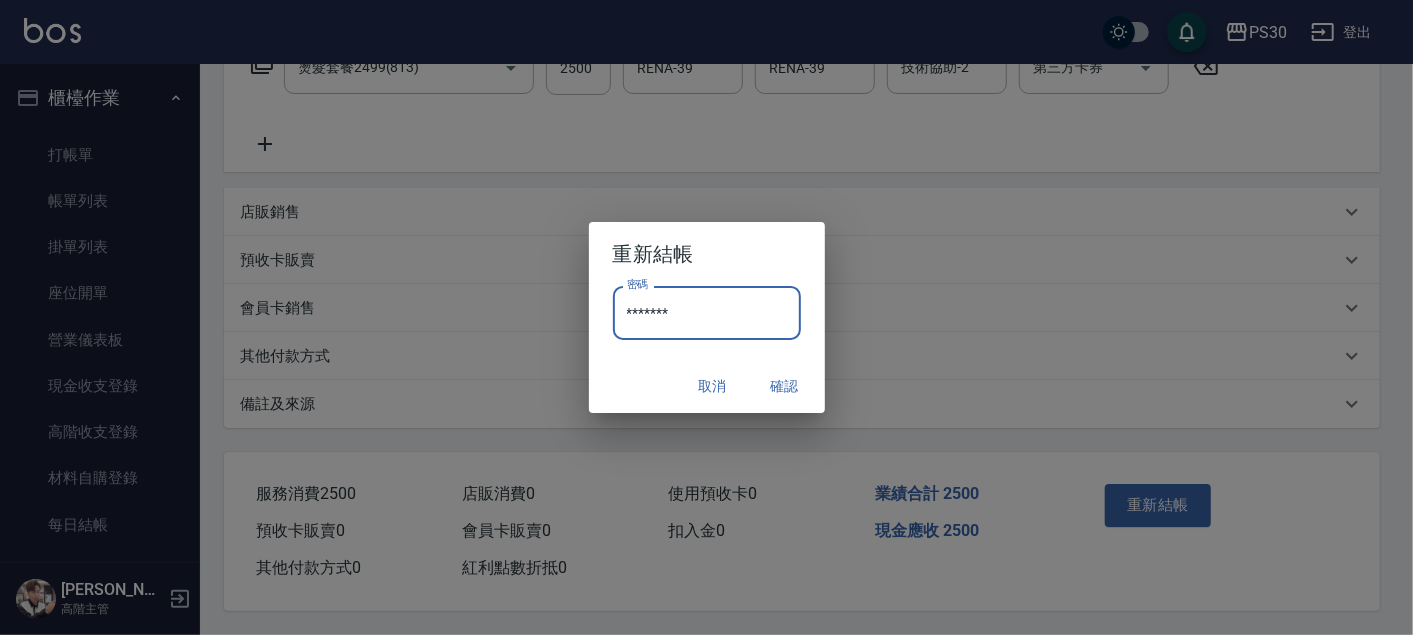 type on "*******" 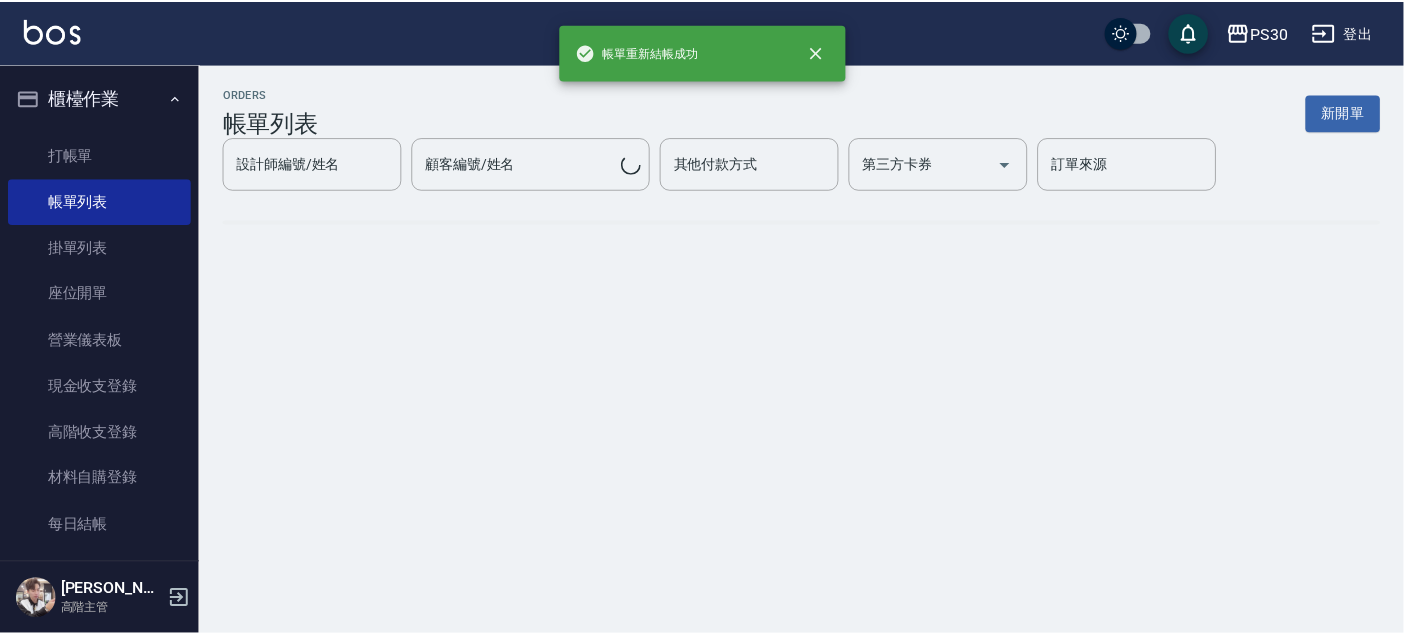 scroll, scrollTop: 0, scrollLeft: 0, axis: both 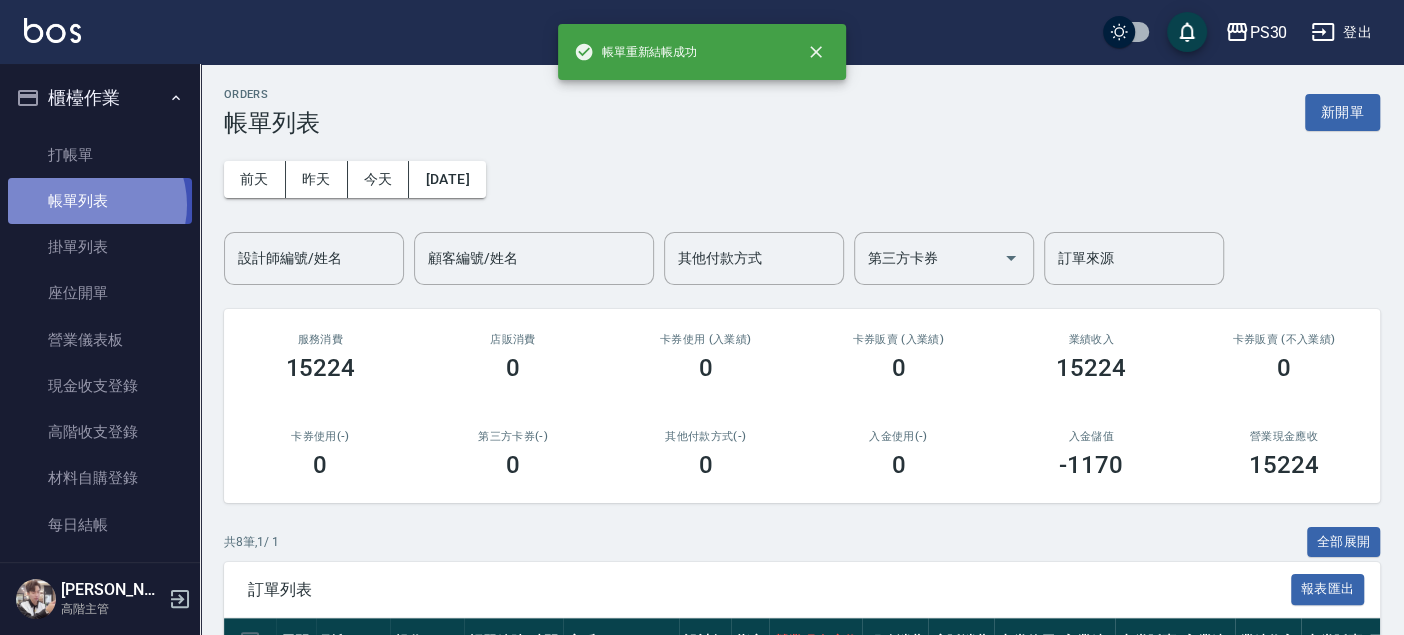 click on "帳單列表" at bounding box center (100, 201) 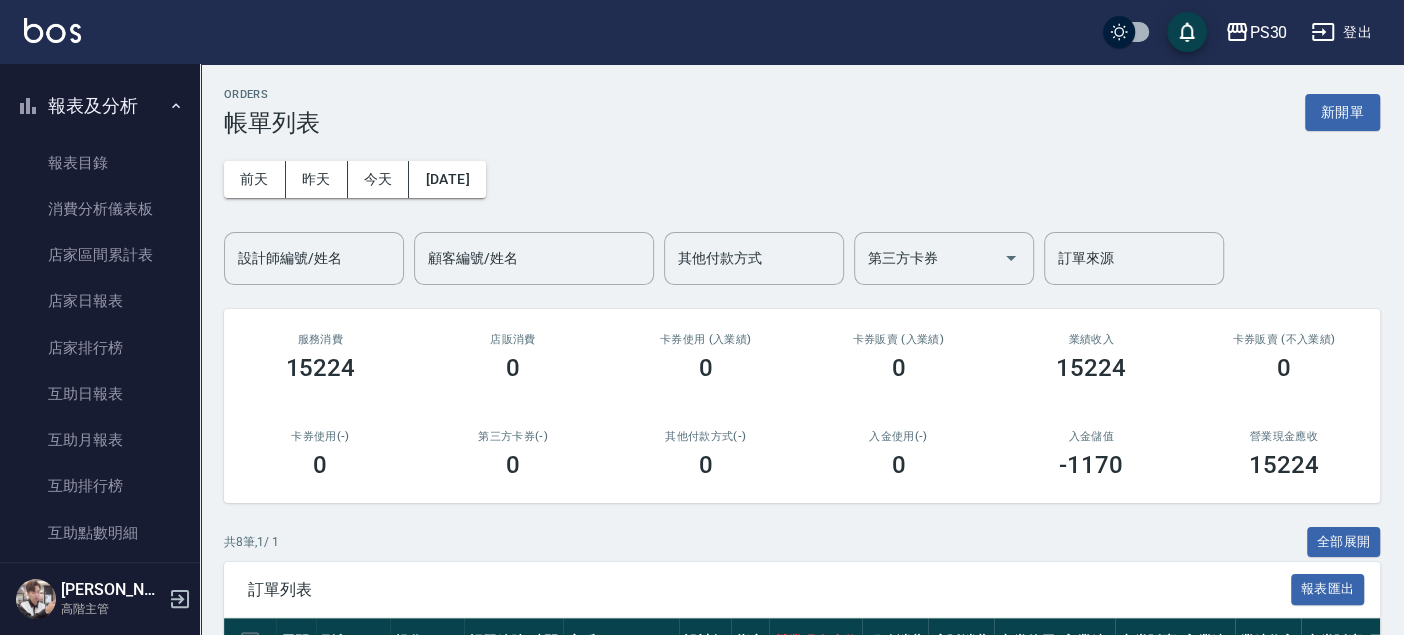 scroll, scrollTop: 777, scrollLeft: 0, axis: vertical 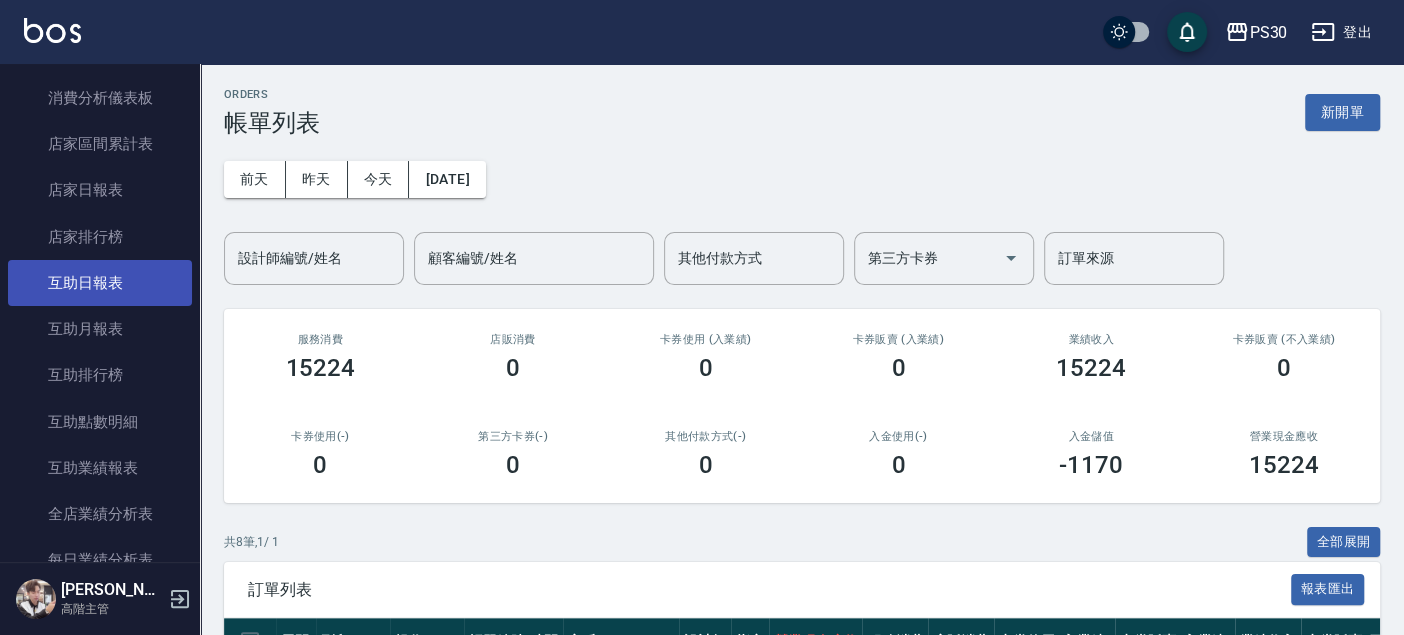 click on "互助日報表" at bounding box center [100, 283] 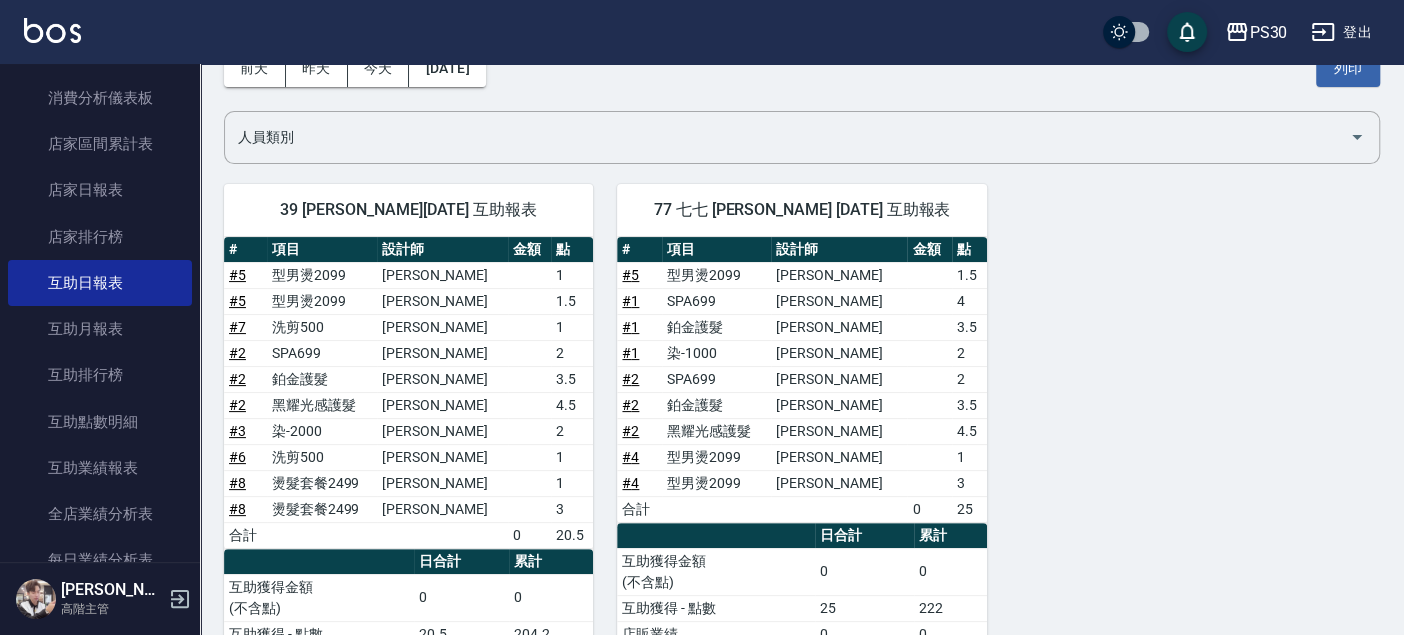 scroll, scrollTop: 0, scrollLeft: 0, axis: both 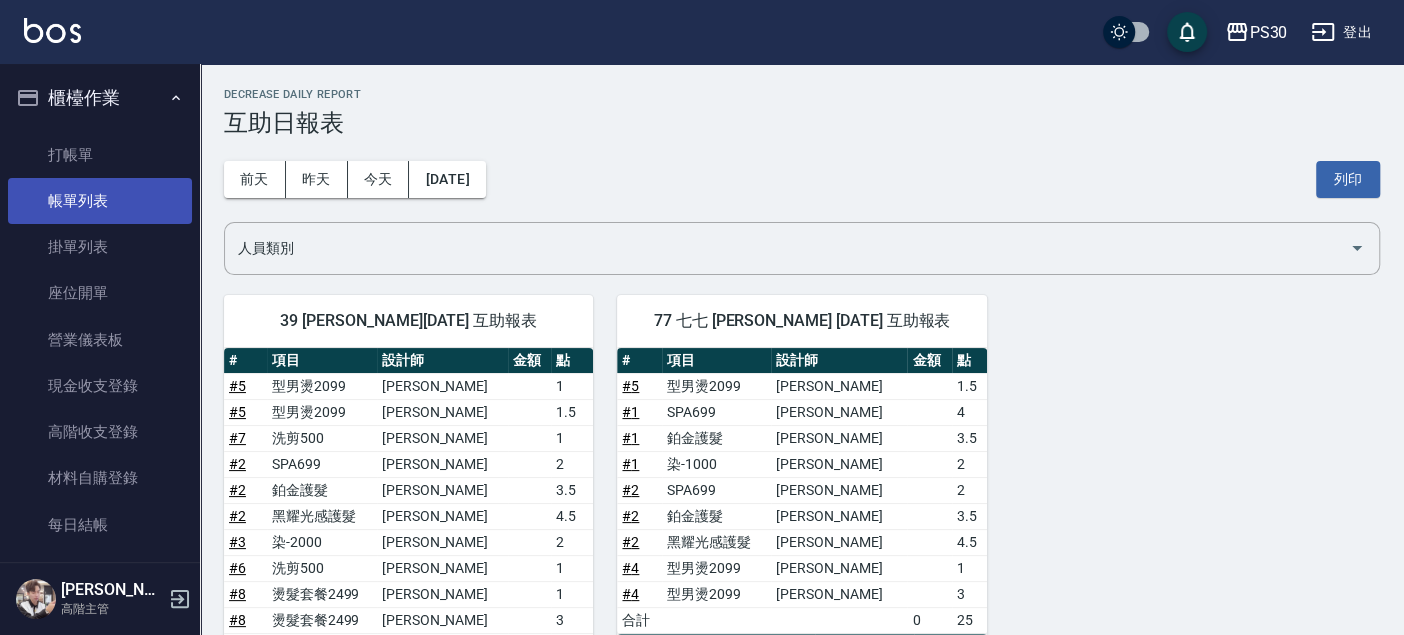 click on "帳單列表" at bounding box center [100, 201] 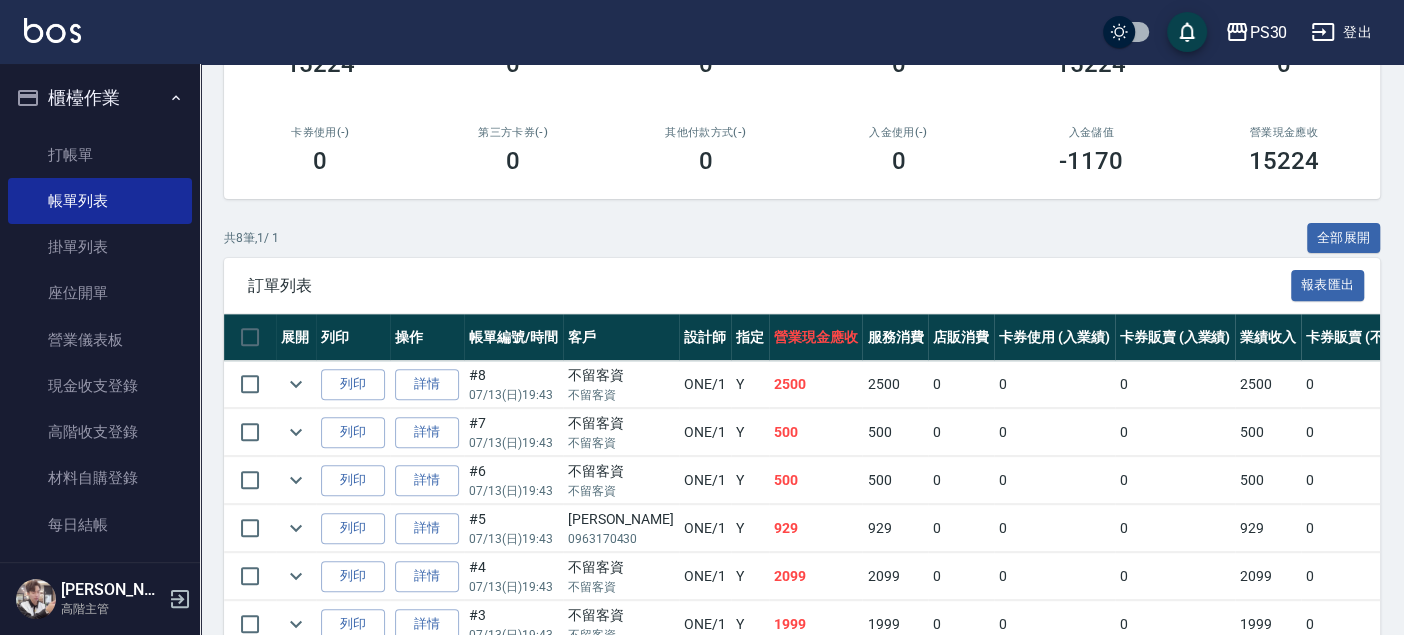 scroll, scrollTop: 333, scrollLeft: 0, axis: vertical 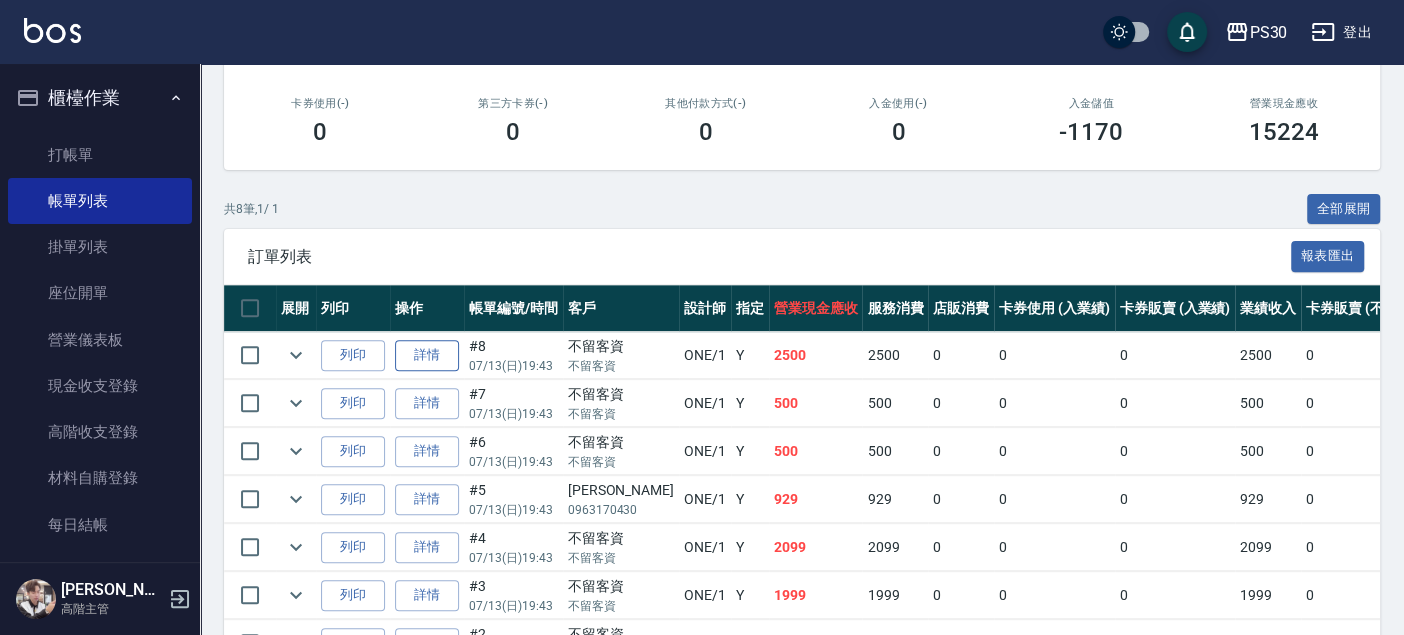 click on "詳情" at bounding box center [427, 355] 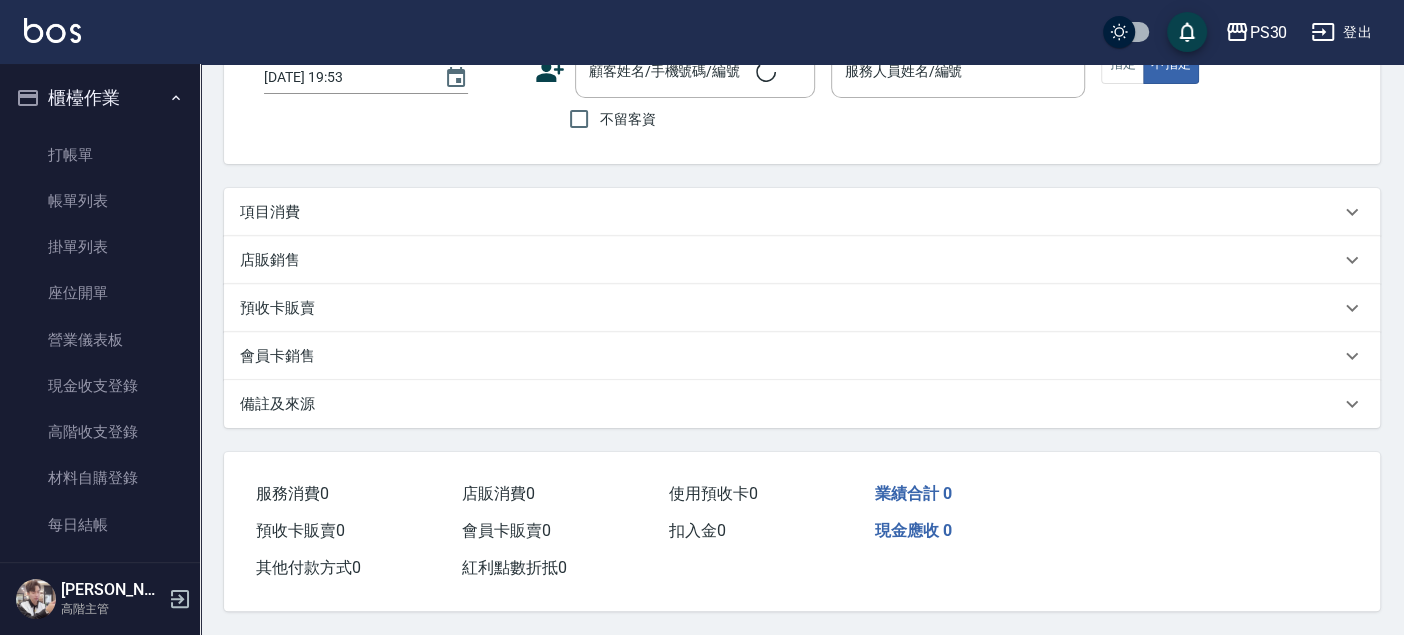scroll, scrollTop: 0, scrollLeft: 0, axis: both 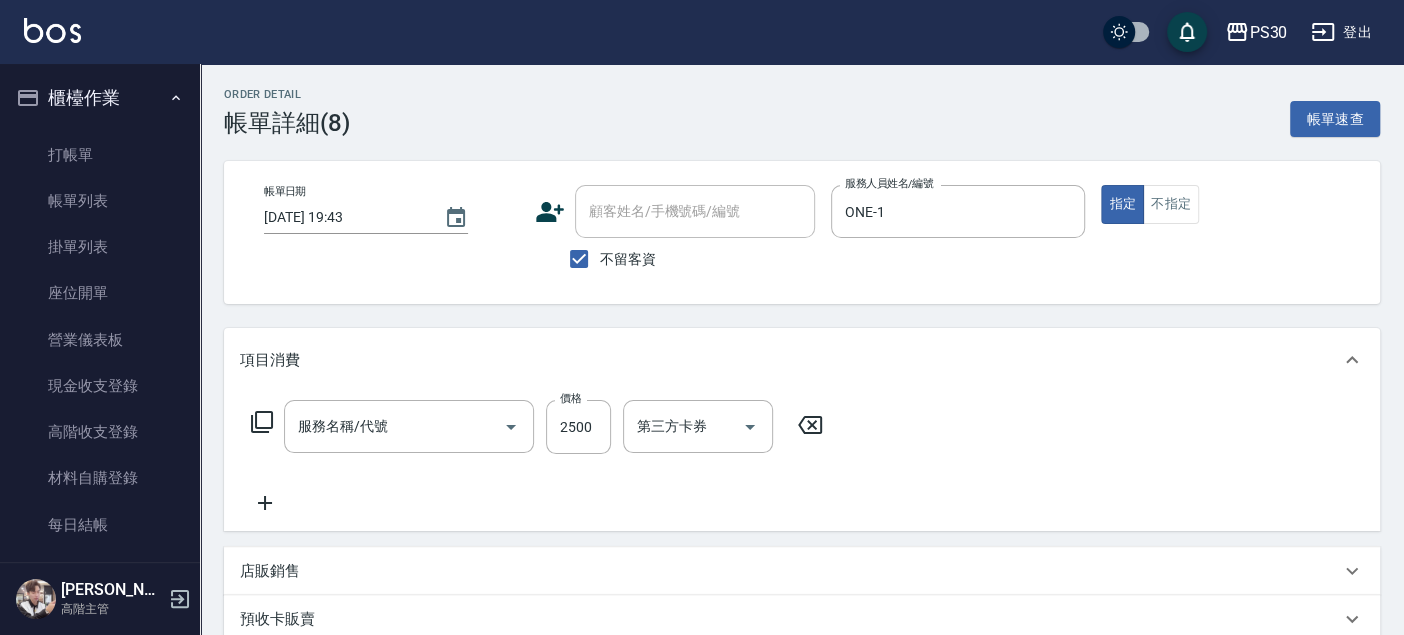 type on "[DATE] 19:43" 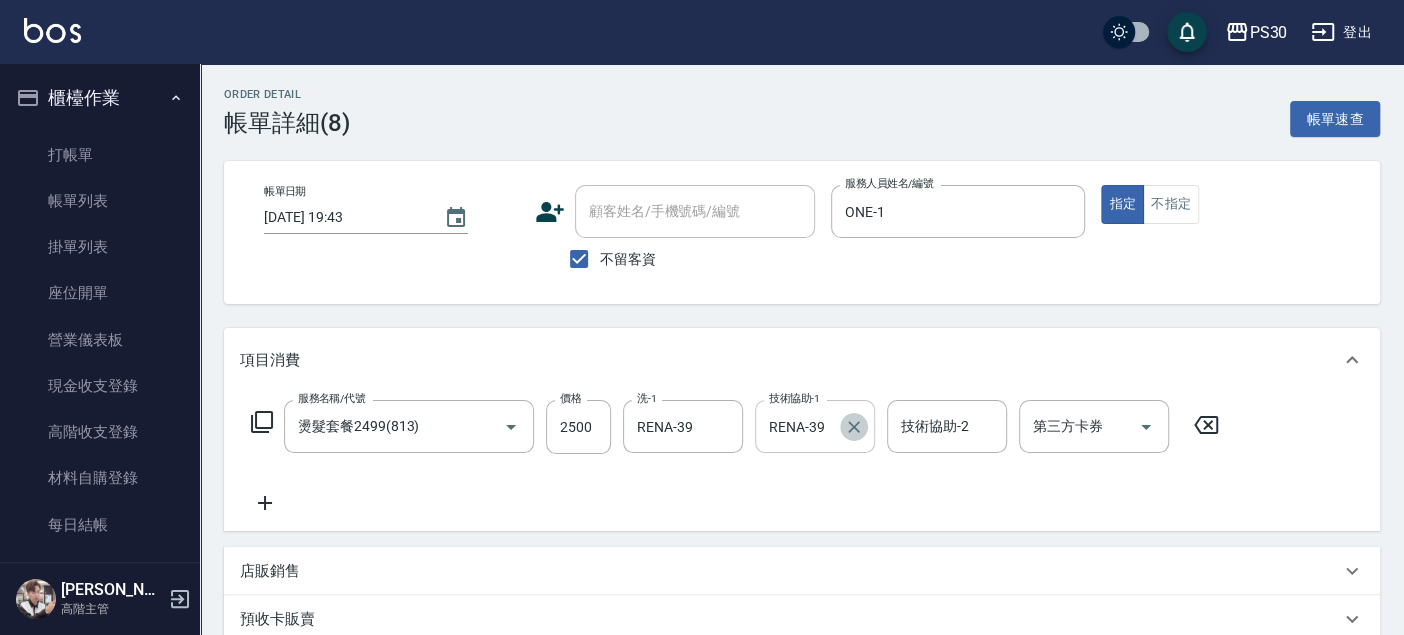 click 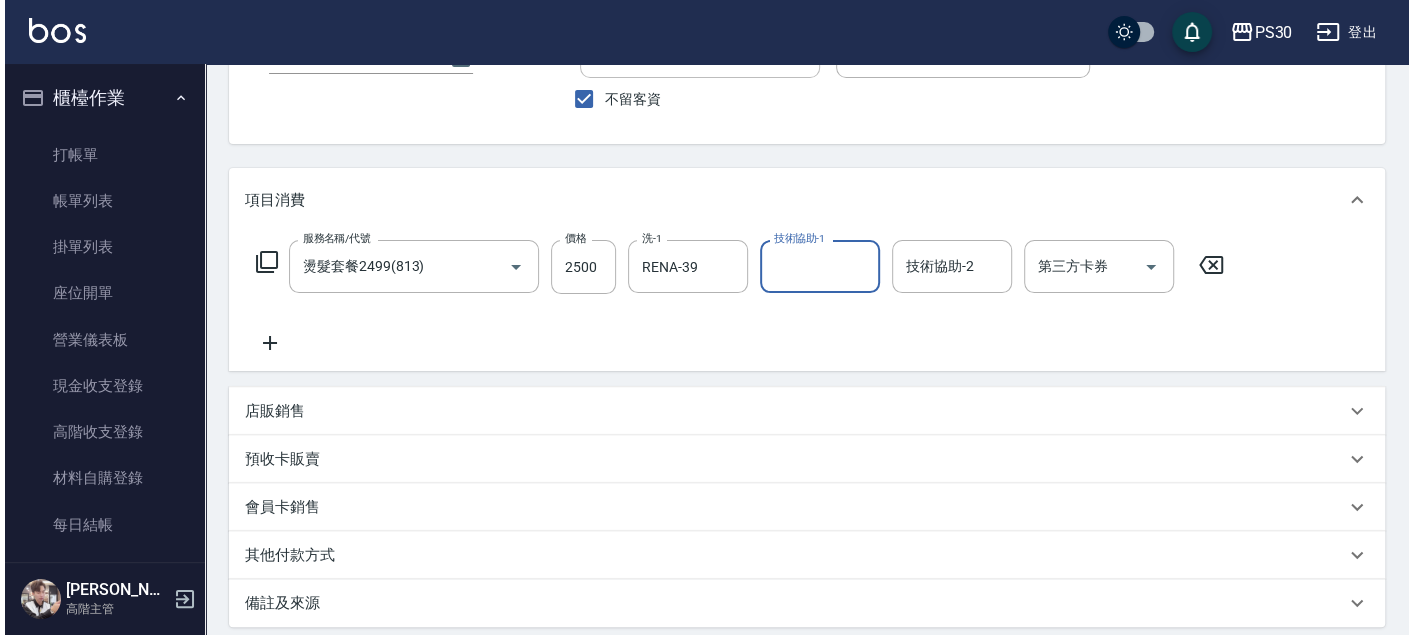 scroll, scrollTop: 222, scrollLeft: 0, axis: vertical 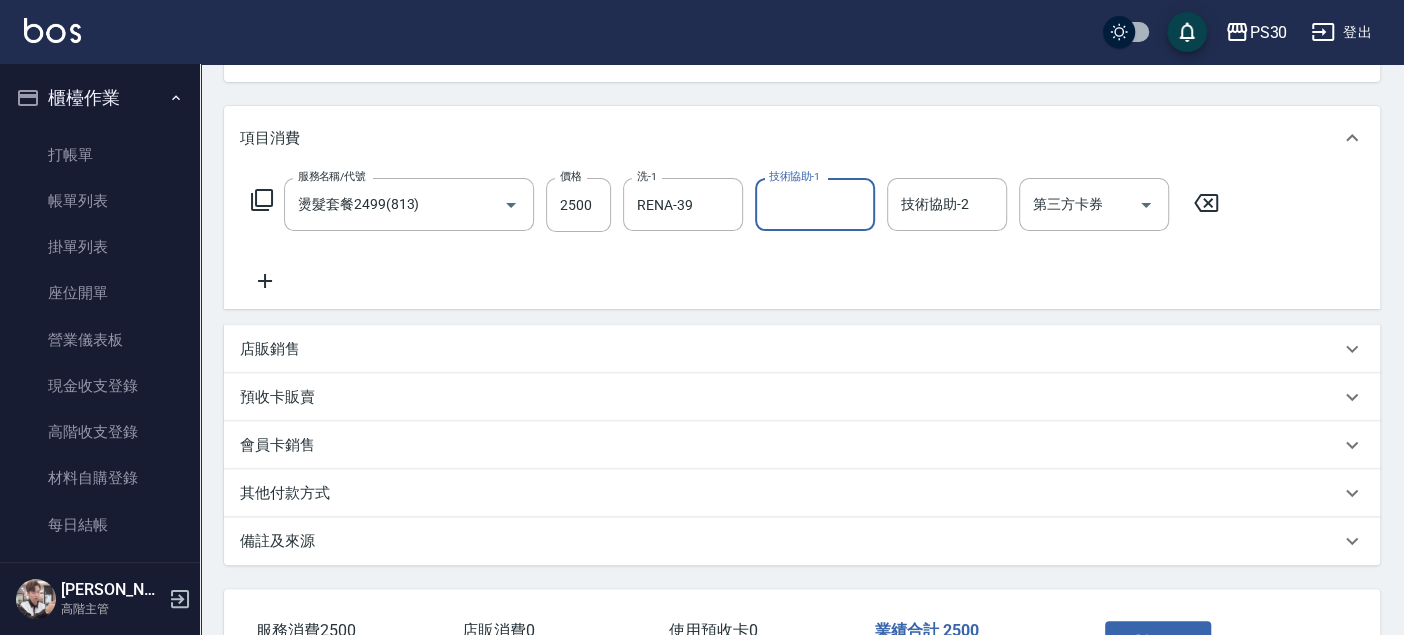 click on "重新結帳" at bounding box center [1156, 656] 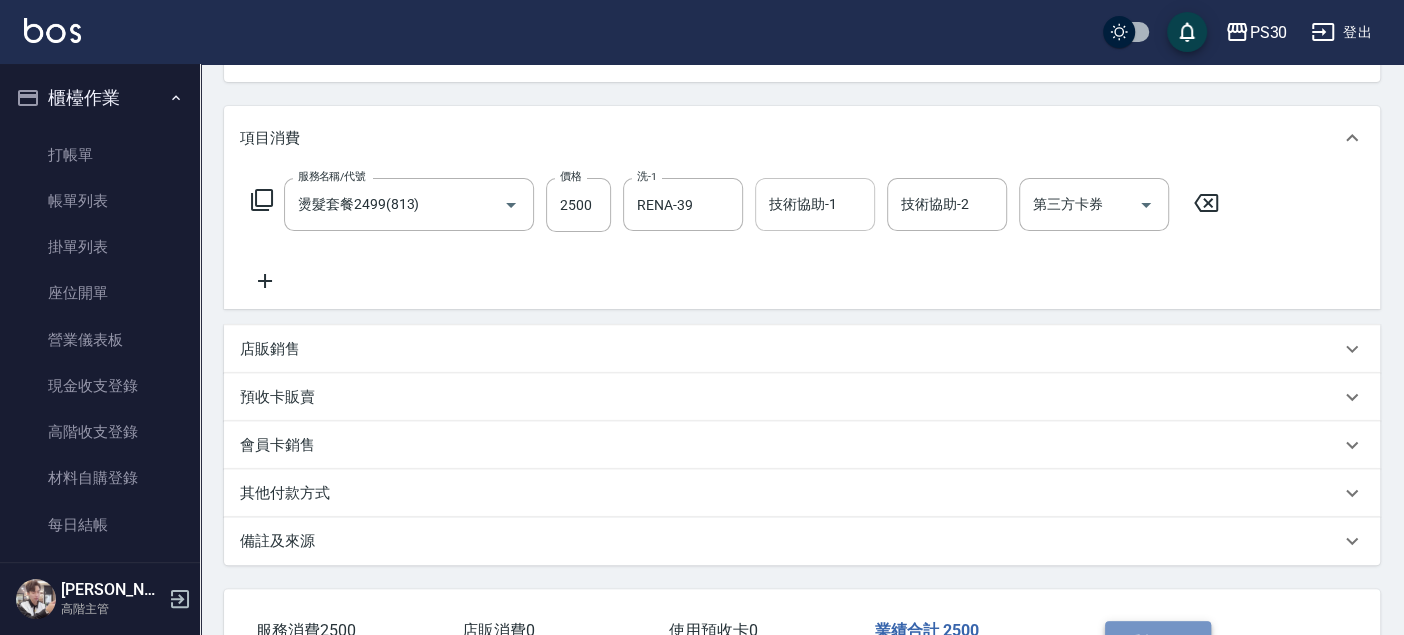 click on "重新結帳" at bounding box center [1158, 642] 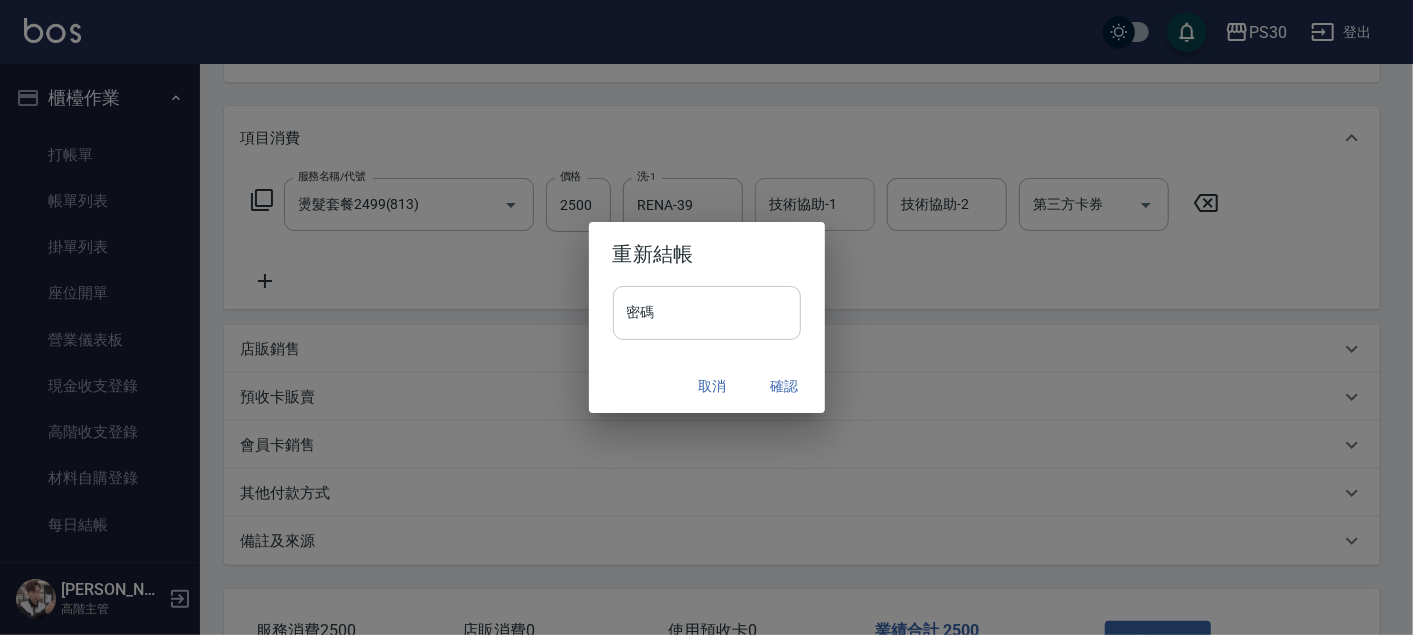 click on "密碼" at bounding box center [707, 313] 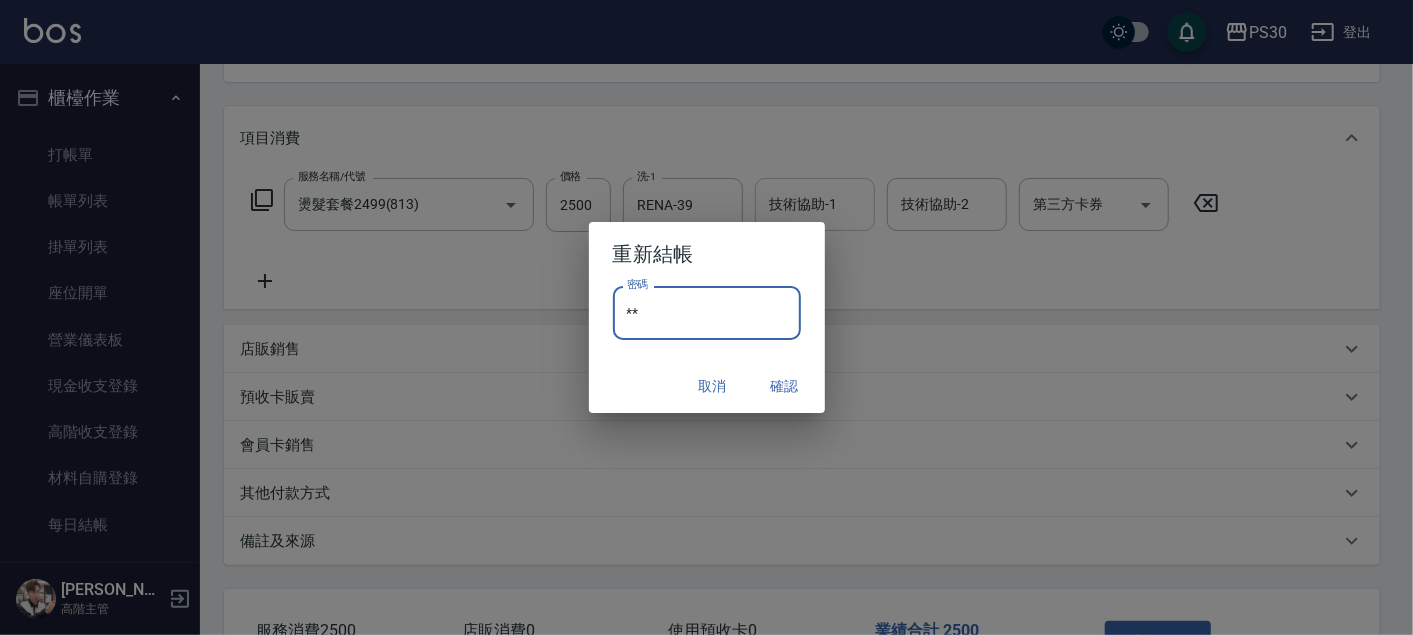 type on "*" 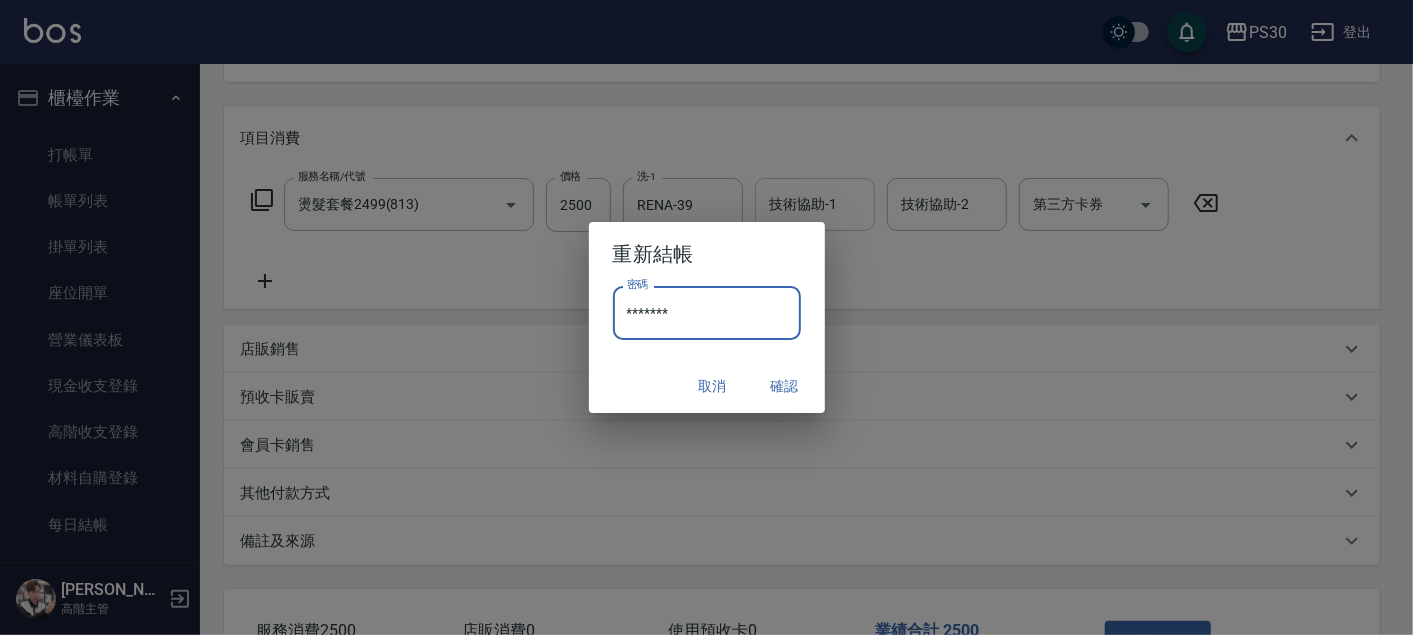 type on "*******" 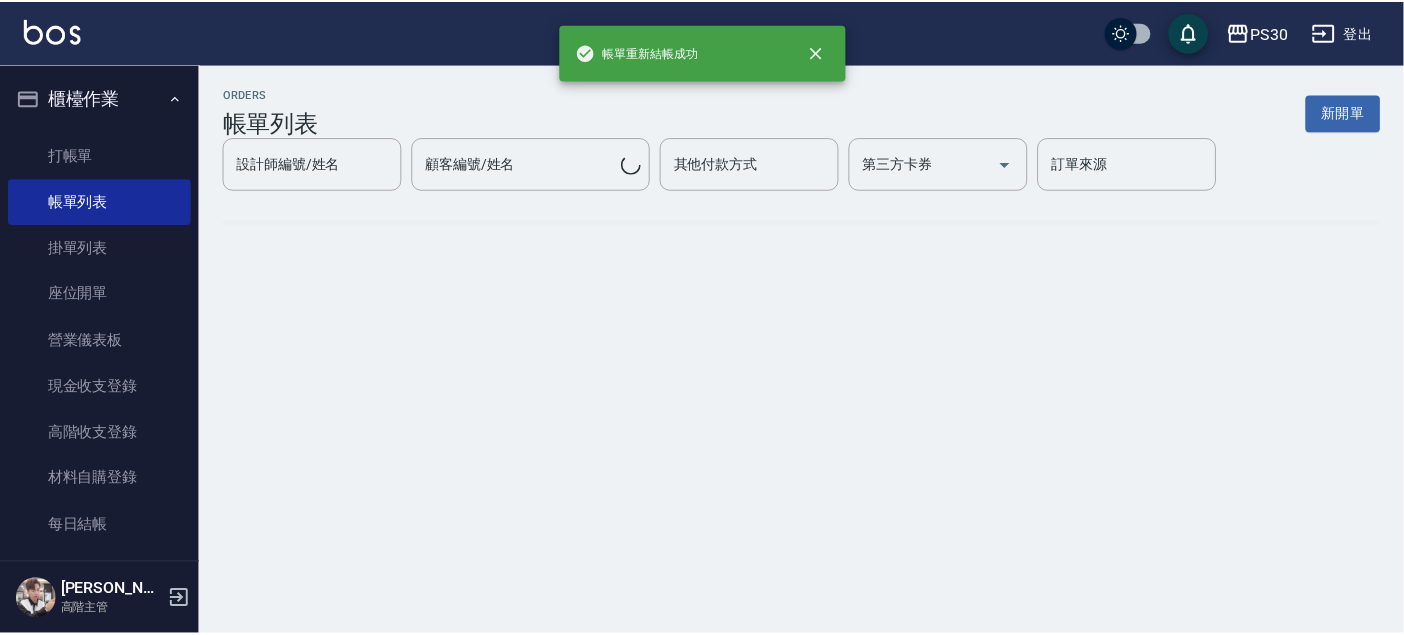 scroll, scrollTop: 0, scrollLeft: 0, axis: both 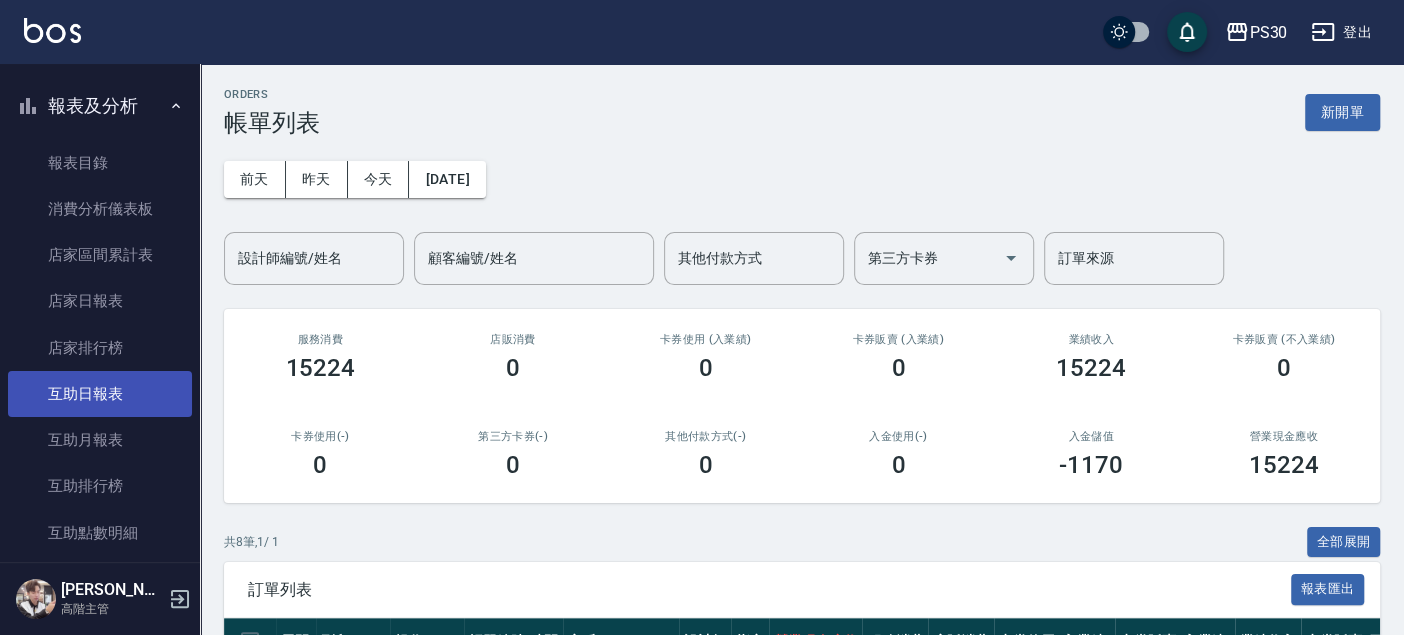 click on "互助日報表" at bounding box center (100, 394) 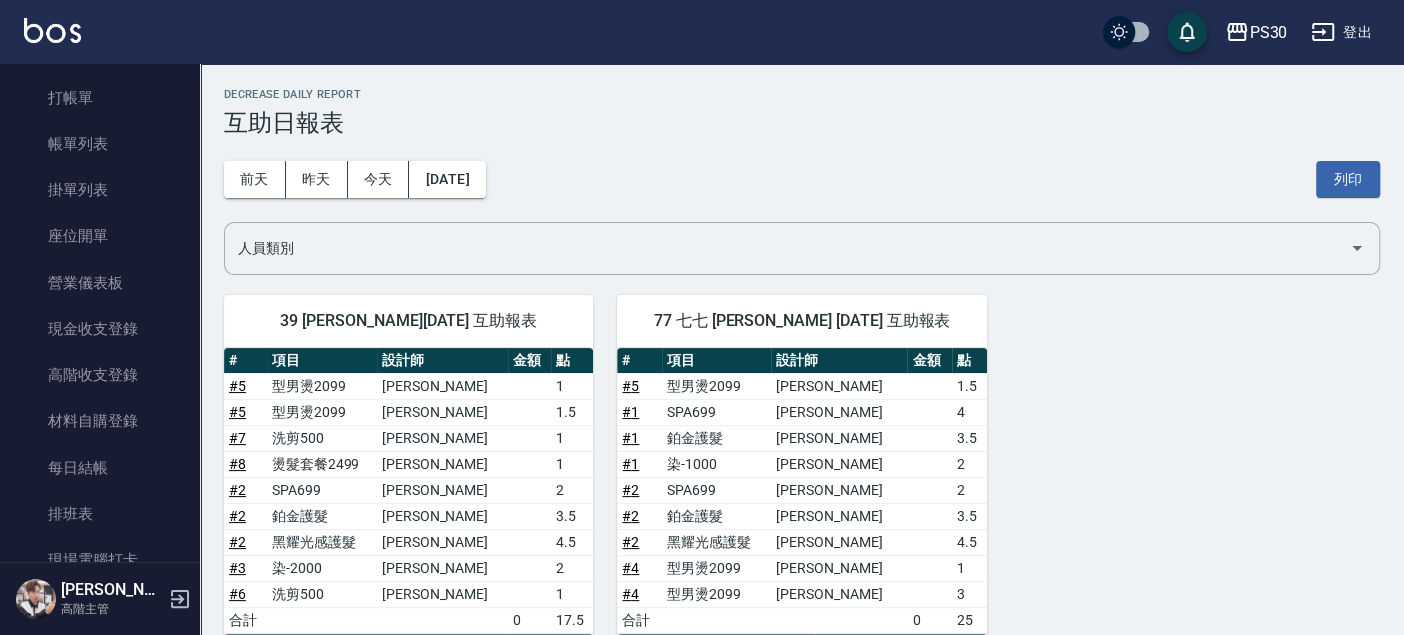 scroll, scrollTop: 0, scrollLeft: 0, axis: both 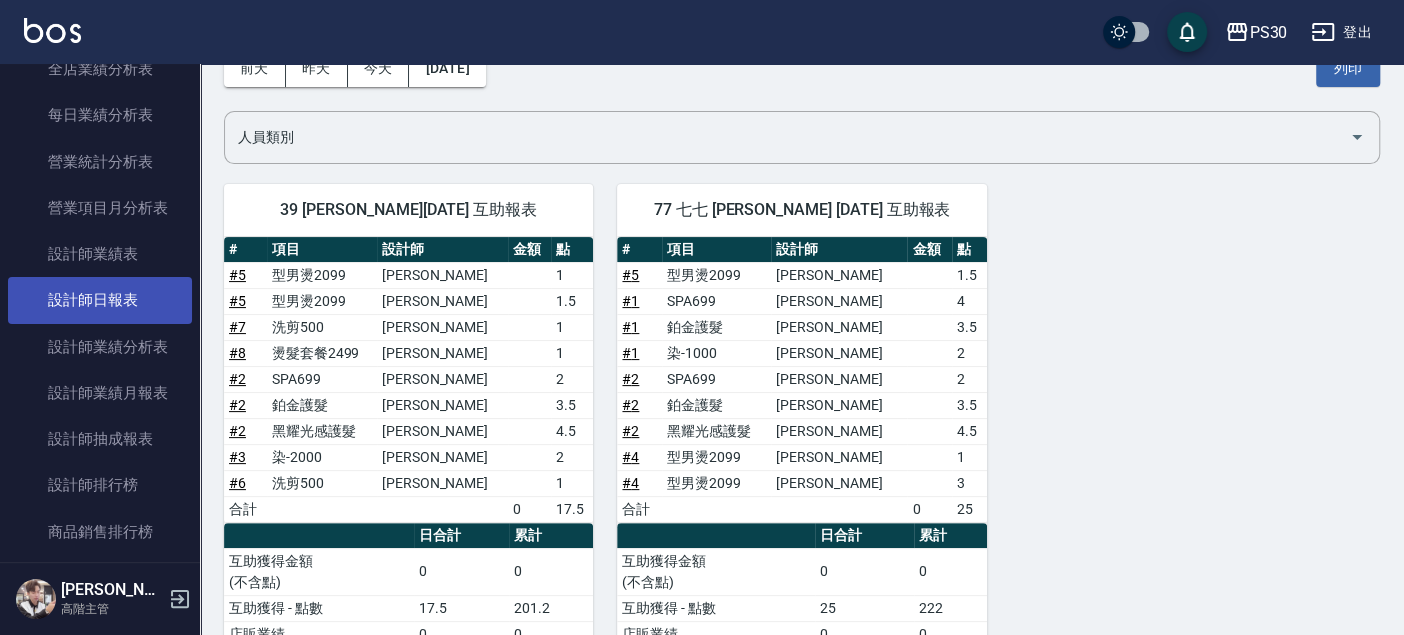 click on "設計師日報表" at bounding box center [100, 300] 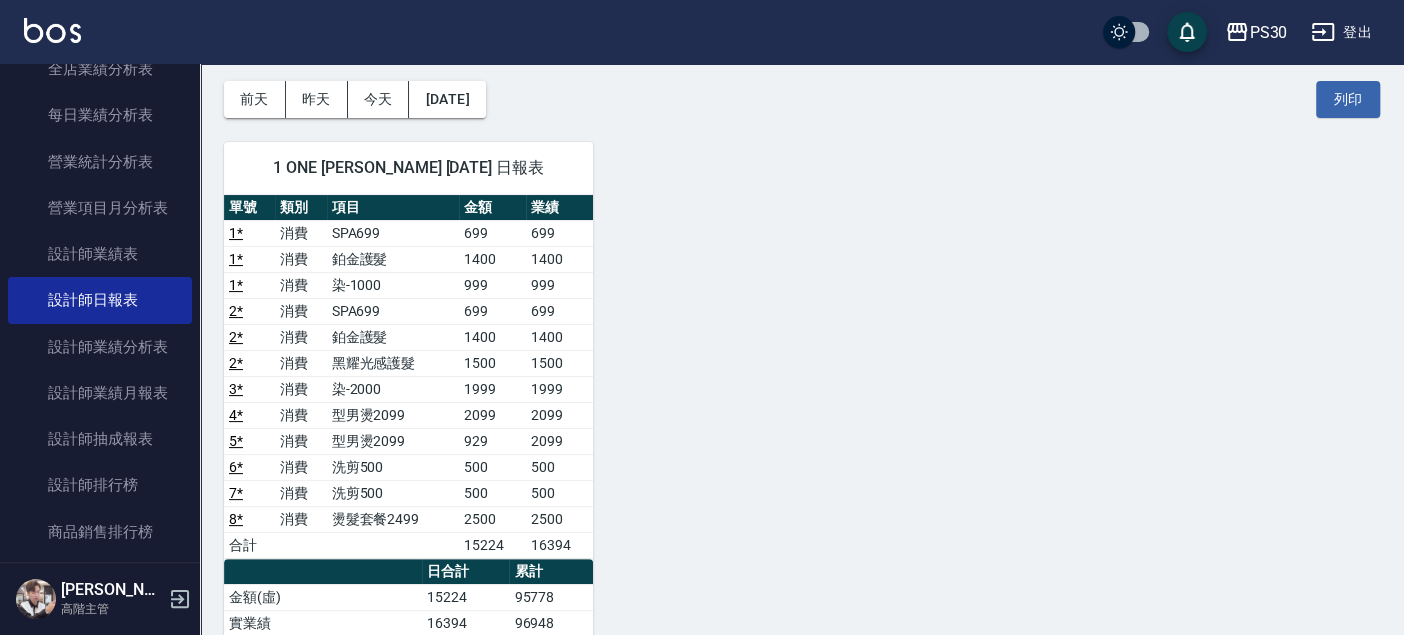 scroll, scrollTop: 111, scrollLeft: 0, axis: vertical 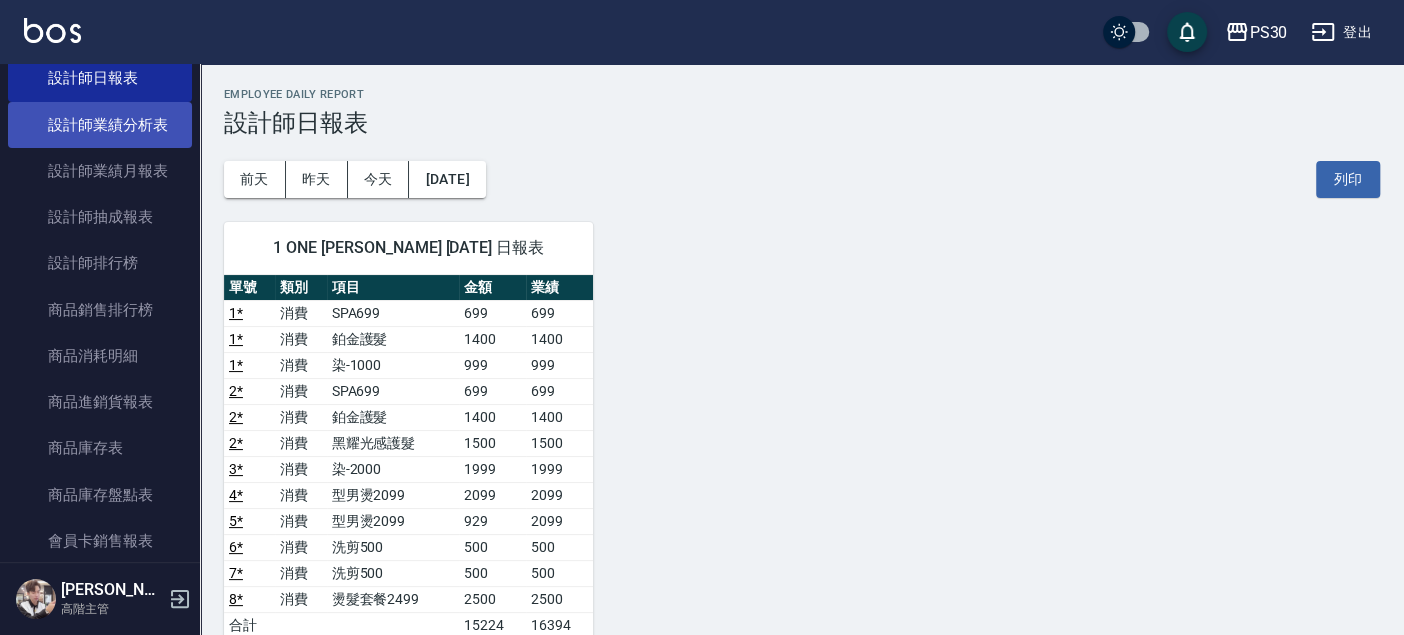 click on "設計師業績分析表" at bounding box center [100, 125] 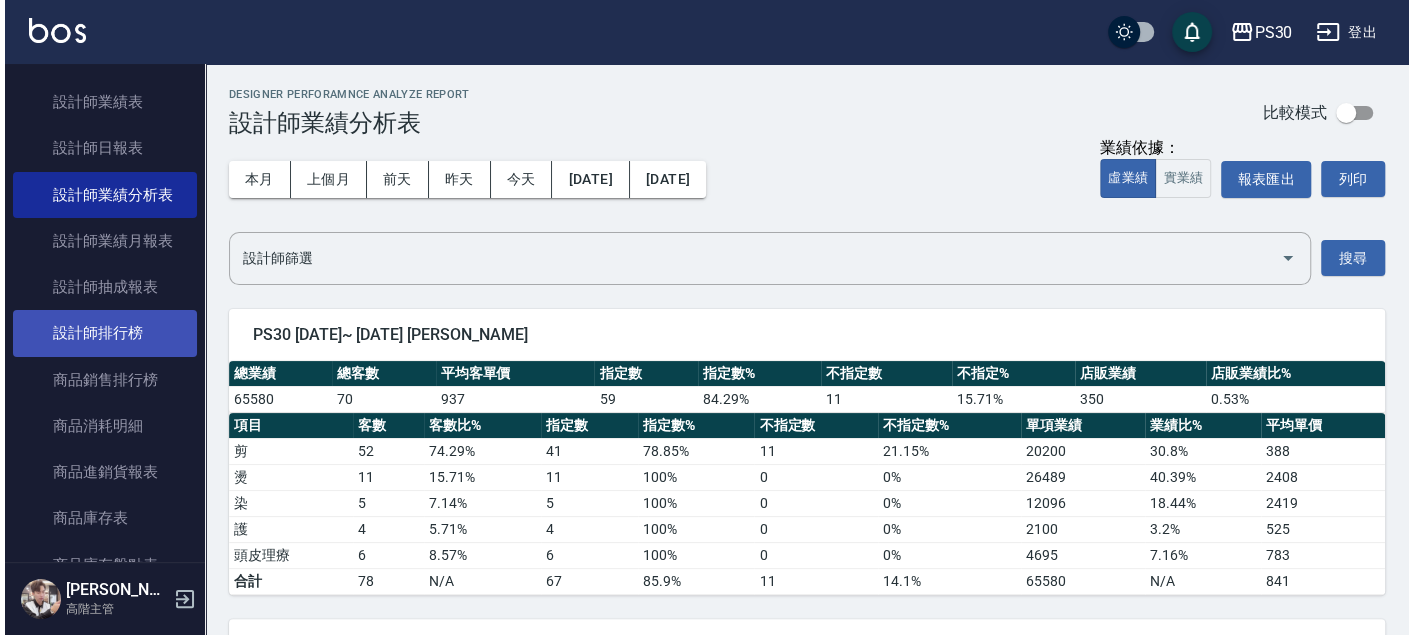 scroll, scrollTop: 1340, scrollLeft: 0, axis: vertical 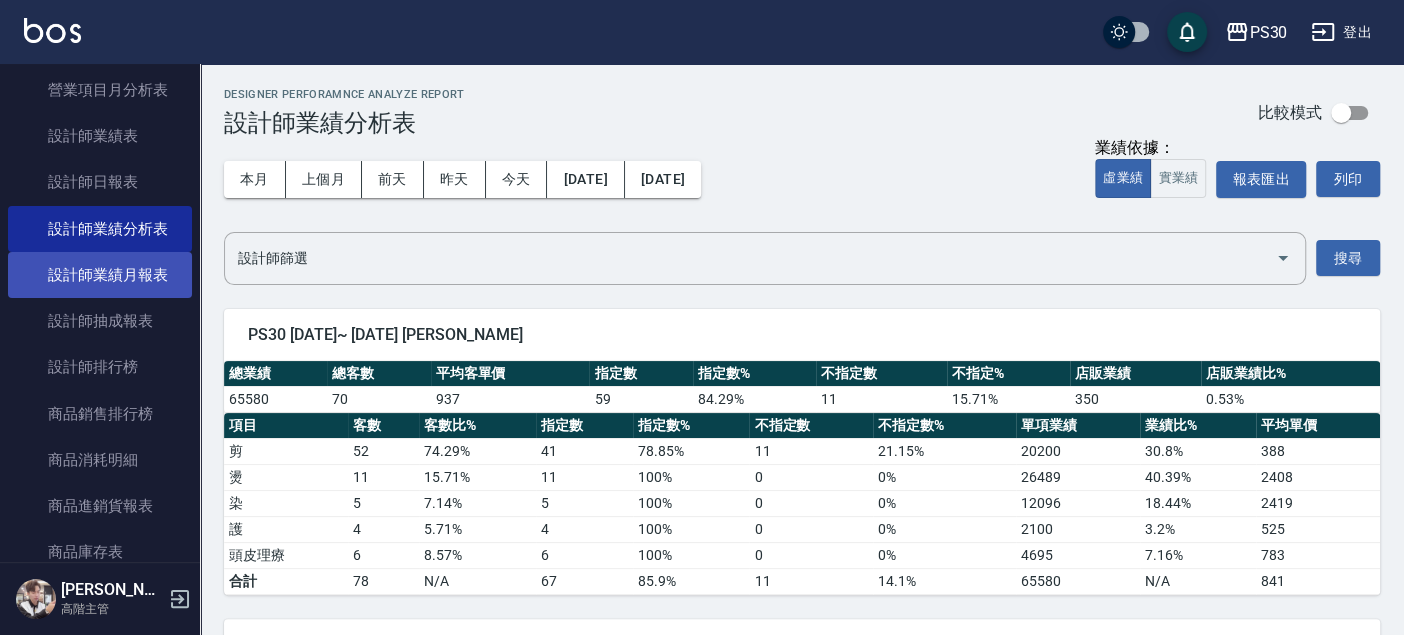 click on "設計師業績月報表" at bounding box center [100, 275] 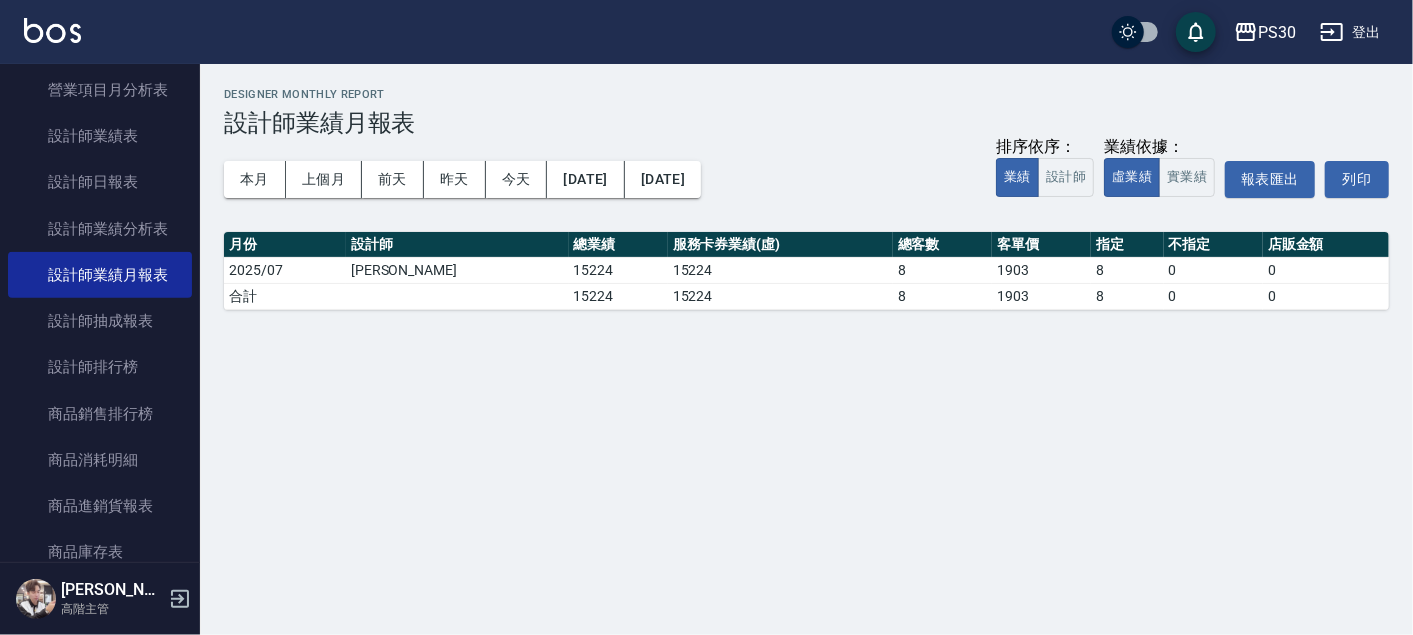click on "PS30 登出 櫃檯作業 打帳單 帳單列表 掛單列表 座位開單 營業儀表板 現金收支登錄 高階收支登錄 材料自購登錄 每日結帳 排班表 現場電腦打卡 掃碼打卡 預約管理 預約管理 單日預約紀錄 單週預約紀錄 報表及分析 報表目錄 消費分析儀表板 店家區間累計表 店家日報表 店家排行榜 互助日報表 互助月報表 互助排行榜 互助點數明細 互助業績報表 全店業績分析表 每日業績分析表 營業統計分析表 營業項目月分析表 設計師業績表 設計師日報表 設計師業績分析表 設計師業績月報表 設計師抽成報表 設計師排行榜 商品銷售排行榜 商品消耗明細 商品進銷貨報表 商品庫存表 商品庫存盤點表 會員卡銷售報表 服務扣項明細表 單一服務項目查詢 店販抽成明細 店販分類抽成明細 顧客入金餘額表 顧客卡券餘額表 每日非現金明細 每日收支明細 收支分類明細表 收支匯款表 薪資條" at bounding box center (706, 317) 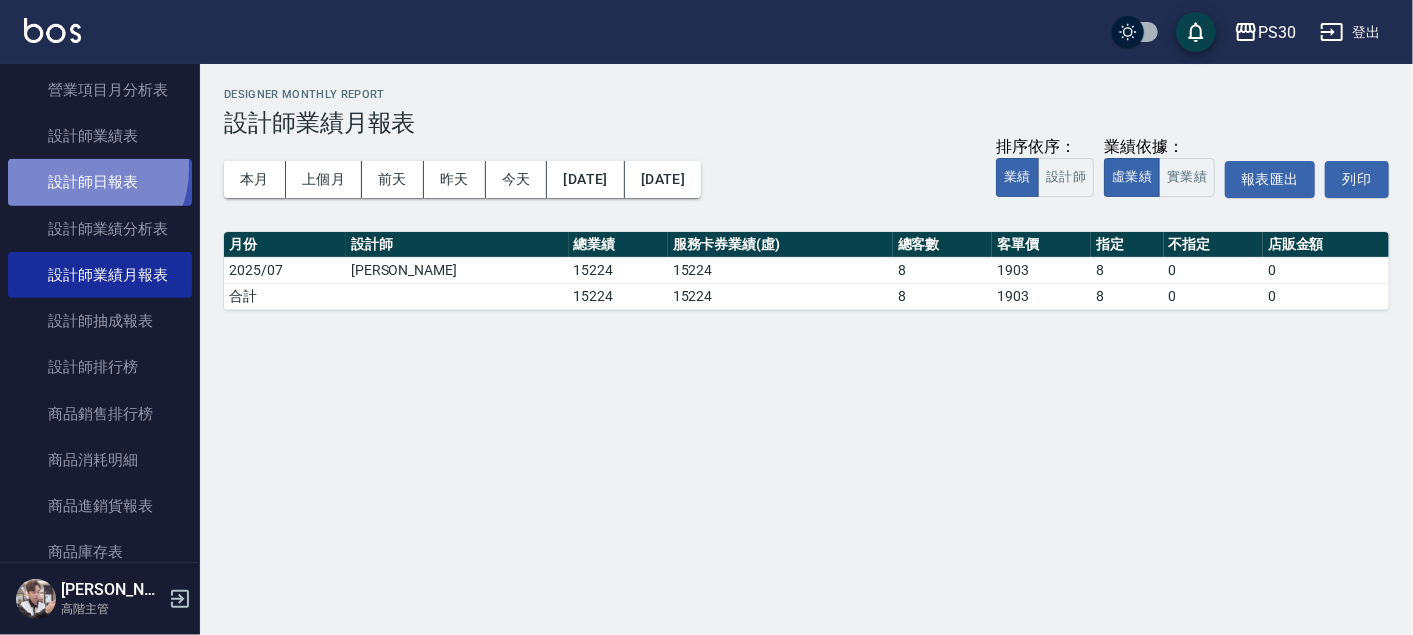drag, startPoint x: 75, startPoint y: 167, endPoint x: 56, endPoint y: 165, distance: 19.104973 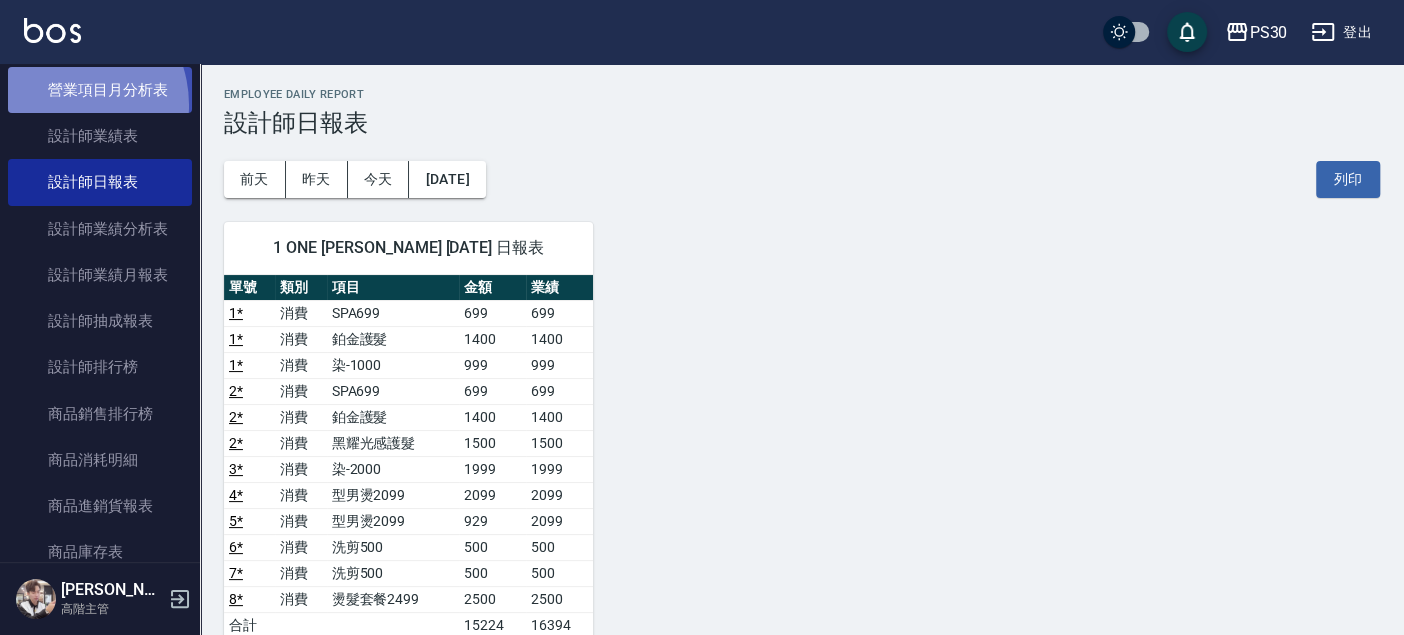 click on "營業項目月分析表" at bounding box center [100, 90] 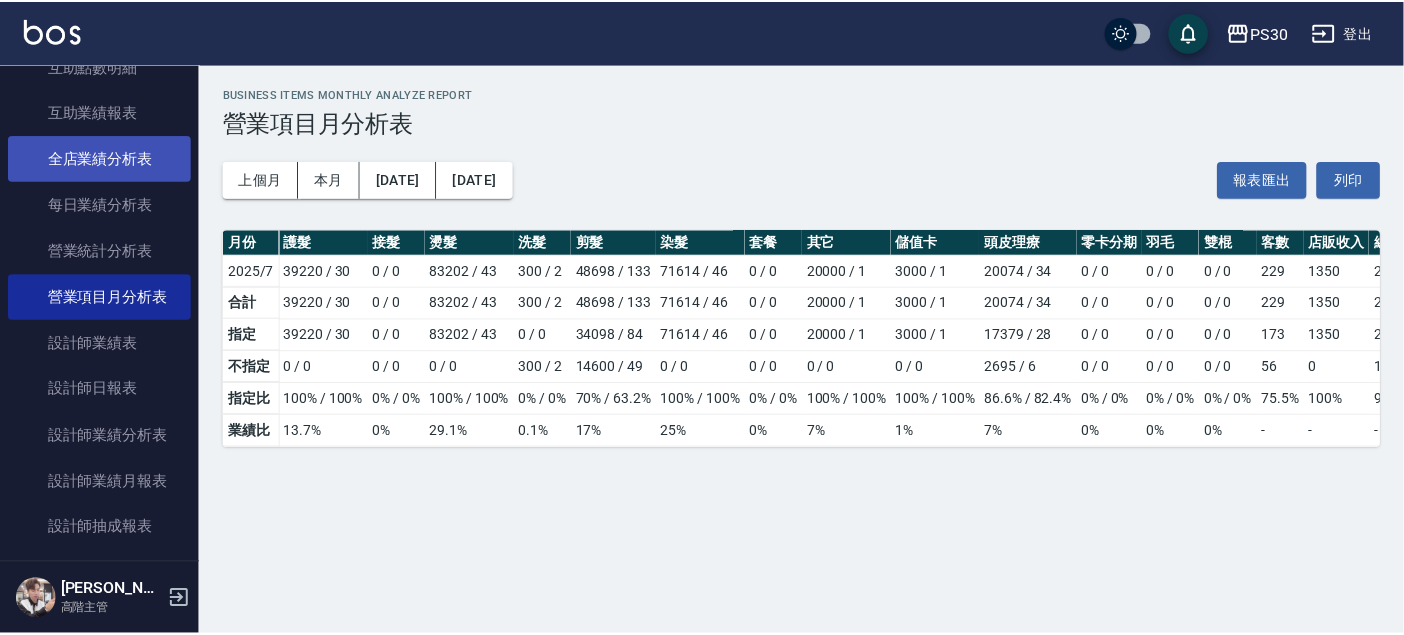 scroll, scrollTop: 1118, scrollLeft: 0, axis: vertical 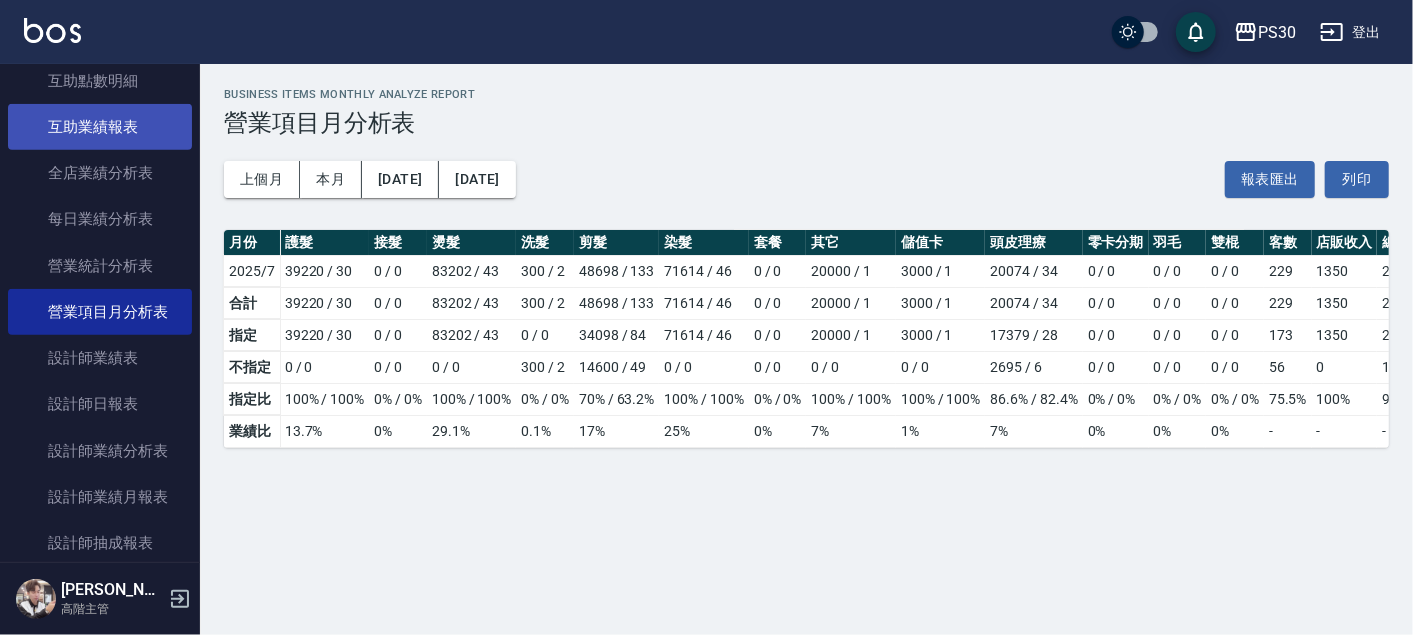 click on "互助業績報表" at bounding box center [100, 127] 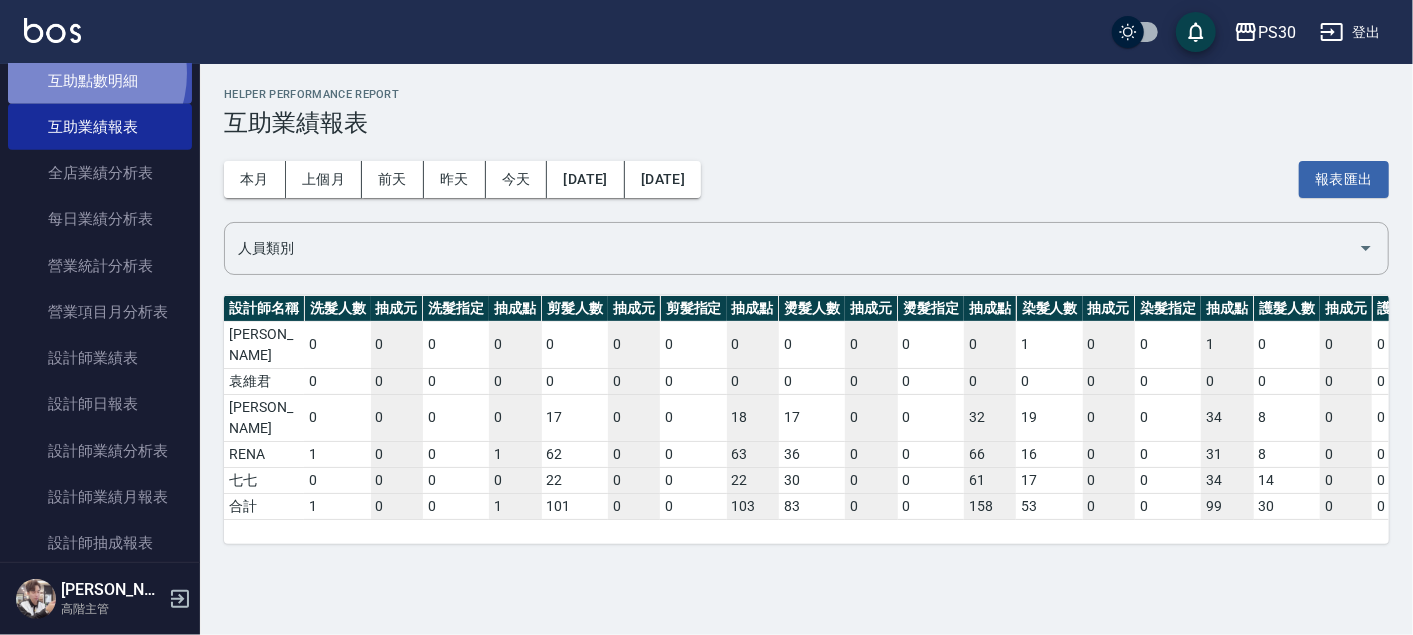 click on "互助點數明細" at bounding box center (100, 81) 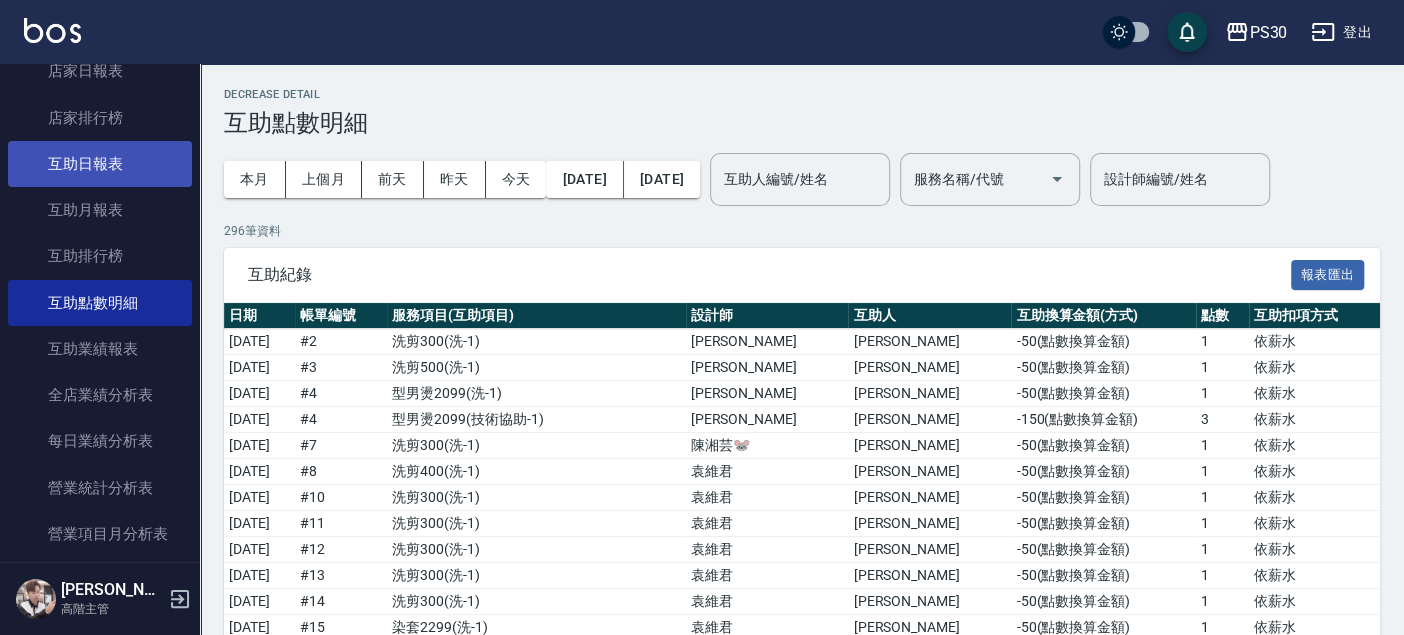 scroll, scrollTop: 785, scrollLeft: 0, axis: vertical 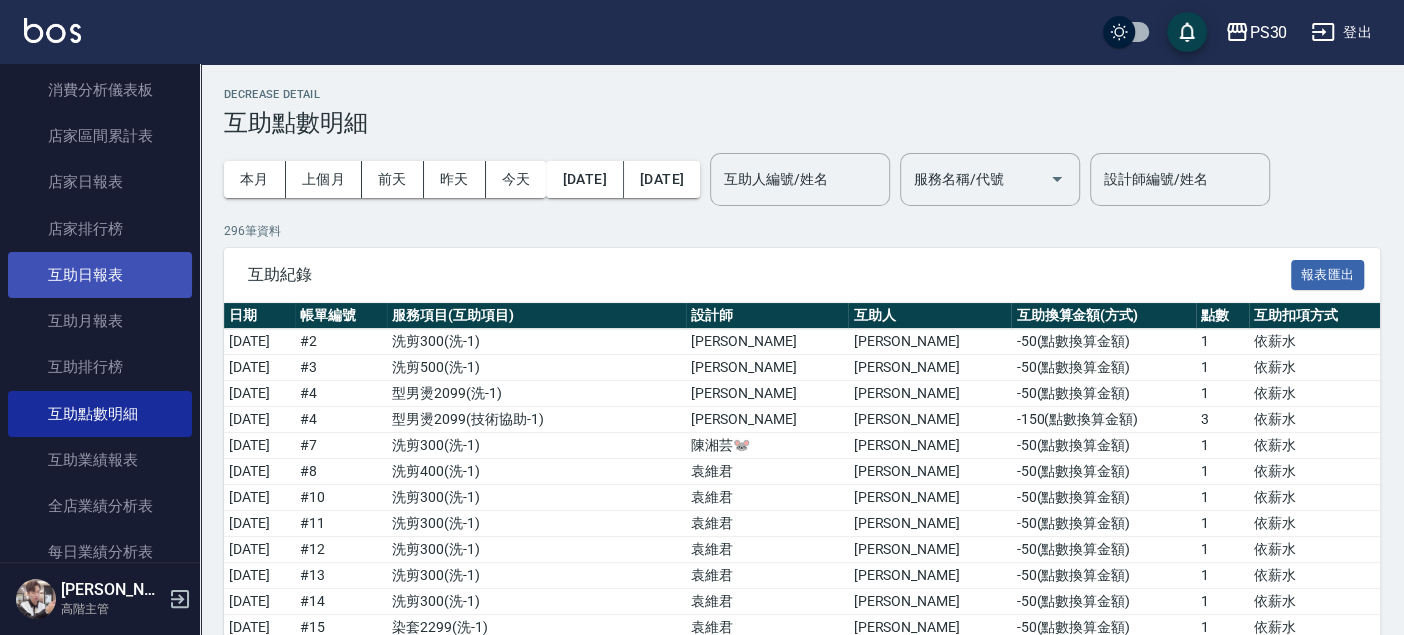 click on "互助日報表" at bounding box center [100, 275] 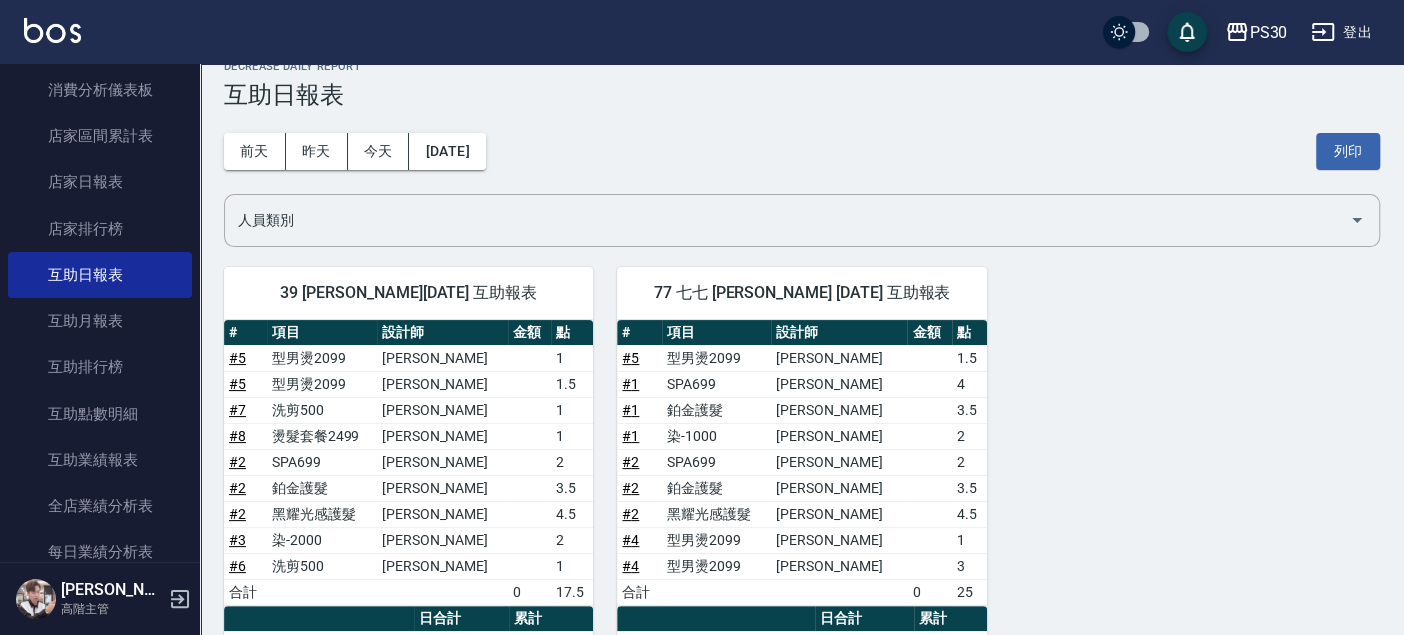 scroll, scrollTop: 111, scrollLeft: 0, axis: vertical 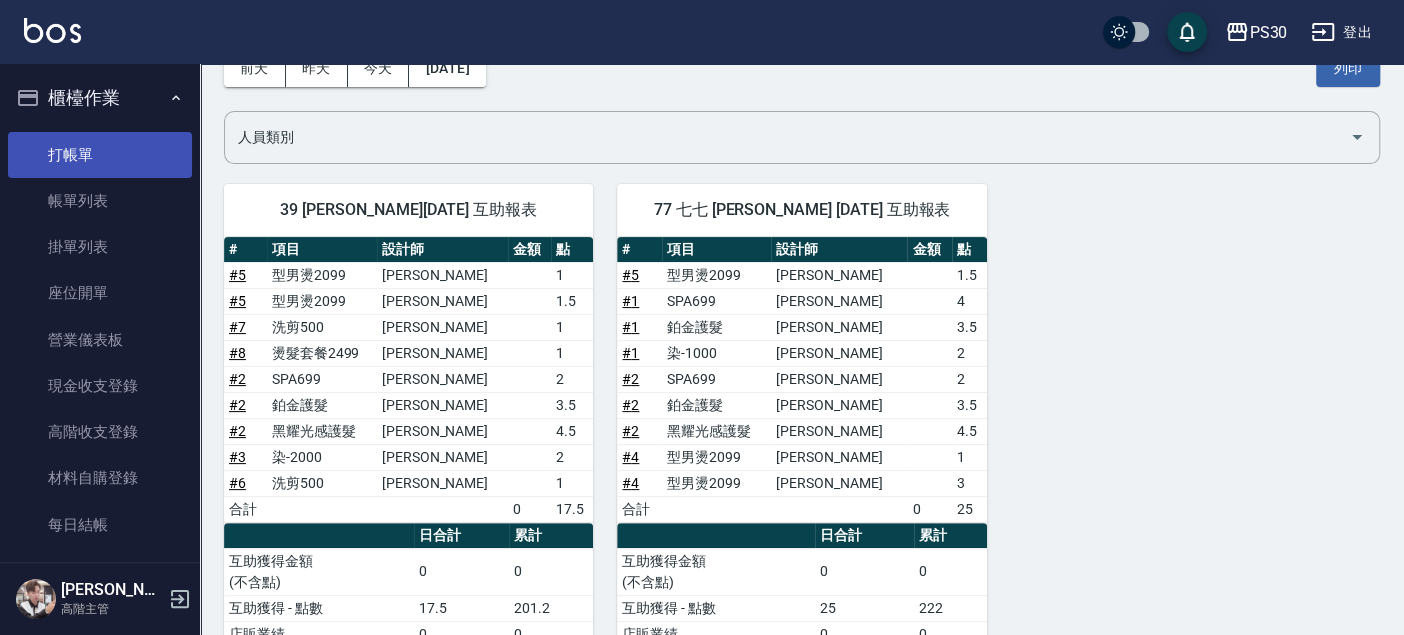 click on "打帳單" at bounding box center (100, 155) 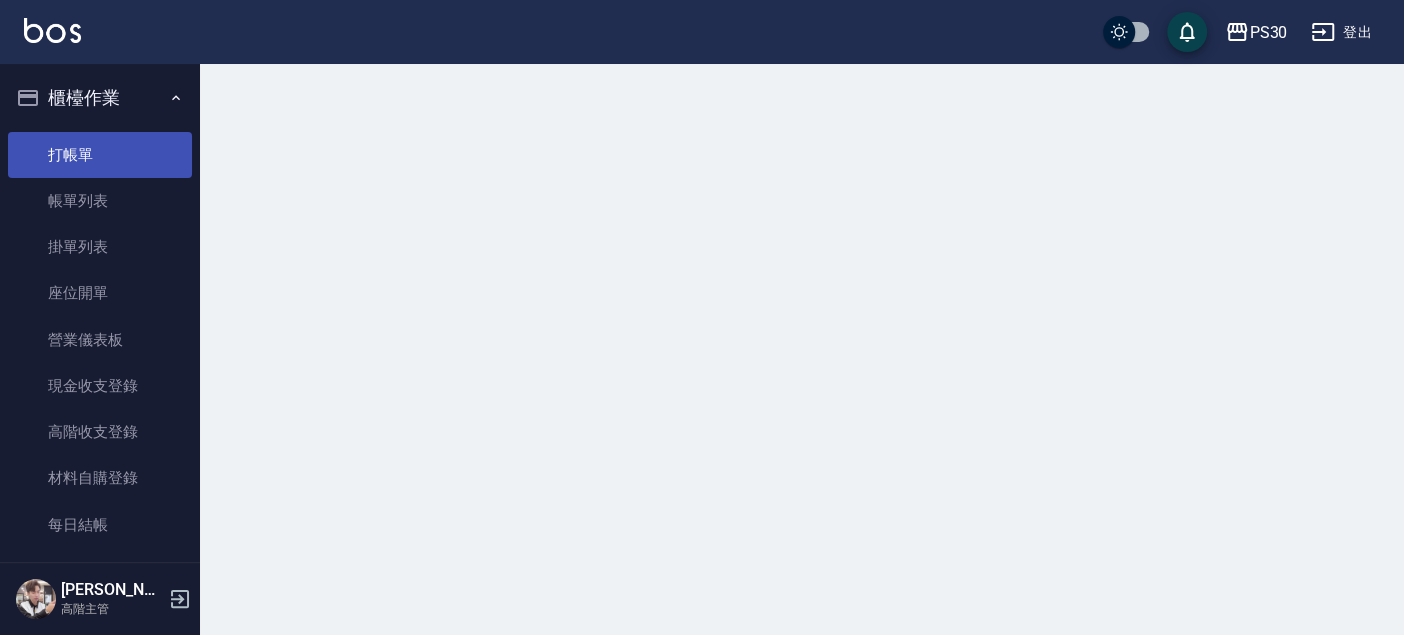 scroll, scrollTop: 0, scrollLeft: 0, axis: both 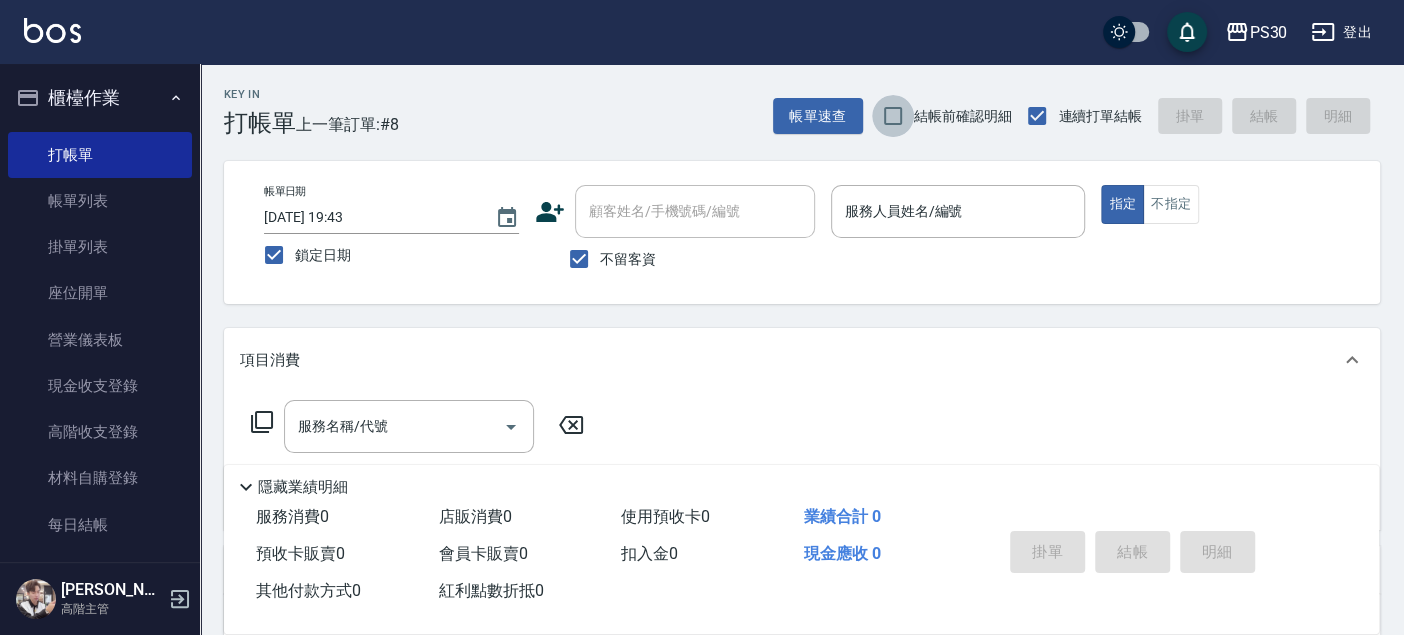 click on "結帳前確認明細" at bounding box center (893, 116) 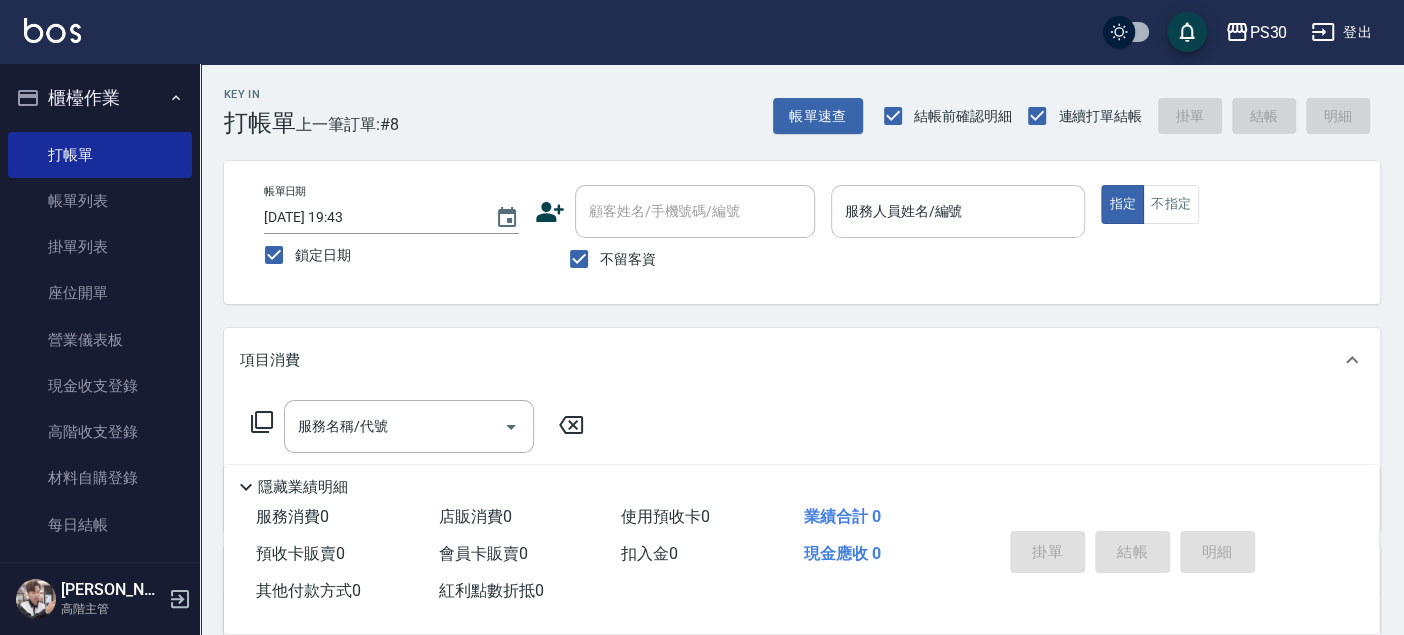click on "服務人員姓名/編號" at bounding box center (958, 211) 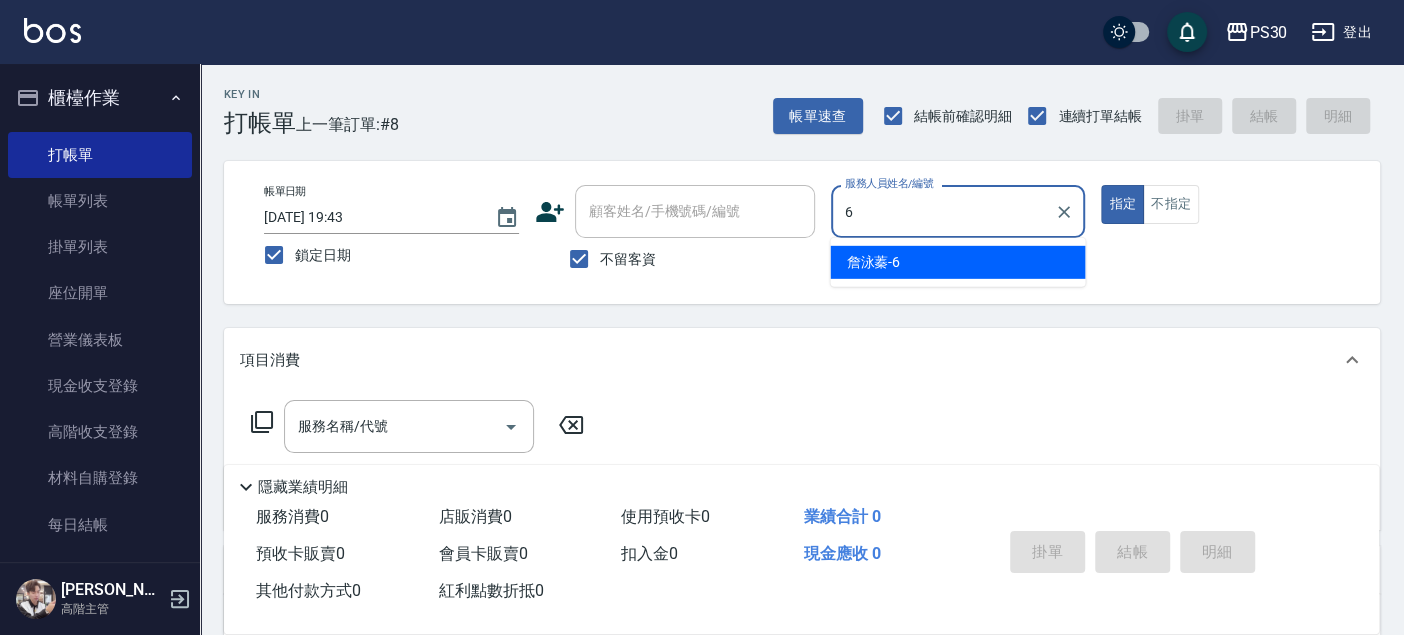 type on "[PERSON_NAME]-6" 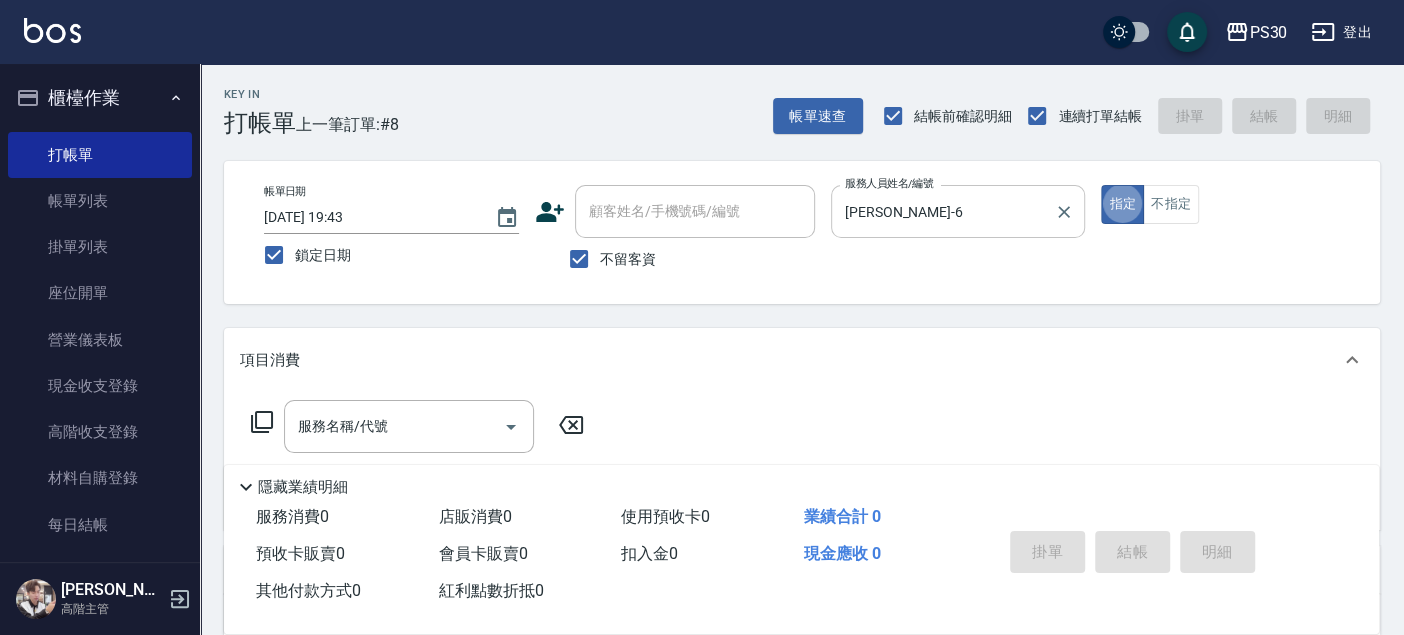 type on "true" 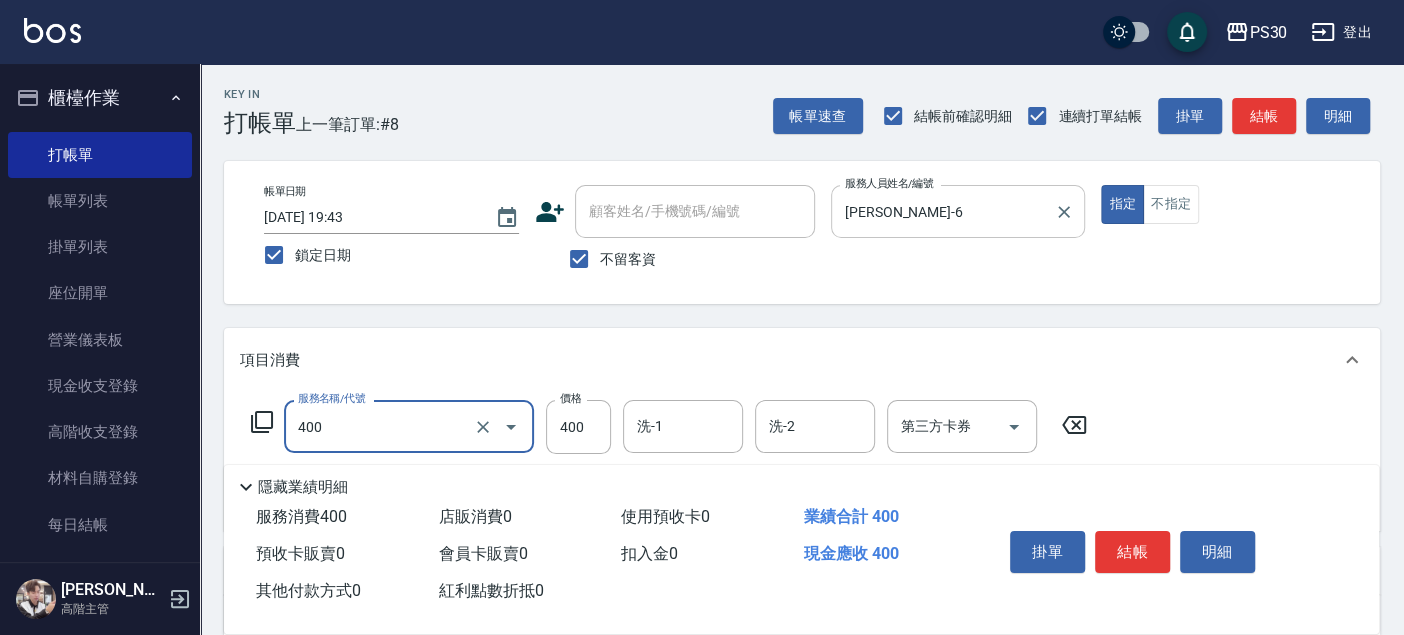 type on "洗剪400(400)" 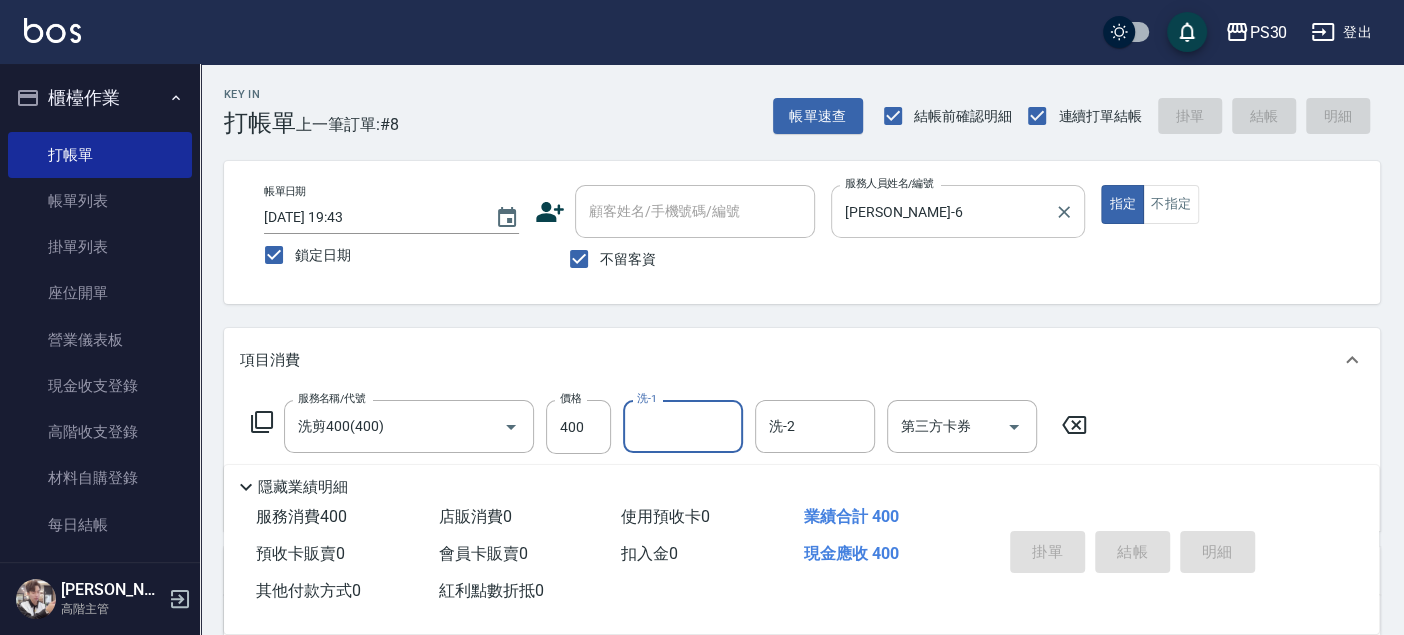type 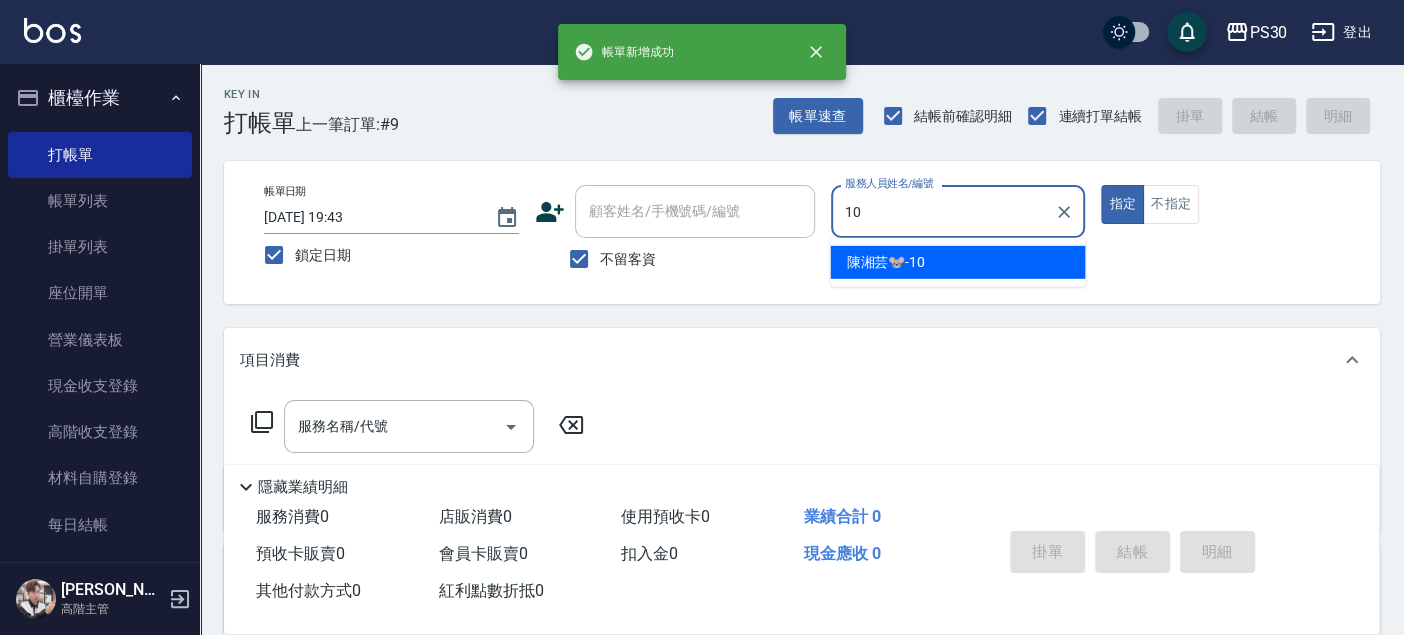 type on "1" 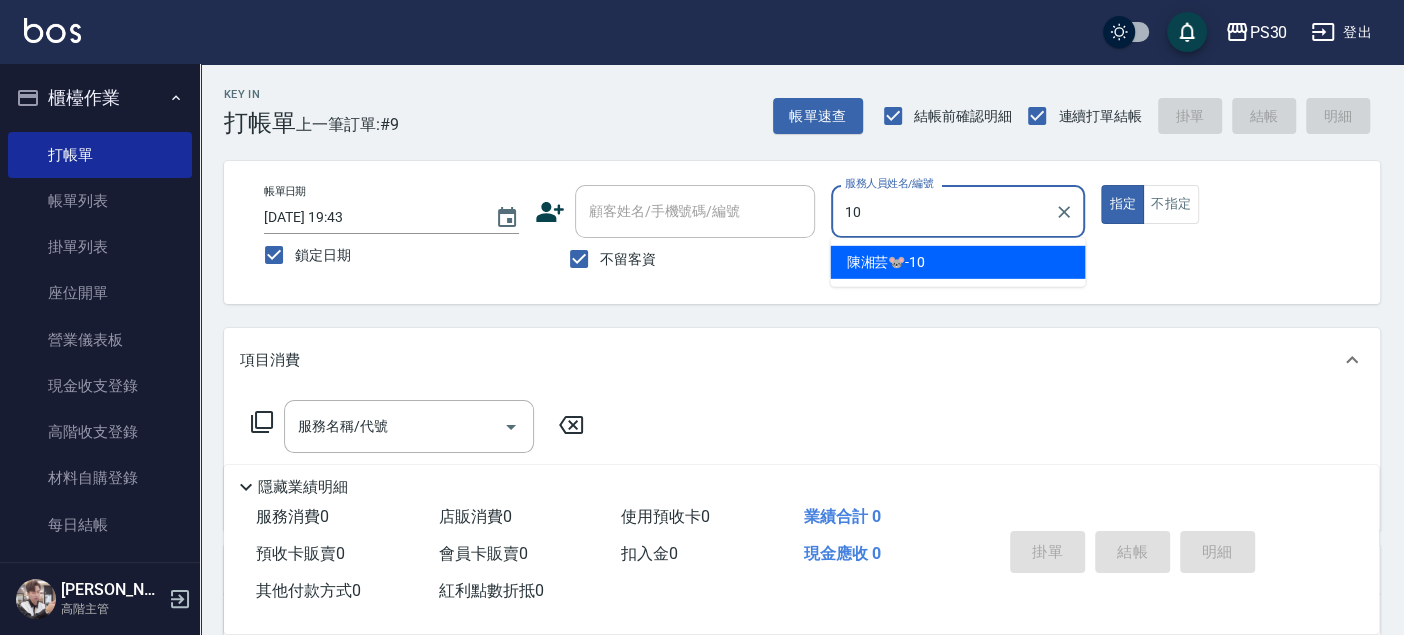 type on "[PERSON_NAME]🐭-10" 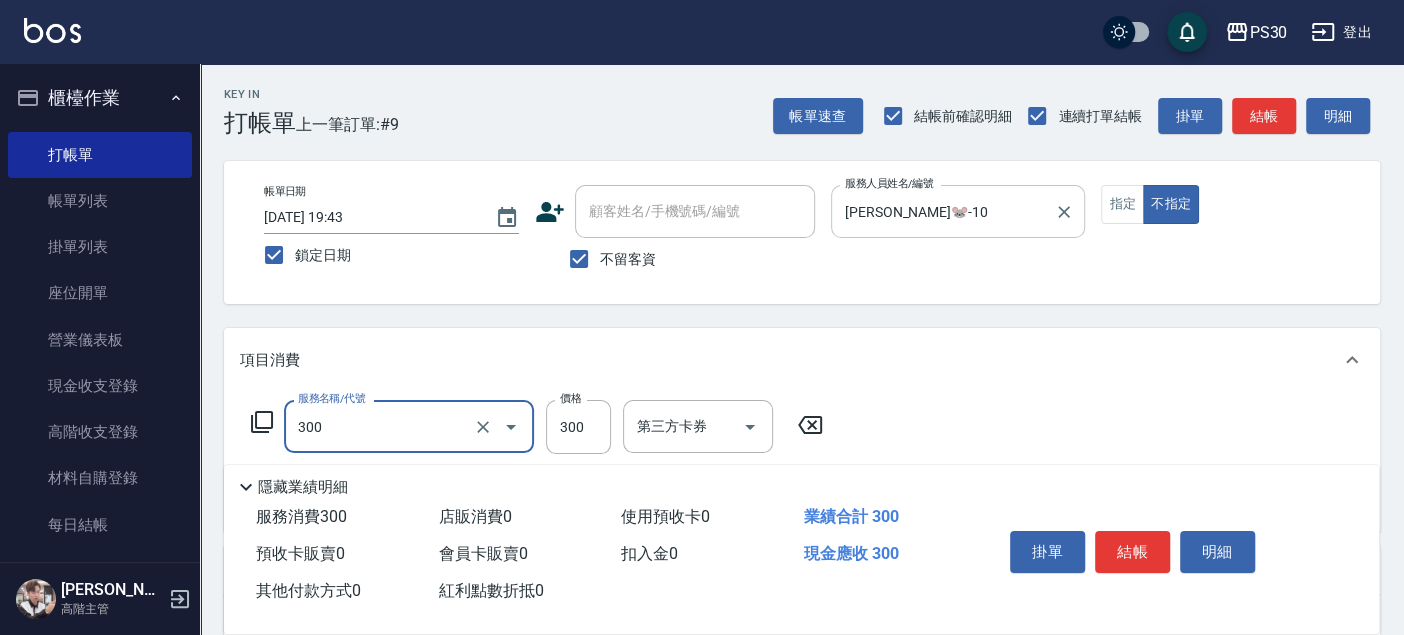 type on "洗剪300(300)" 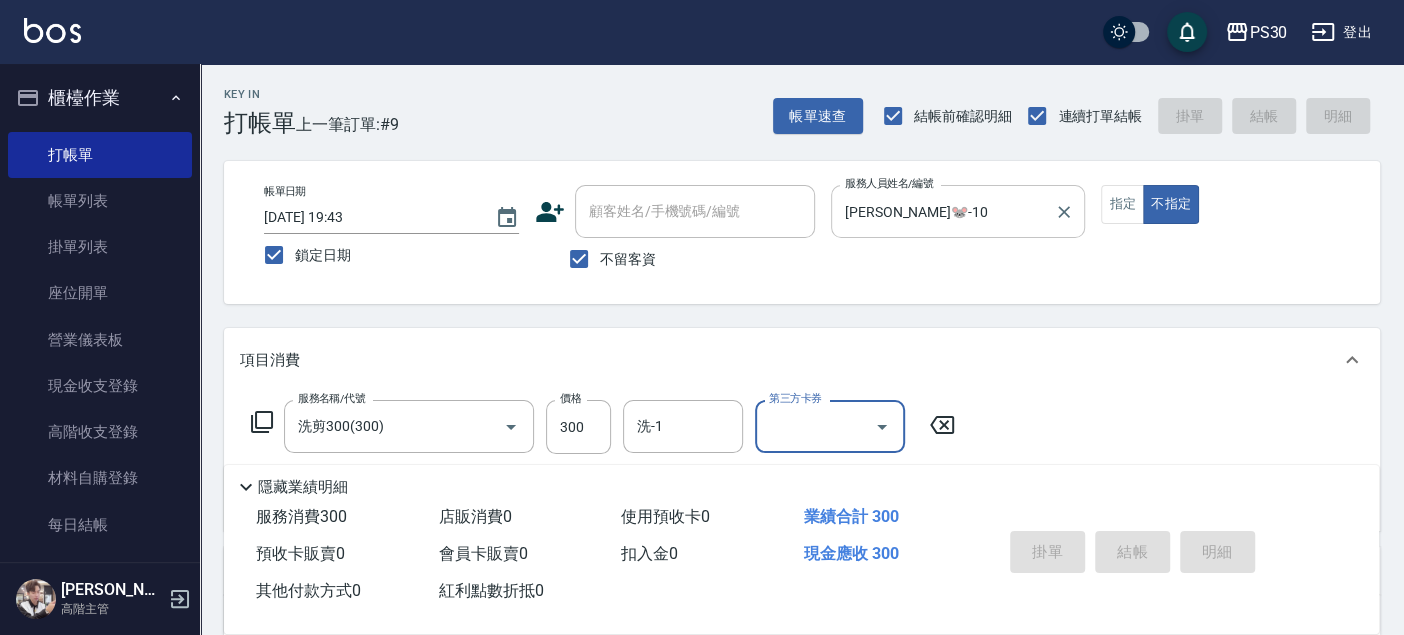 type 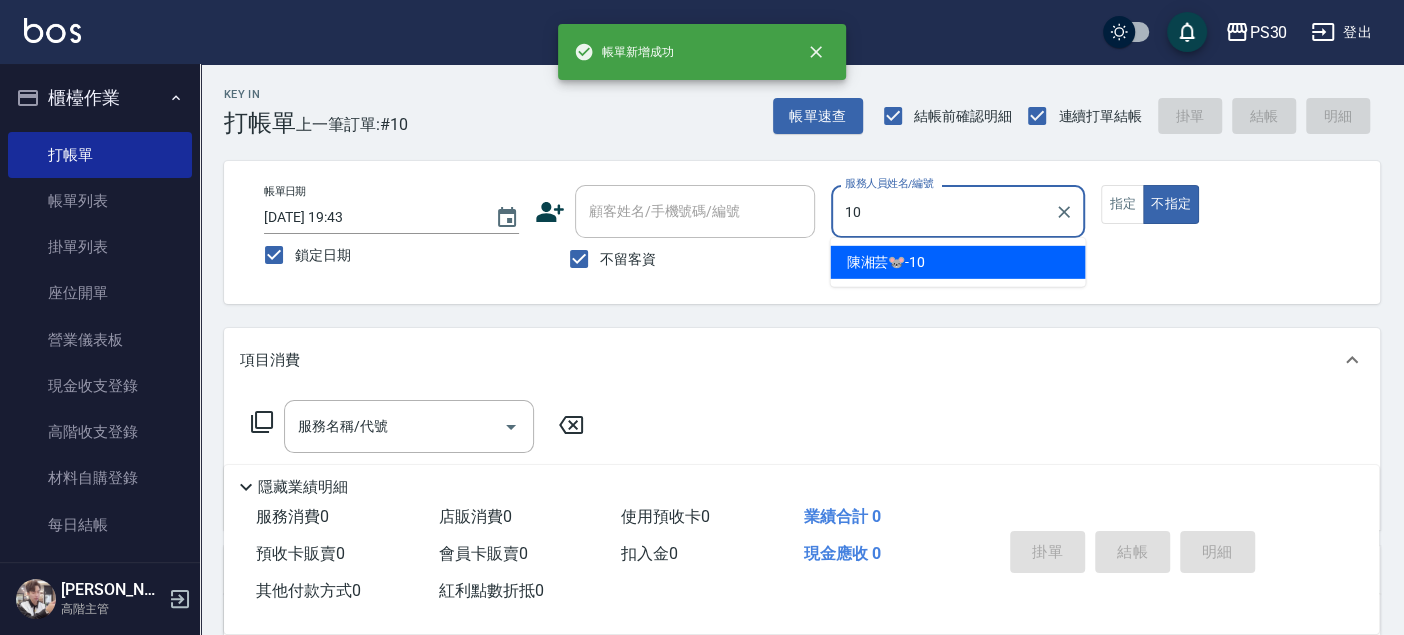 type on "[PERSON_NAME]🐭-10" 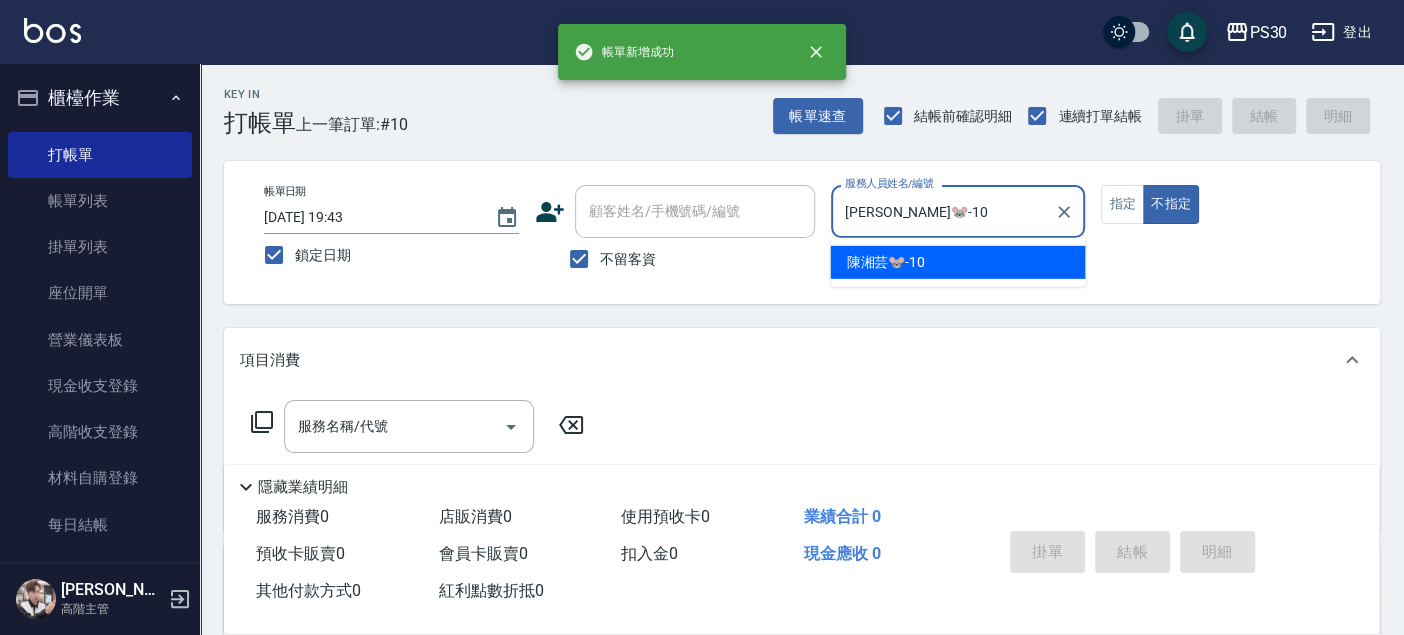 type on "false" 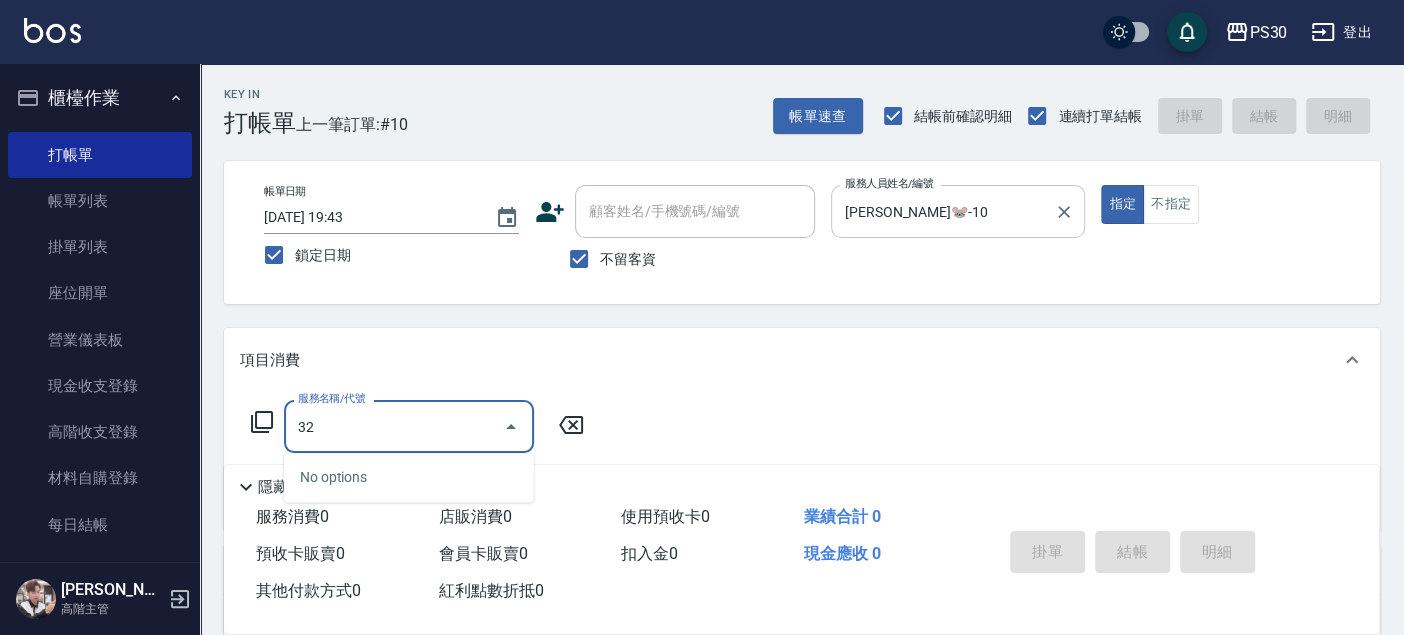 type on "3" 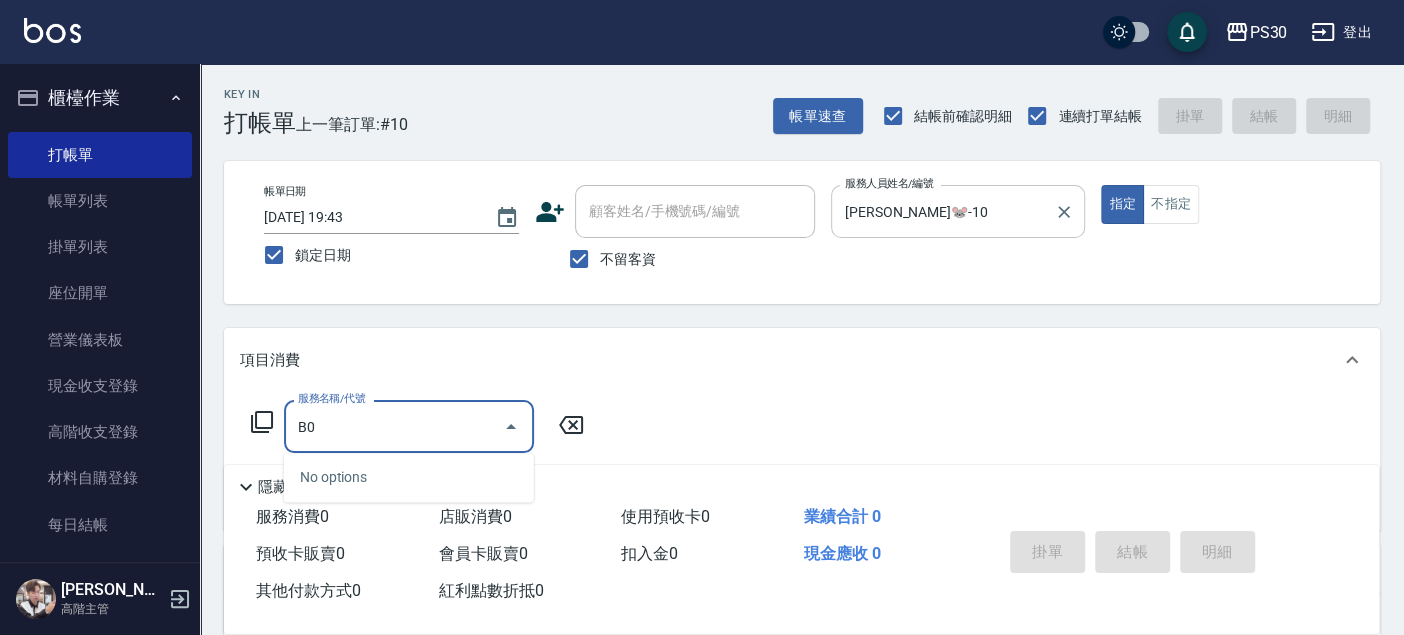 type on "B" 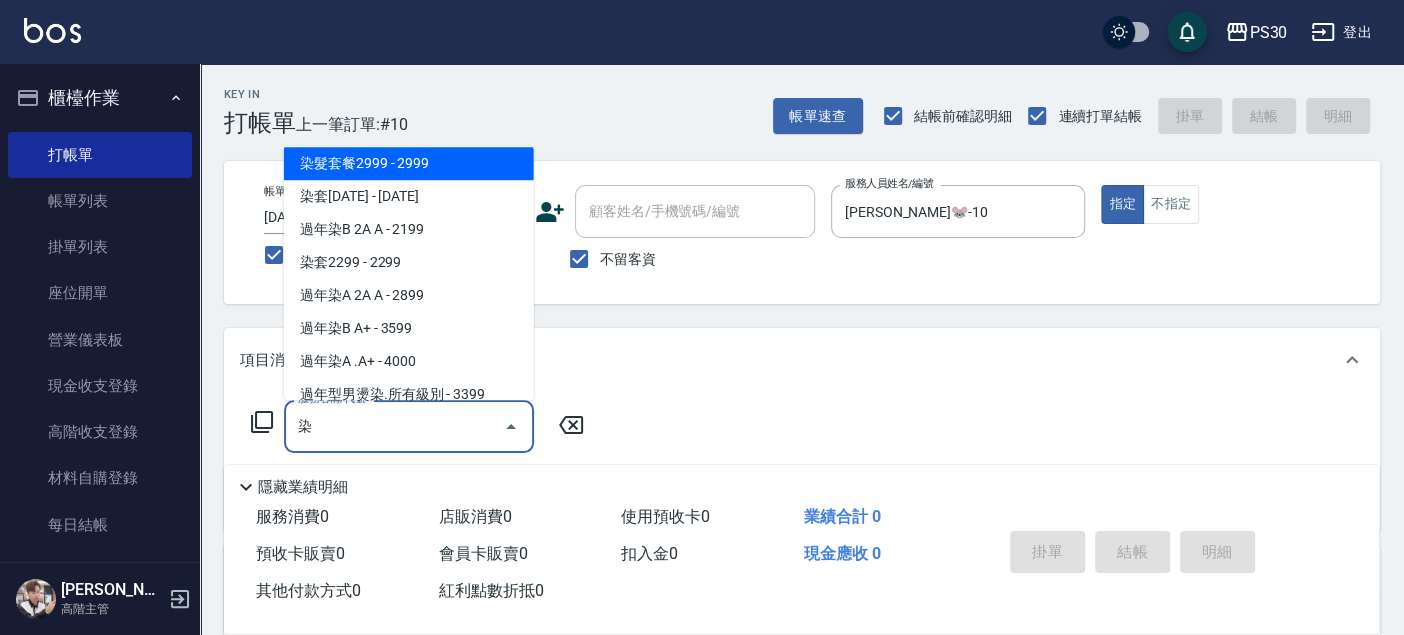 scroll, scrollTop: 305, scrollLeft: 0, axis: vertical 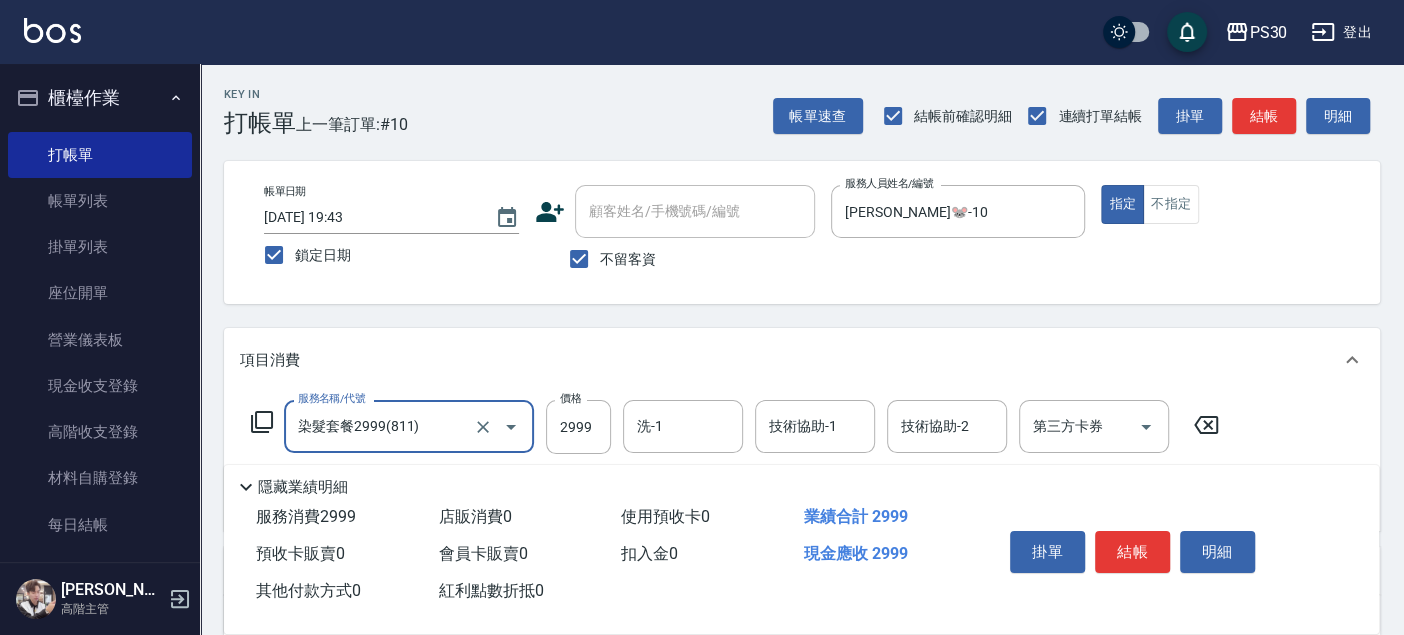 type on "染髮套餐2999(811)" 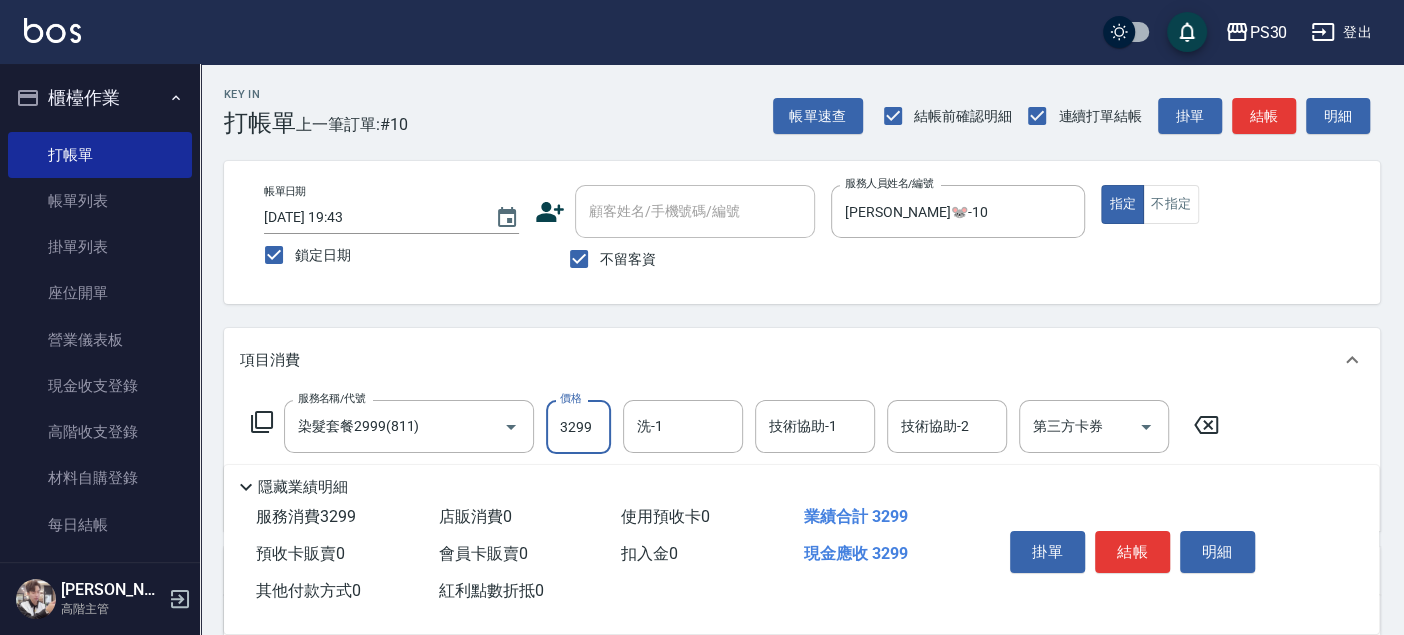 type on "3299" 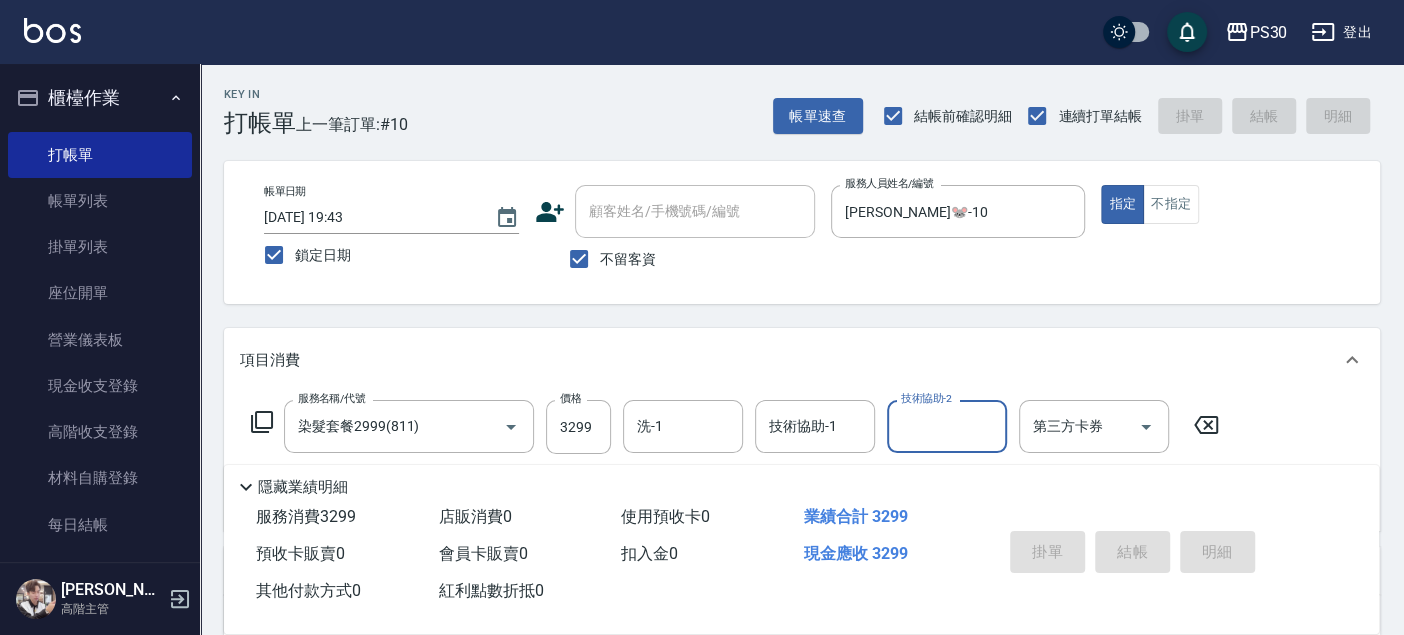 type 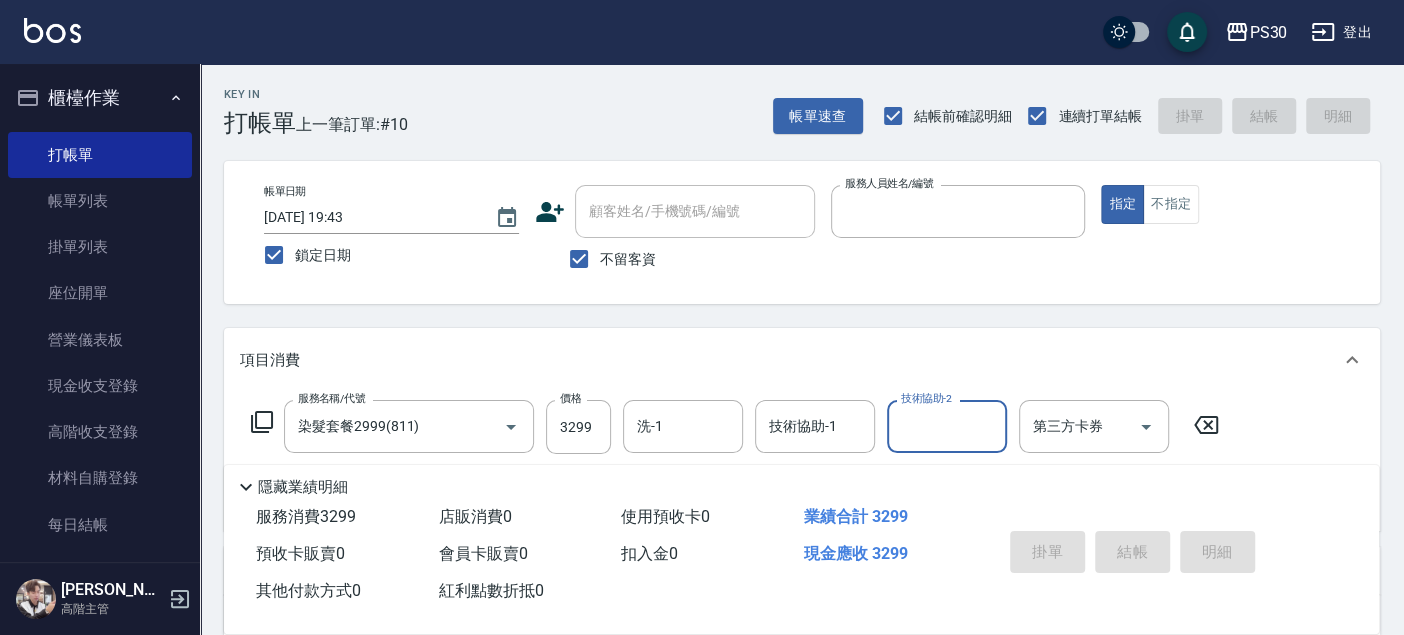 type 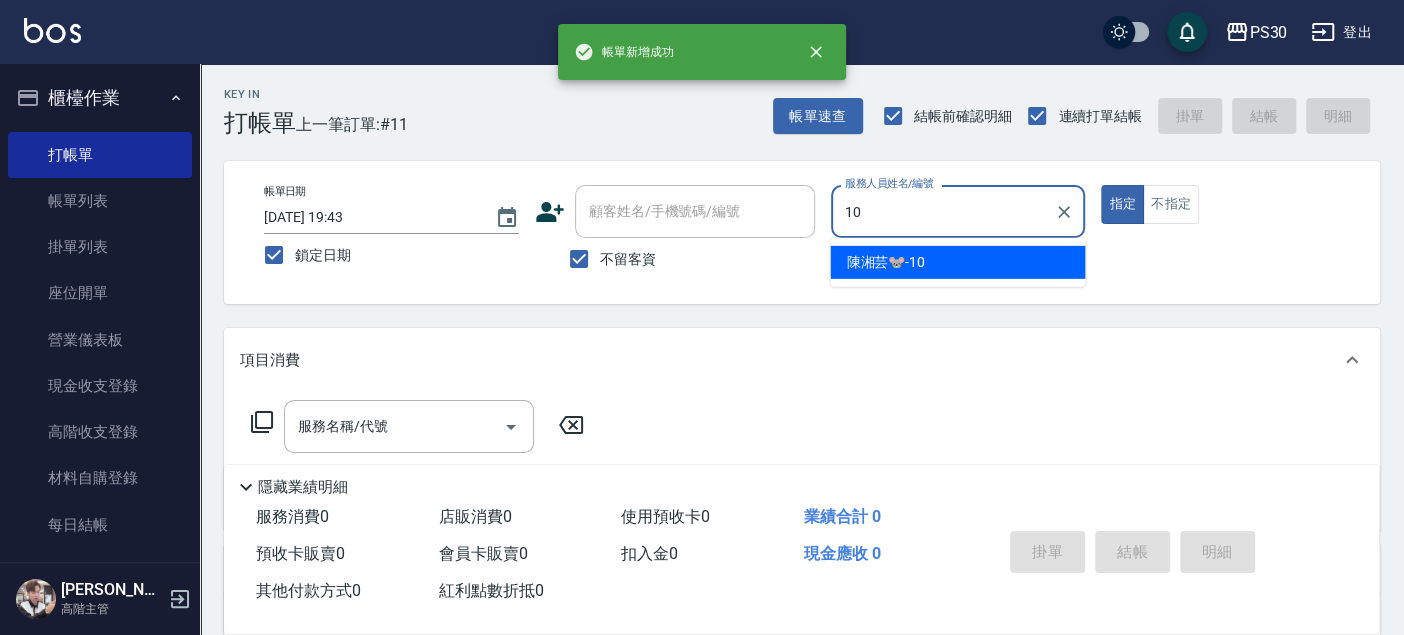 type on "[PERSON_NAME]🐭-10" 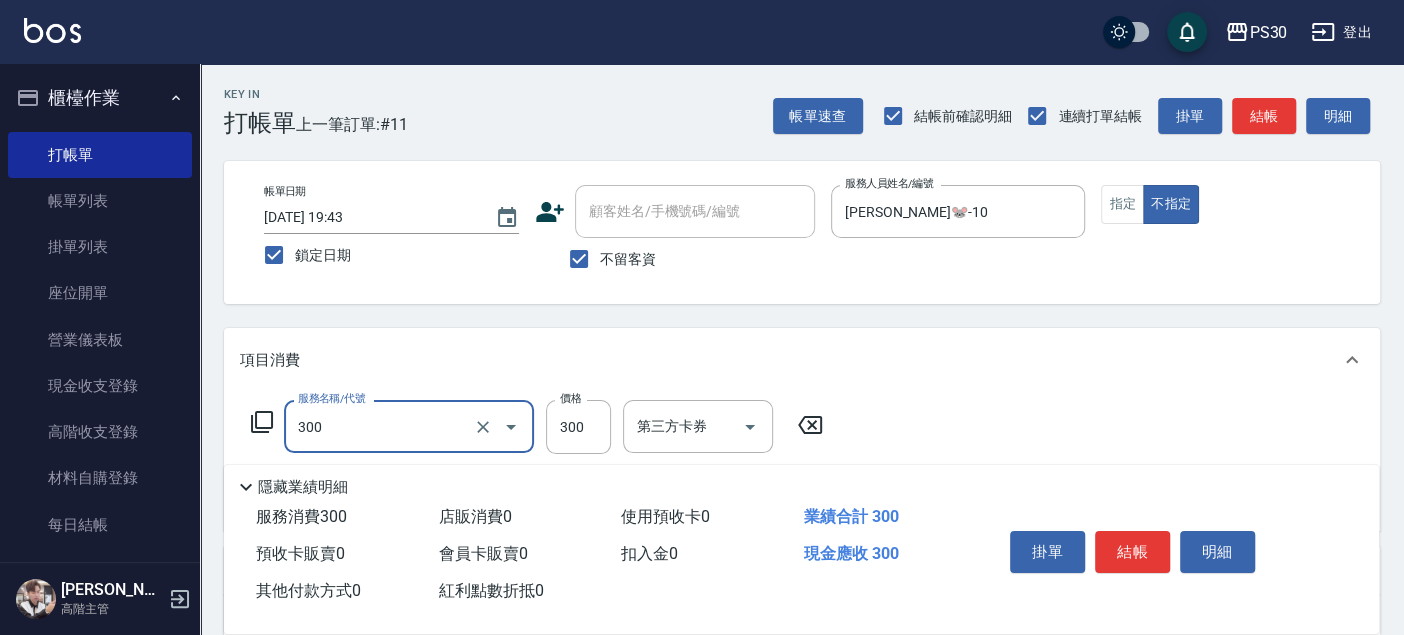 type on "洗剪300(300)" 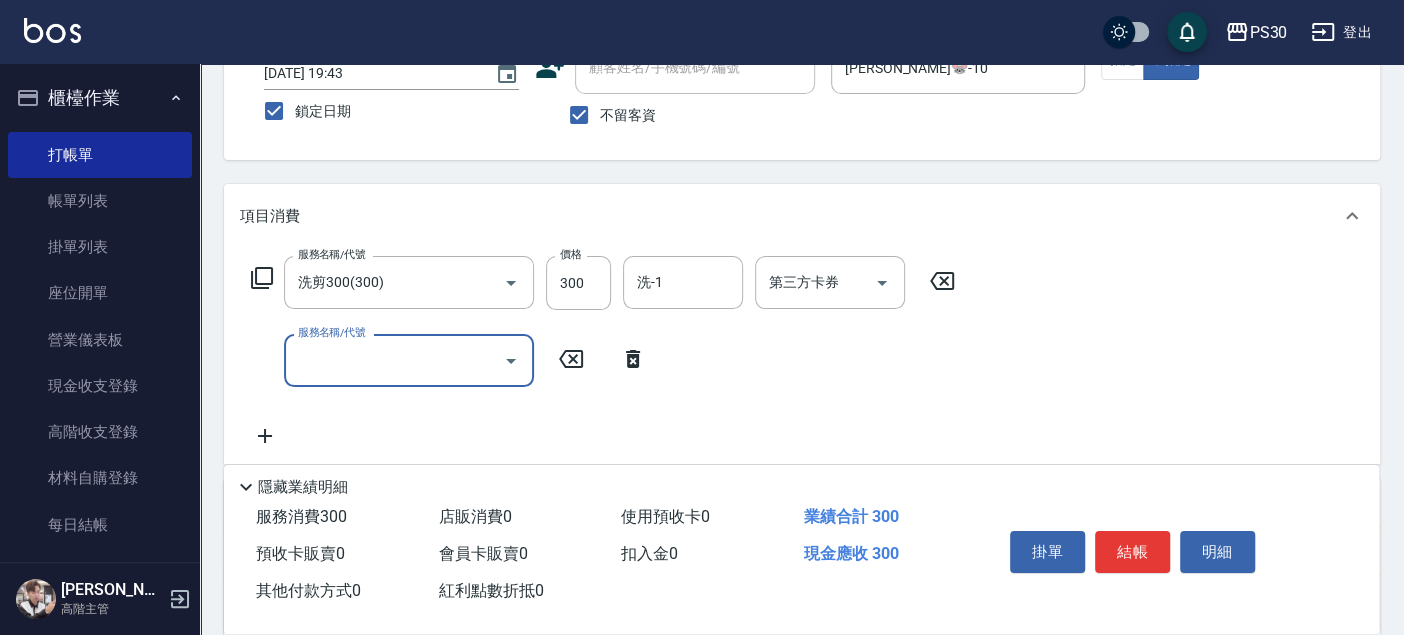 scroll, scrollTop: 333, scrollLeft: 0, axis: vertical 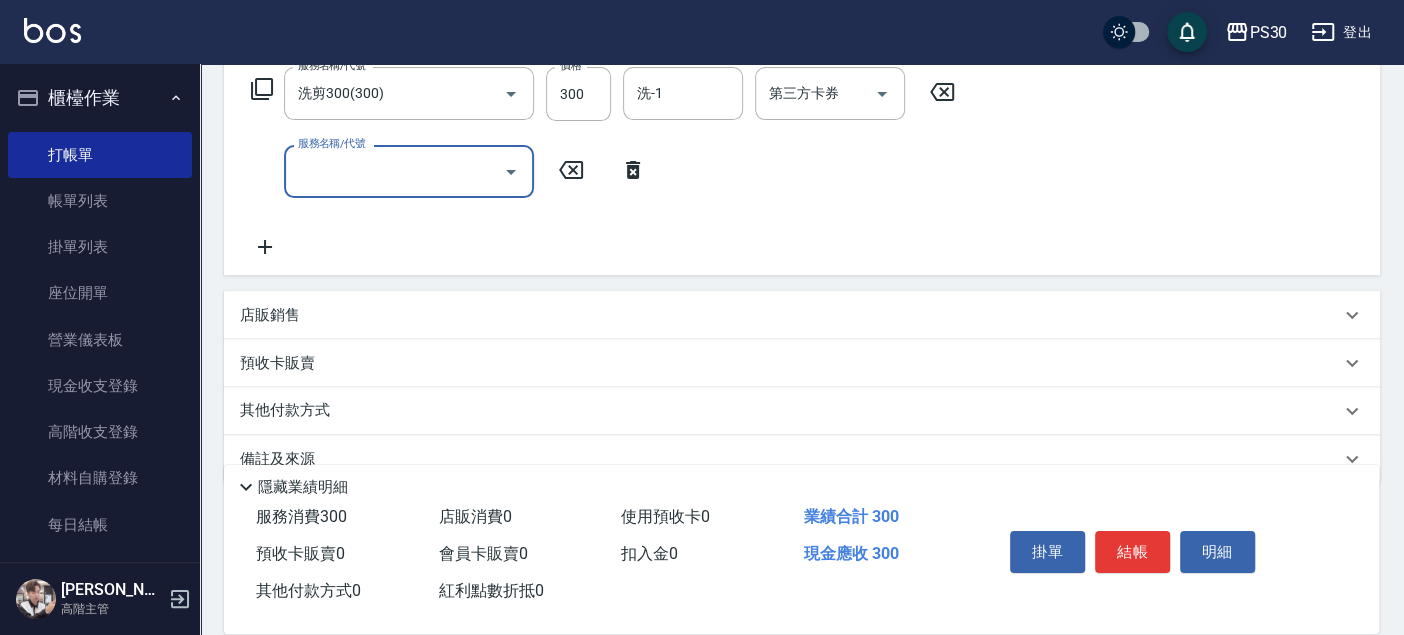 type on "8" 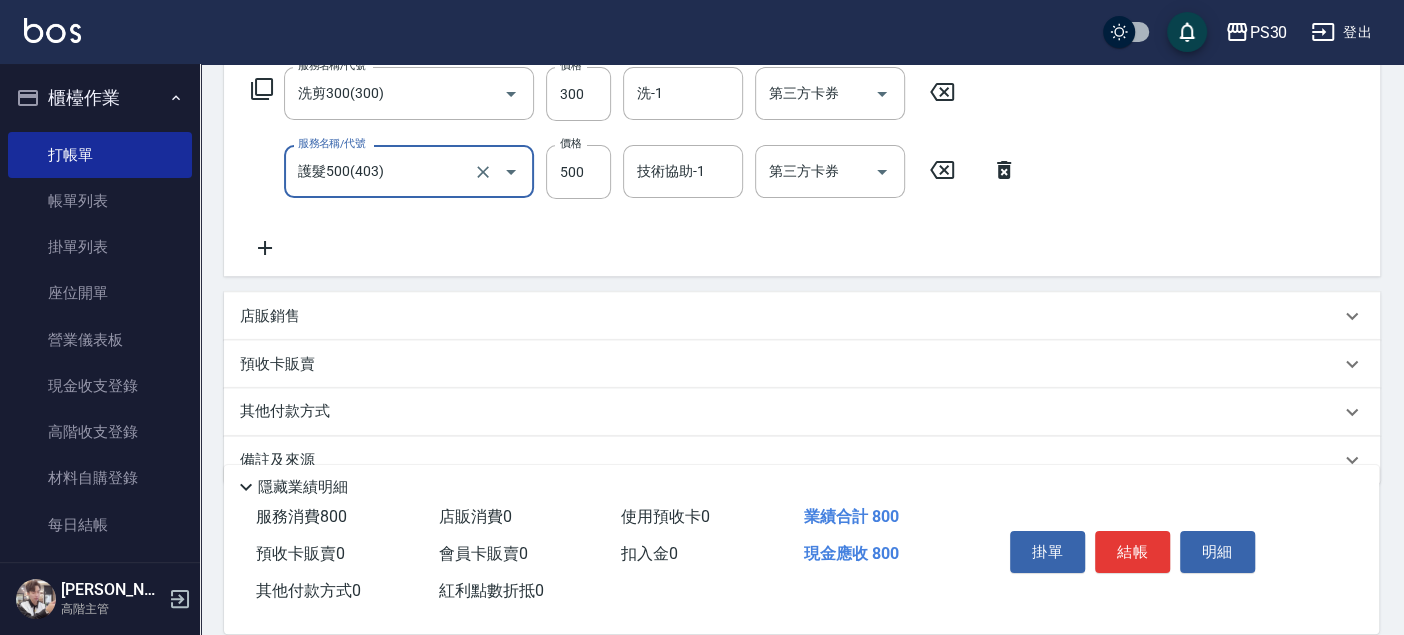 type on "護髮500(403)" 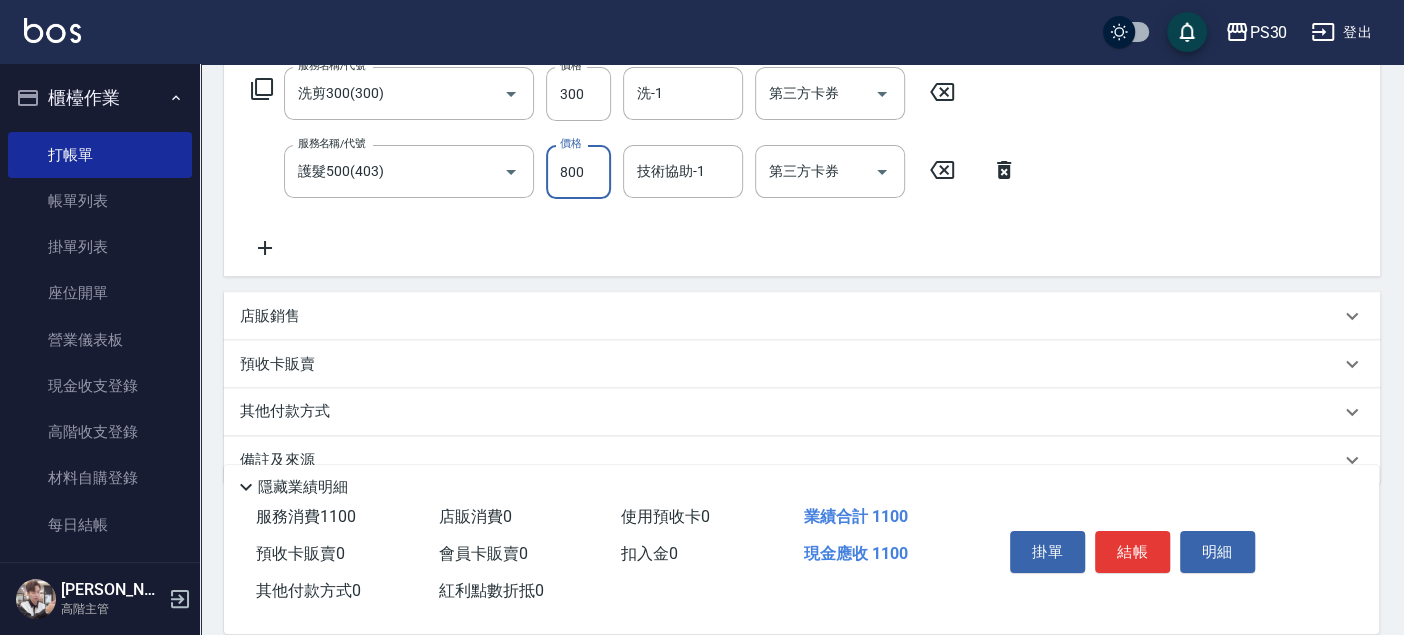 type on "800" 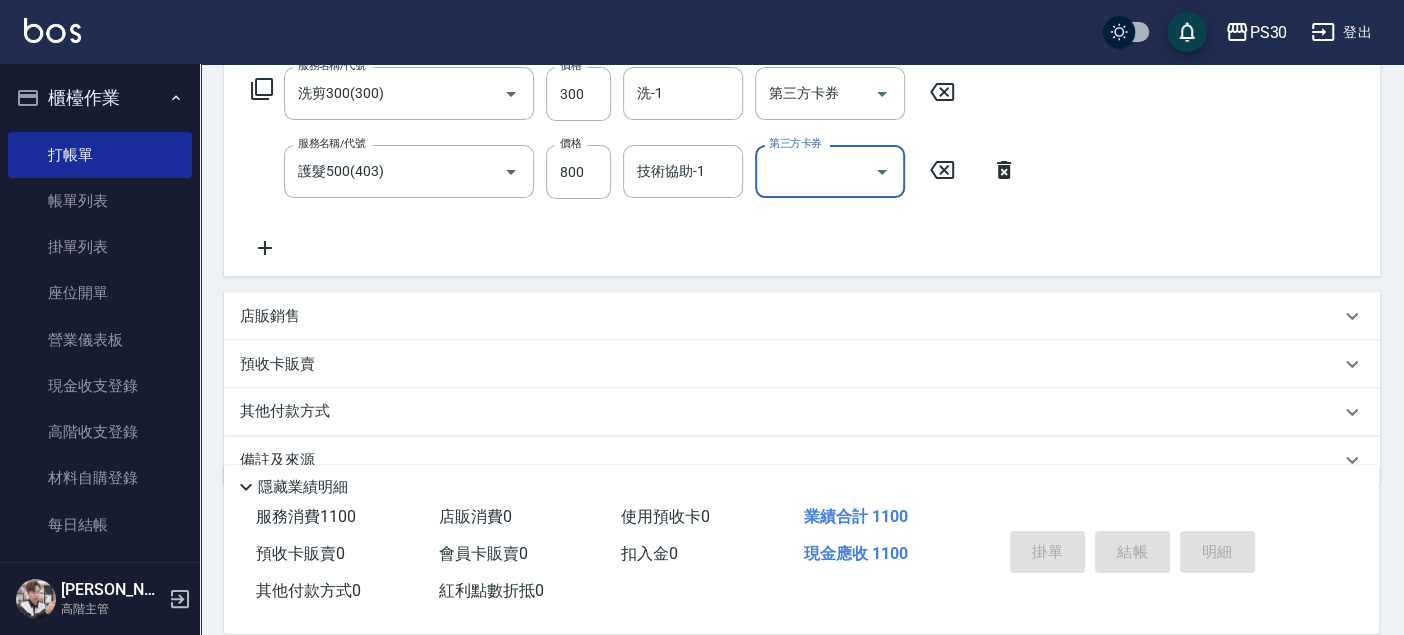 type 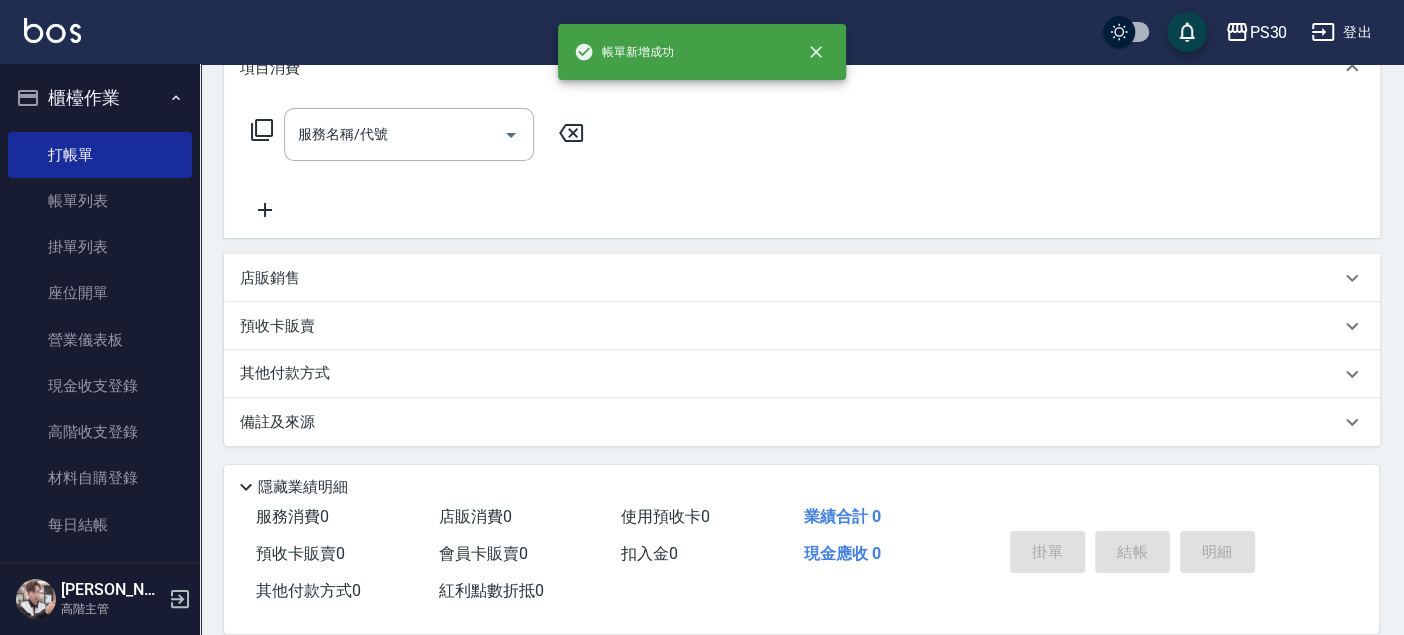 scroll, scrollTop: 0, scrollLeft: 0, axis: both 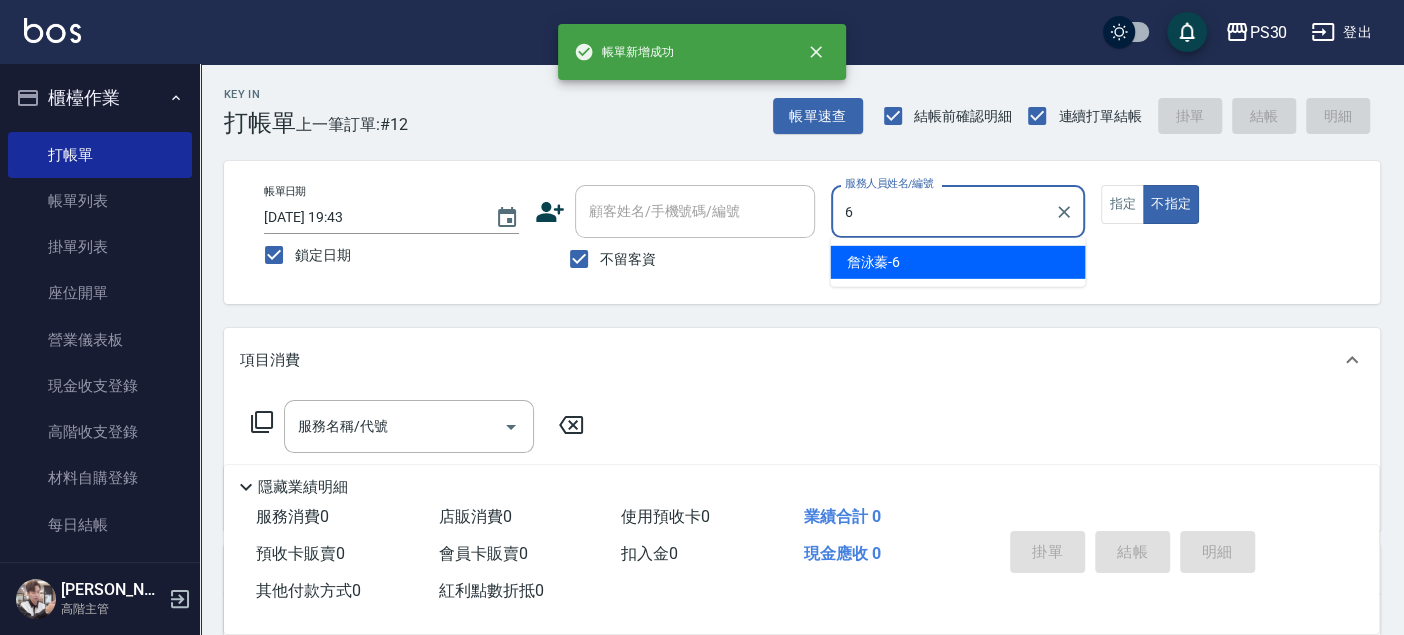 type on "[PERSON_NAME]-6" 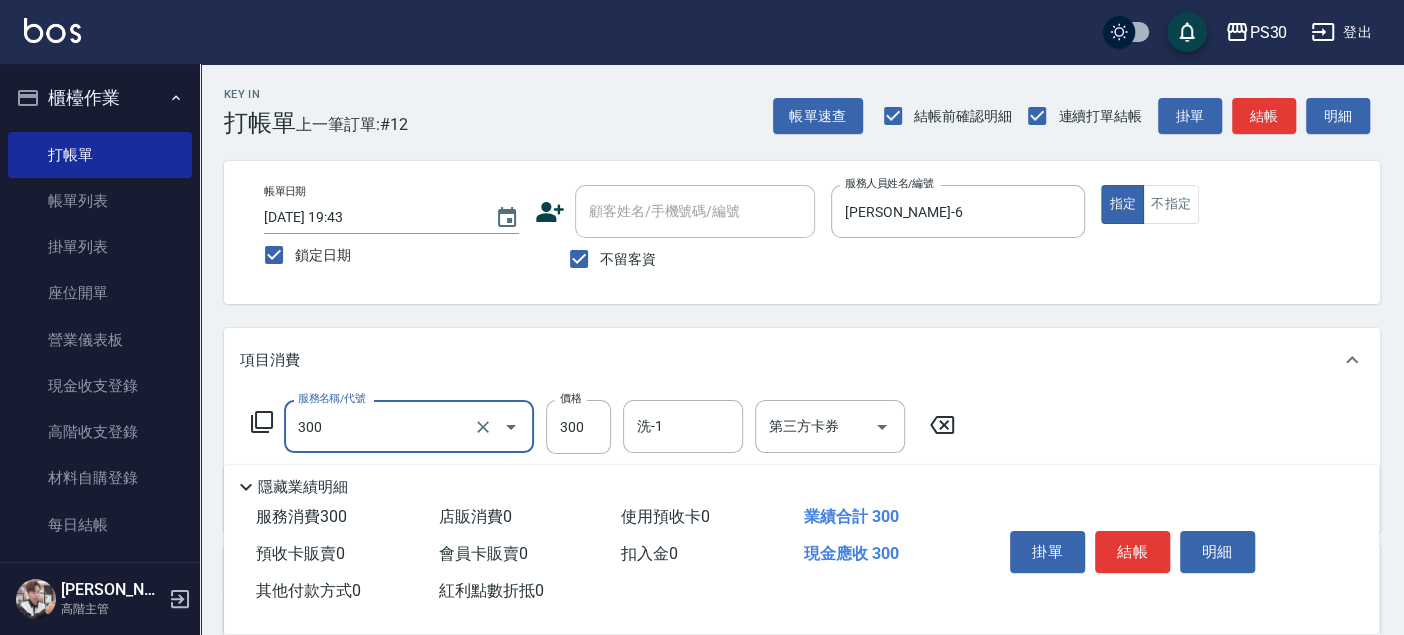 type on "洗剪300(300)" 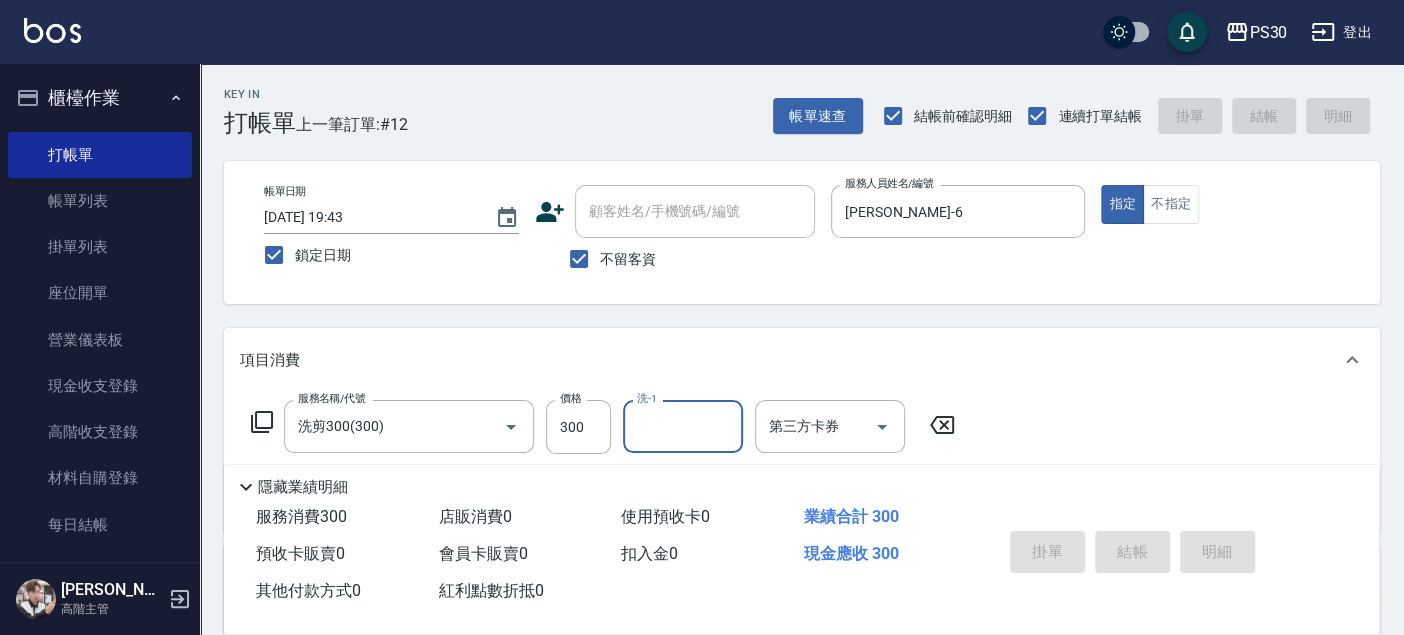 type 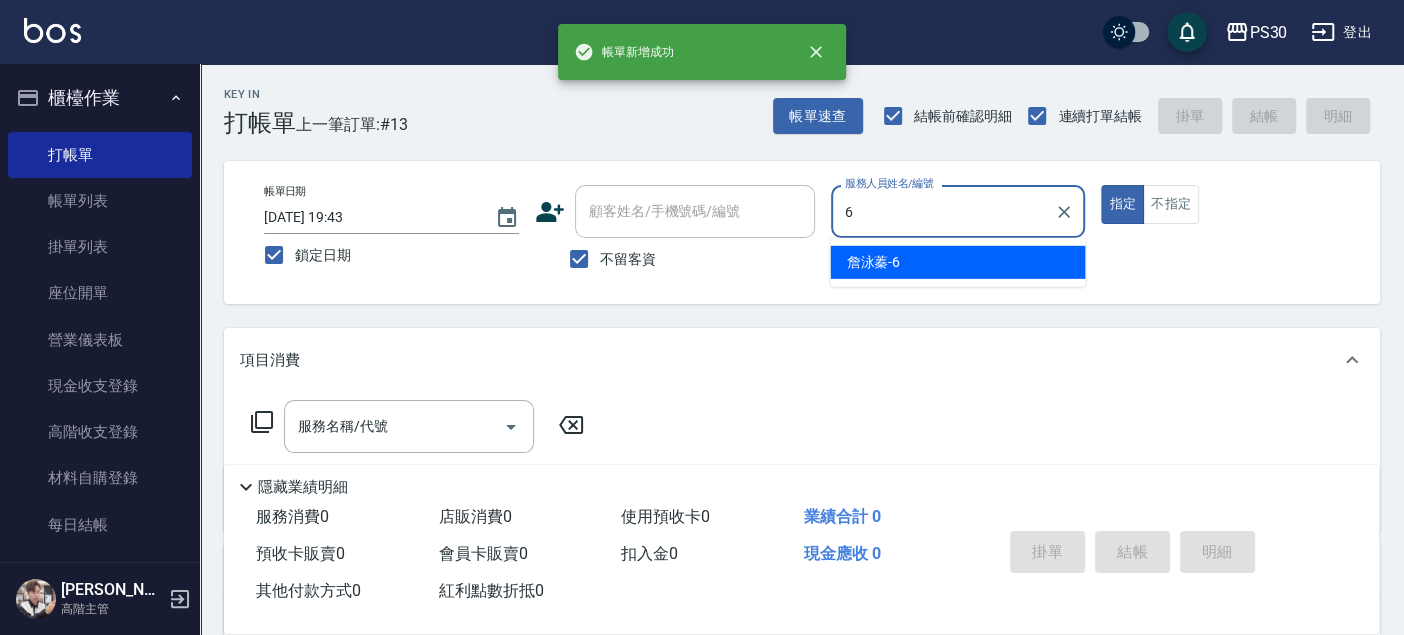 type on "[PERSON_NAME]-6" 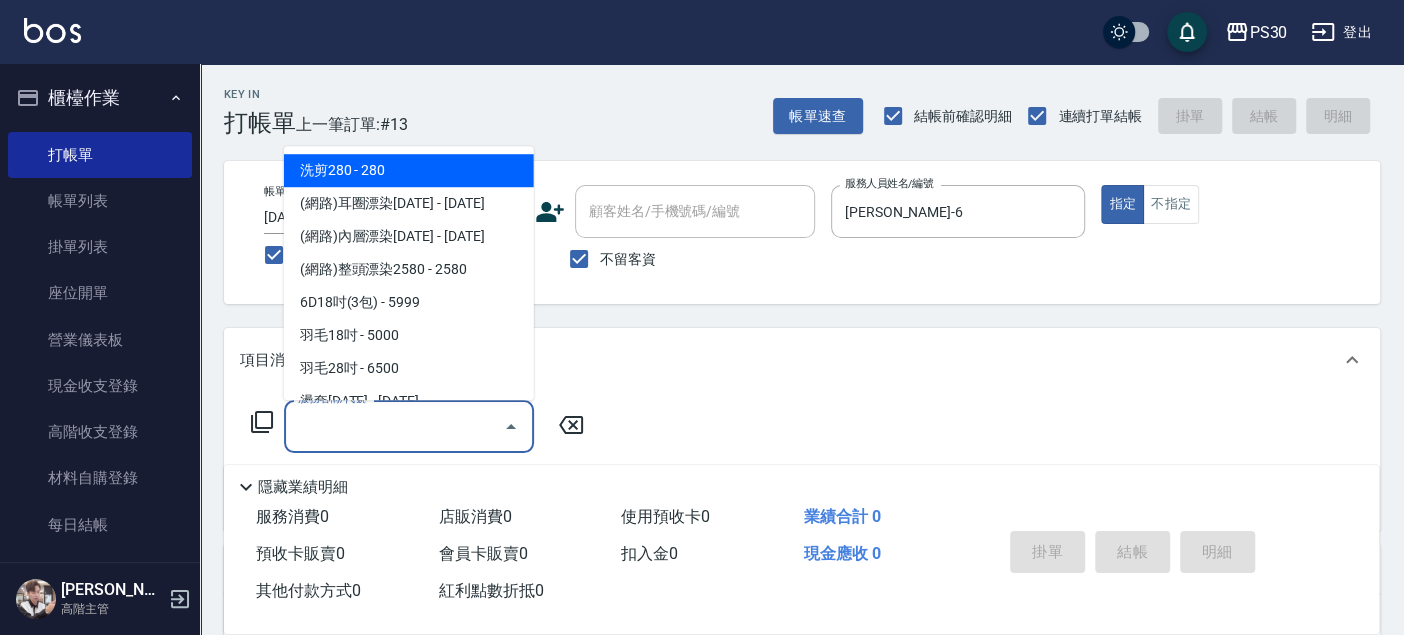 type on "8" 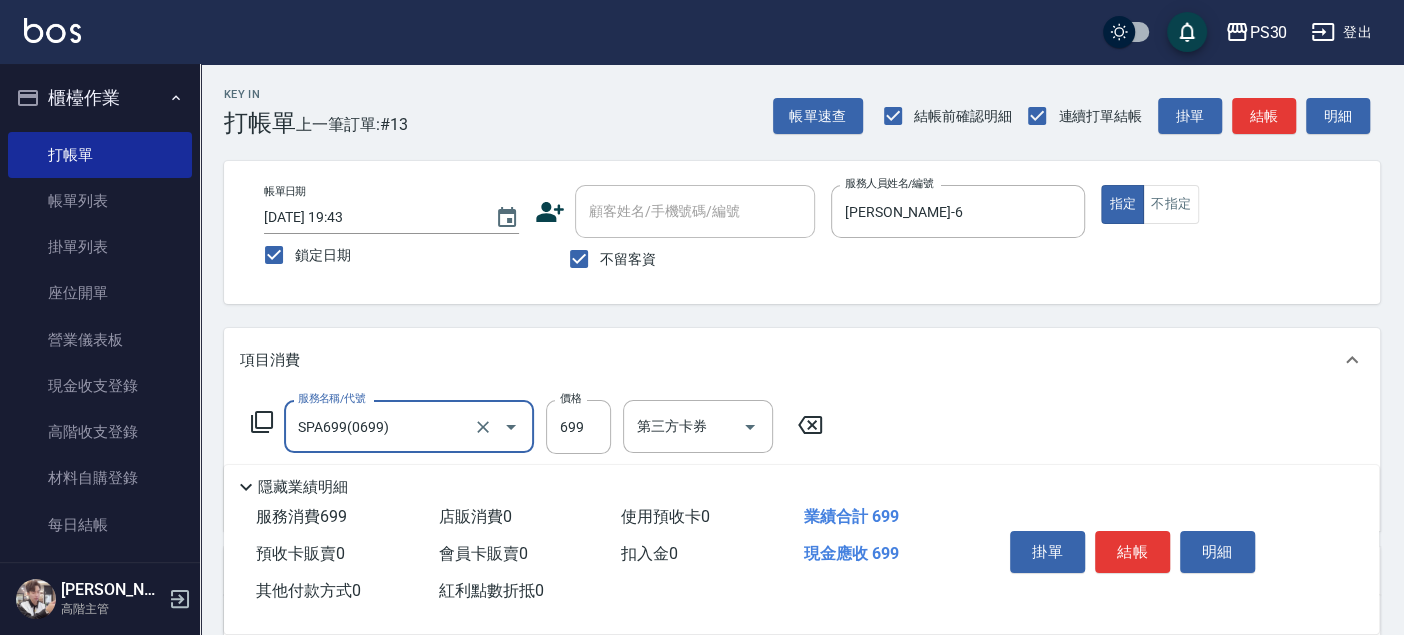 type on "SPA699(0699)" 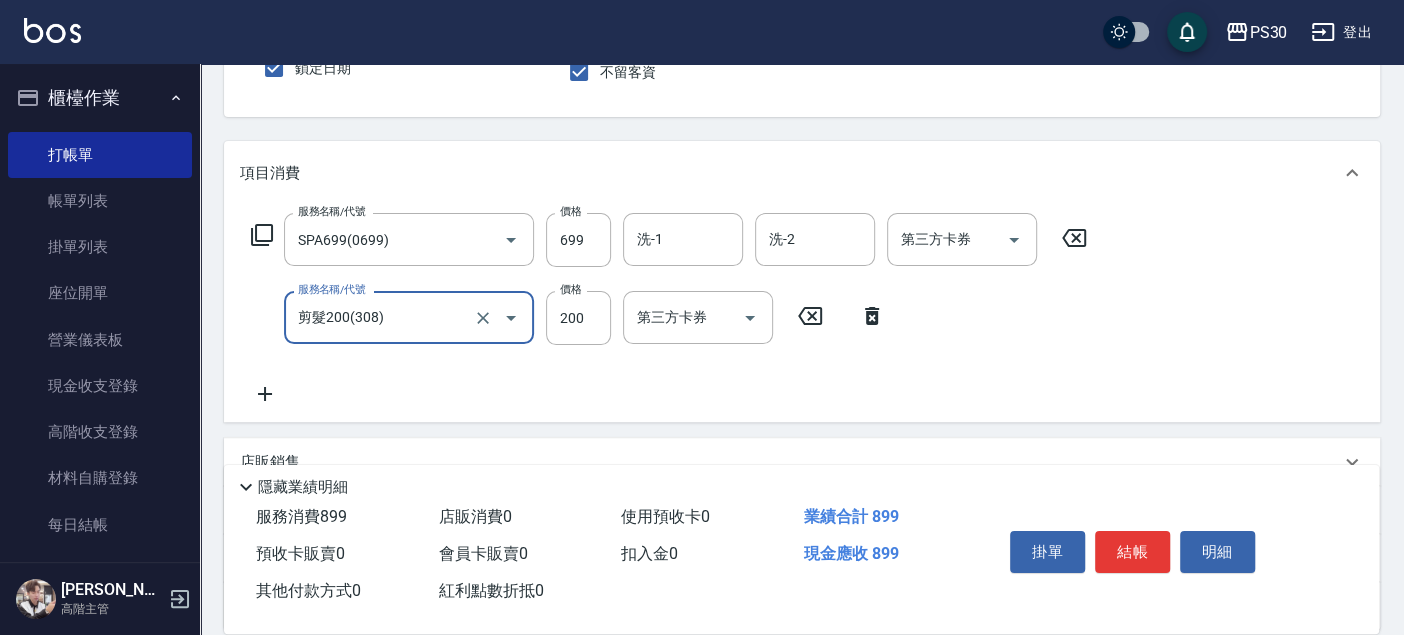 scroll, scrollTop: 222, scrollLeft: 0, axis: vertical 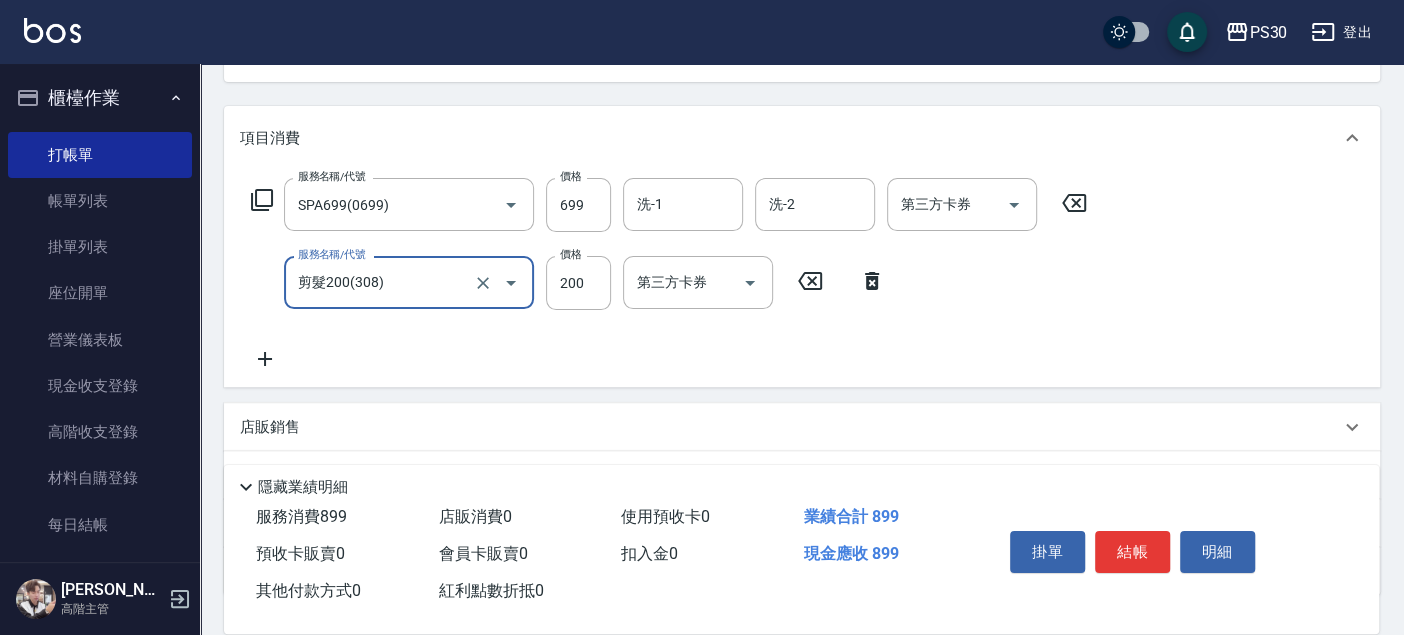 type on "剪髮200(308)" 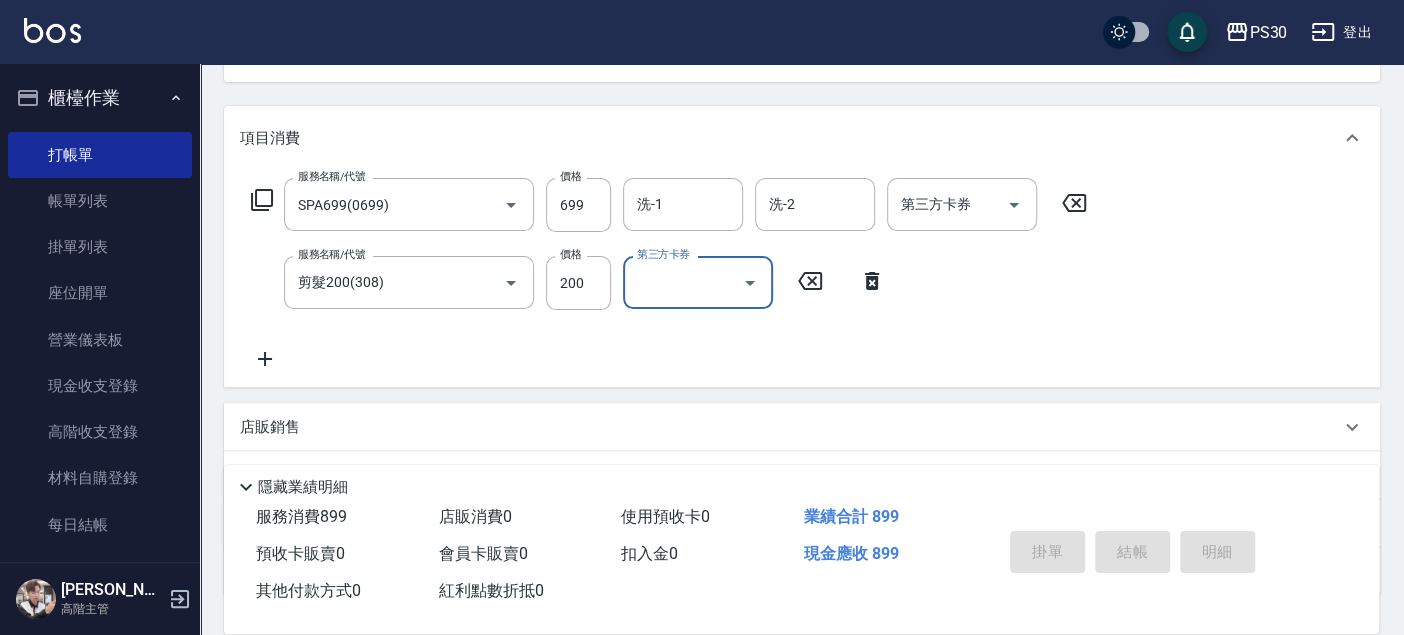 type 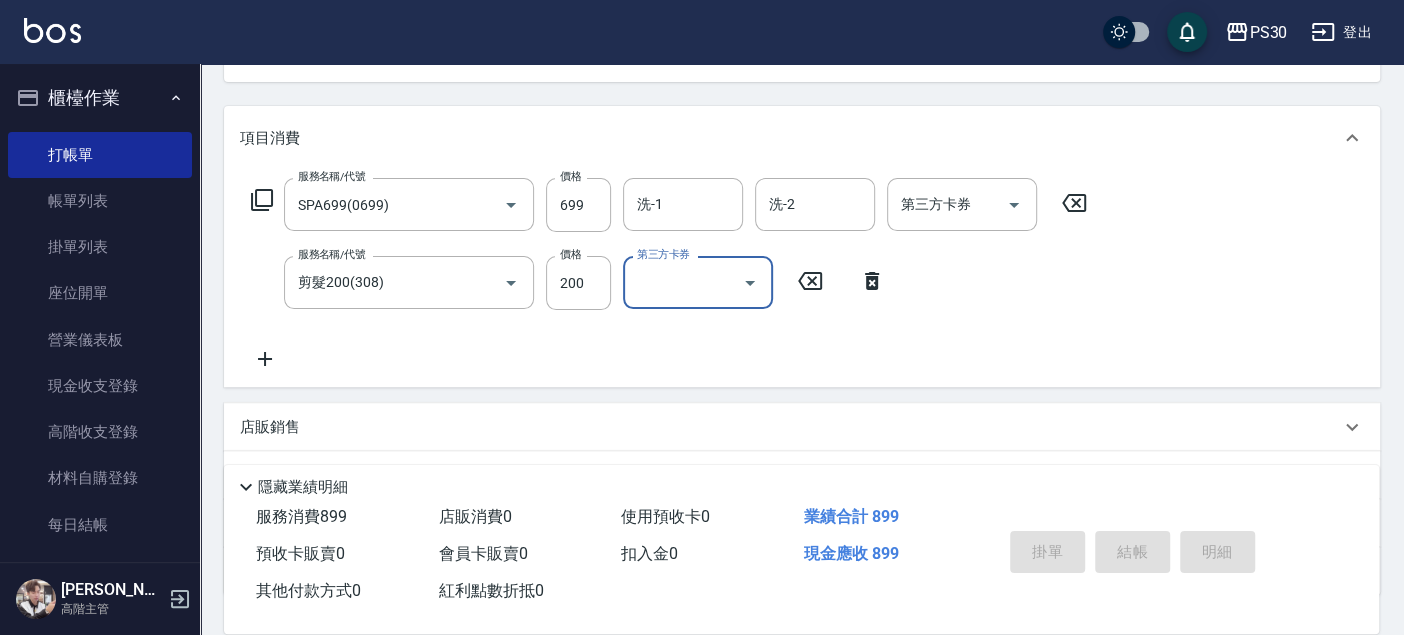 type 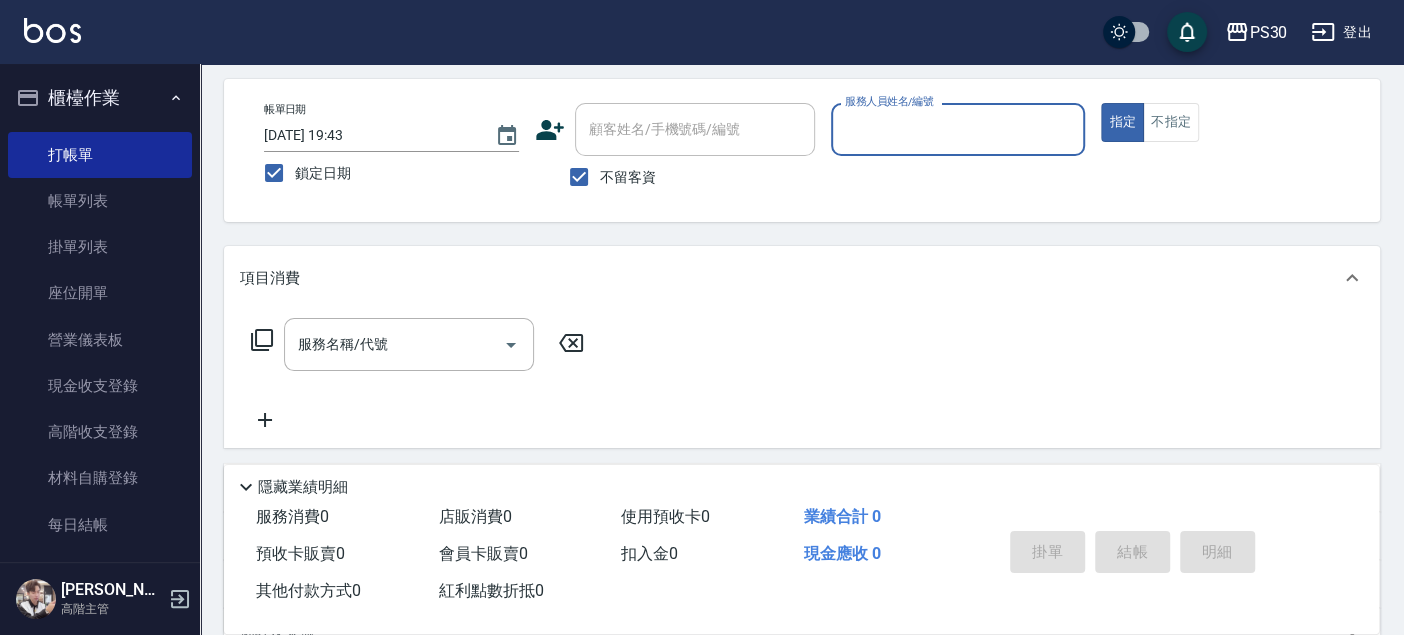 scroll, scrollTop: 0, scrollLeft: 0, axis: both 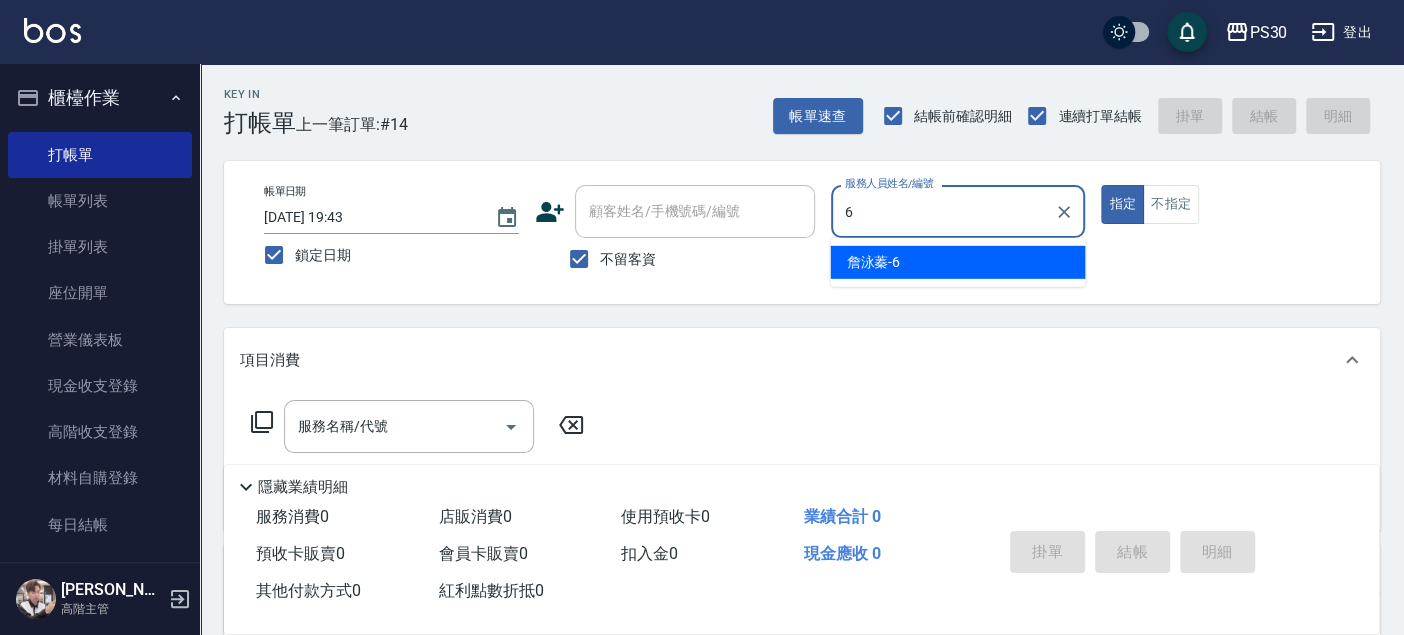 type on "[PERSON_NAME]-6" 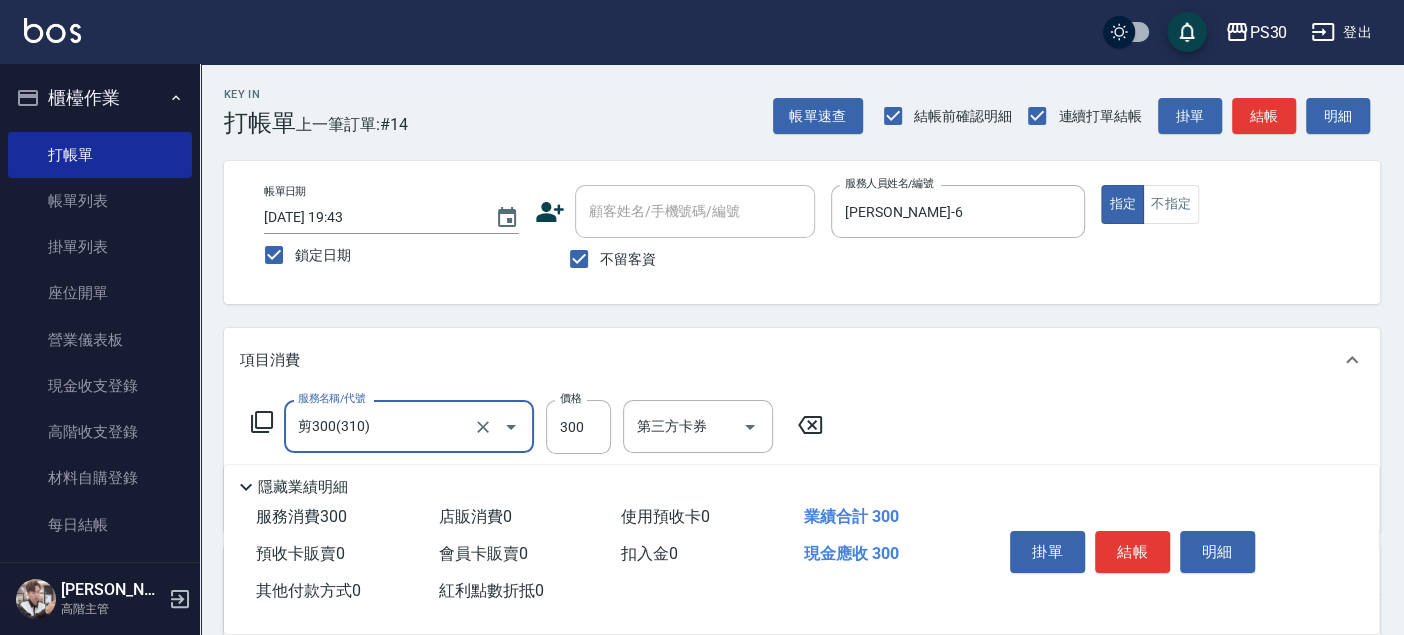 type on "剪300(310)" 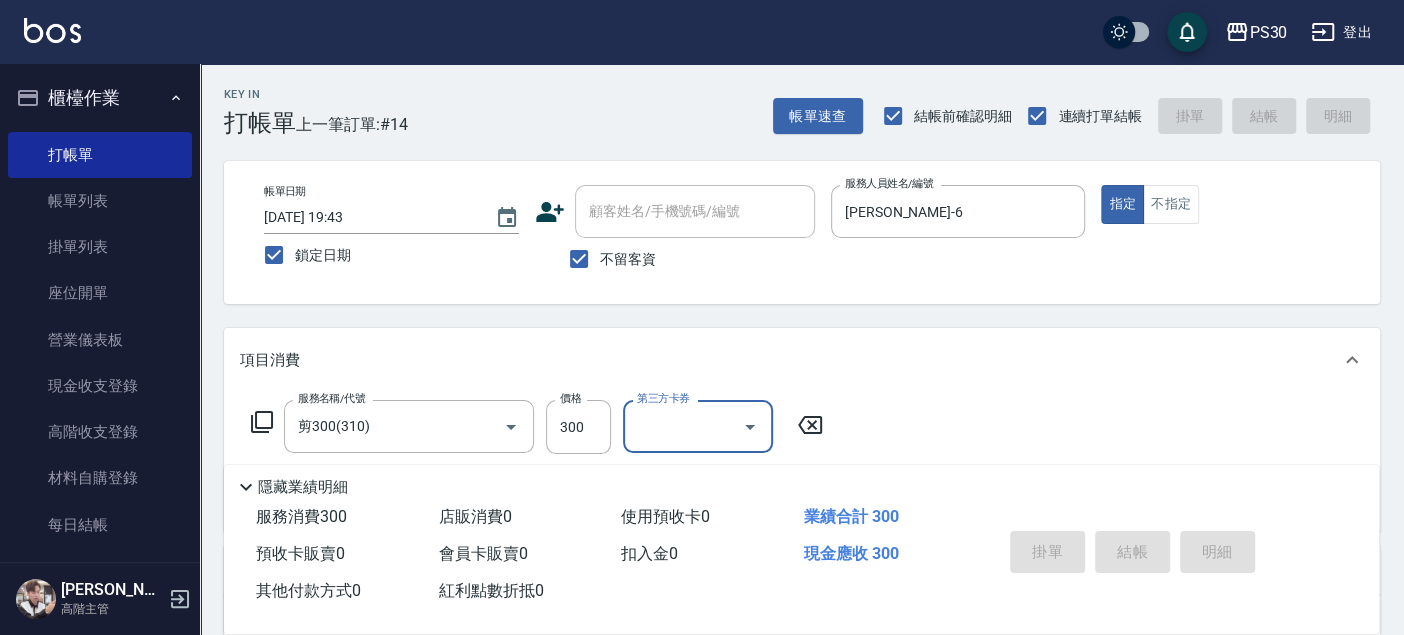 type 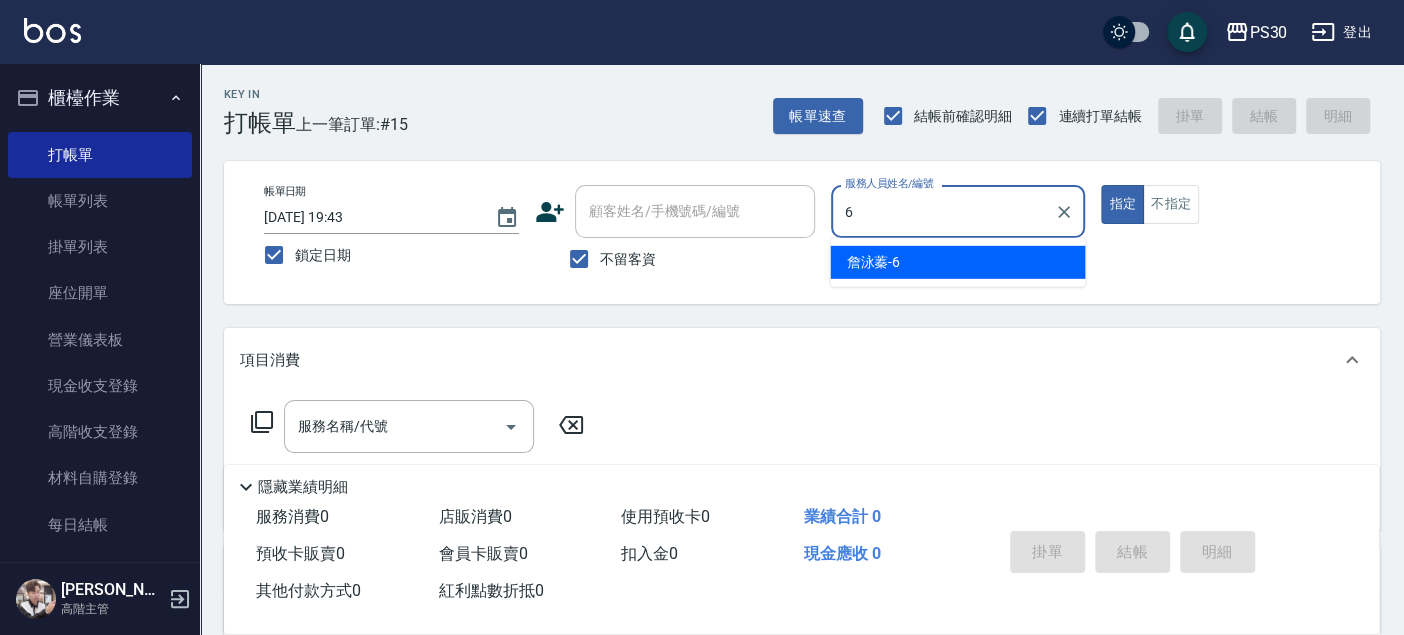 type on "[PERSON_NAME]-6" 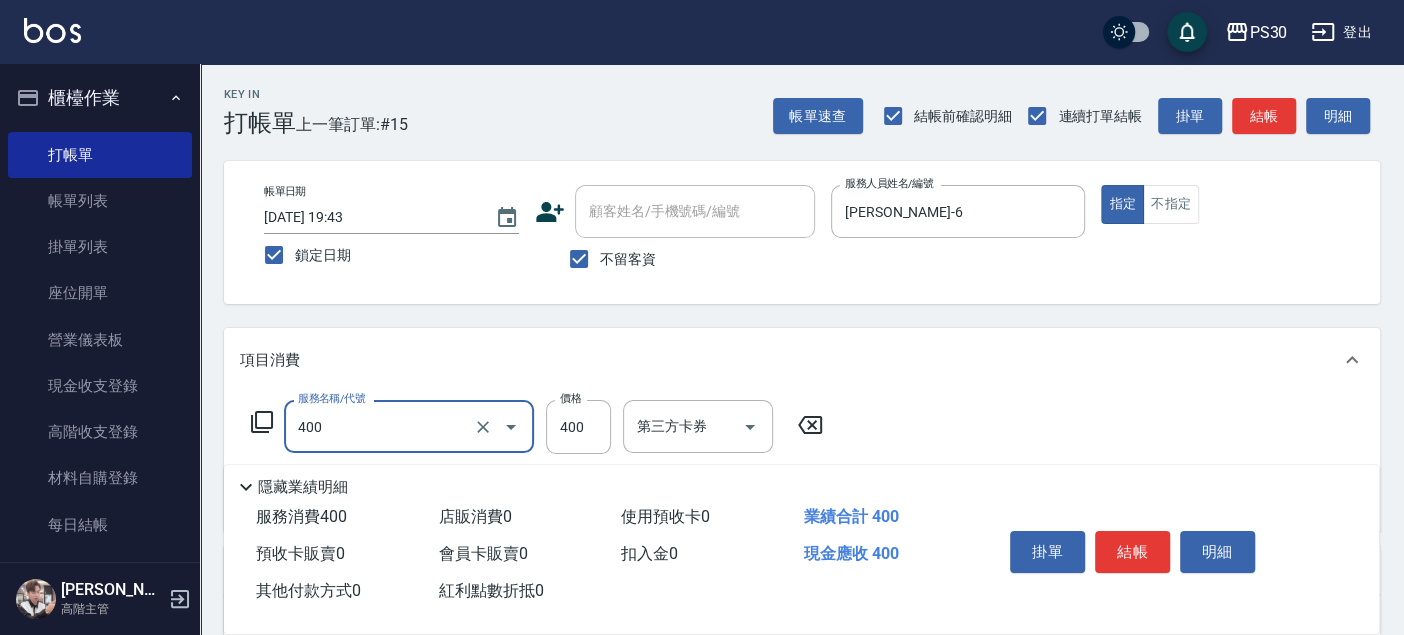 type on "洗剪400(400)" 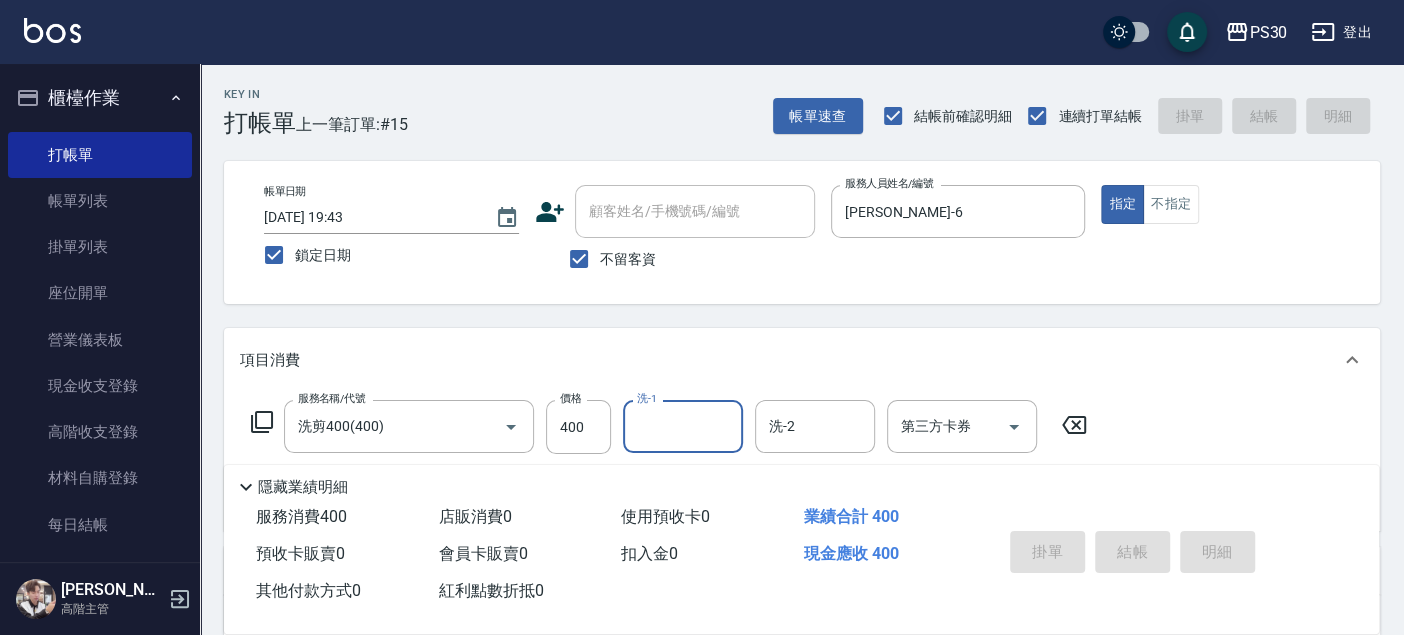 type 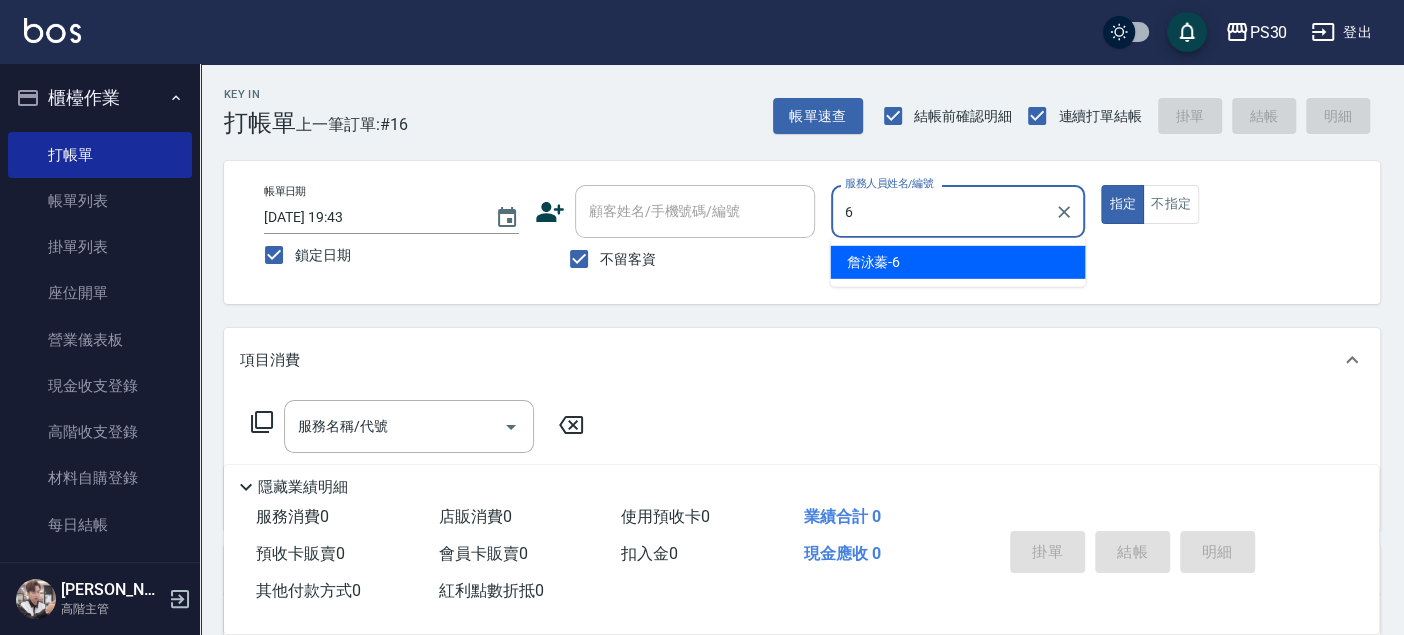 type on "[PERSON_NAME]-6" 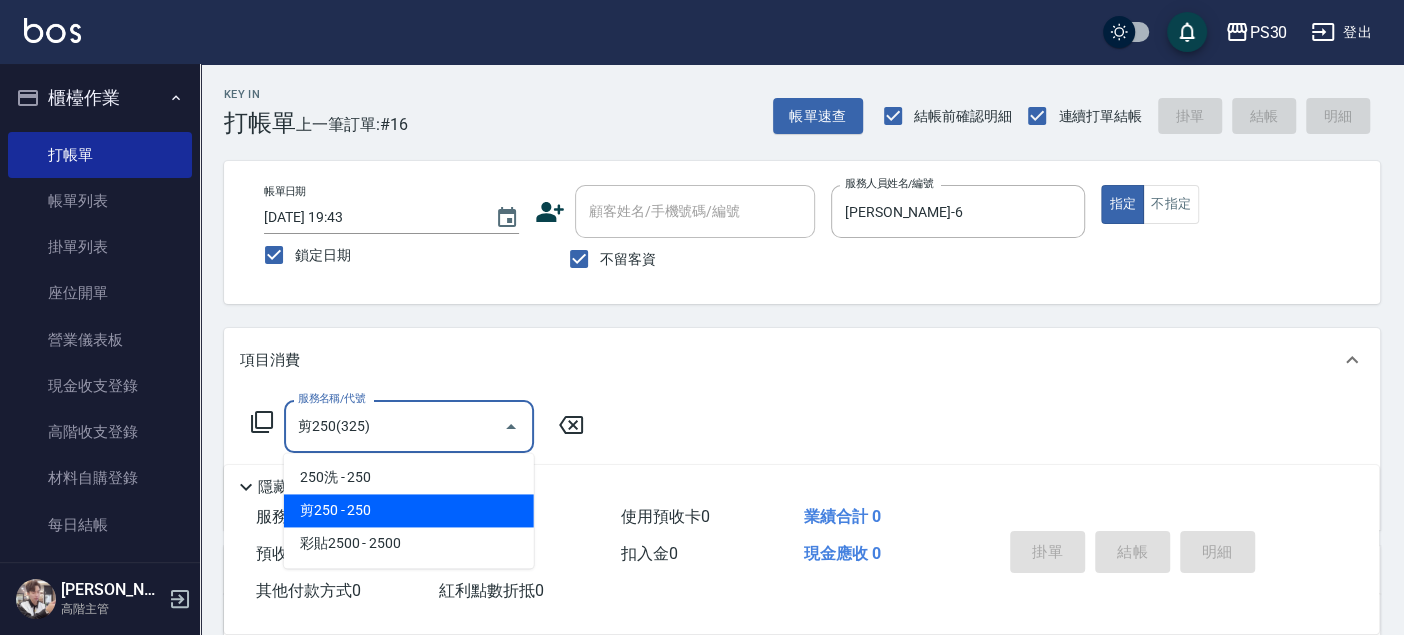 type on "剪250(325)" 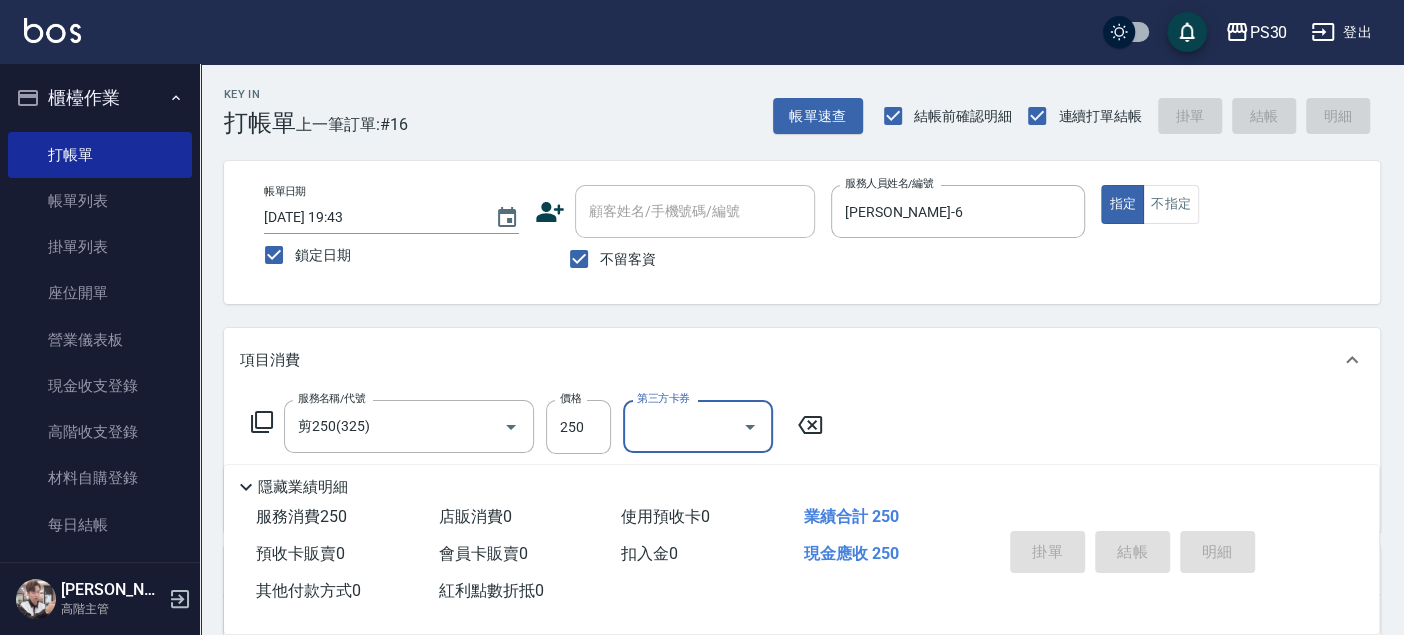 type 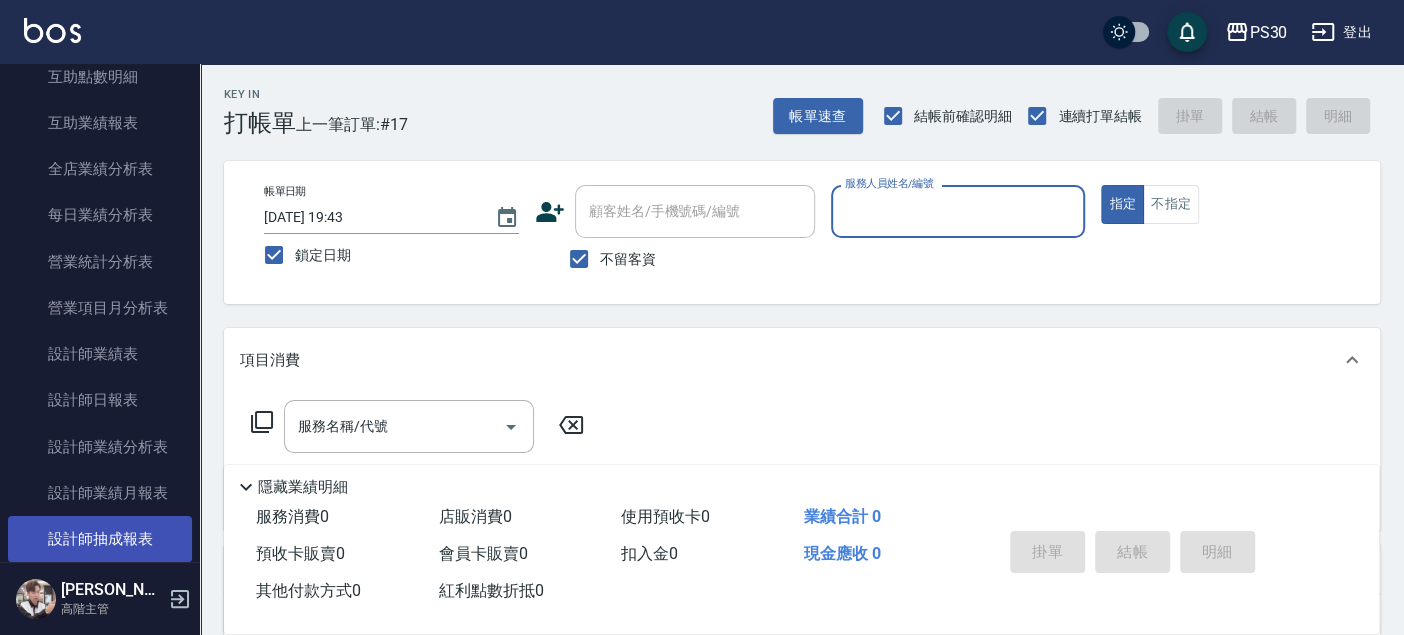 scroll, scrollTop: 1222, scrollLeft: 0, axis: vertical 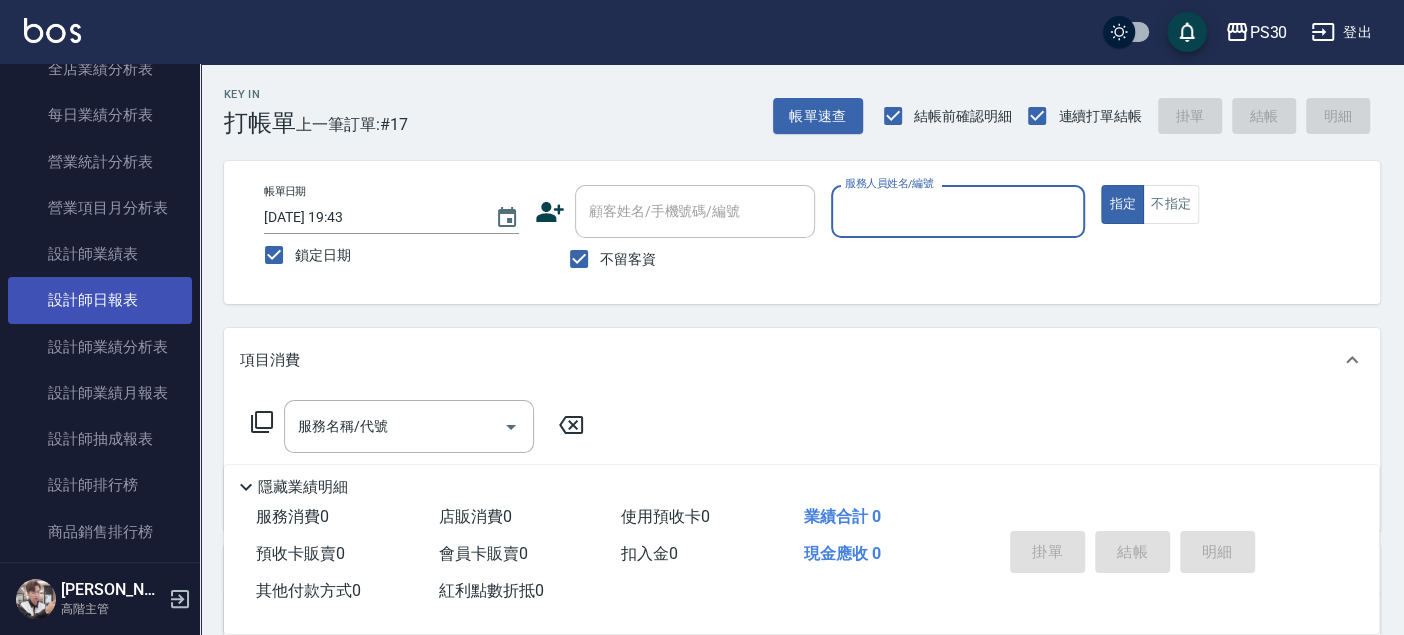 click on "設計師日報表" at bounding box center [100, 300] 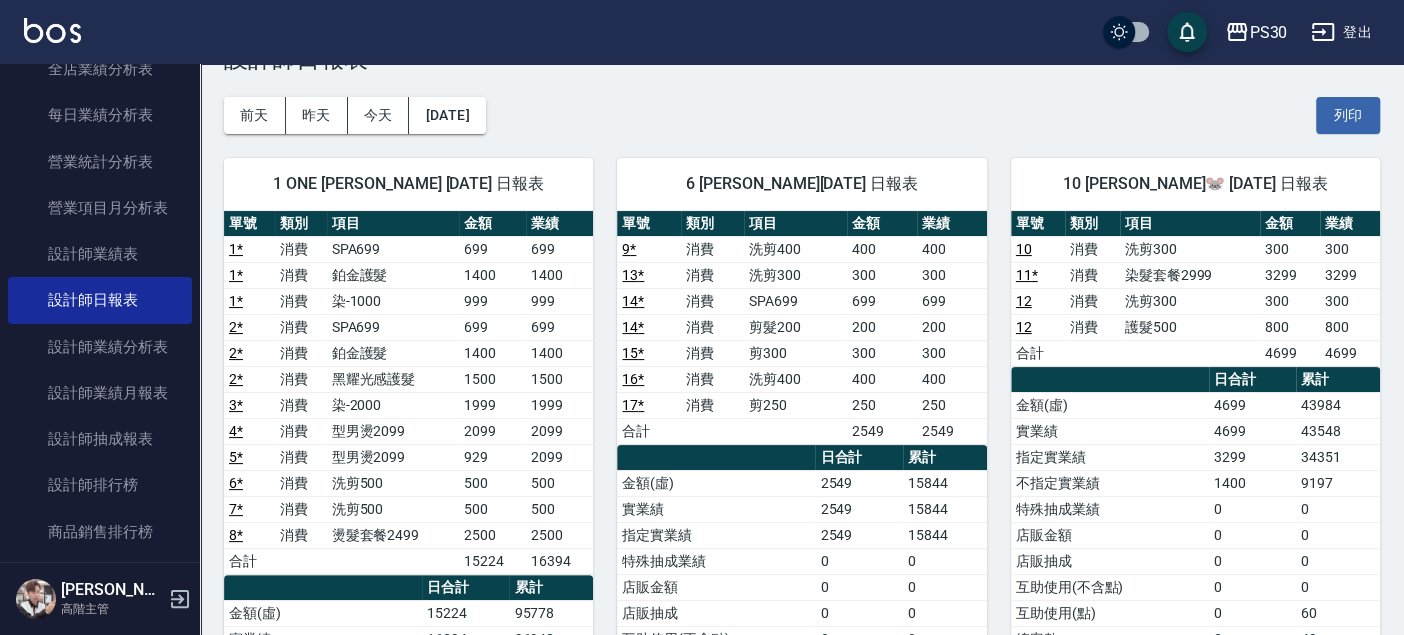 scroll, scrollTop: 111, scrollLeft: 0, axis: vertical 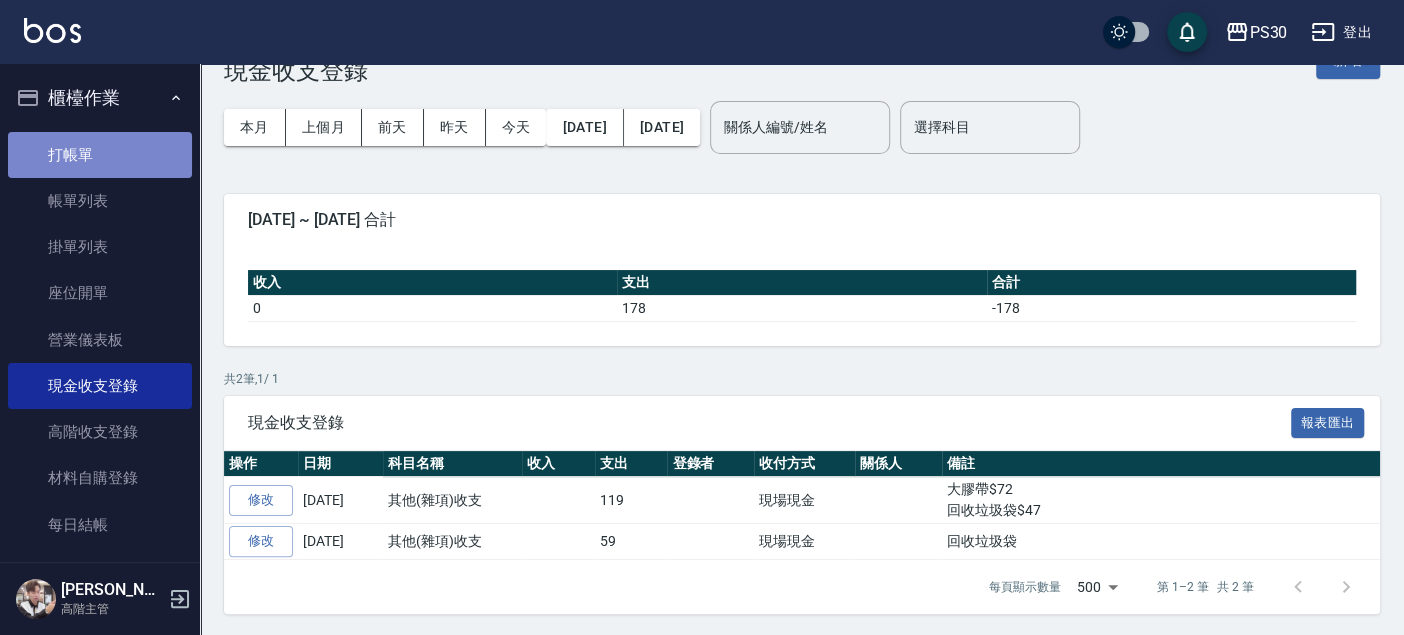 click on "打帳單" at bounding box center (100, 155) 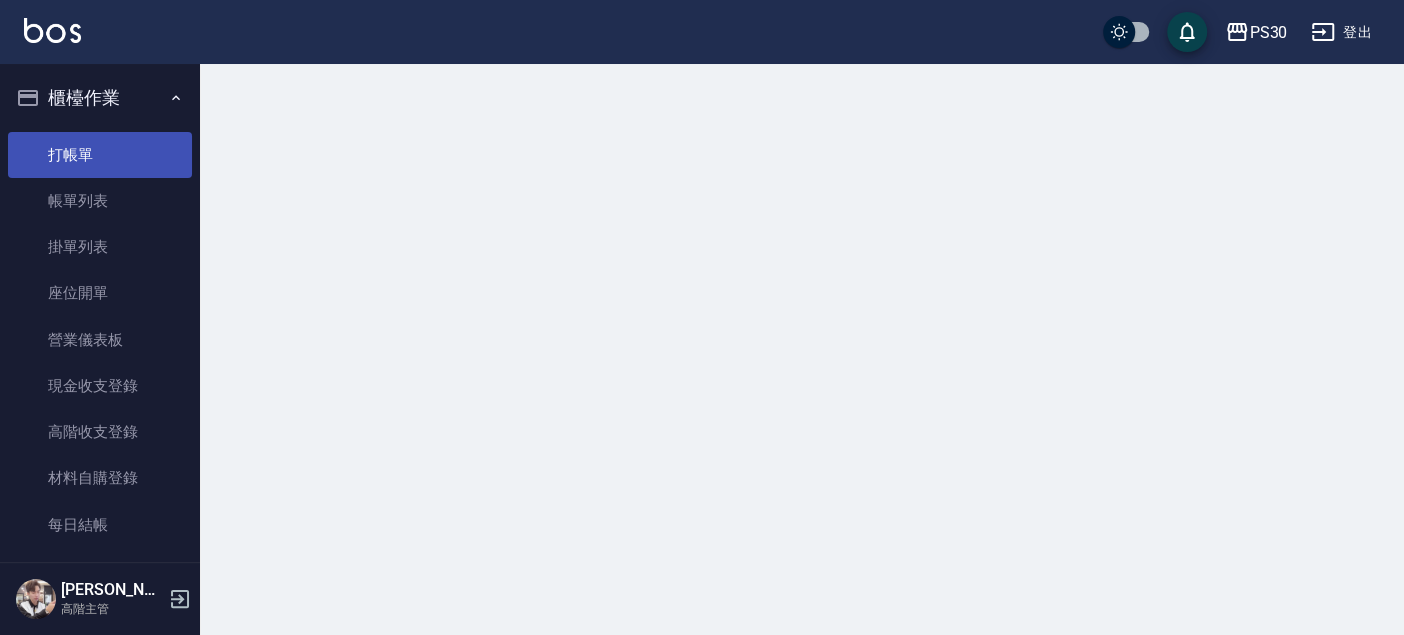 scroll, scrollTop: 0, scrollLeft: 0, axis: both 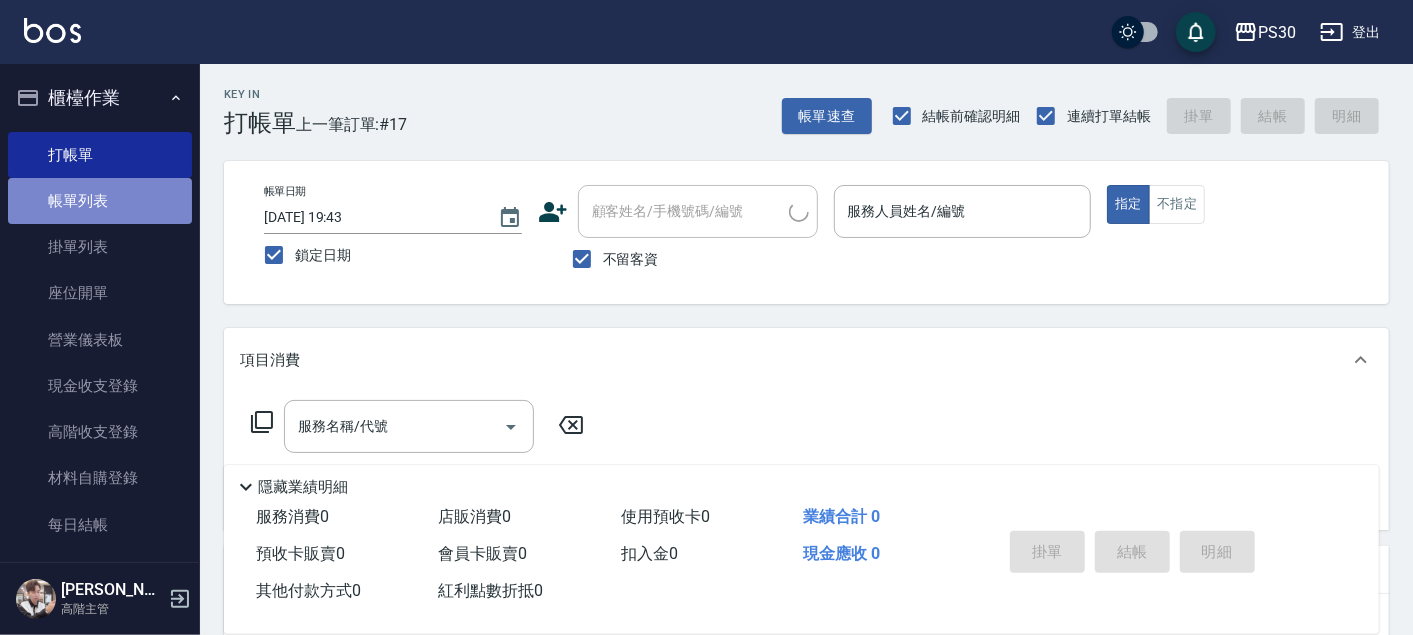click on "帳單列表" at bounding box center [100, 201] 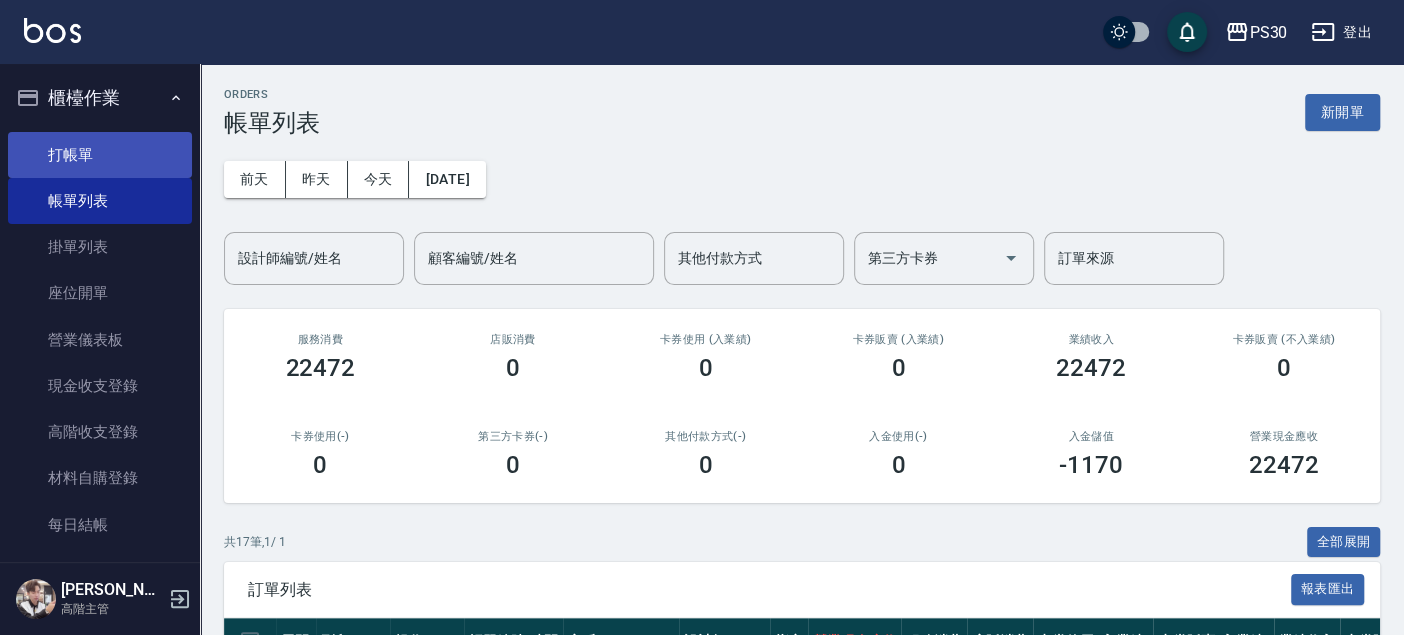 click on "打帳單" at bounding box center [100, 155] 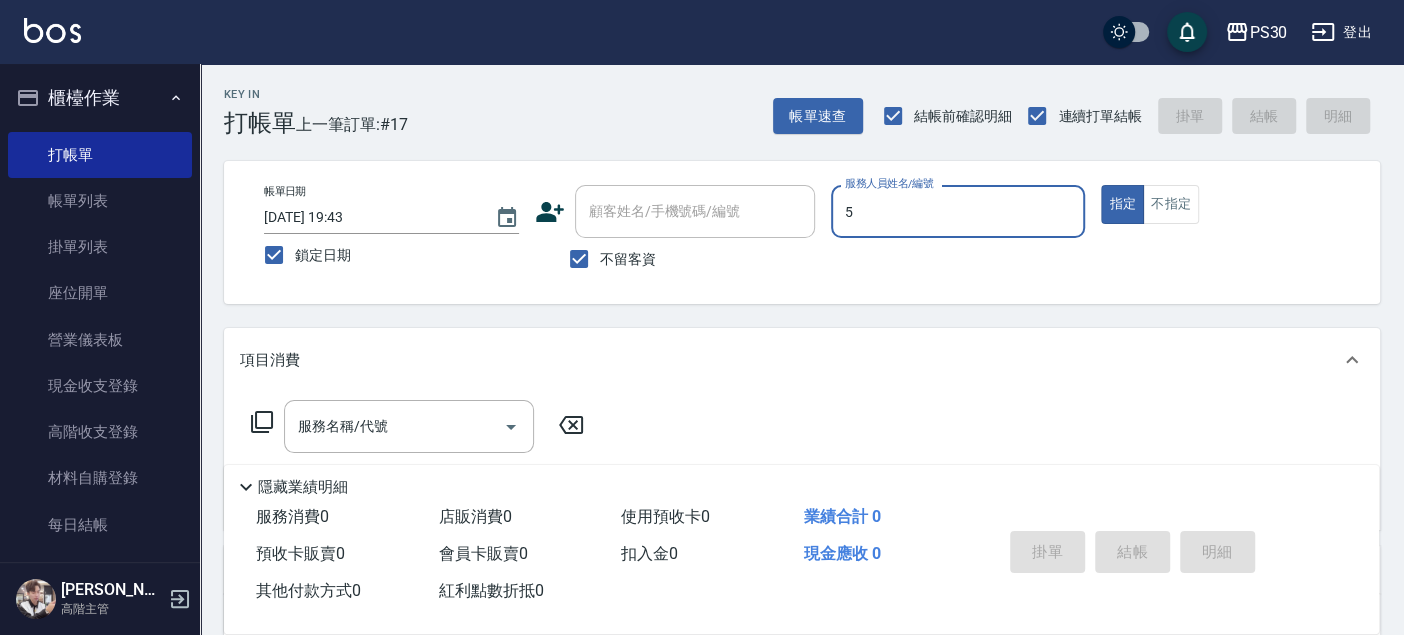 type on "袁維君-5" 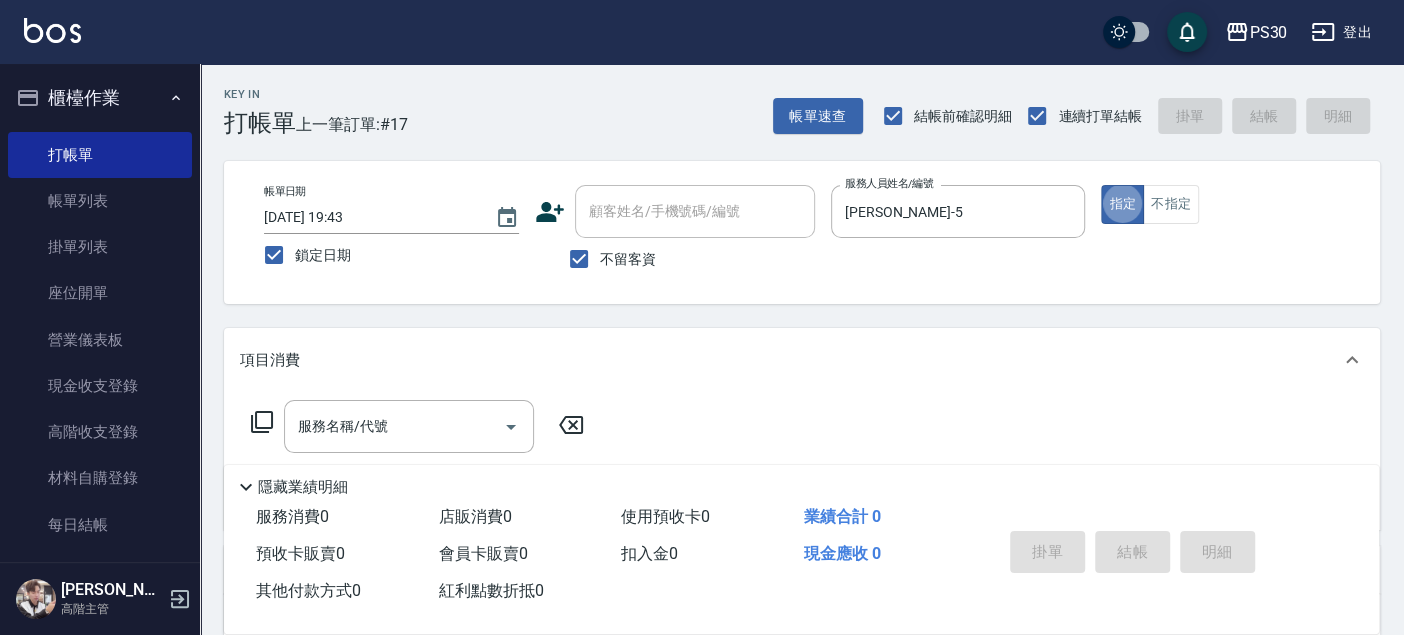 type on "true" 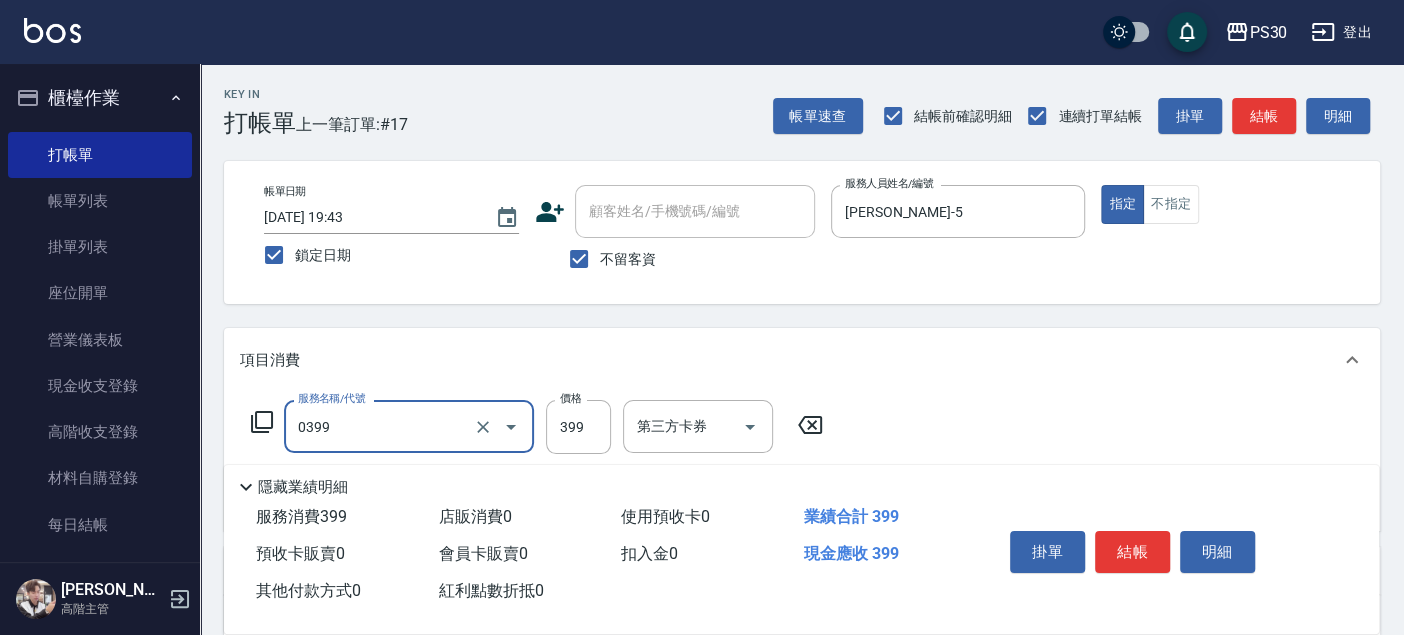 type on "海鹽洗(0399)" 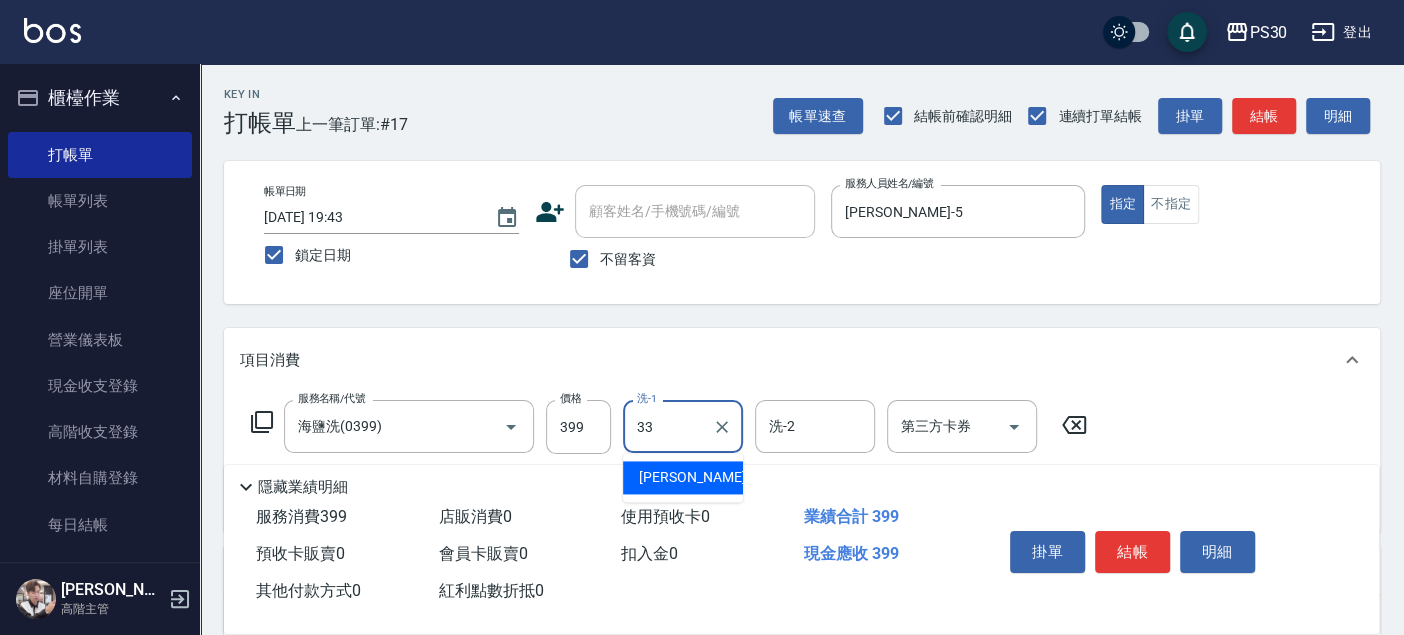 type on "洪采妤-33" 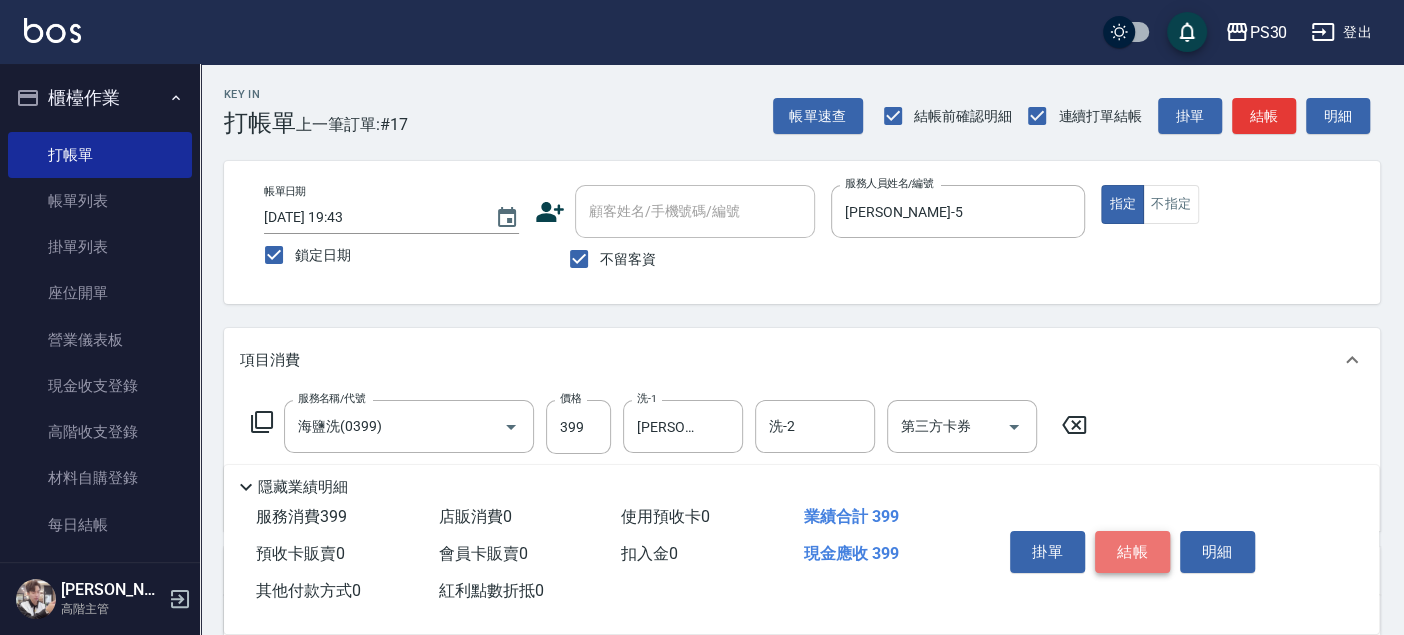 click on "結帳" at bounding box center [1132, 552] 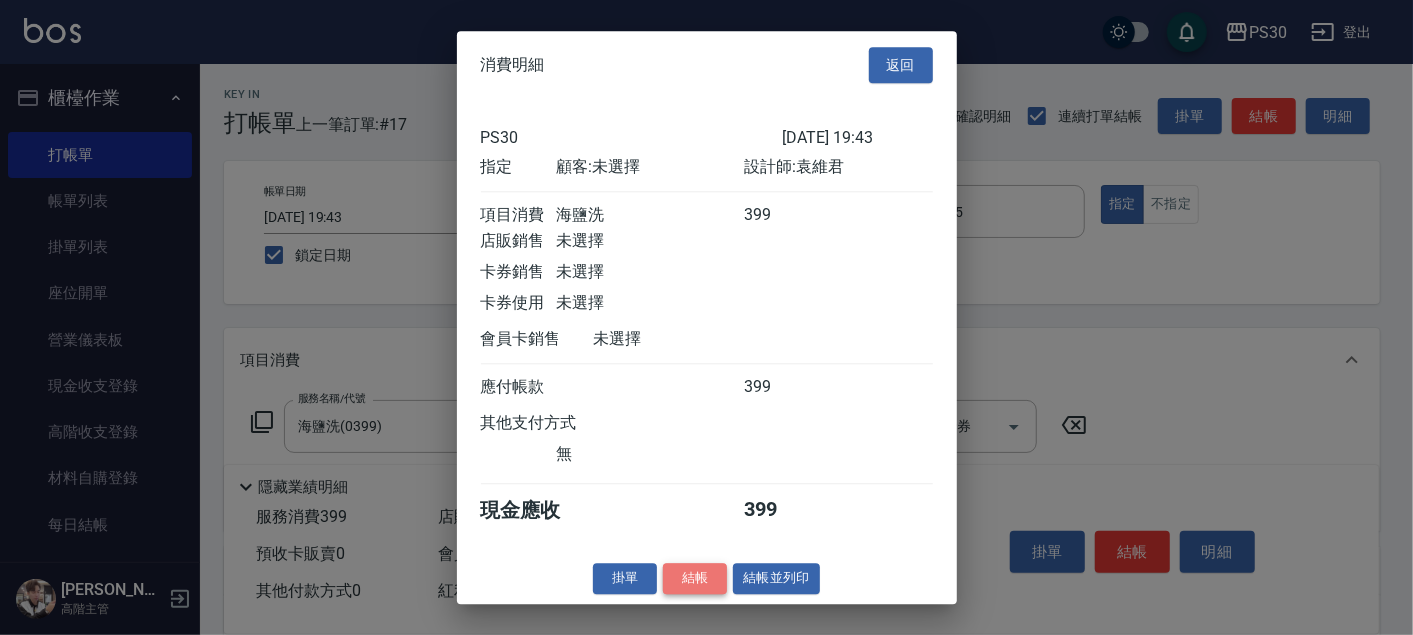 click on "結帳" at bounding box center (695, 578) 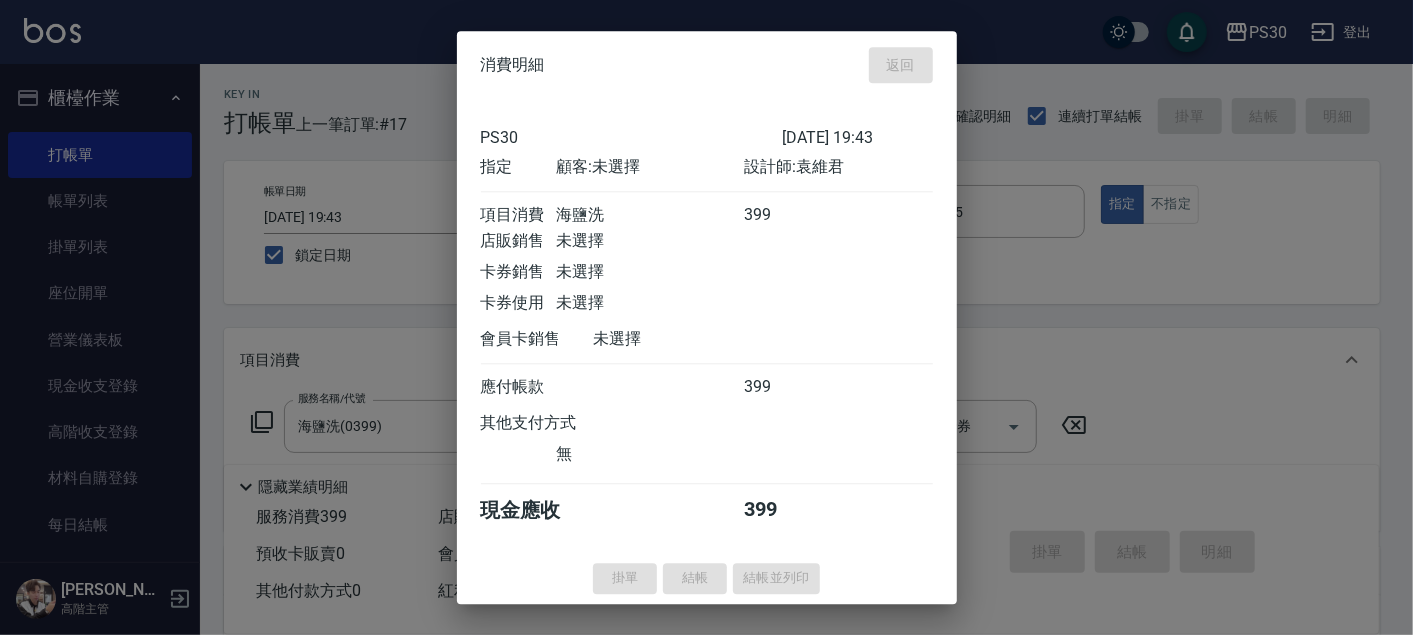 type 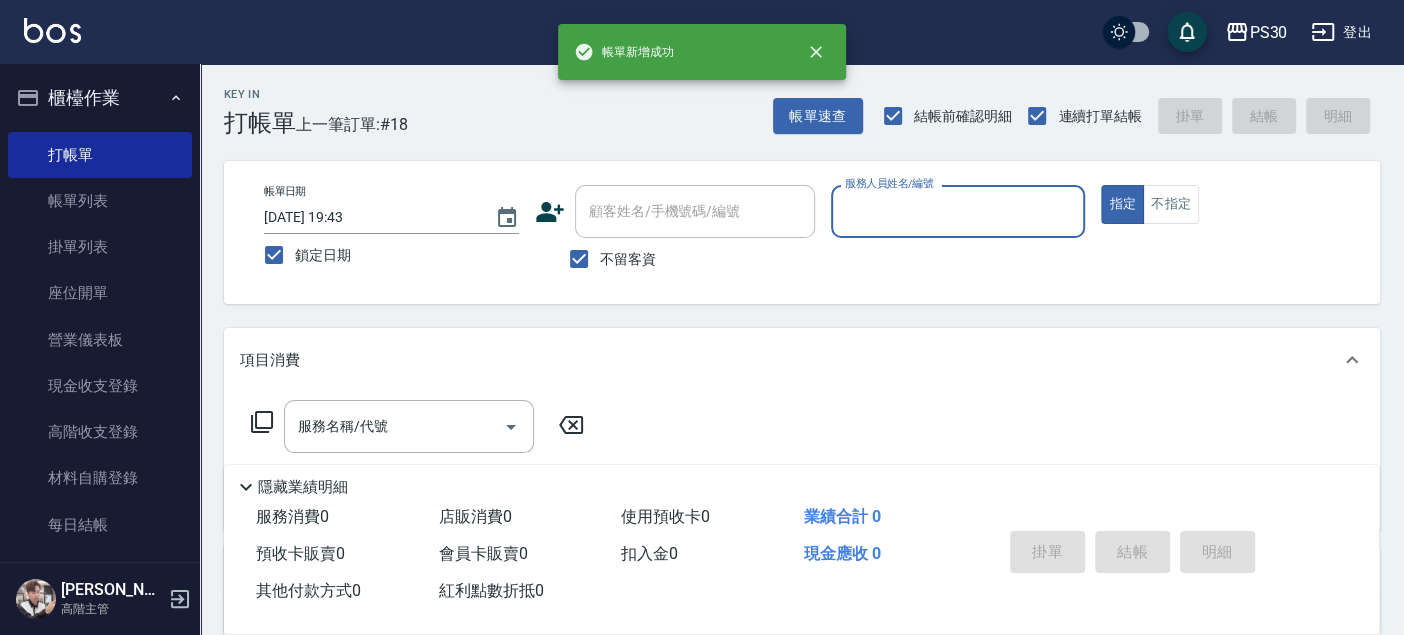 click on "結帳前確認明細" at bounding box center (963, 116) 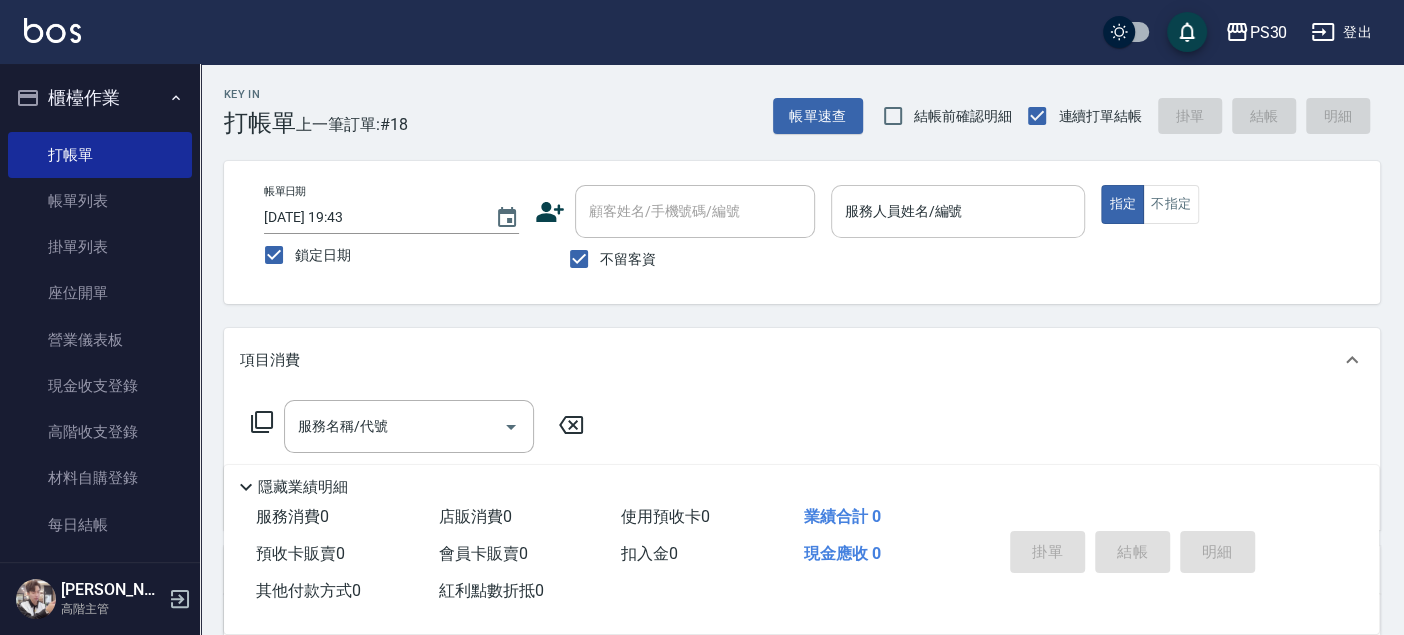 click on "服務人員姓名/編號" at bounding box center (958, 211) 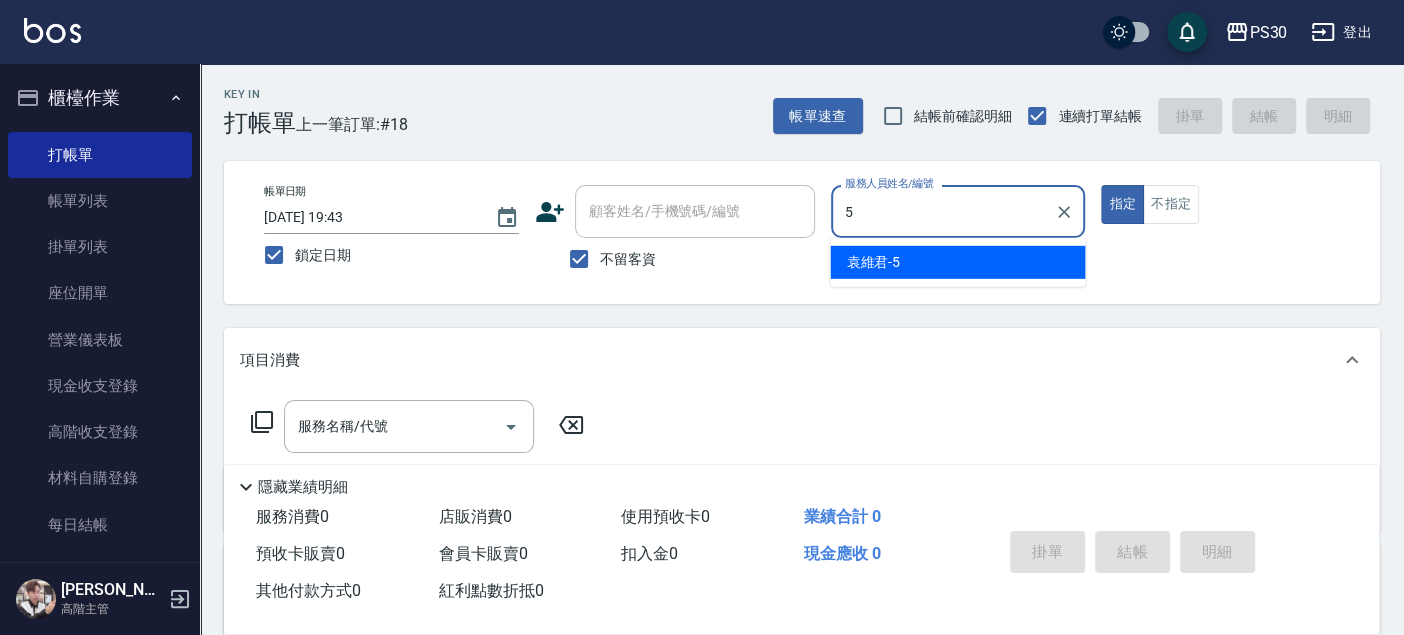 type on "袁維君-5" 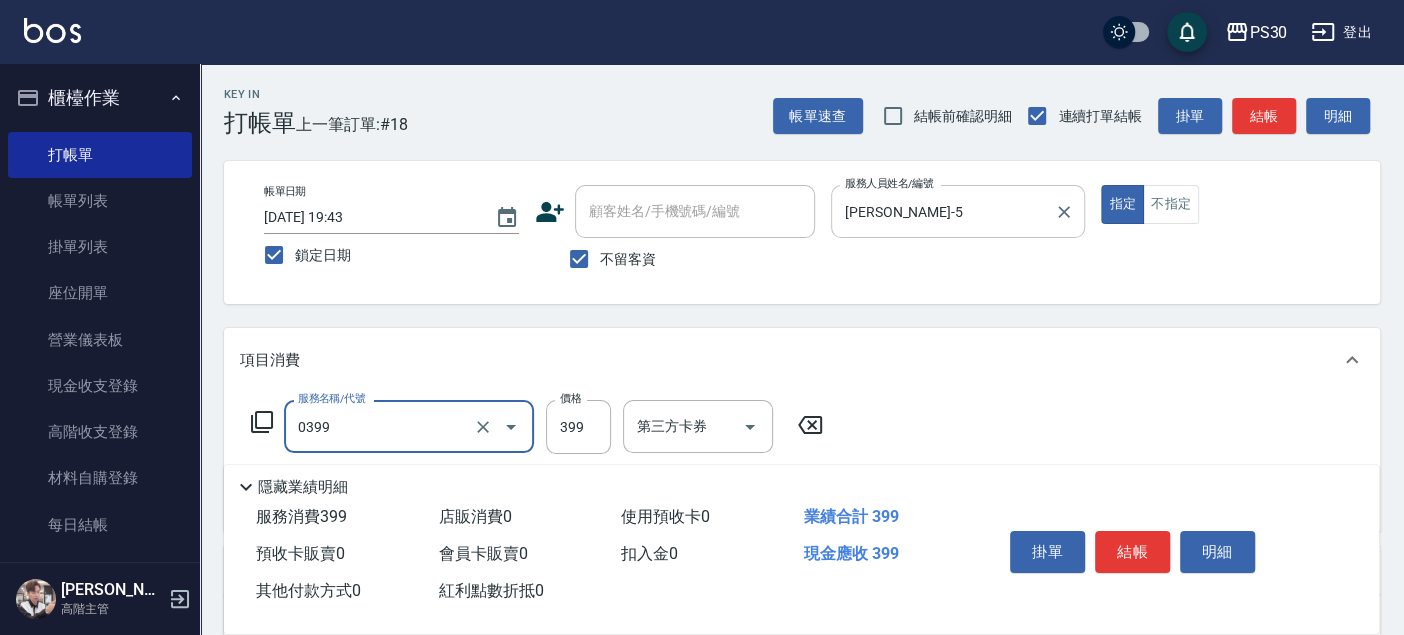 type on "海鹽洗(0399)" 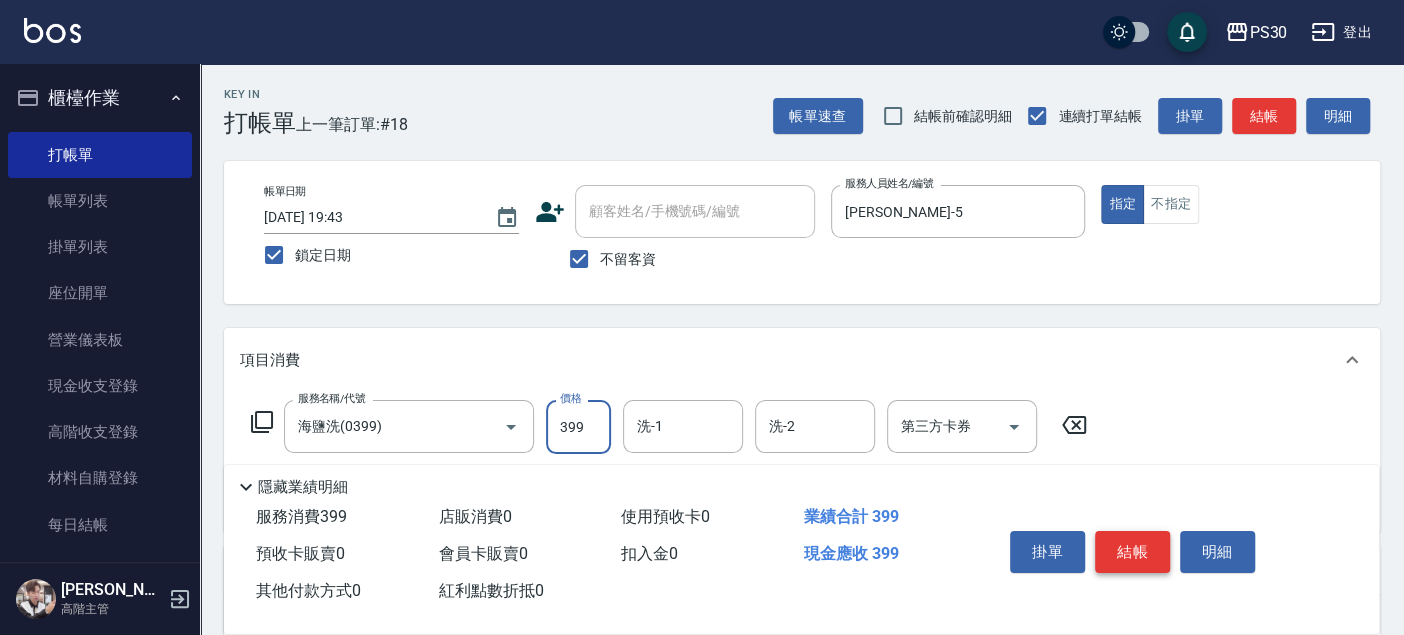 click on "結帳" at bounding box center (1132, 552) 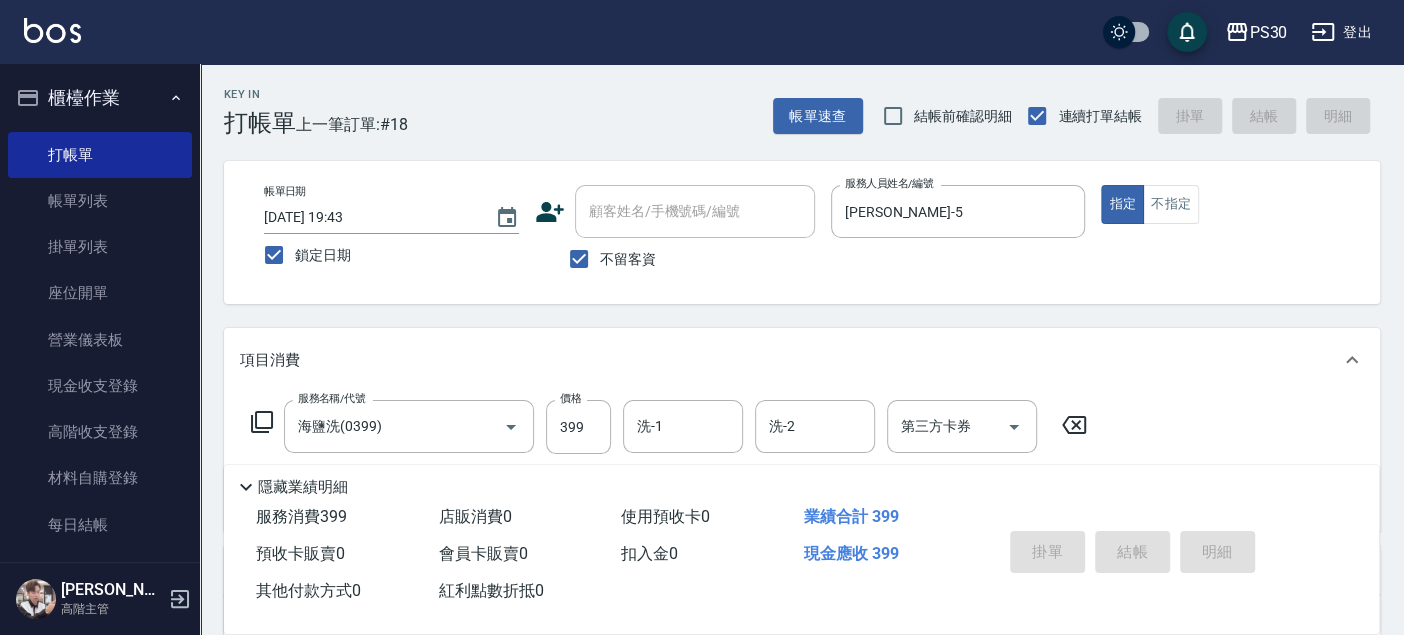 type 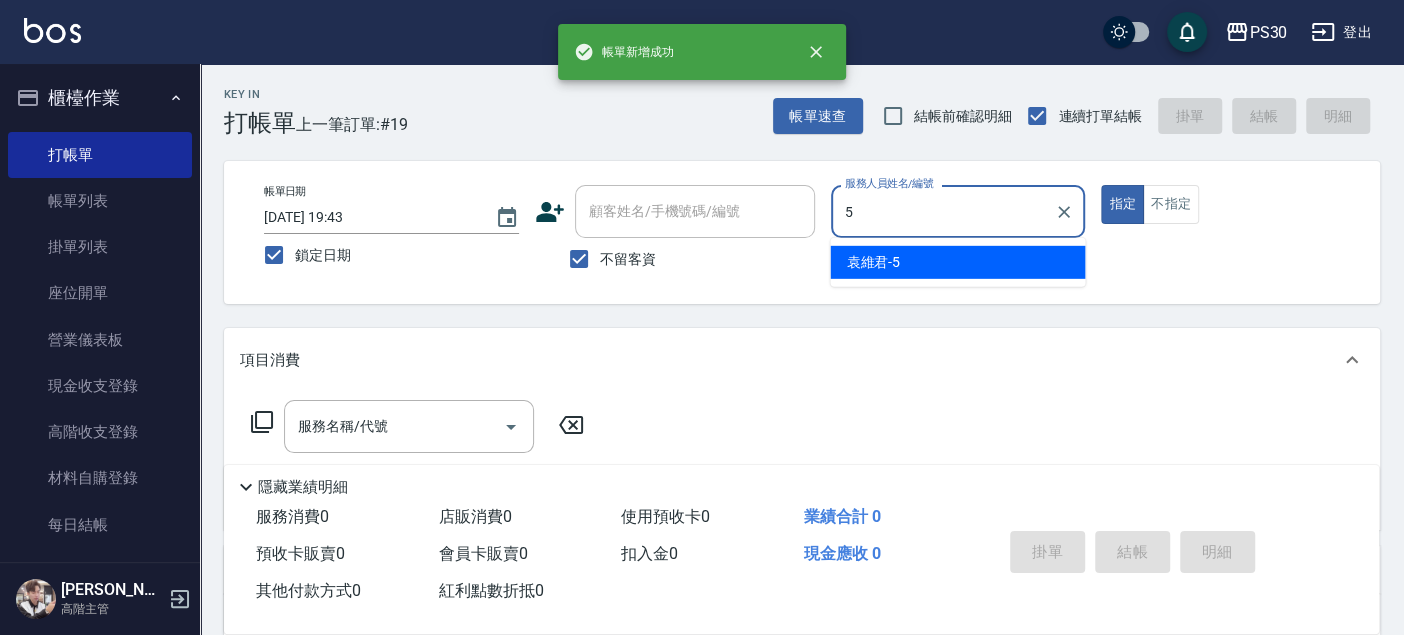 type on "袁維君-5" 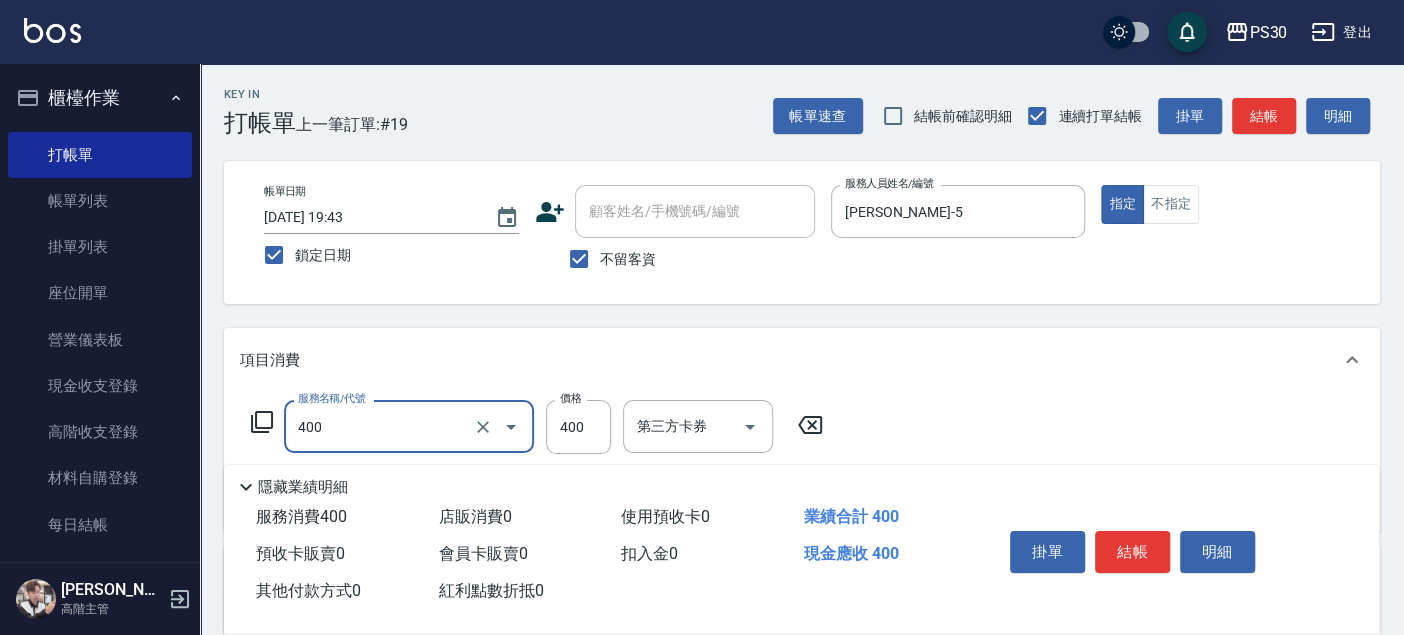 type on "洗剪400(400)" 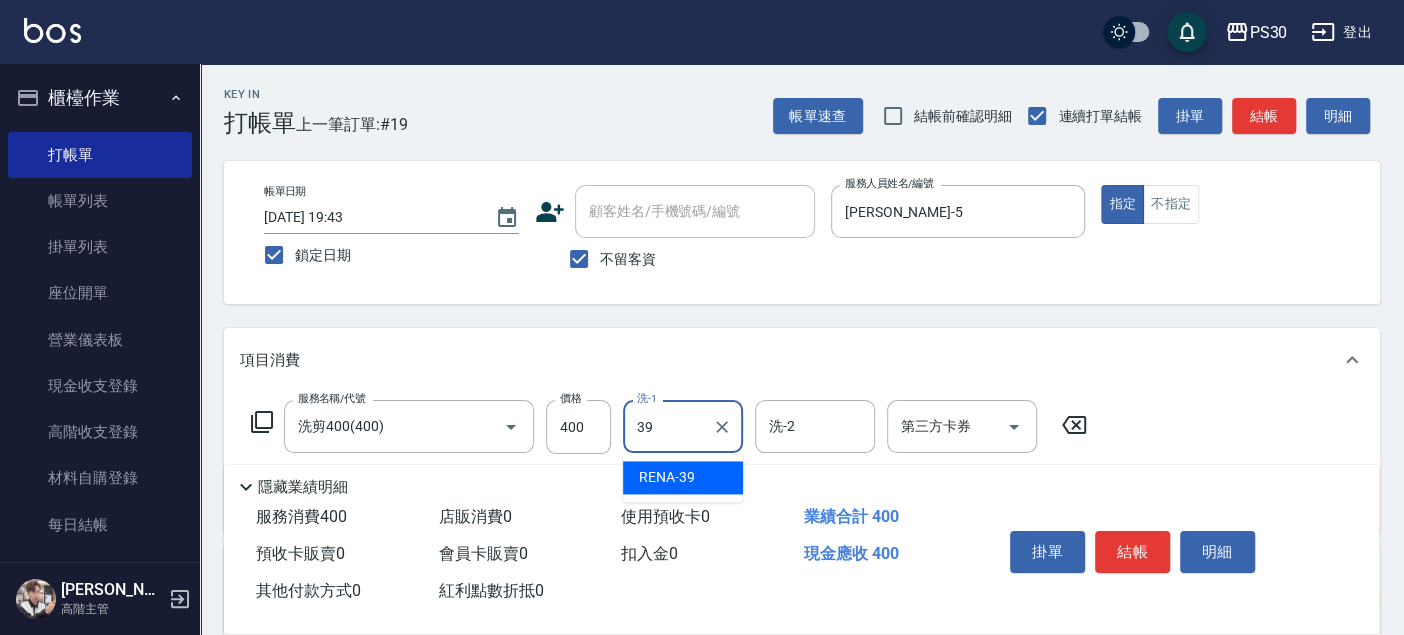 type on "RENA-39" 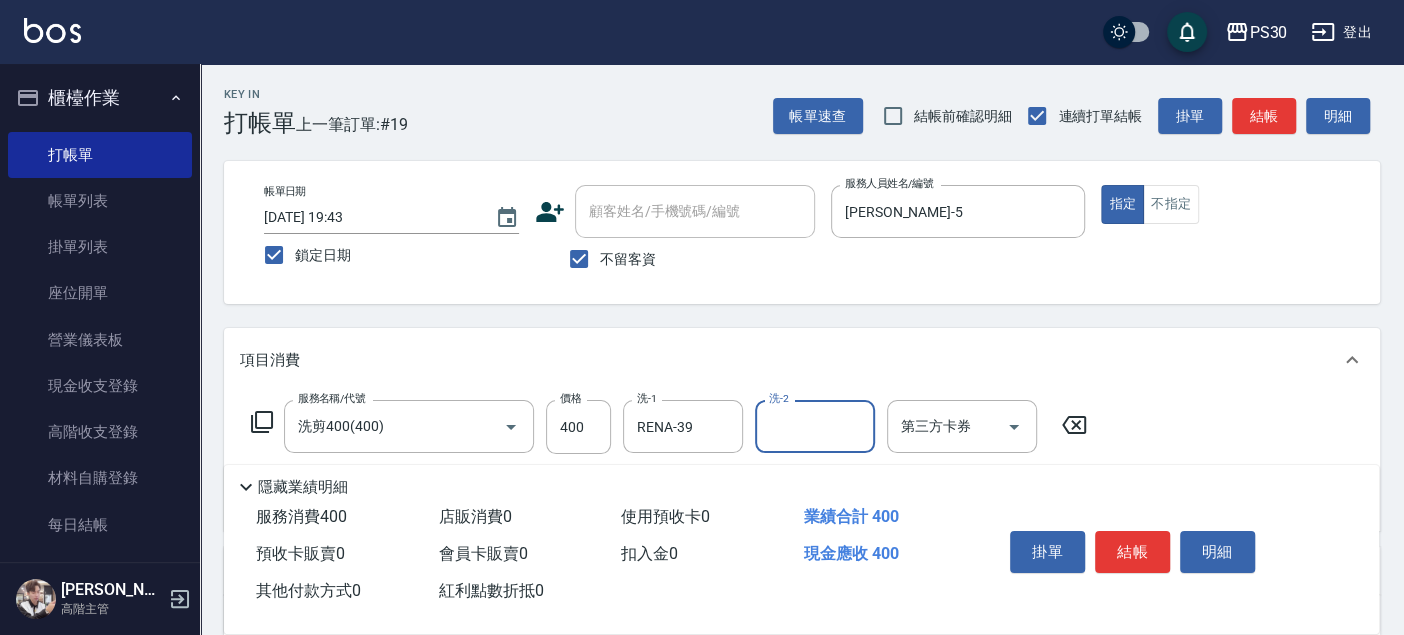 click on "結帳" at bounding box center (1132, 552) 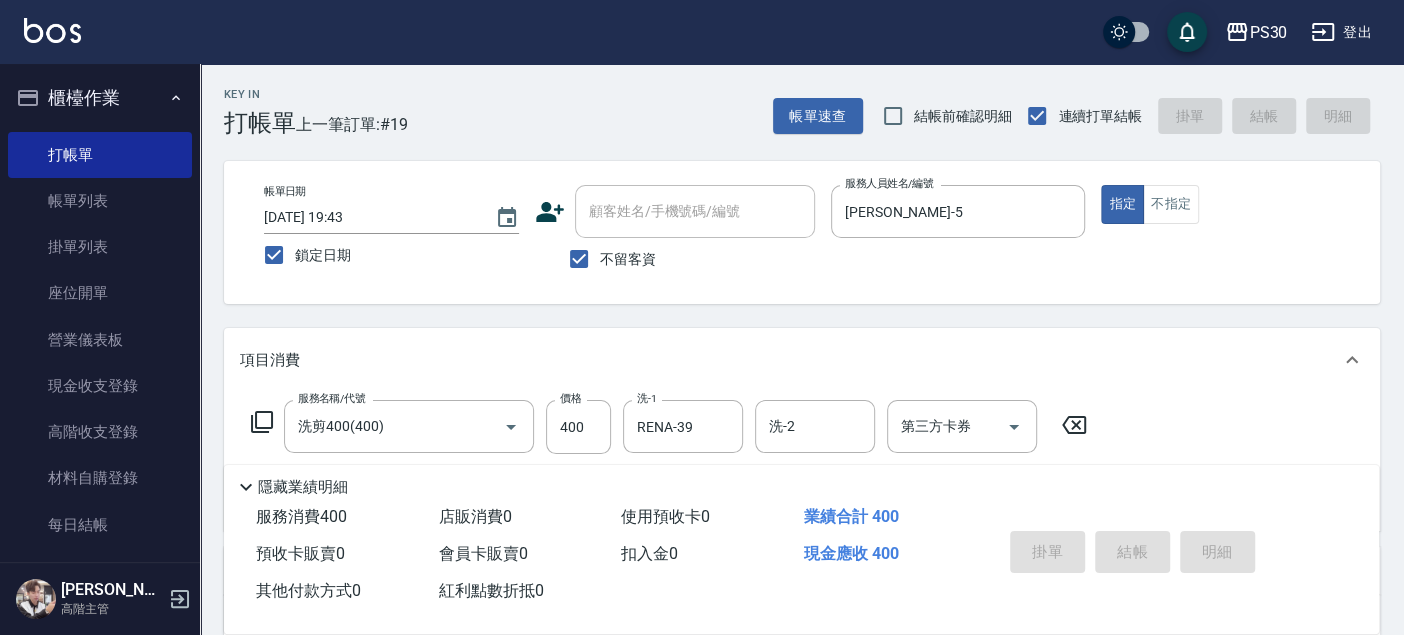 type 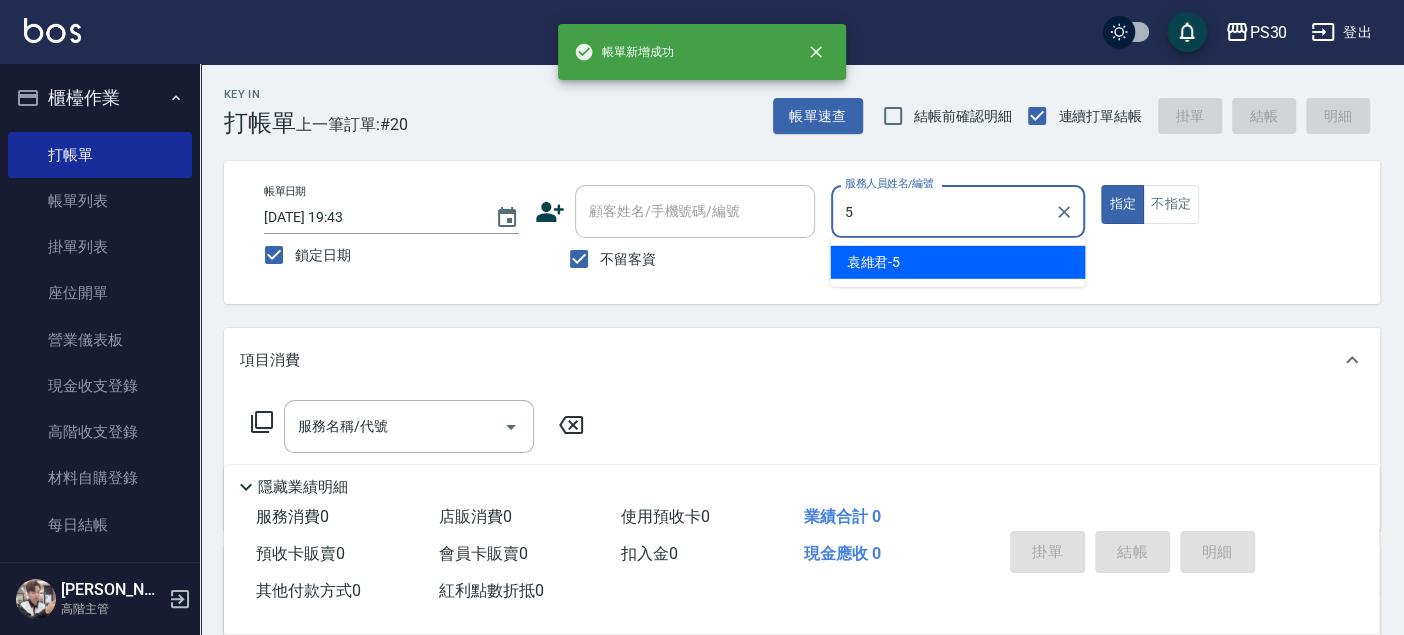 type on "袁維君-5" 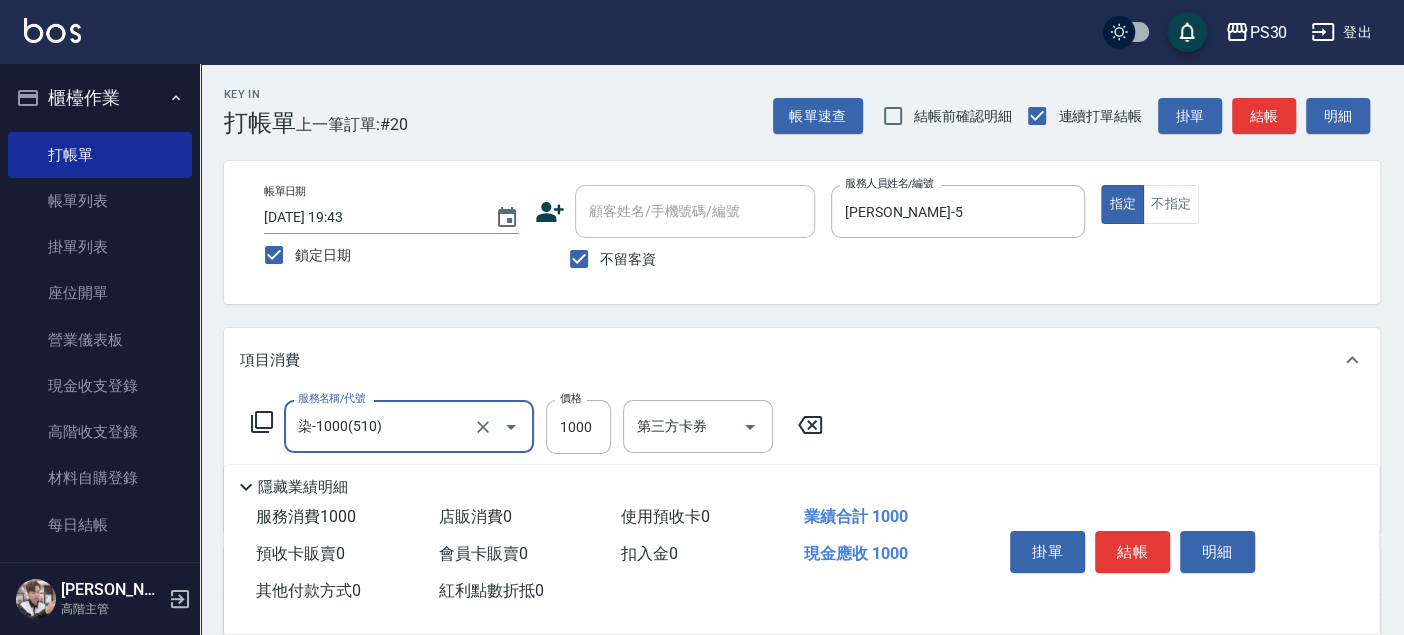 type on "染-1000(510)" 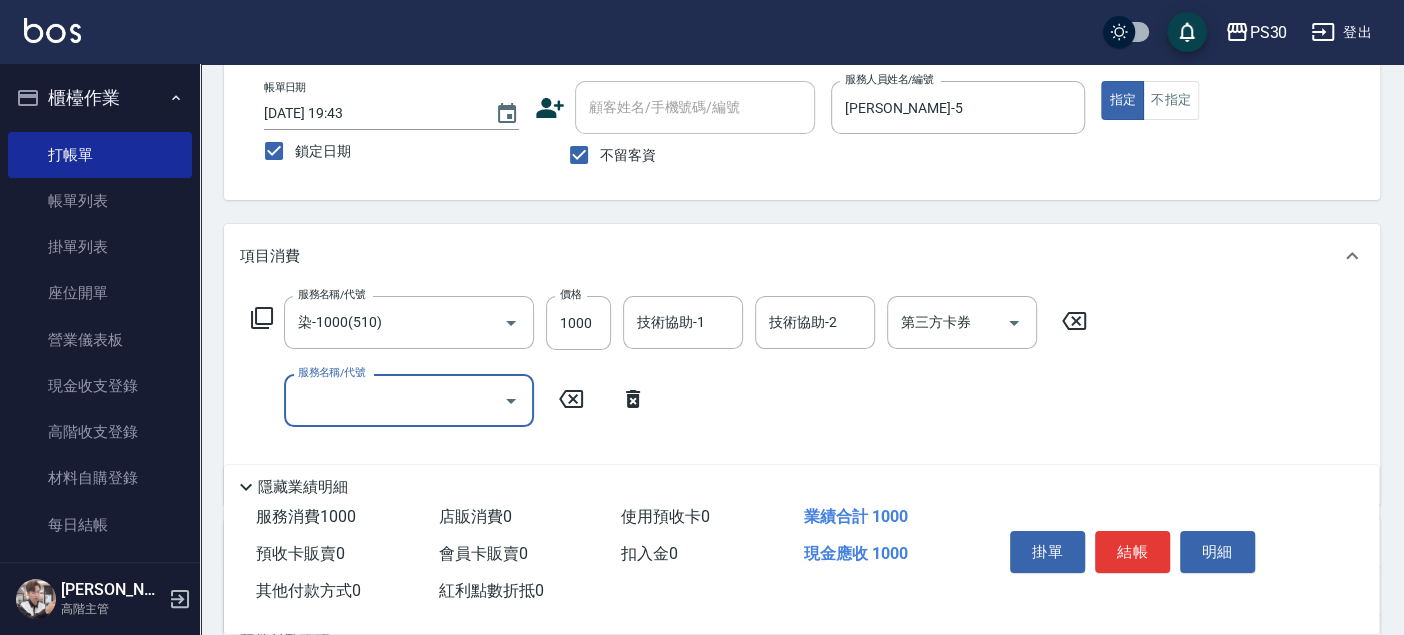 scroll, scrollTop: 222, scrollLeft: 0, axis: vertical 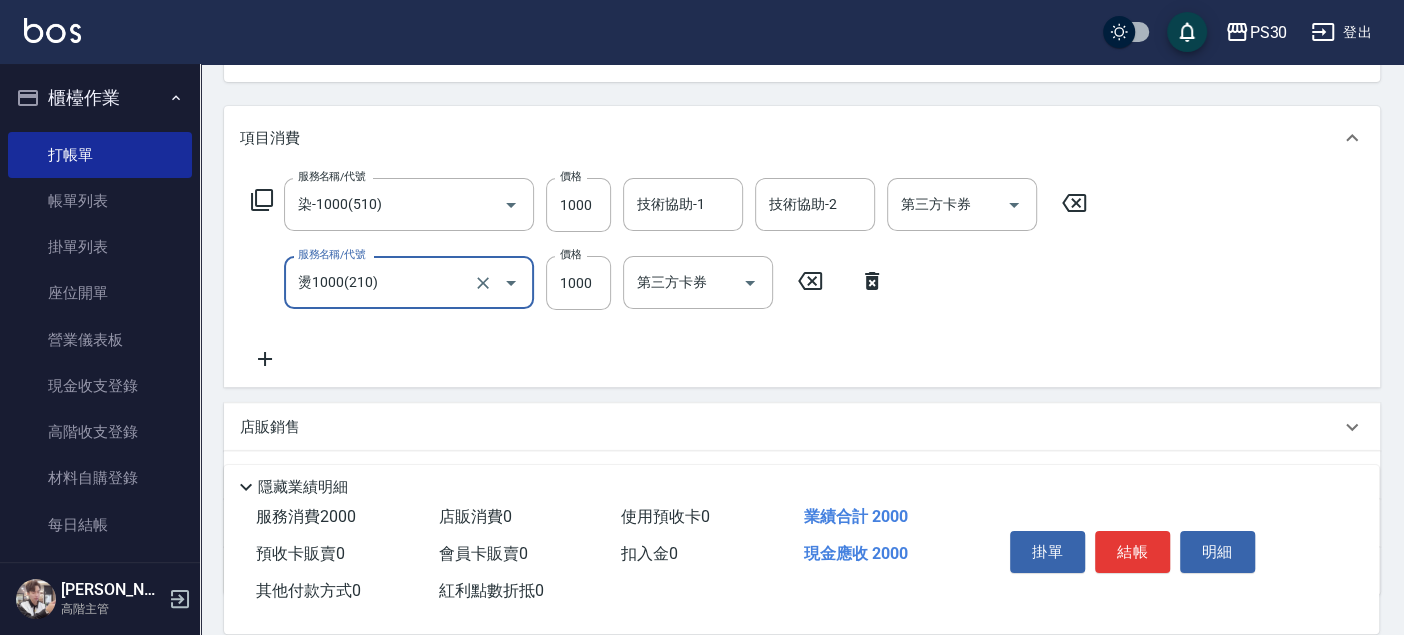 type on "燙1000(210)" 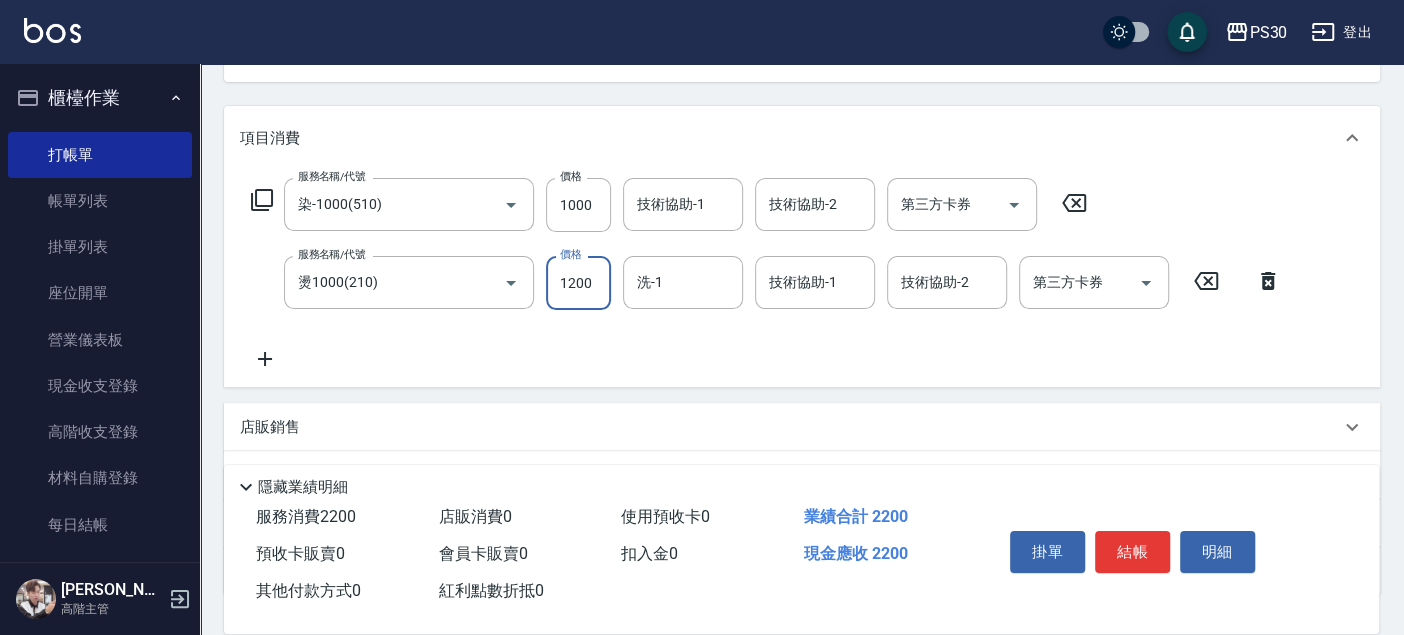 type on "1200" 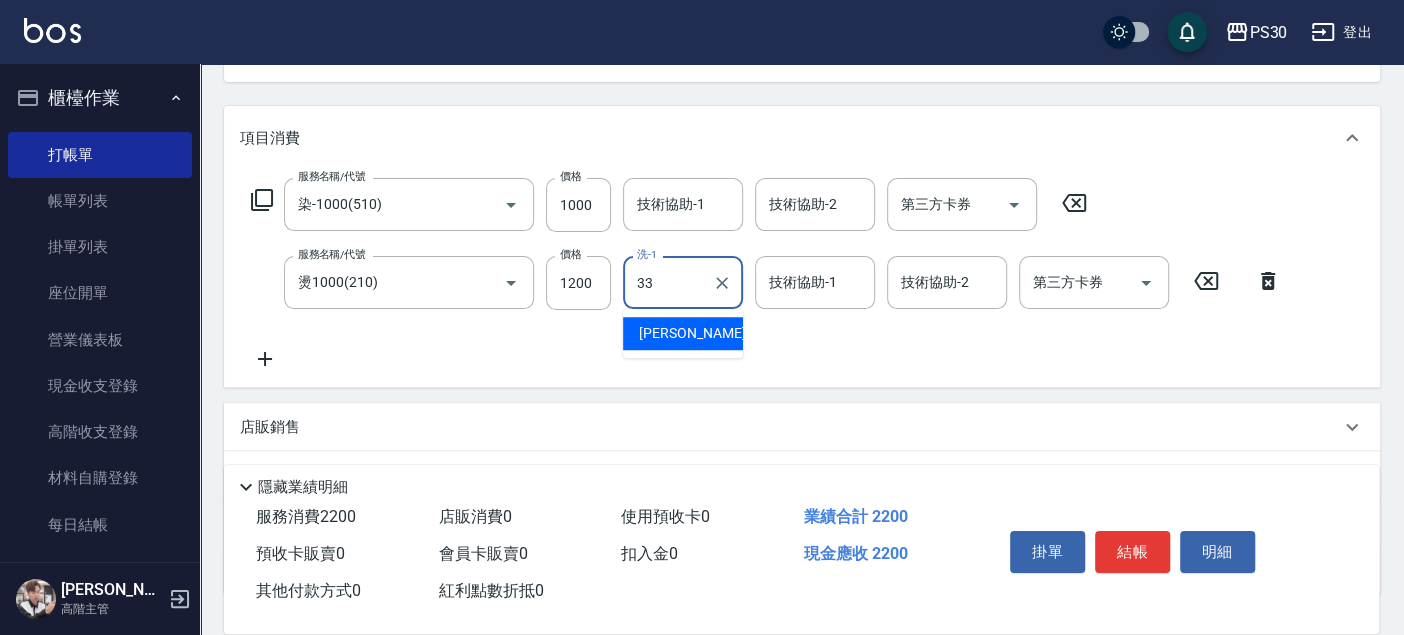 type on "洪采妤-33" 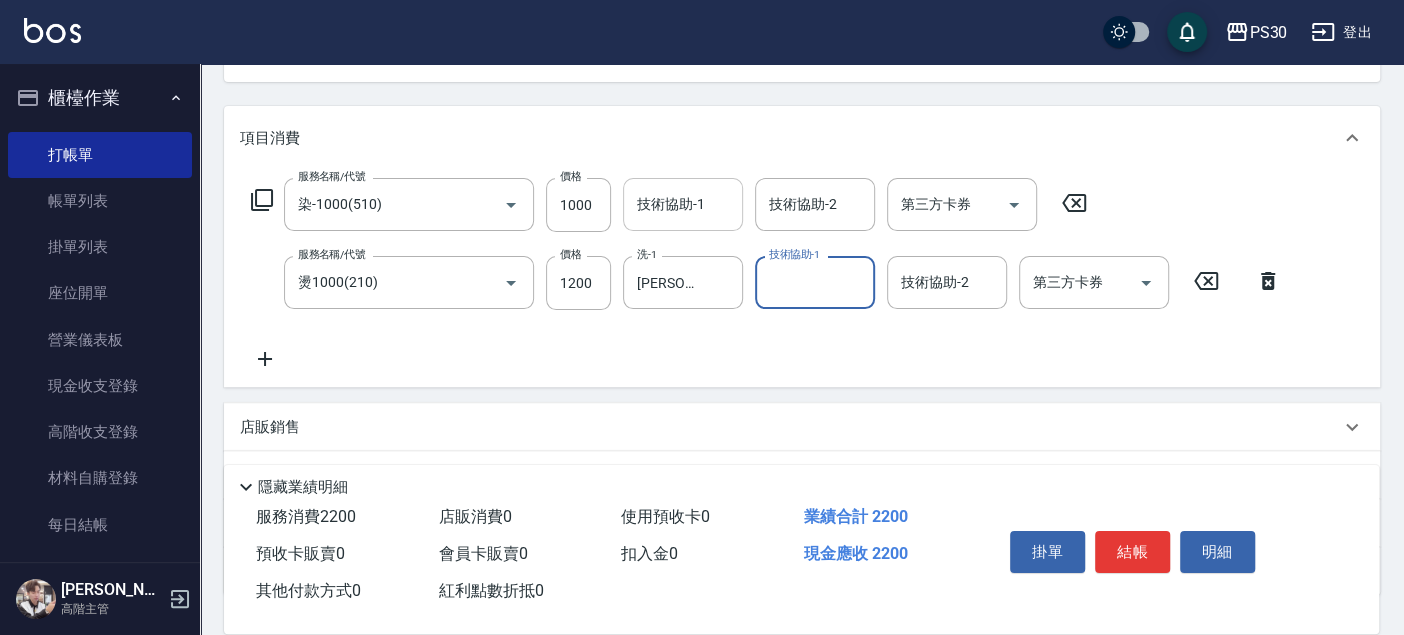 click on "技術協助-1" at bounding box center (683, 204) 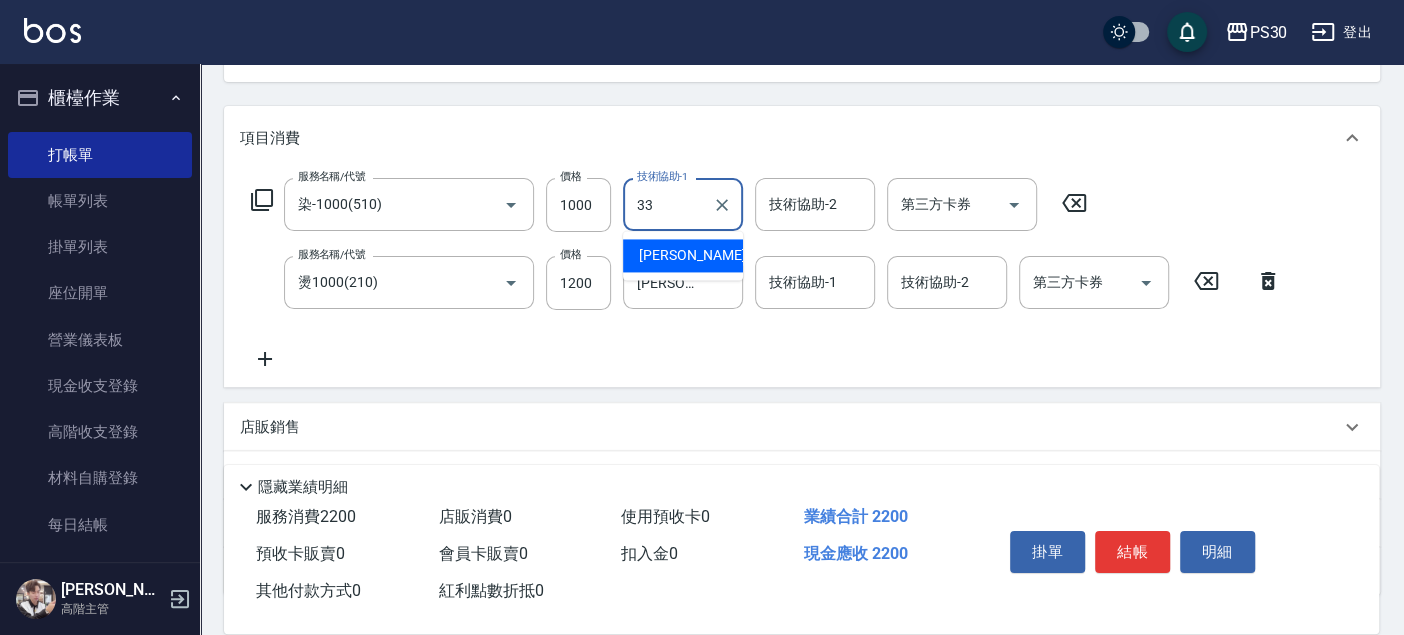 type on "洪采妤-33" 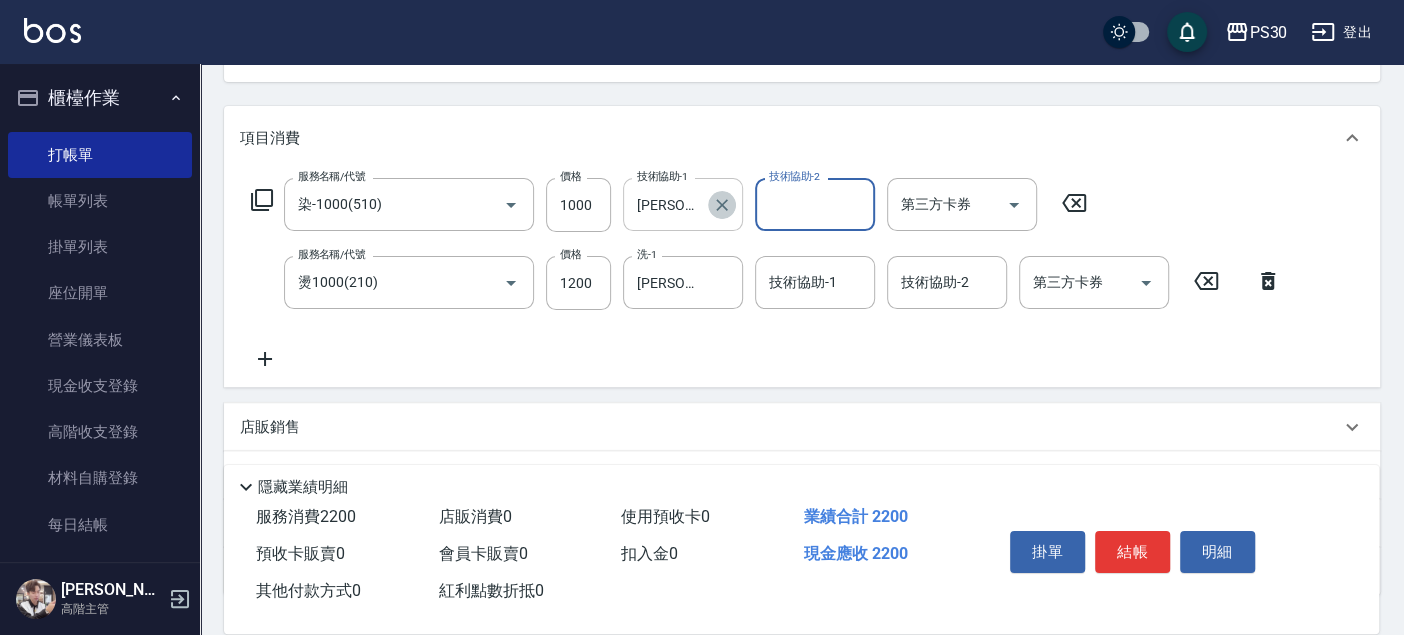 click 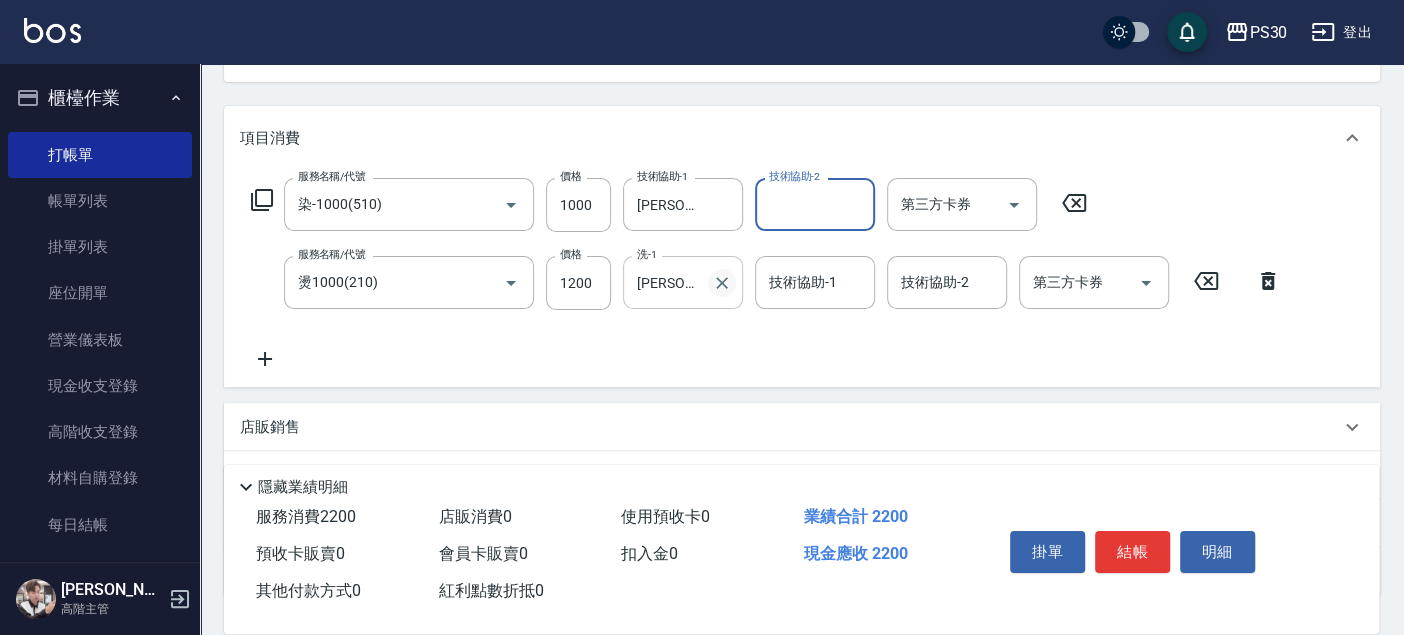type 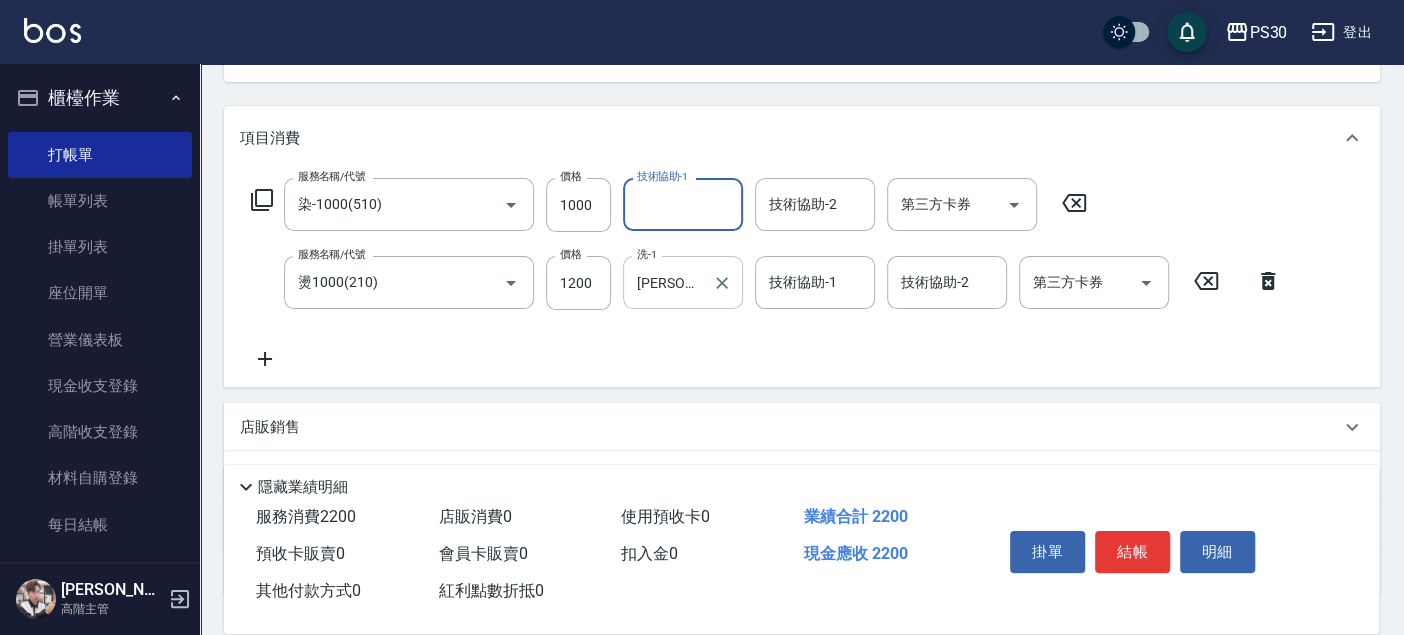 click at bounding box center (721, 282) 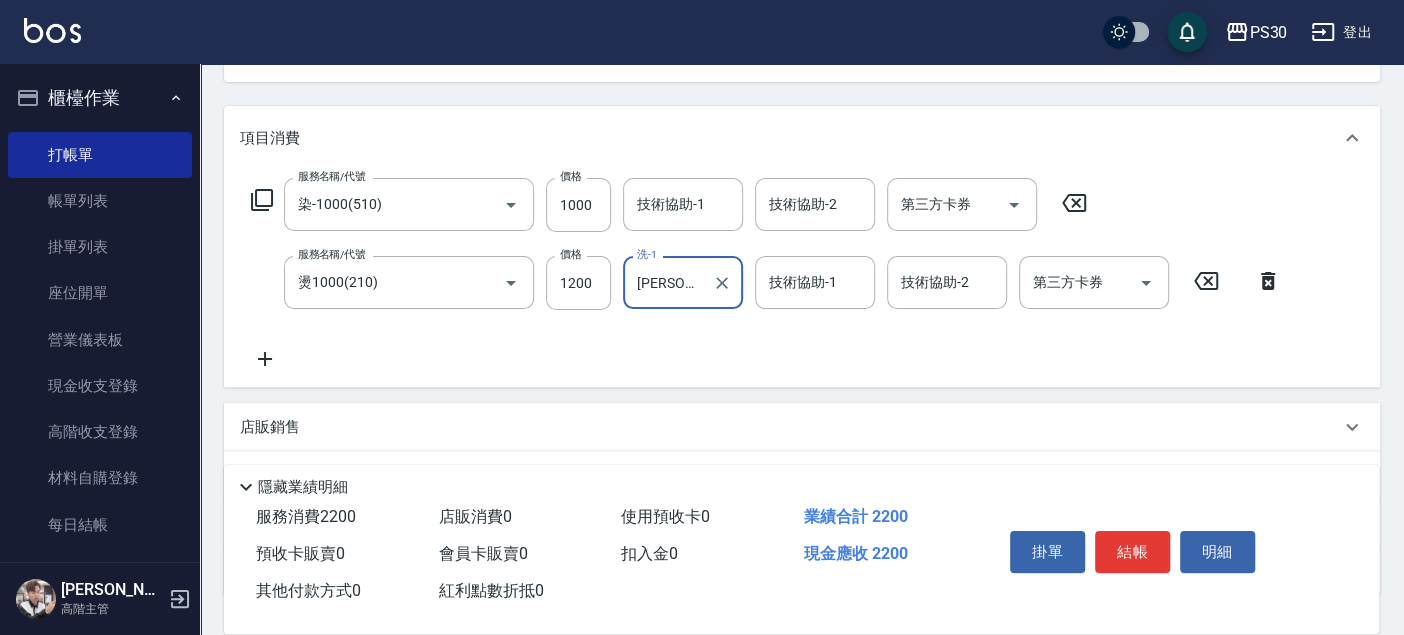 click at bounding box center [721, 282] 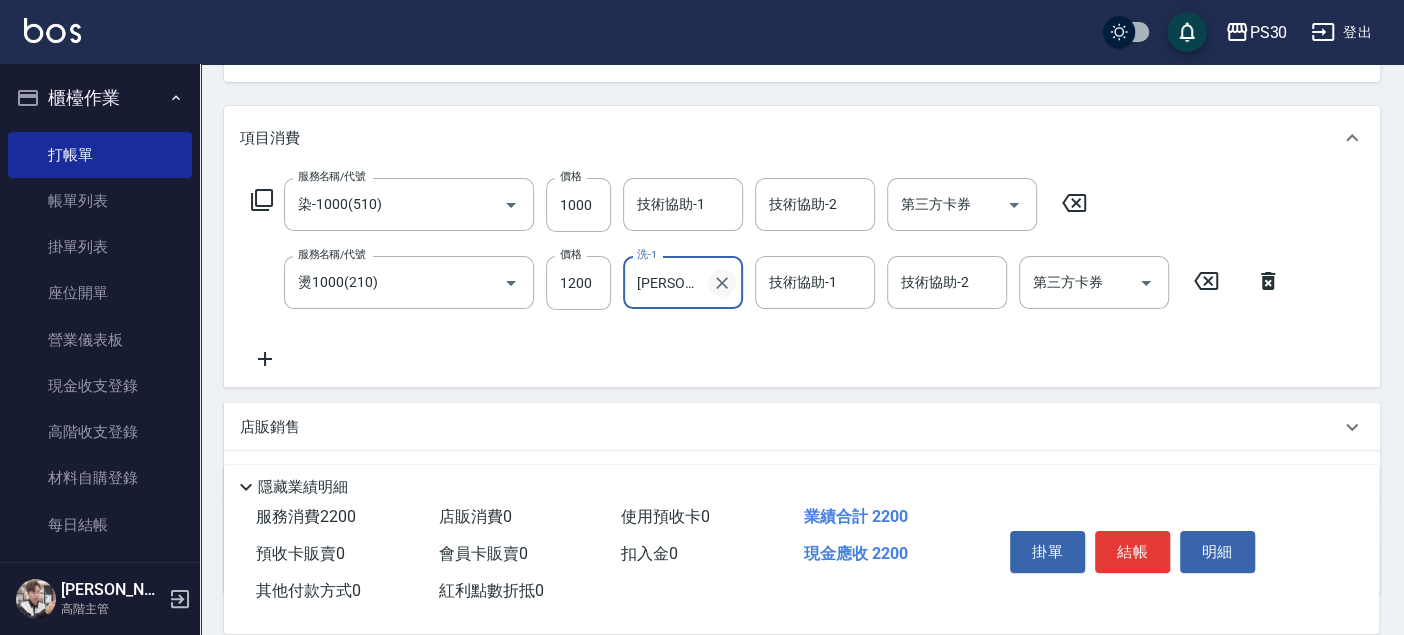 click 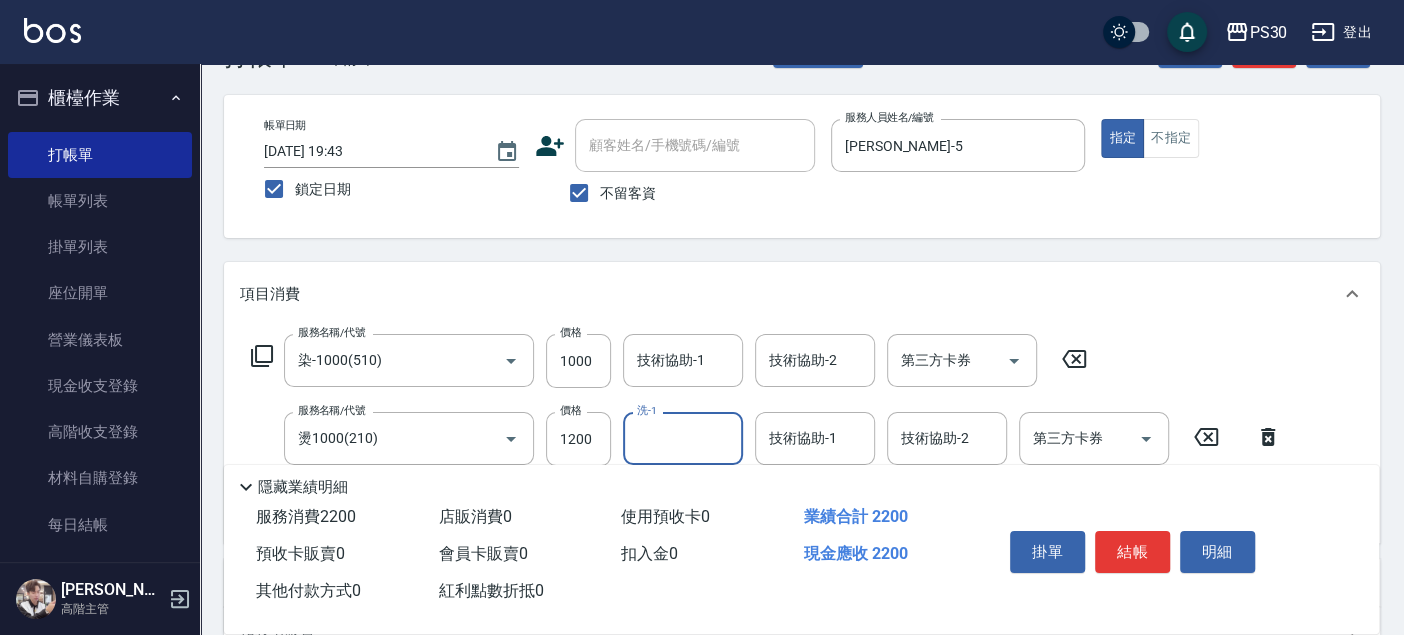 scroll, scrollTop: 0, scrollLeft: 0, axis: both 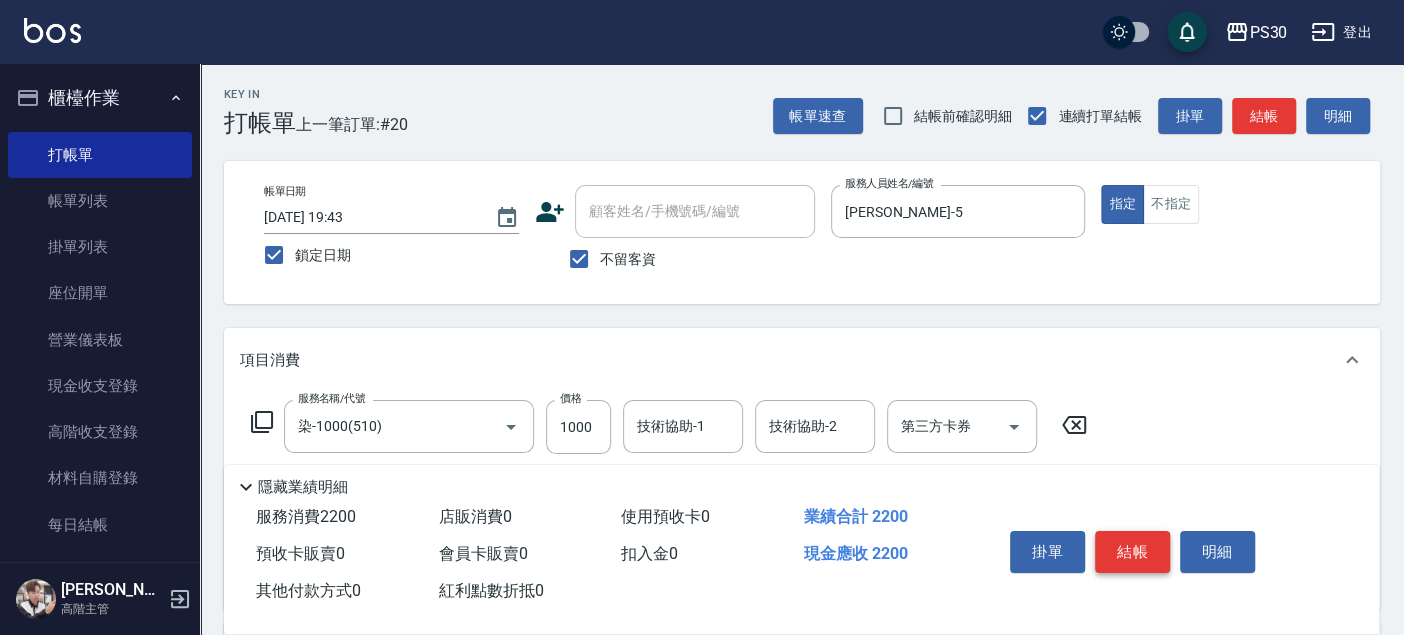 click on "結帳" at bounding box center (1132, 552) 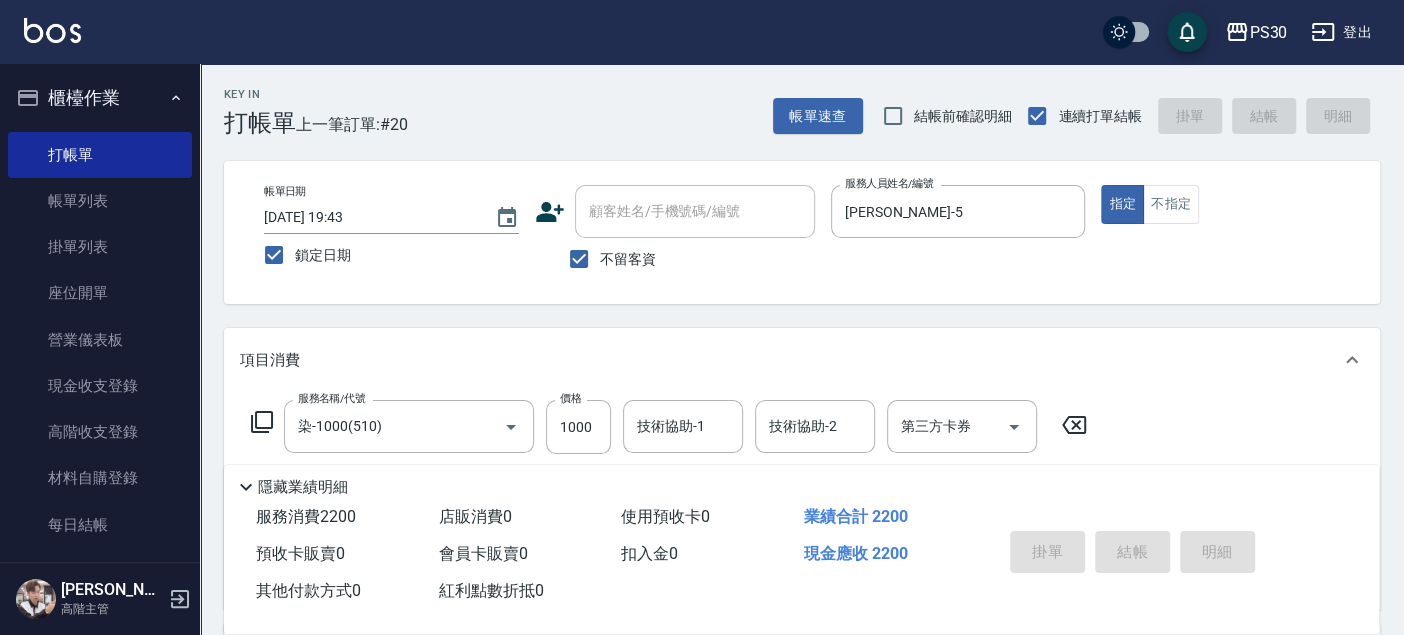 type 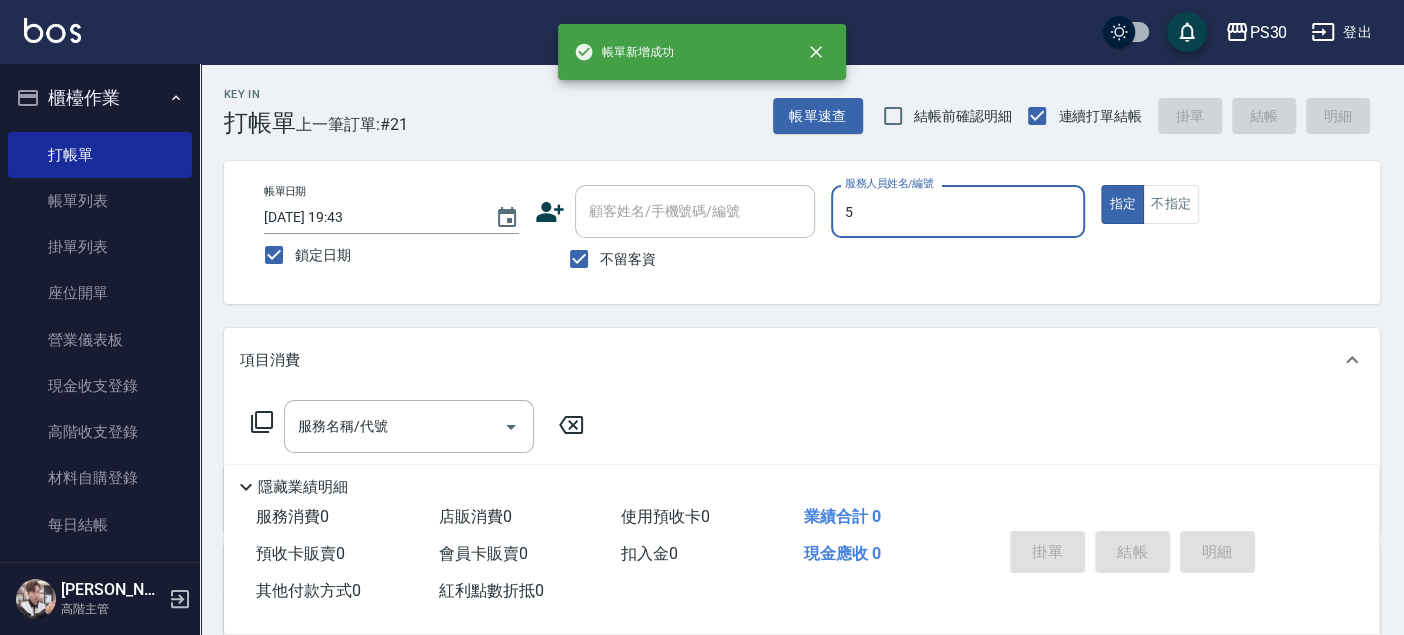 type on "袁維君-5" 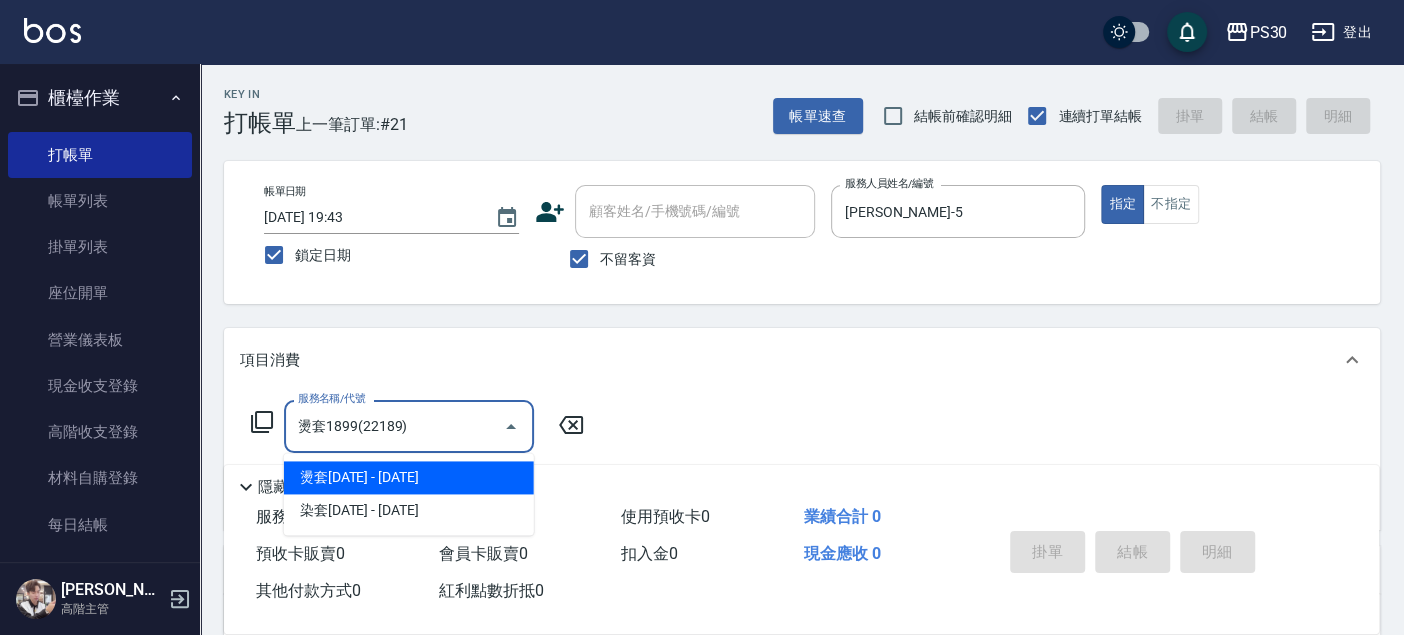 type on "燙套1899(22189)" 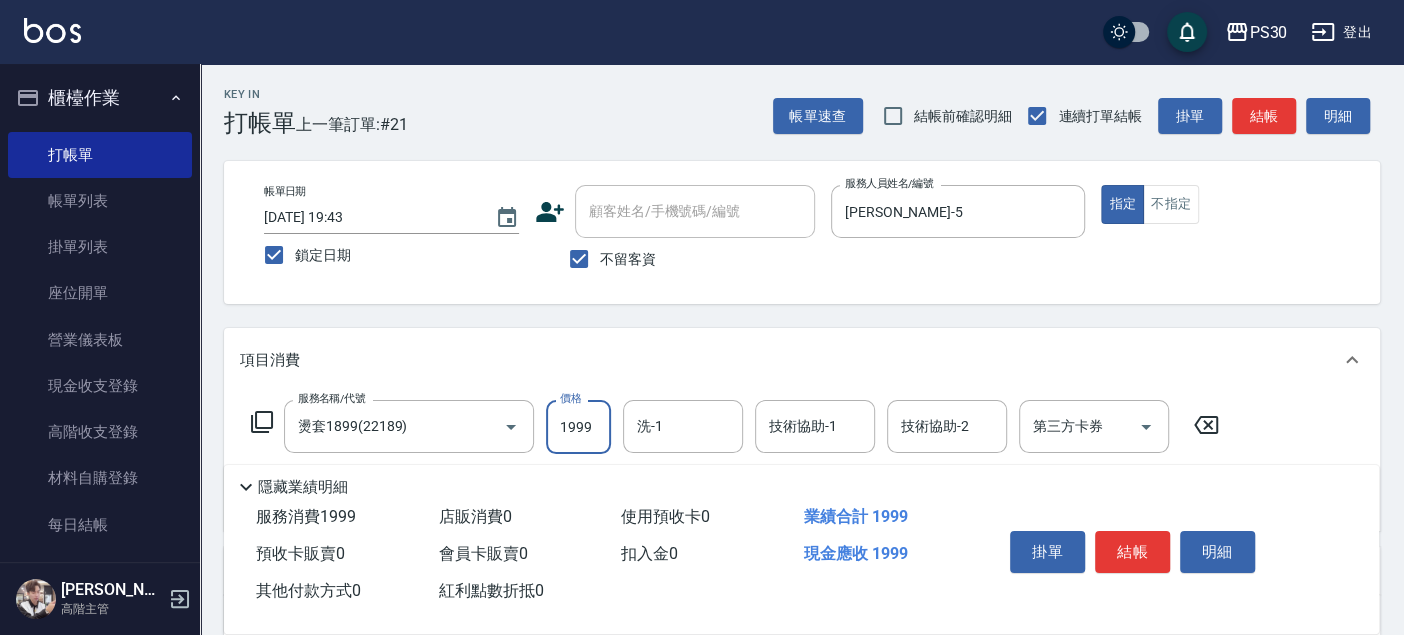 type on "1999" 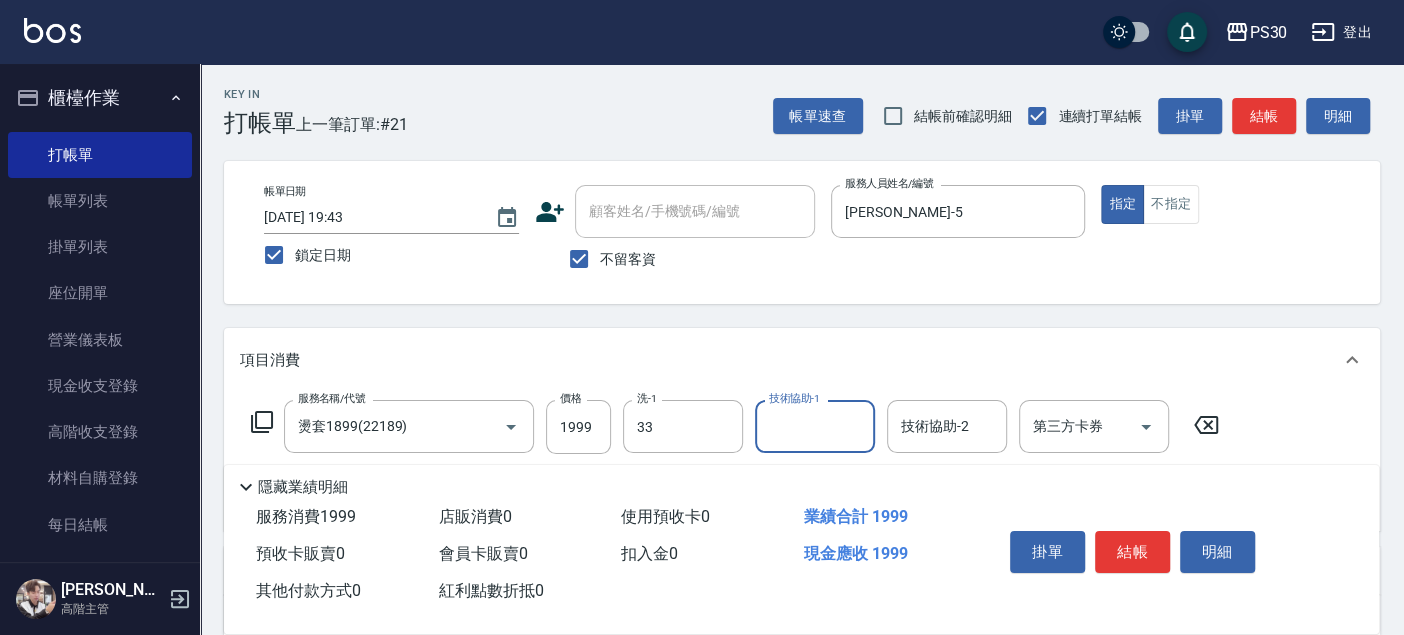 type on "洪采妤-33" 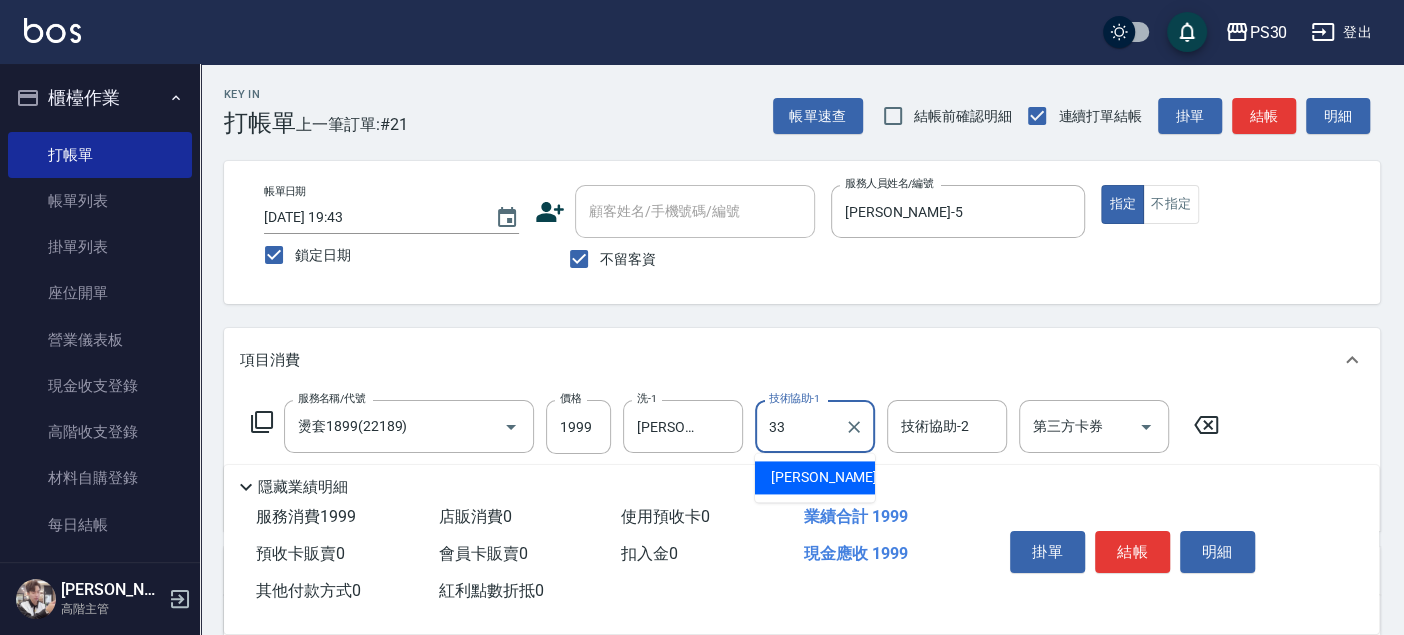 type on "洪采妤-33" 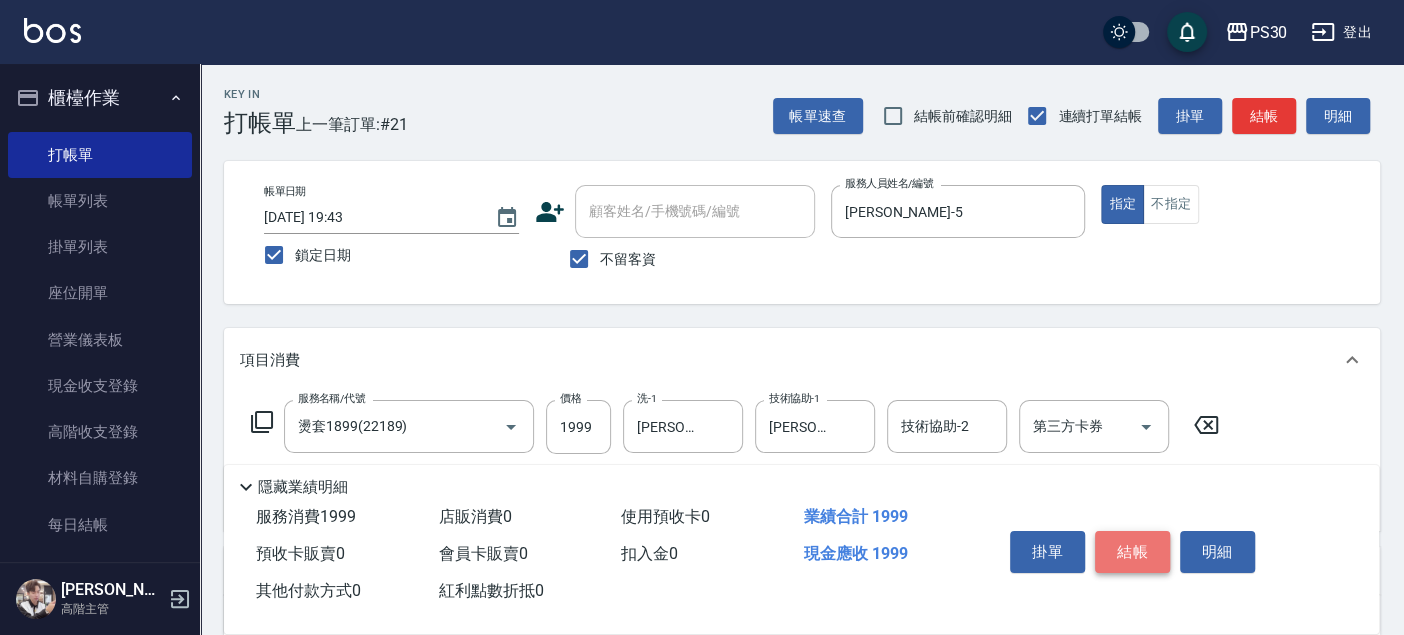 click on "結帳" at bounding box center [1132, 552] 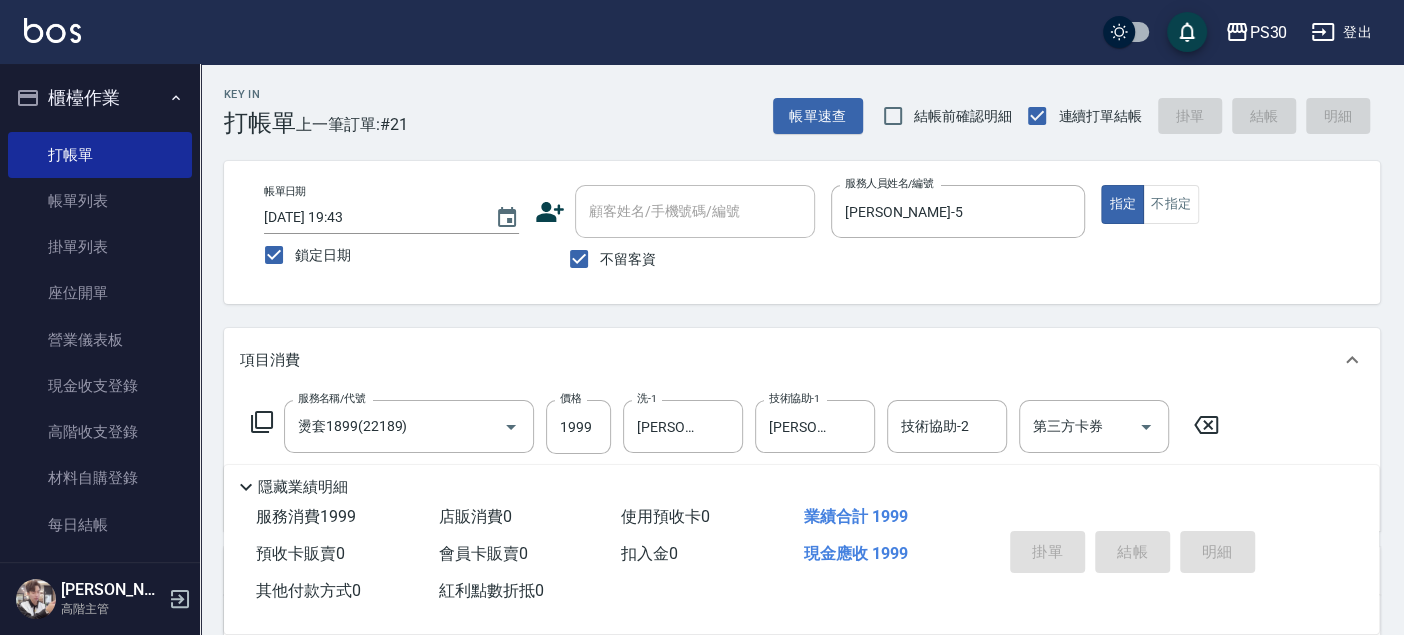 type 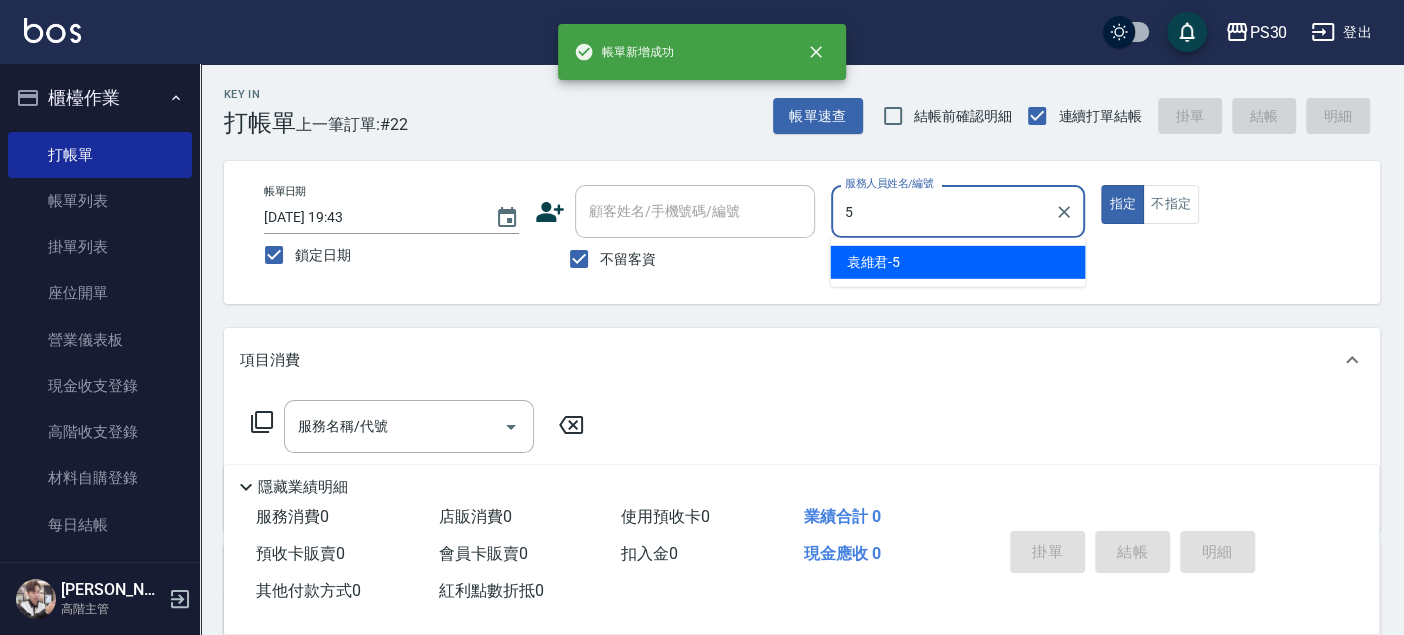type on "袁維君-5" 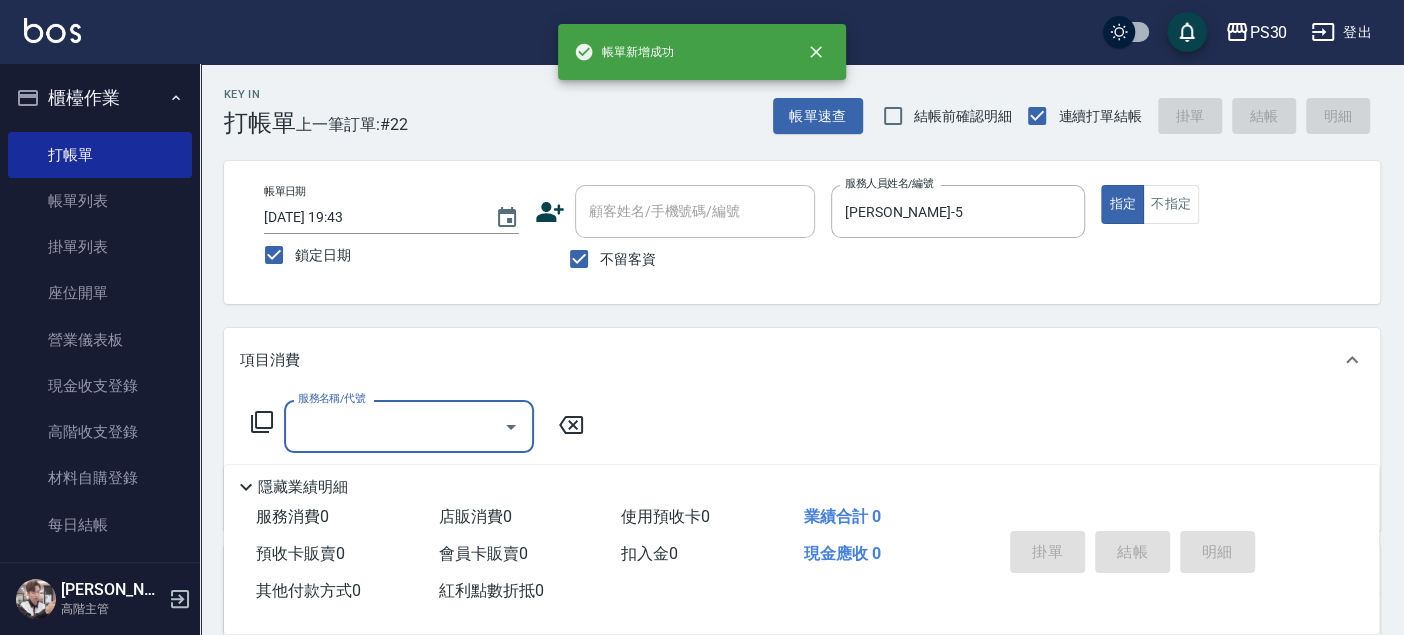 type on "1" 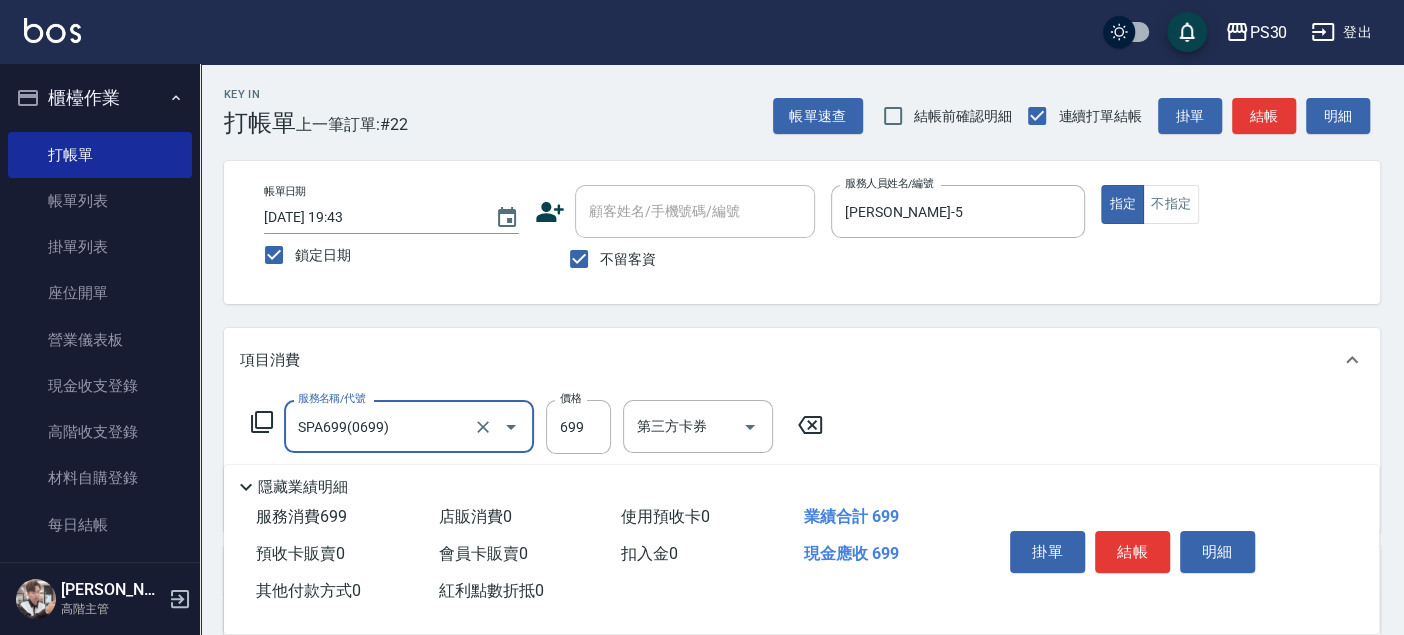 type on "SPA699(0699)" 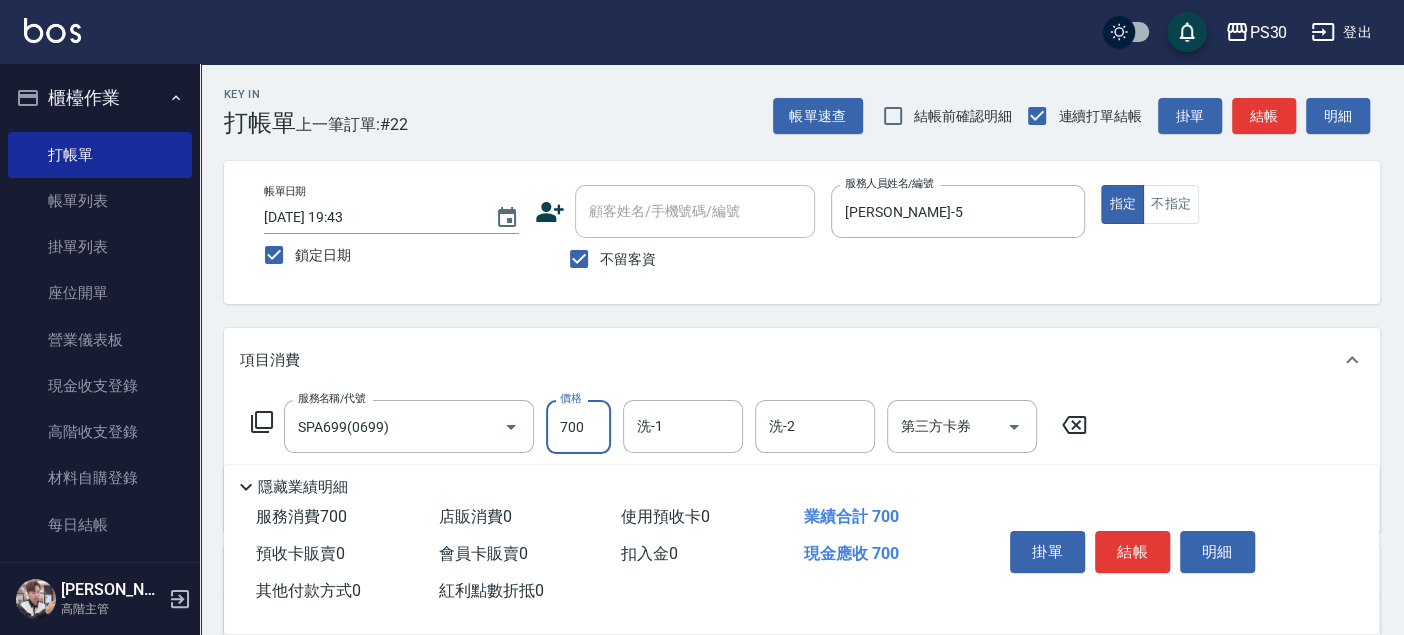 type on "700" 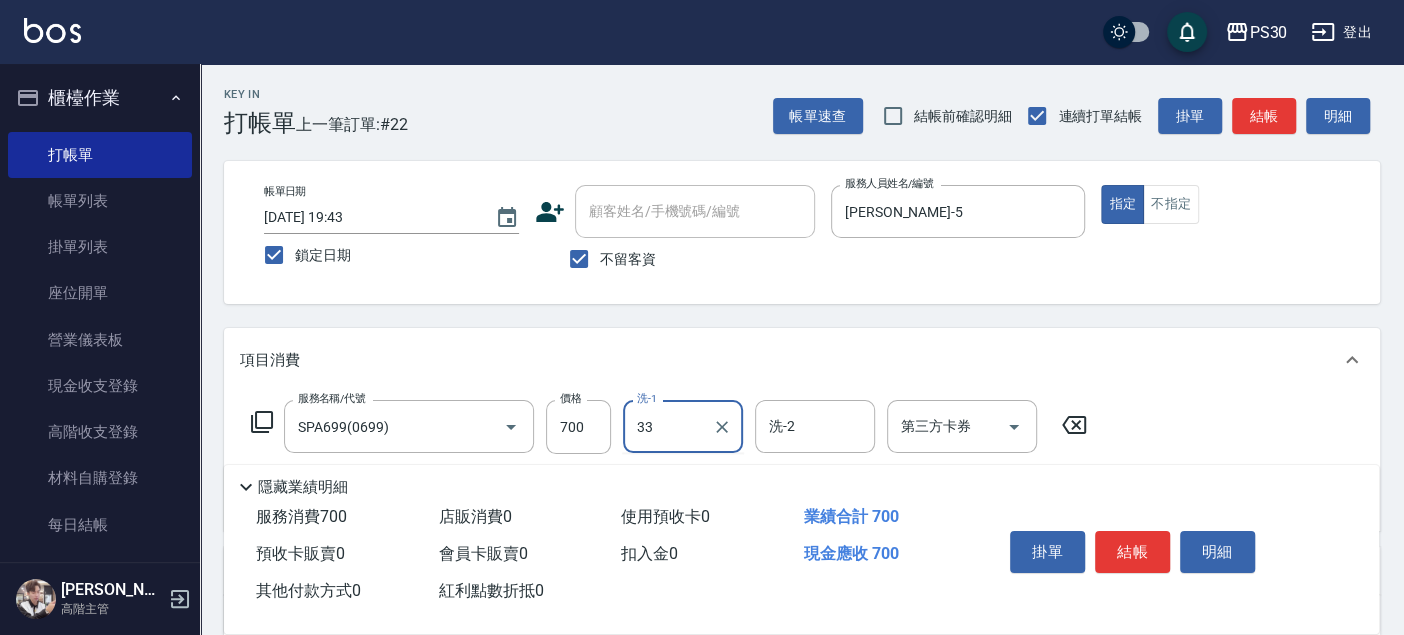 type on "洪采妤-33" 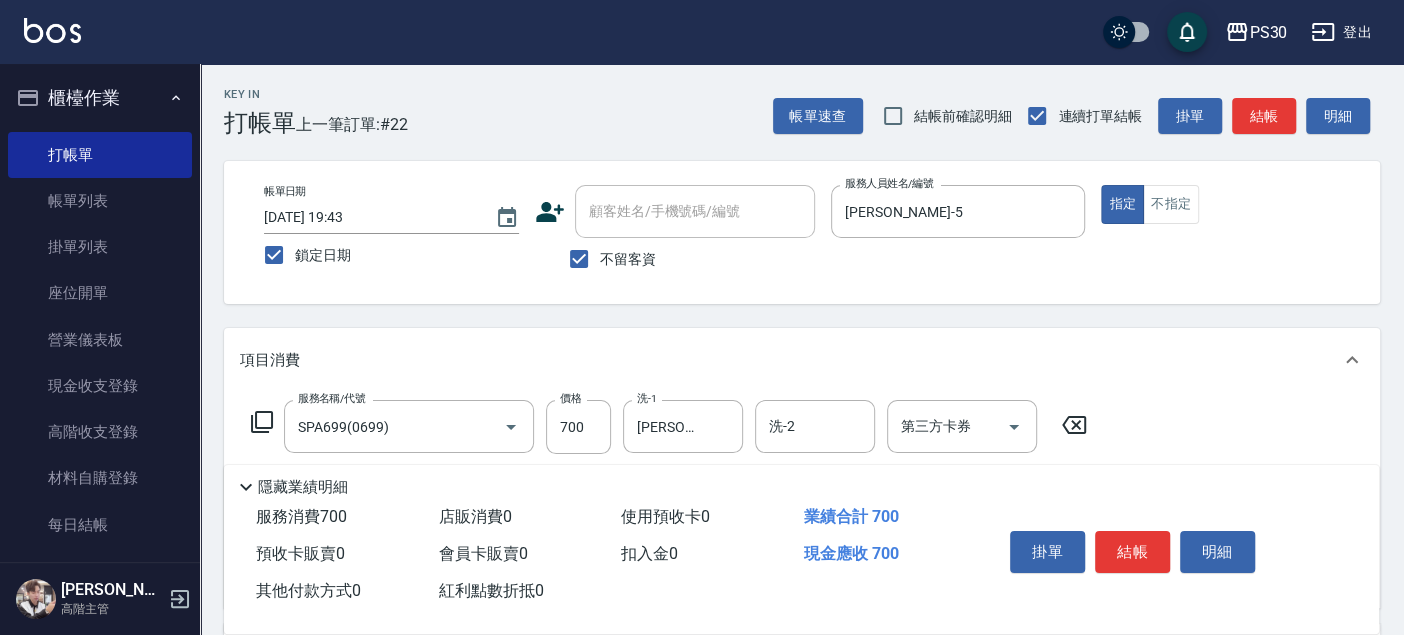 scroll, scrollTop: 222, scrollLeft: 0, axis: vertical 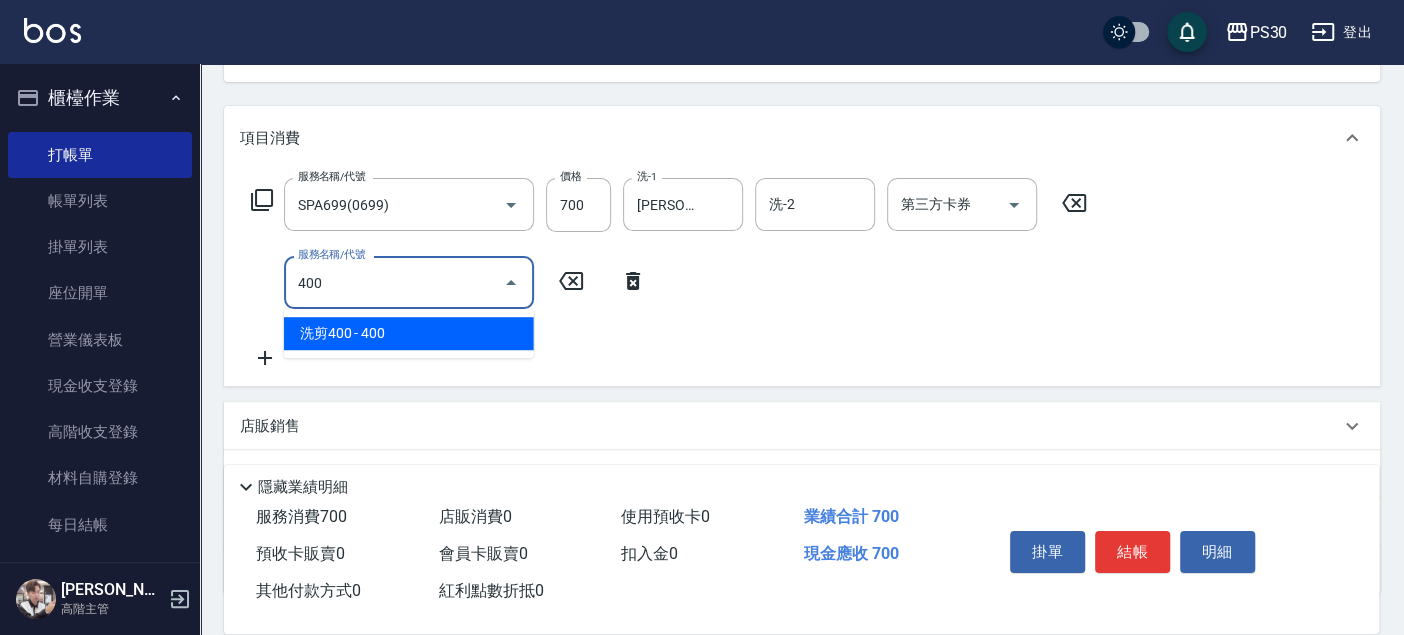 type on "洗剪400(400)" 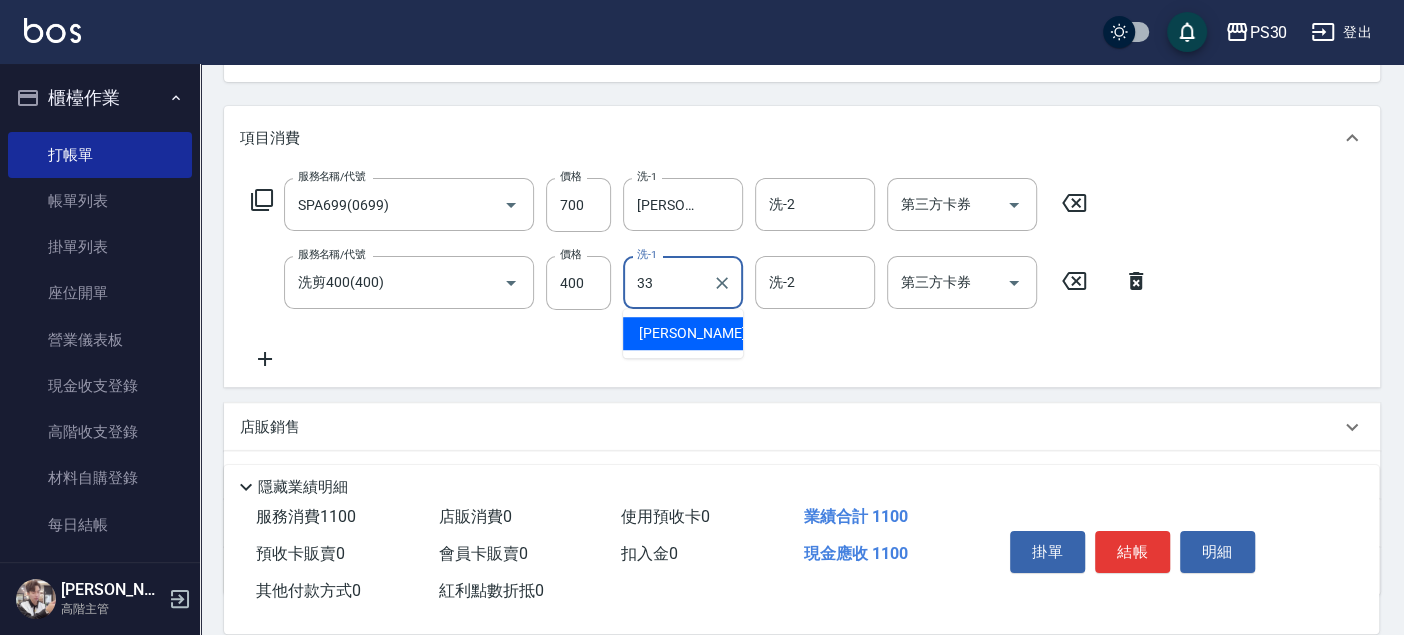 type on "洪采妤-33" 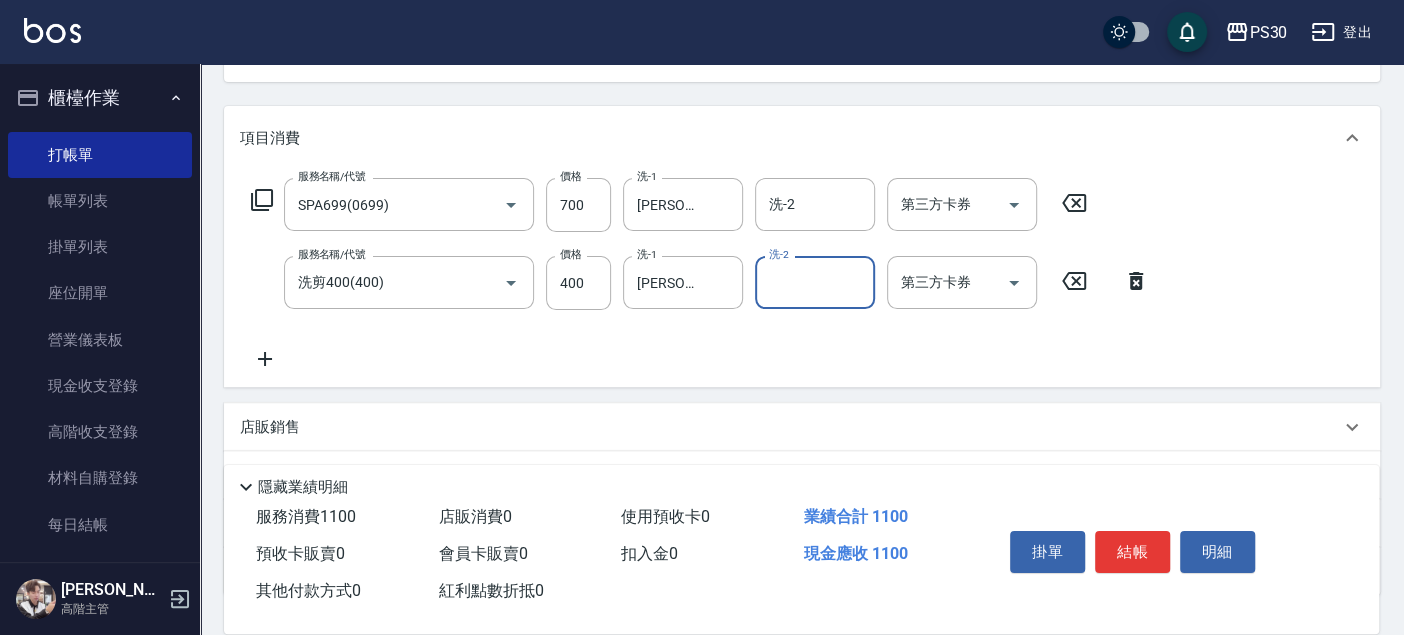 scroll, scrollTop: 0, scrollLeft: 0, axis: both 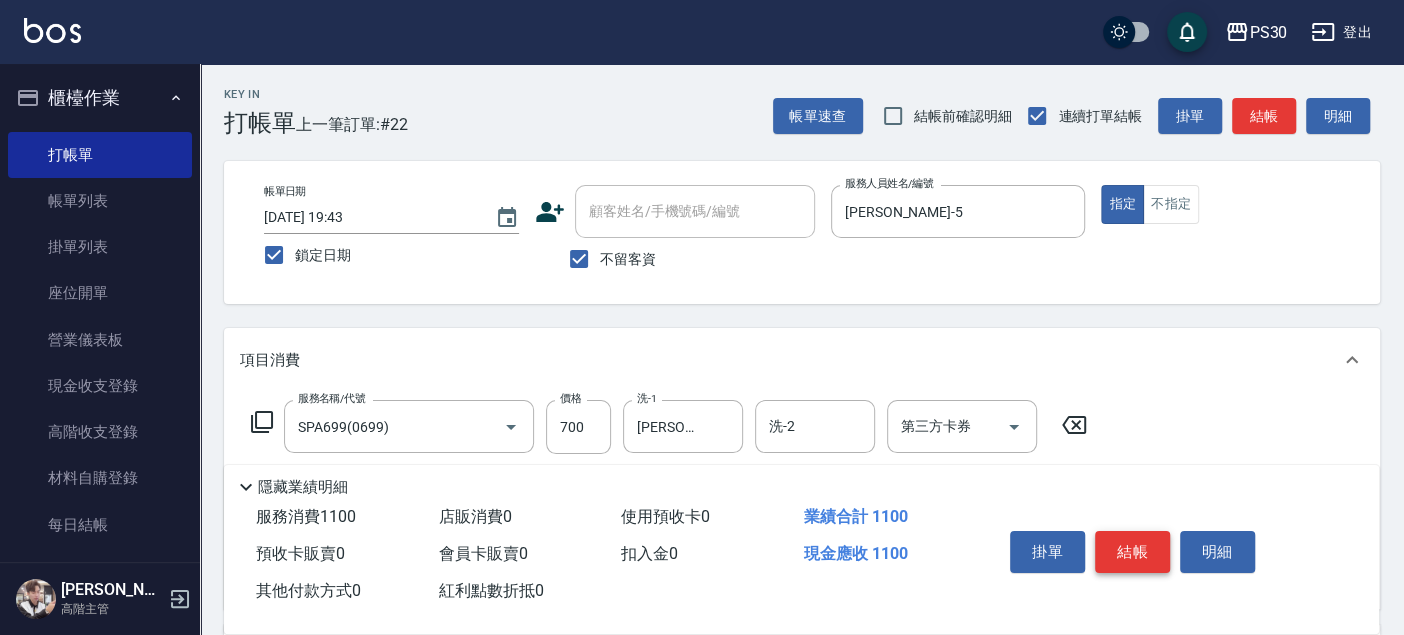 click on "結帳" at bounding box center (1132, 552) 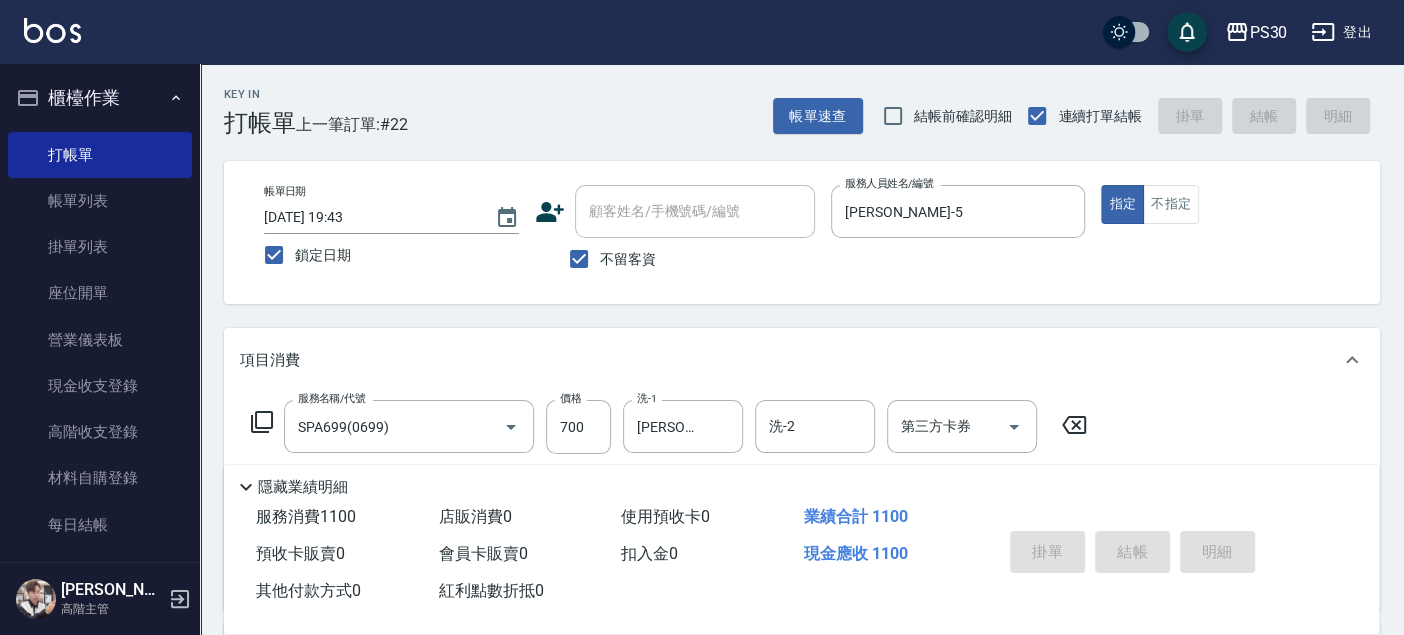 type 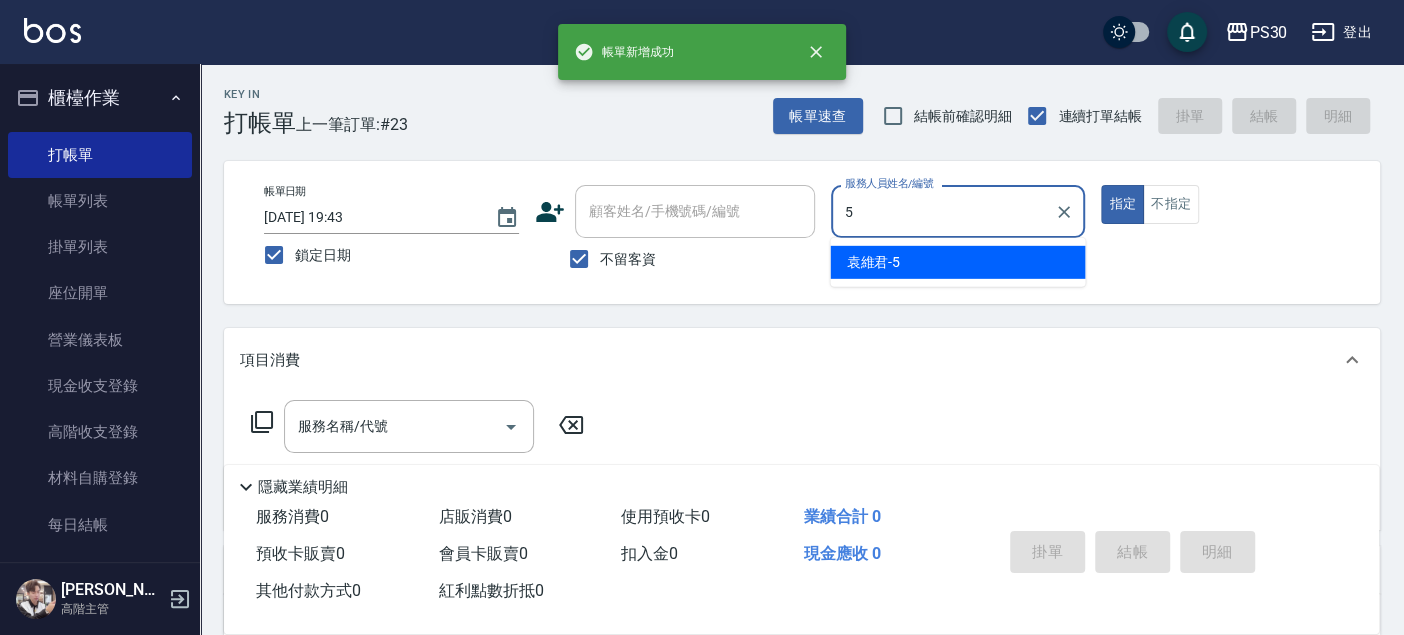 type on "袁維君-5" 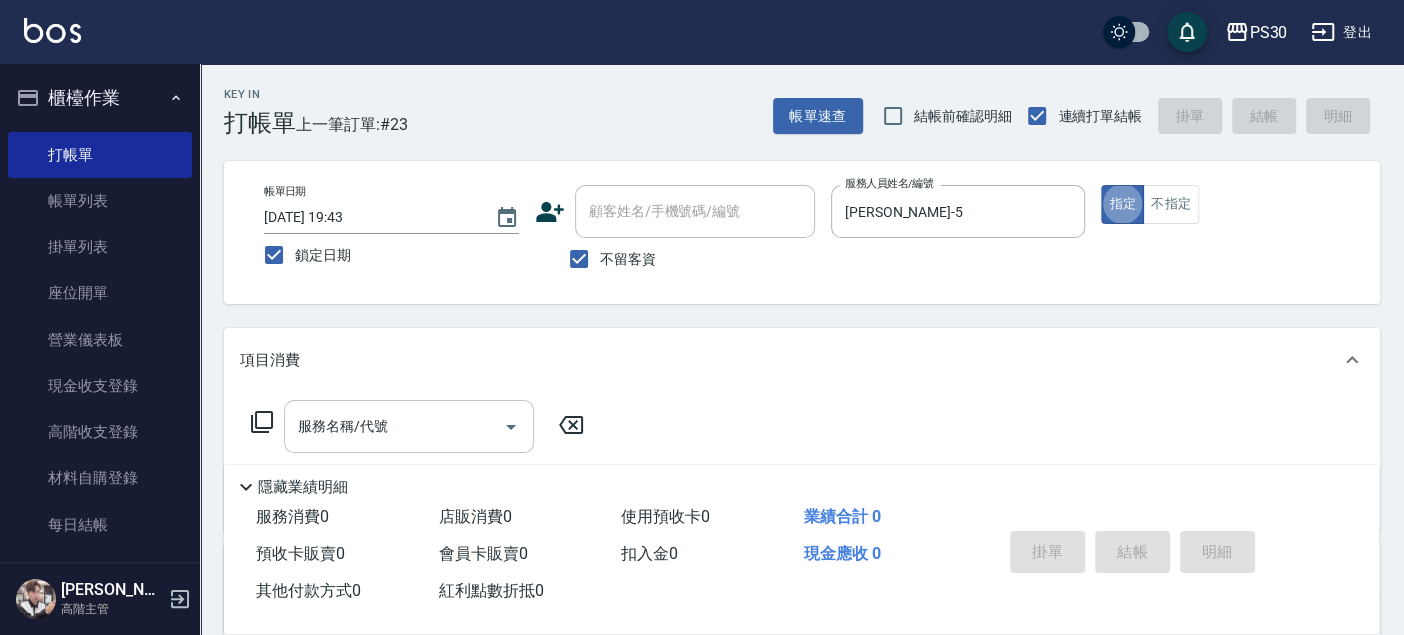 click on "服務名稱/代號" at bounding box center [409, 426] 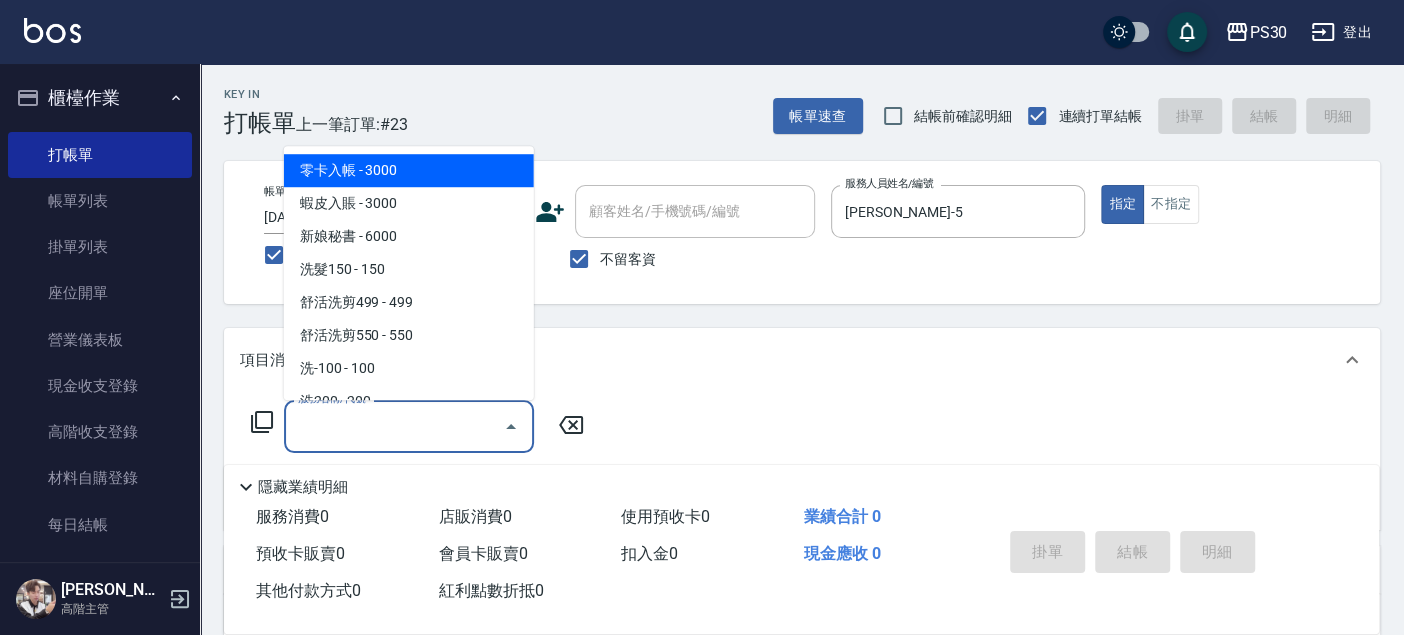 click on "服務名稱/代號" at bounding box center (394, 426) 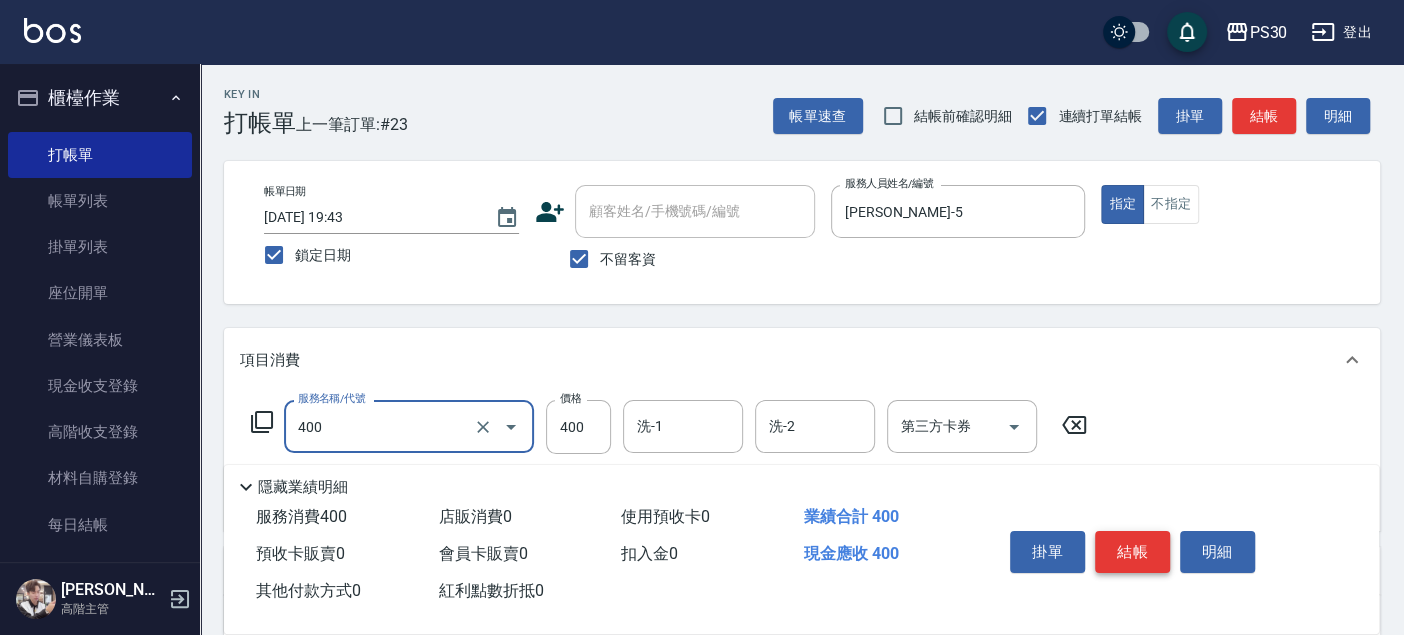 type on "洗剪400(400)" 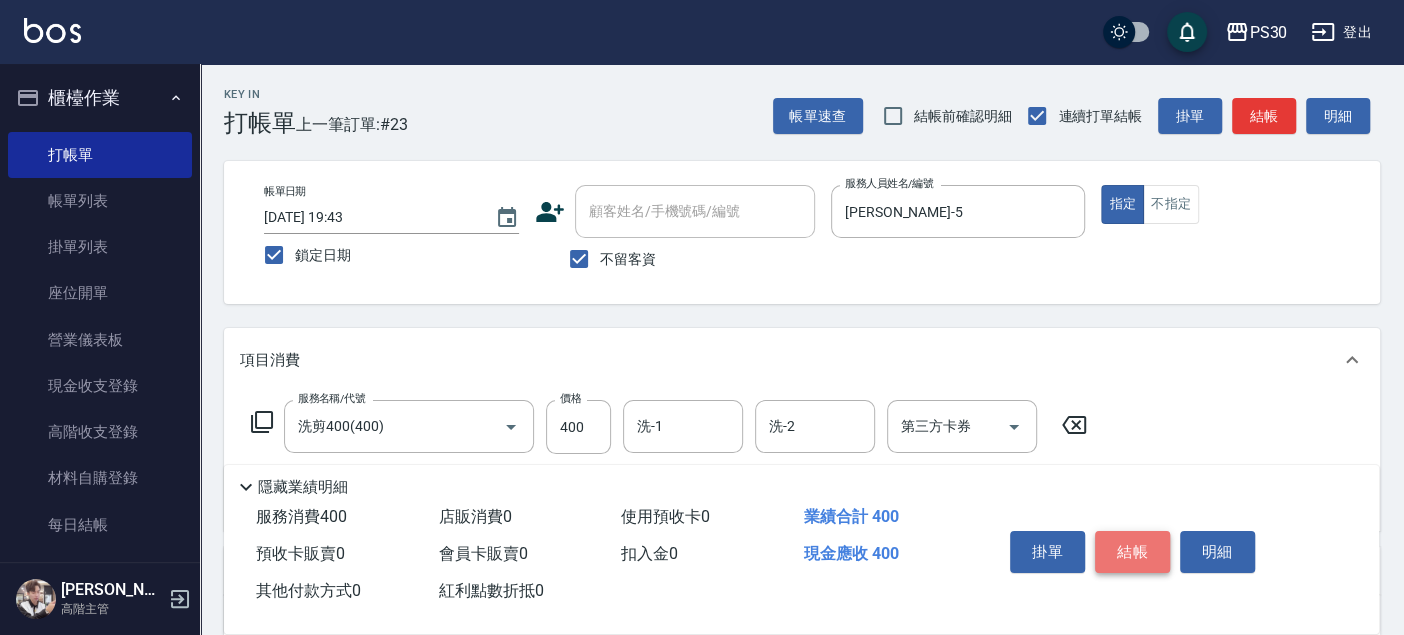 click on "結帳" at bounding box center [1132, 552] 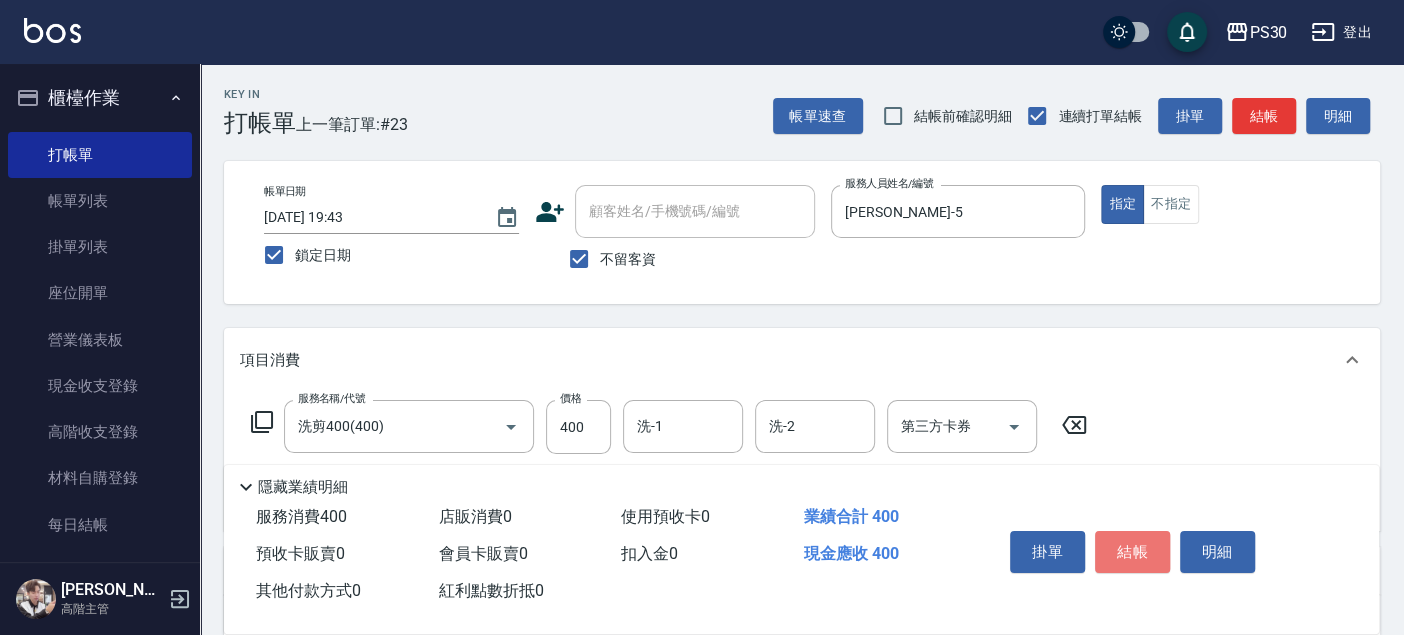 type 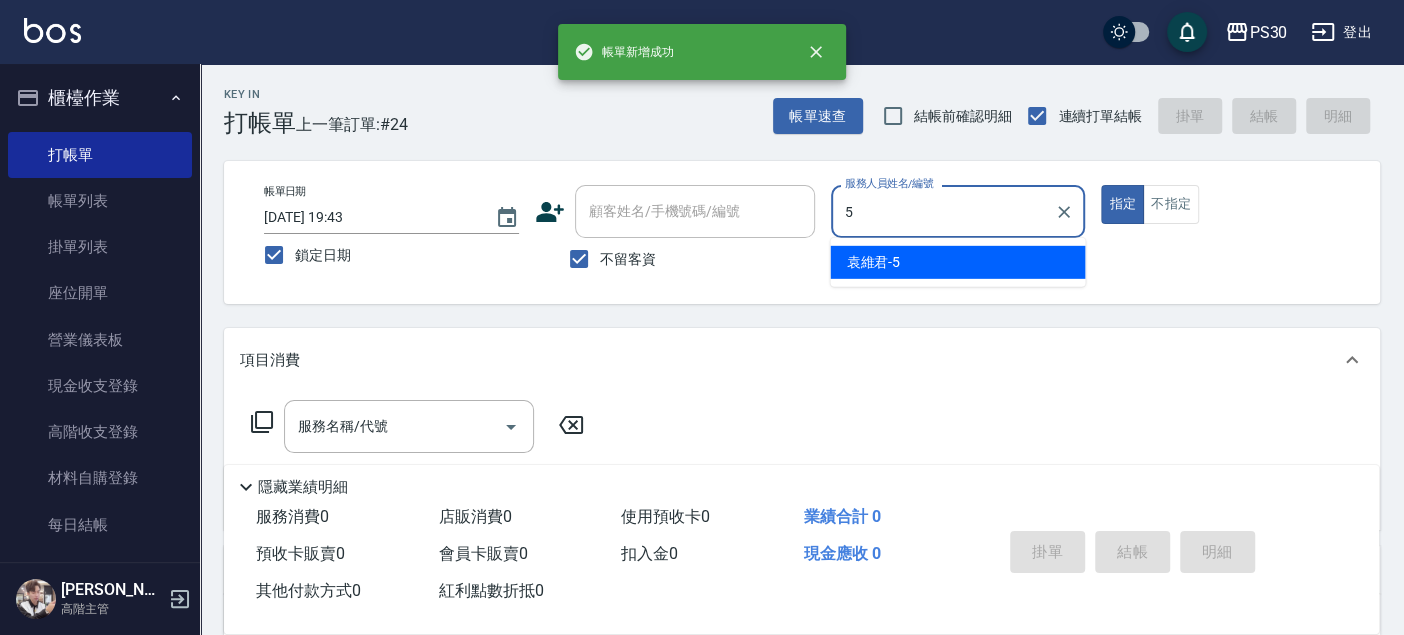type on "袁維君-5" 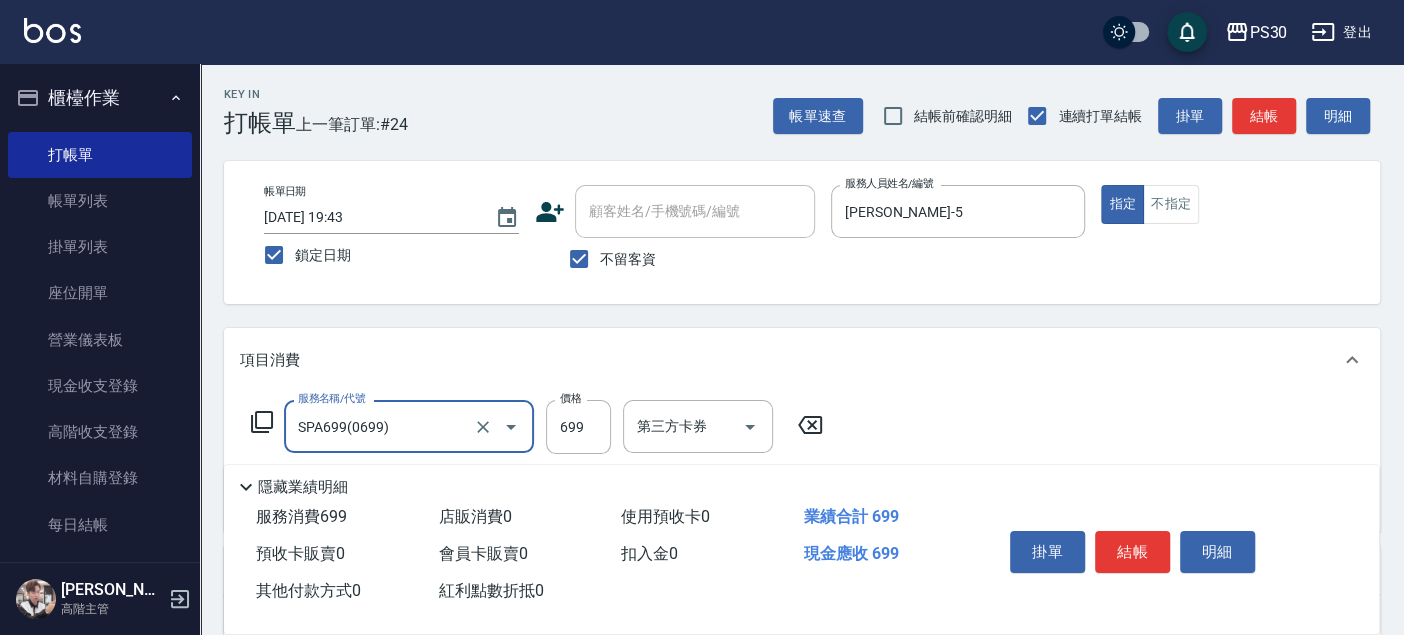 type on "SPA699(0699)" 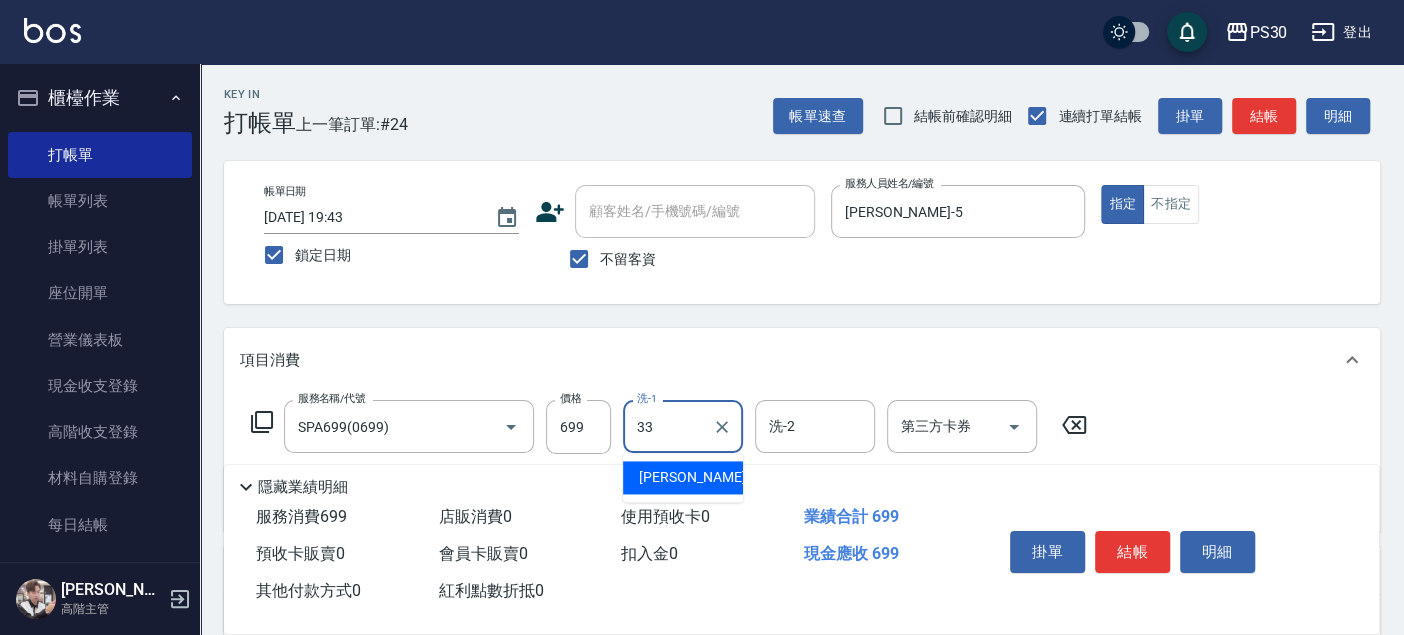 type on "洪采妤-33" 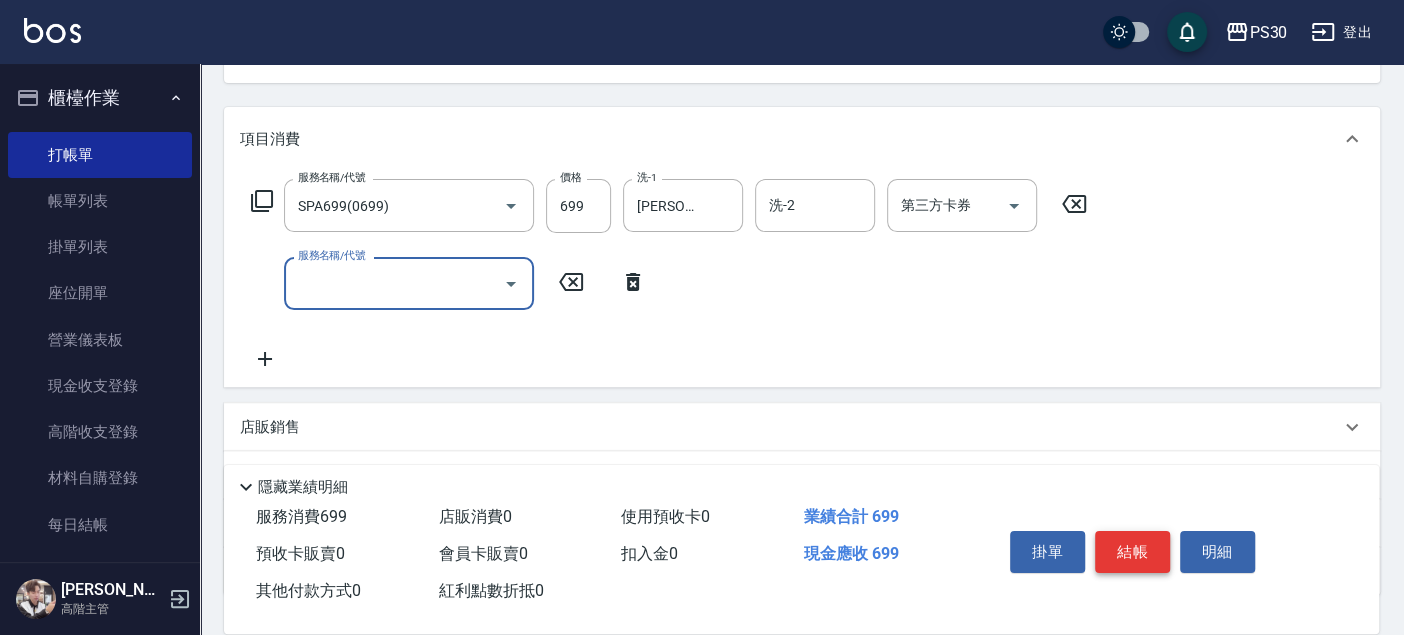 scroll, scrollTop: 222, scrollLeft: 0, axis: vertical 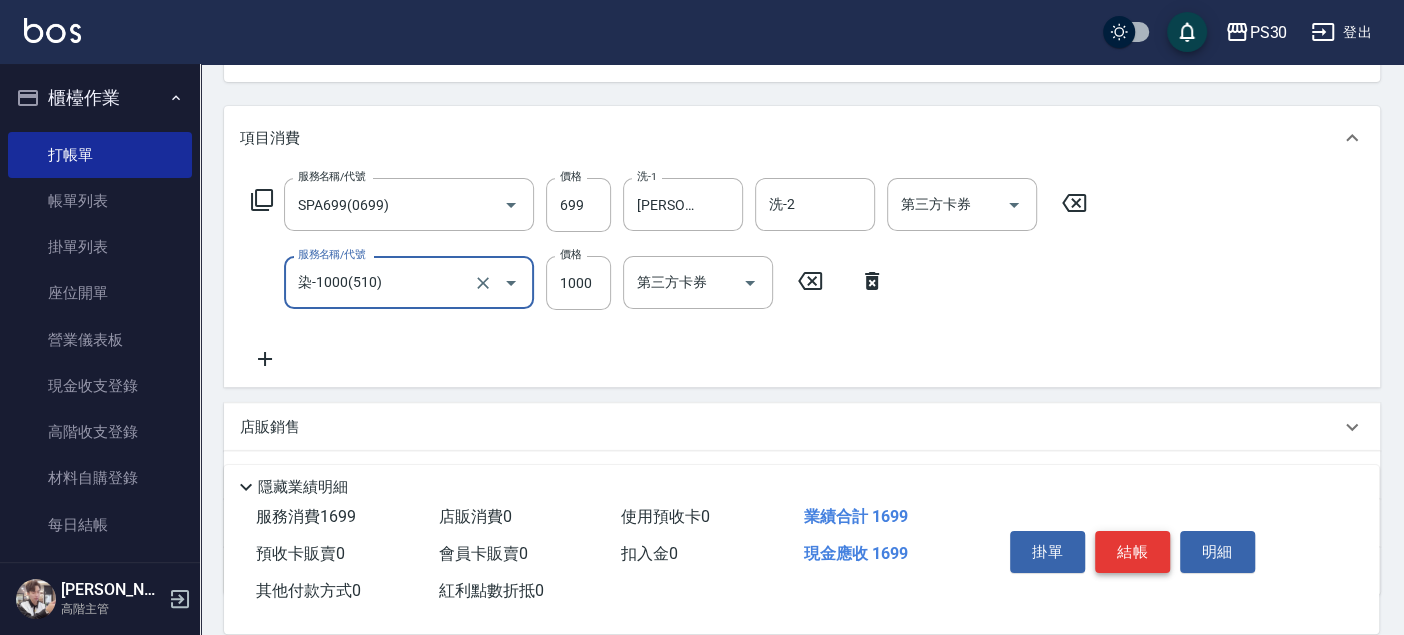 type on "染-1000(510)" 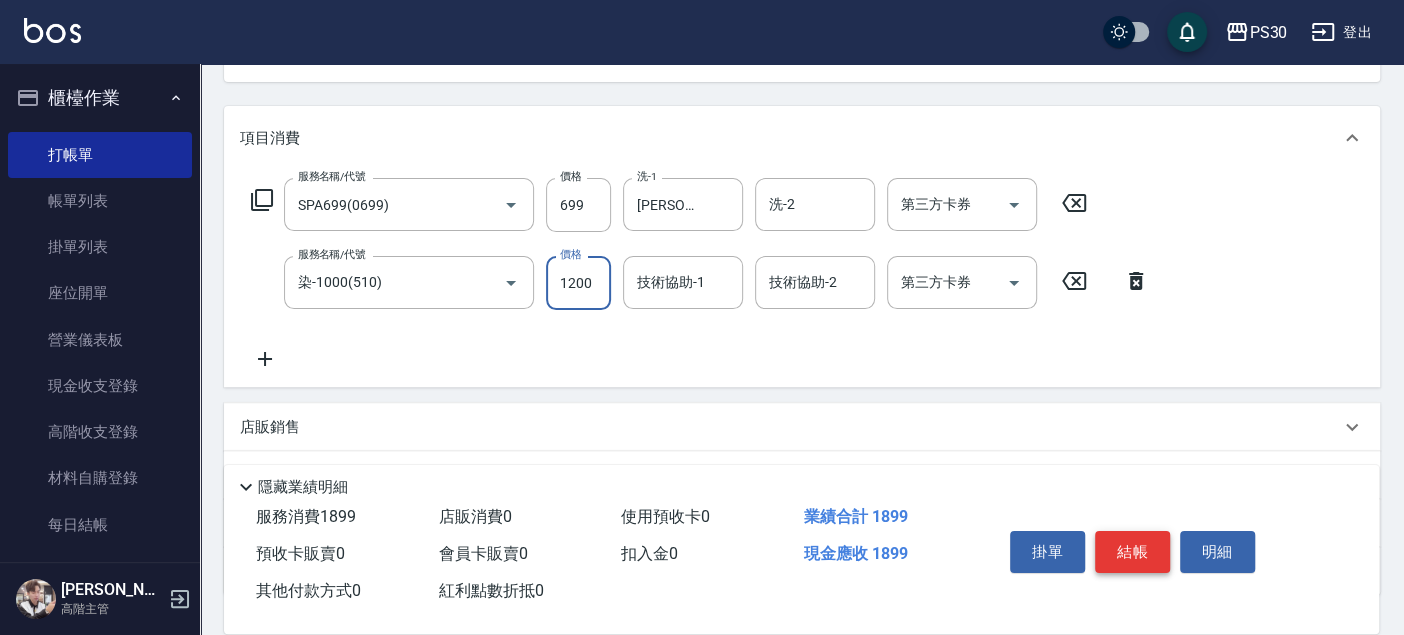 type on "1200" 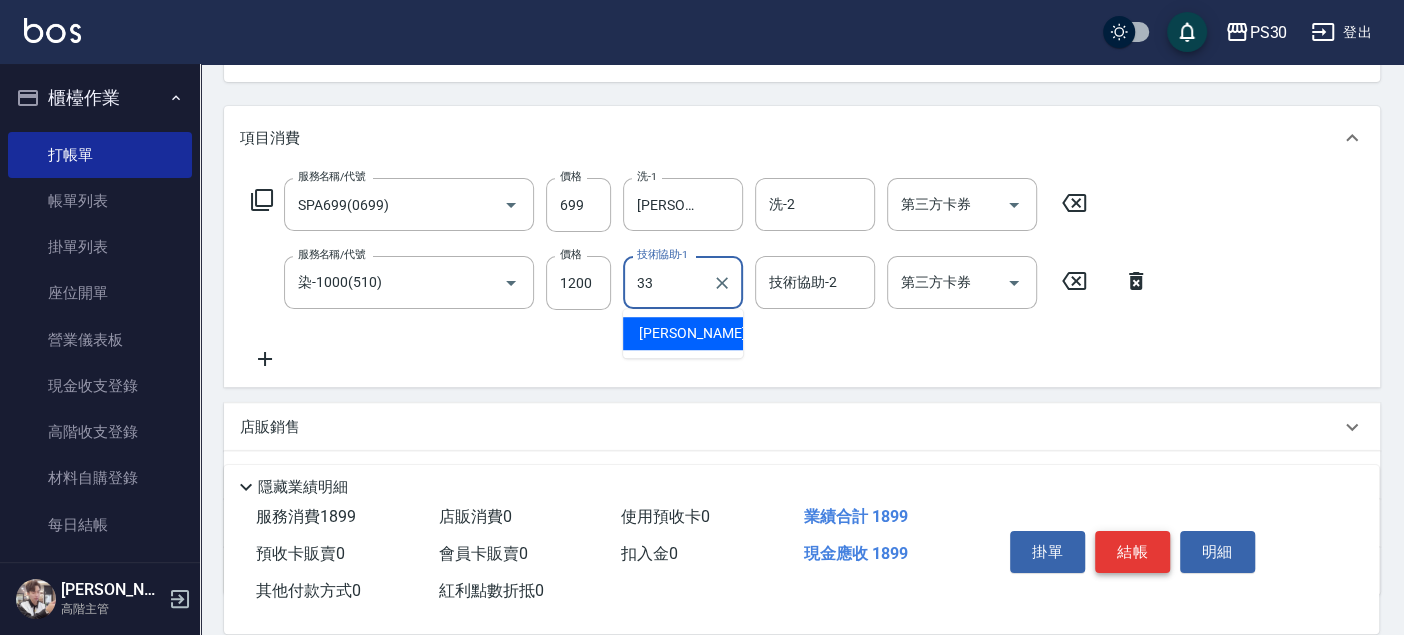 type on "洪采妤-33" 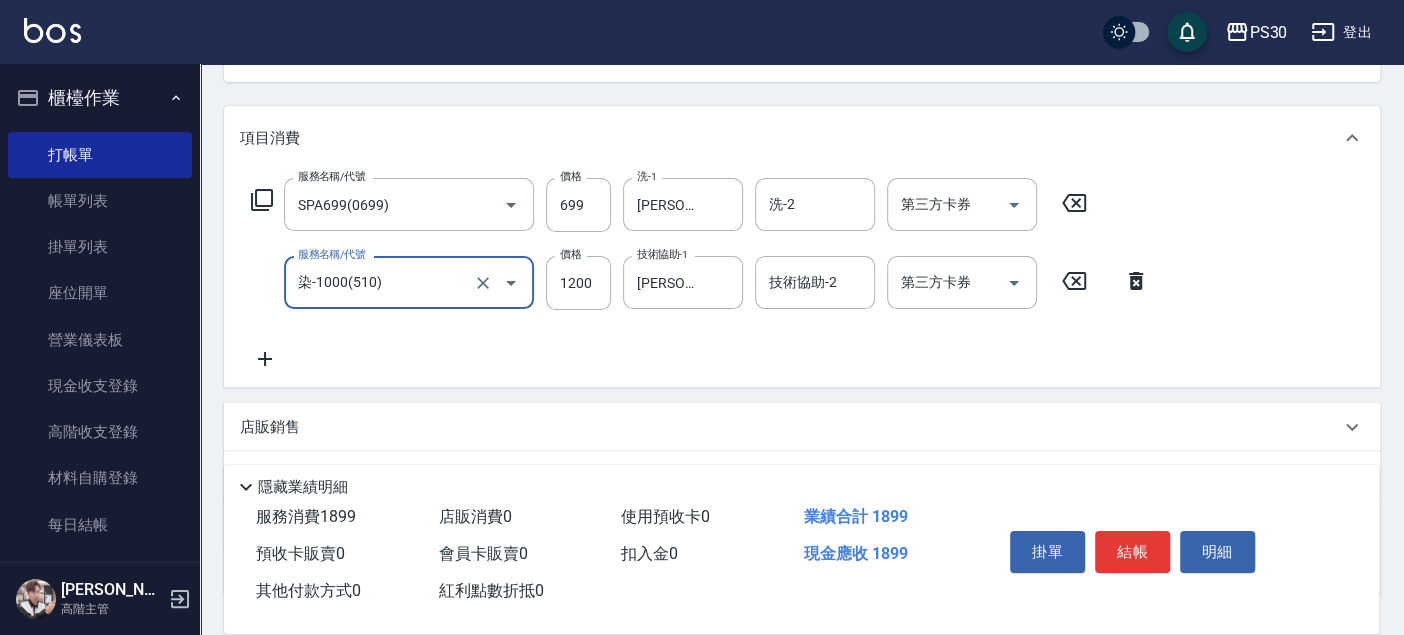 click on "染-1000(510)" at bounding box center (381, 282) 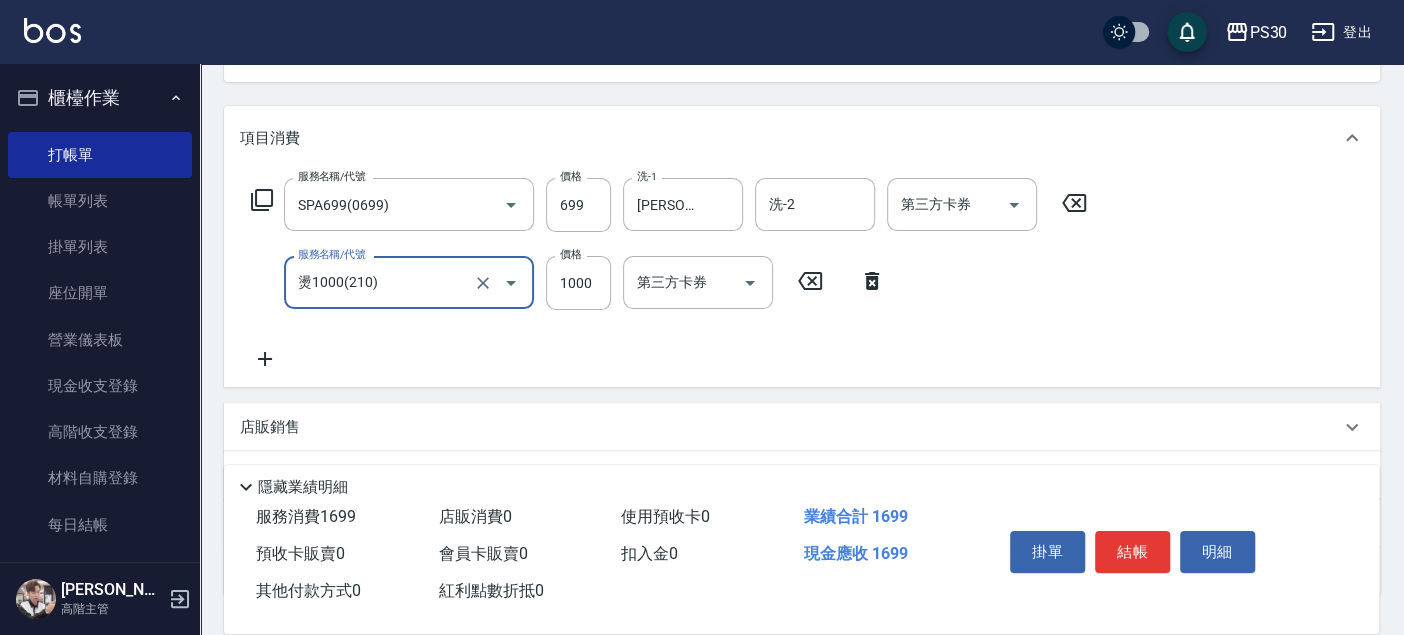 type on "燙1000(210)" 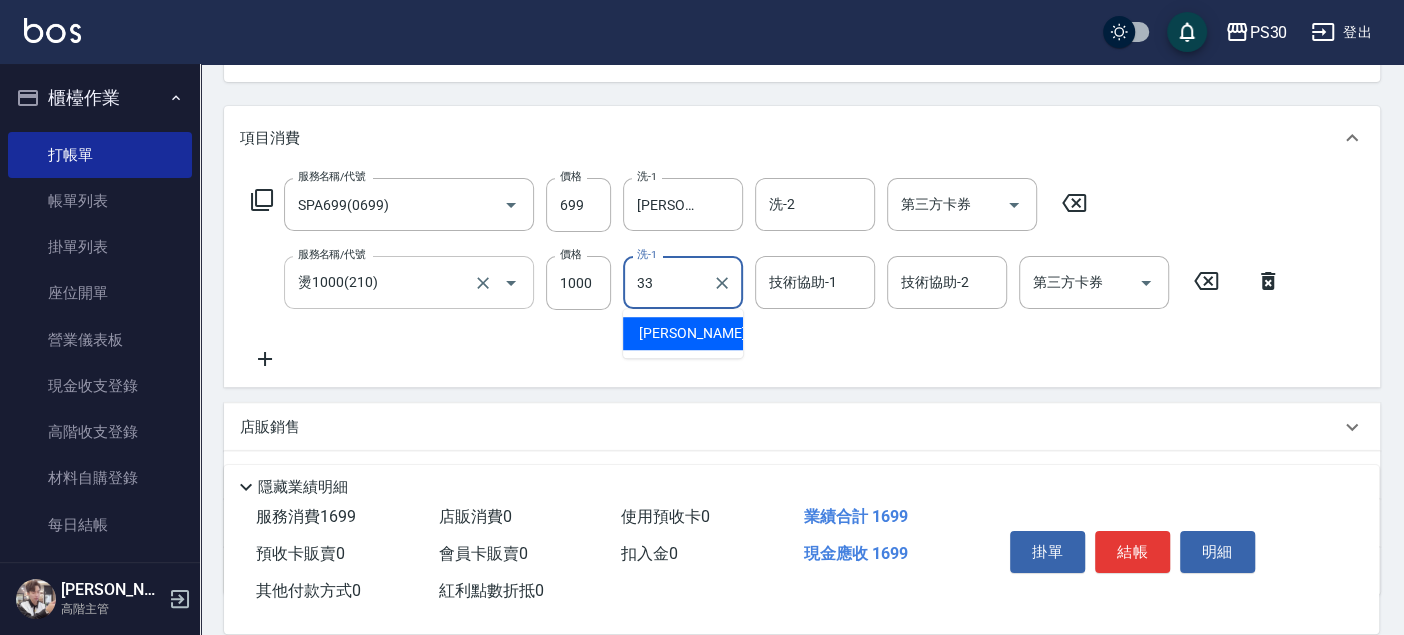 type on "洪采妤-33" 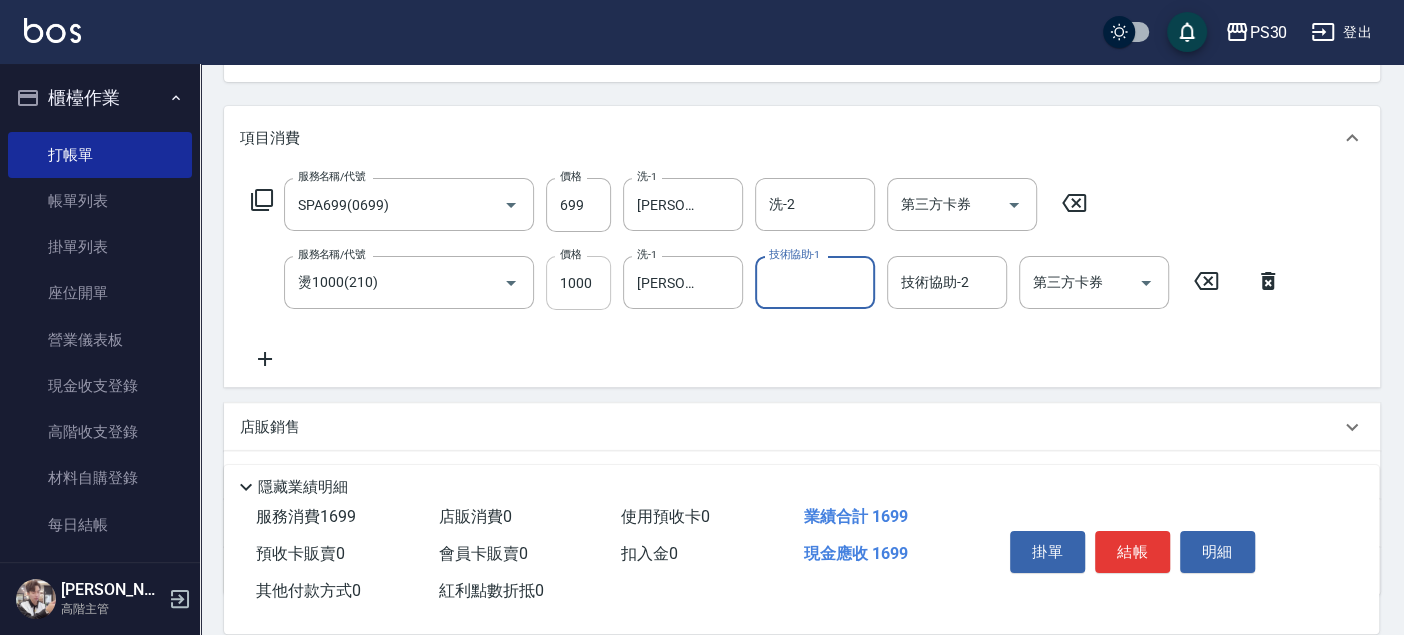 click on "1000" at bounding box center (578, 283) 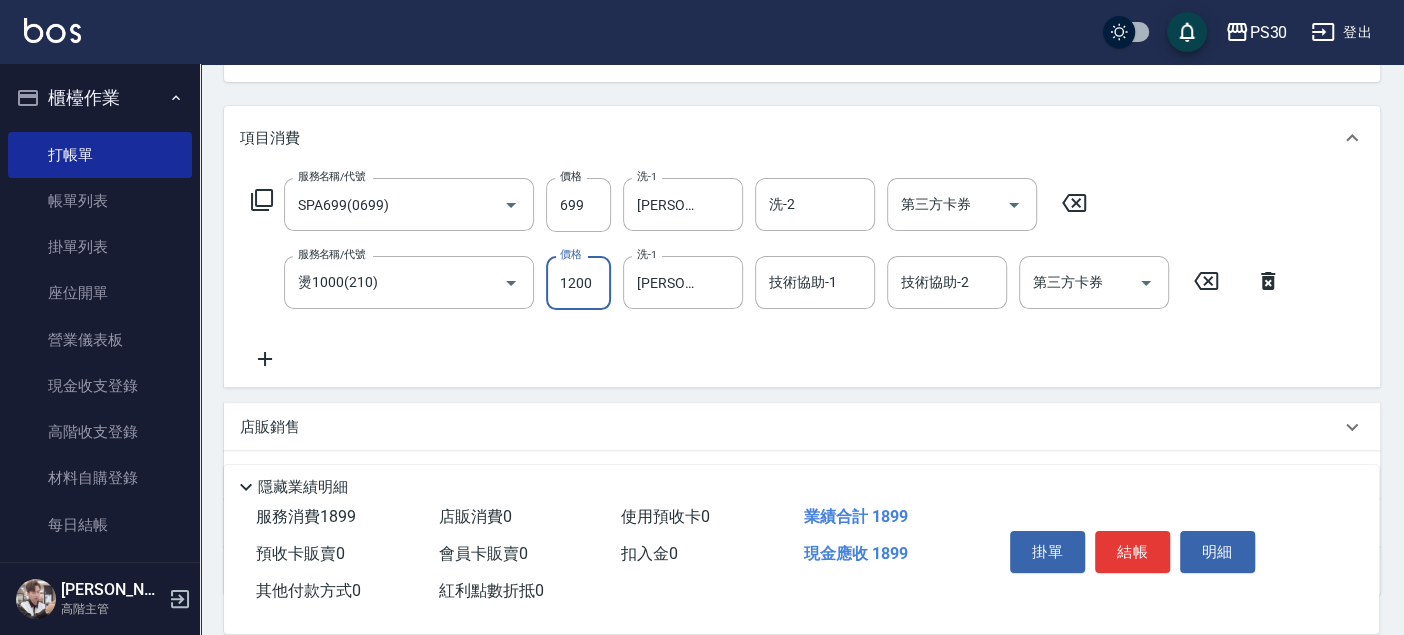 type on "1200" 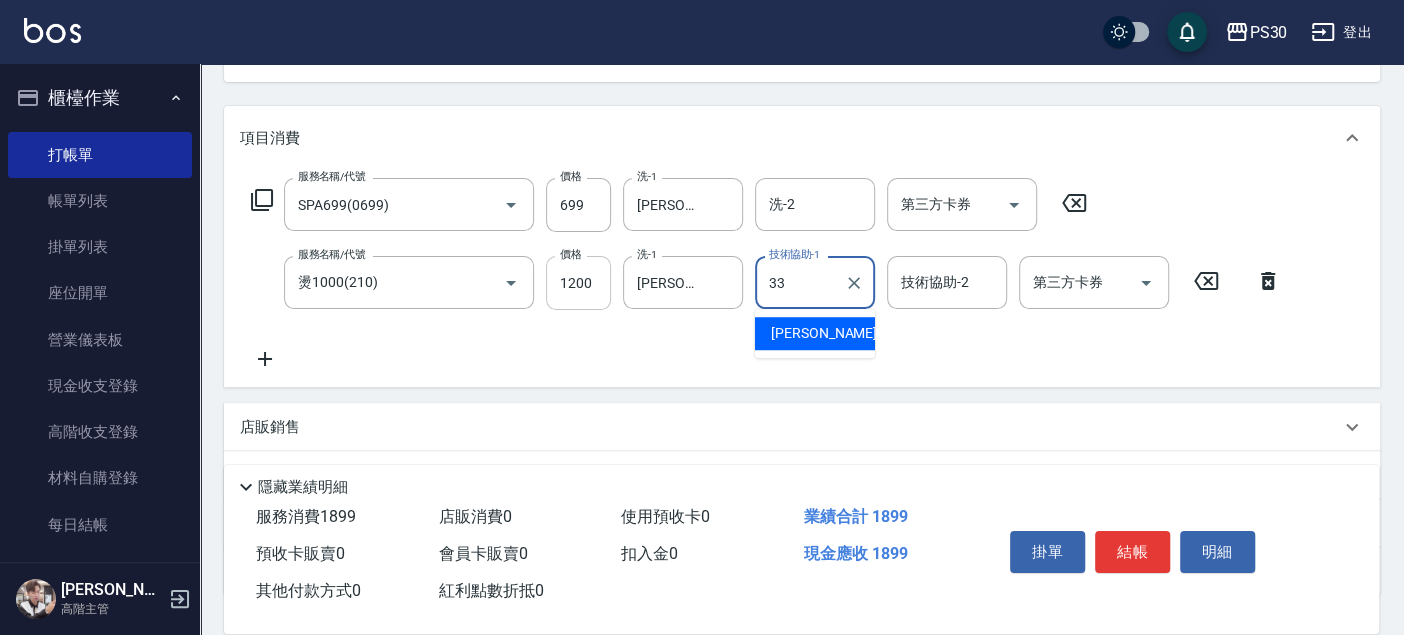 type on "洪采妤-33" 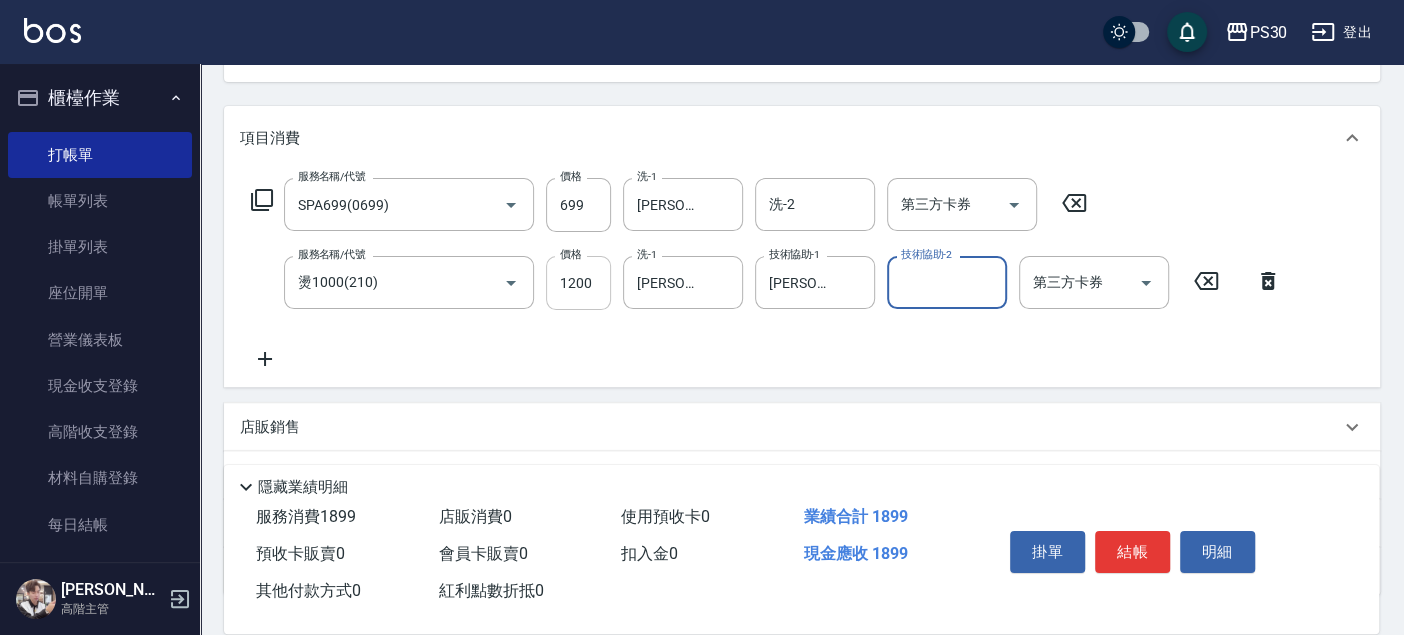 scroll, scrollTop: 0, scrollLeft: 0, axis: both 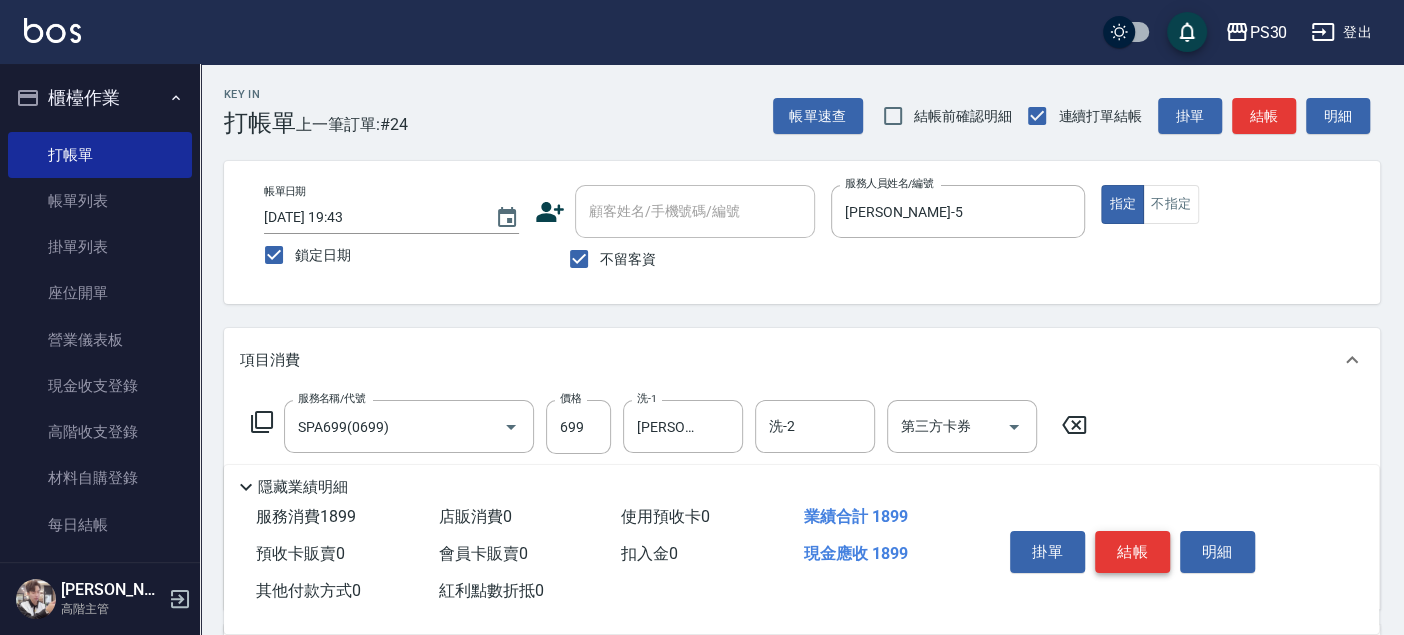 click on "結帳" at bounding box center (1132, 552) 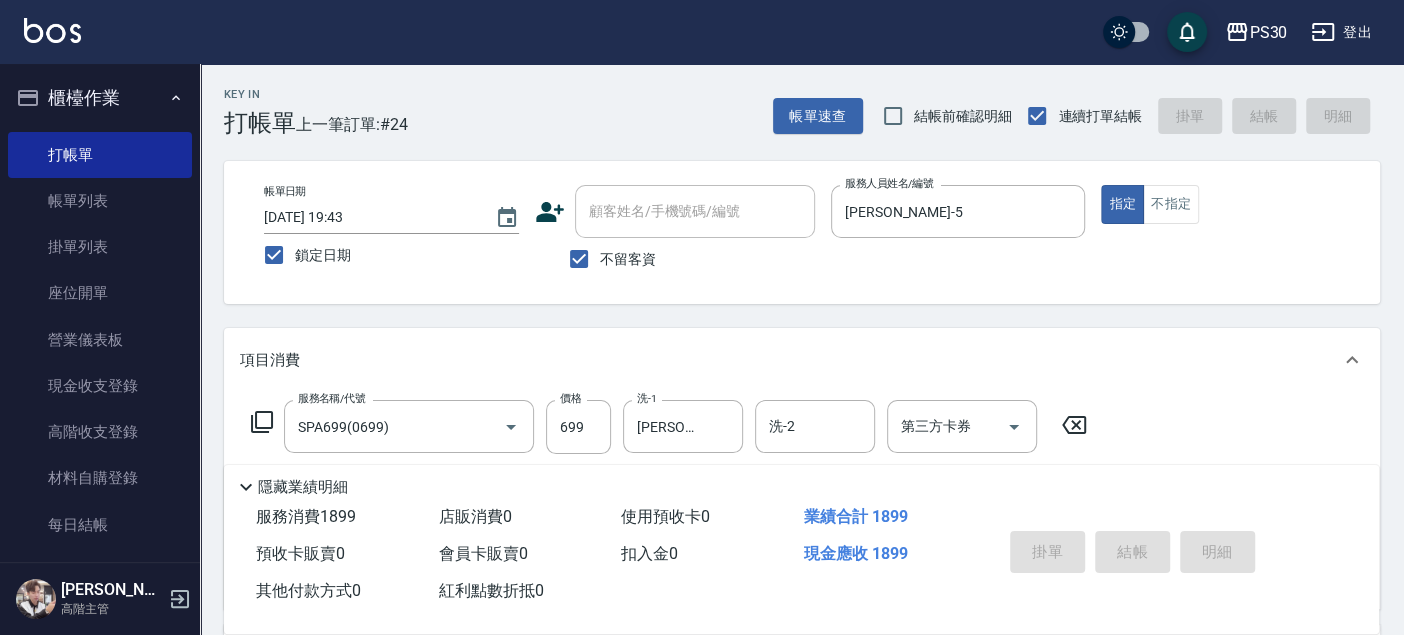 type 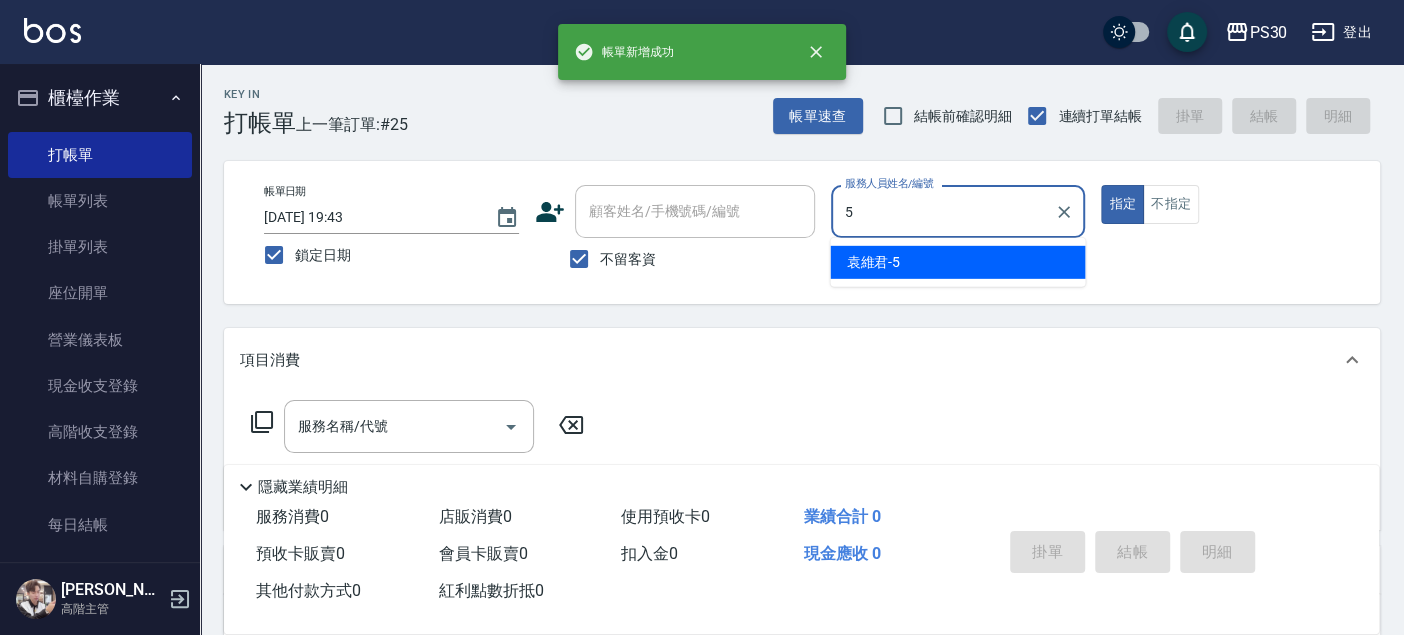 type on "袁維君-5" 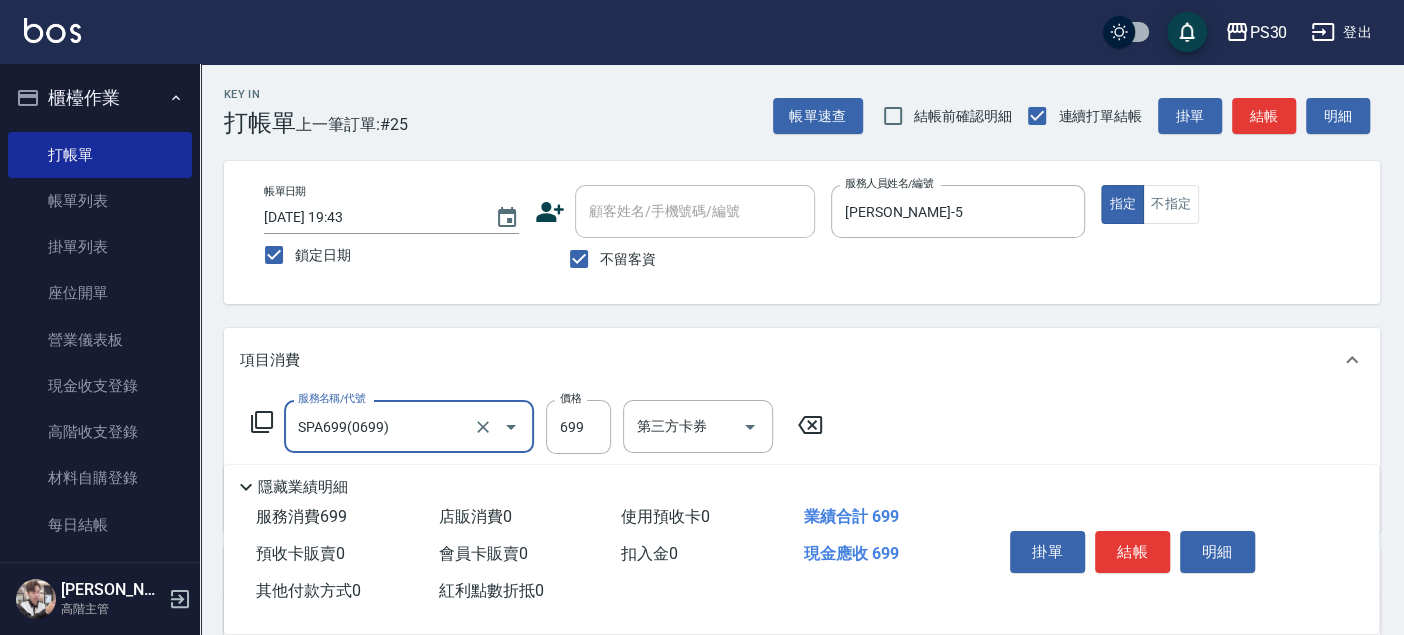 type on "SPA699(0699)" 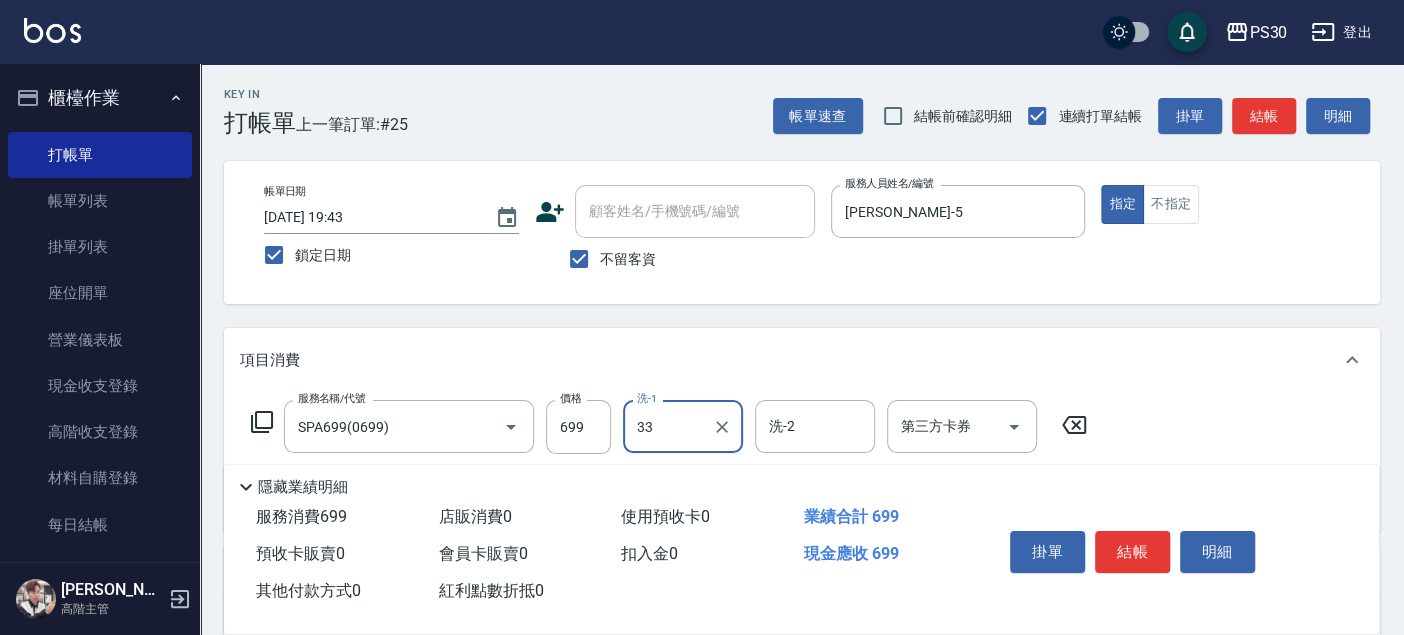 type on "洪采妤-33" 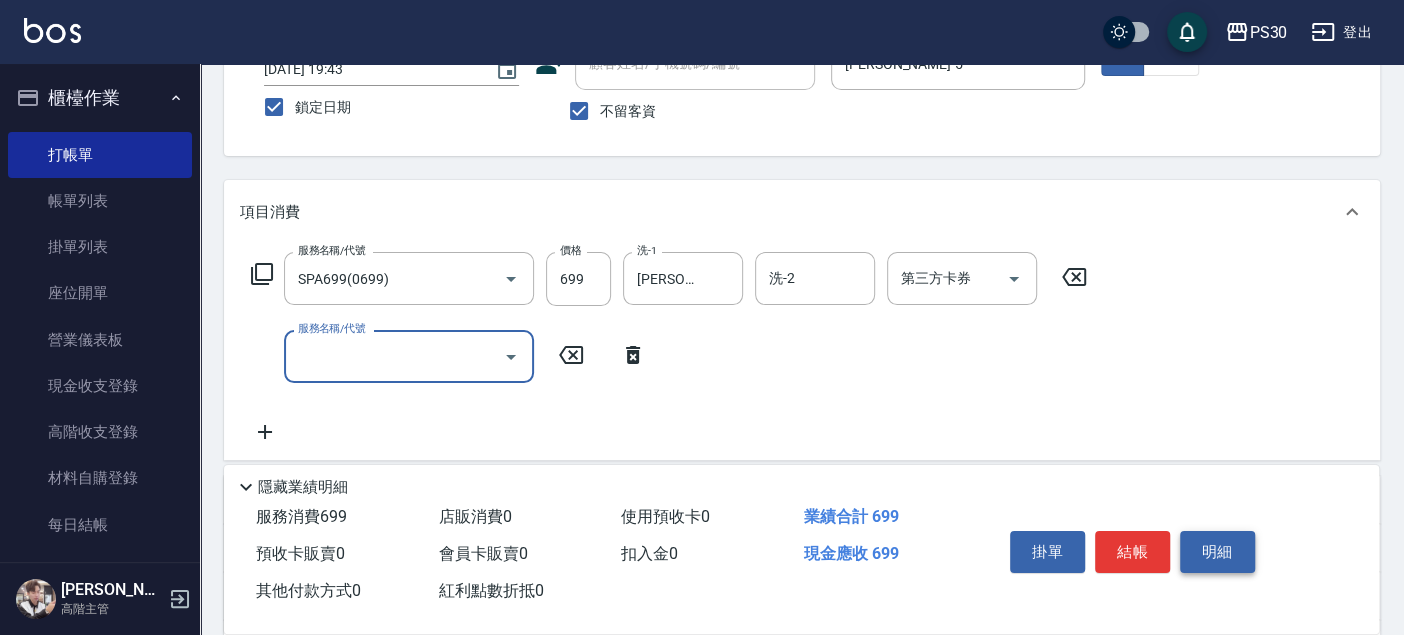 scroll, scrollTop: 222, scrollLeft: 0, axis: vertical 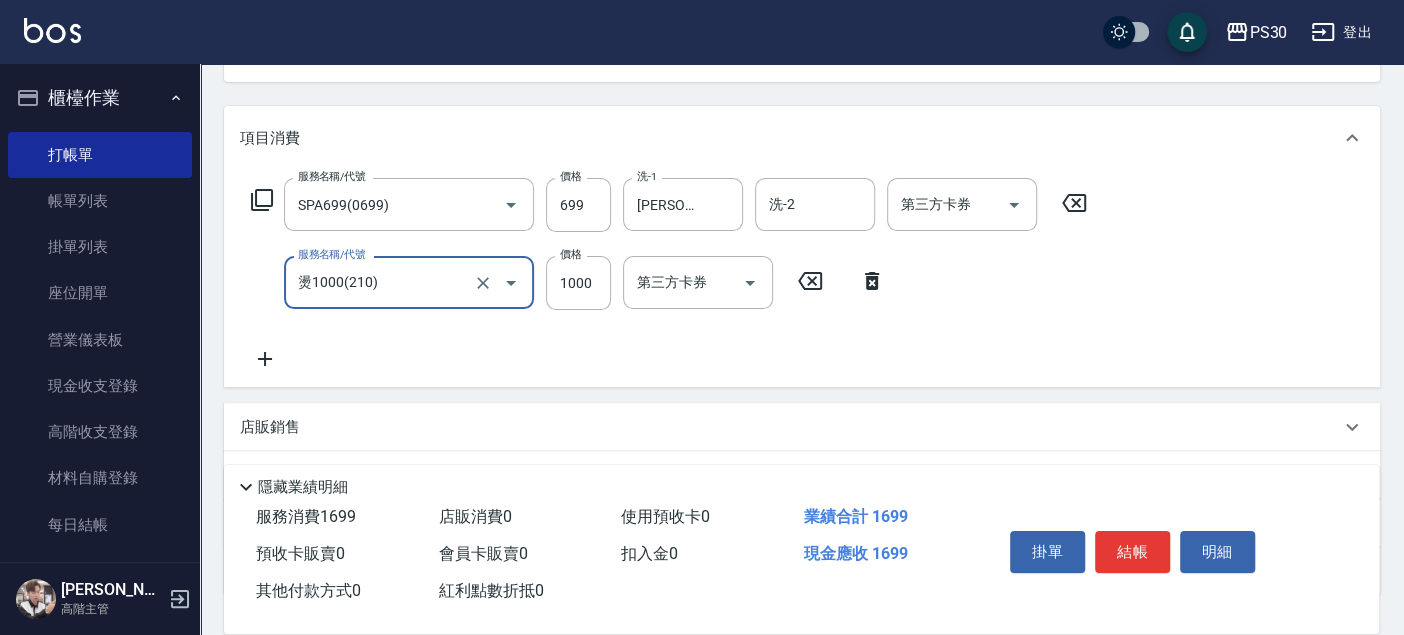 type on "燙1000(210)" 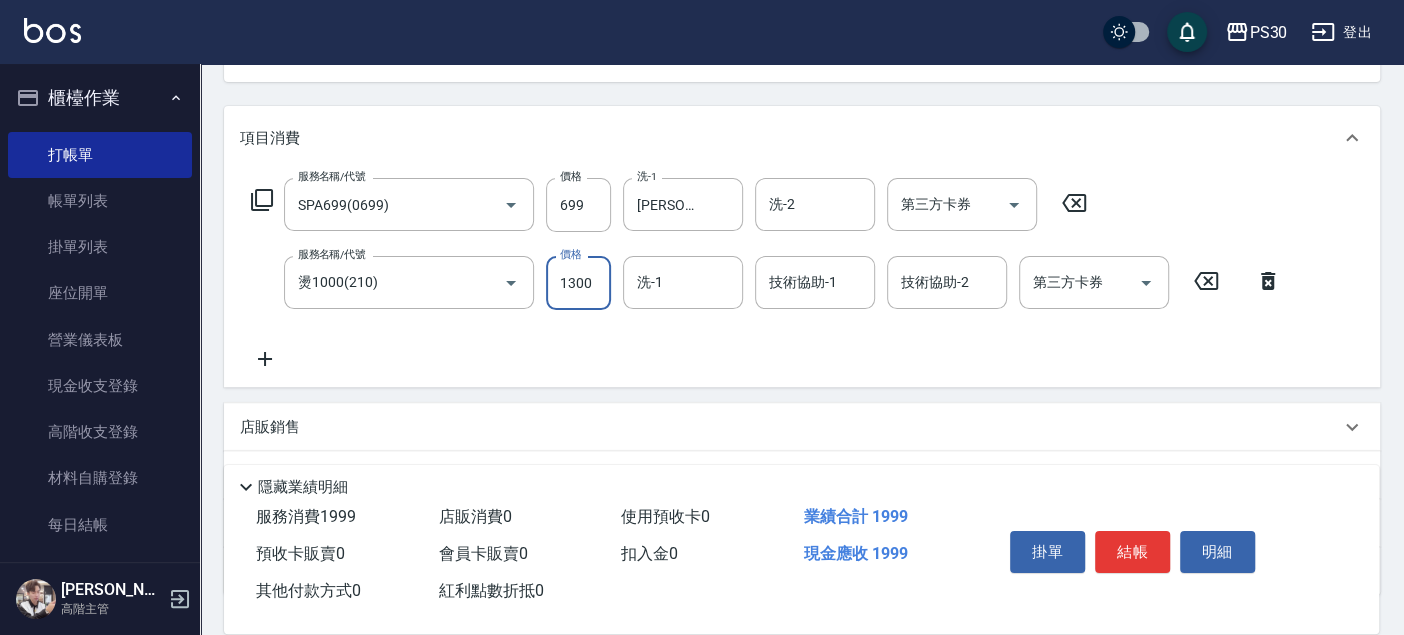 type on "1300" 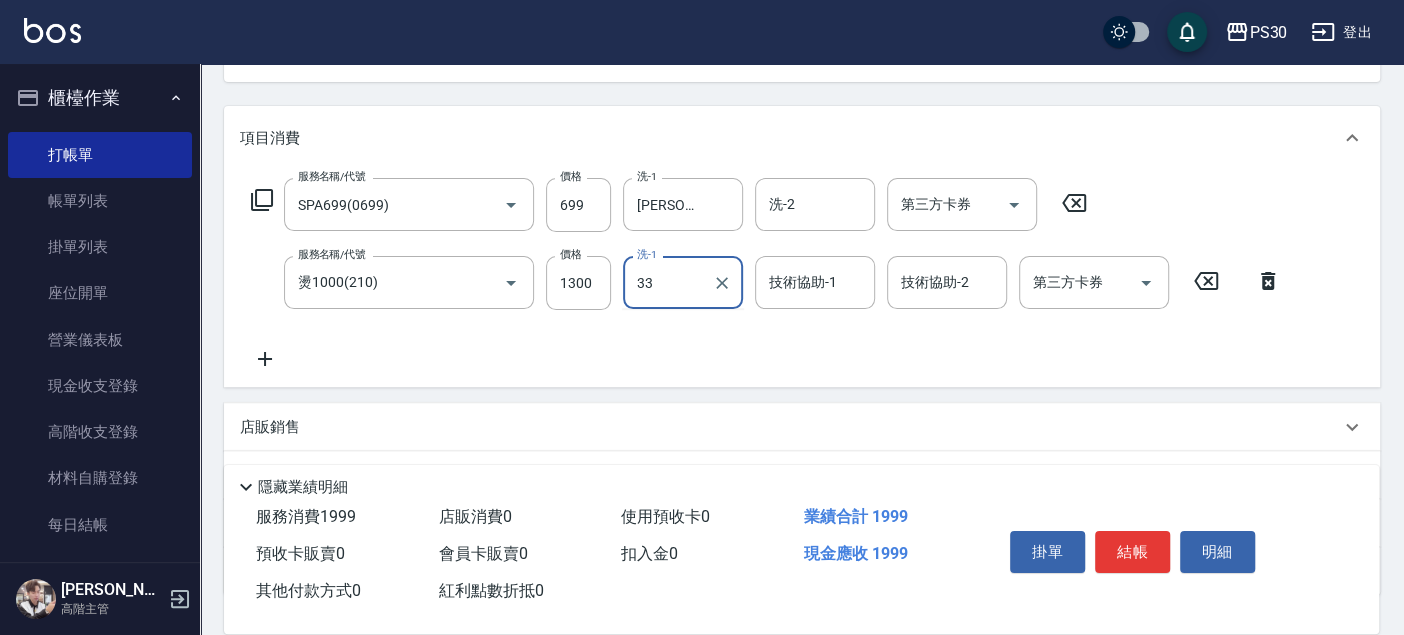 type on "洪采妤-33" 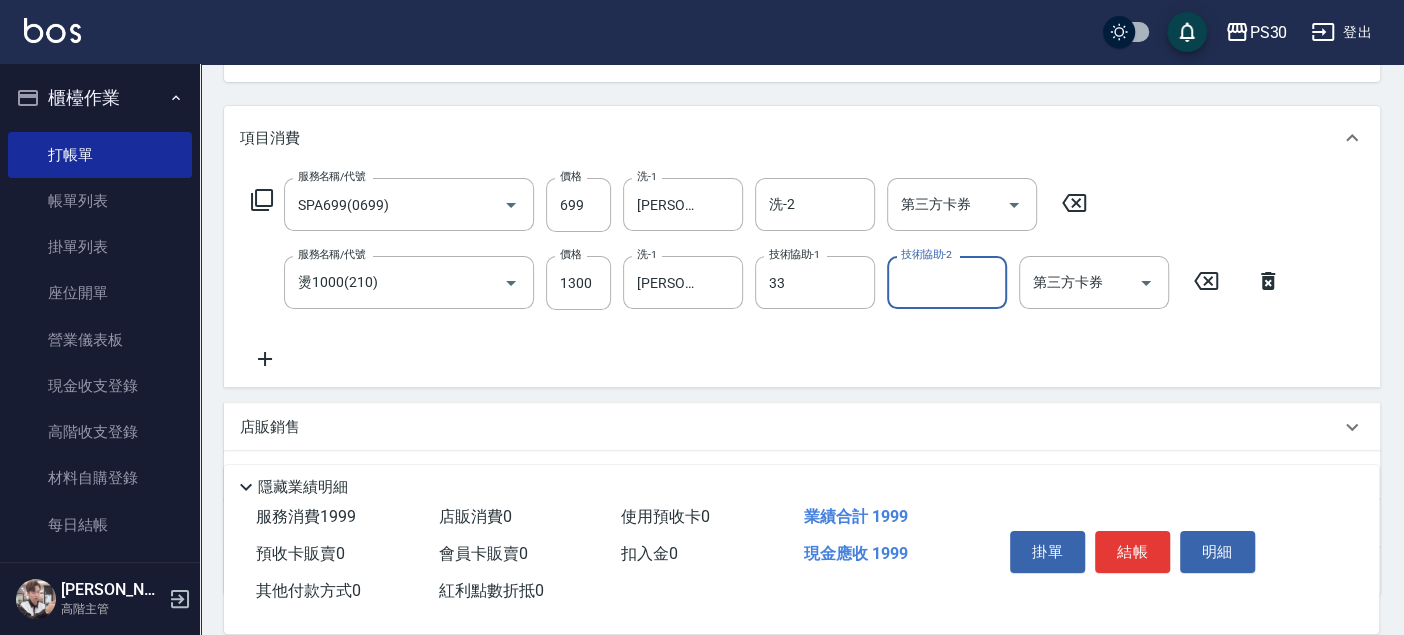 type on "洪采妤-33" 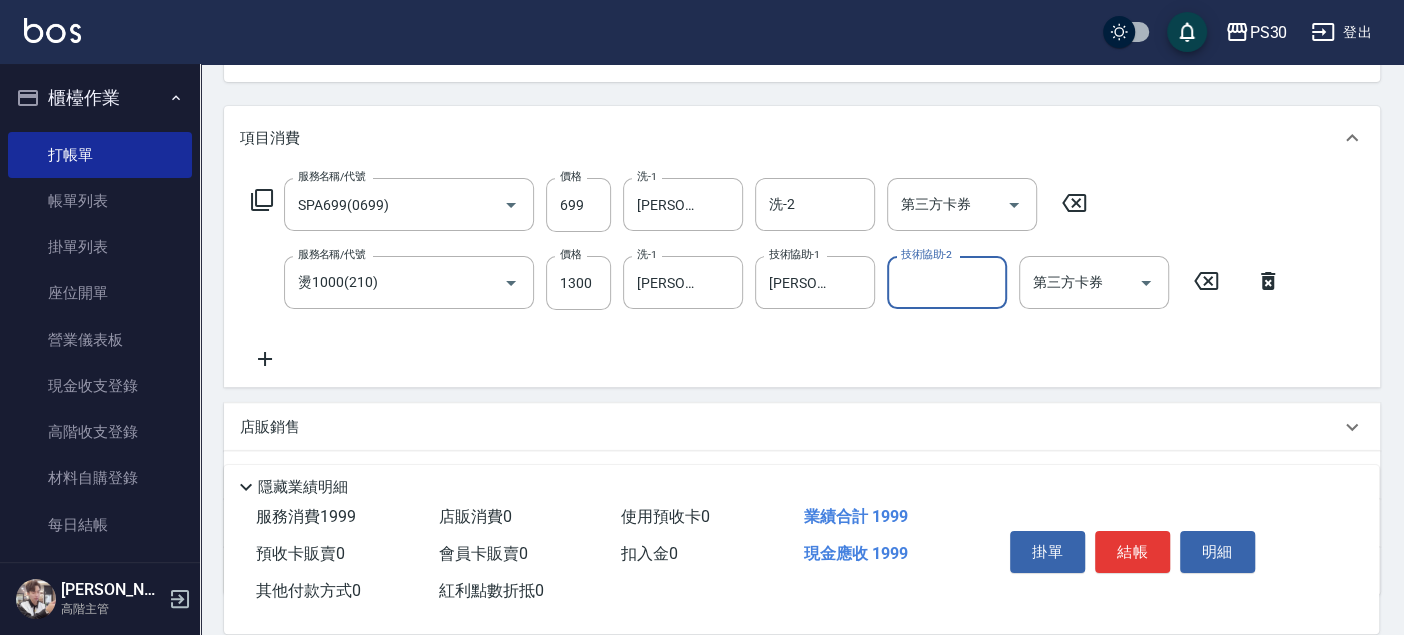 scroll, scrollTop: 0, scrollLeft: 0, axis: both 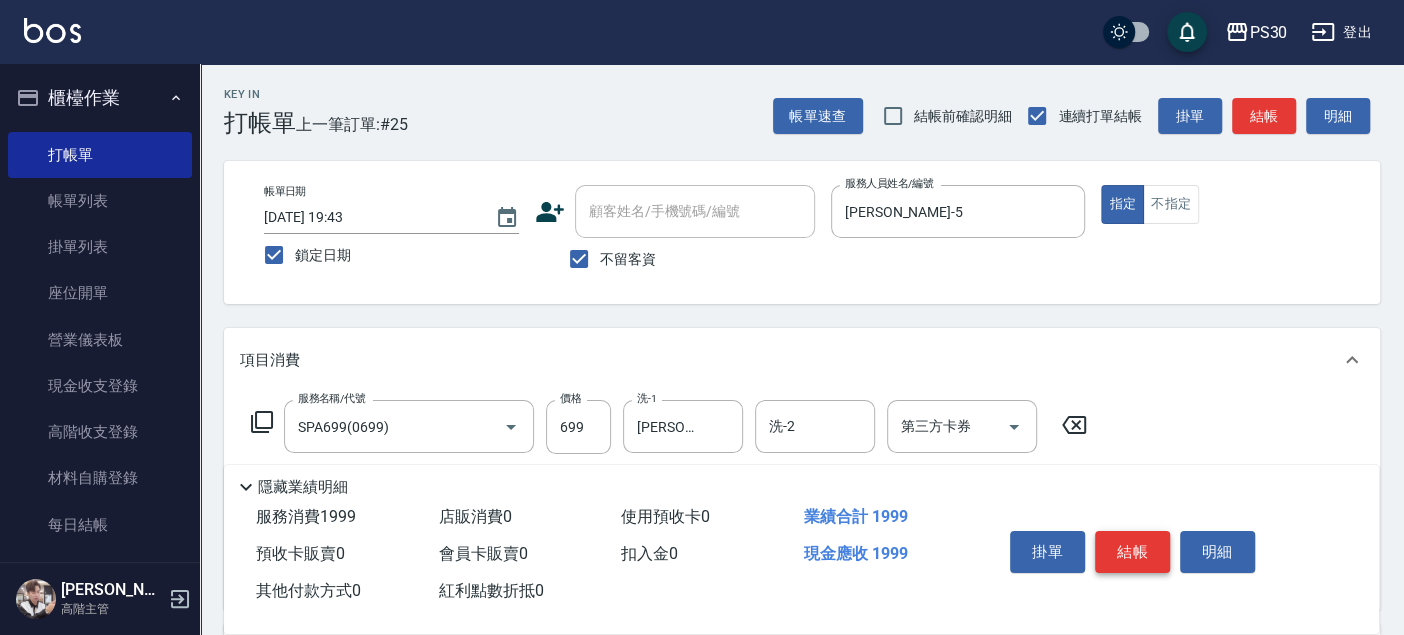 click on "結帳" at bounding box center [1132, 552] 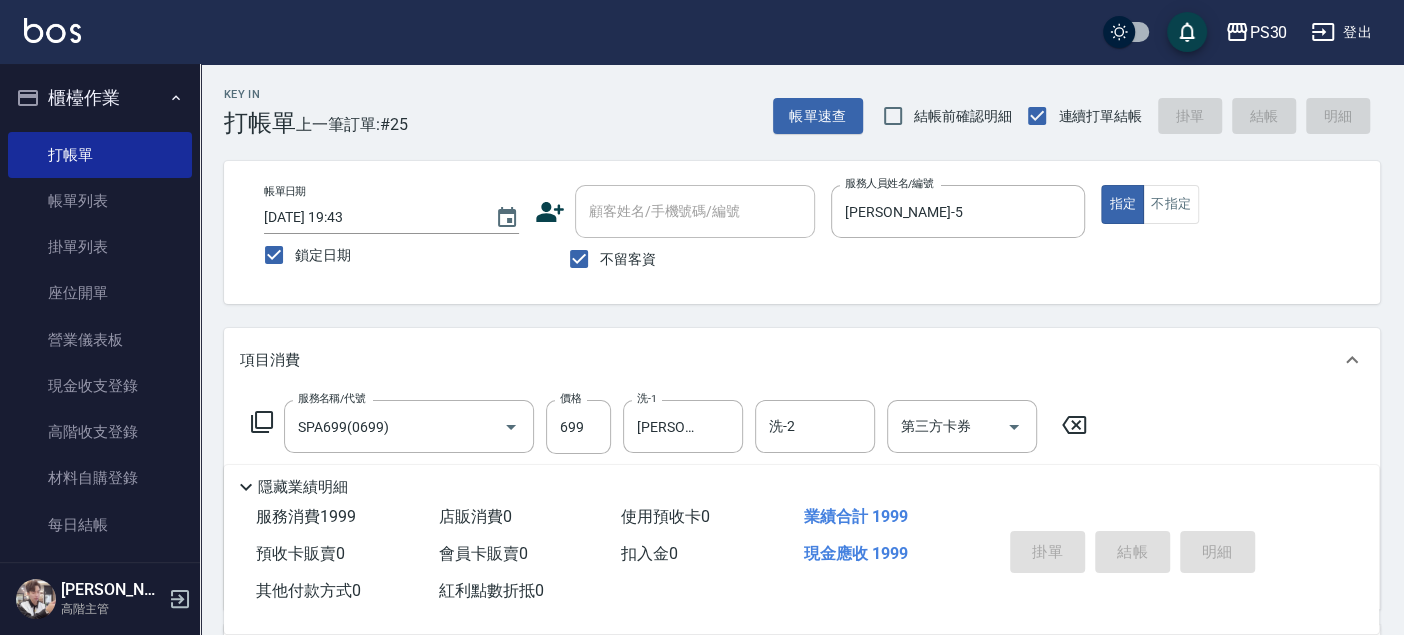 type 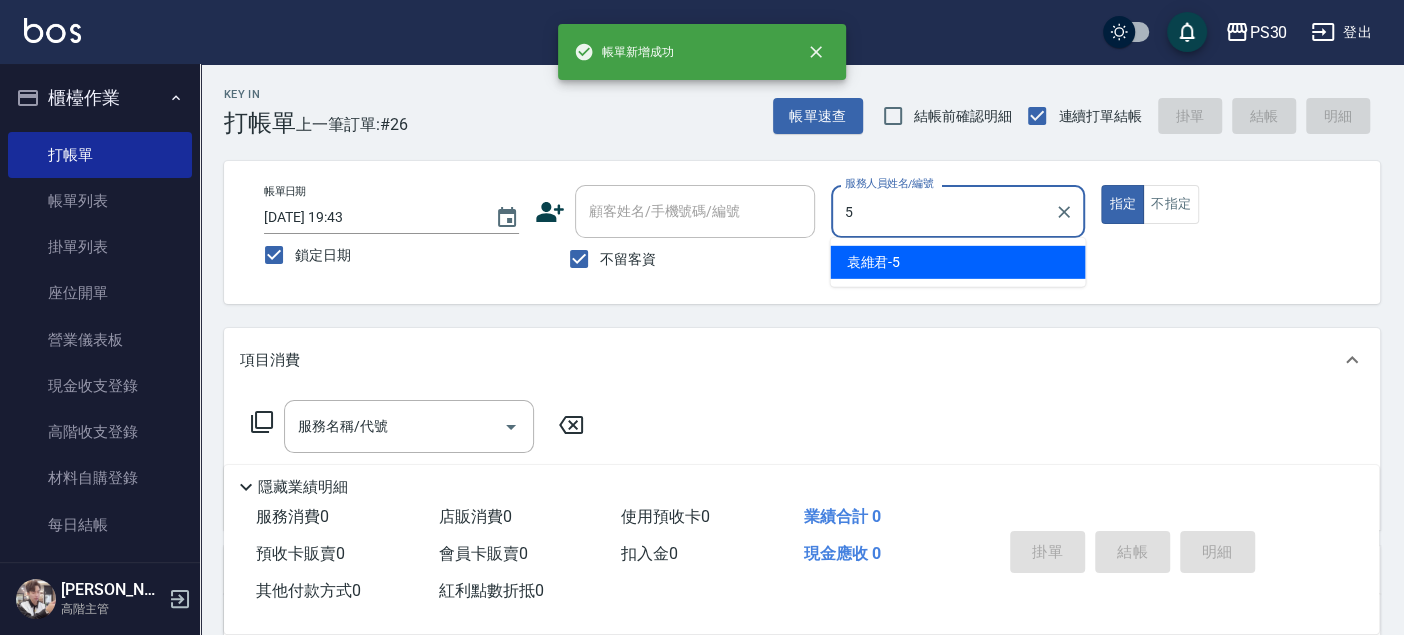 type on "袁維君-5" 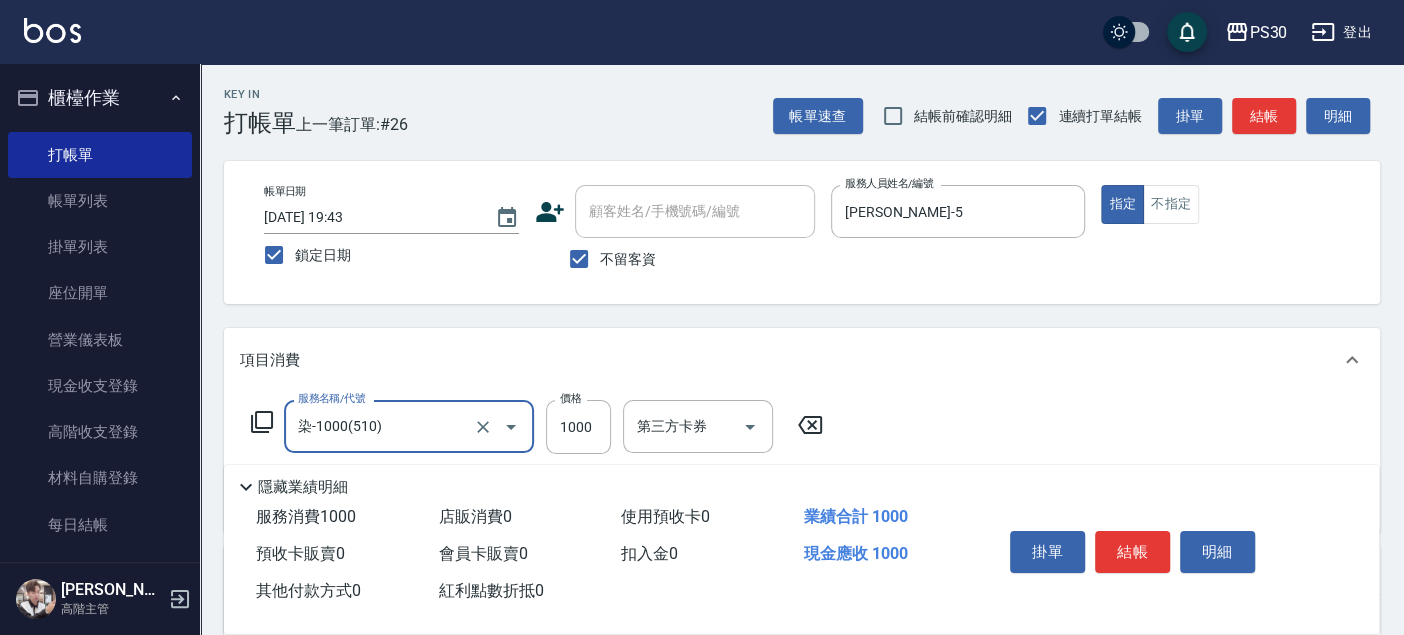 type on "染-1000(510)" 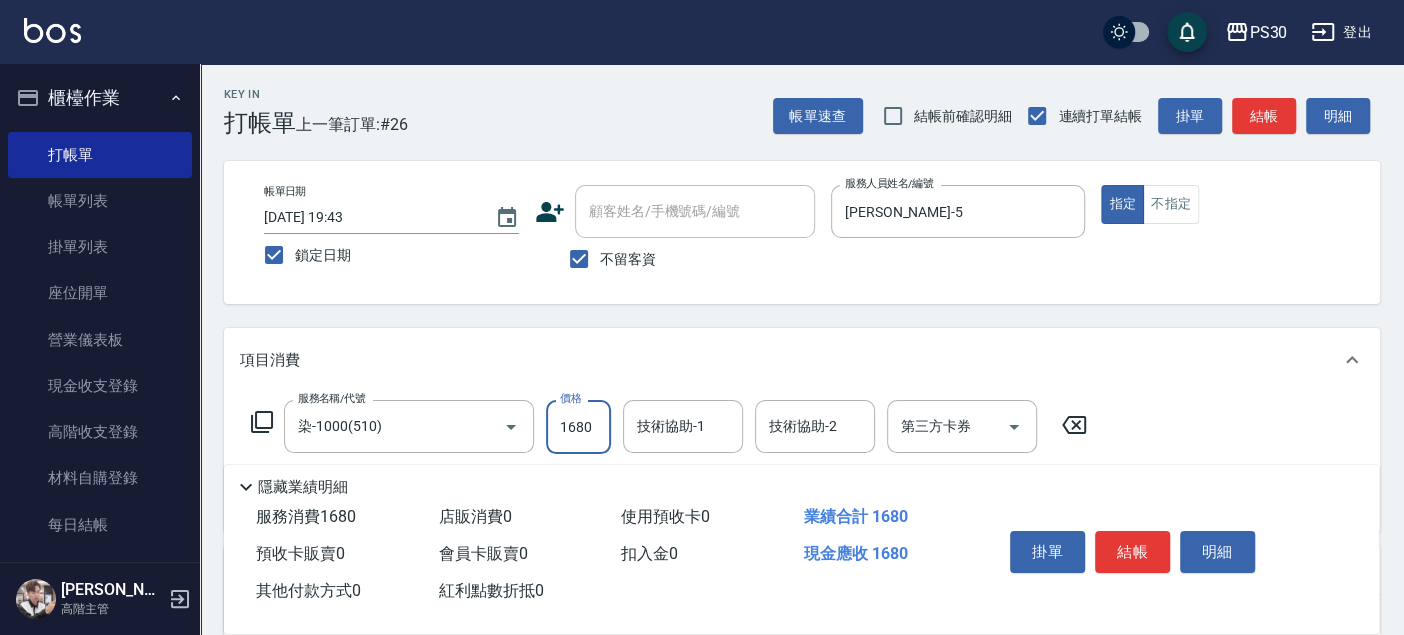 type on "1680" 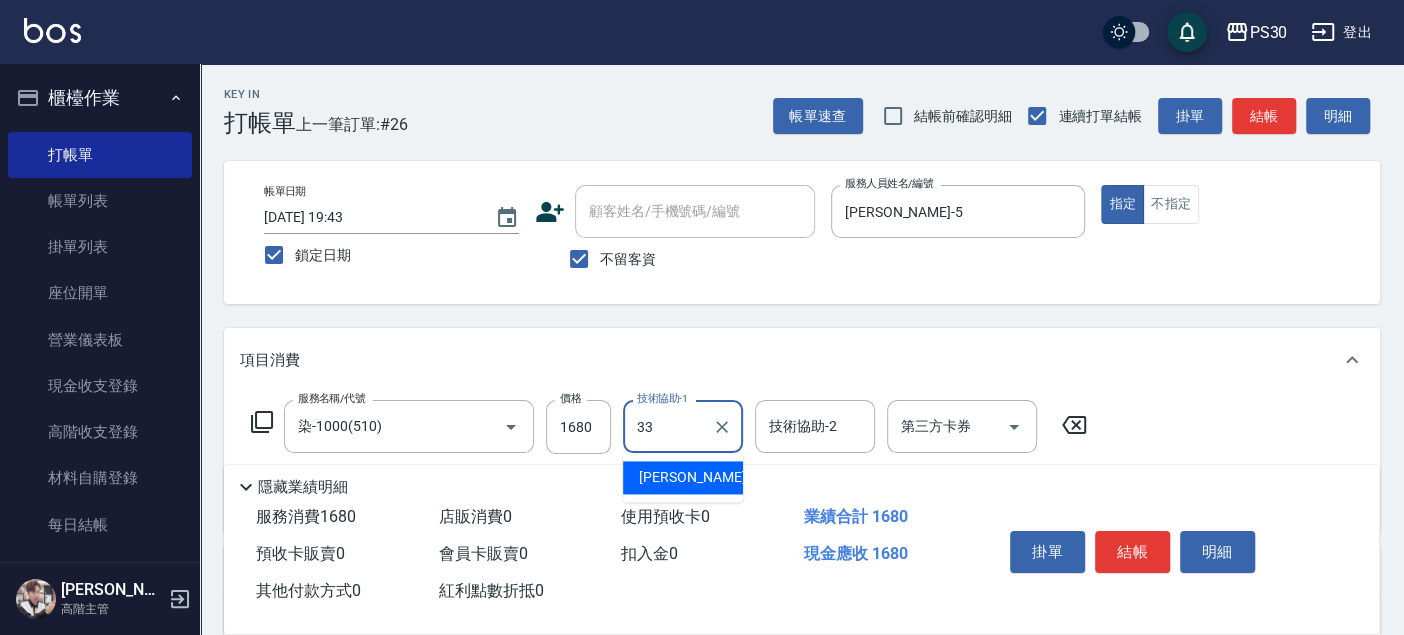 type on "洪采妤-33" 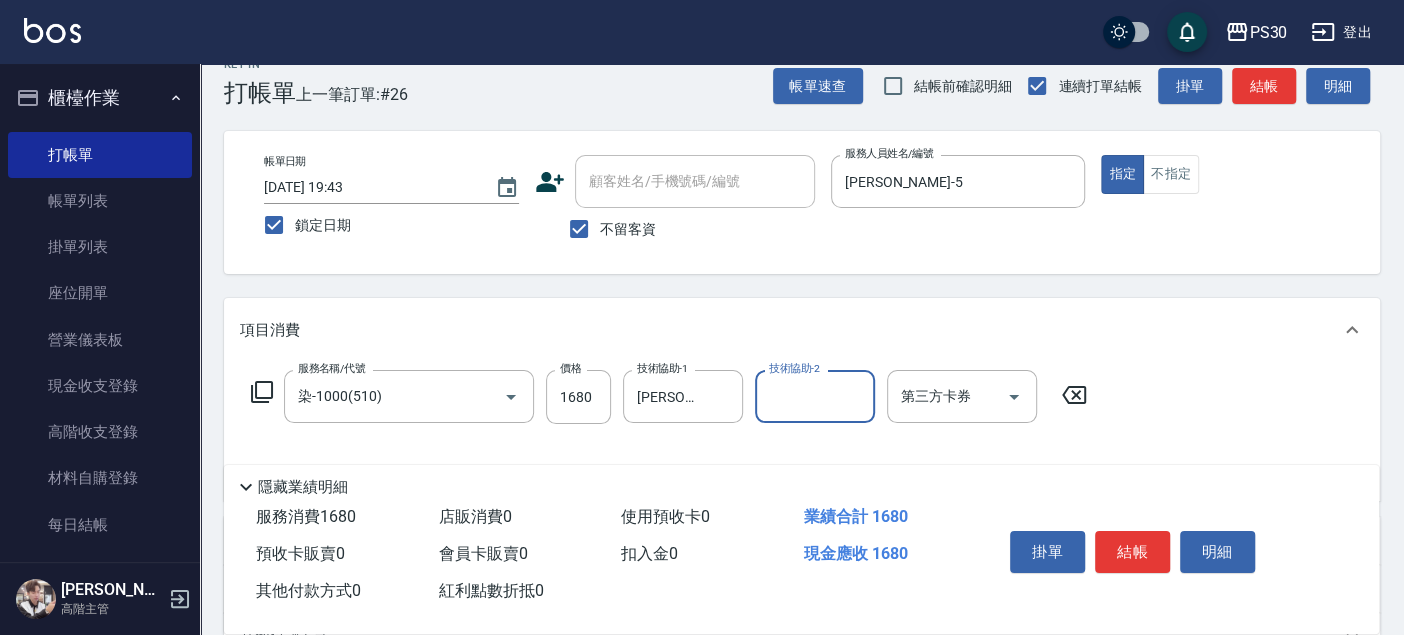 scroll, scrollTop: 111, scrollLeft: 0, axis: vertical 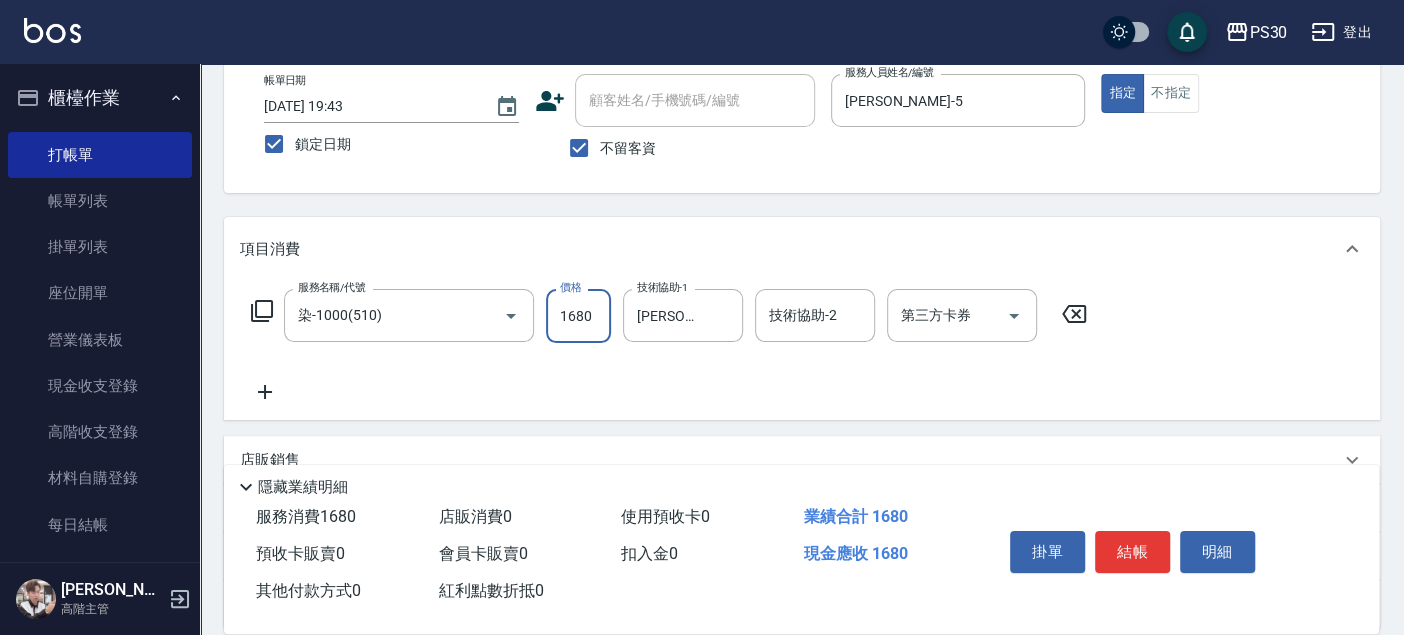 click on "1680" at bounding box center [578, 316] 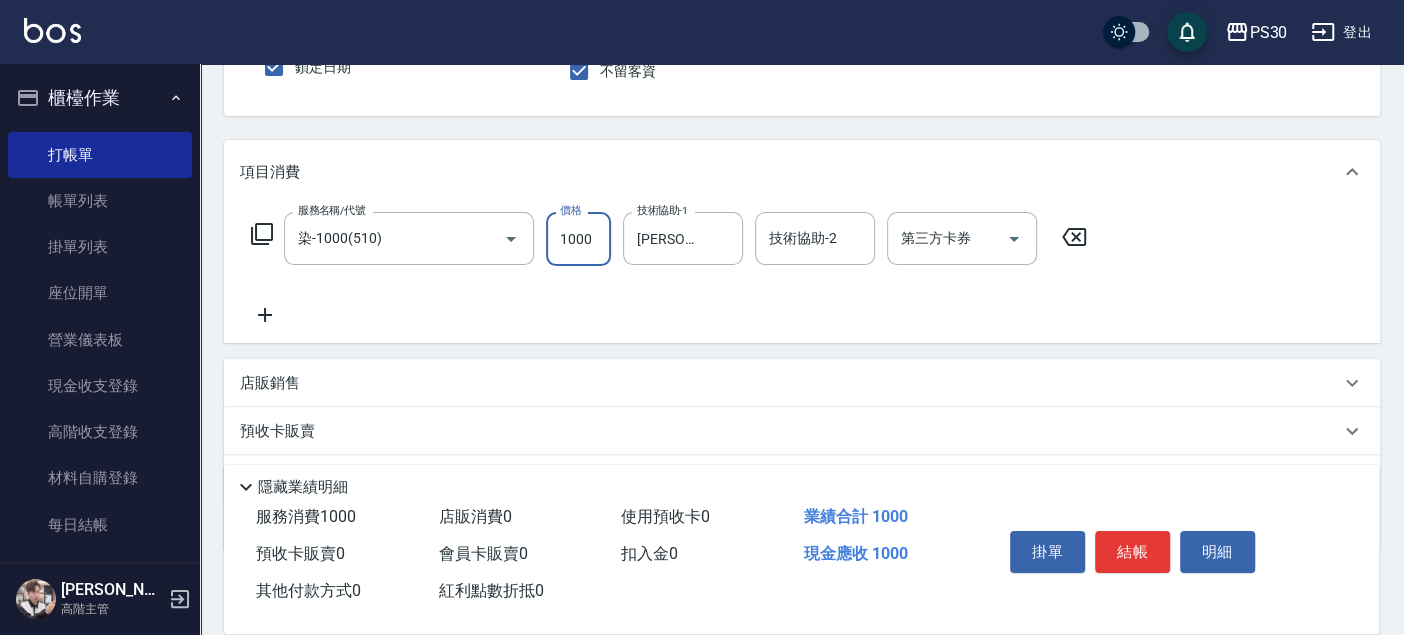 scroll, scrollTop: 222, scrollLeft: 0, axis: vertical 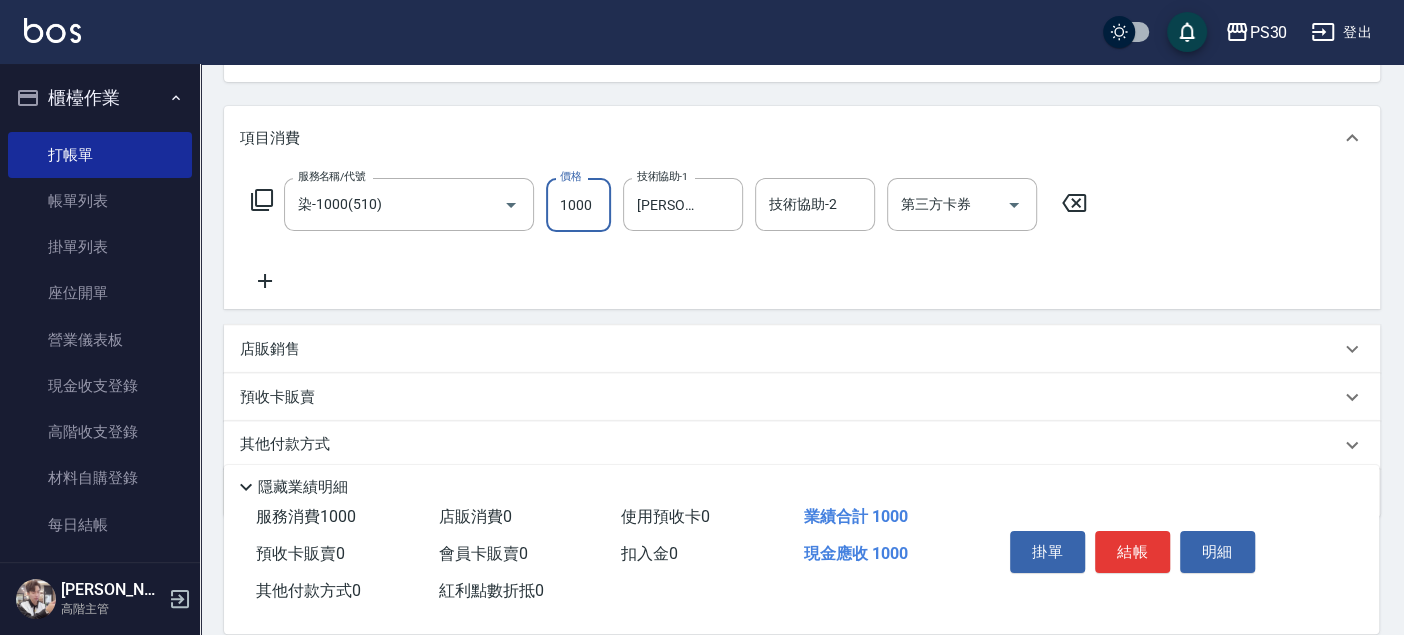 type on "1000" 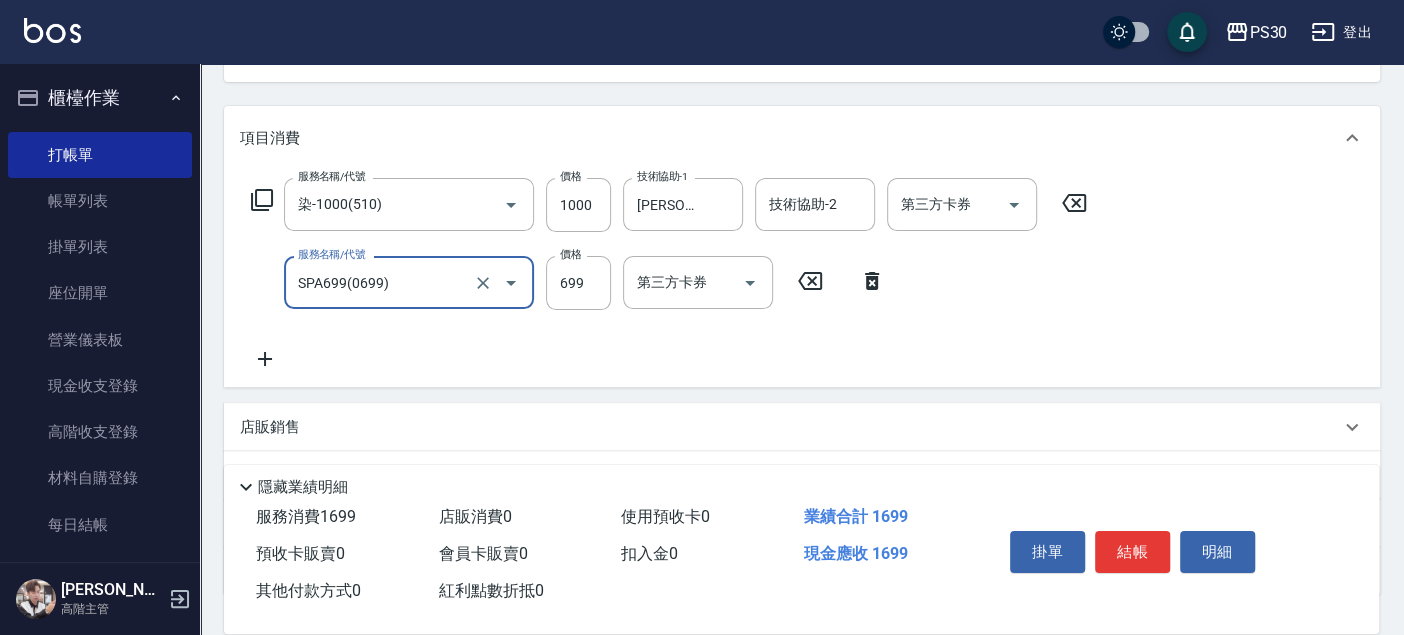 type on "SPA699(0699)" 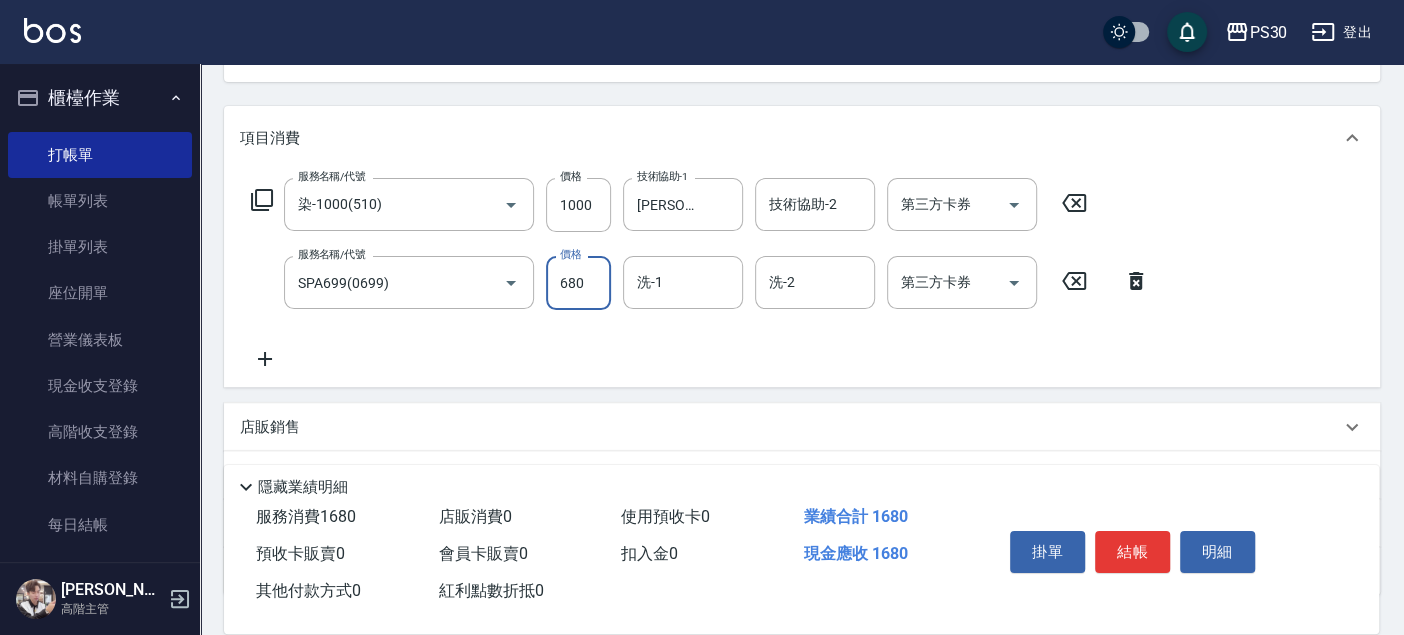 type on "680" 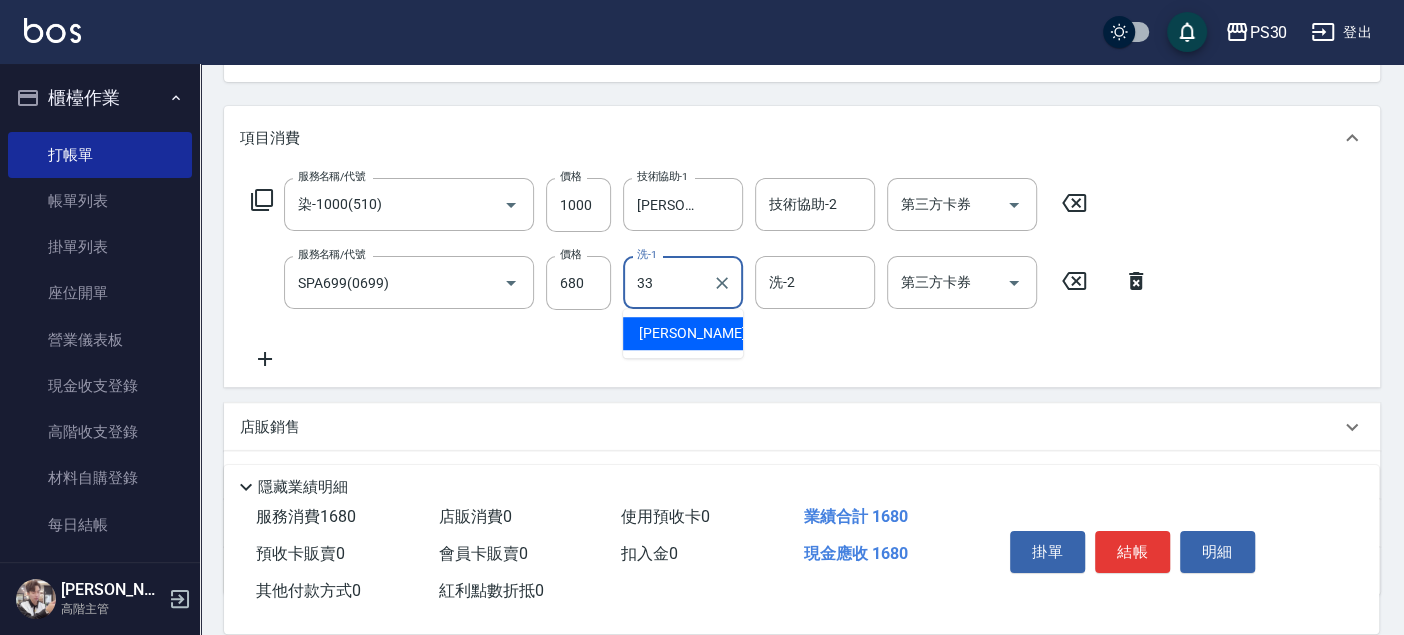 type on "洪采妤-33" 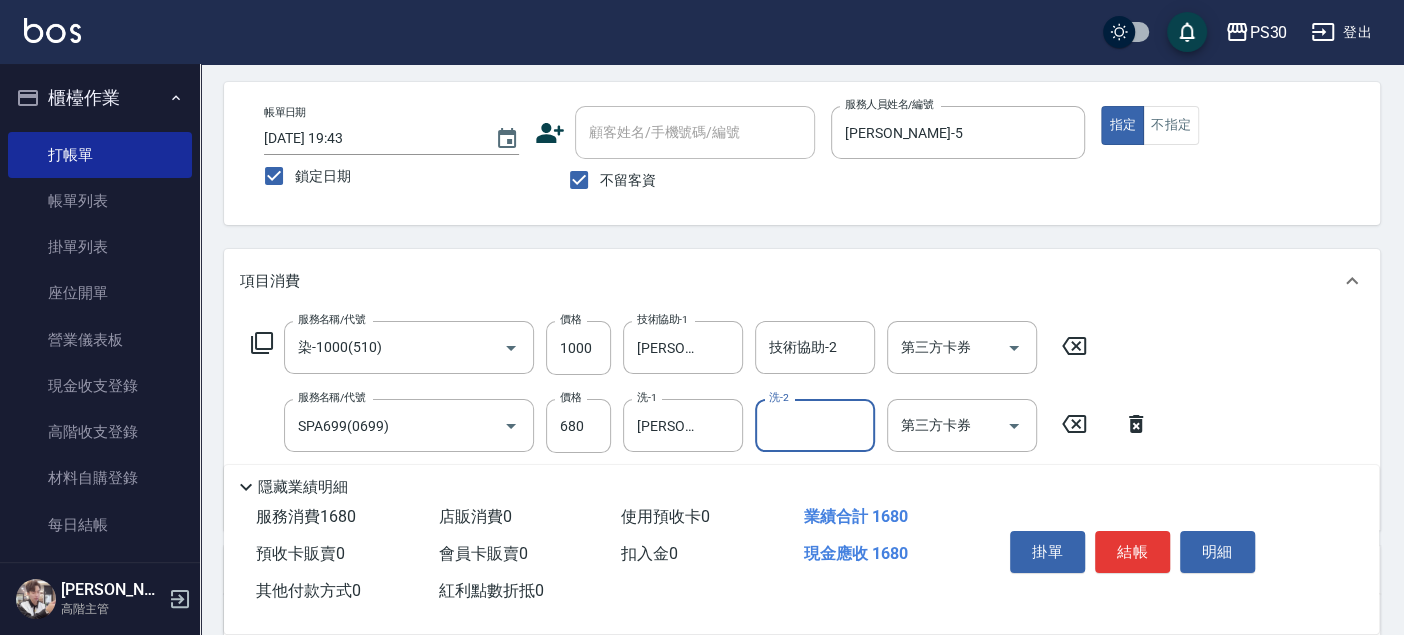 scroll, scrollTop: 0, scrollLeft: 0, axis: both 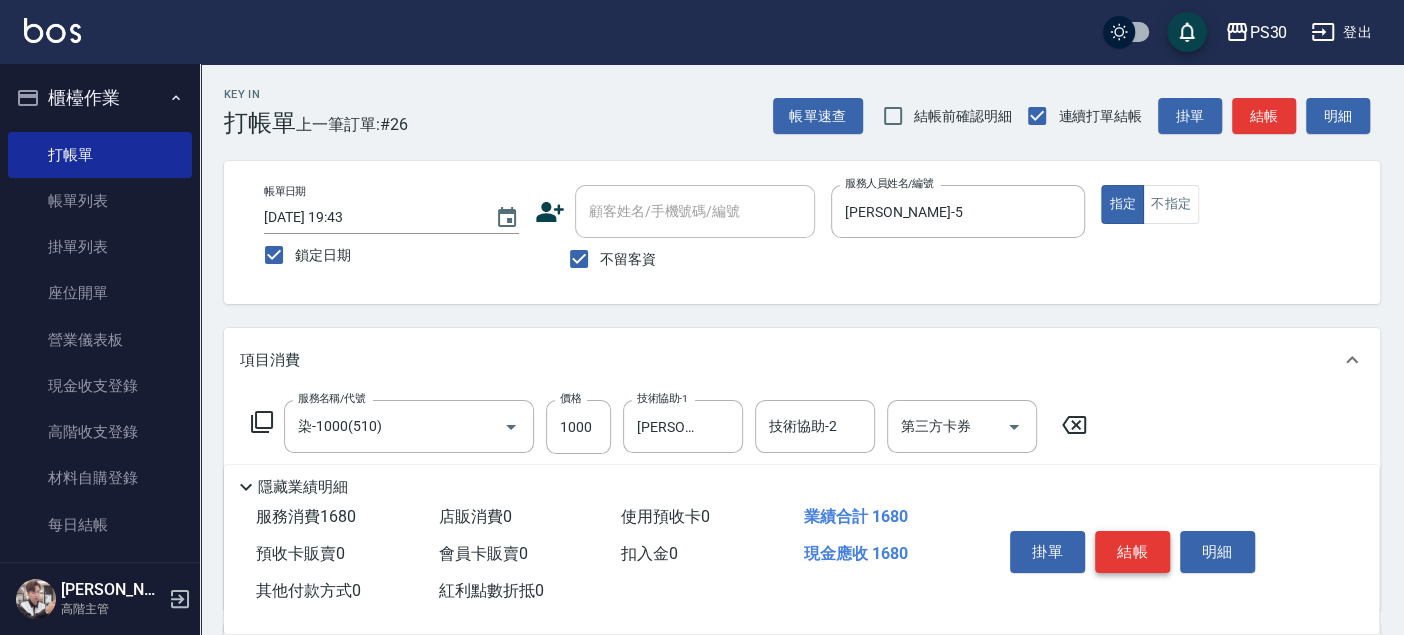 click on "結帳" at bounding box center [1132, 552] 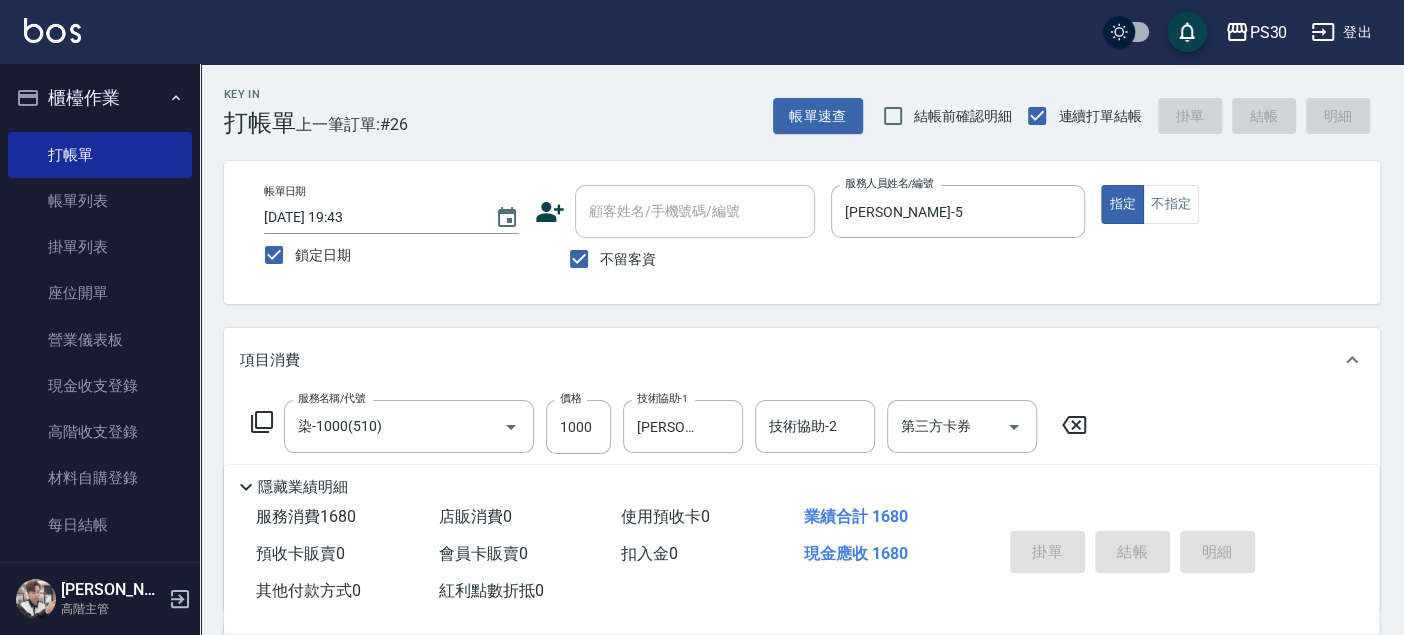 type 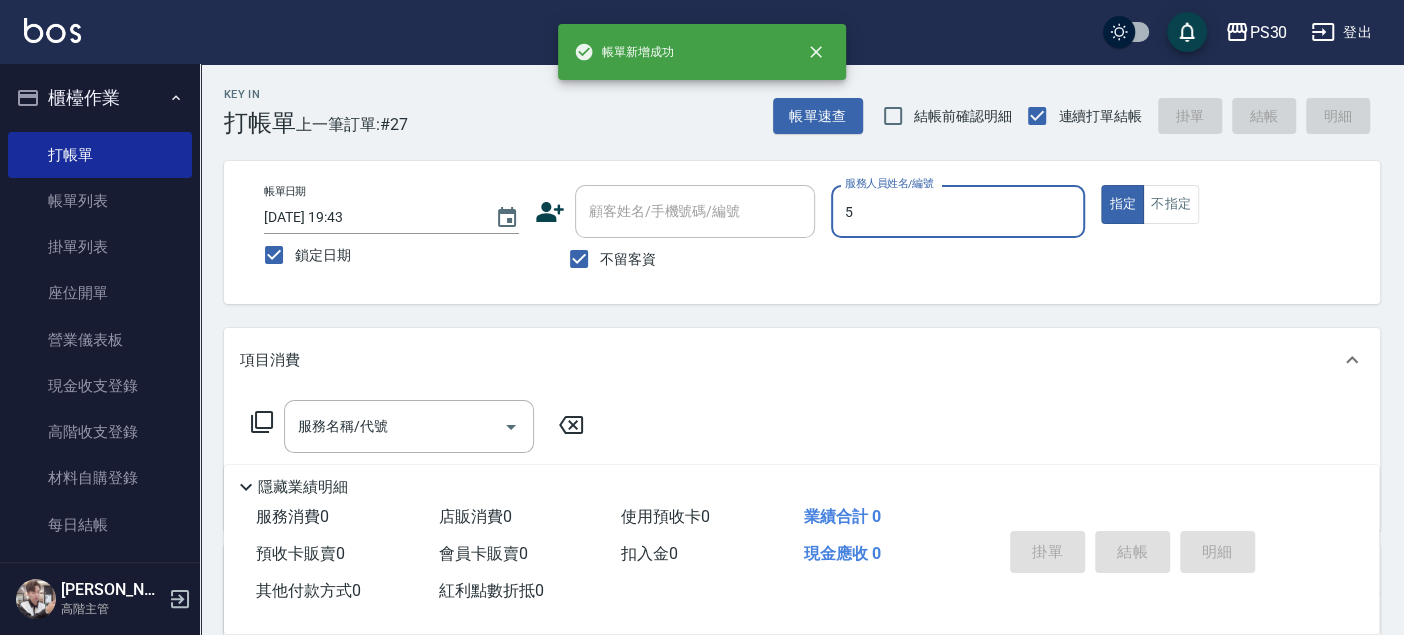 type on "袁維君-5" 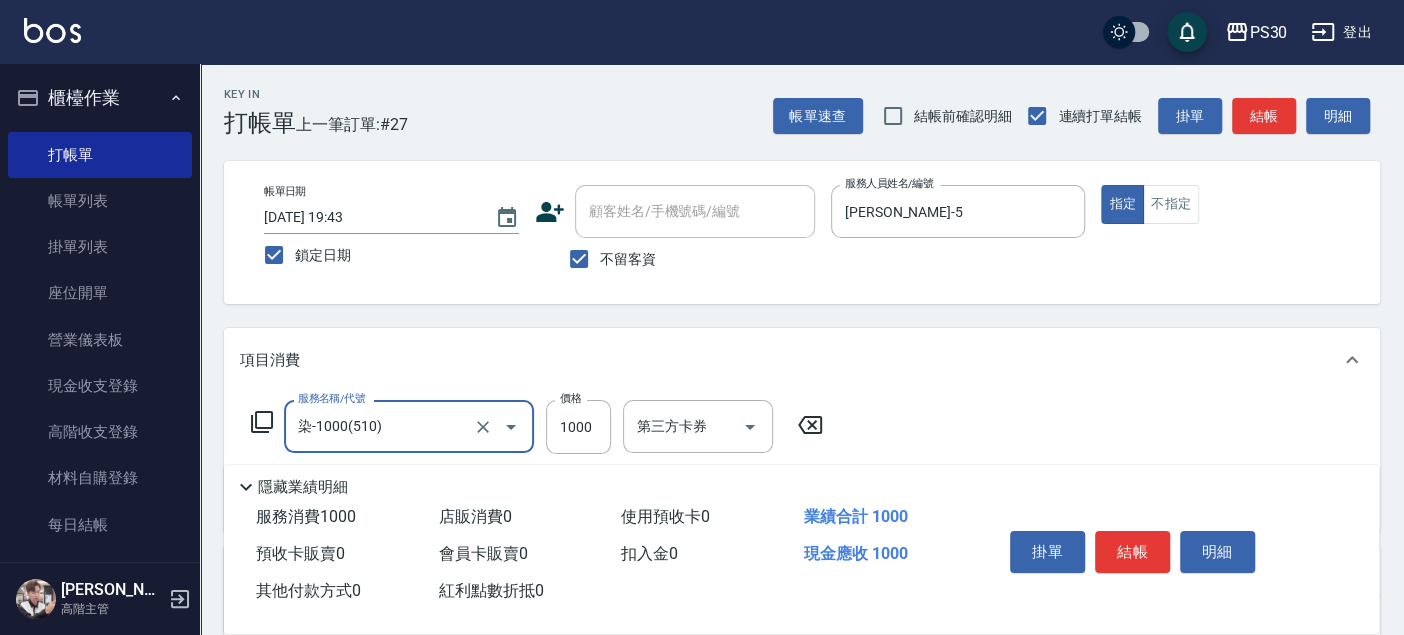 type on "染-1000(510)" 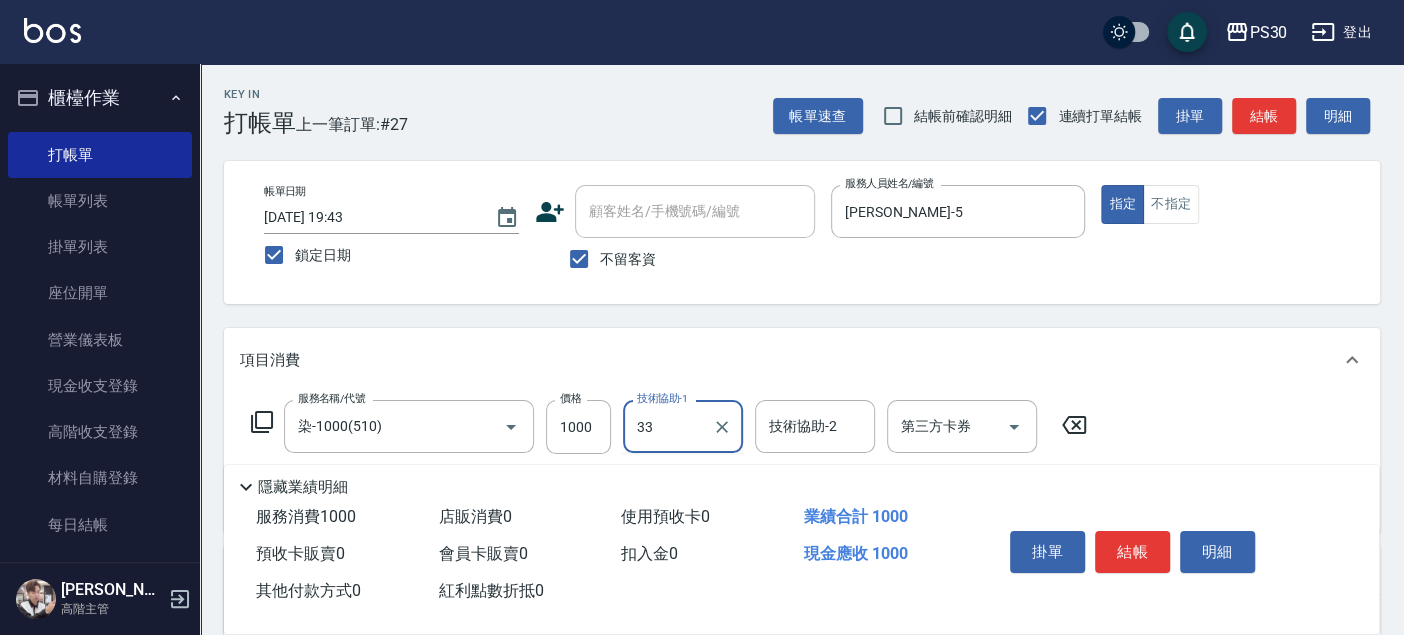 type on "洪采妤-33" 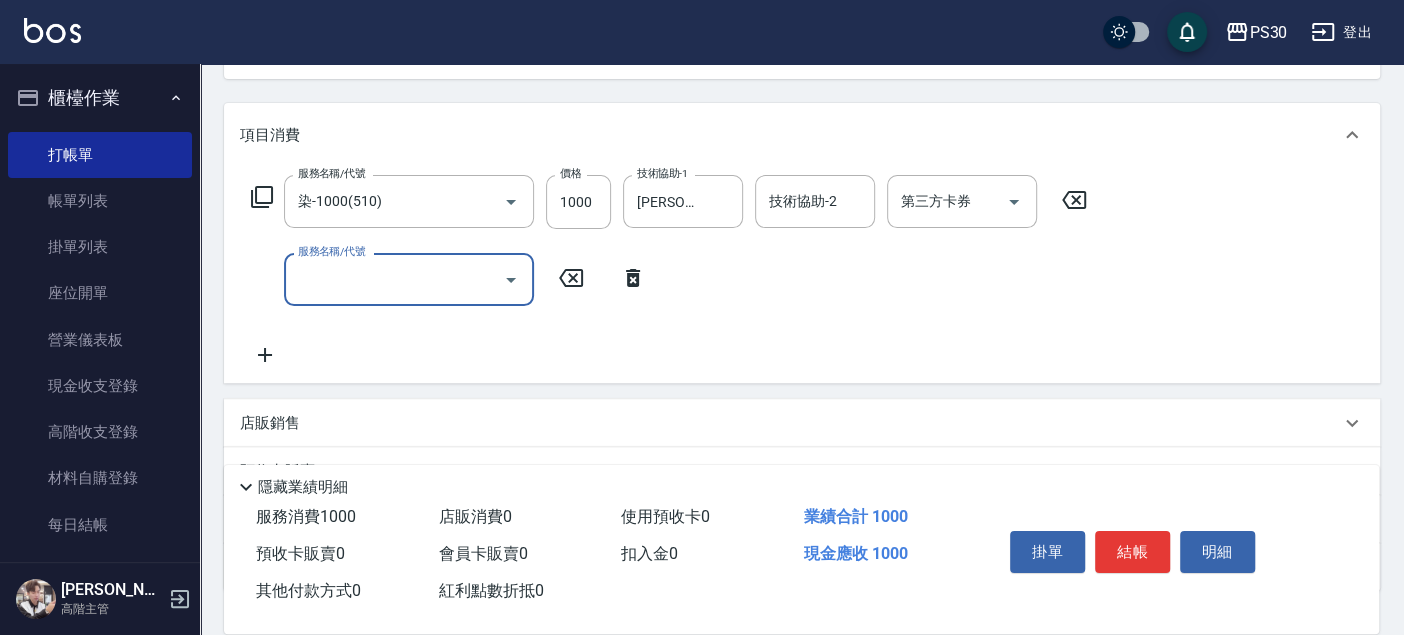 scroll, scrollTop: 369, scrollLeft: 0, axis: vertical 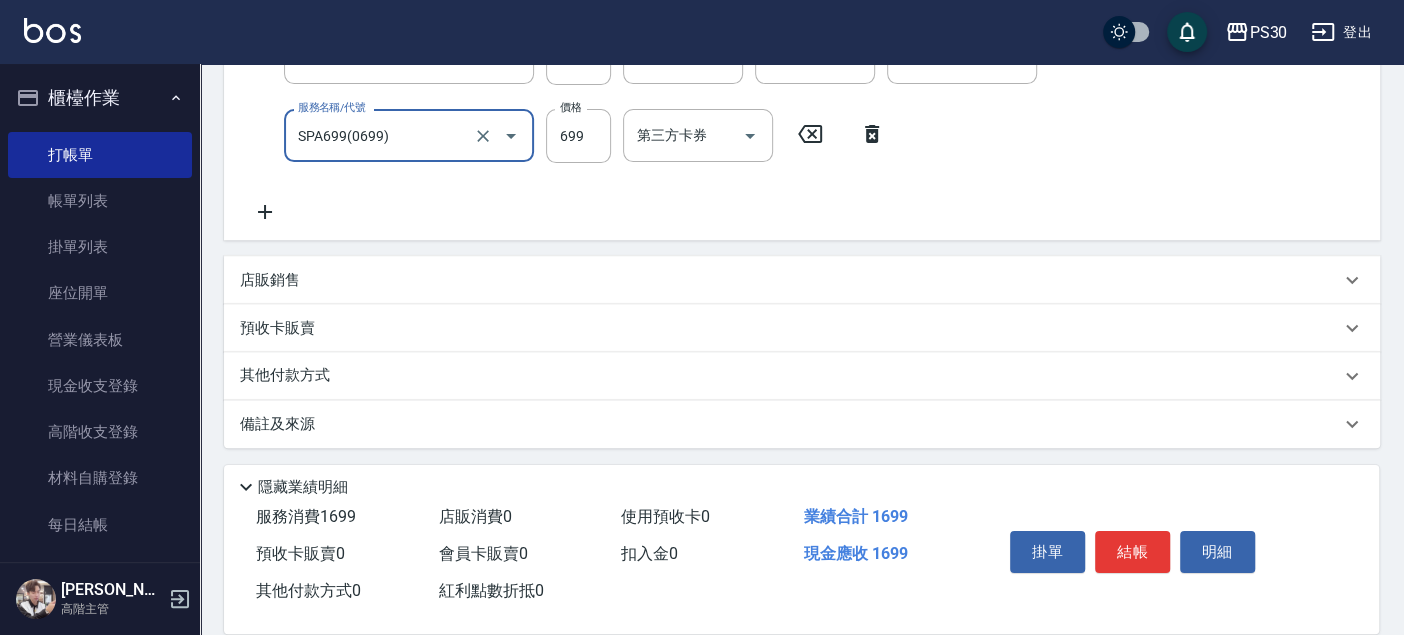 type on "SPA699(0699)" 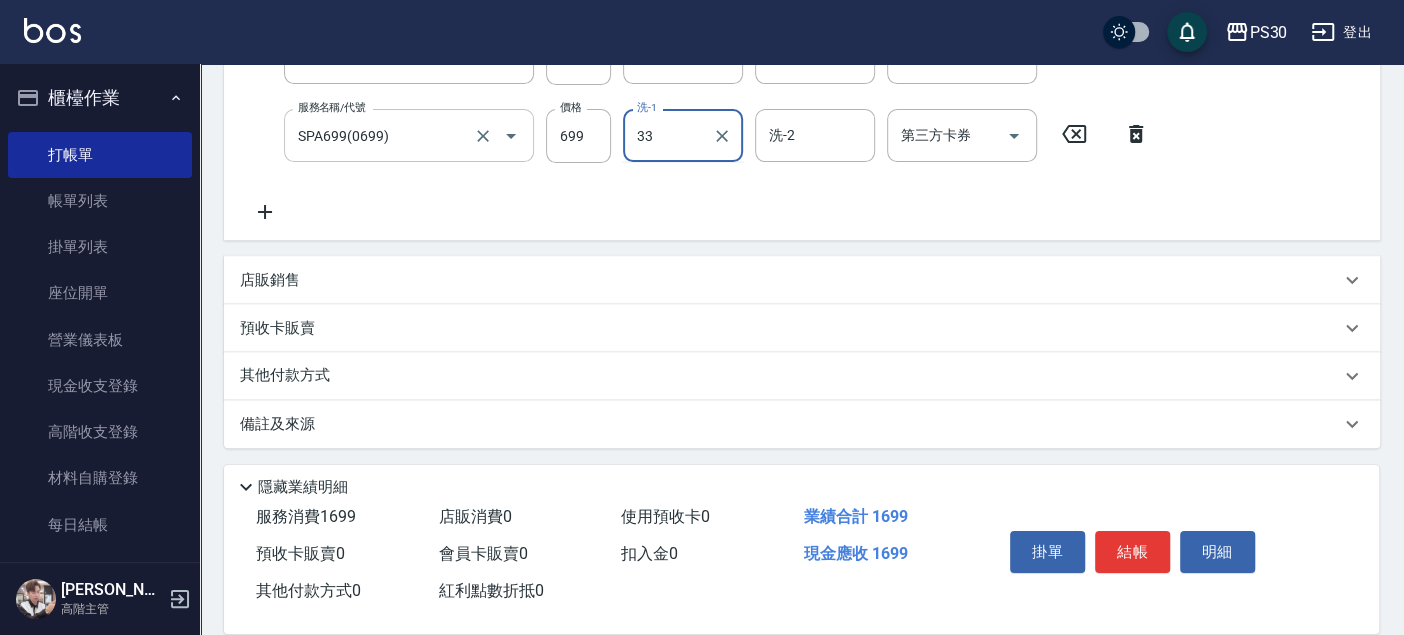type on "洪采妤-33" 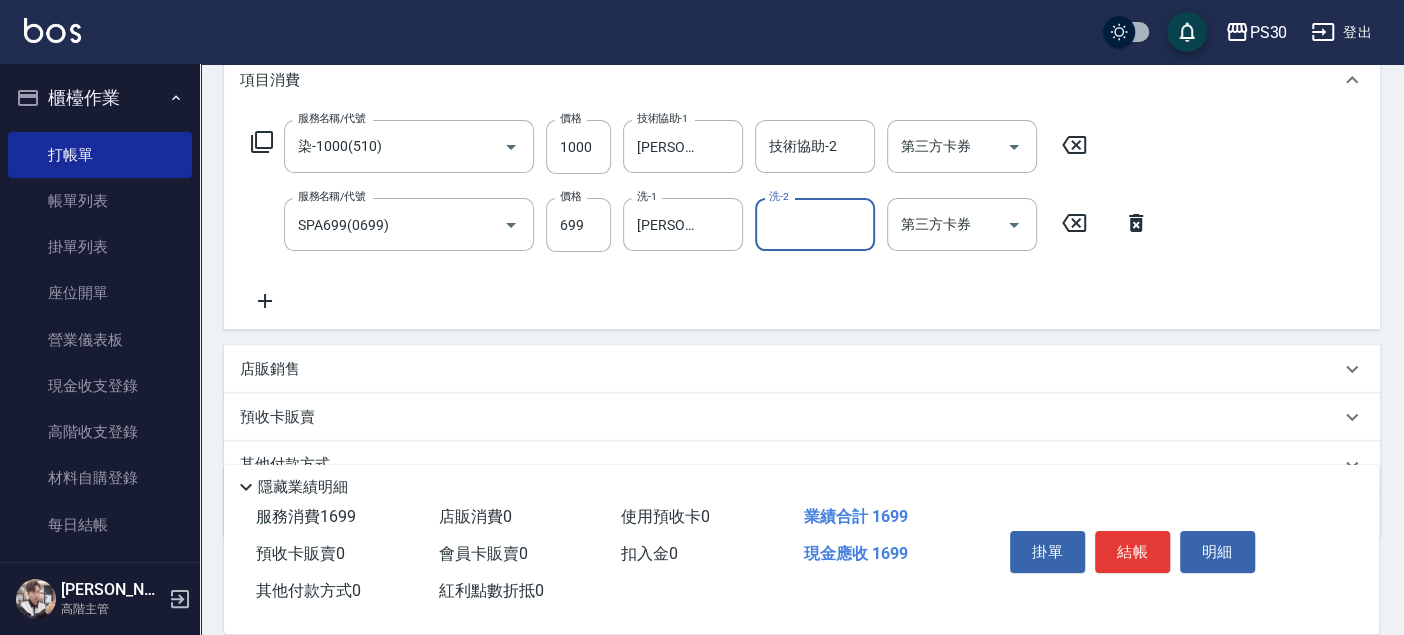 scroll, scrollTop: 36, scrollLeft: 0, axis: vertical 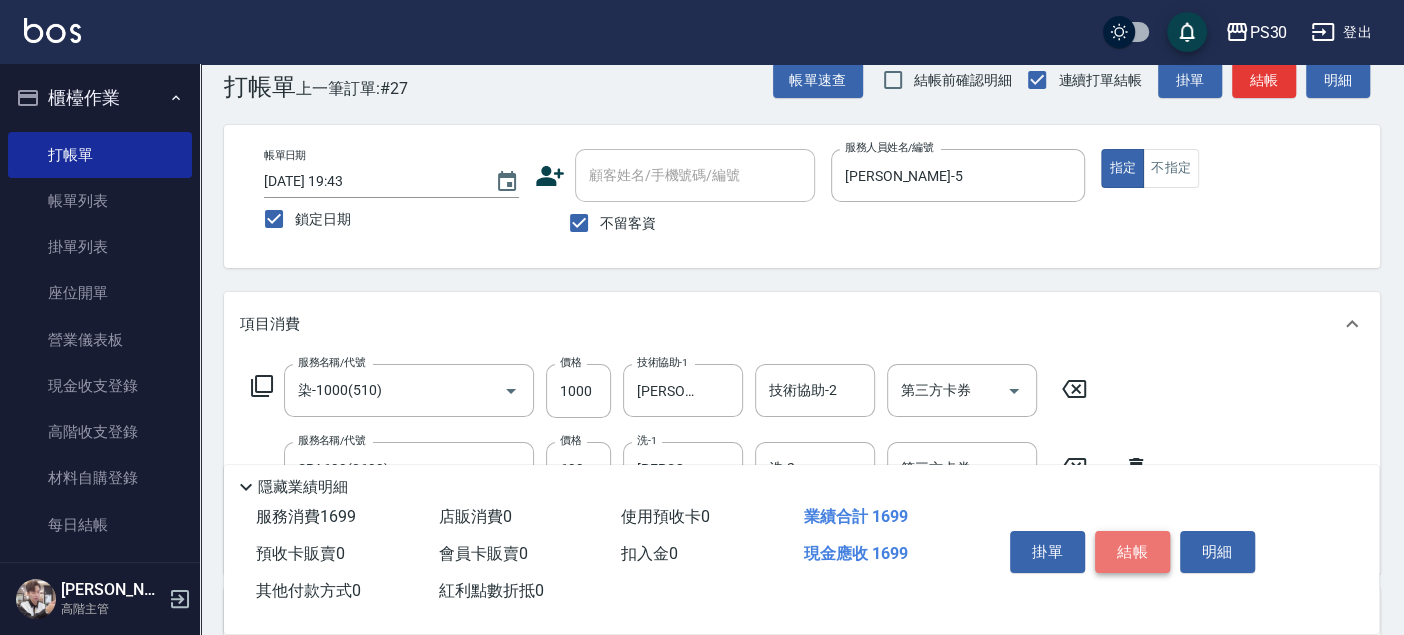 click on "結帳" at bounding box center (1132, 552) 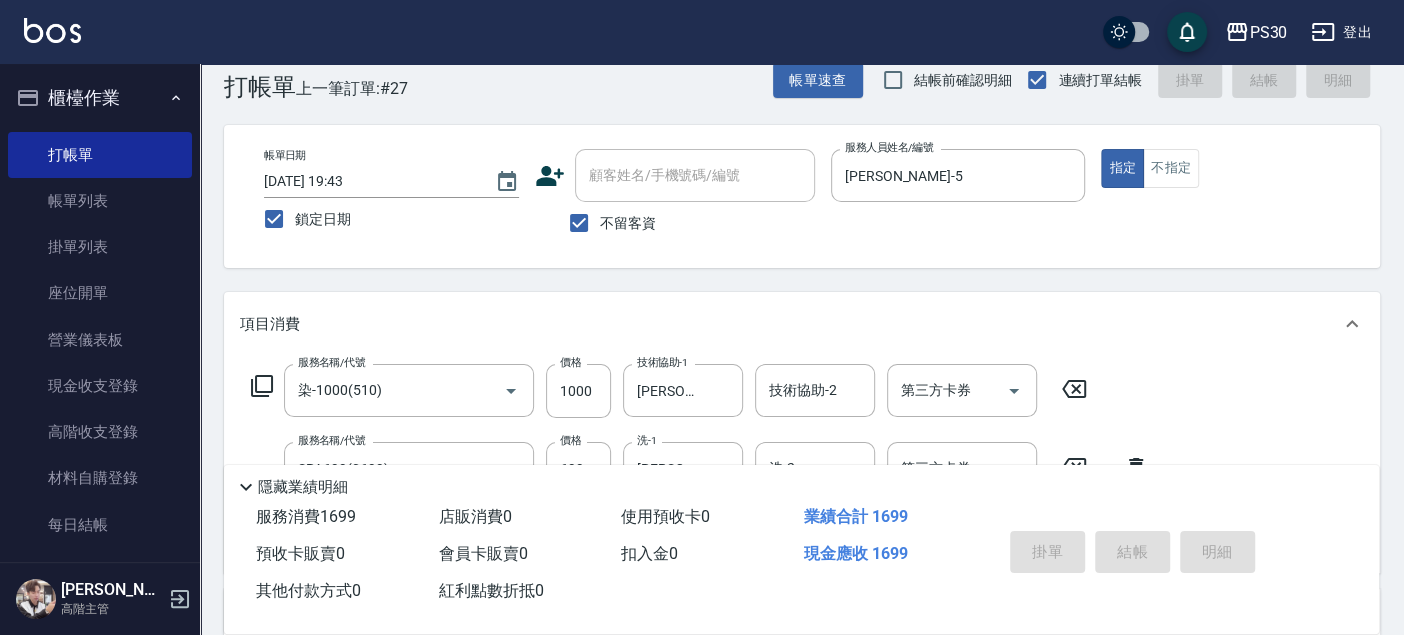 type 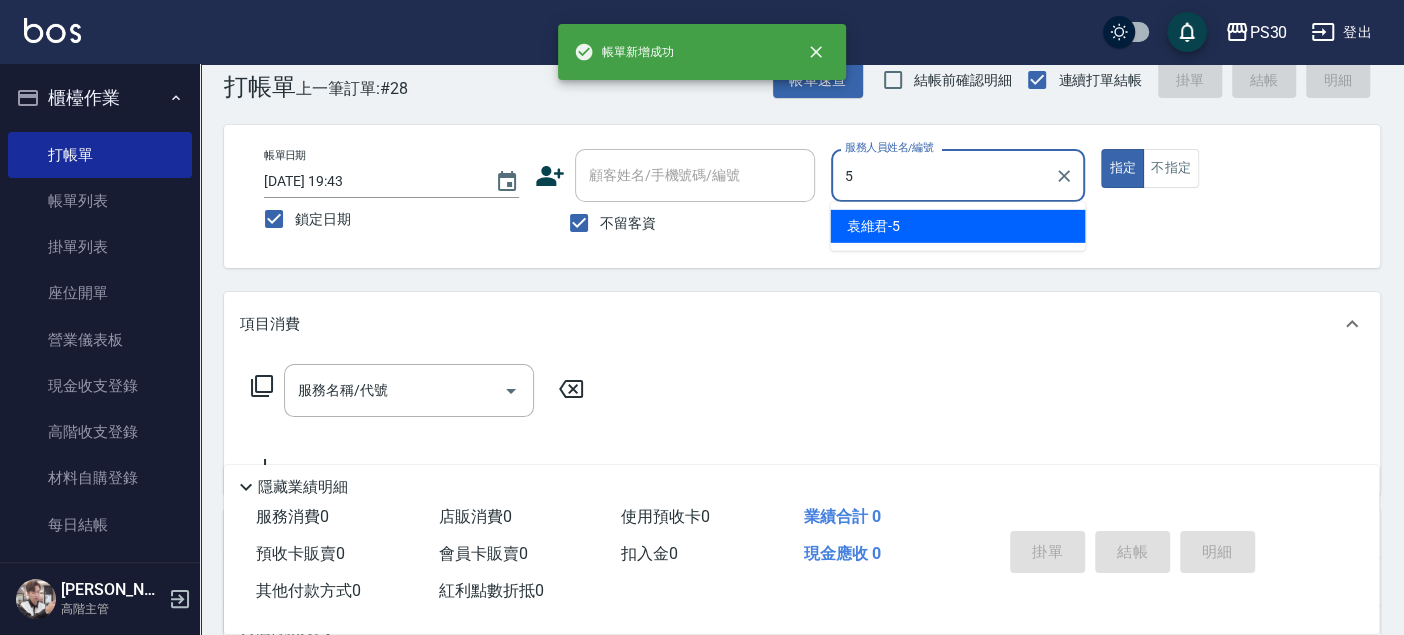 type on "袁維君-5" 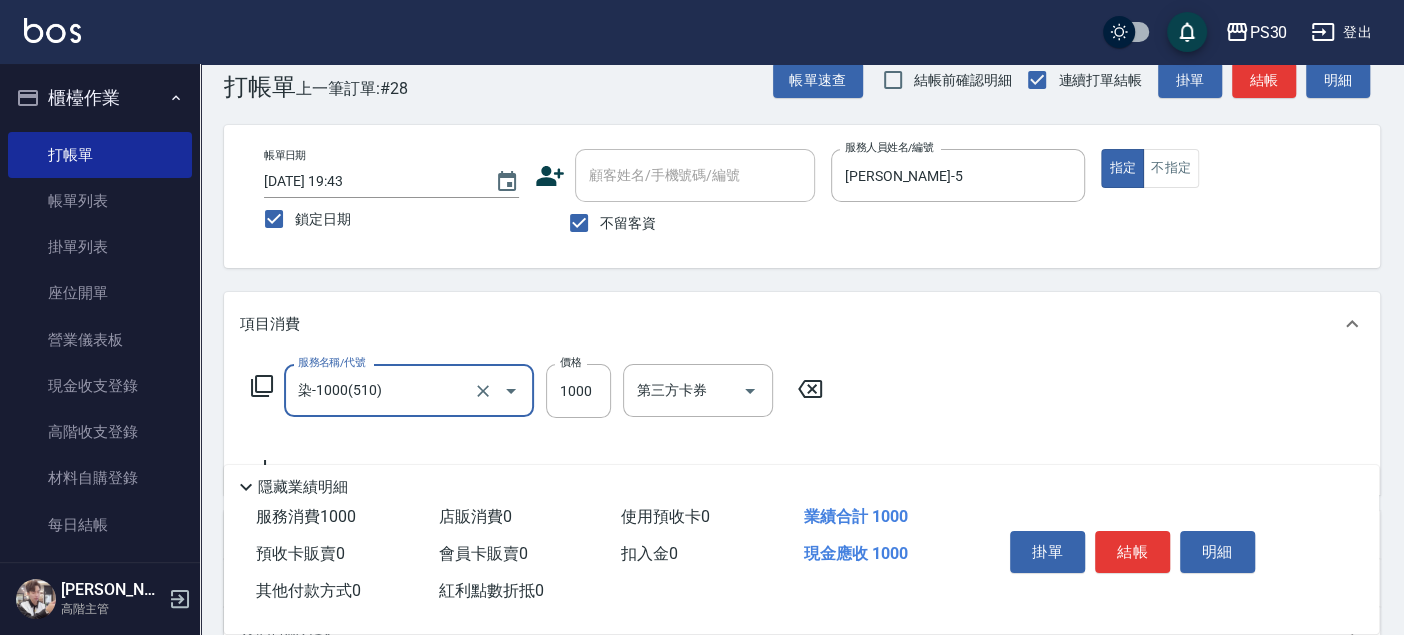 type on "染-1000(510)" 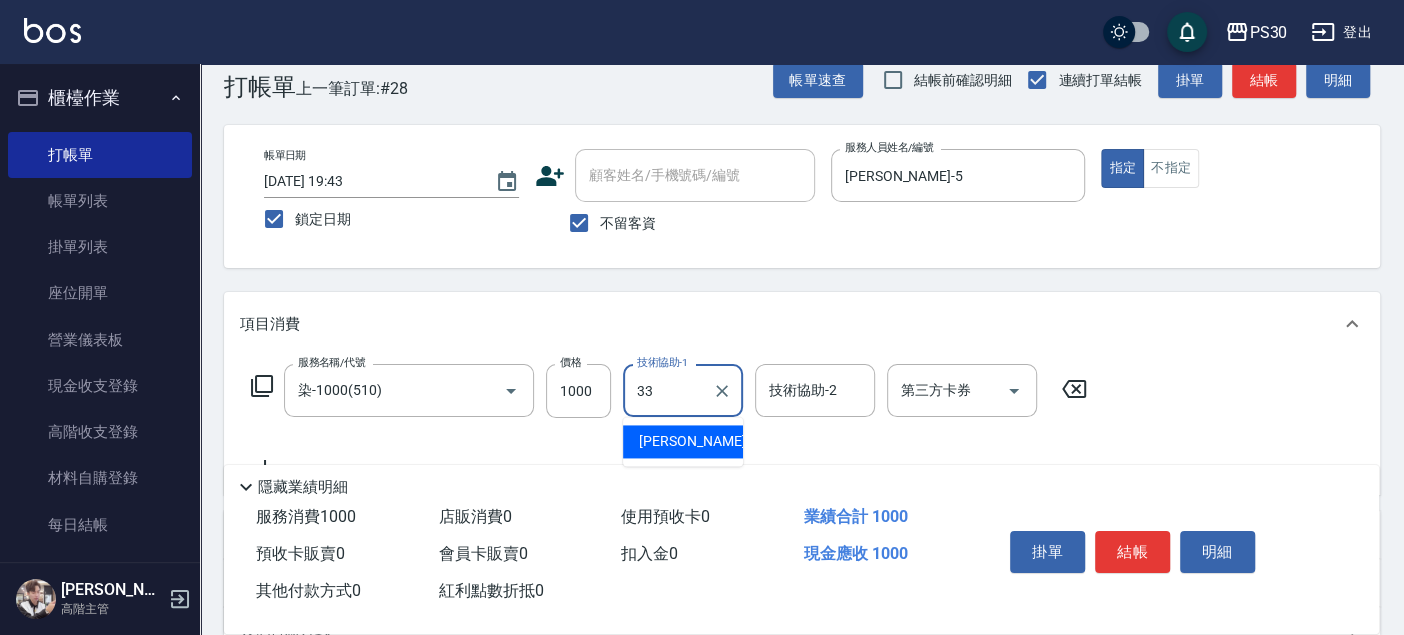 type on "洪采妤-33" 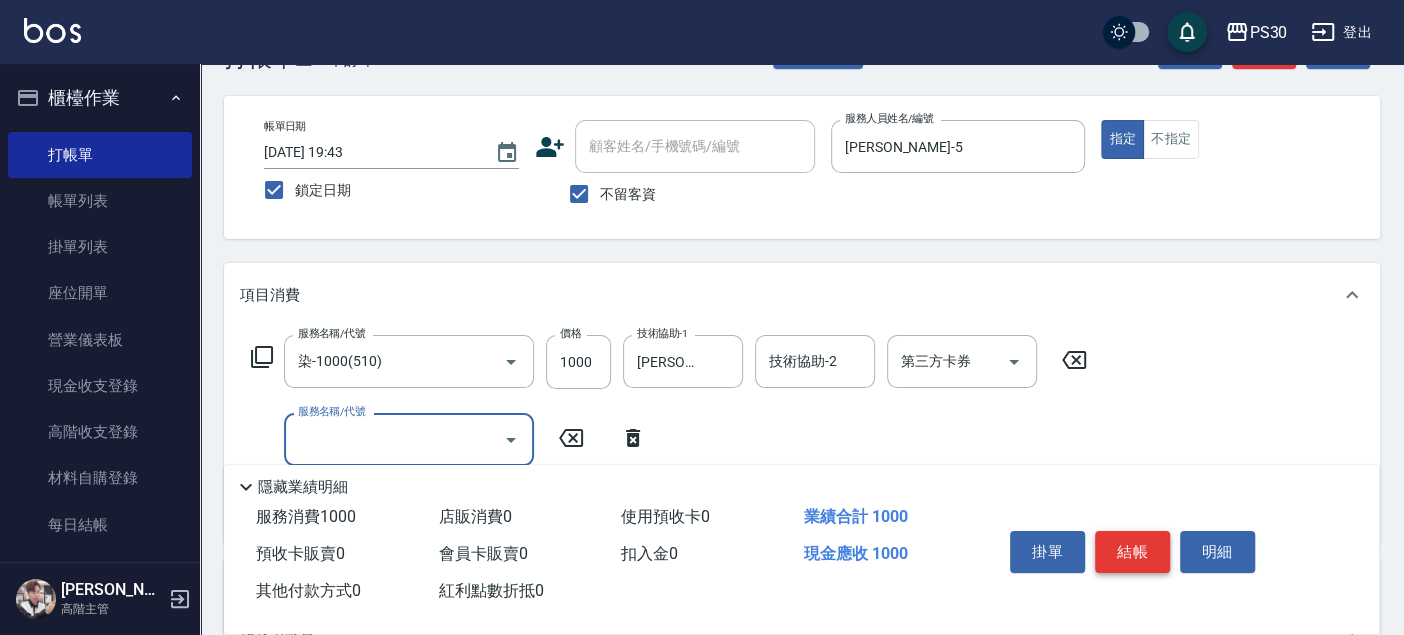 scroll, scrollTop: 258, scrollLeft: 0, axis: vertical 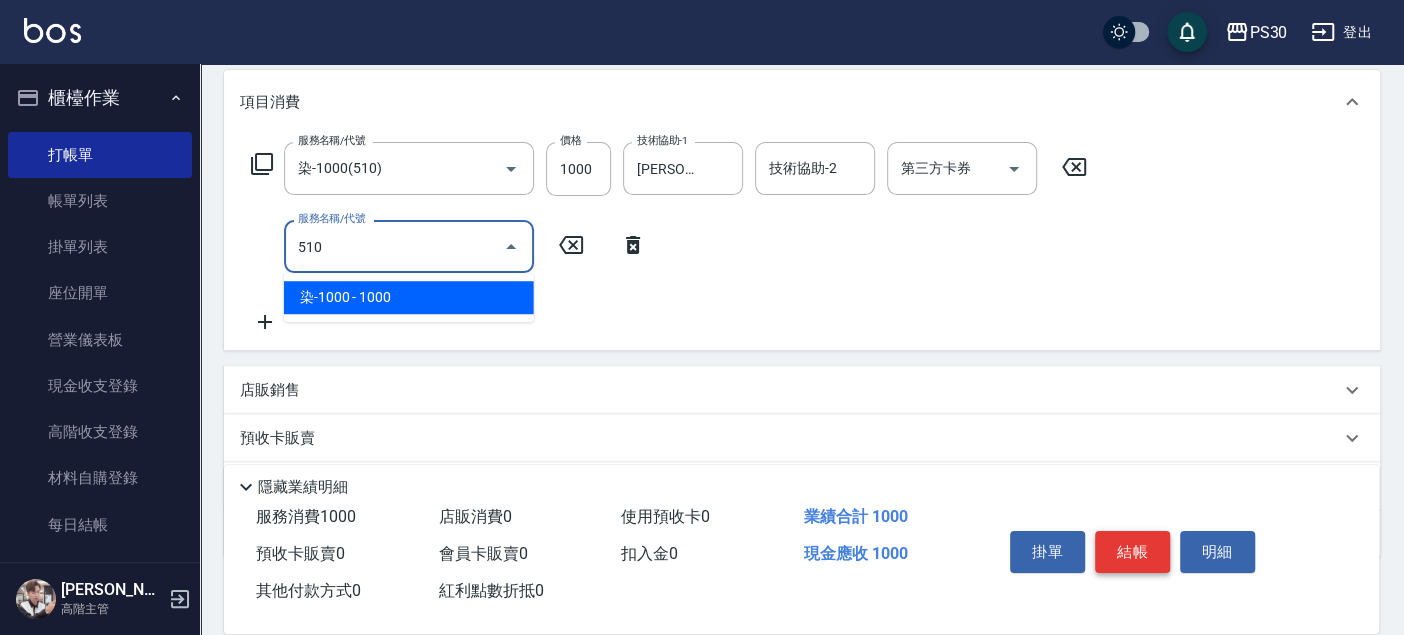 type on "染-1000(510)" 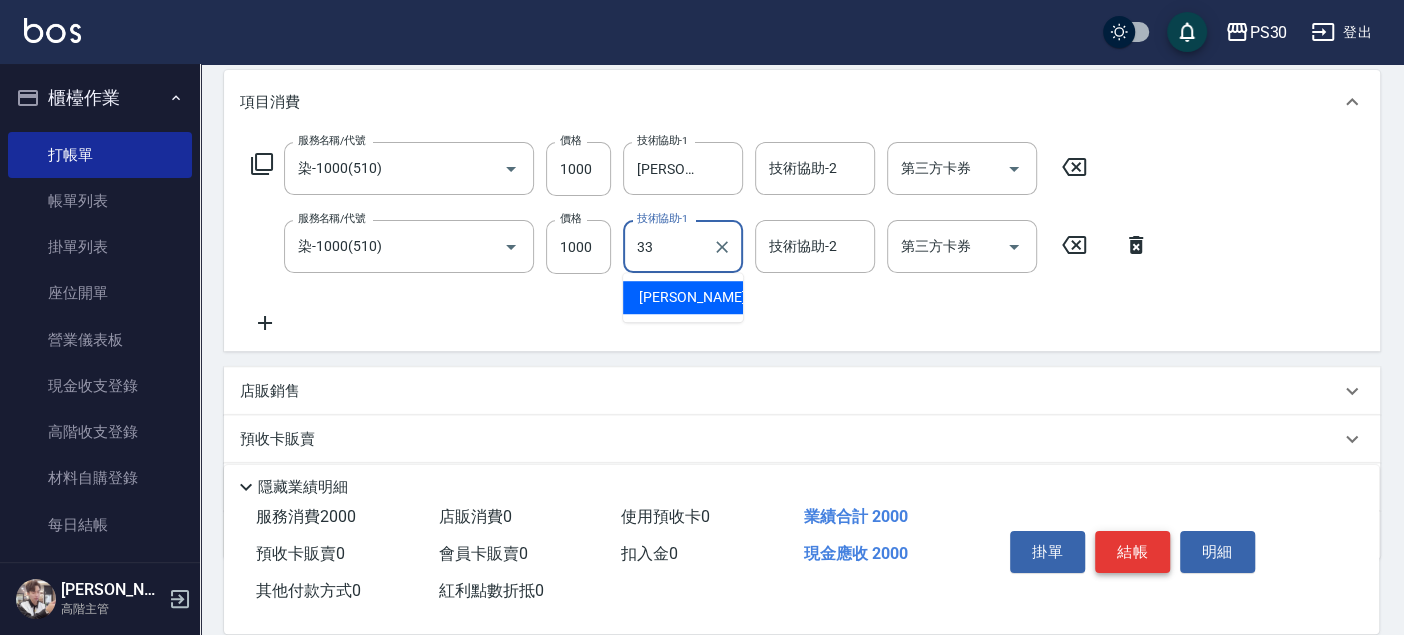 type on "洪采妤-33" 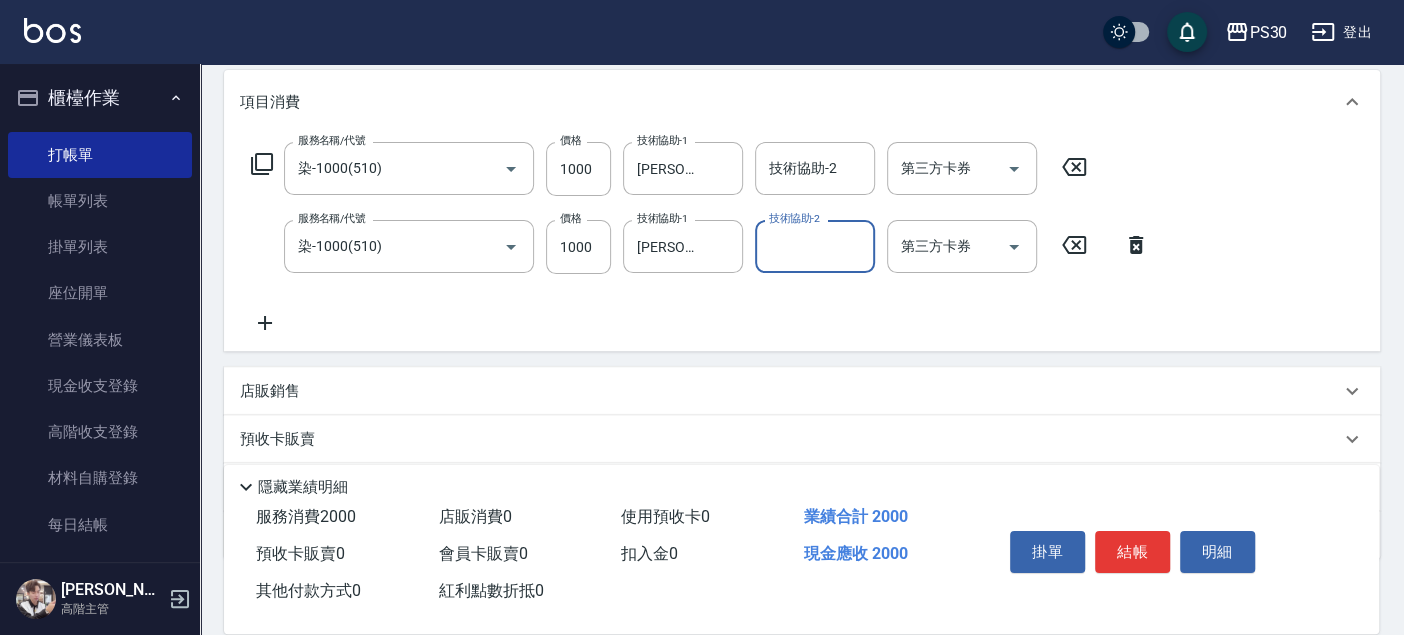 click 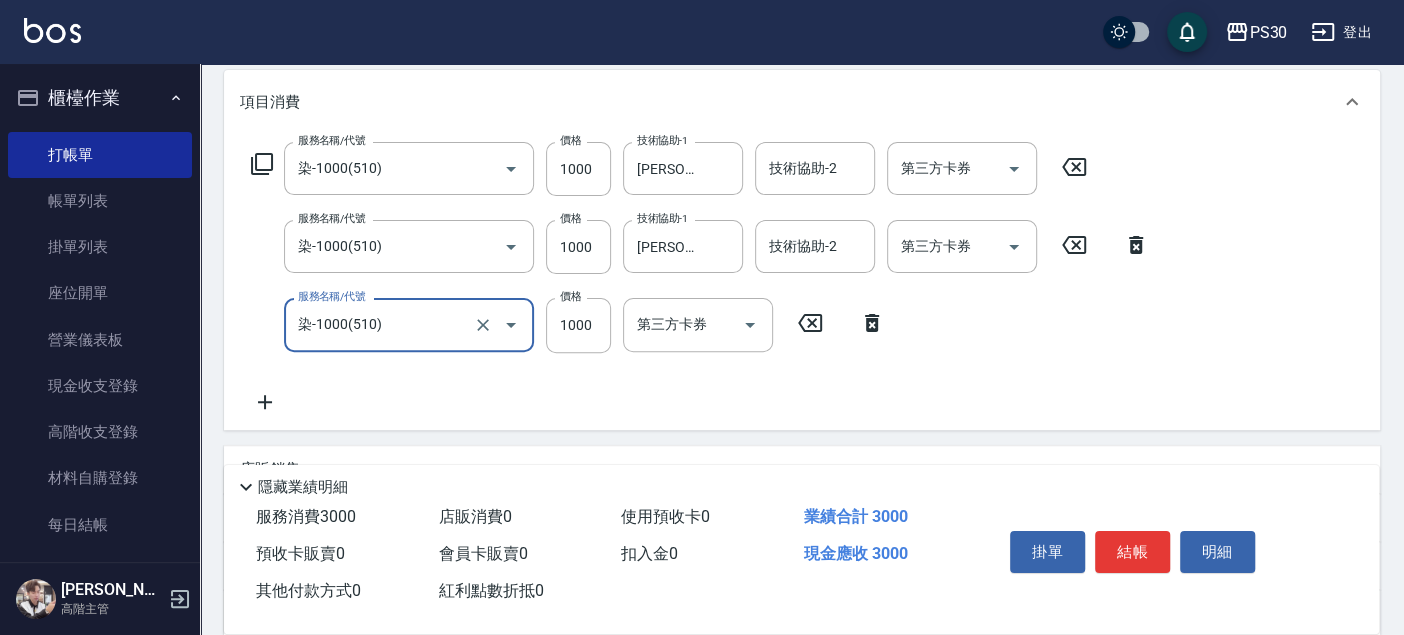 type on "染-1000(510)" 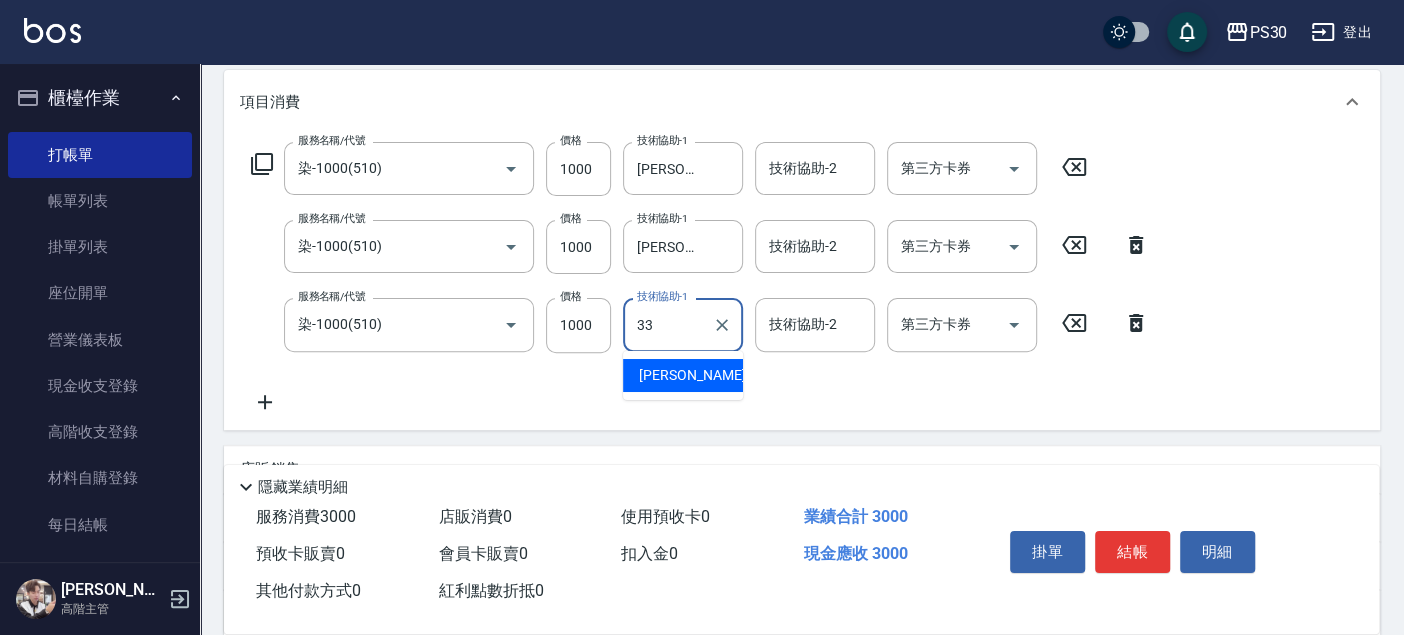 type on "洪采妤-33" 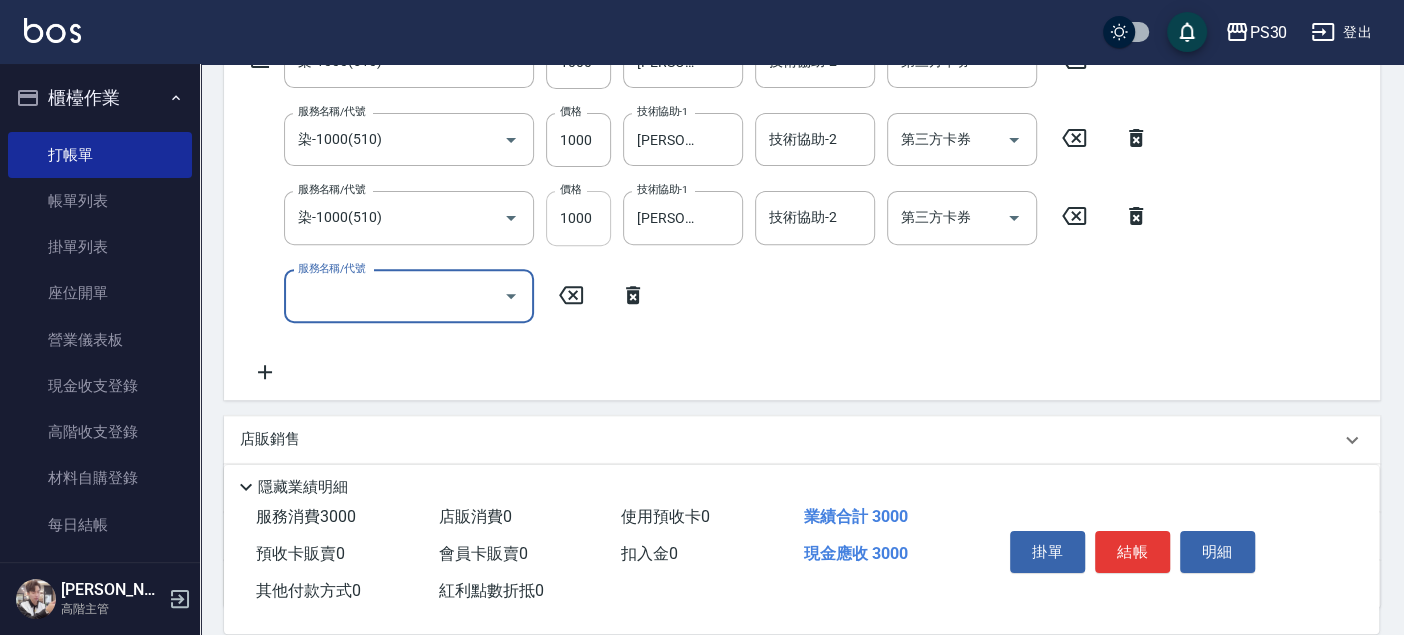 scroll, scrollTop: 369, scrollLeft: 0, axis: vertical 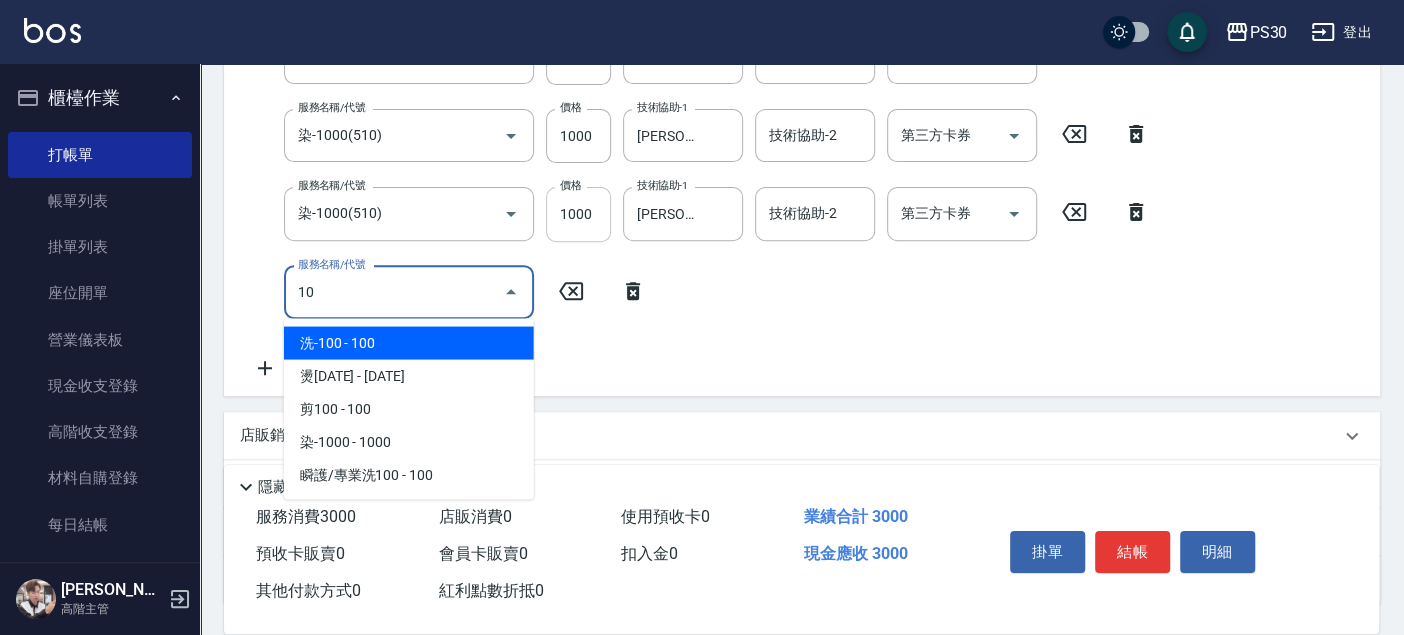 type on "1" 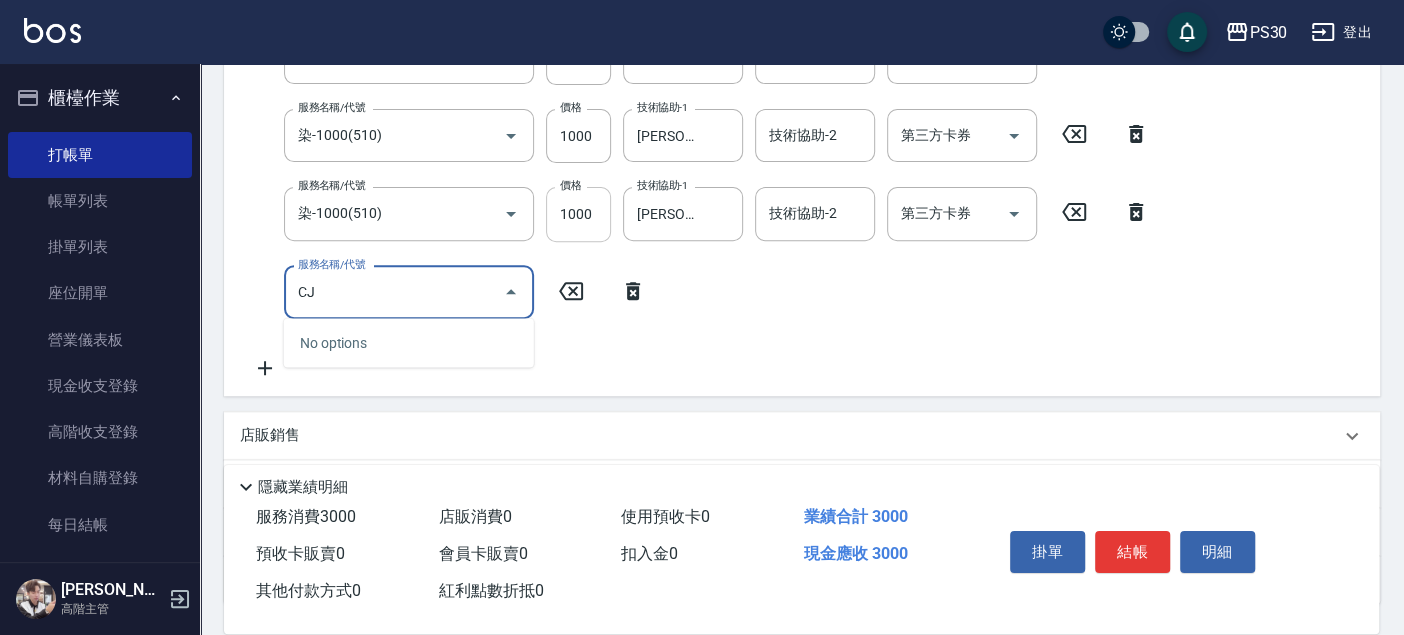 type on "C" 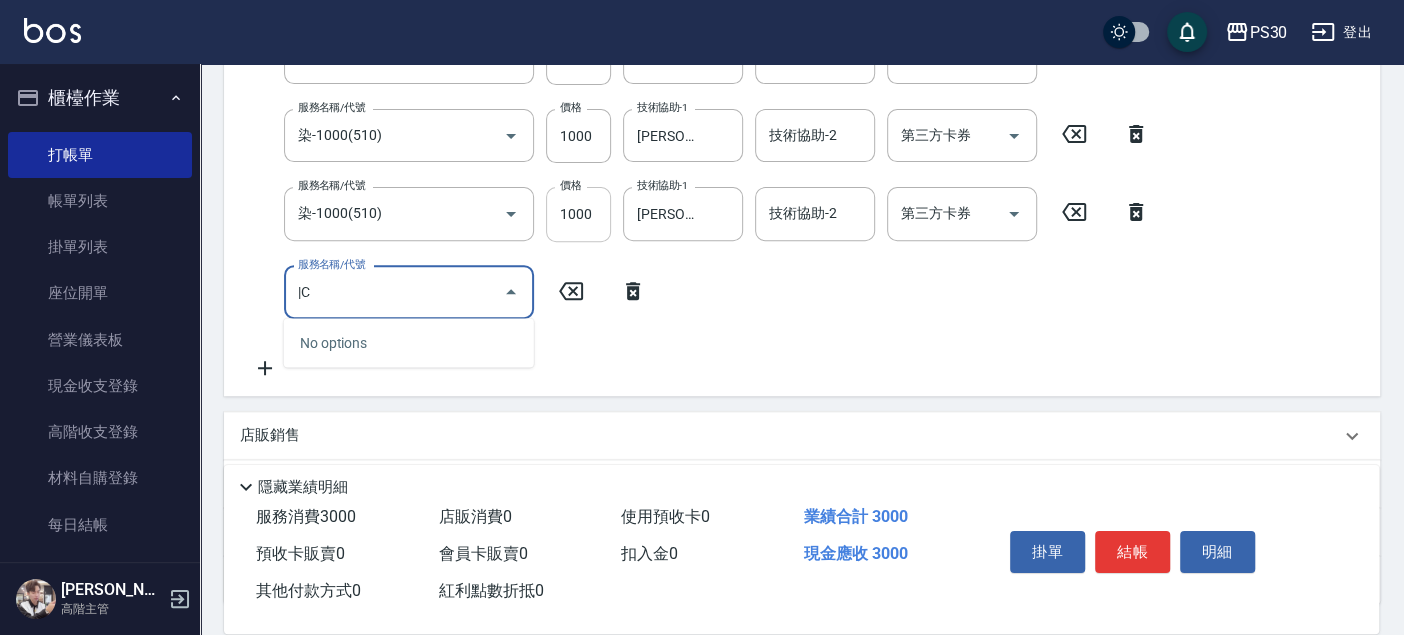 type on "|" 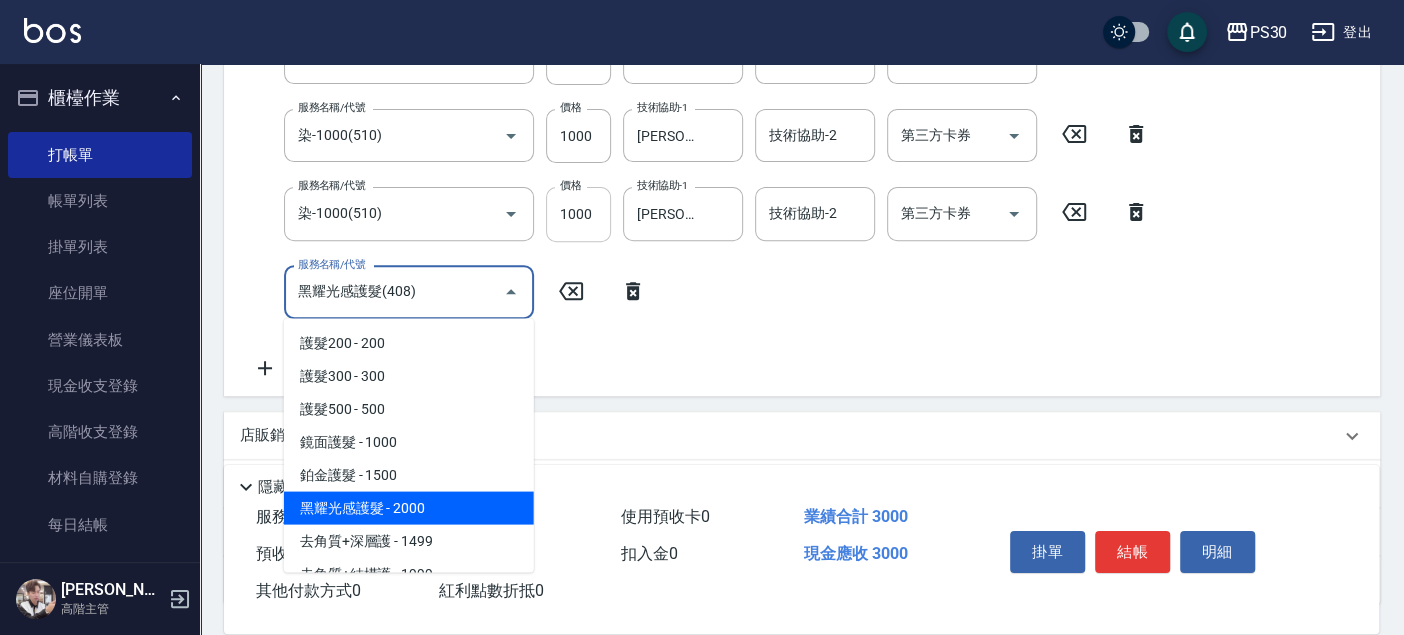 type on "黑耀光感護髮(408)" 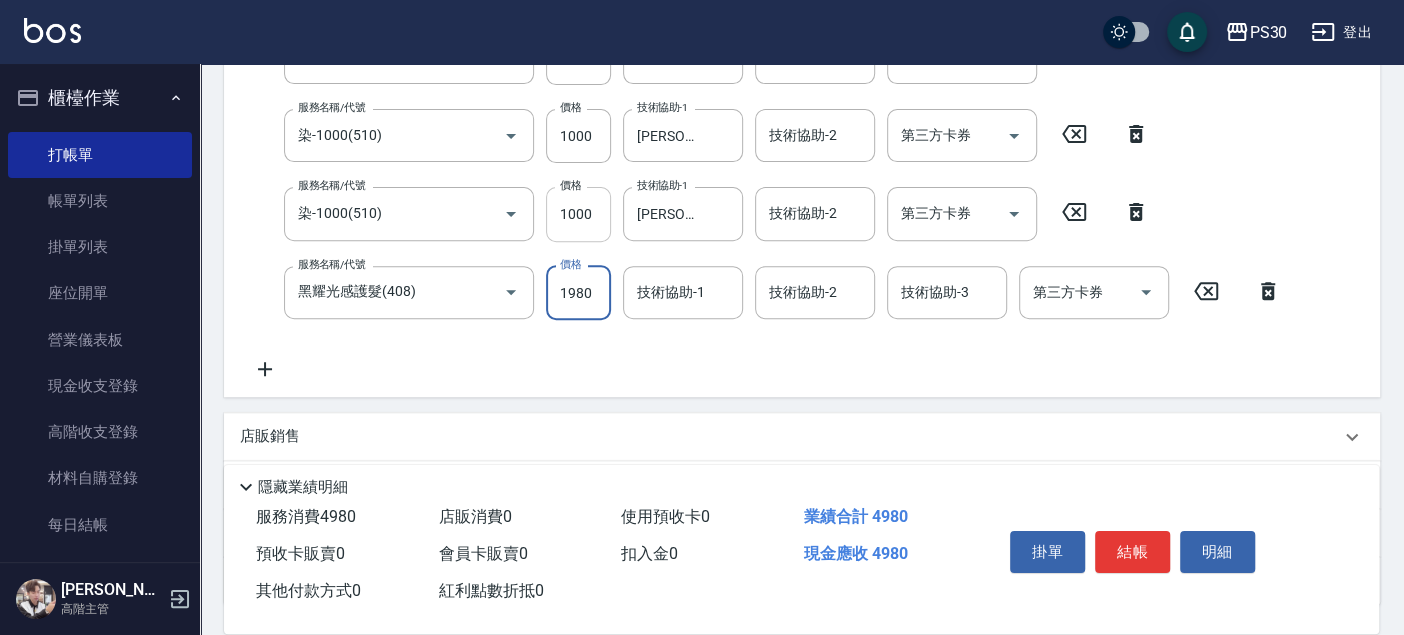 type on "1980" 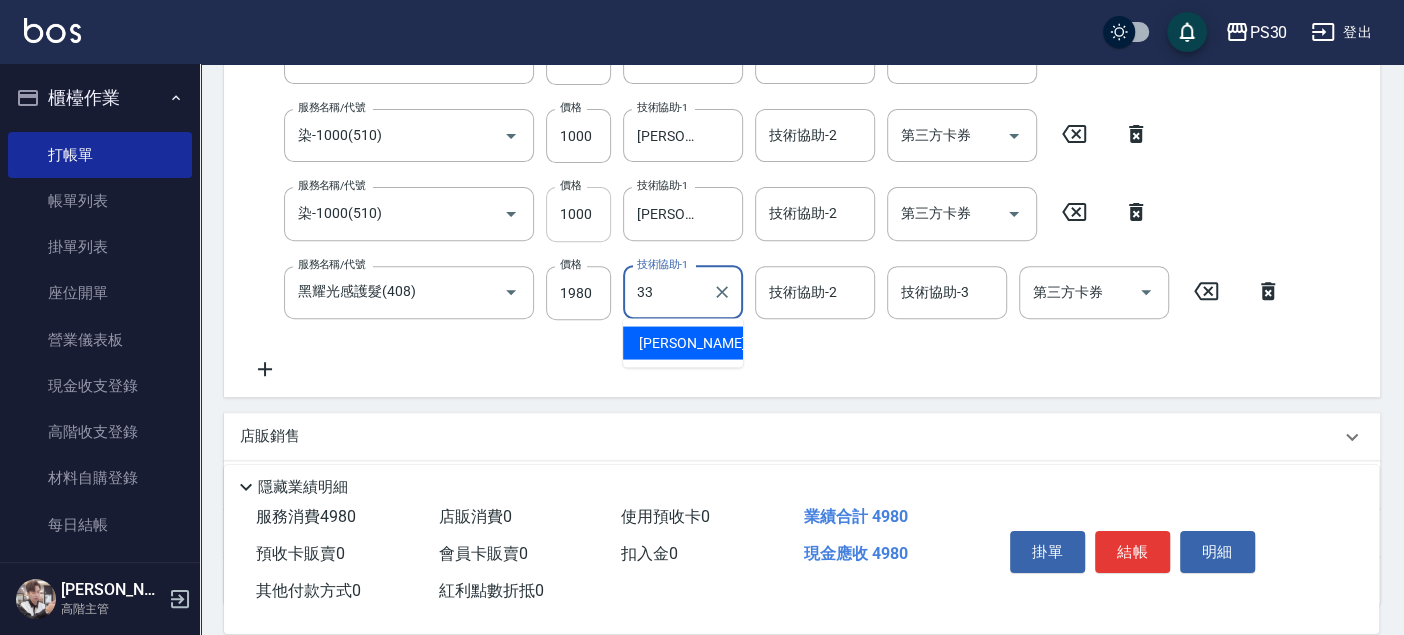 type on "洪采妤-33" 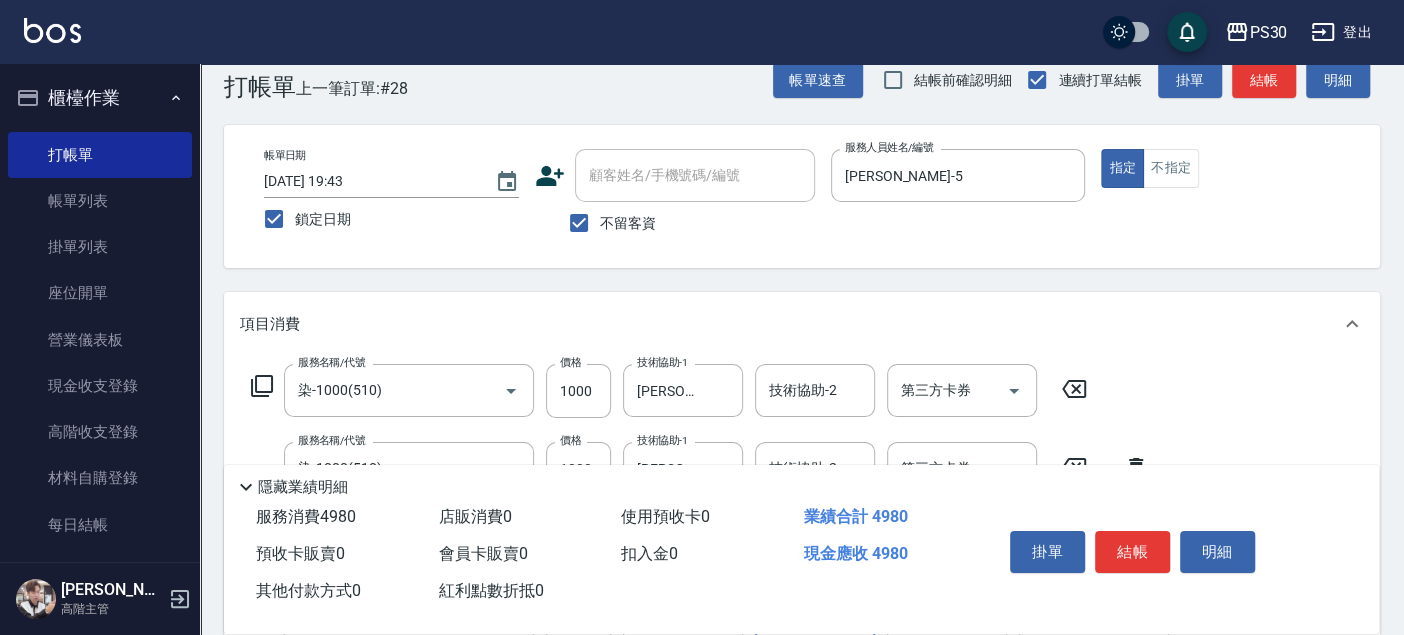 scroll, scrollTop: 258, scrollLeft: 0, axis: vertical 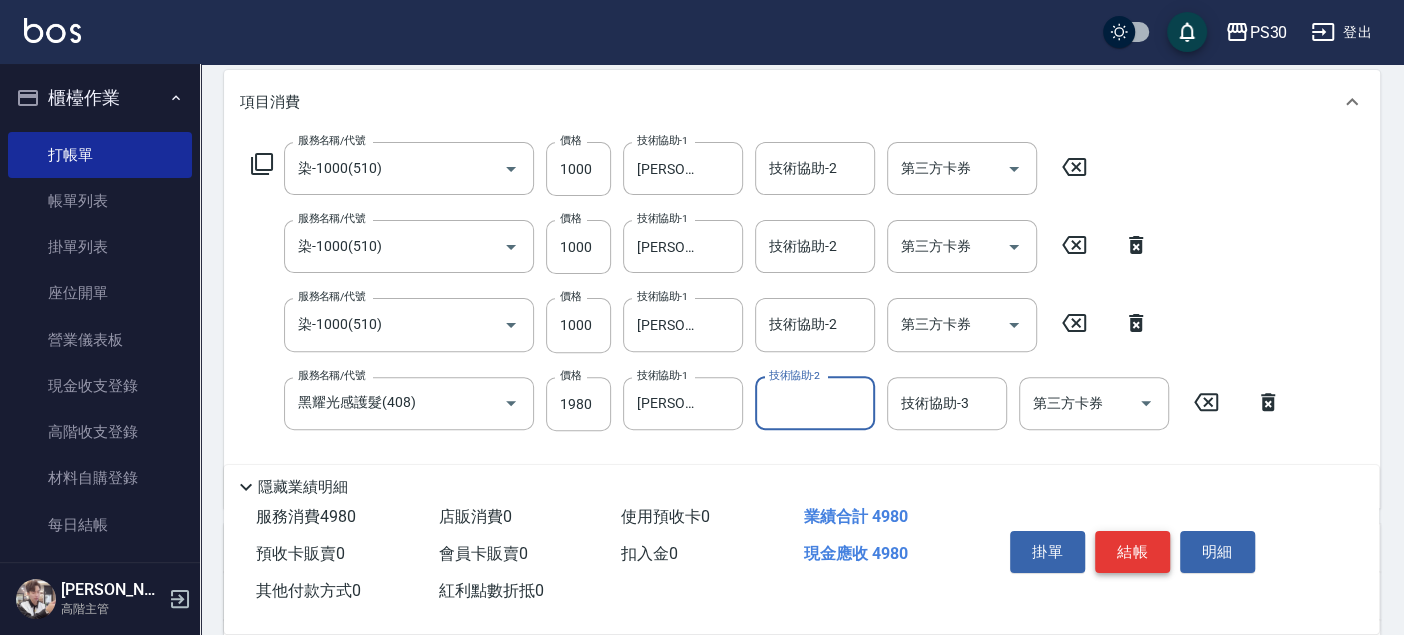 click on "結帳" at bounding box center [1132, 552] 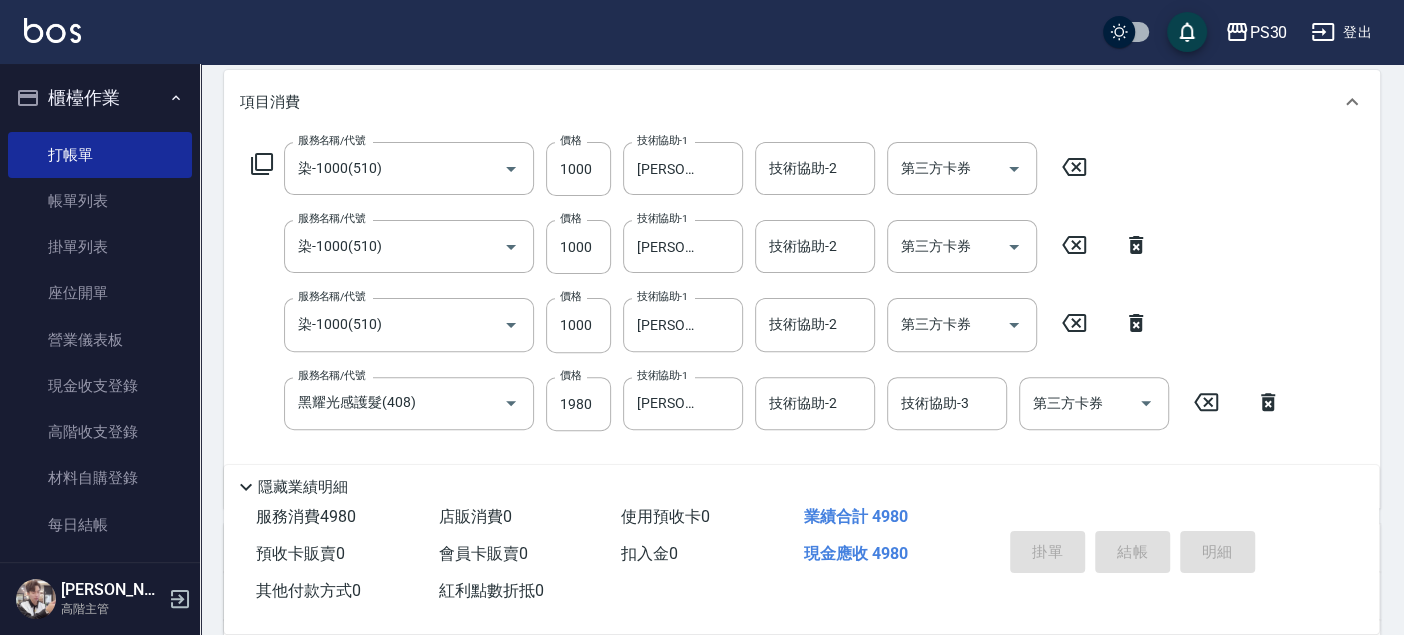 type 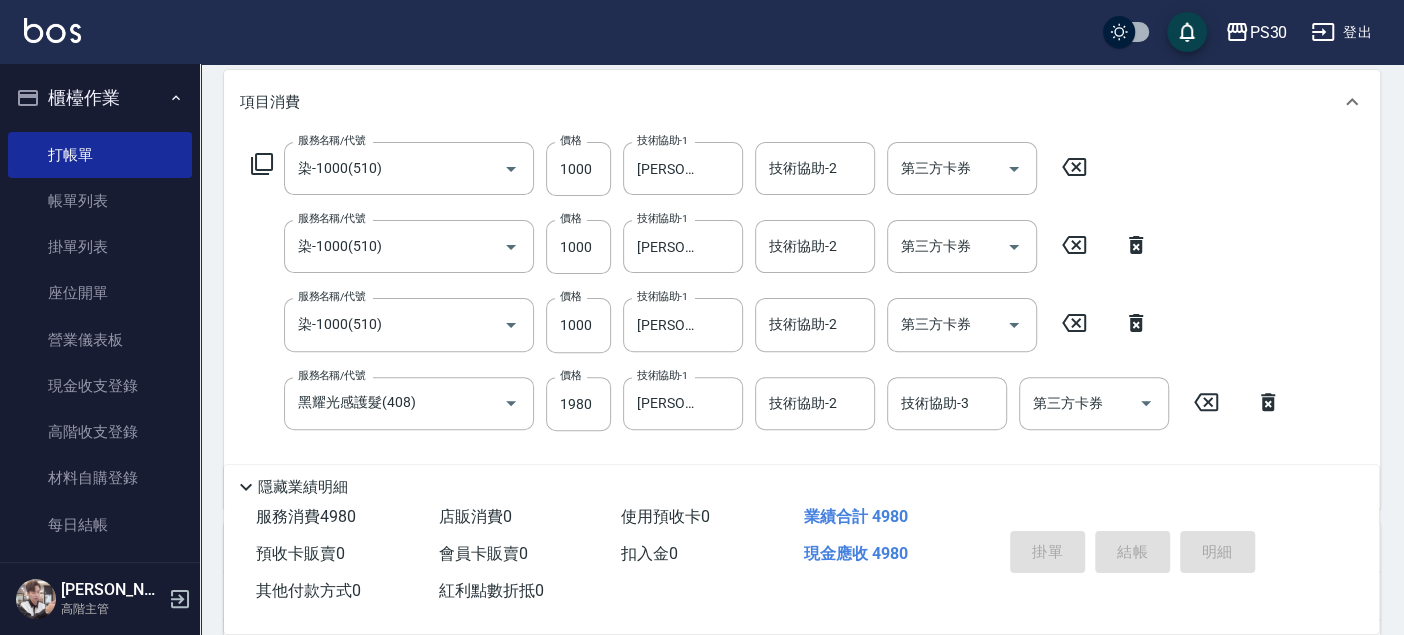 type 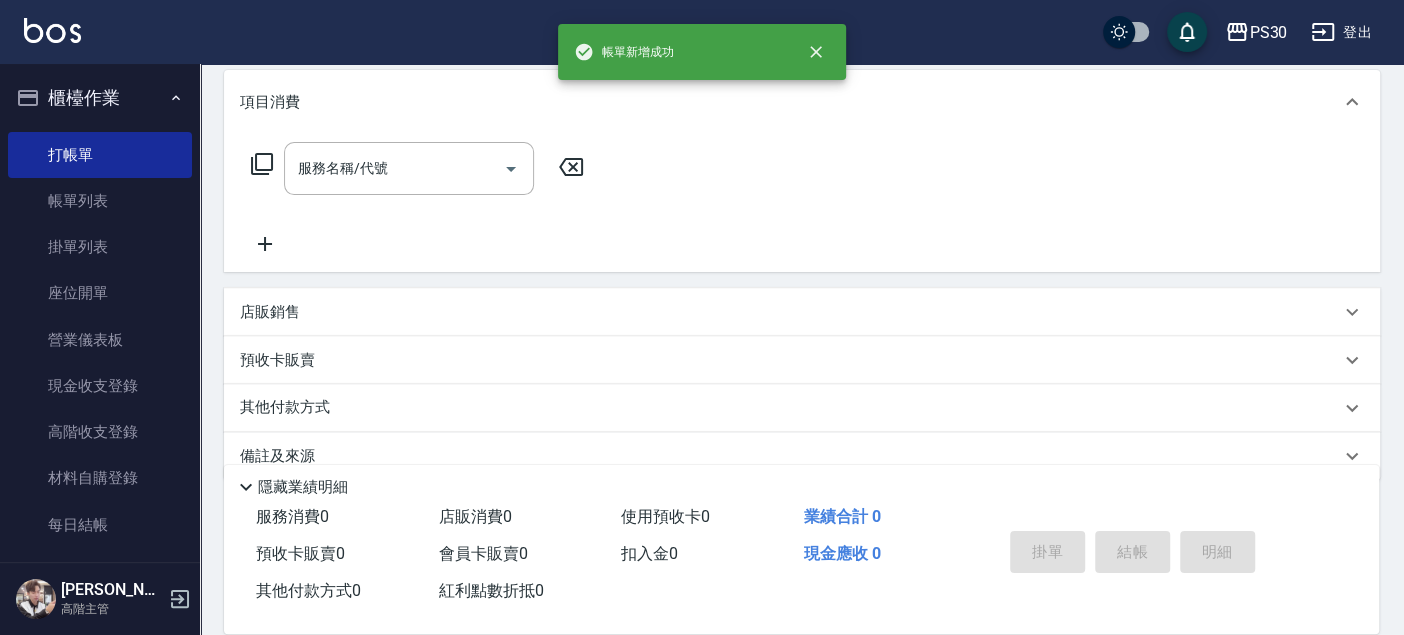 scroll, scrollTop: 0, scrollLeft: 0, axis: both 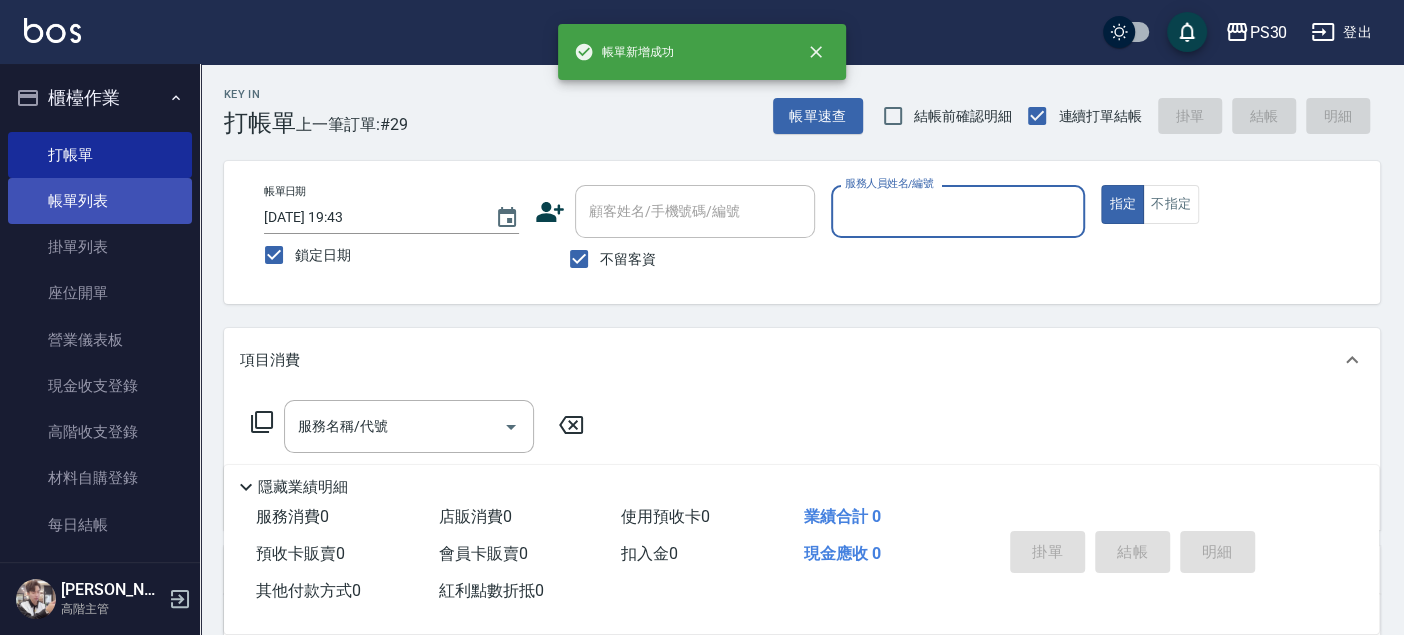 click on "帳單列表" at bounding box center (100, 201) 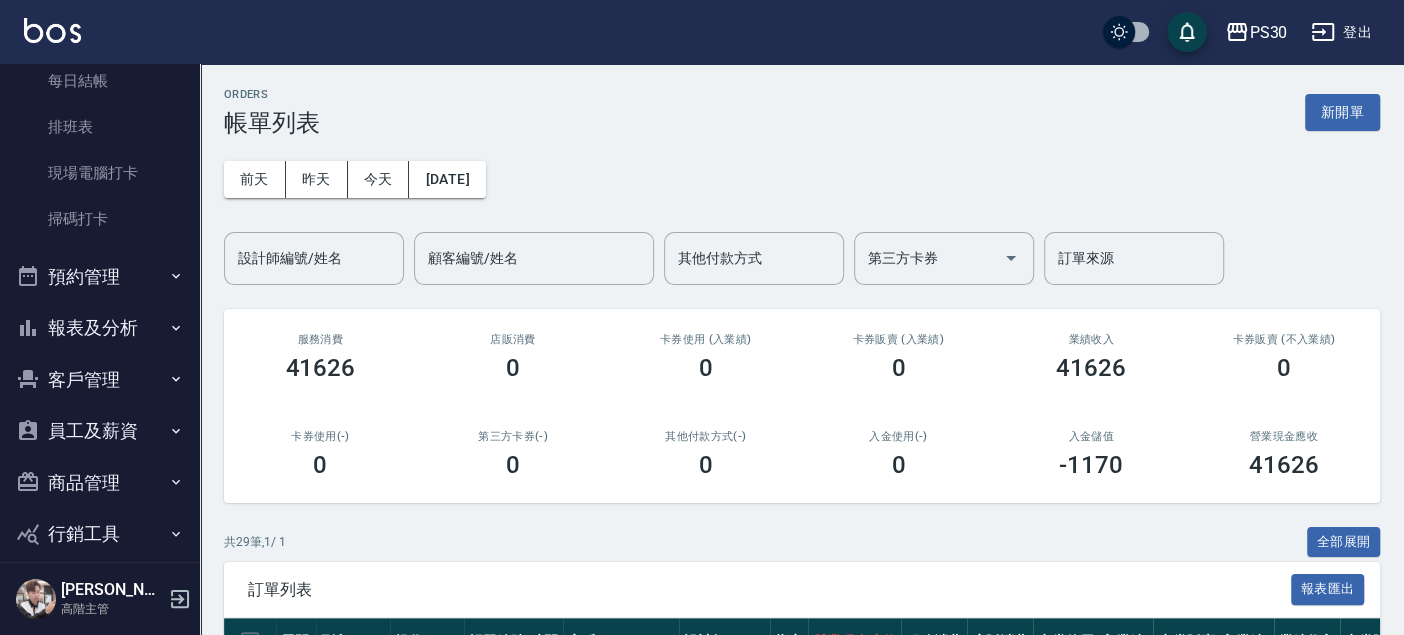 scroll, scrollTop: 515, scrollLeft: 0, axis: vertical 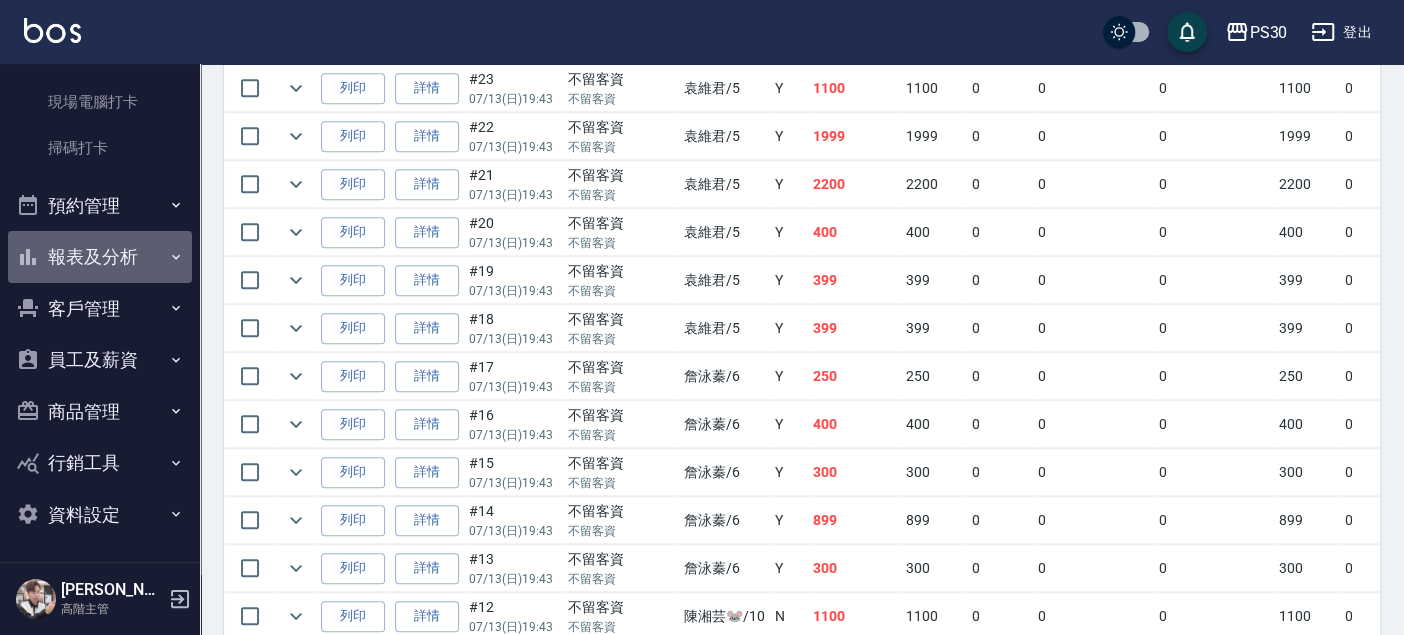 click on "報表及分析" at bounding box center [100, 257] 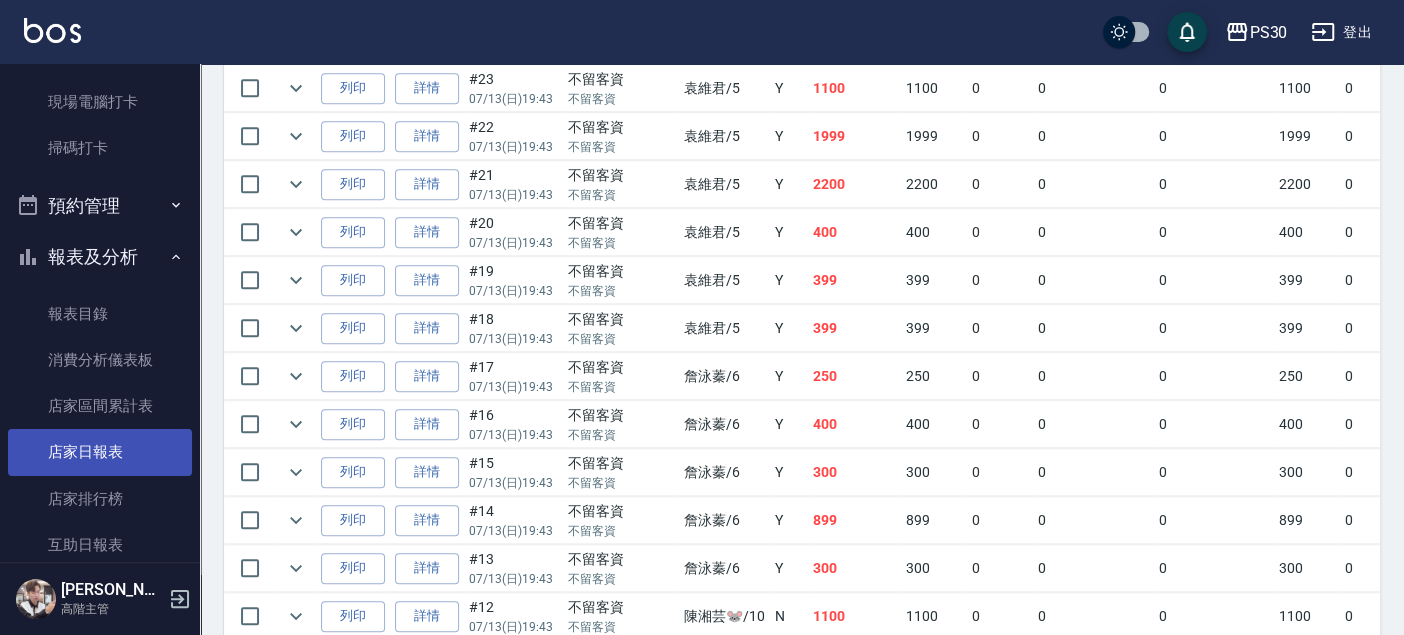 click on "店家日報表" at bounding box center [100, 452] 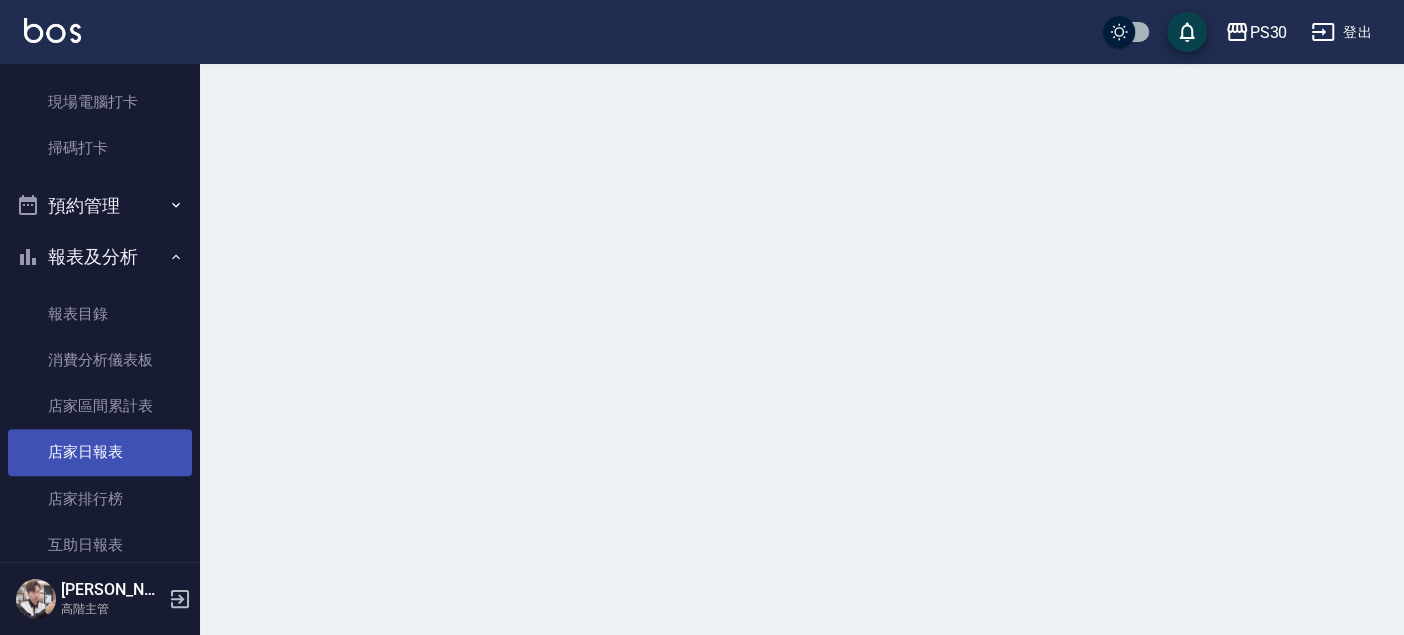 scroll, scrollTop: 0, scrollLeft: 0, axis: both 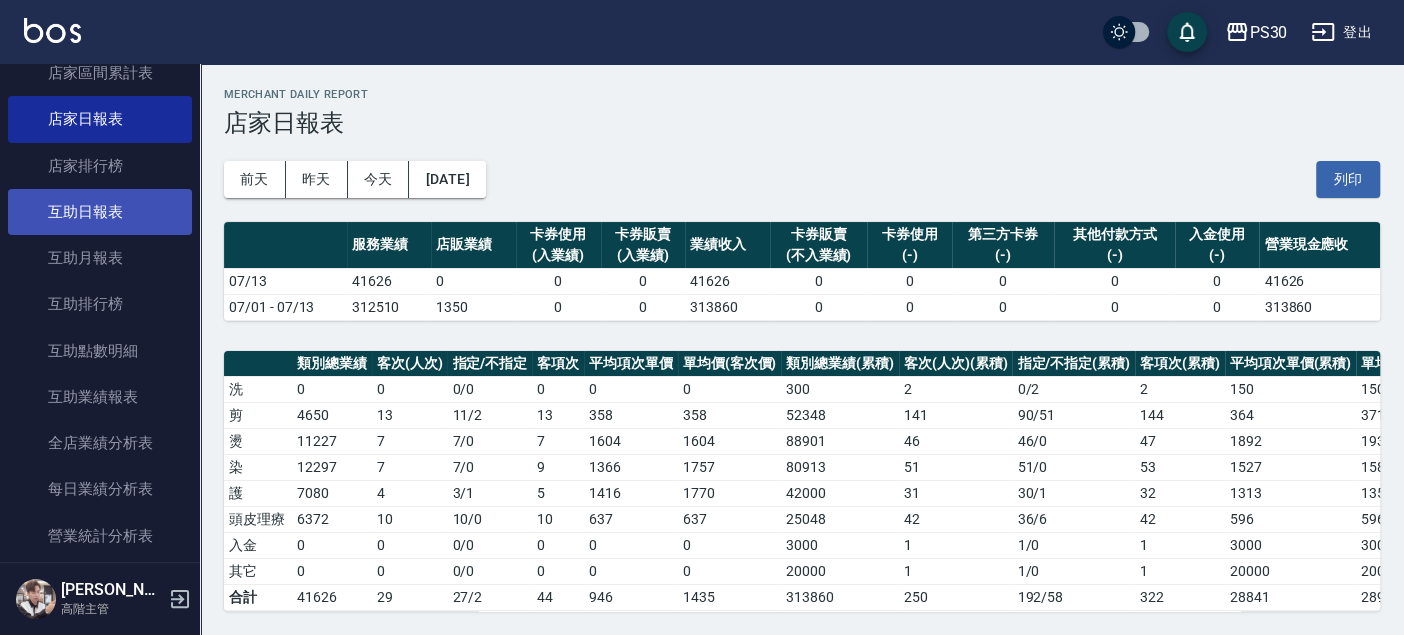 click on "互助日報表" at bounding box center [100, 212] 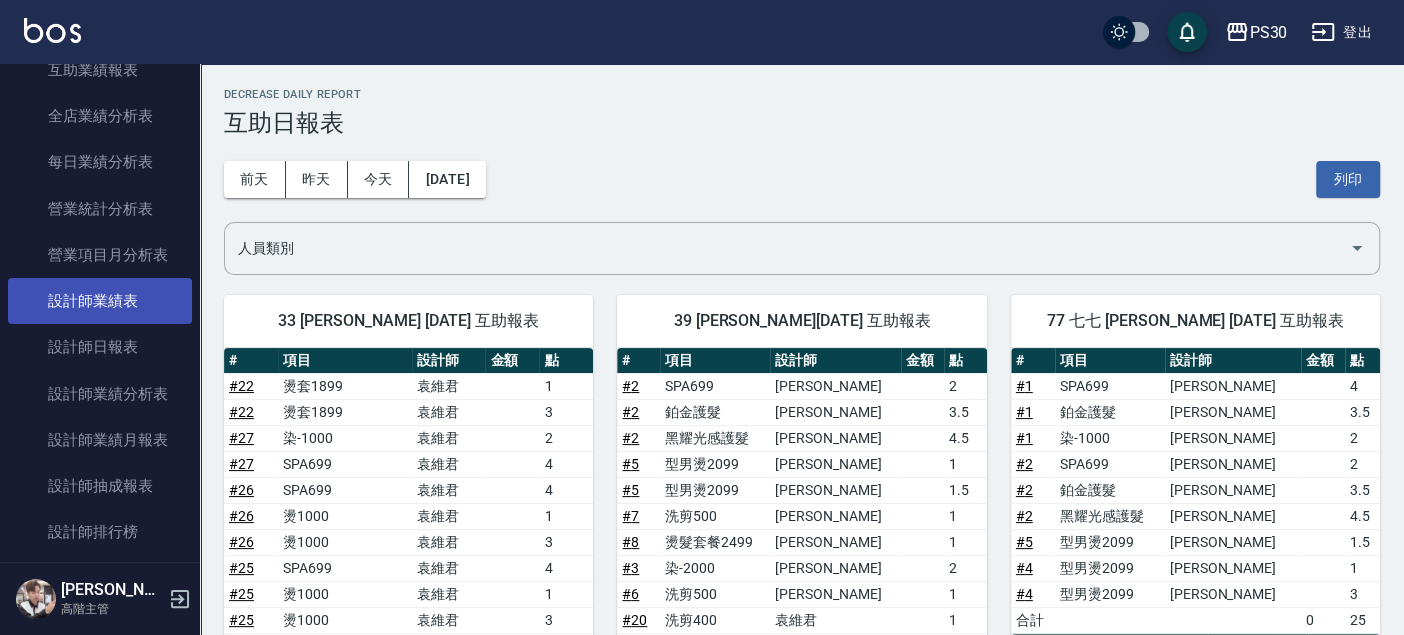 scroll, scrollTop: 1182, scrollLeft: 0, axis: vertical 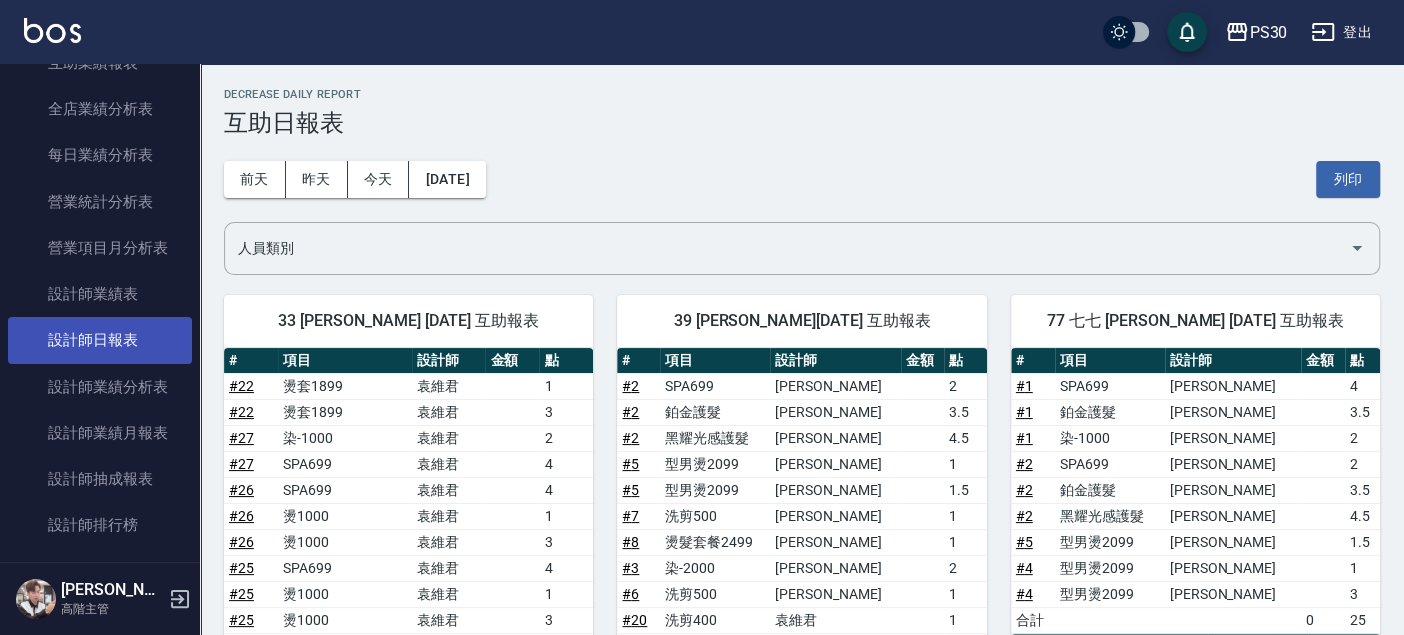 click on "設計師日報表" at bounding box center [100, 340] 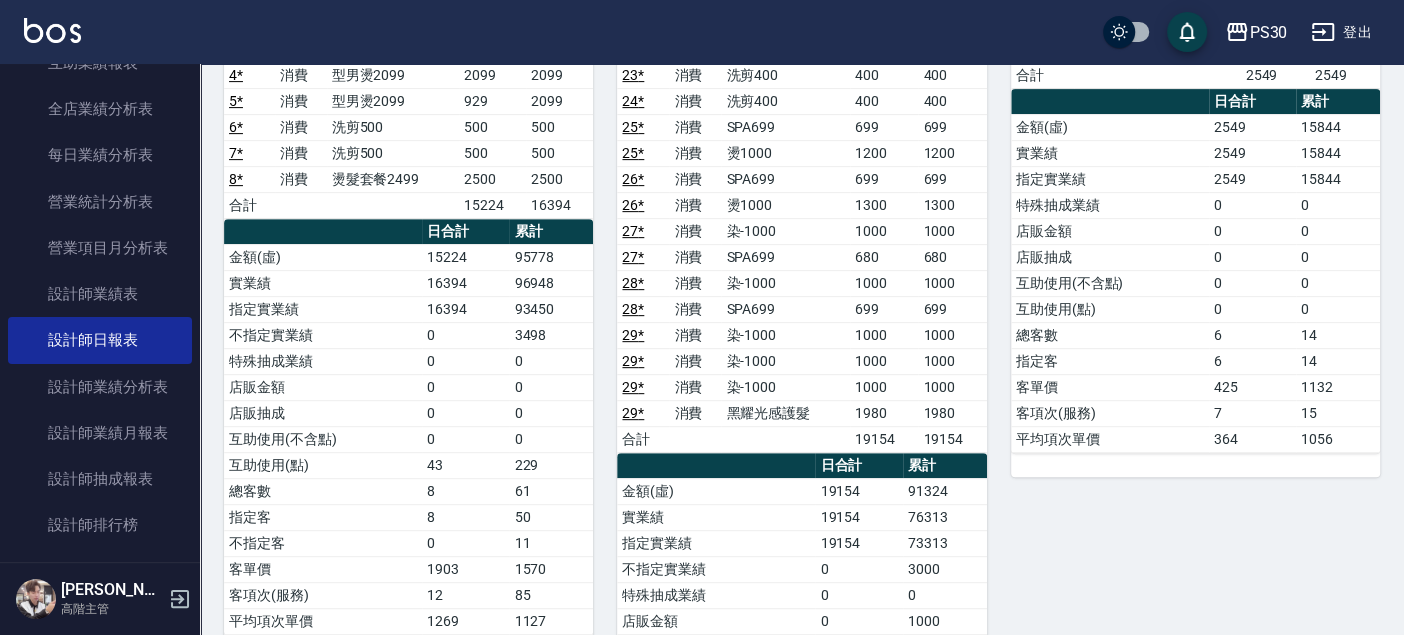 scroll, scrollTop: 555, scrollLeft: 0, axis: vertical 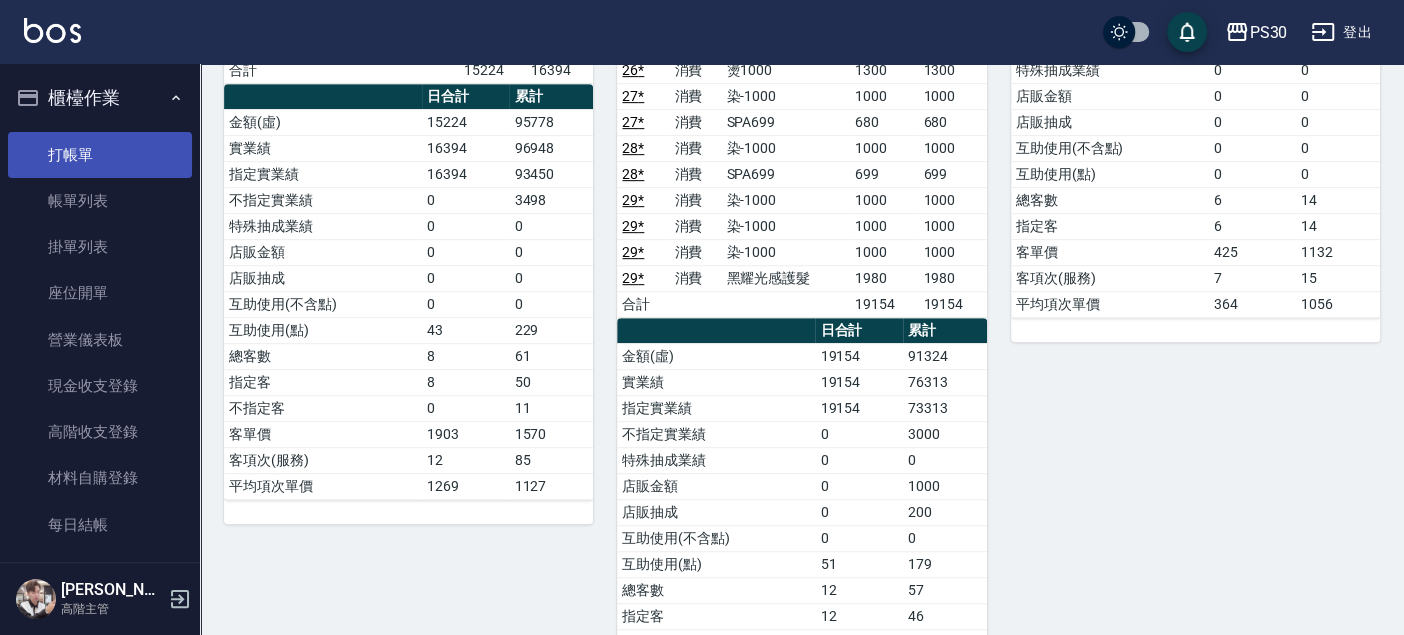 drag, startPoint x: 115, startPoint y: 154, endPoint x: 134, endPoint y: 149, distance: 19.646883 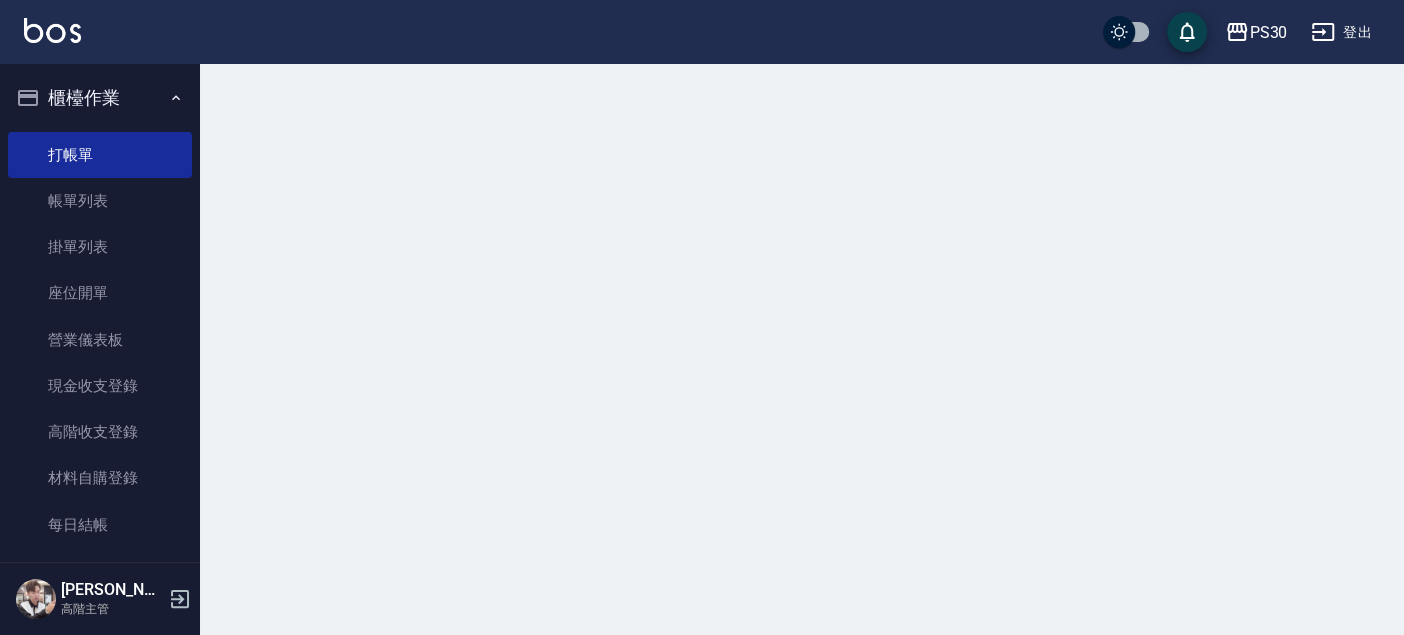 scroll, scrollTop: 0, scrollLeft: 0, axis: both 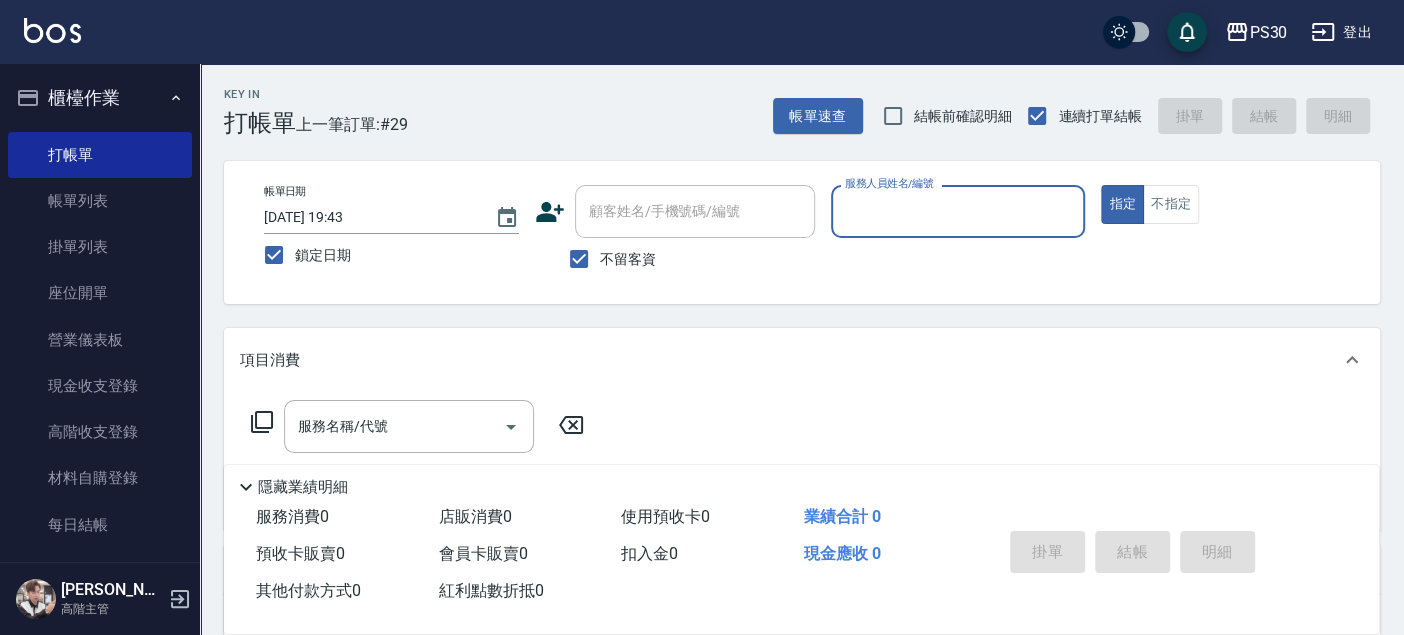 click on "不留客資" at bounding box center [628, 259] 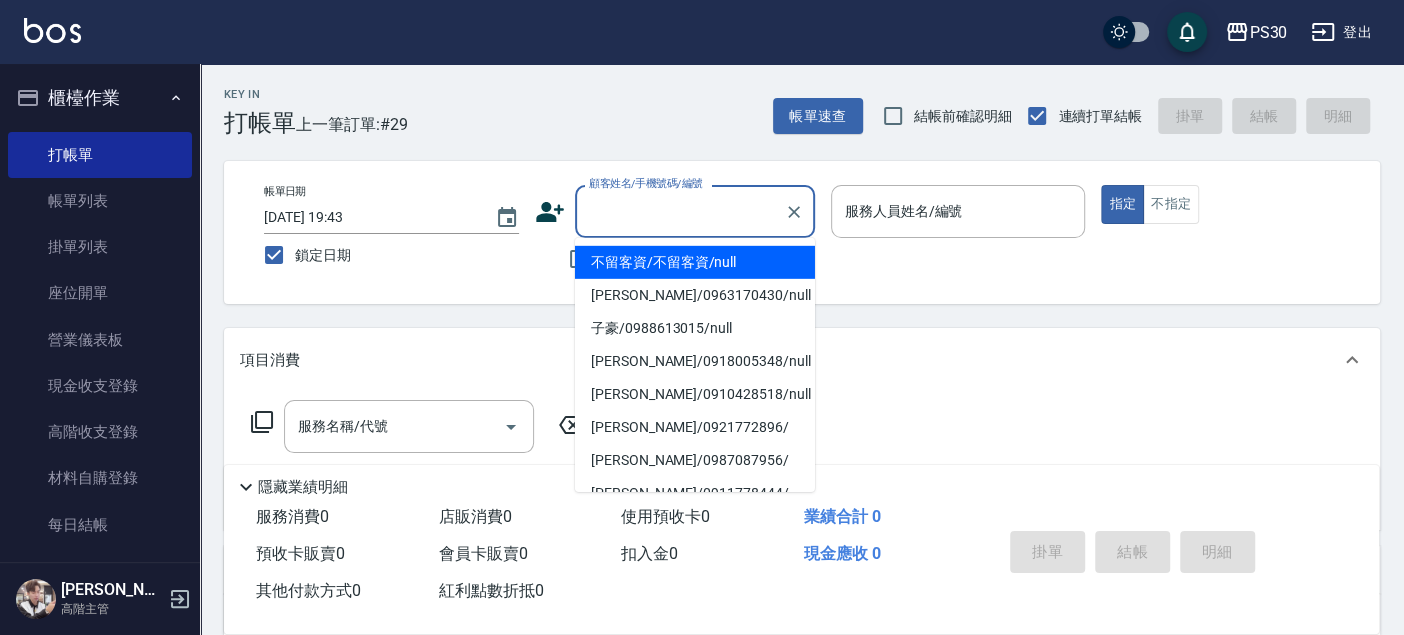 click on "顧客姓名/手機號碼/編號" at bounding box center (680, 211) 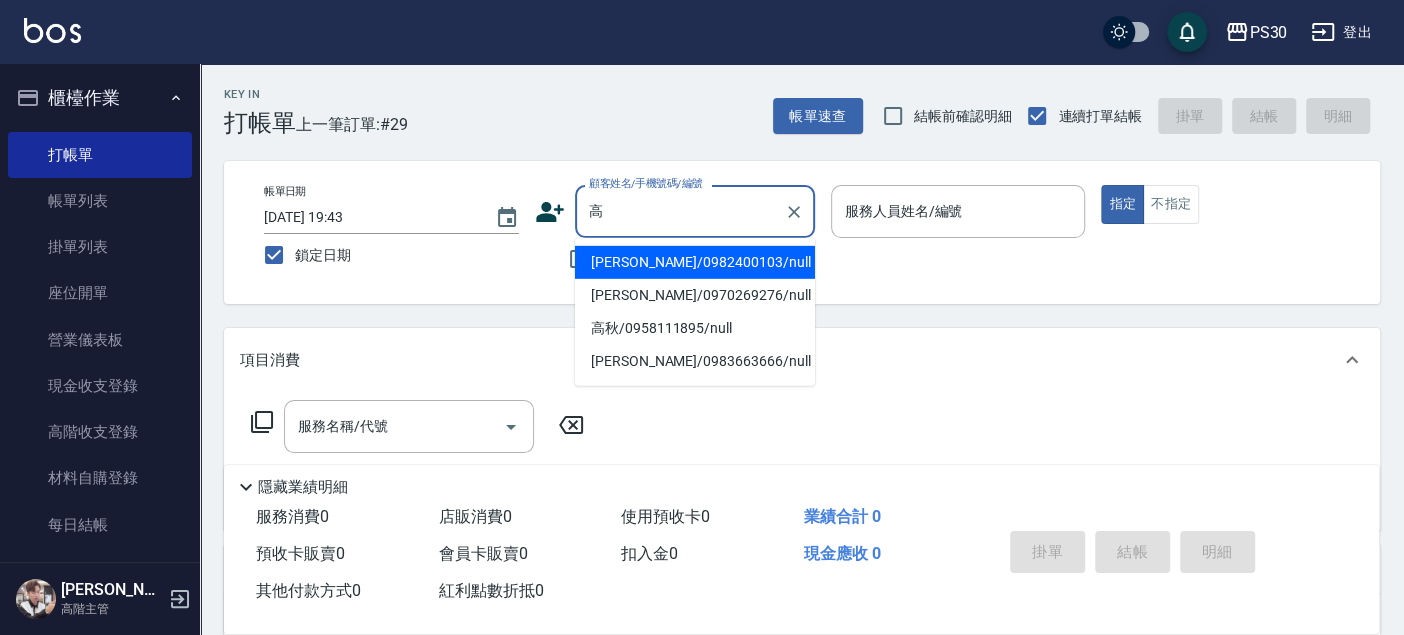 click on "高" at bounding box center (680, 211) 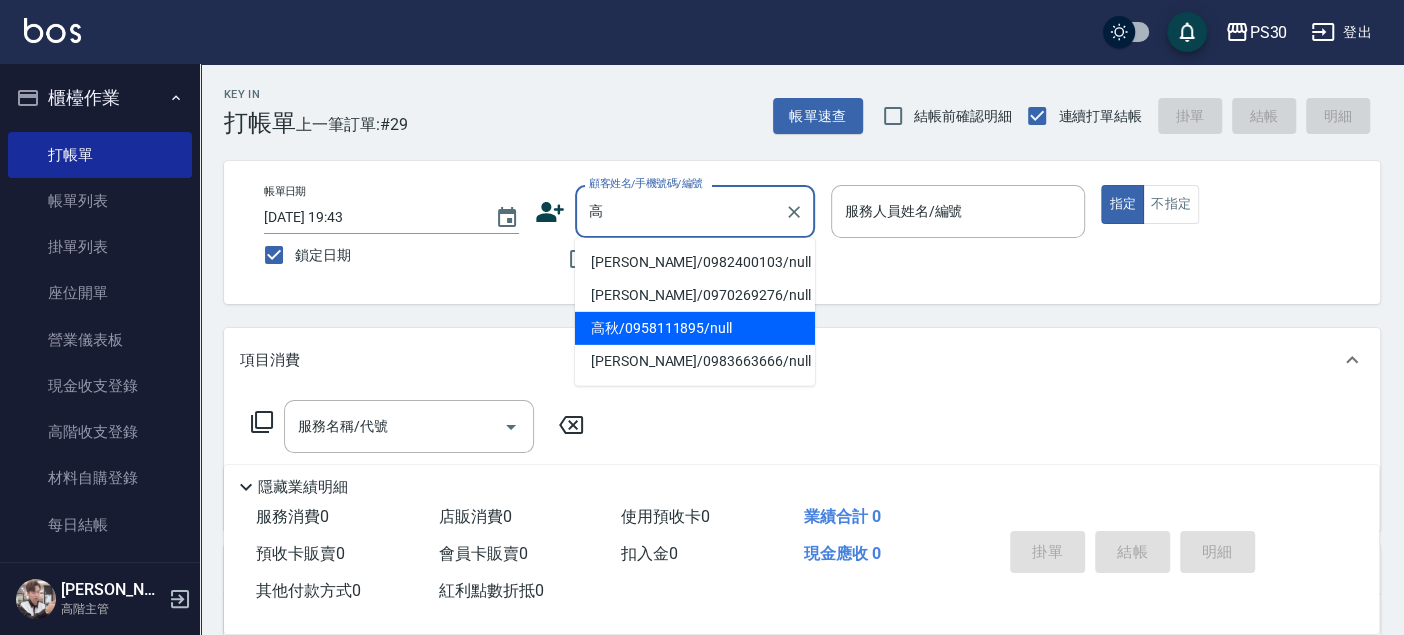 click on "高秋/0958111895/null" at bounding box center (695, 328) 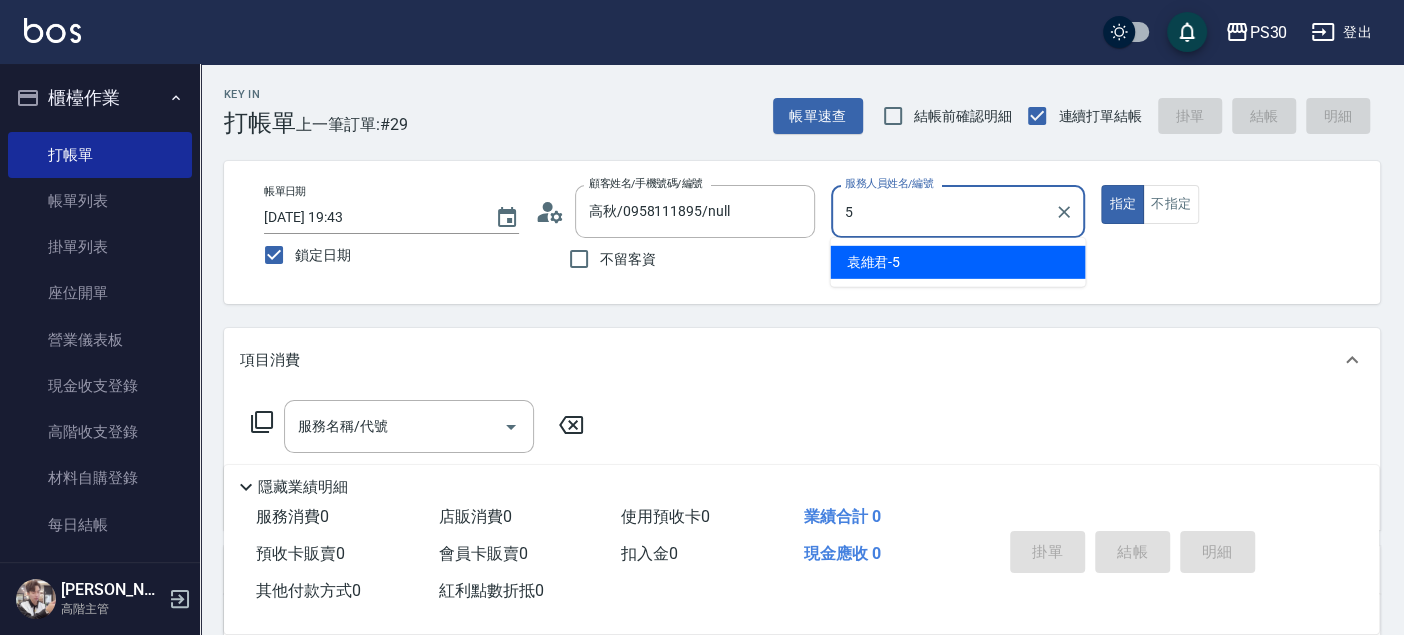 type on "袁維君-5" 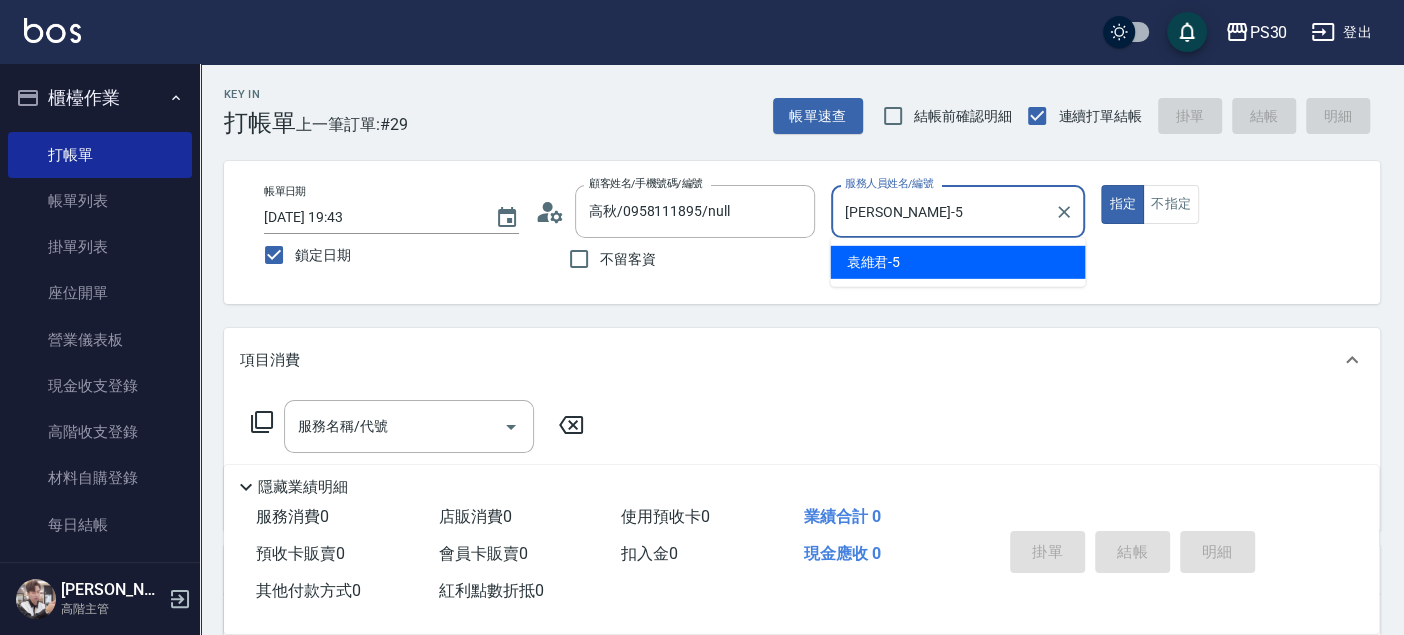 type on "true" 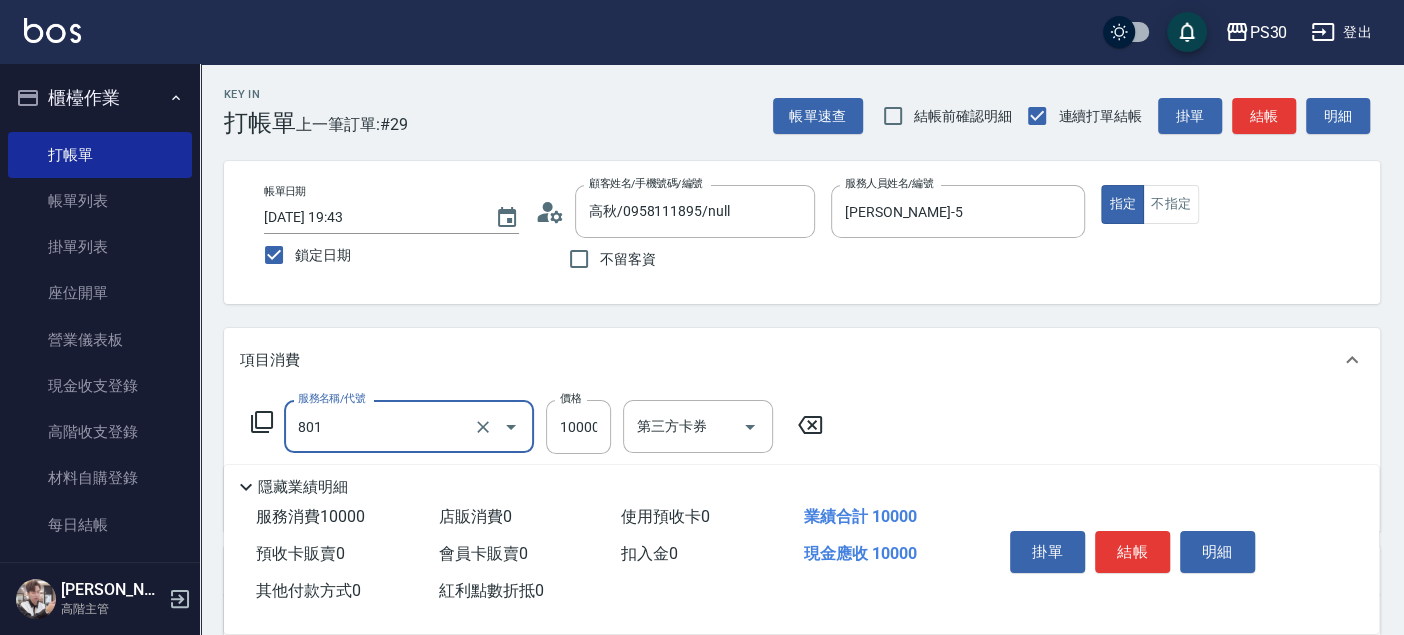 type on "鑽石VIP(801)" 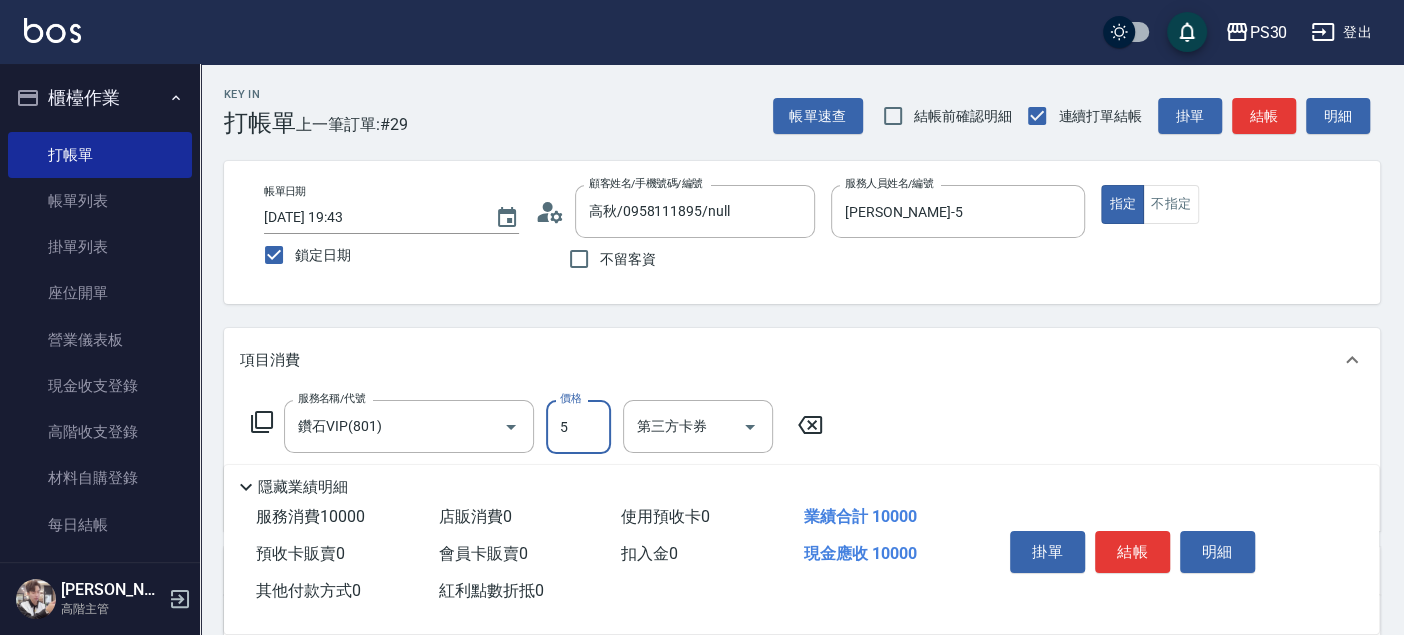 scroll, scrollTop: 0, scrollLeft: 0, axis: both 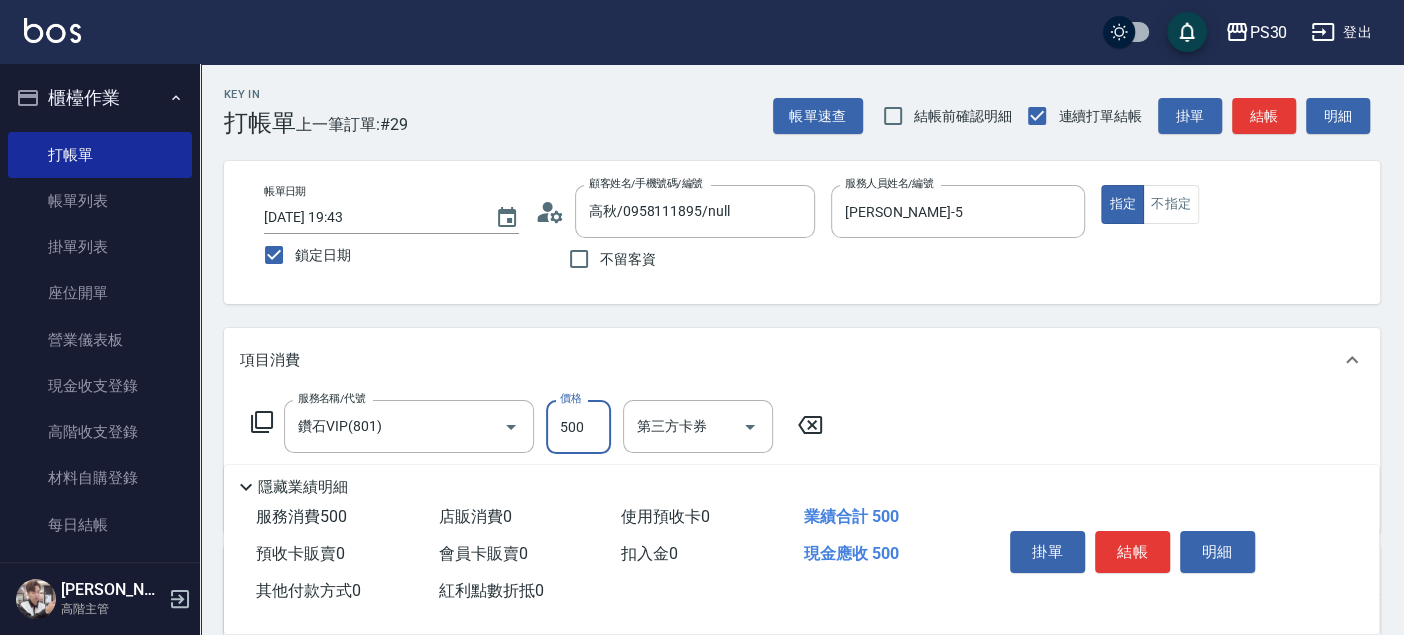 type on "500" 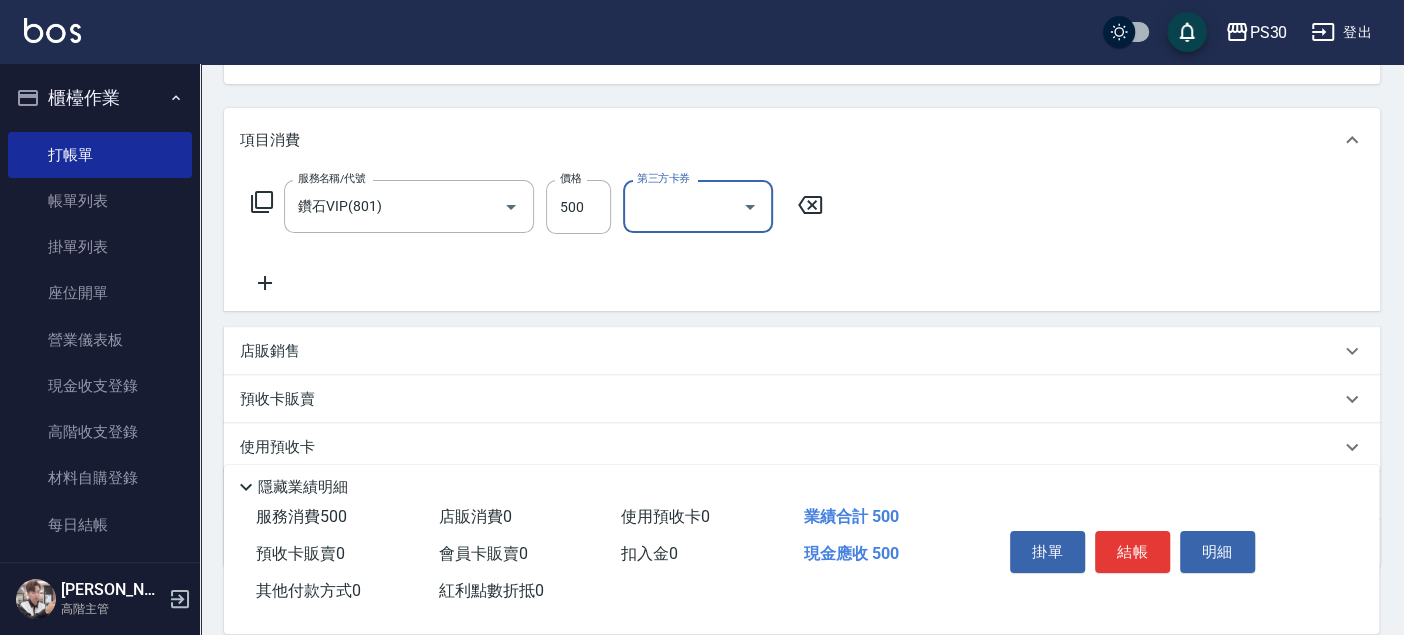 scroll, scrollTop: 222, scrollLeft: 0, axis: vertical 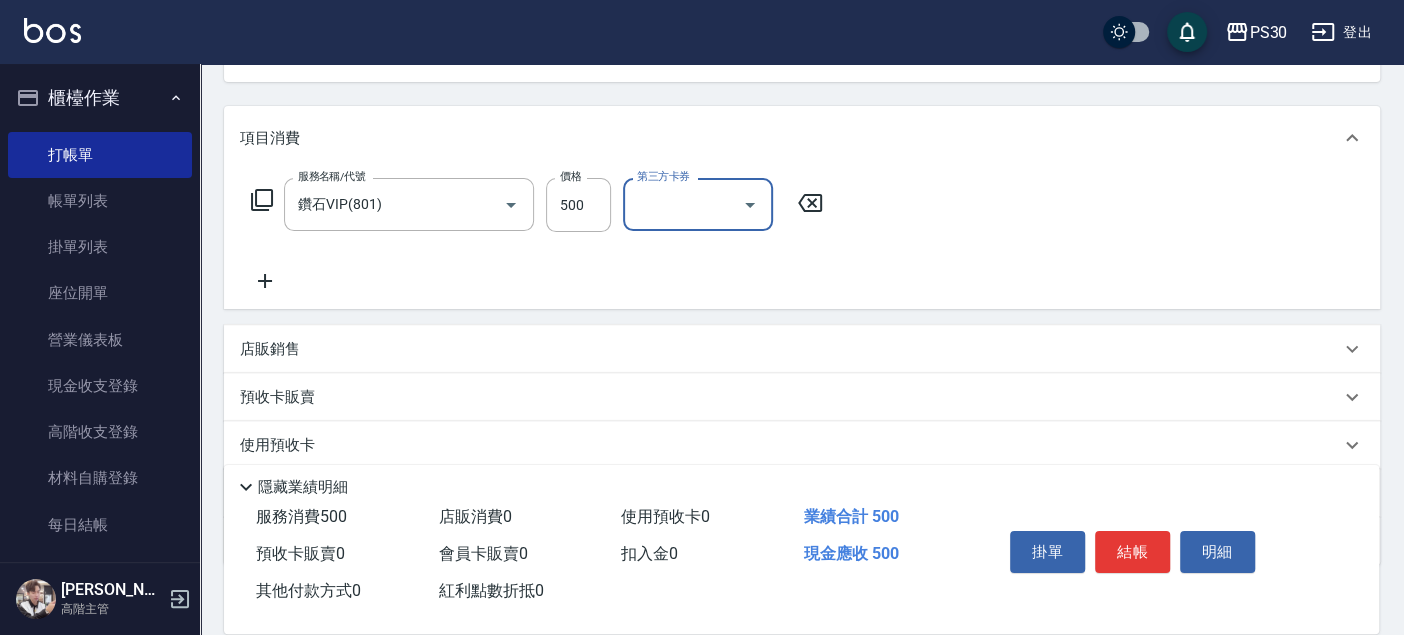 click 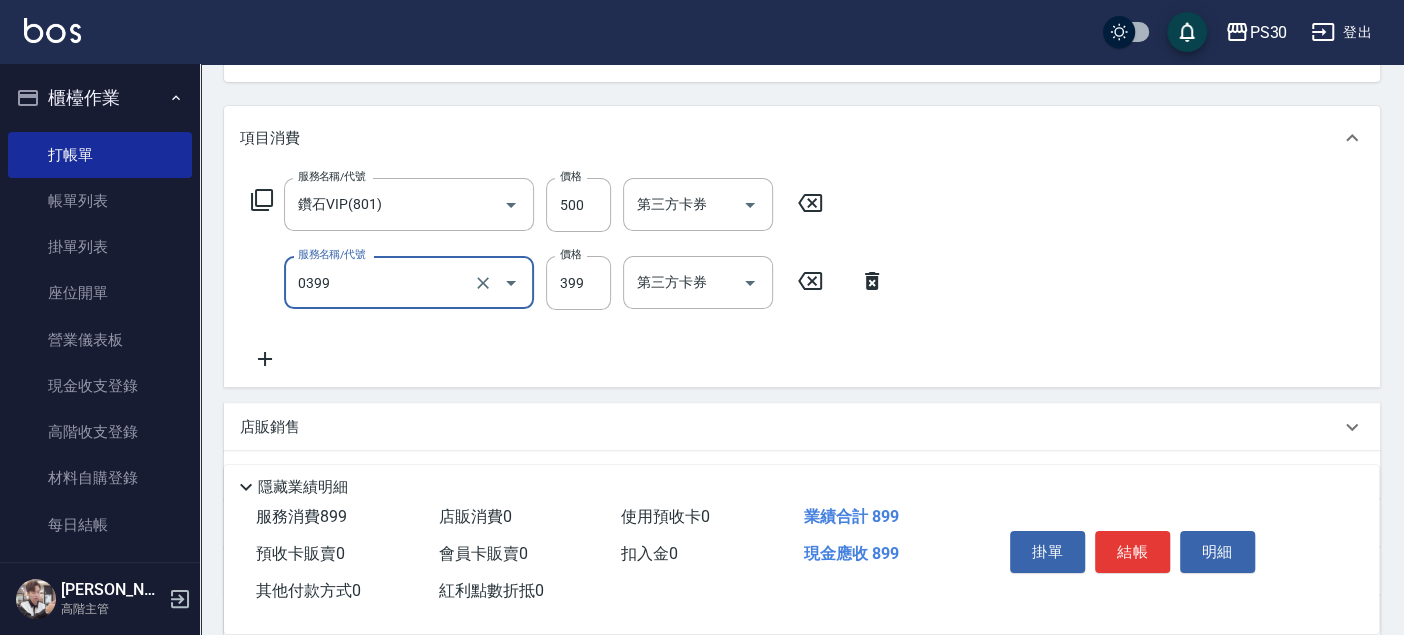 type on "海鹽洗(0399)" 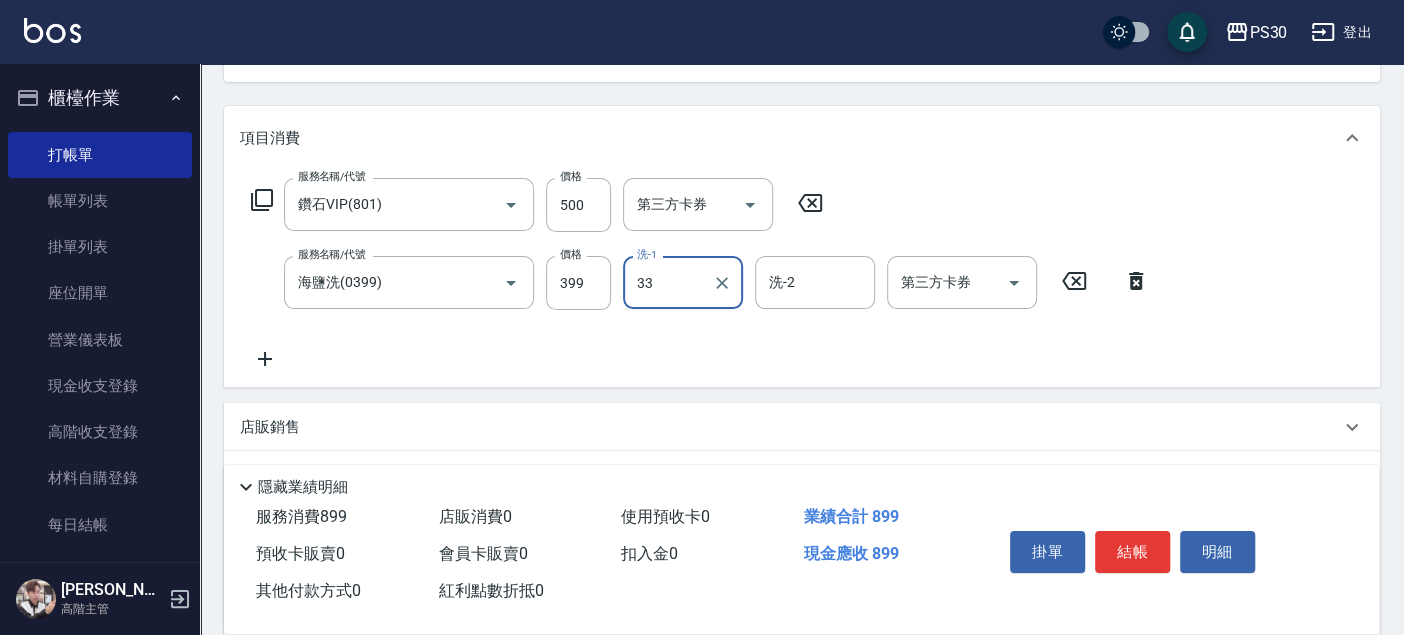 type on "洪采妤-33" 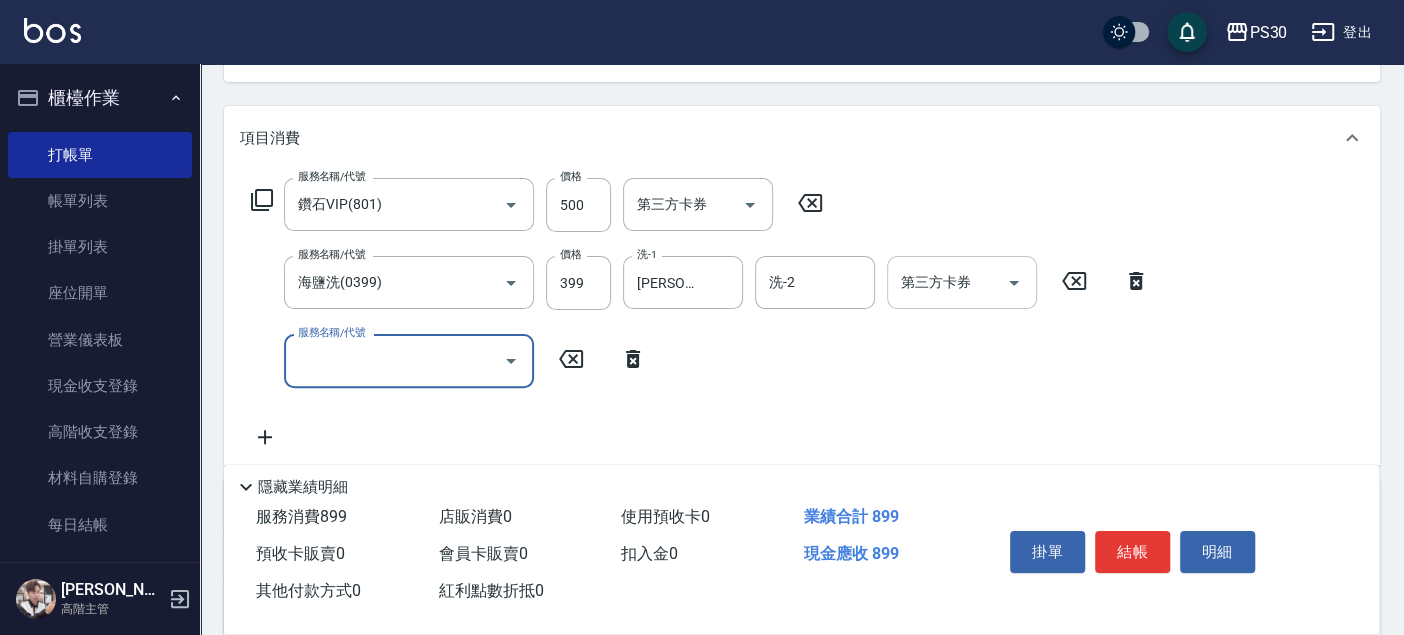 click 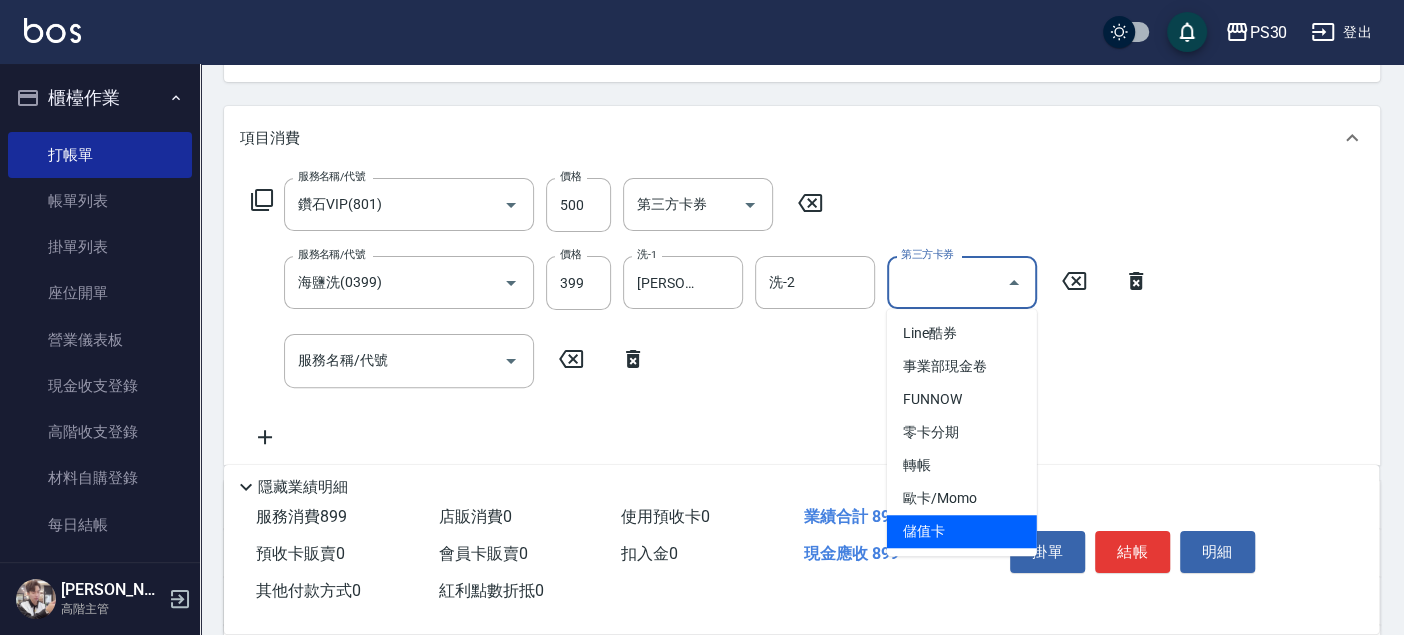 click on "儲值卡" at bounding box center [962, 531] 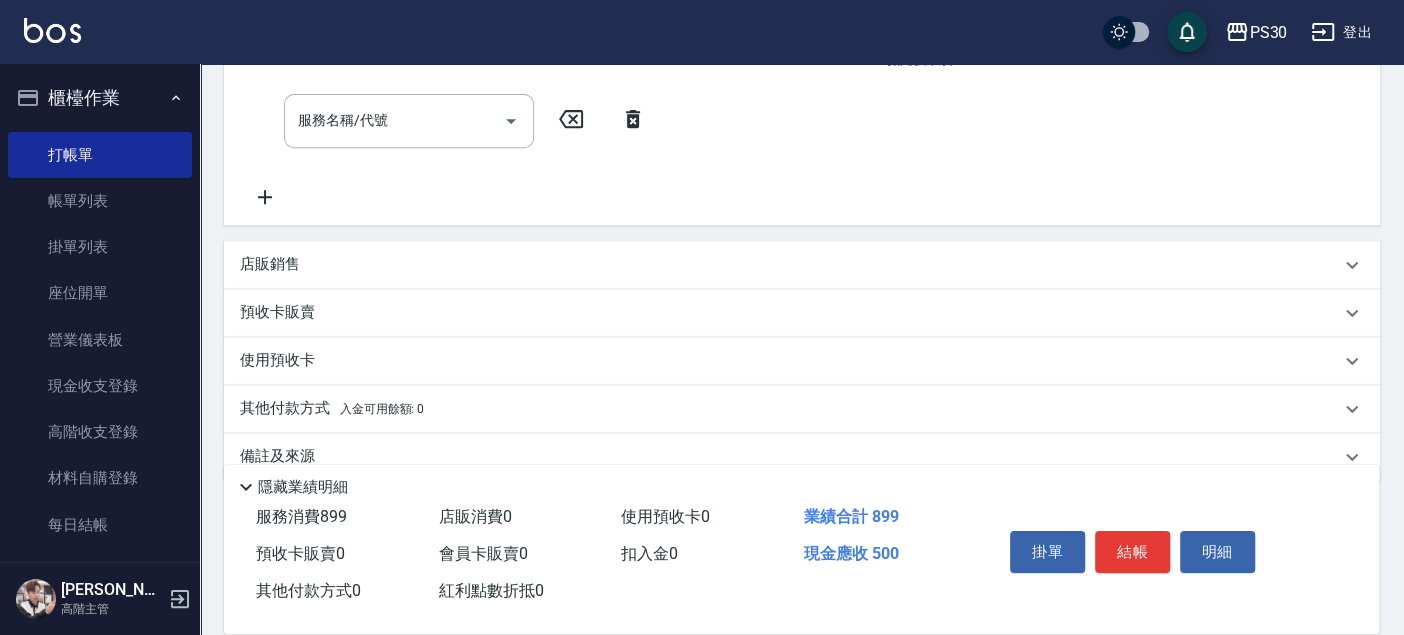 scroll, scrollTop: 515, scrollLeft: 0, axis: vertical 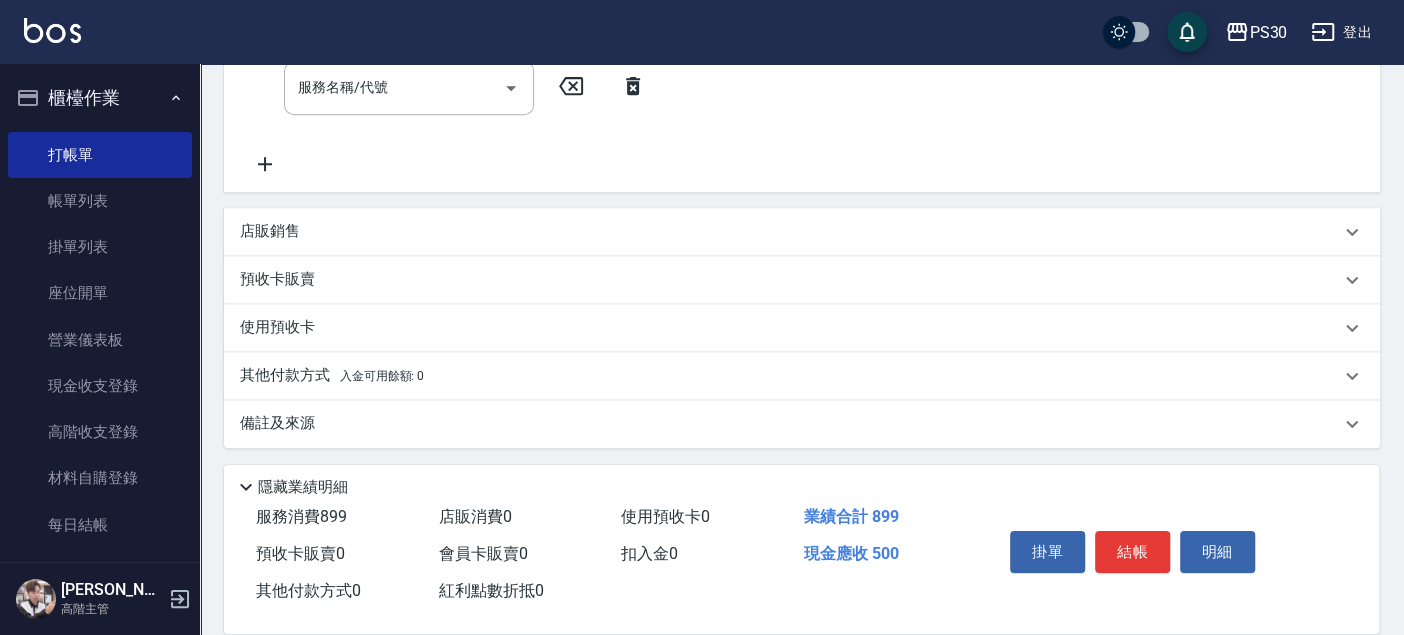 click on "其他付款方式 入金可用餘額: 0" at bounding box center [790, 376] 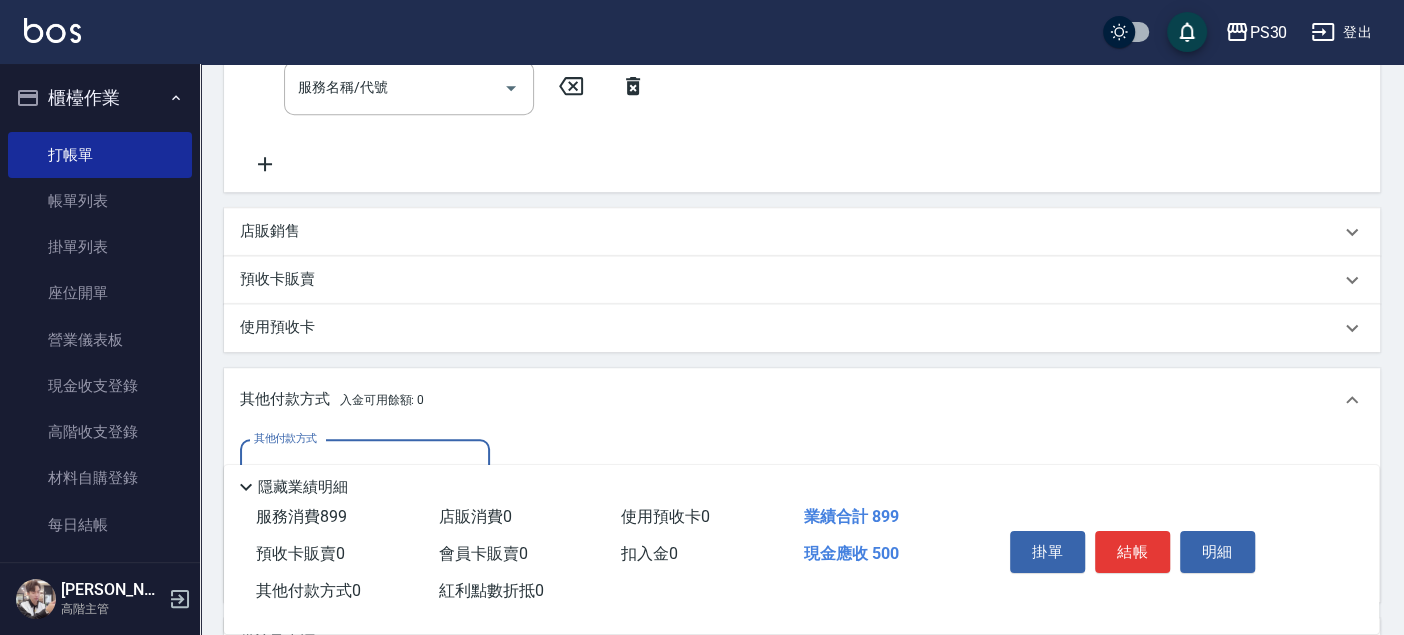 scroll, scrollTop: 0, scrollLeft: 0, axis: both 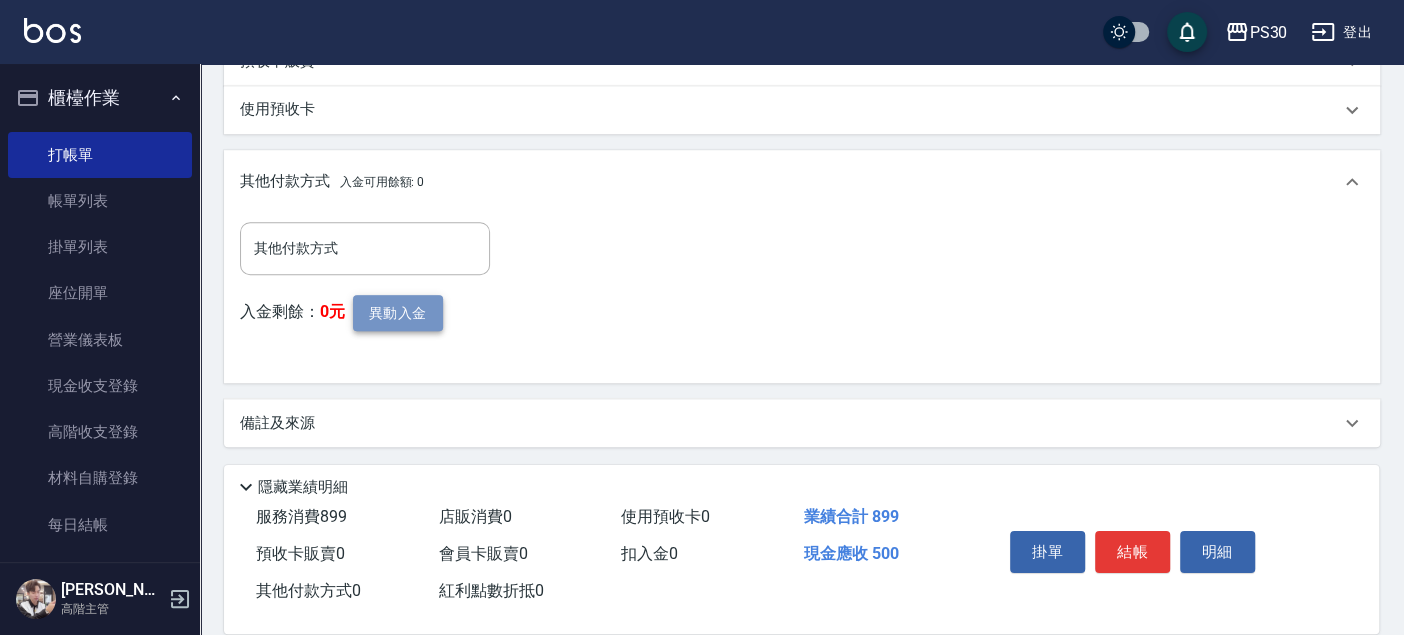 click on "異動入金" at bounding box center (398, 313) 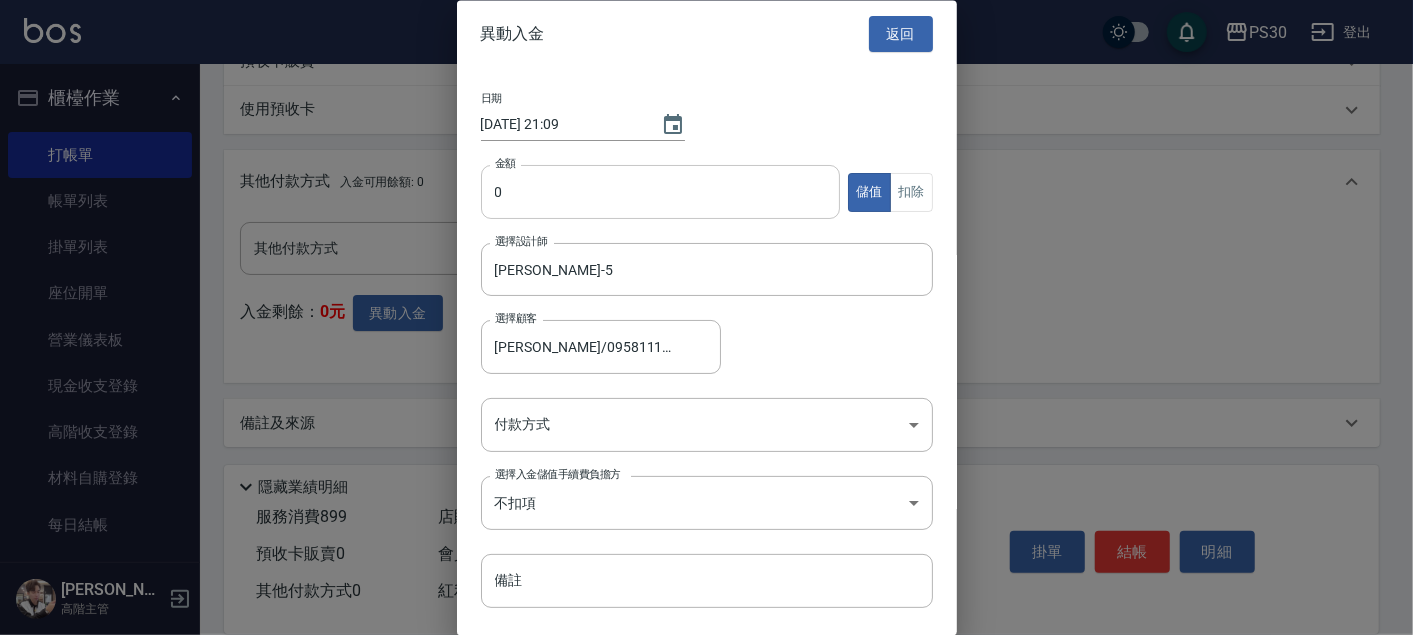 click on "0" at bounding box center [661, 193] 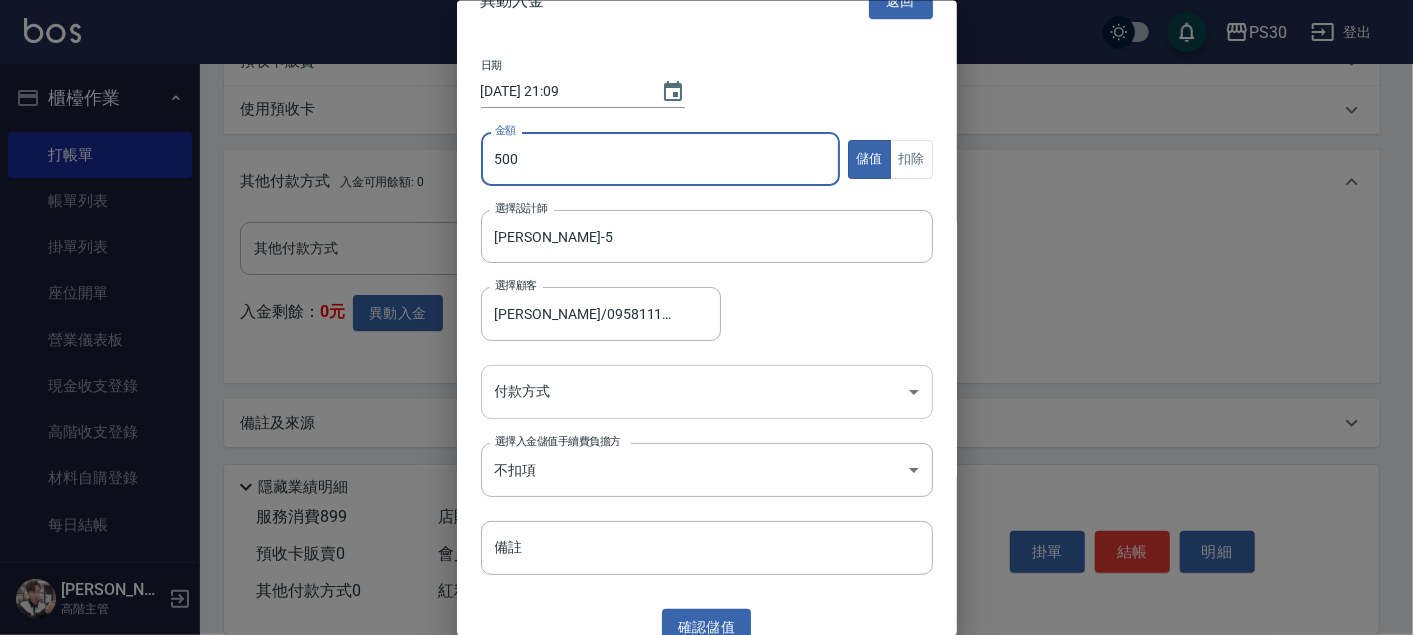 scroll, scrollTop: 53, scrollLeft: 0, axis: vertical 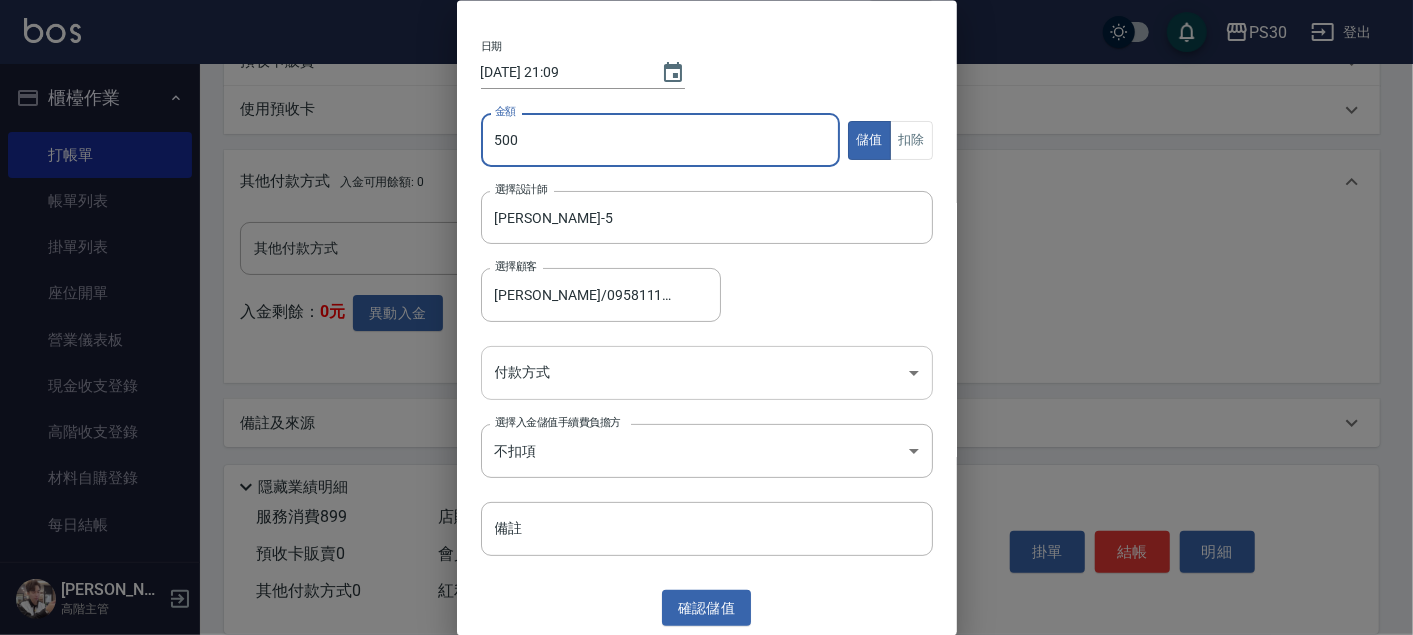type on "500" 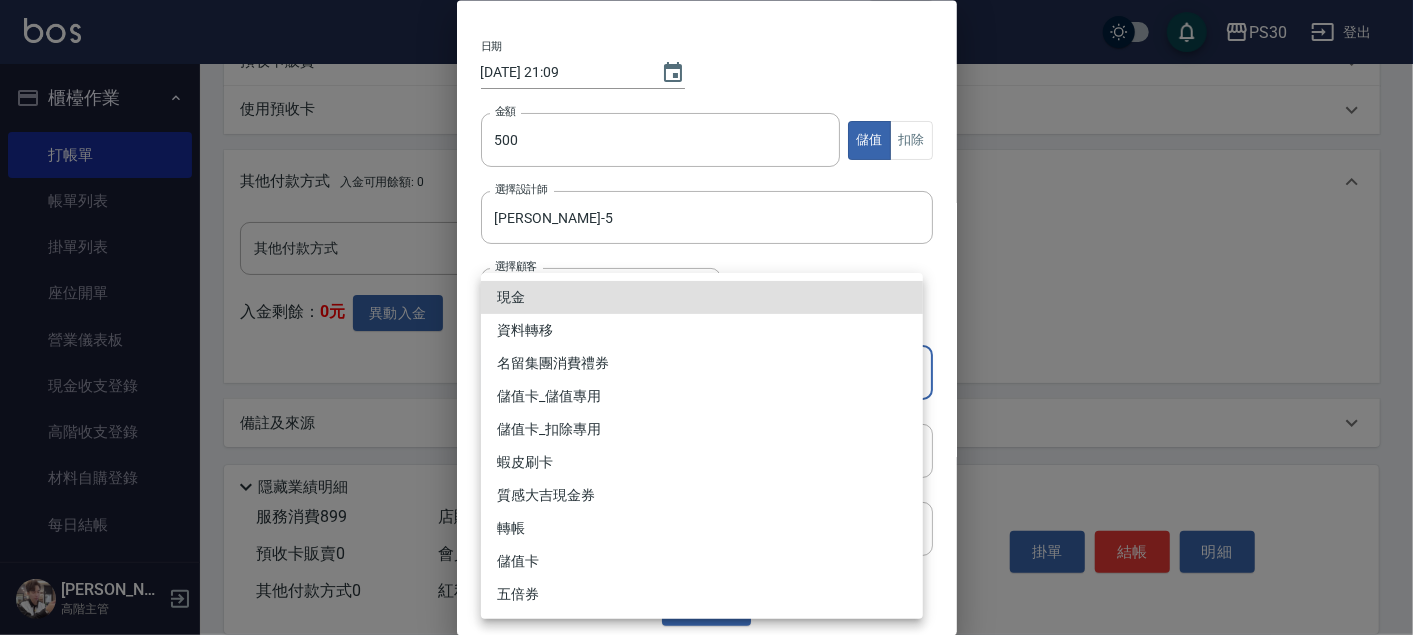 click on "儲值卡_儲值專用" at bounding box center (702, 396) 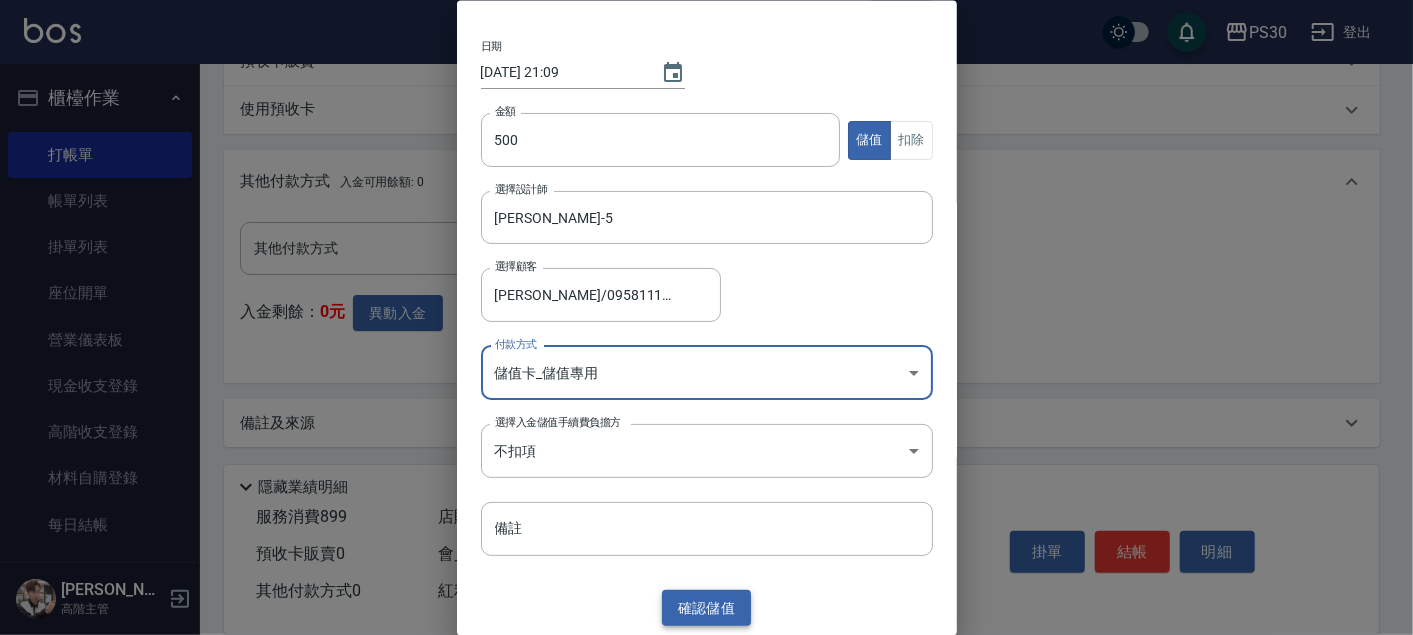 click on "確認 儲值" at bounding box center [707, 607] 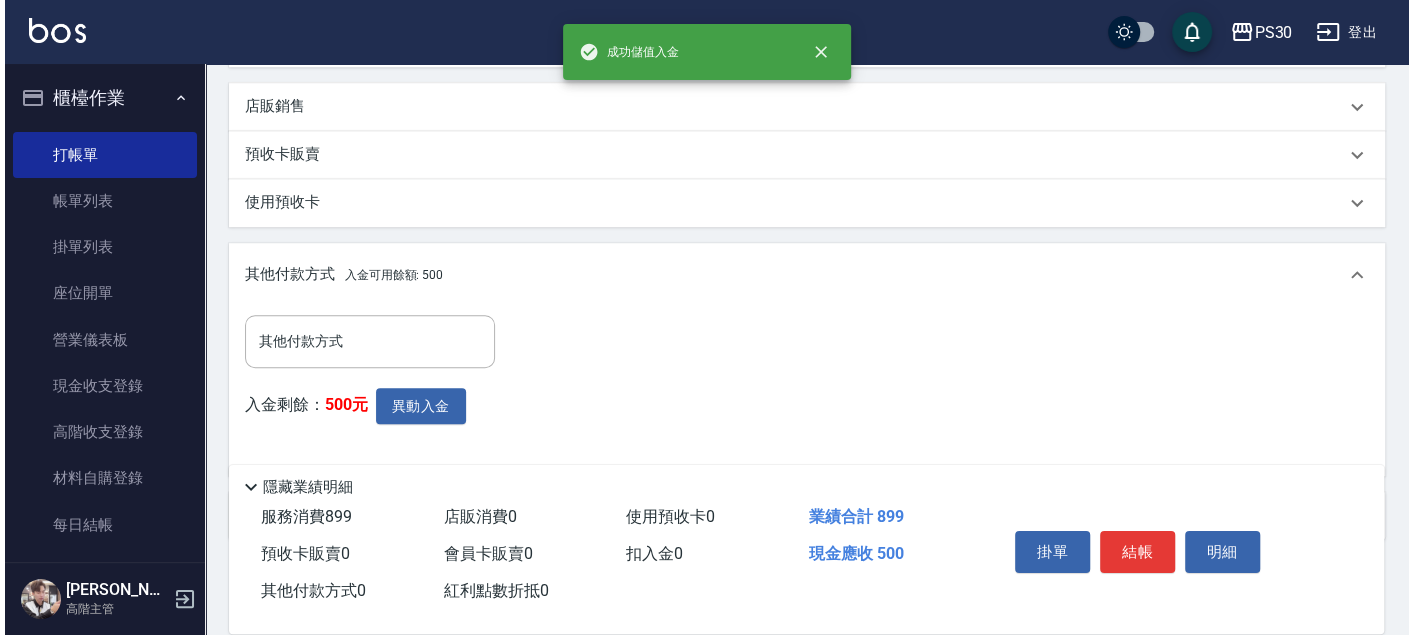 scroll, scrollTop: 733, scrollLeft: 0, axis: vertical 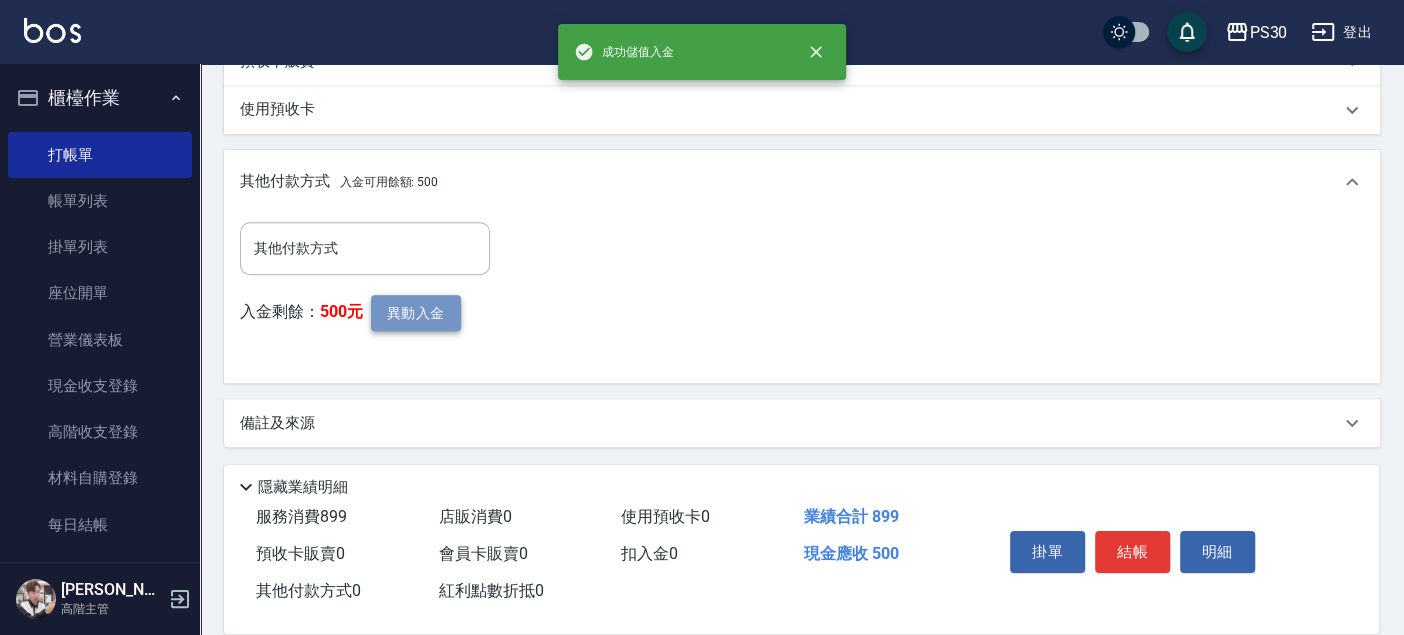 click on "異動入金" at bounding box center (416, 313) 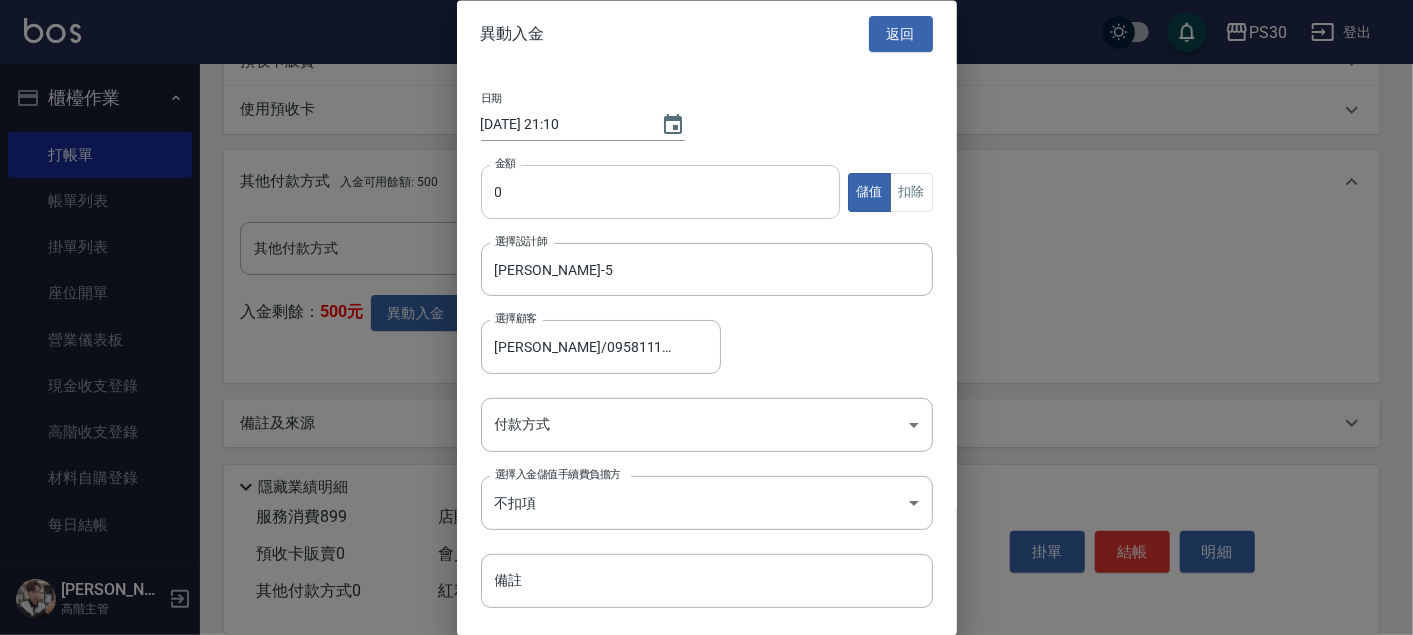 click on "0" at bounding box center (661, 193) 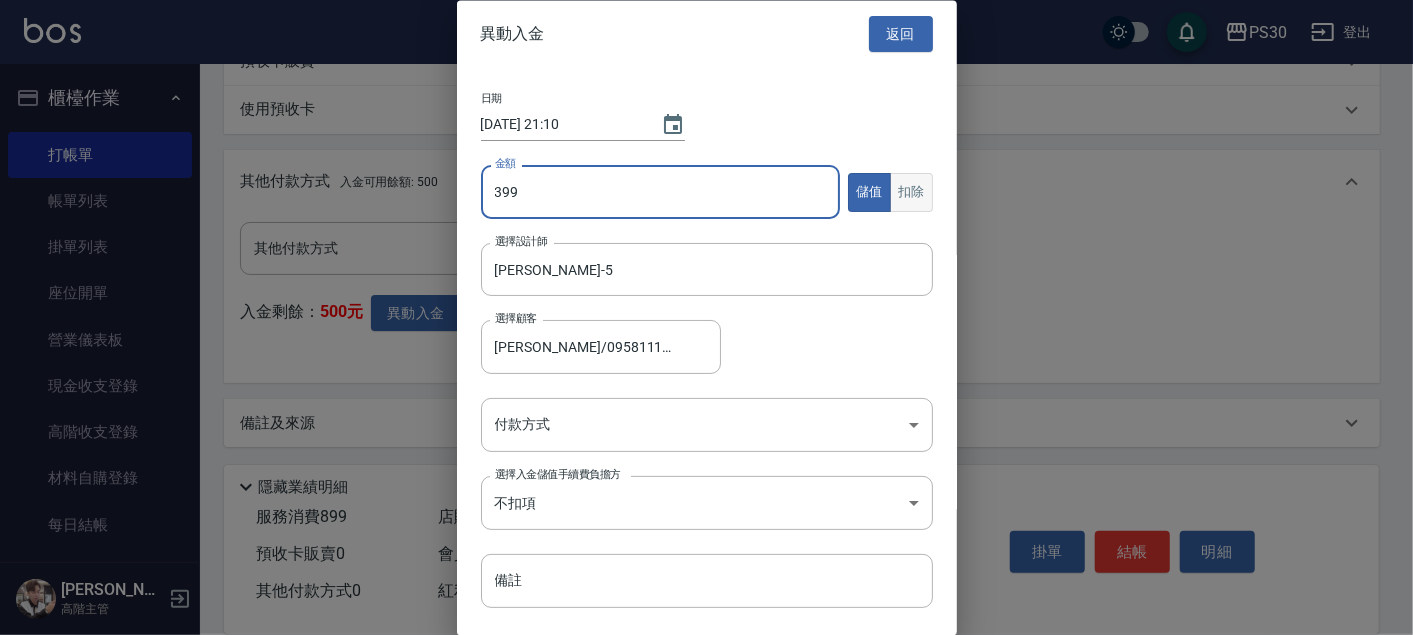 type on "399" 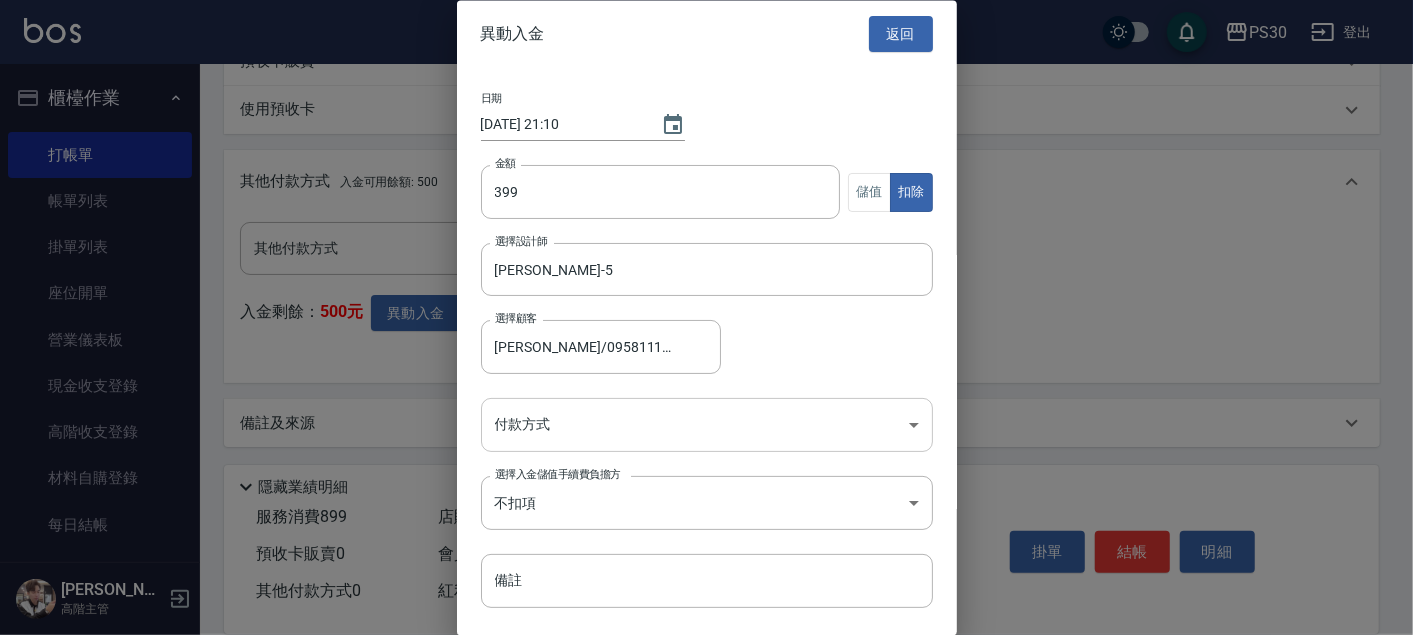 click on "PS30 登出 櫃檯作業 打帳單 帳單列表 掛單列表 座位開單 營業儀表板 現金收支登錄 高階收支登錄 材料自購登錄 每日結帳 排班表 現場電腦打卡 掃碼打卡 預約管理 預約管理 單日預約紀錄 單週預約紀錄 報表及分析 報表目錄 消費分析儀表板 店家區間累計表 店家日報表 店家排行榜 互助日報表 互助月報表 互助排行榜 互助點數明細 互助業績報表 全店業績分析表 每日業績分析表 營業統計分析表 營業項目月分析表 設計師業績表 設計師日報表 設計師業績分析表 設計師業績月報表 設計師抽成報表 設計師排行榜 商品銷售排行榜 商品消耗明細 商品進銷貨報表 商品庫存表 商品庫存盤點表 會員卡銷售報表 服務扣項明細表 單一服務項目查詢 店販抽成明細 店販分類抽成明細 顧客入金餘額表 顧客卡券餘額表 每日非現金明細 每日收支明細 收支分類明細表 收支匯款表 薪資條" at bounding box center (706, -49) 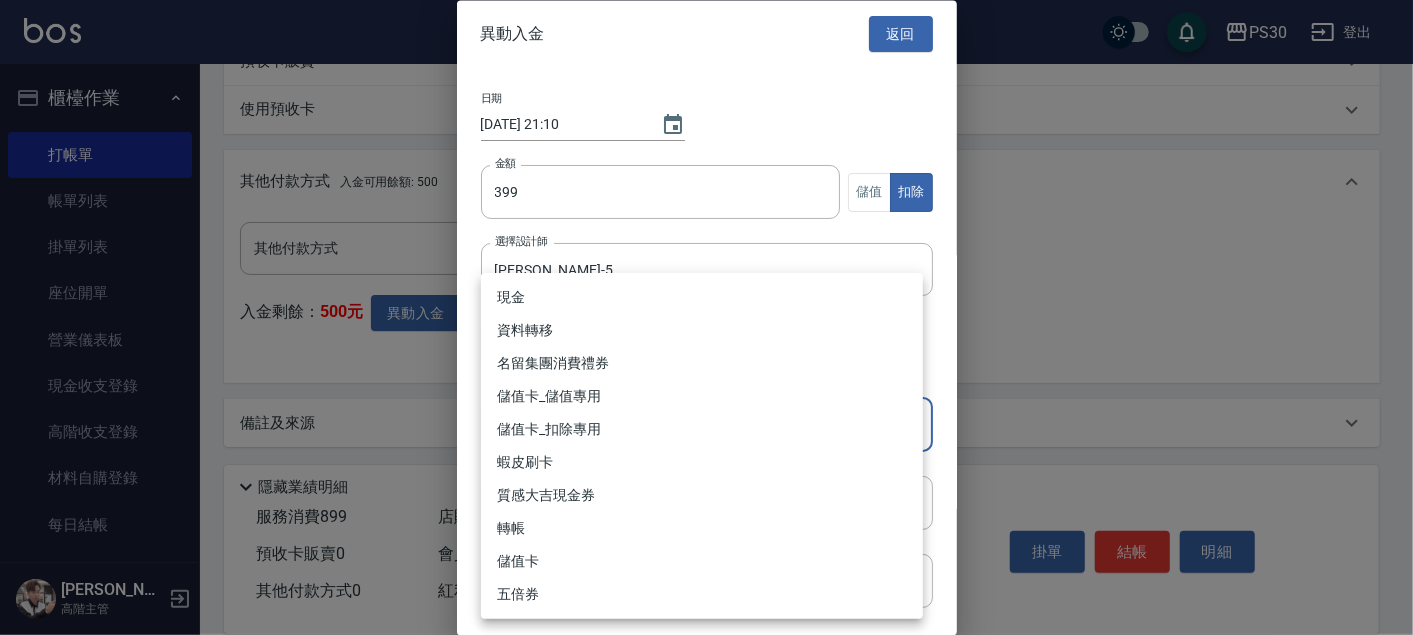 click on "儲值卡_扣除專用" at bounding box center [702, 429] 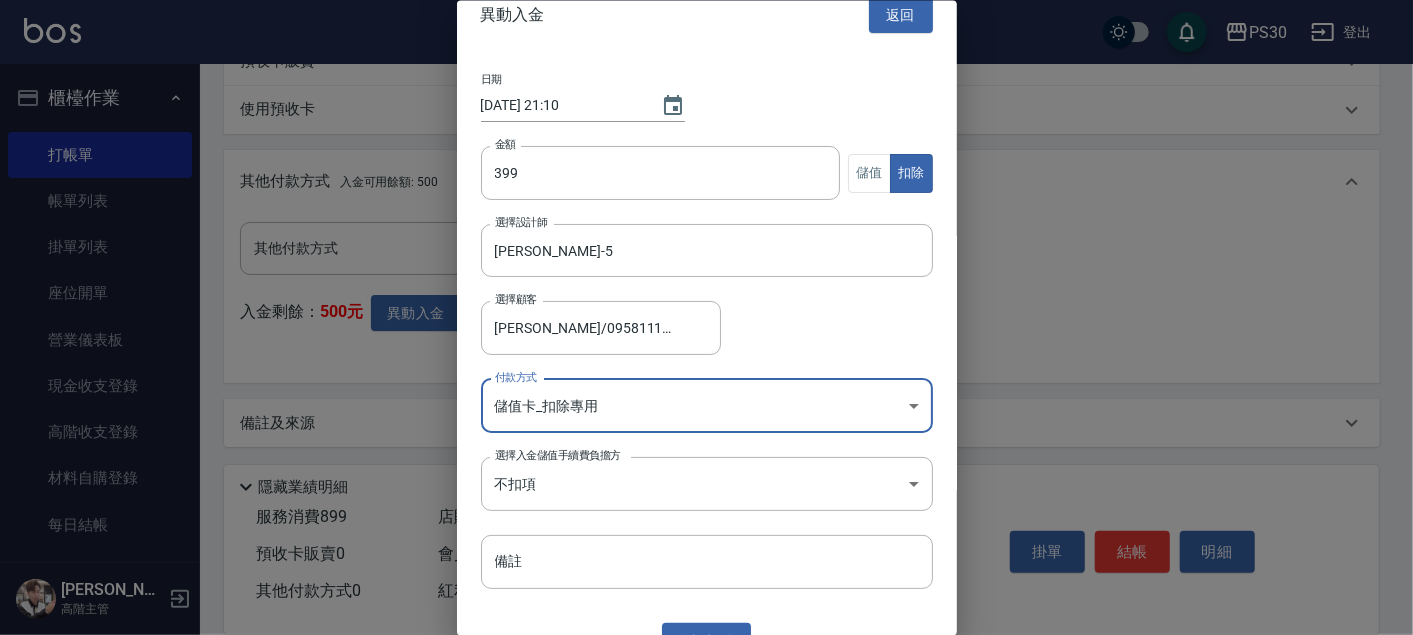 scroll, scrollTop: 53, scrollLeft: 0, axis: vertical 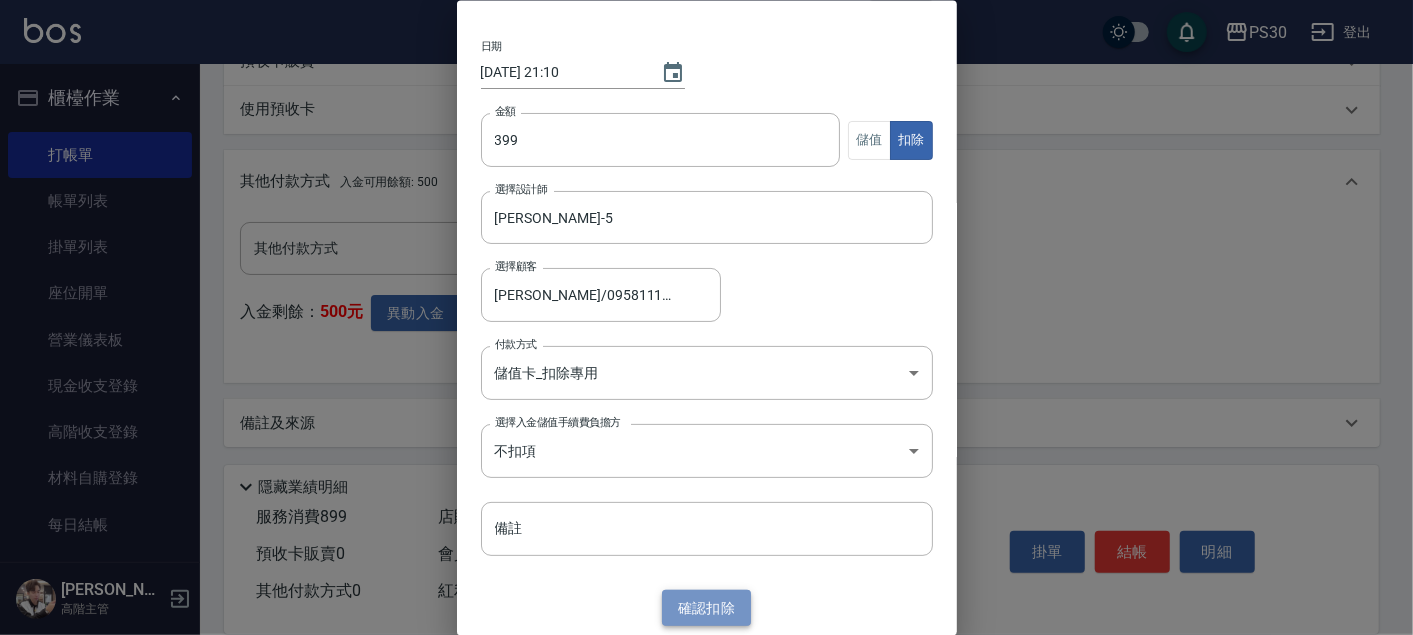 click on "確認 扣除" at bounding box center [707, 607] 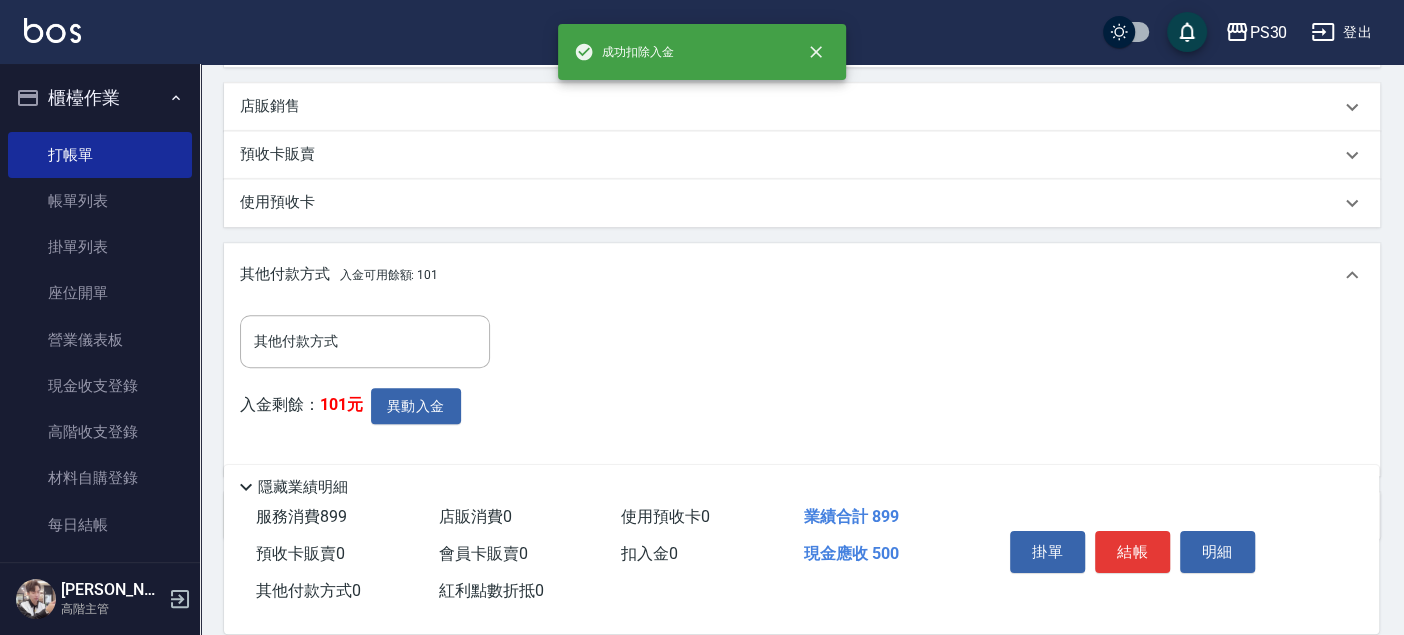 scroll, scrollTop: 733, scrollLeft: 0, axis: vertical 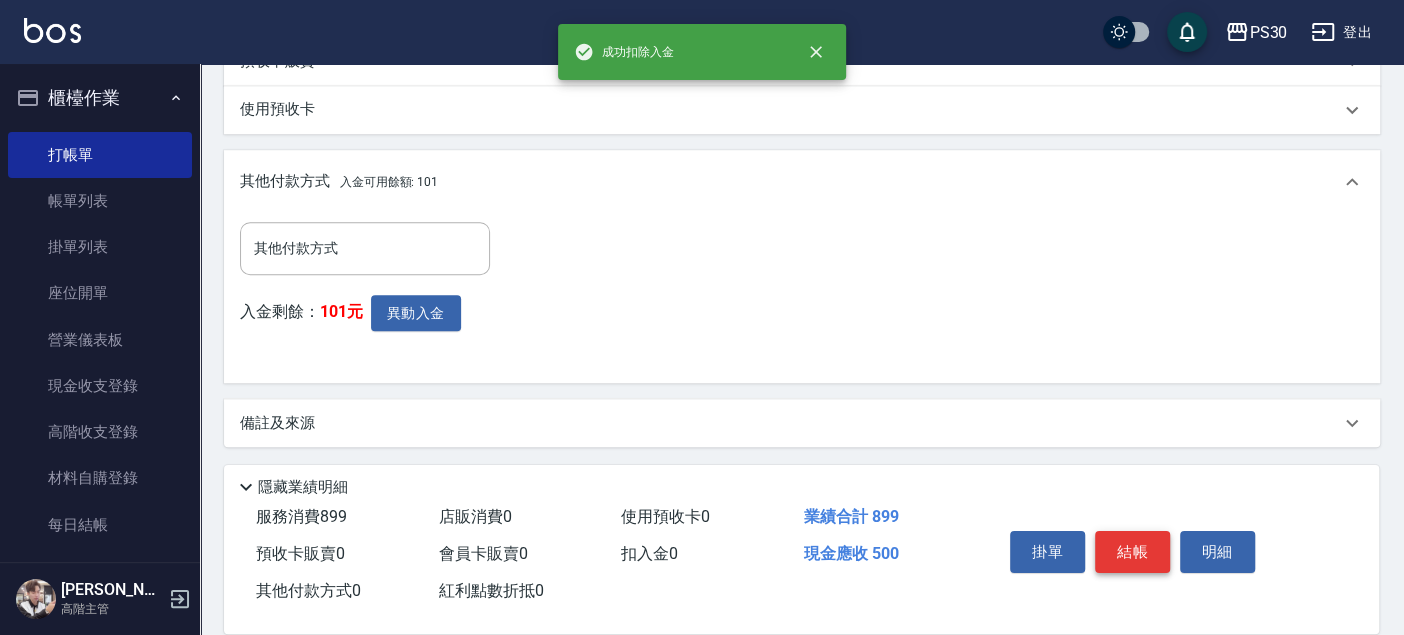 click on "結帳" at bounding box center (1132, 552) 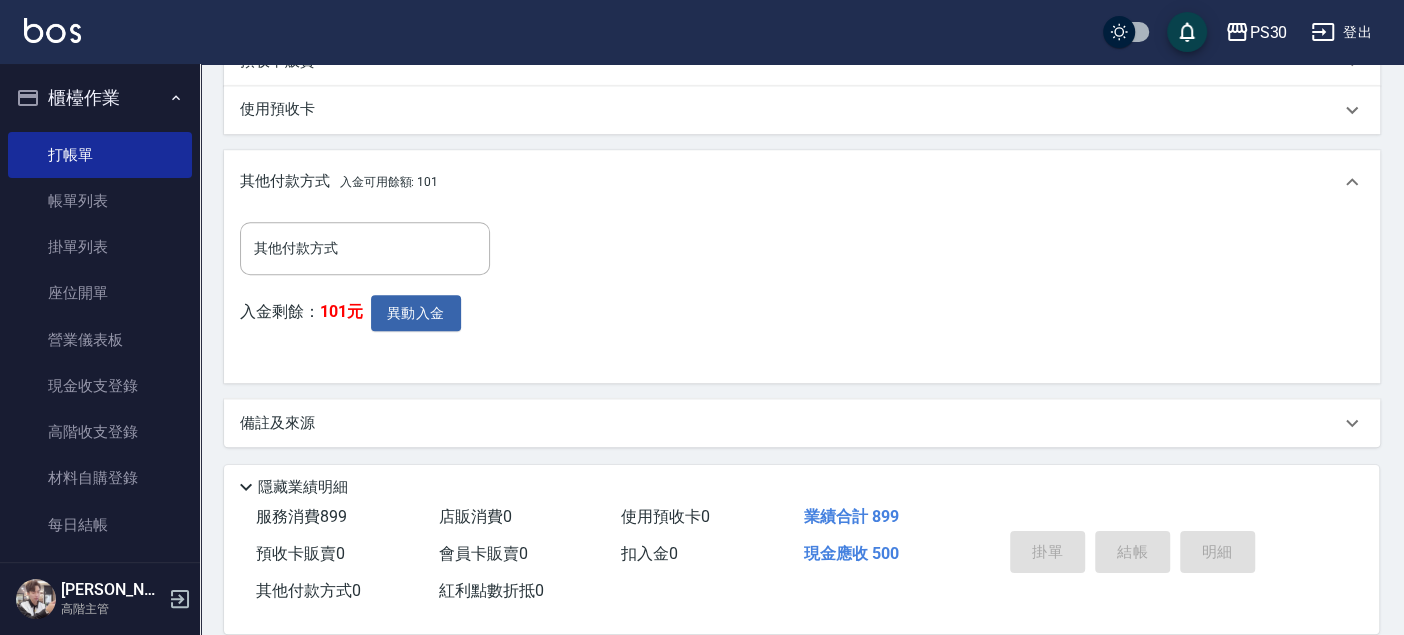 type 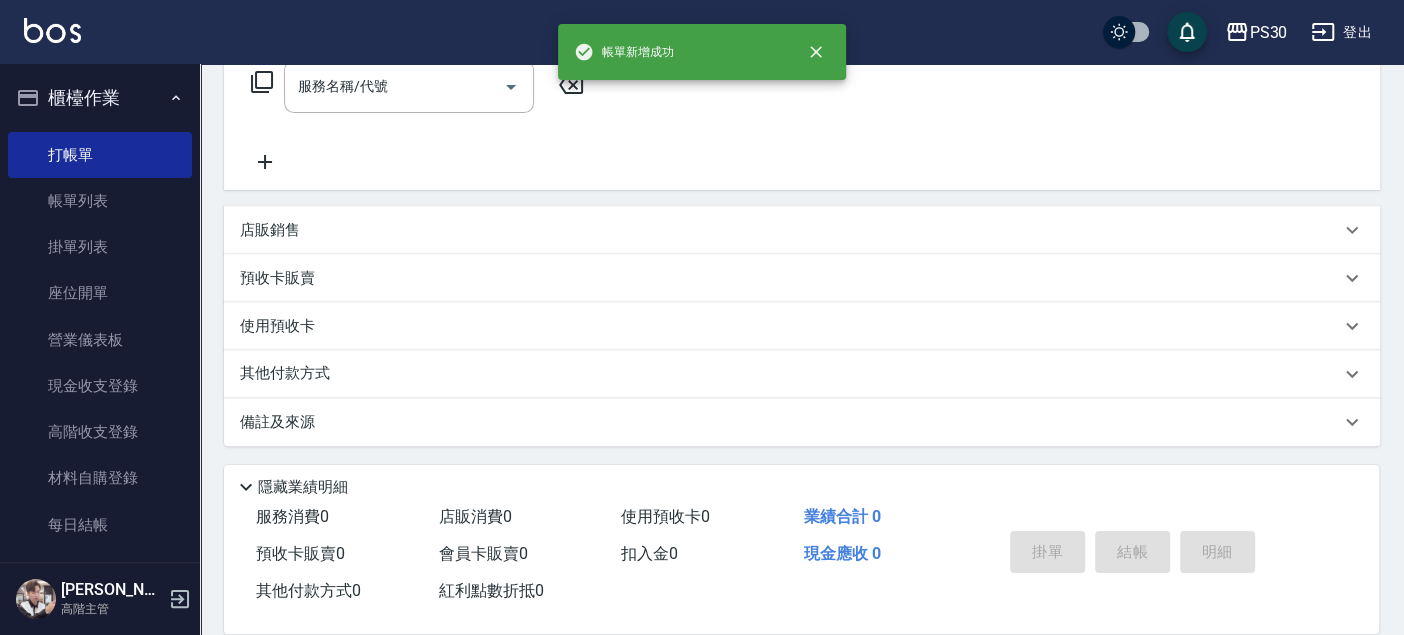 scroll, scrollTop: 0, scrollLeft: 0, axis: both 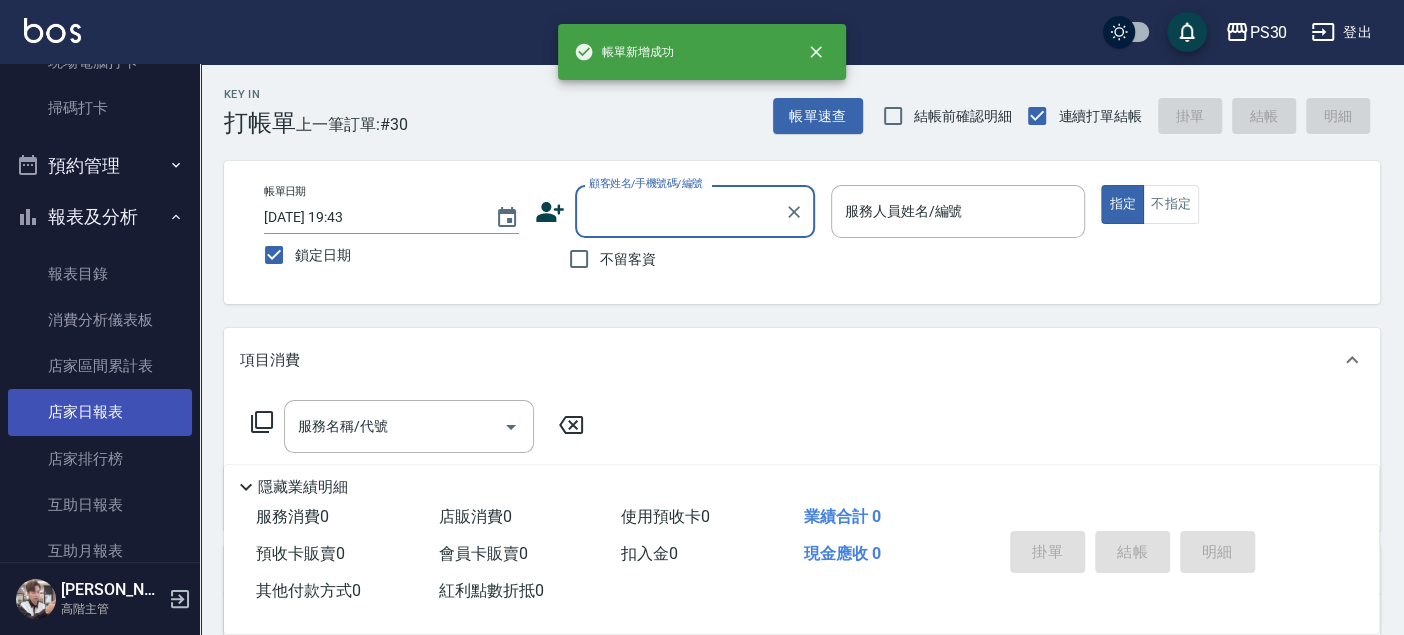 click on "店家日報表" at bounding box center (100, 412) 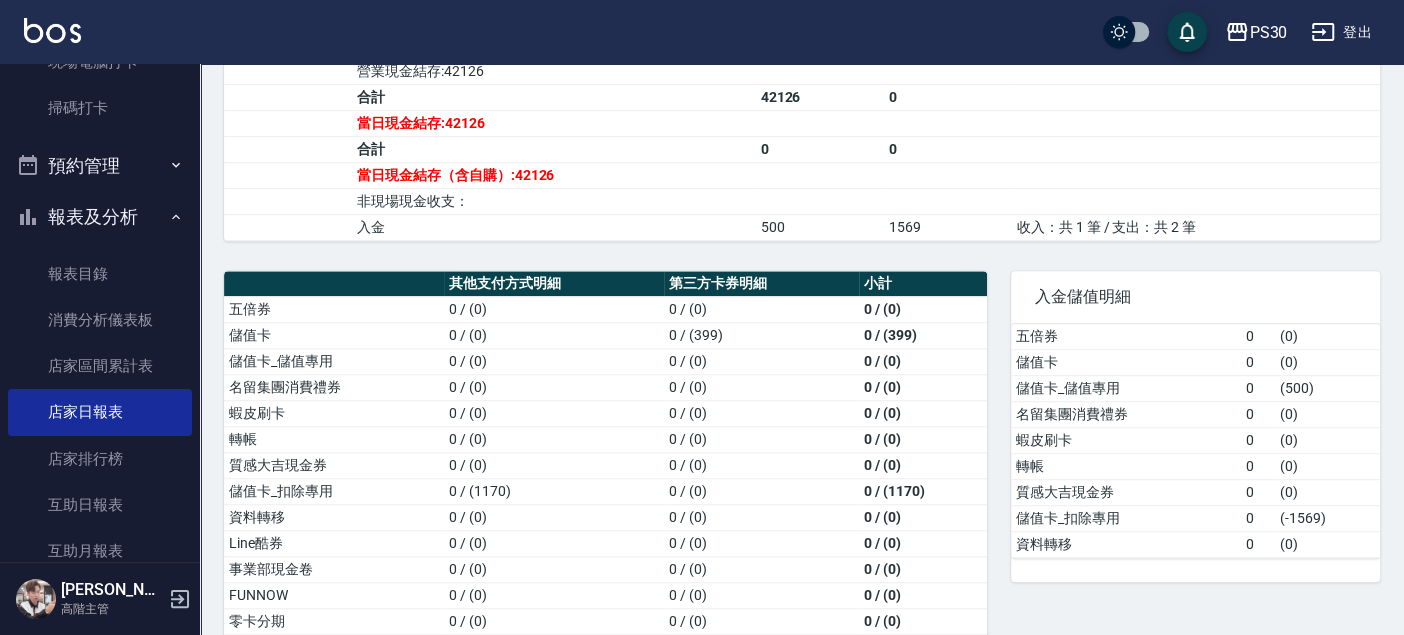 scroll, scrollTop: 777, scrollLeft: 0, axis: vertical 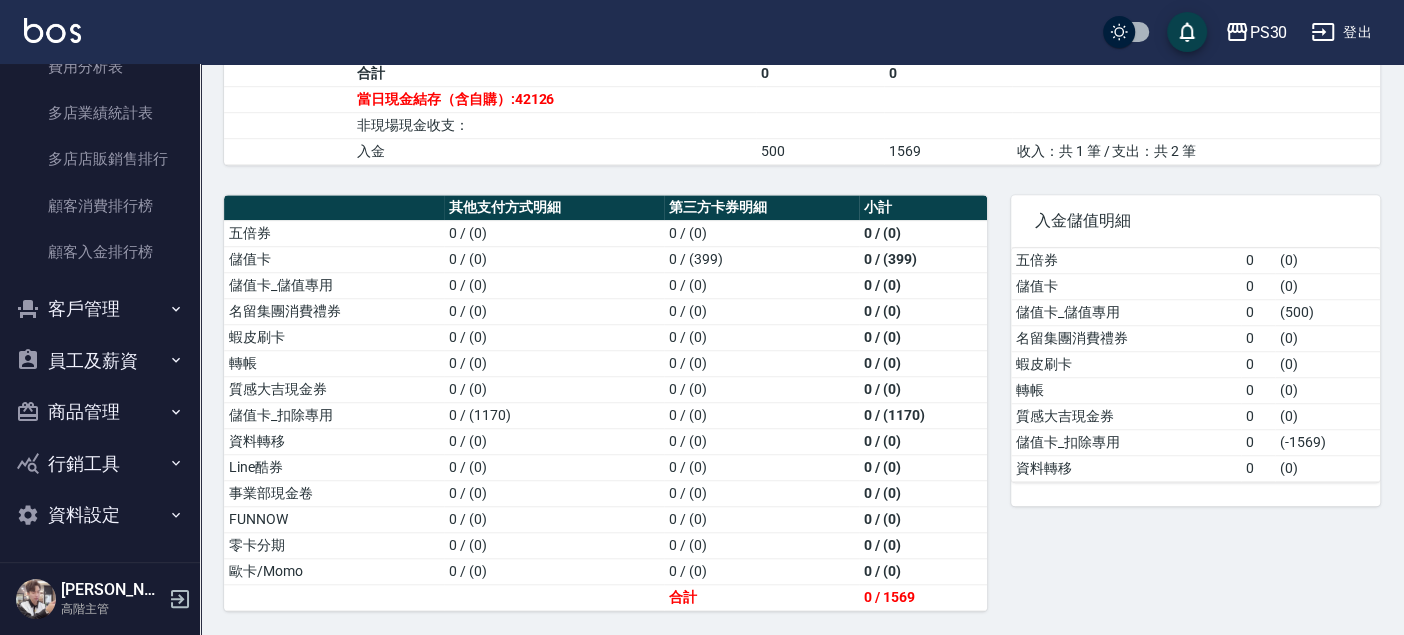 click on "員工及薪資" at bounding box center [100, 361] 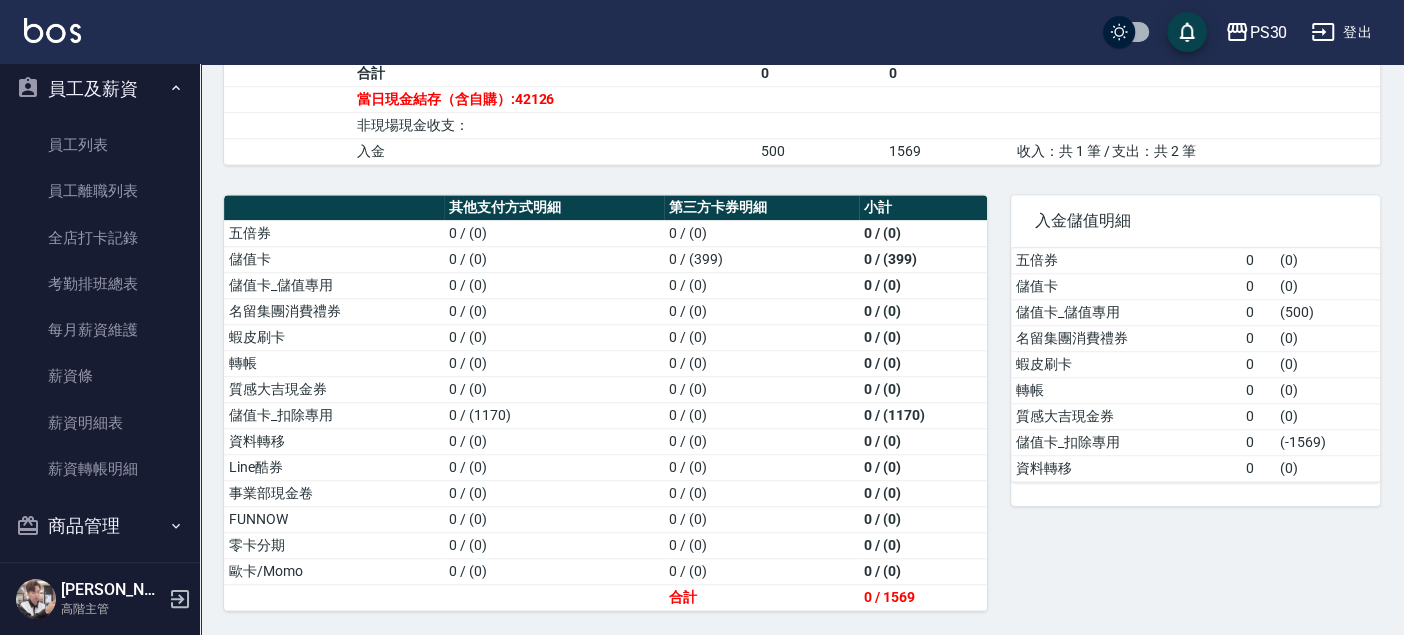 scroll, scrollTop: 2636, scrollLeft: 0, axis: vertical 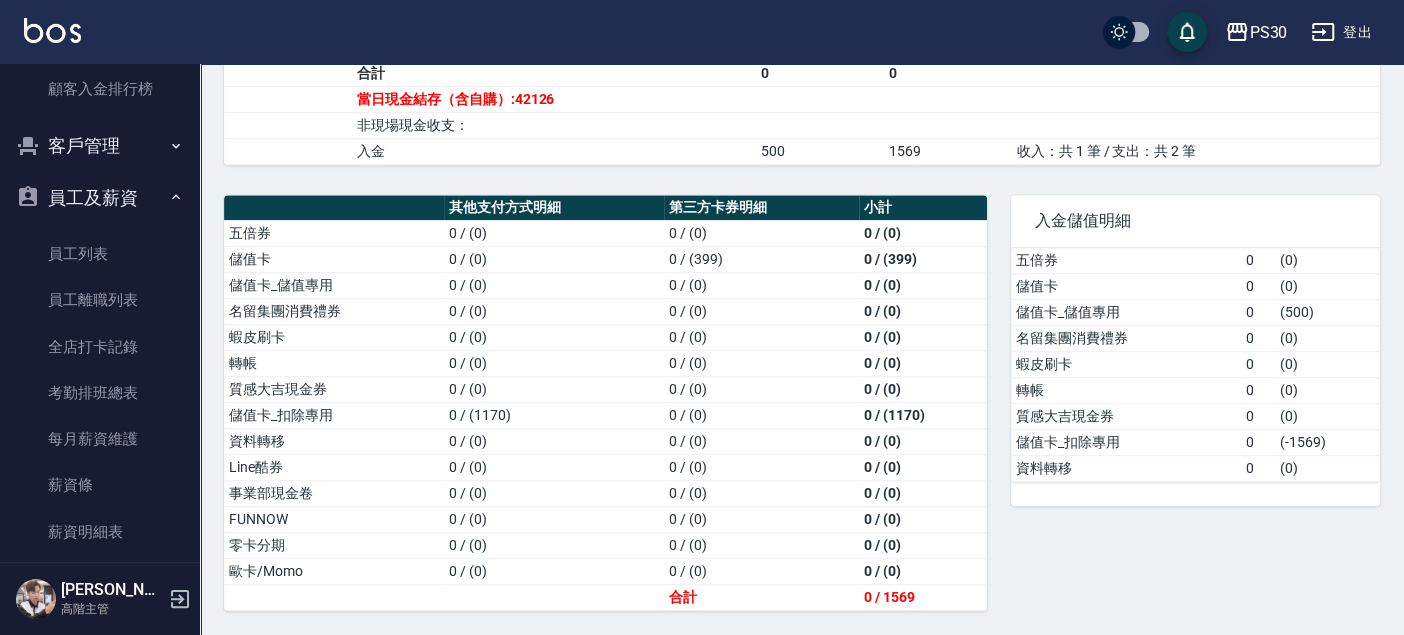click on "客戶管理" at bounding box center (100, 146) 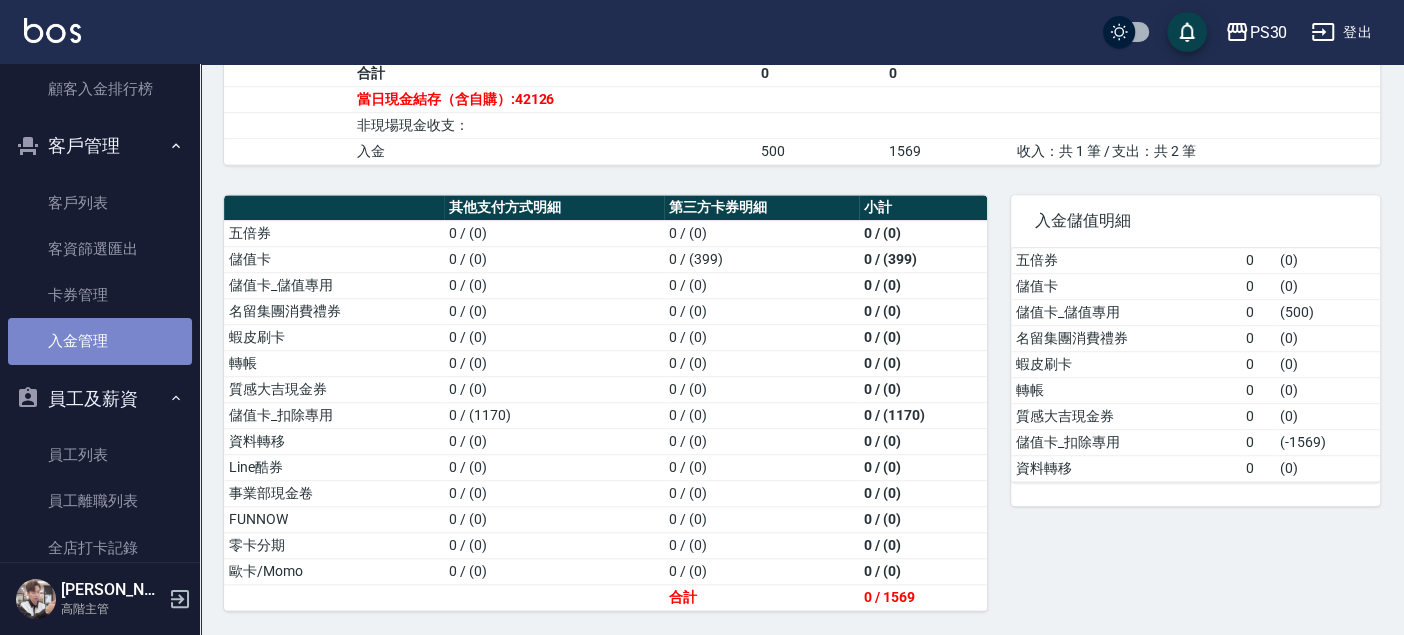 click on "入金管理" at bounding box center [100, 341] 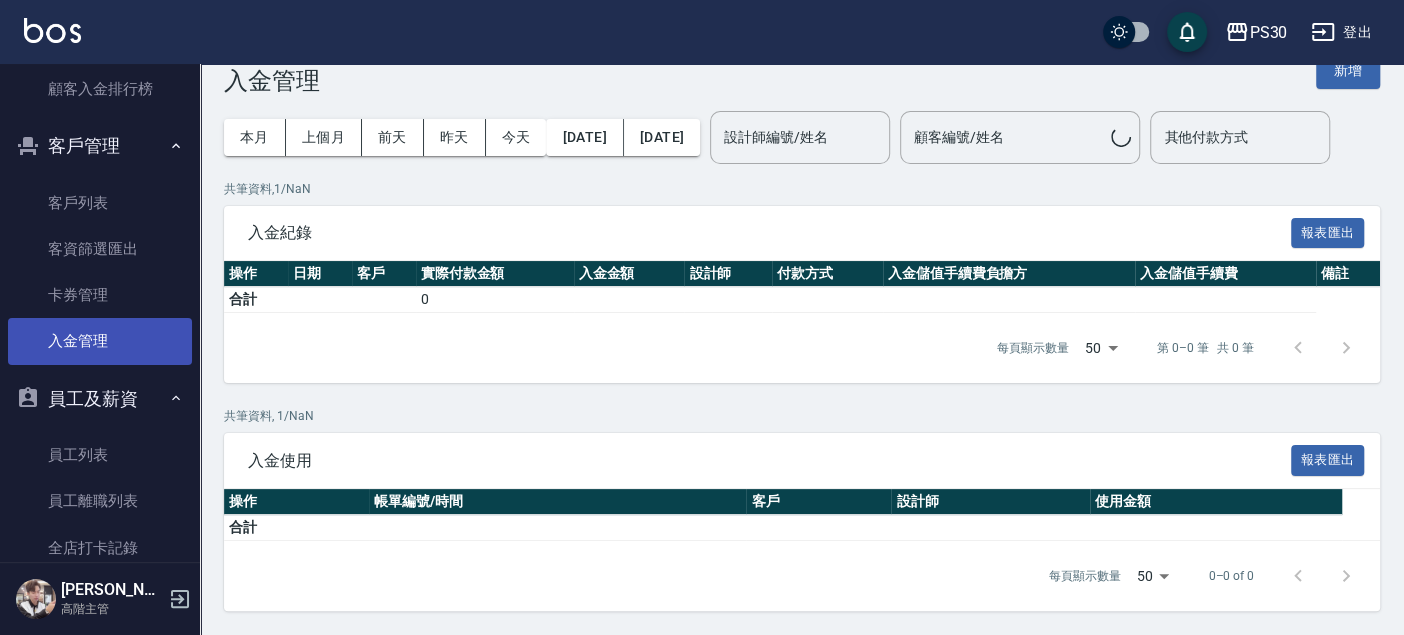 scroll, scrollTop: 0, scrollLeft: 0, axis: both 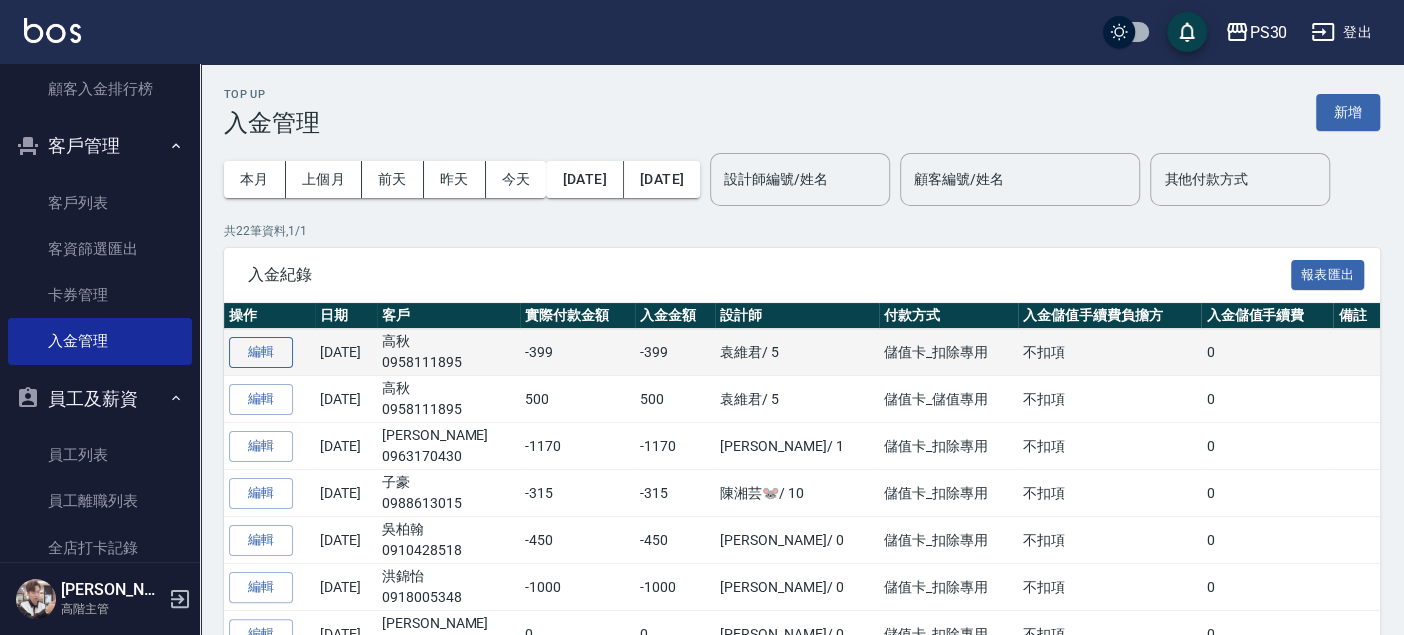 click on "編輯" at bounding box center [261, 352] 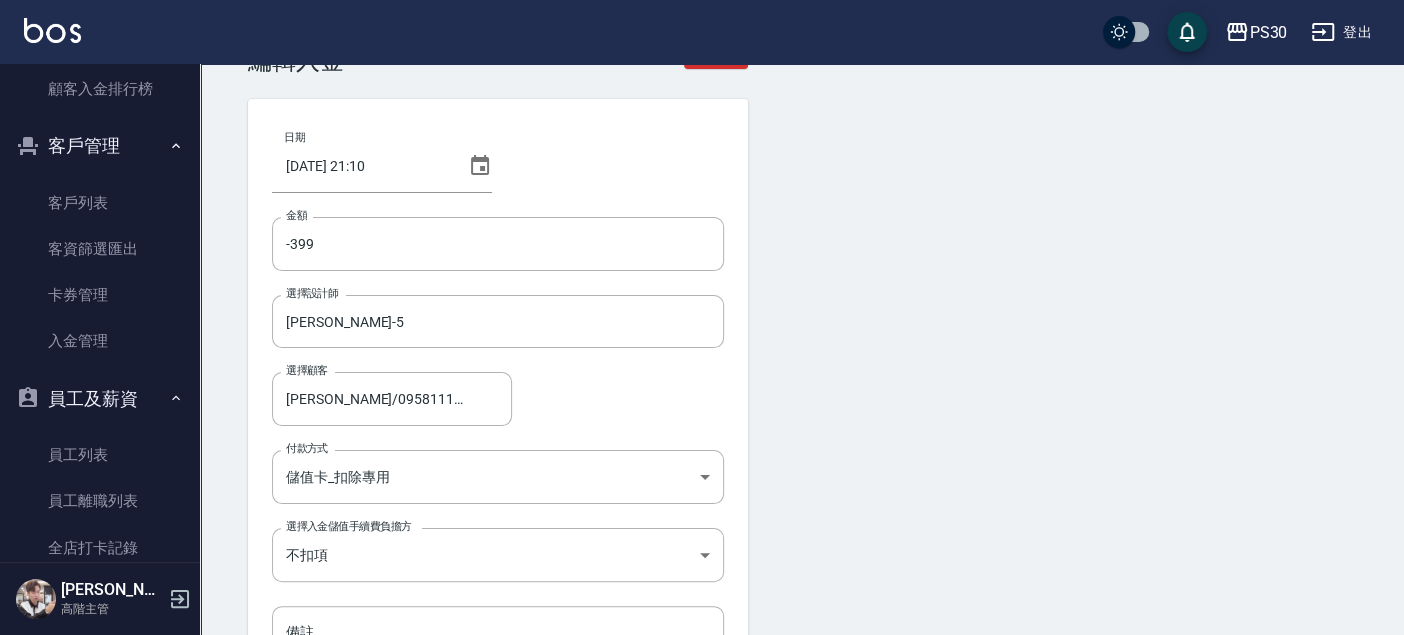scroll, scrollTop: 111, scrollLeft: 0, axis: vertical 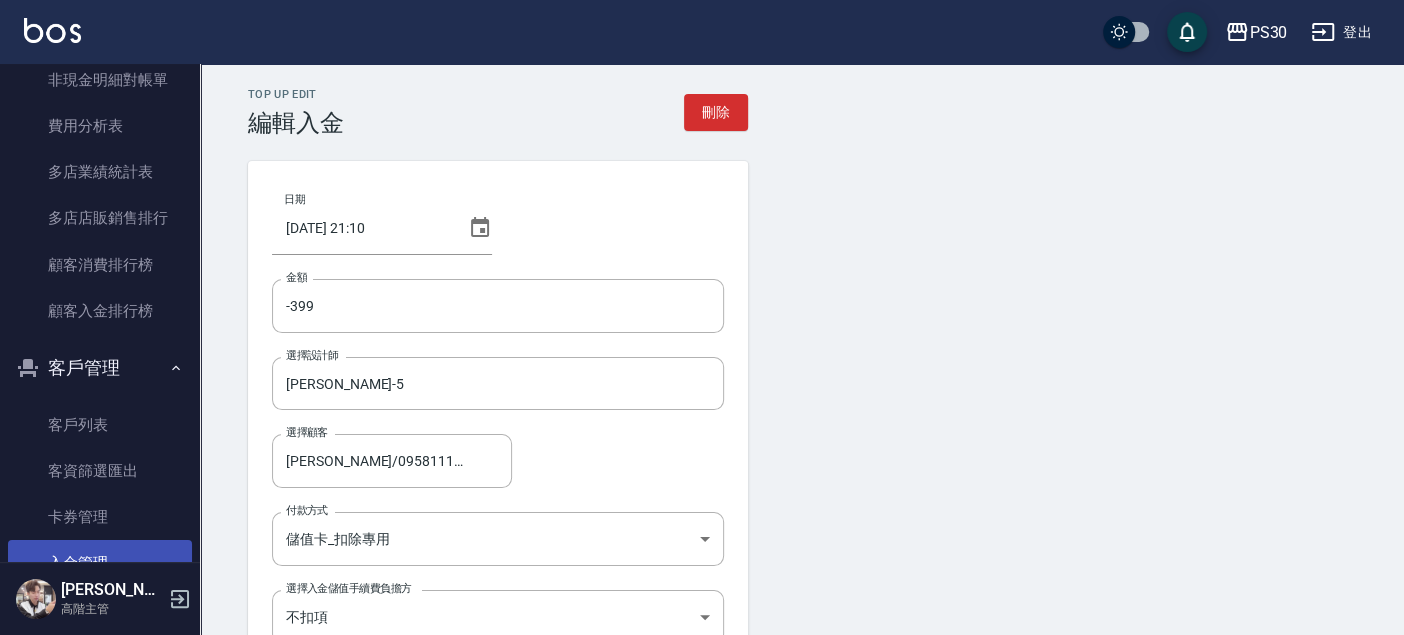 click on "入金管理" at bounding box center [100, 563] 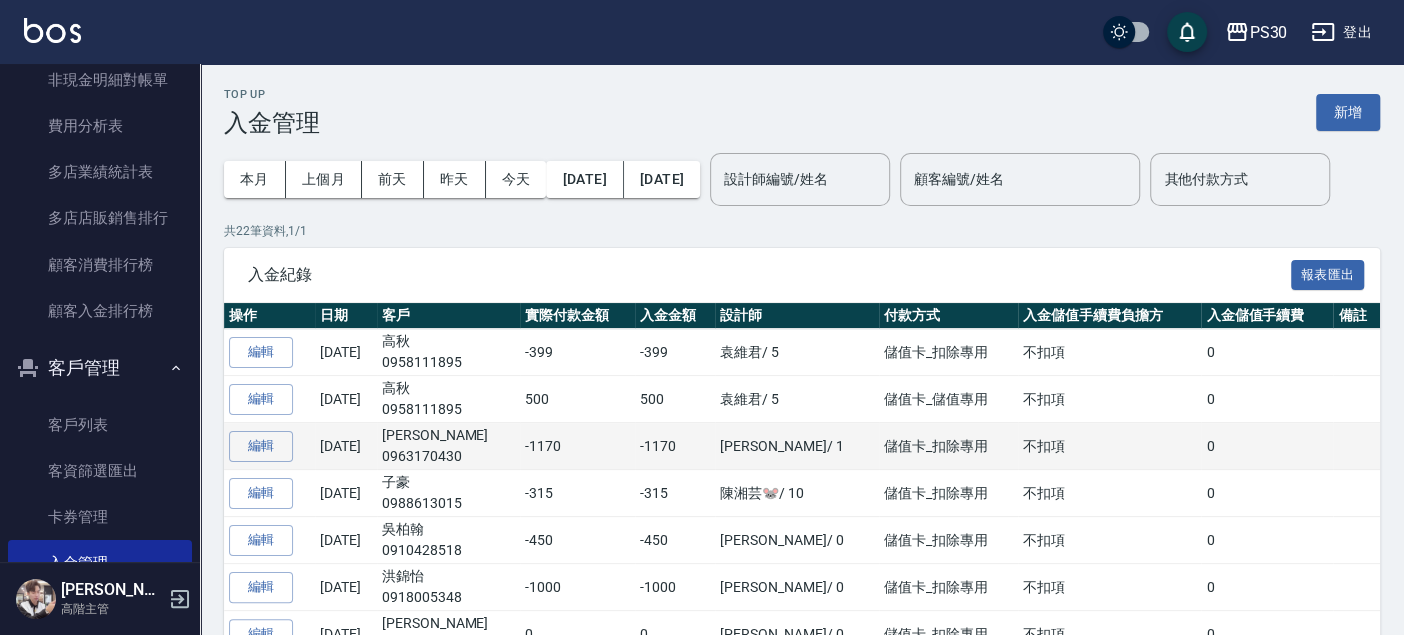 scroll, scrollTop: 111, scrollLeft: 0, axis: vertical 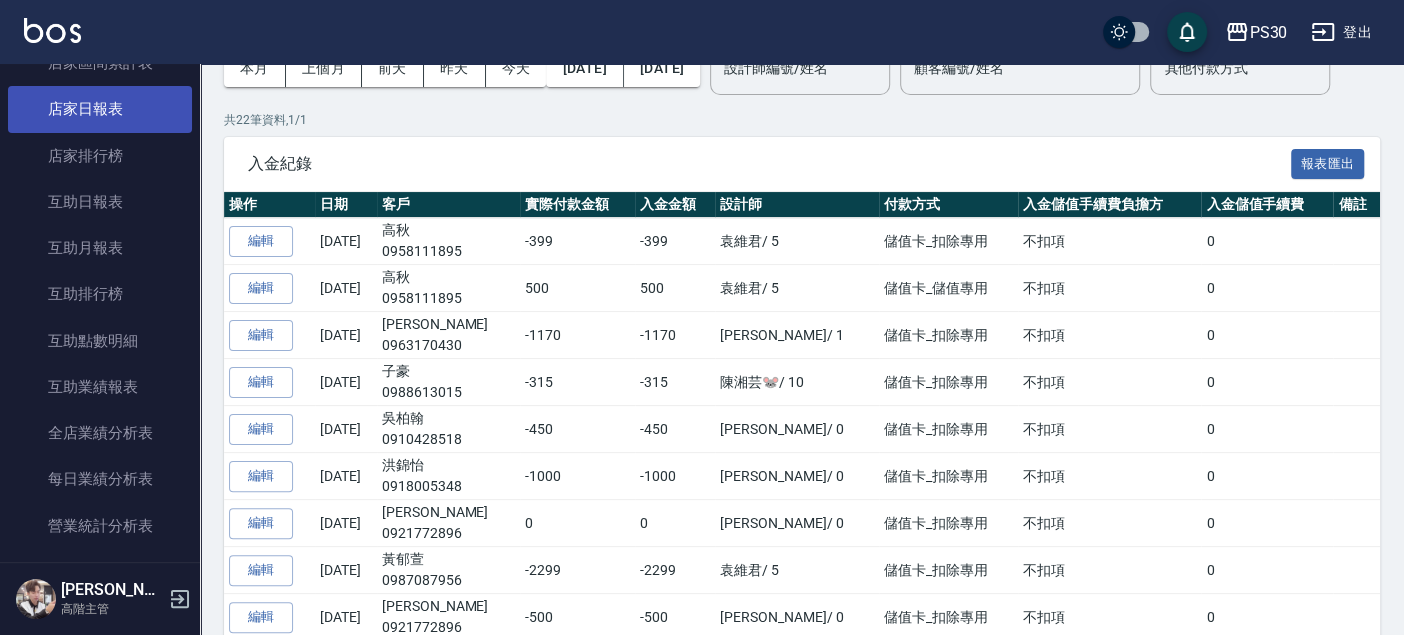click on "店家日報表" at bounding box center [100, 109] 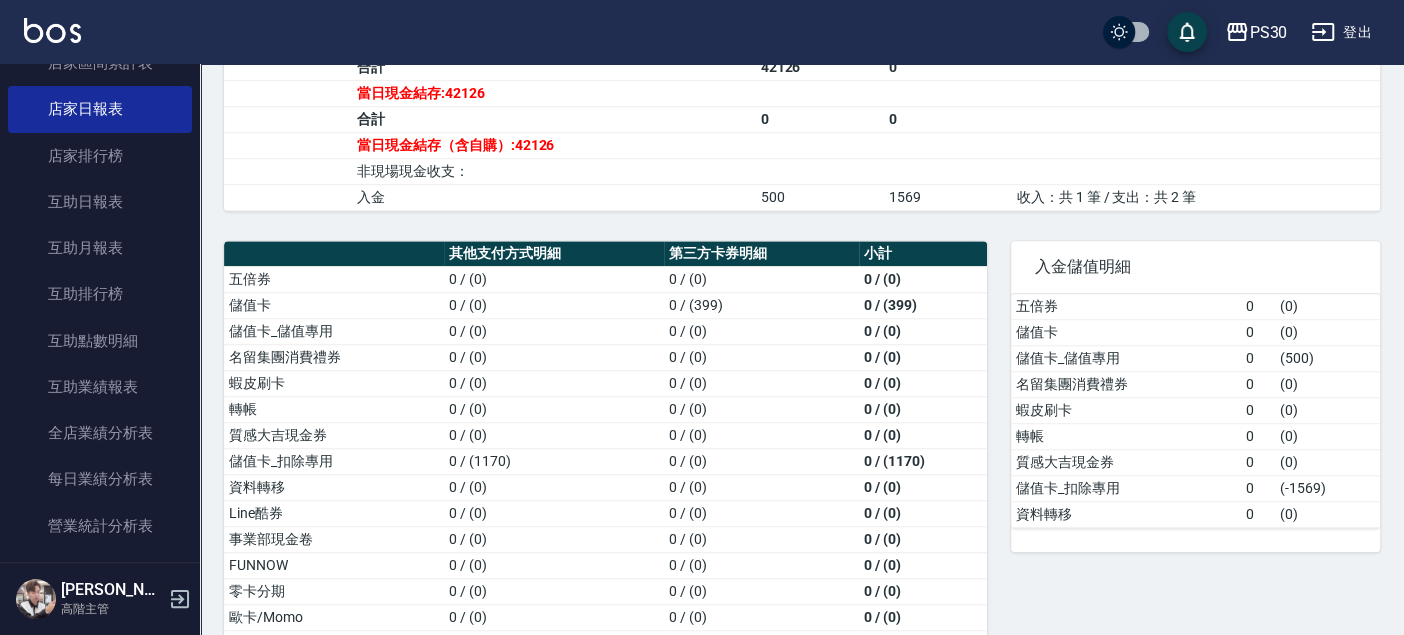 scroll, scrollTop: 777, scrollLeft: 0, axis: vertical 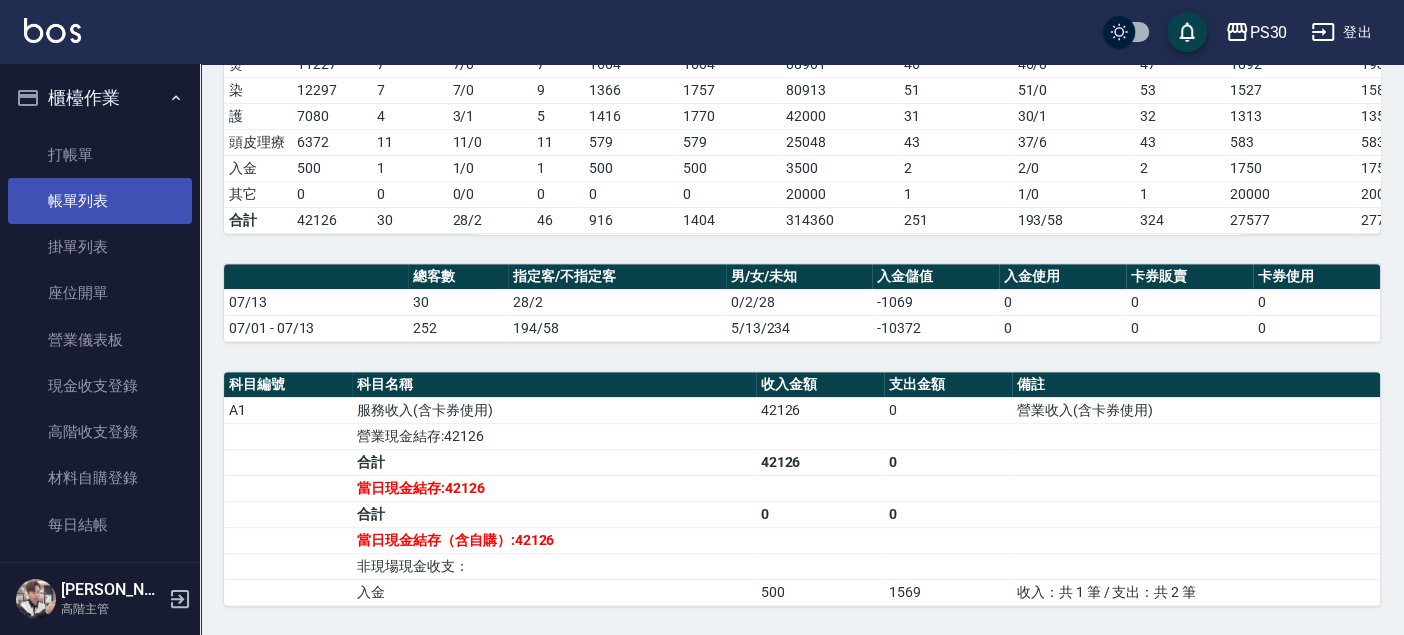 click on "帳單列表" at bounding box center (100, 201) 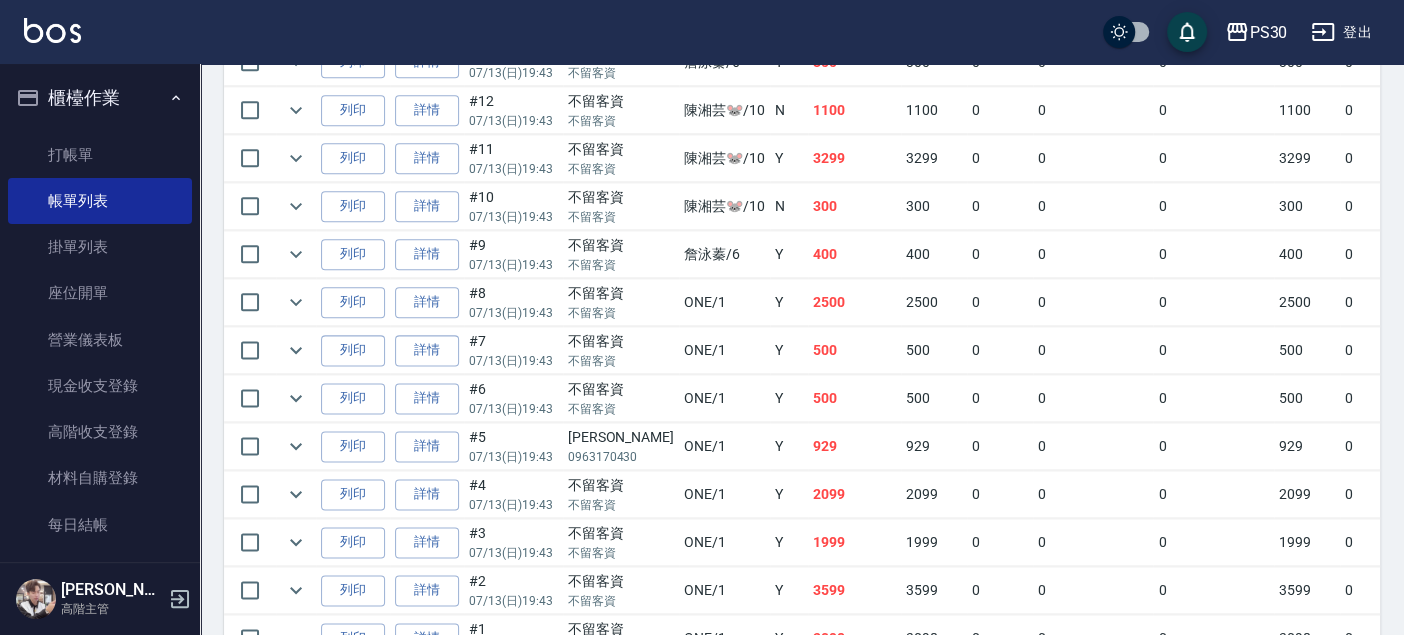 scroll, scrollTop: 1547, scrollLeft: 0, axis: vertical 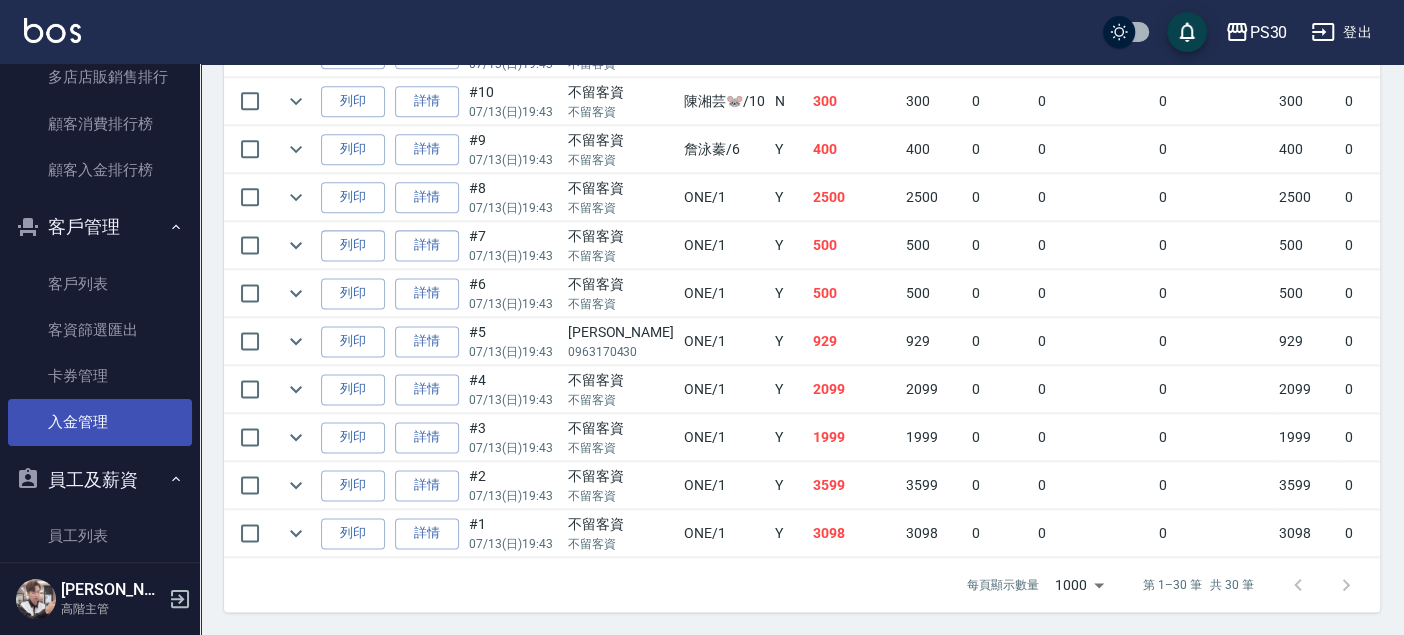 click on "入金管理" at bounding box center (100, 422) 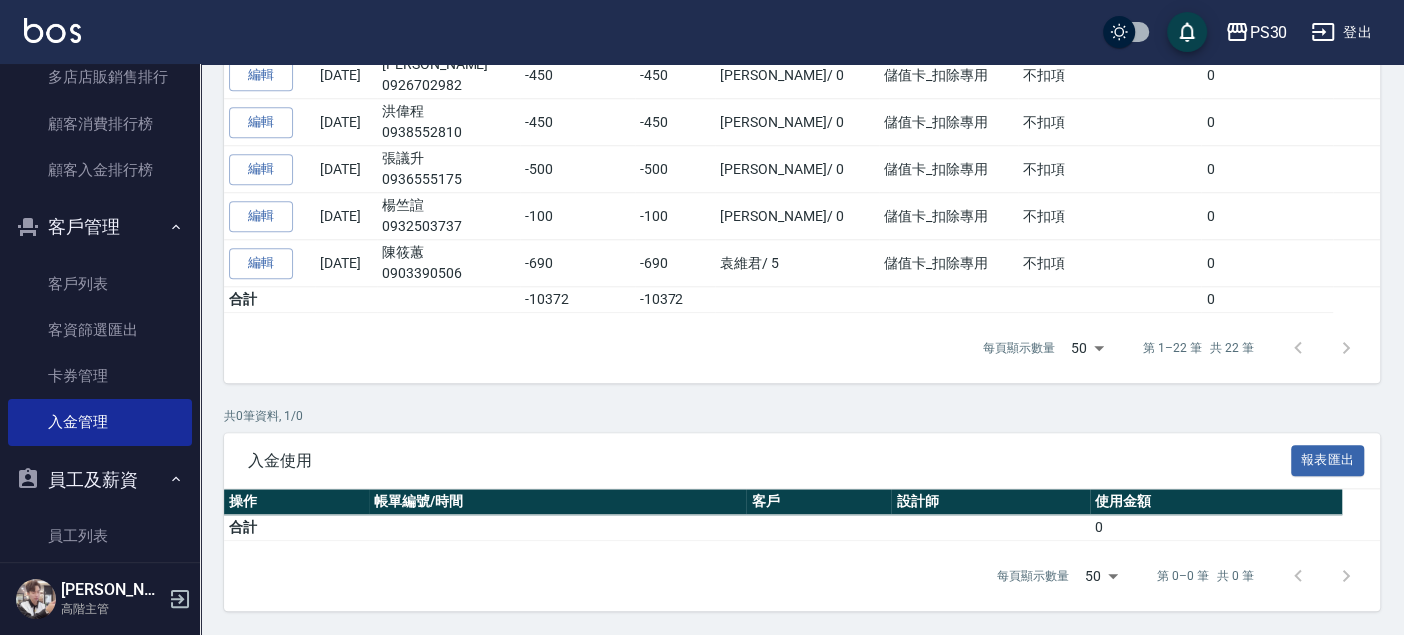 scroll, scrollTop: 0, scrollLeft: 0, axis: both 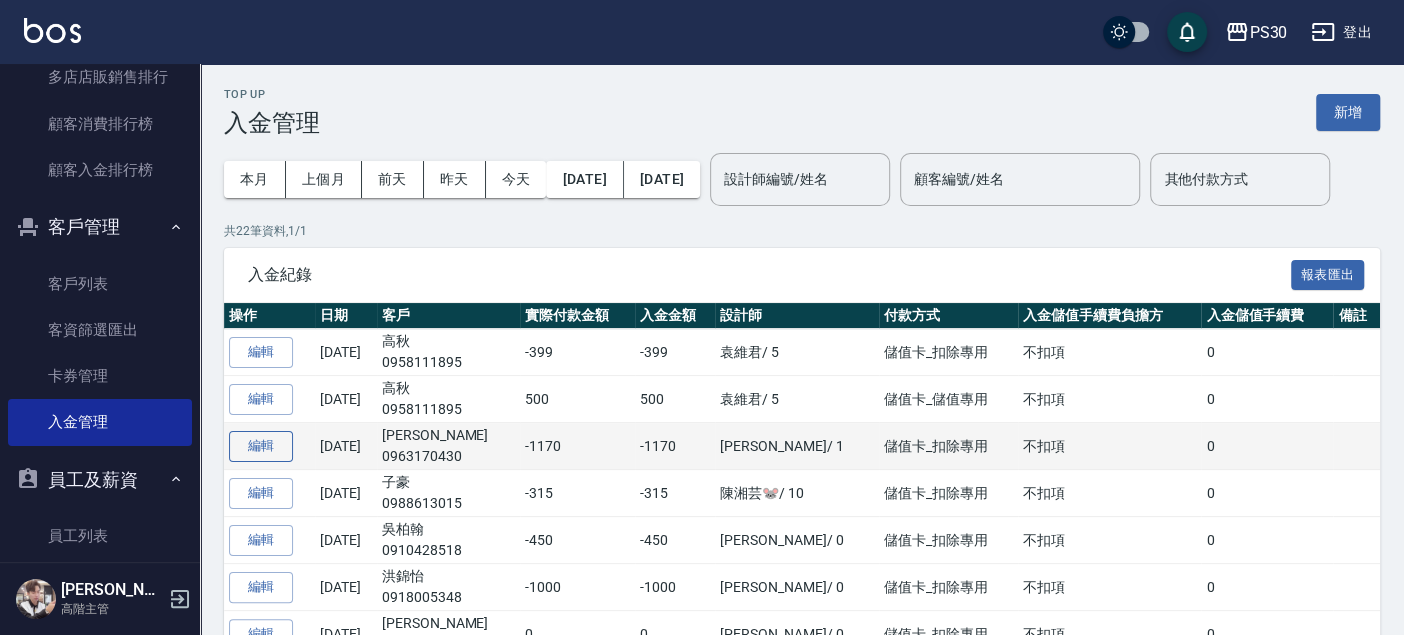 click on "編輯" at bounding box center (261, 446) 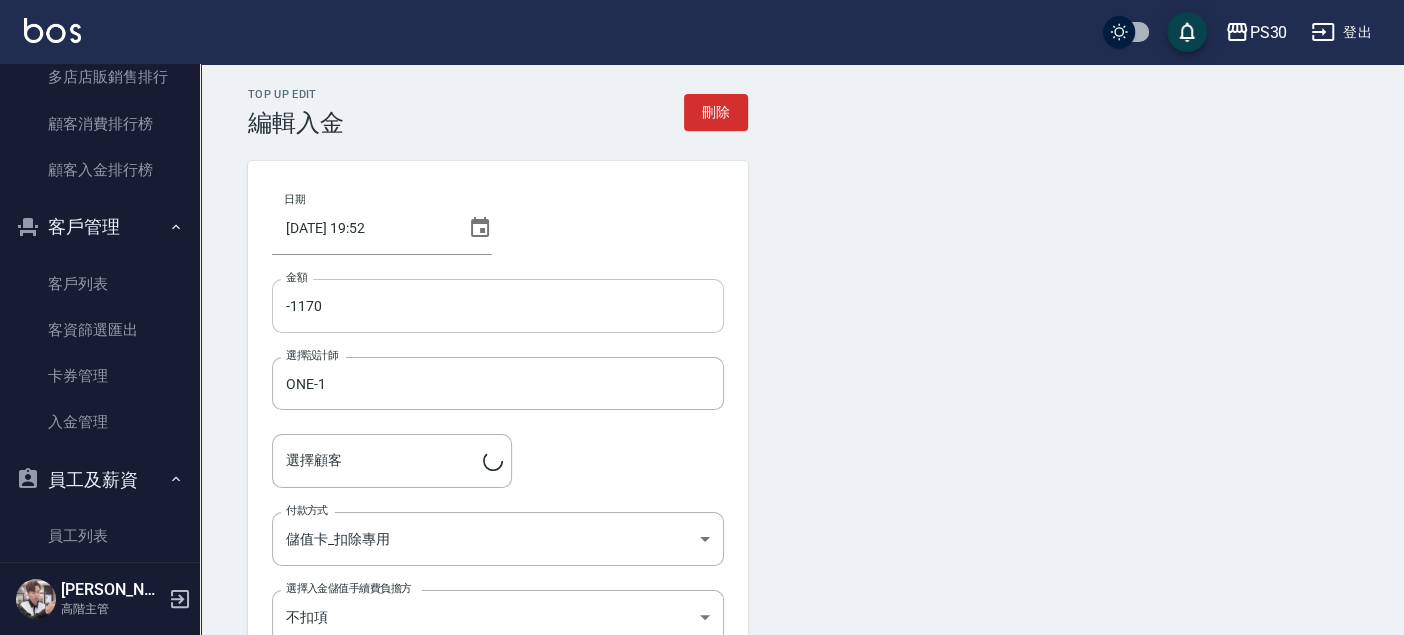 type on "[PERSON_NAME]/0963170430" 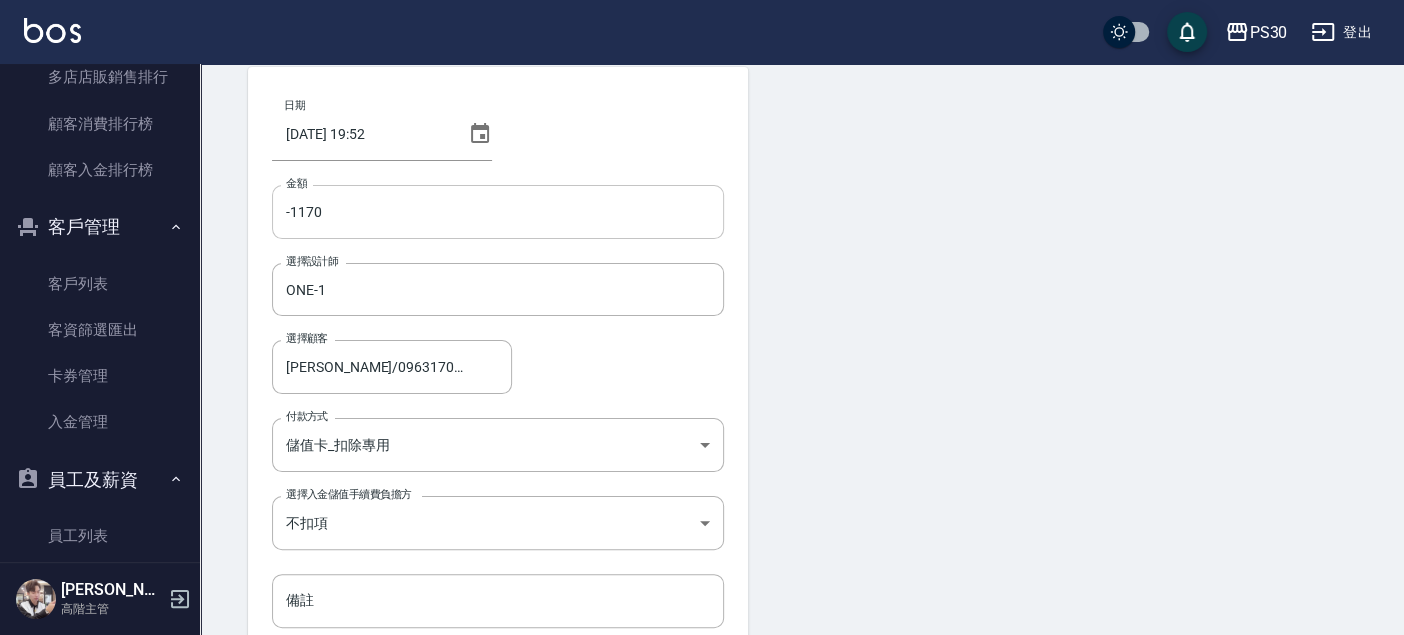 scroll, scrollTop: 0, scrollLeft: 0, axis: both 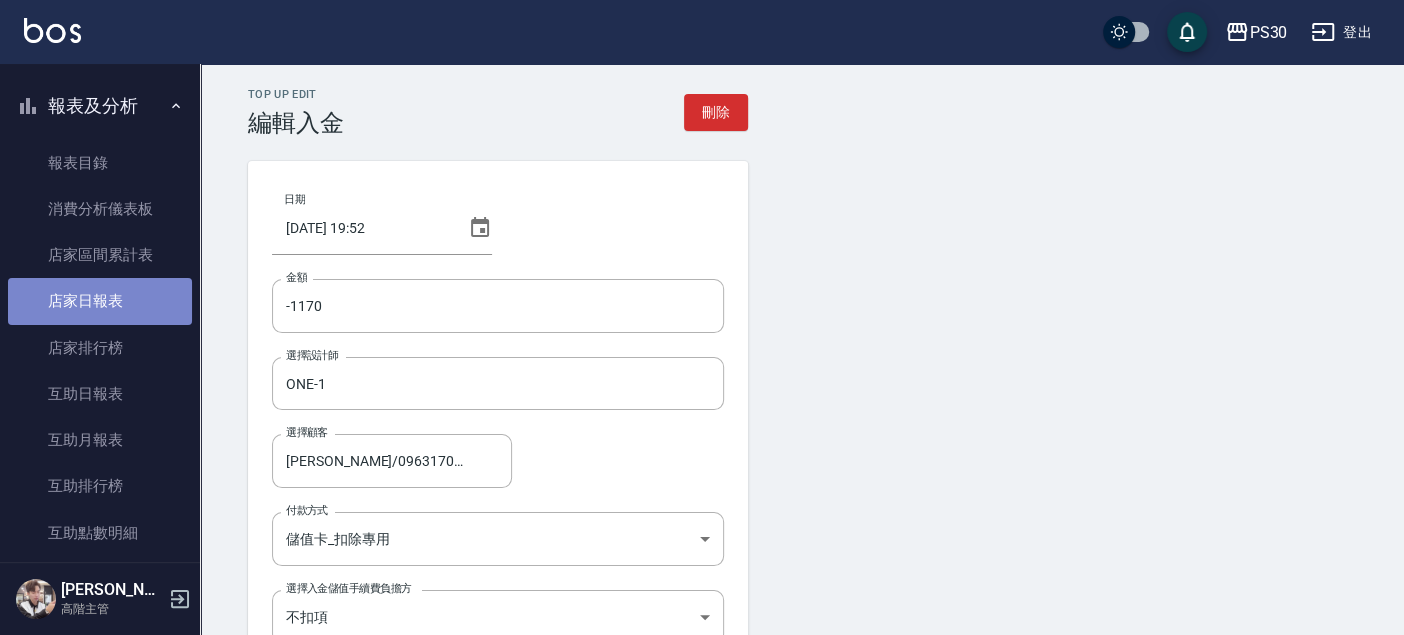 click on "店家日報表" at bounding box center (100, 301) 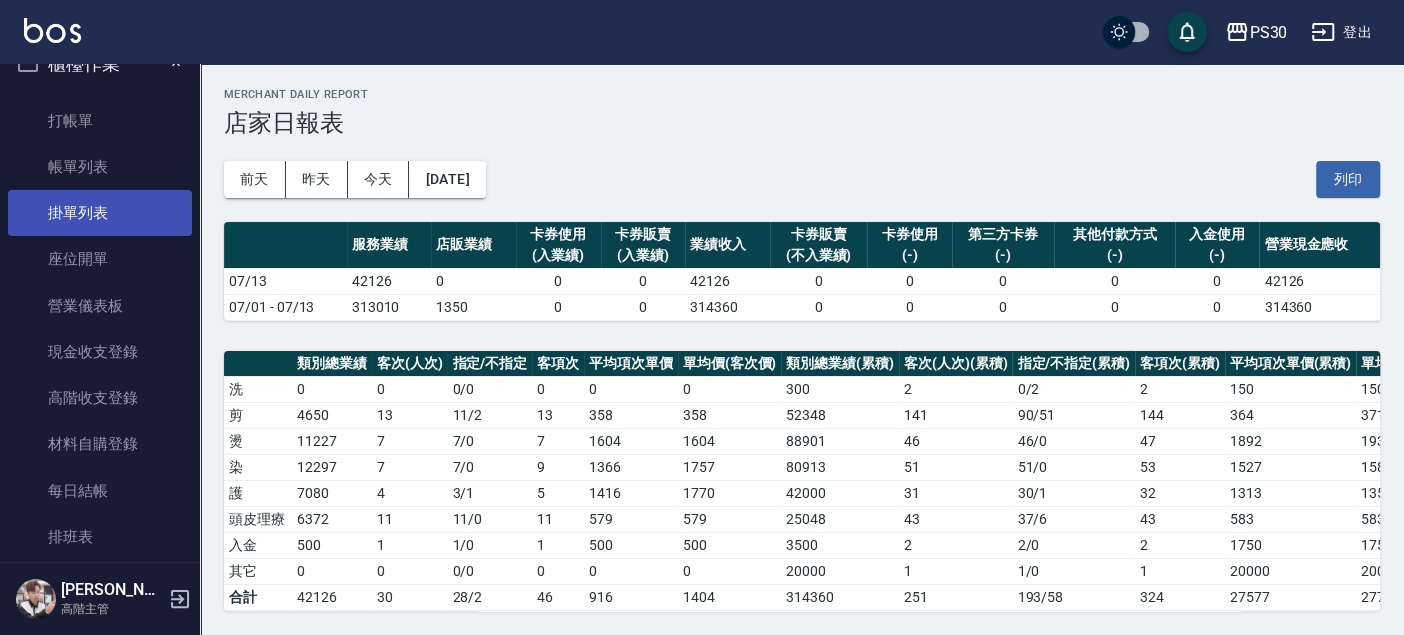 scroll, scrollTop: 0, scrollLeft: 0, axis: both 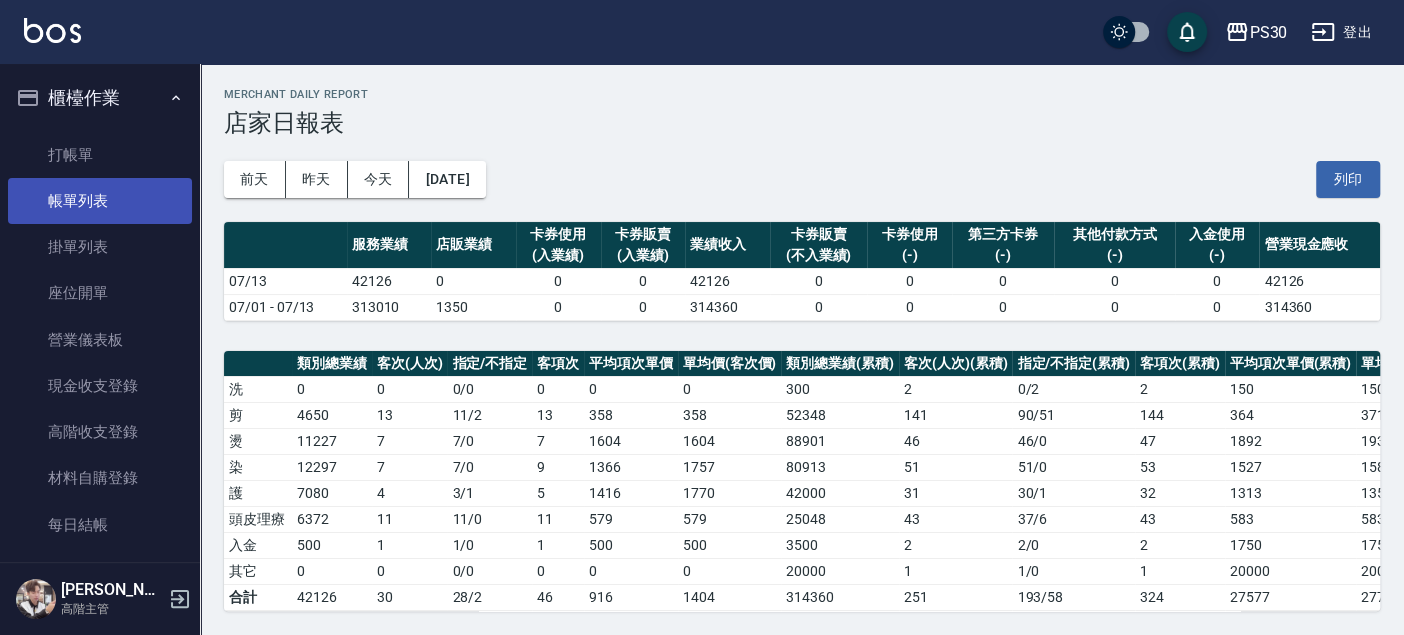 click on "帳單列表" at bounding box center (100, 201) 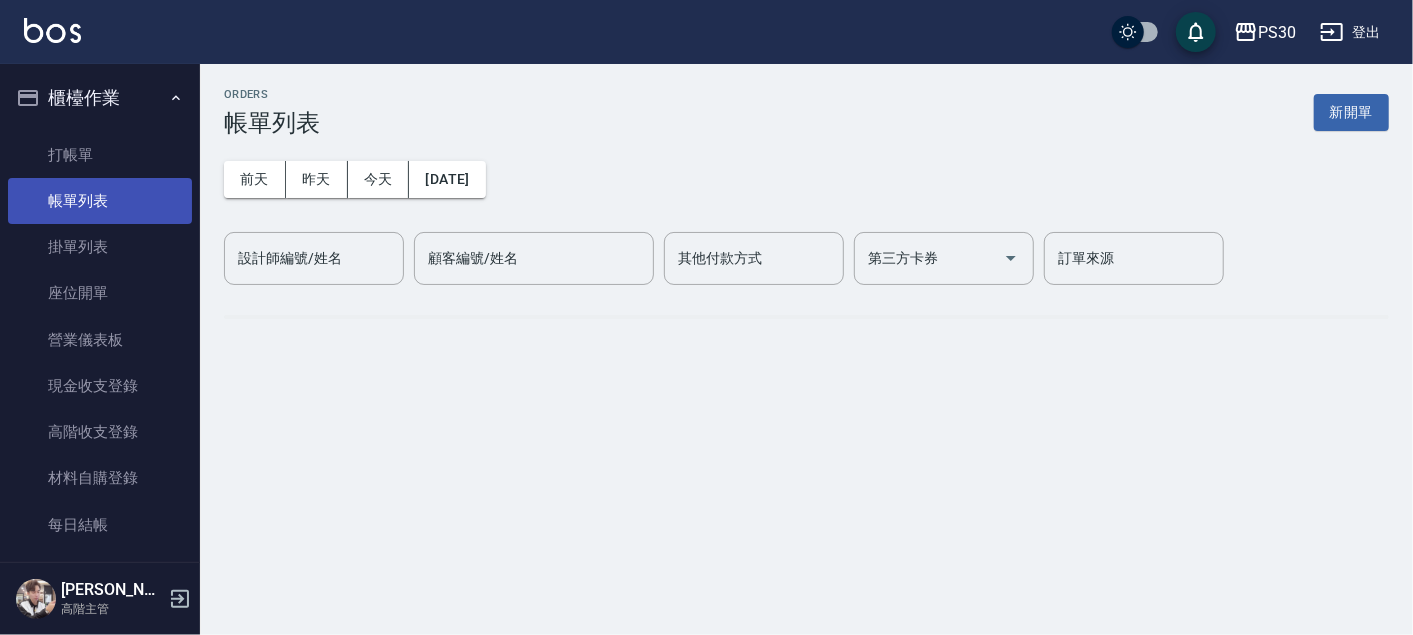 click on "帳單列表" at bounding box center [100, 201] 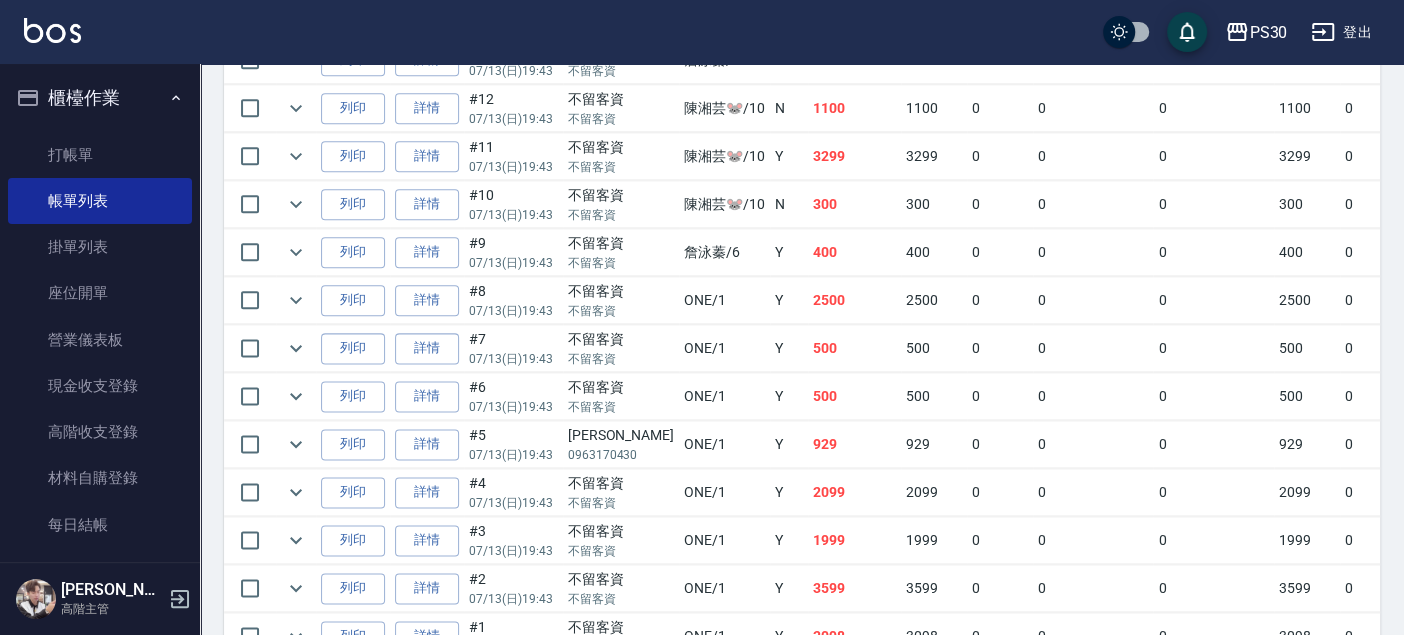 scroll, scrollTop: 1547, scrollLeft: 0, axis: vertical 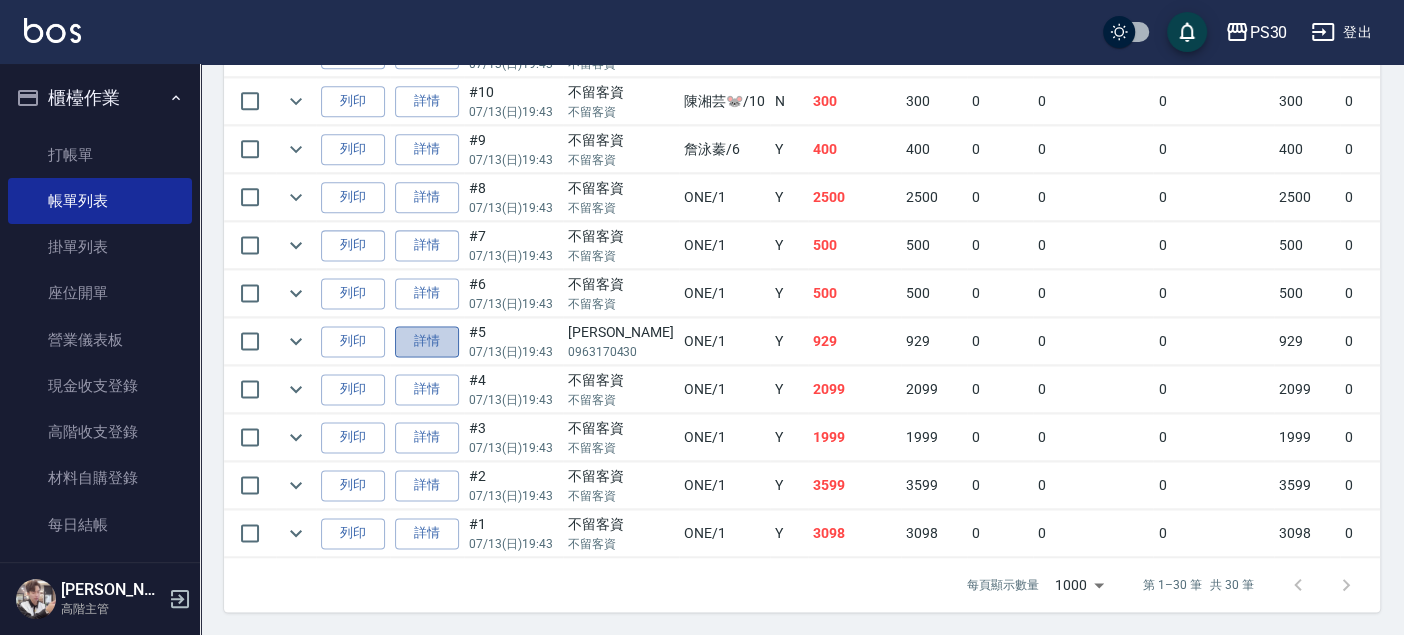 click on "詳情" at bounding box center (427, 341) 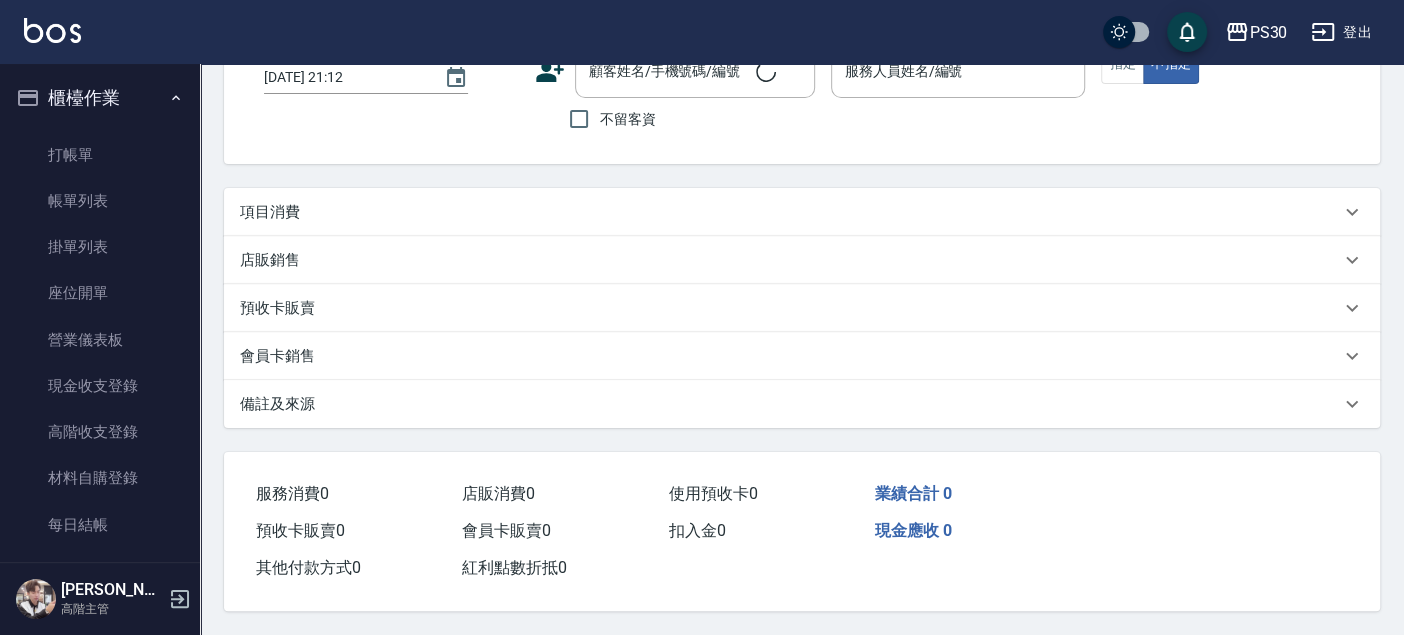 scroll, scrollTop: 0, scrollLeft: 0, axis: both 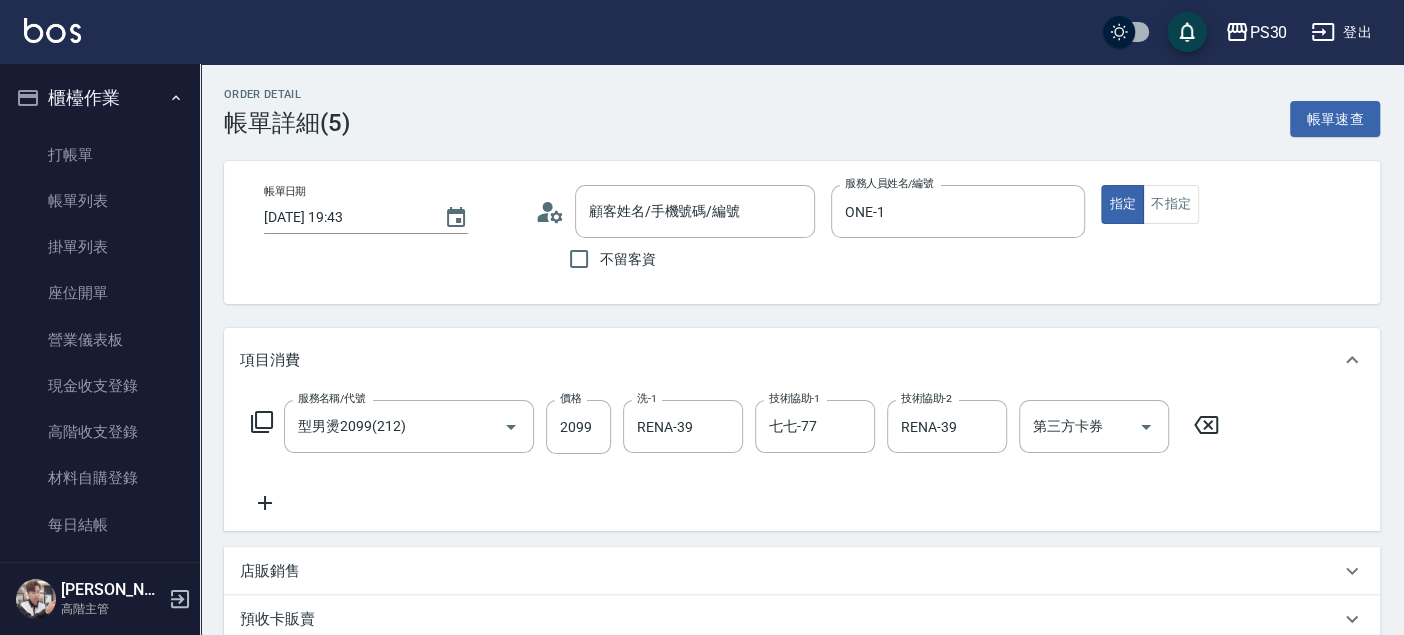 type on "[DATE] 19:43" 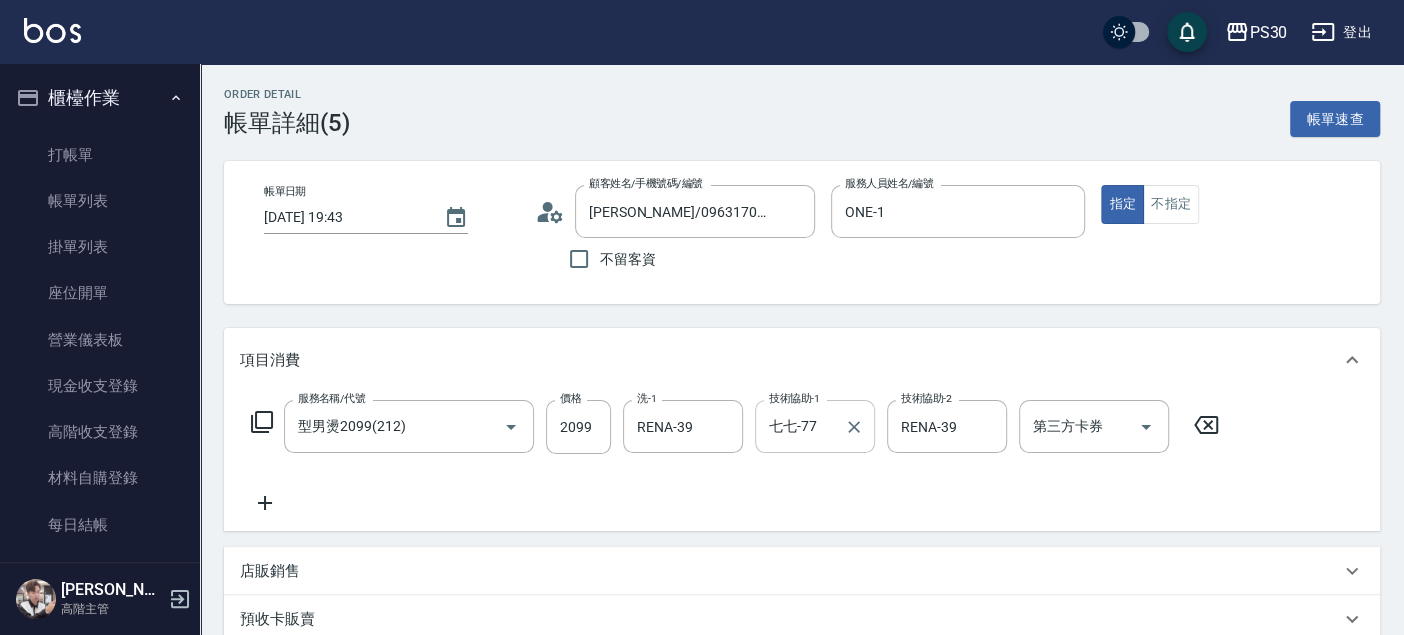 type on "[PERSON_NAME]/0963170430/null" 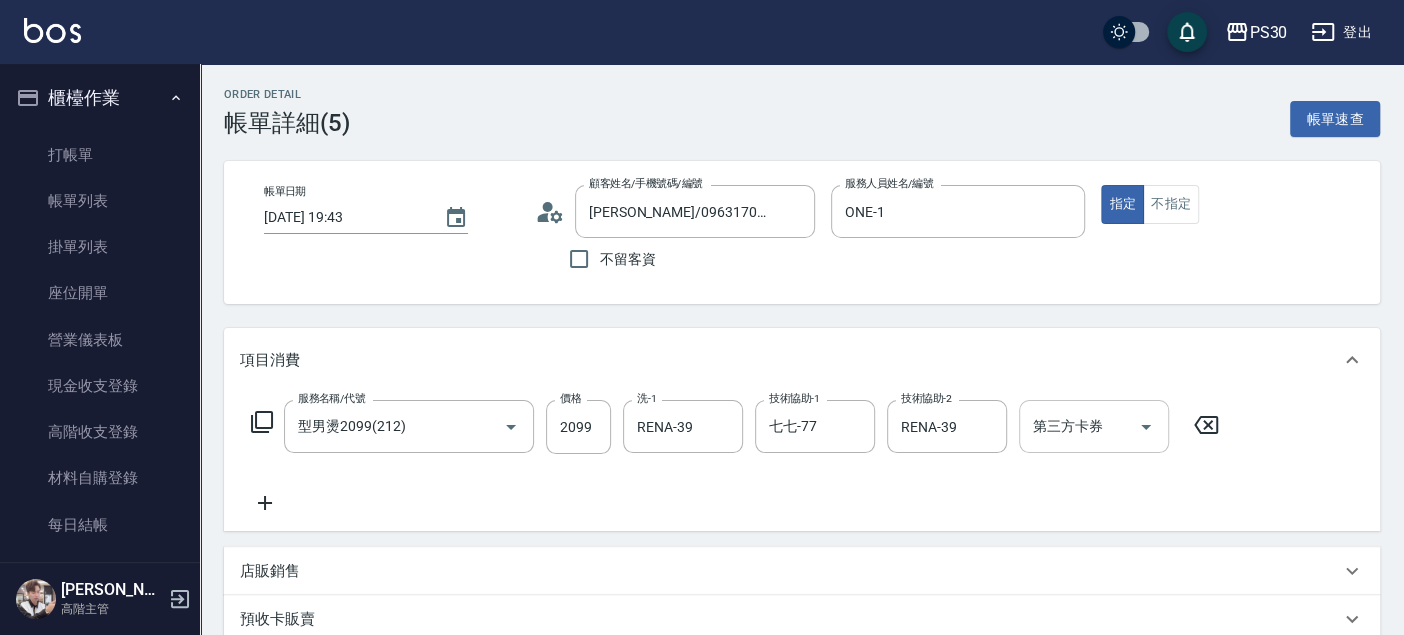 click on "第三方卡券" at bounding box center (1079, 426) 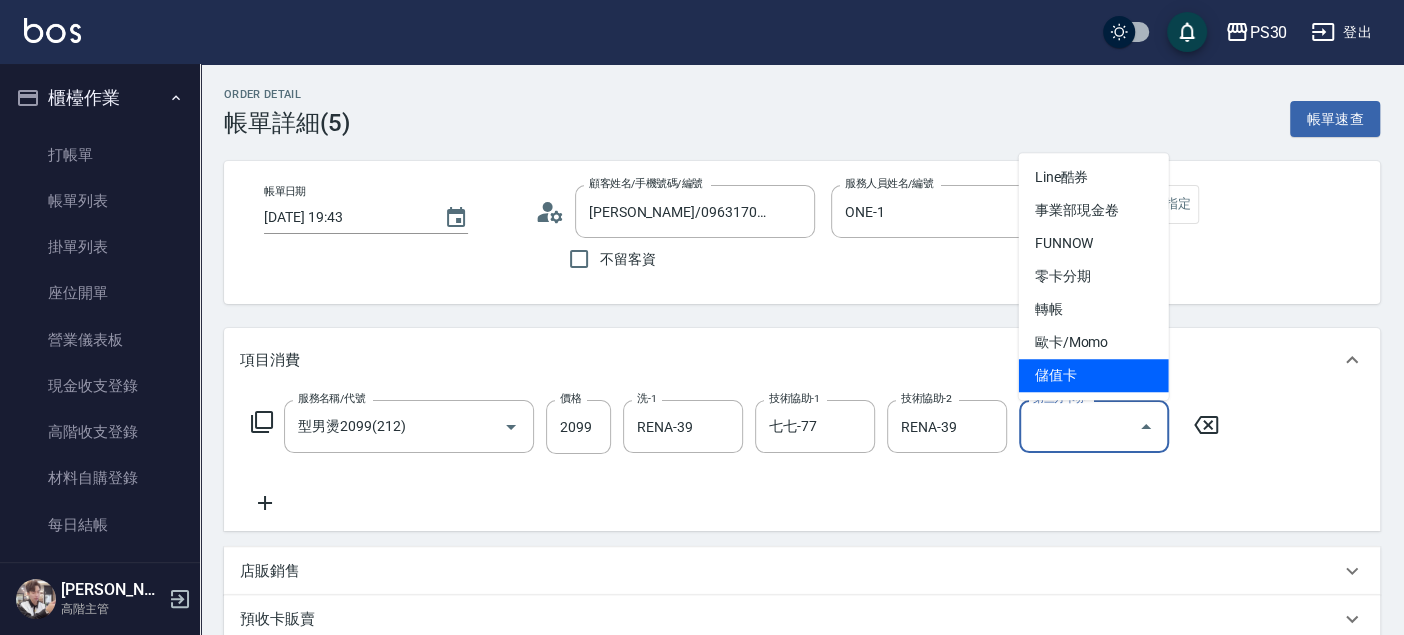 click on "儲值卡" at bounding box center [1094, 375] 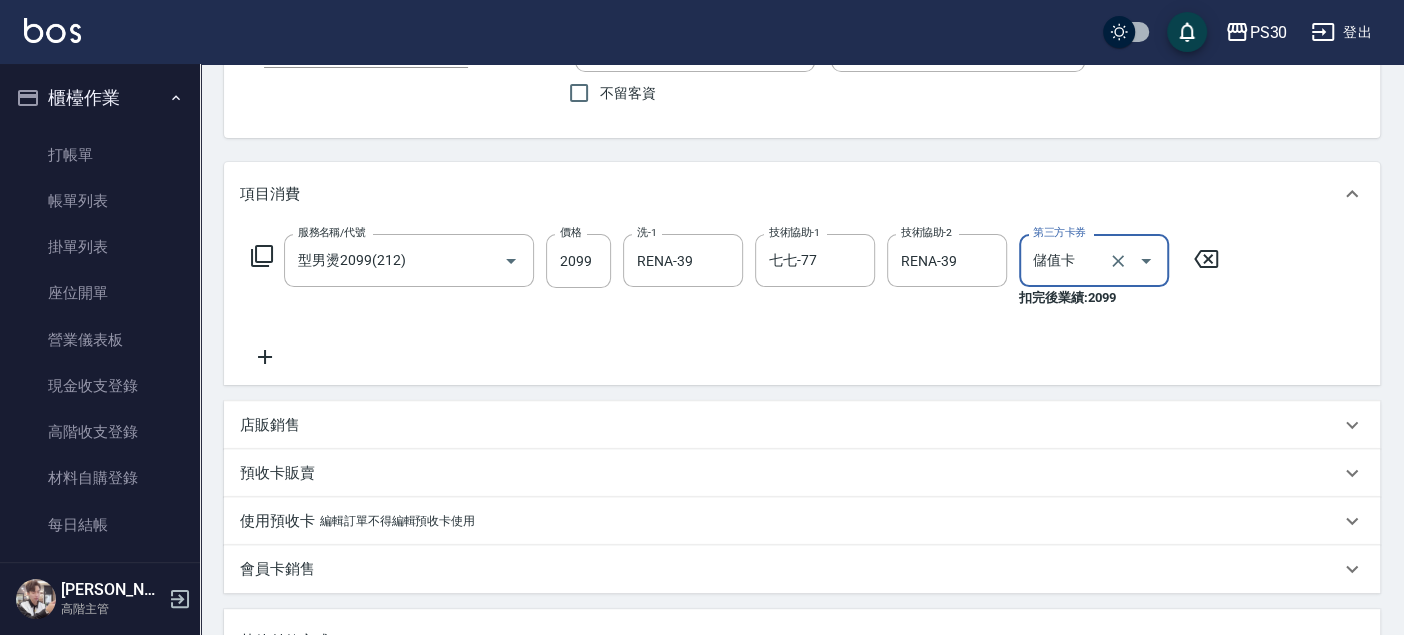 scroll, scrollTop: 333, scrollLeft: 0, axis: vertical 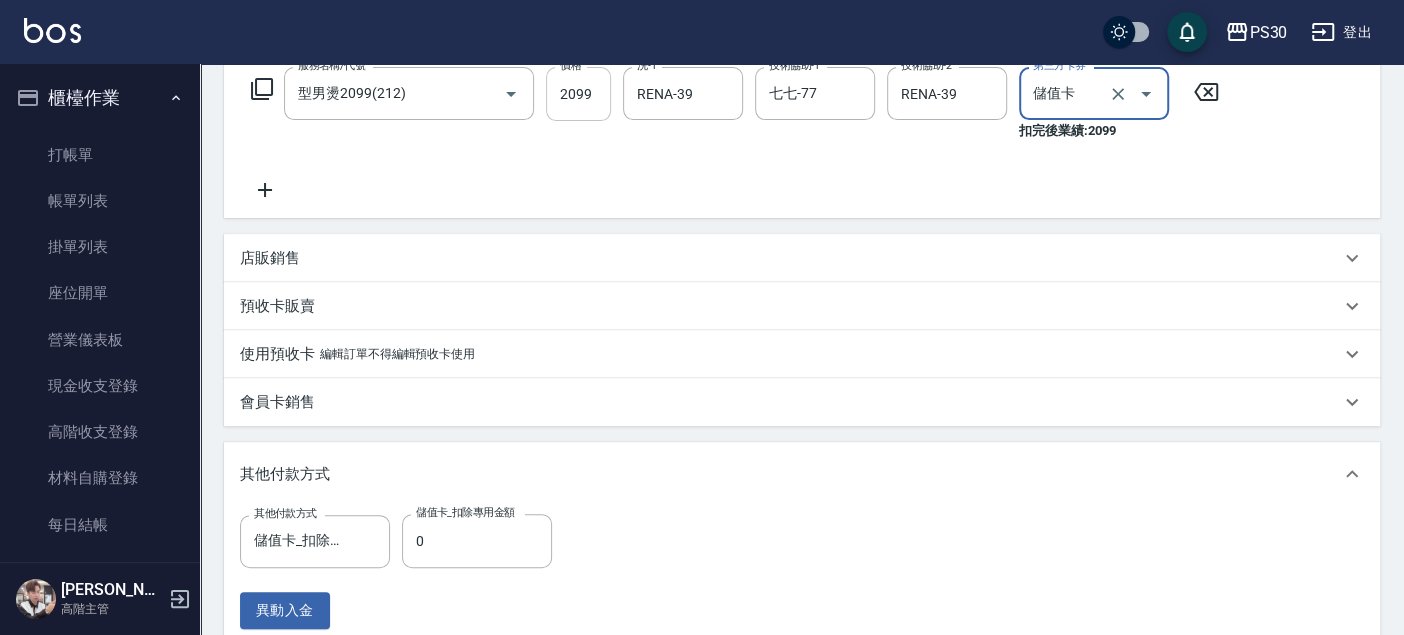 click on "2099" at bounding box center (578, 94) 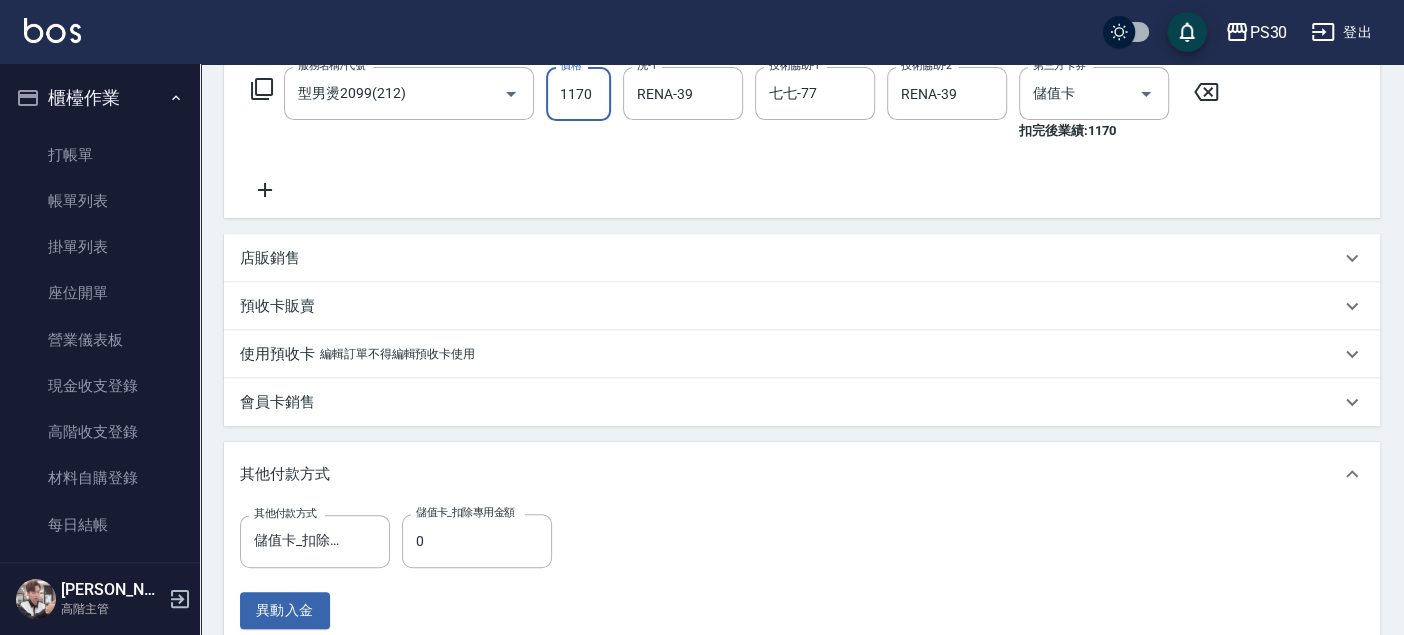type on "1170" 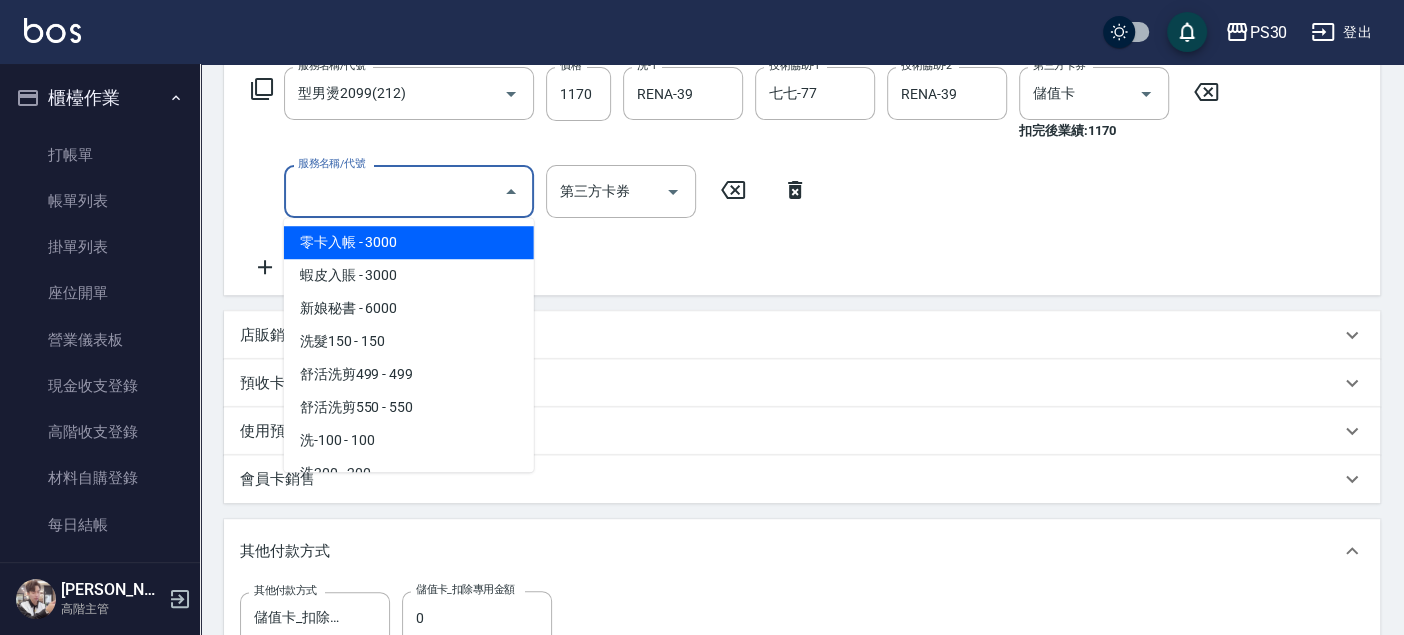 click on "服務名稱/代號" at bounding box center (394, 191) 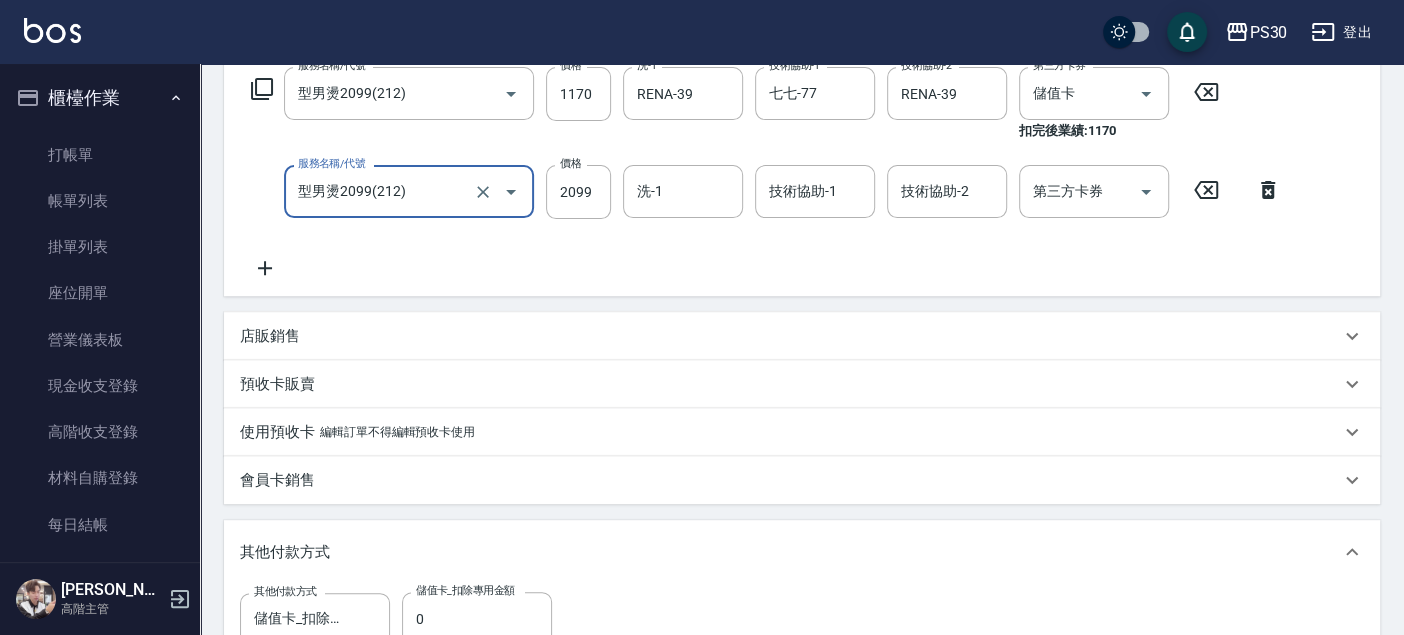 type on "型男燙2099(212)" 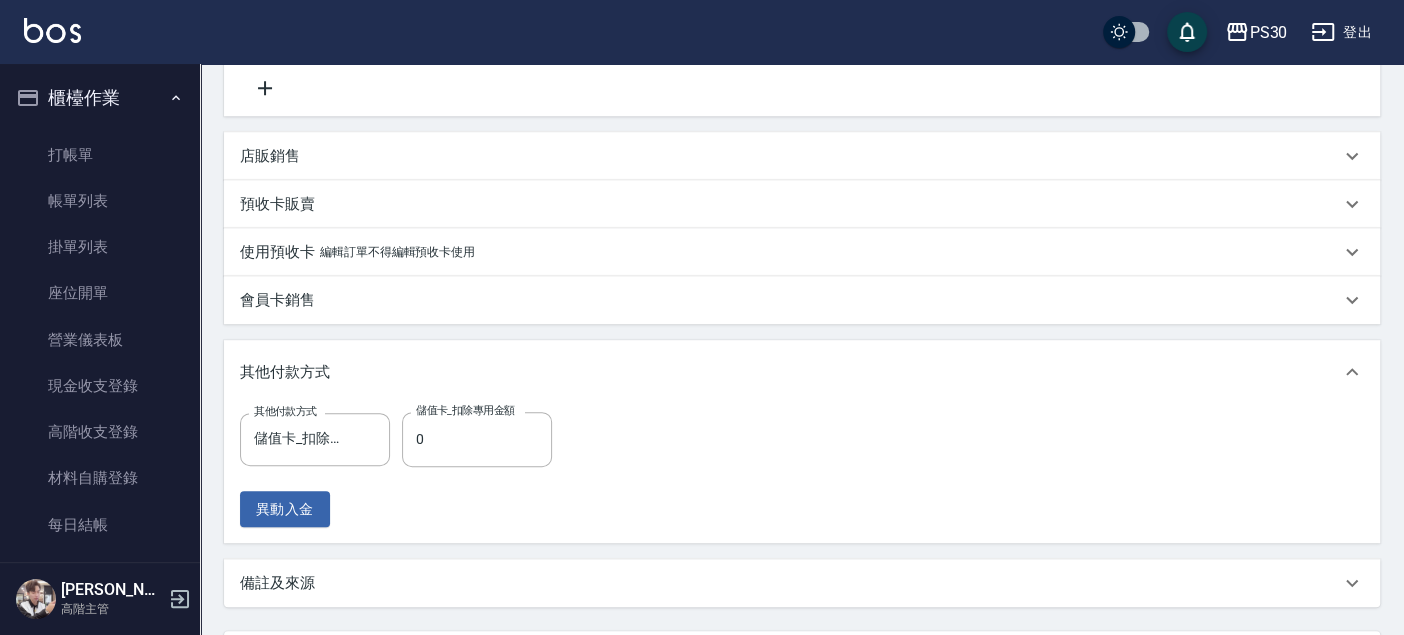 scroll, scrollTop: 252, scrollLeft: 0, axis: vertical 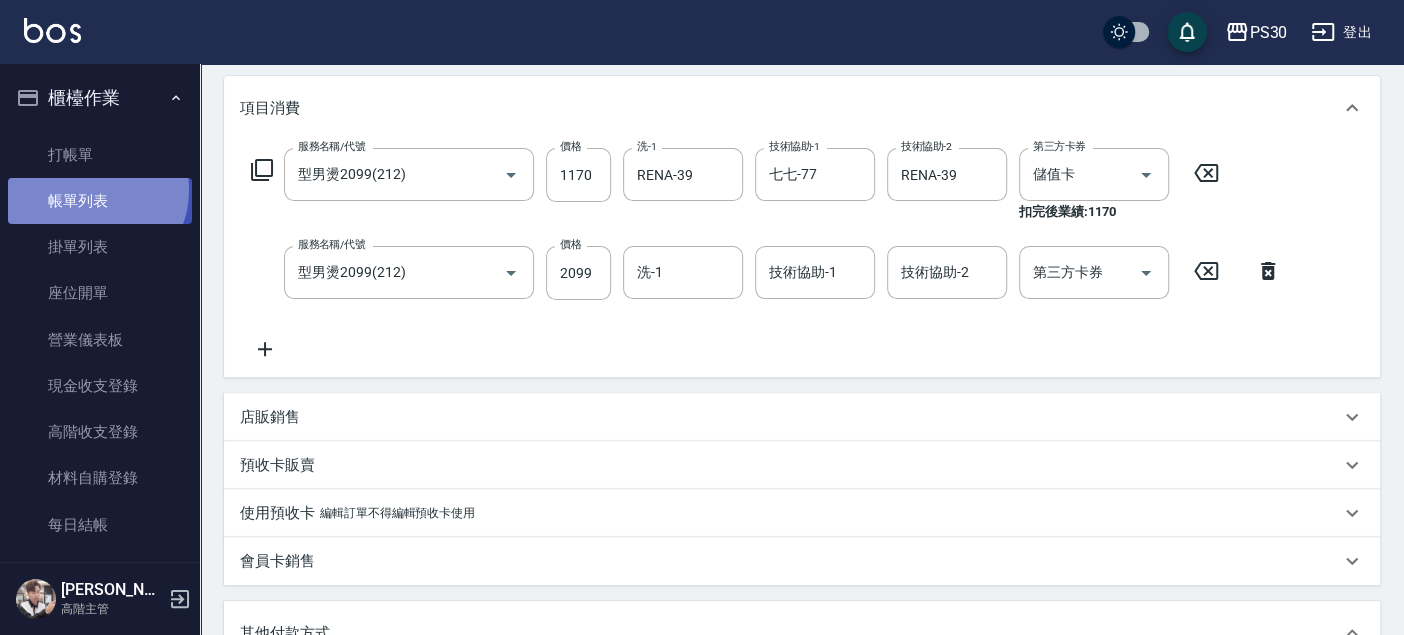 click on "帳單列表" at bounding box center [100, 201] 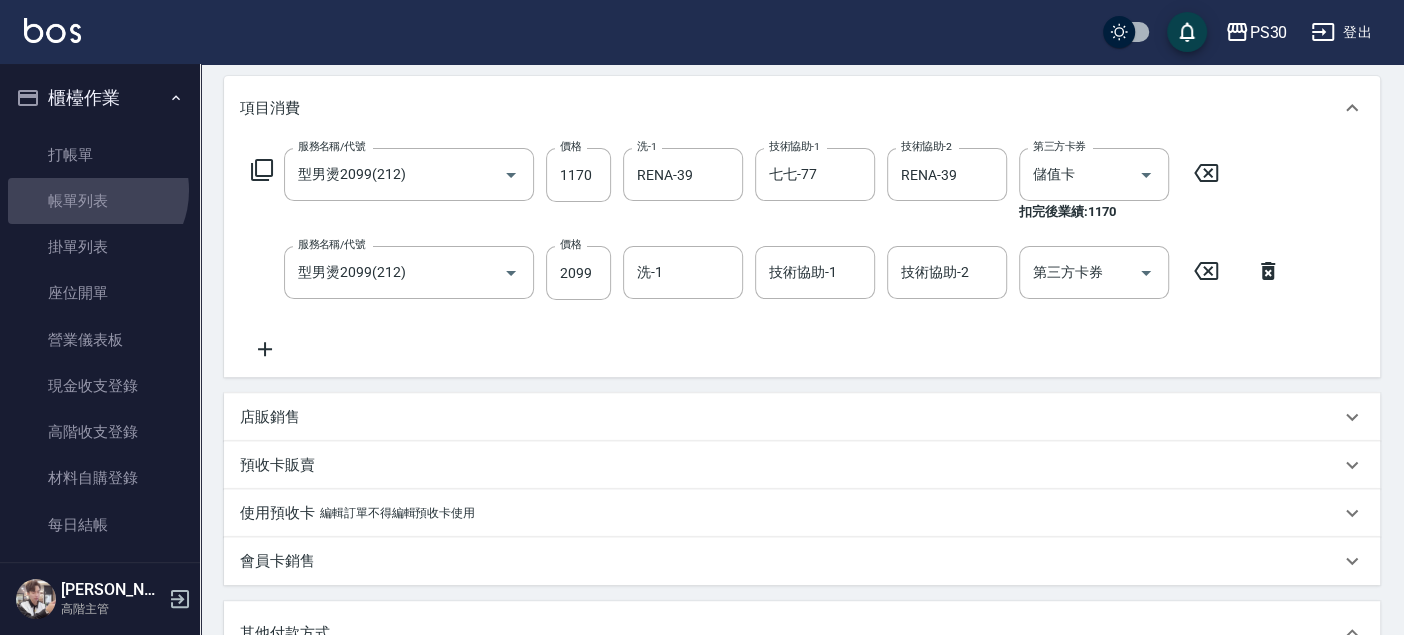 click on "打帳單" at bounding box center [100, 155] 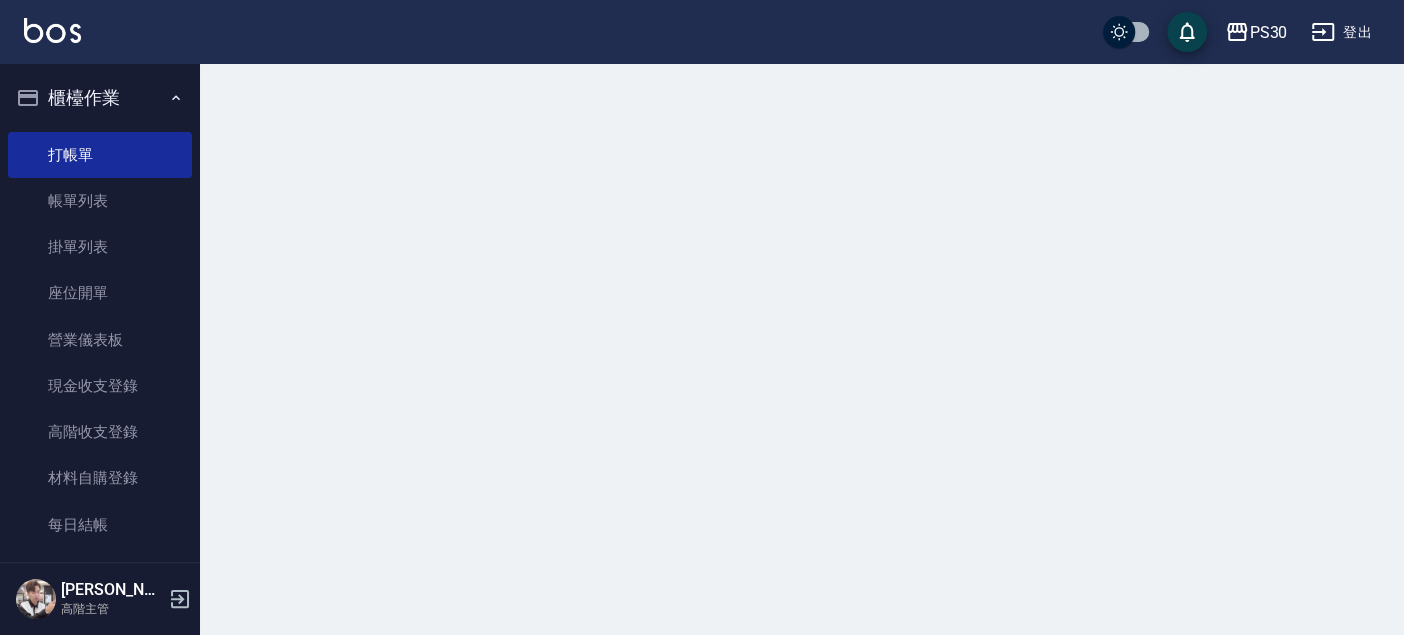 scroll, scrollTop: 0, scrollLeft: 0, axis: both 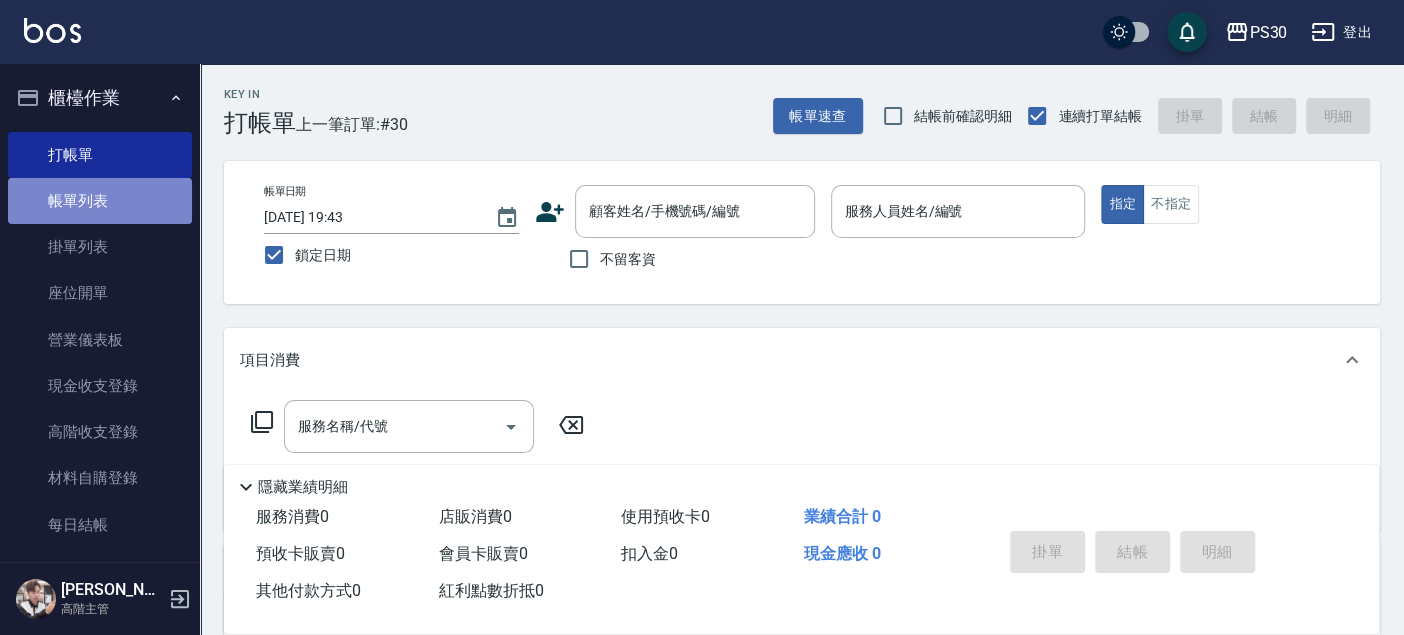 drag, startPoint x: 102, startPoint y: 177, endPoint x: 89, endPoint y: 191, distance: 19.104973 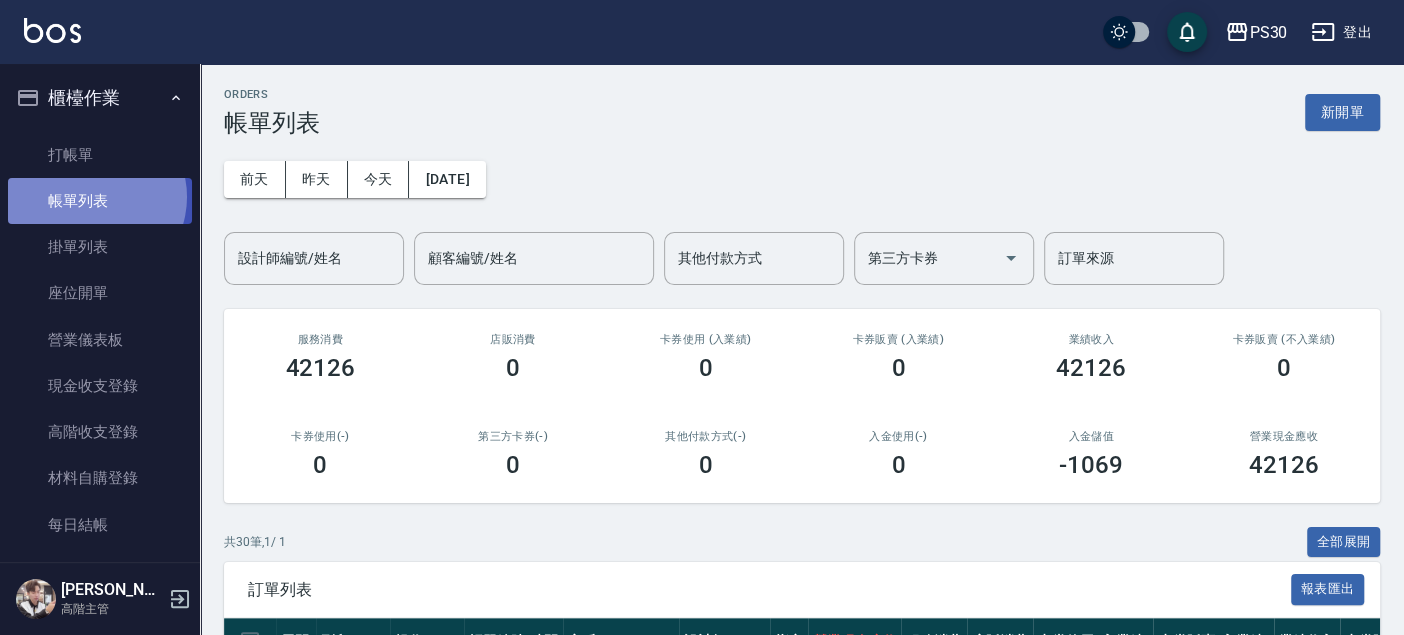 click on "帳單列表" at bounding box center (100, 201) 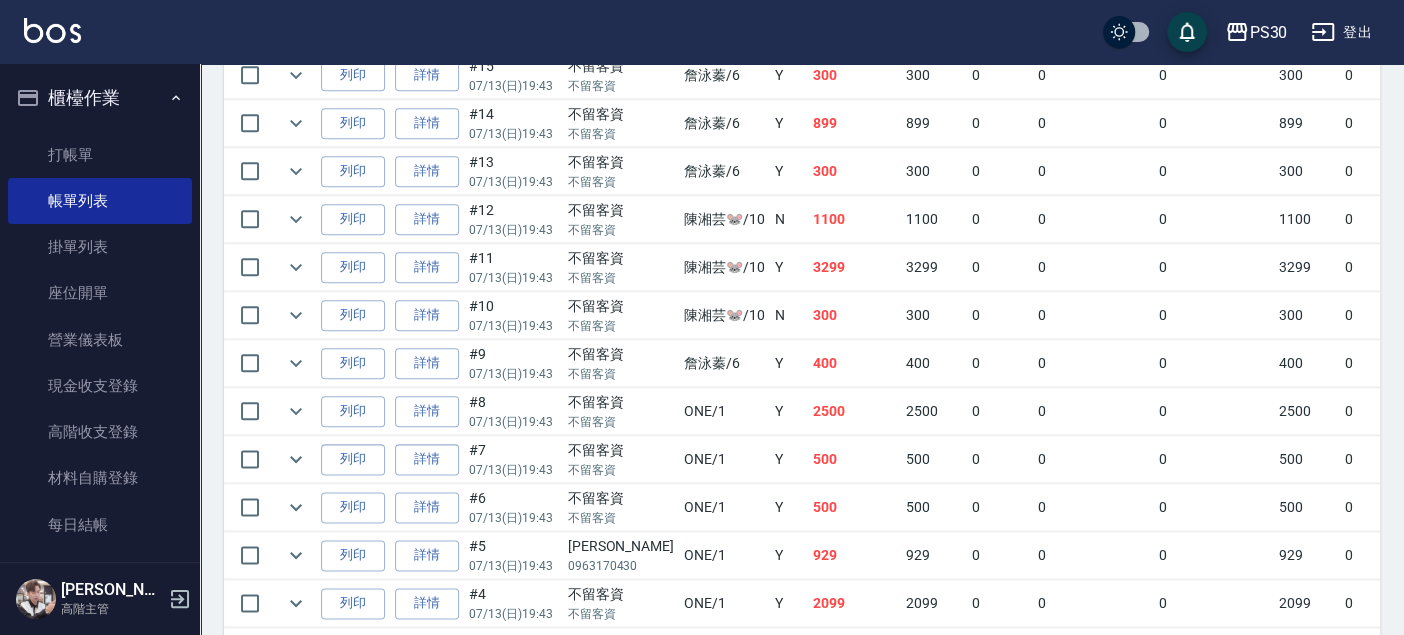 scroll, scrollTop: 1547, scrollLeft: 0, axis: vertical 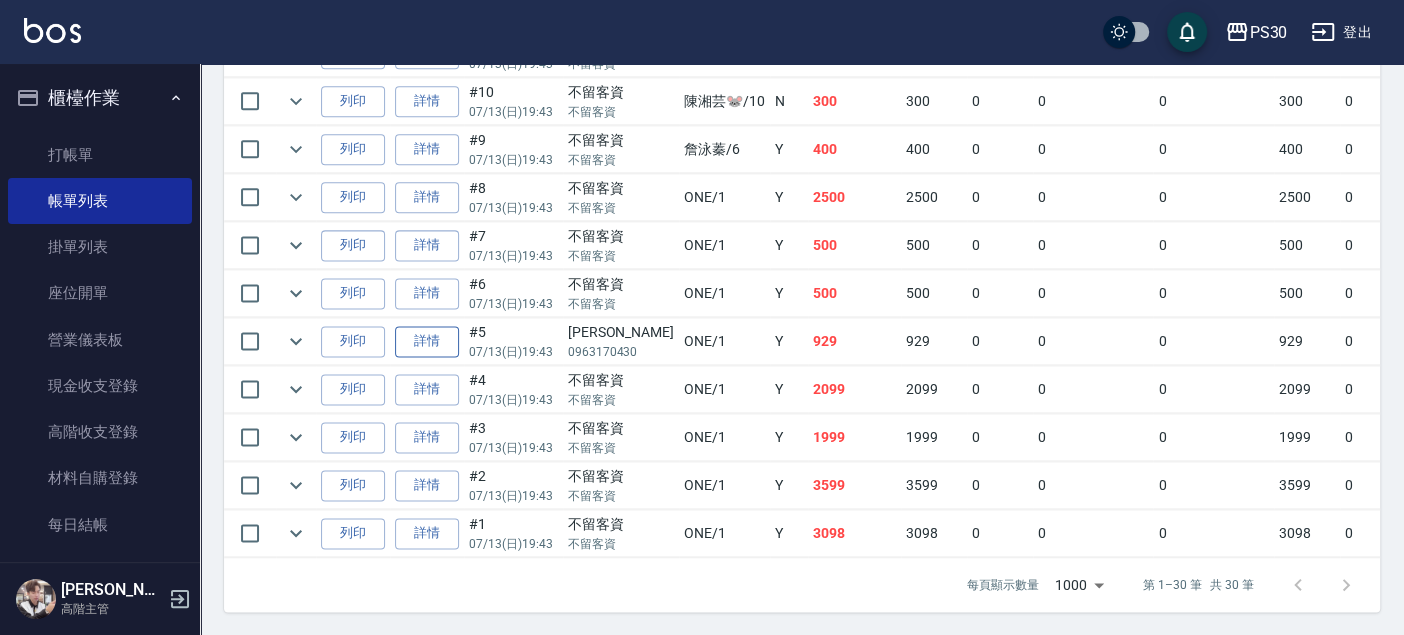 click on "詳情" at bounding box center [427, 341] 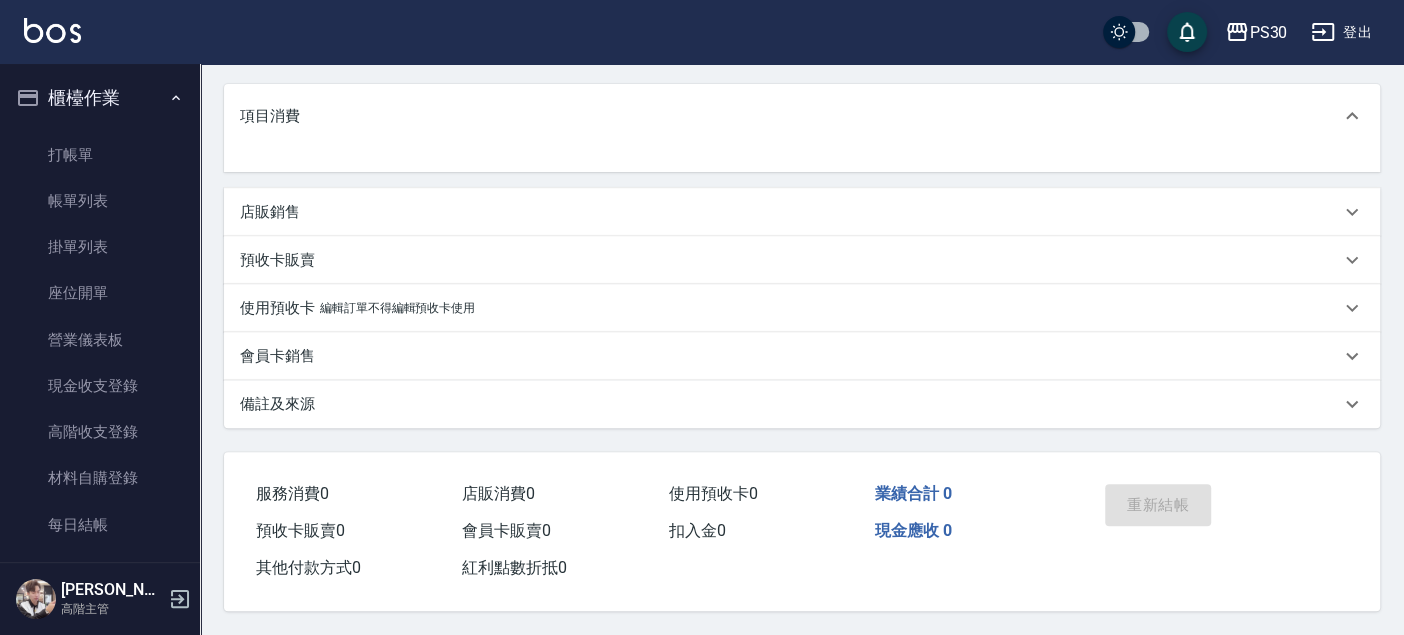 scroll, scrollTop: 0, scrollLeft: 0, axis: both 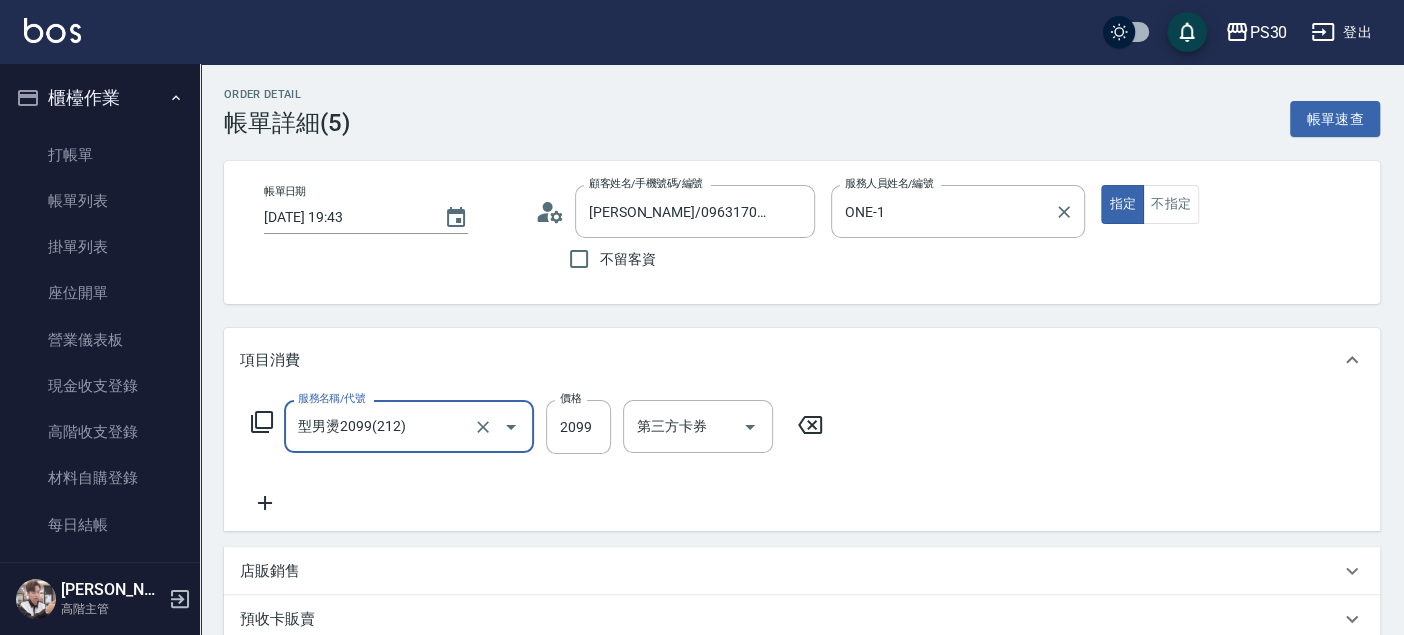 type on "[PERSON_NAME]/0963170430/null" 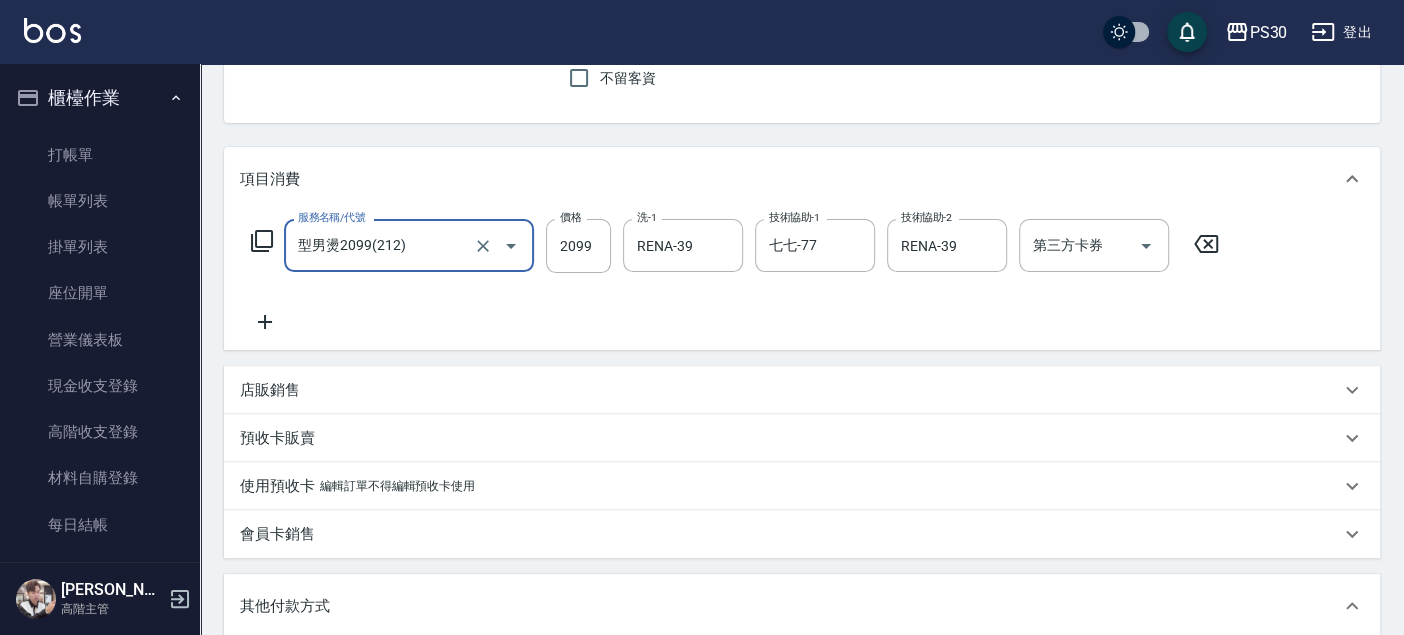 scroll, scrollTop: 377, scrollLeft: 0, axis: vertical 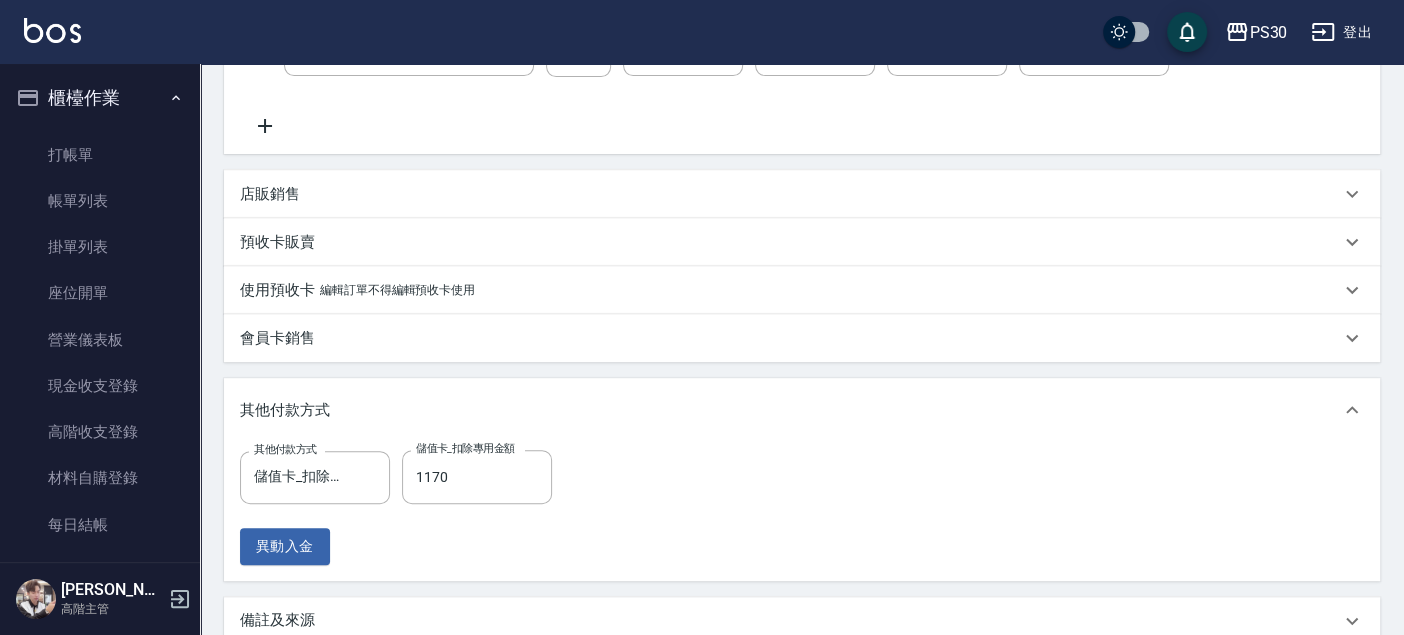 click 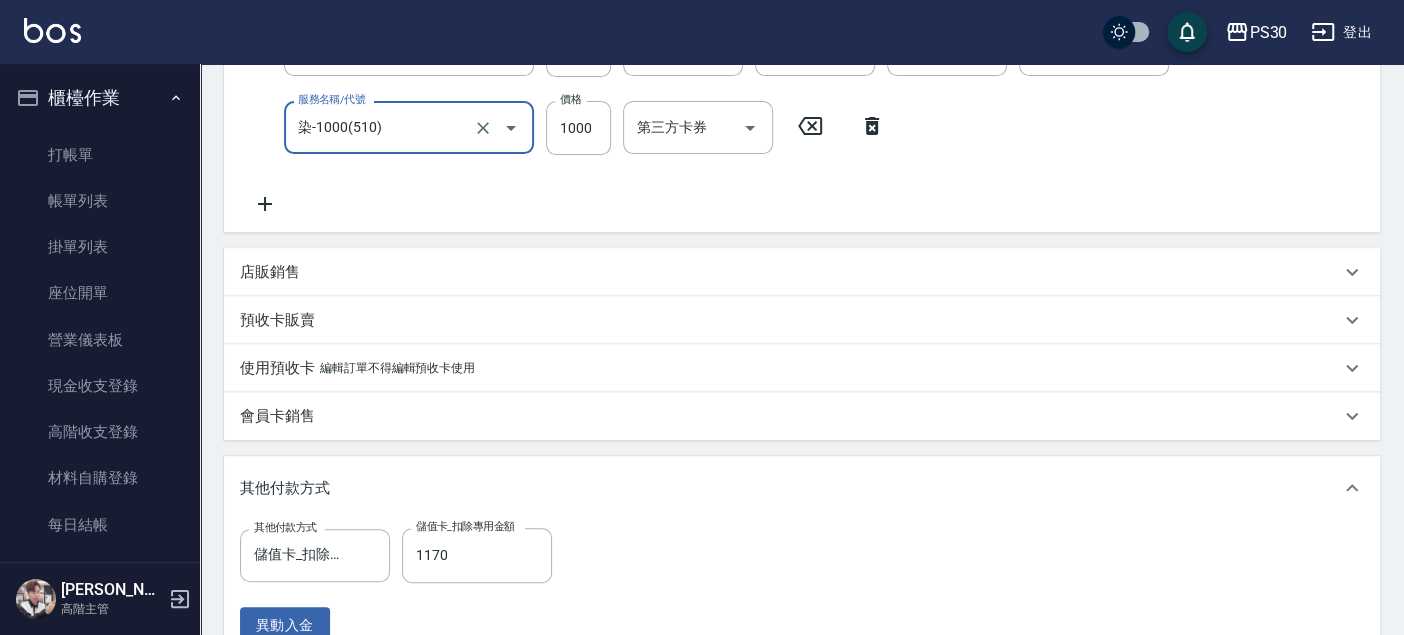 type on "染-1000(510)" 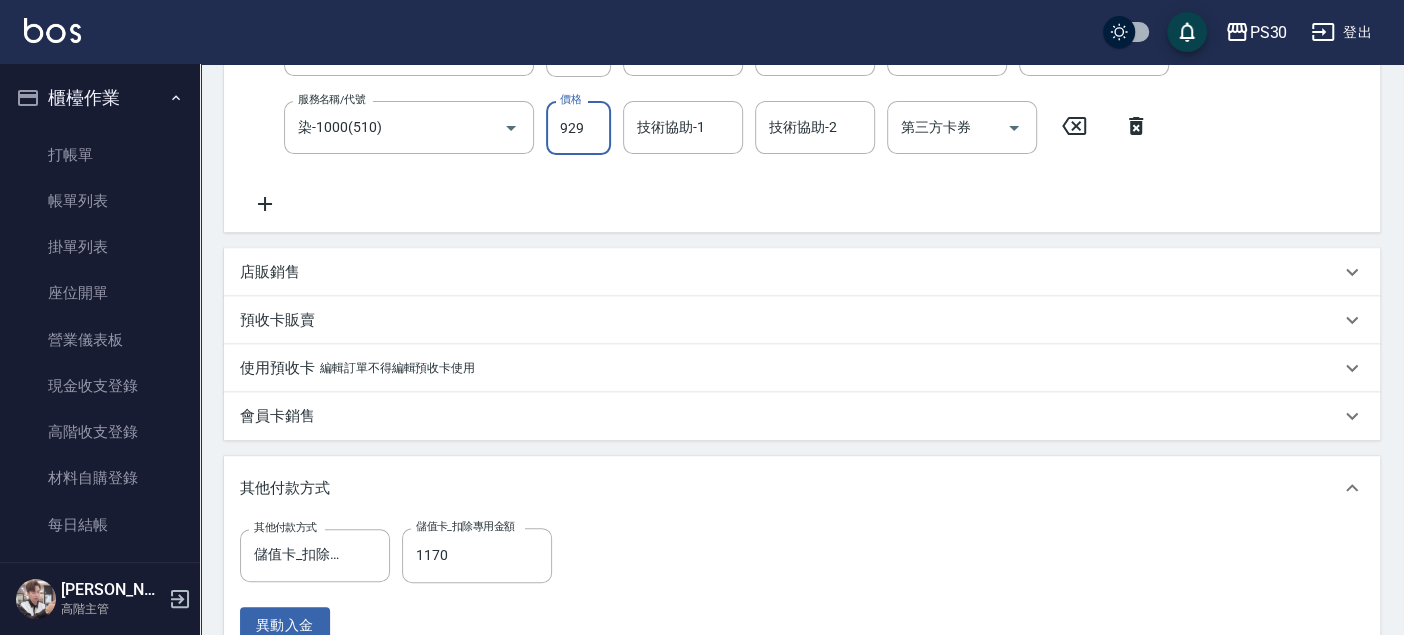 type on "929" 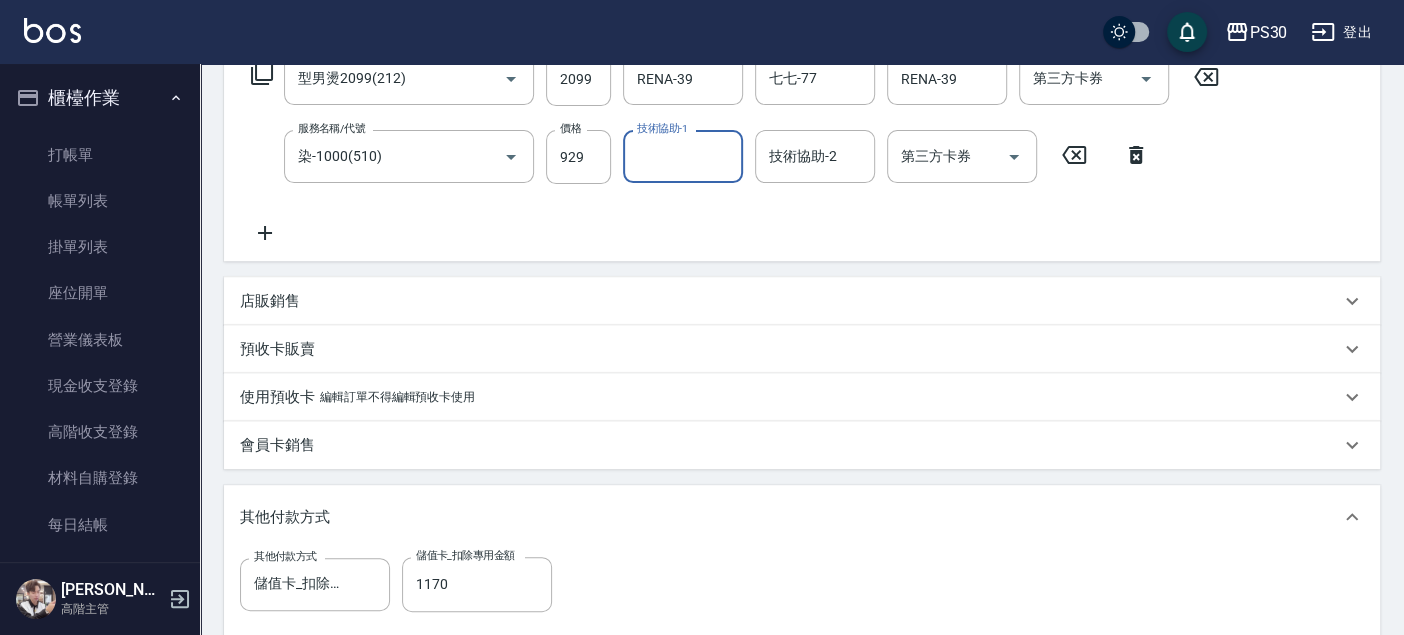 scroll, scrollTop: 265, scrollLeft: 0, axis: vertical 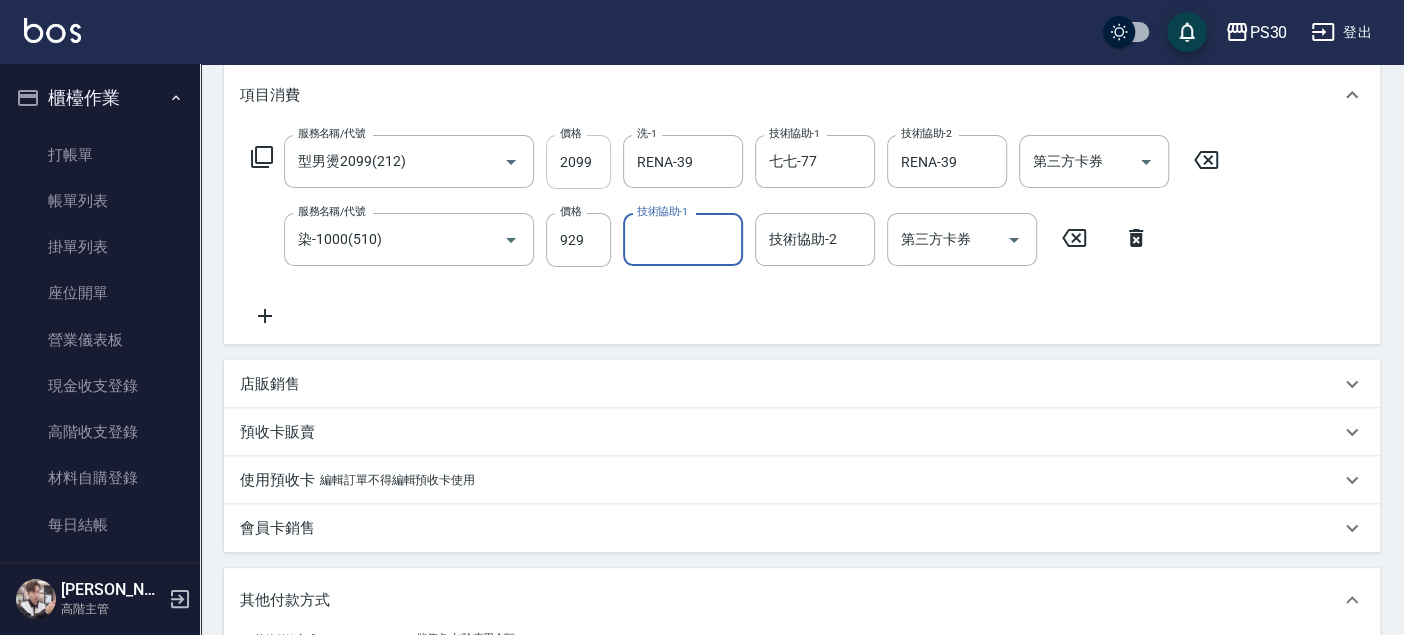 click on "2099" at bounding box center (578, 162) 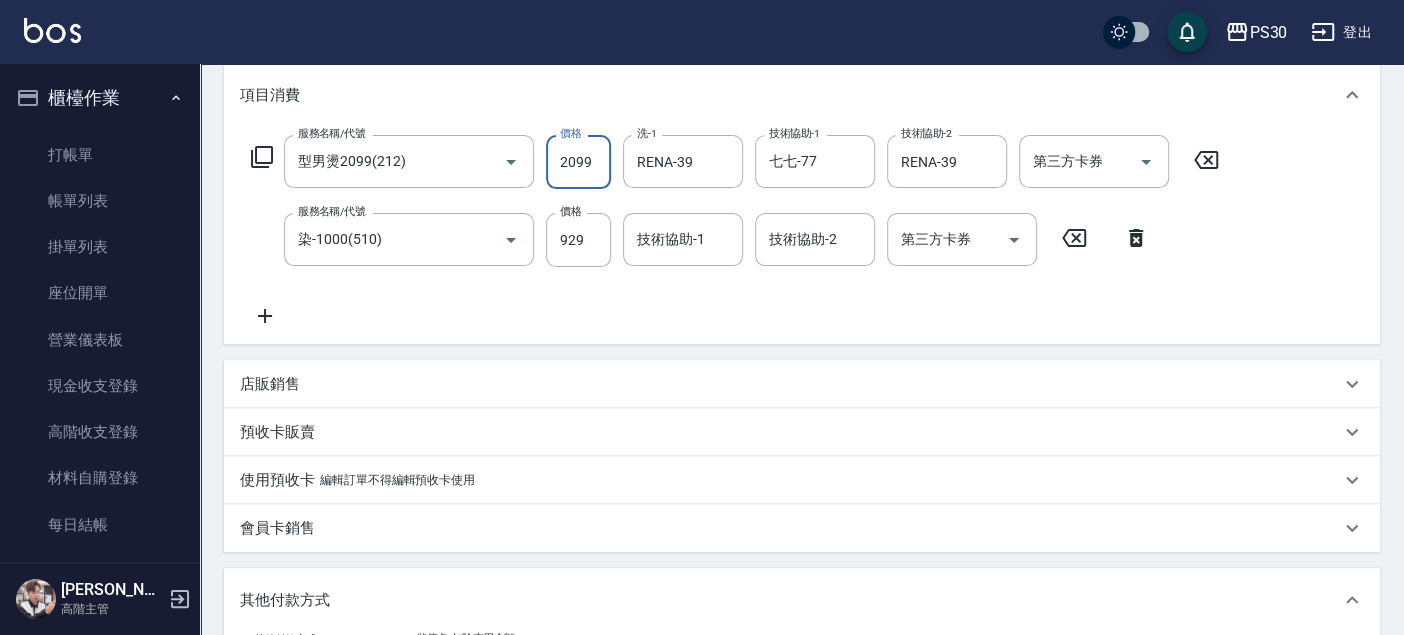 type on "1" 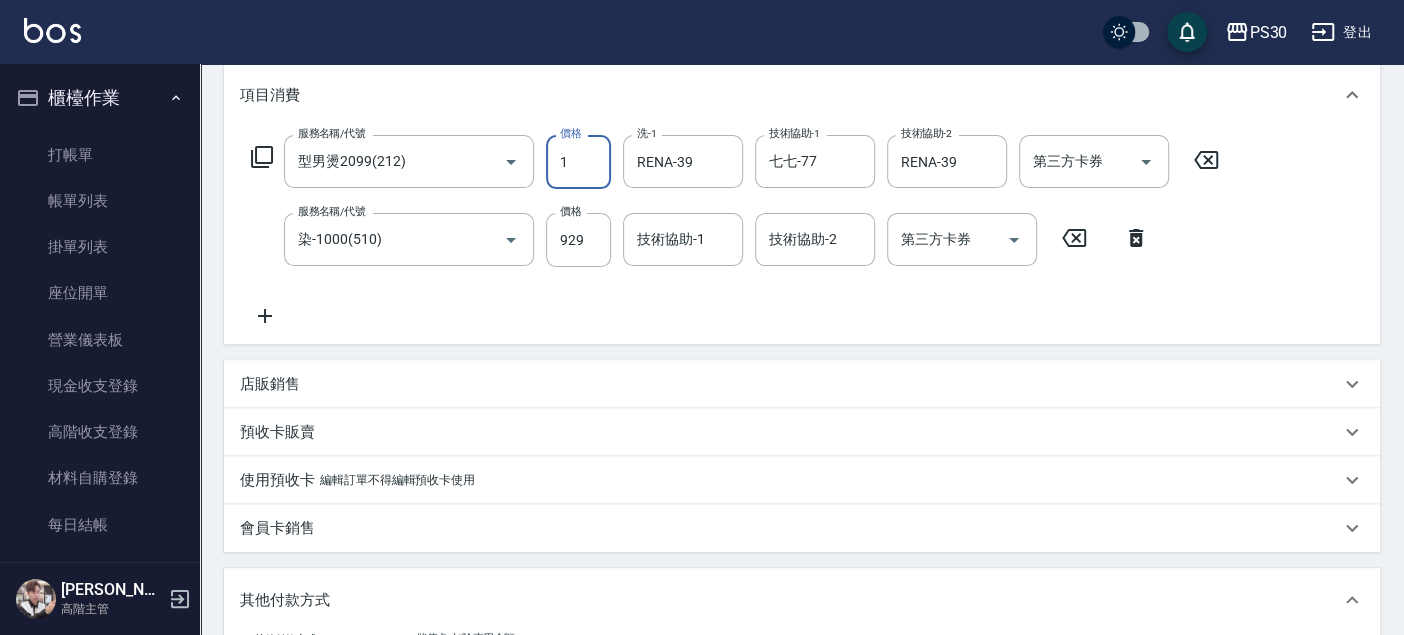 type on "0" 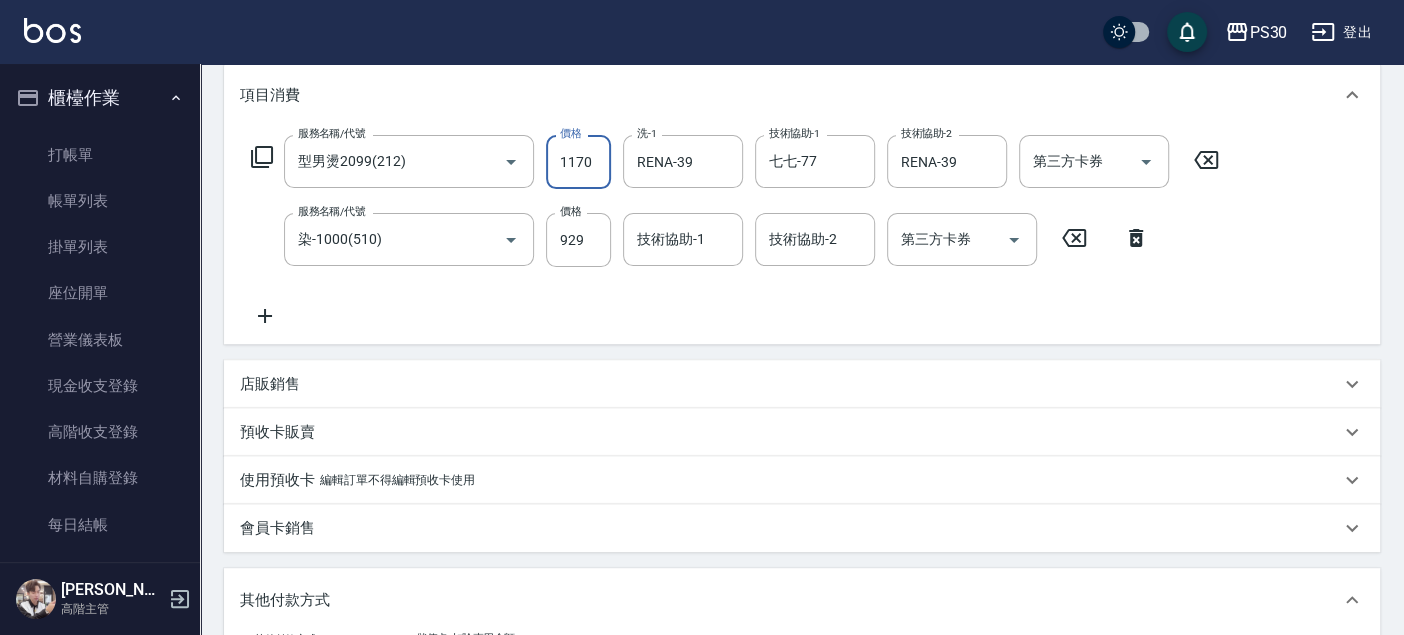 type on "1170" 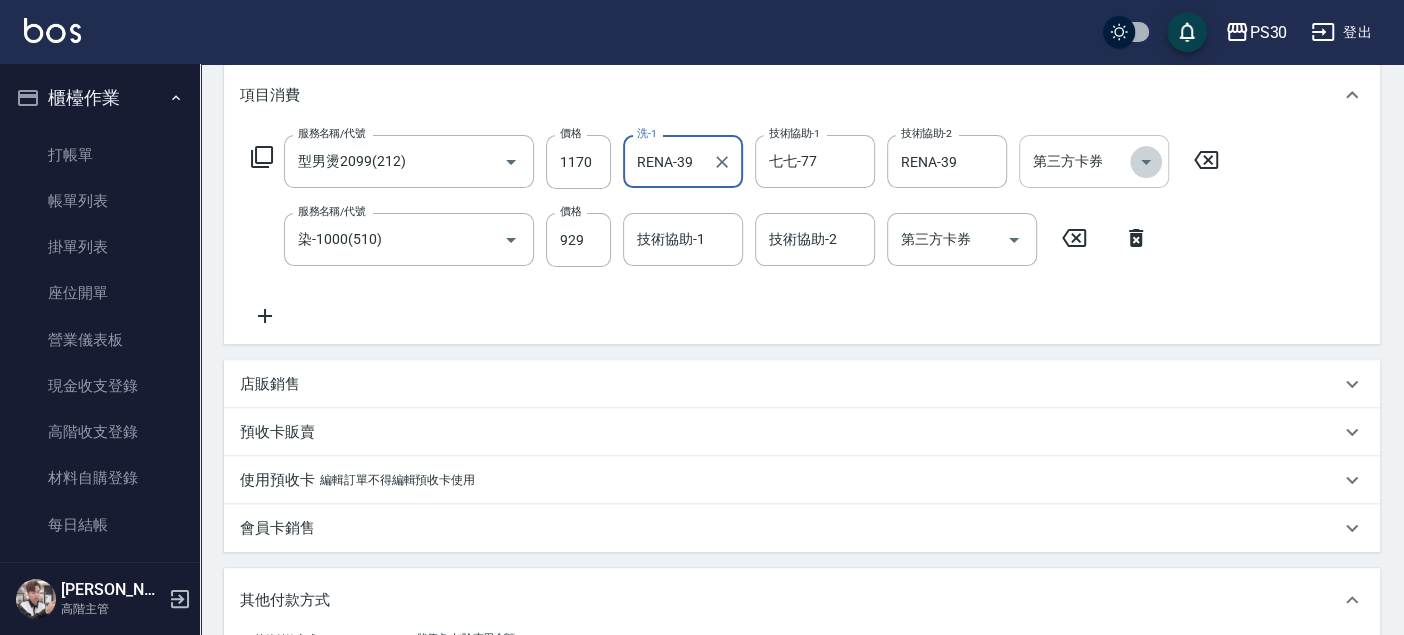 click 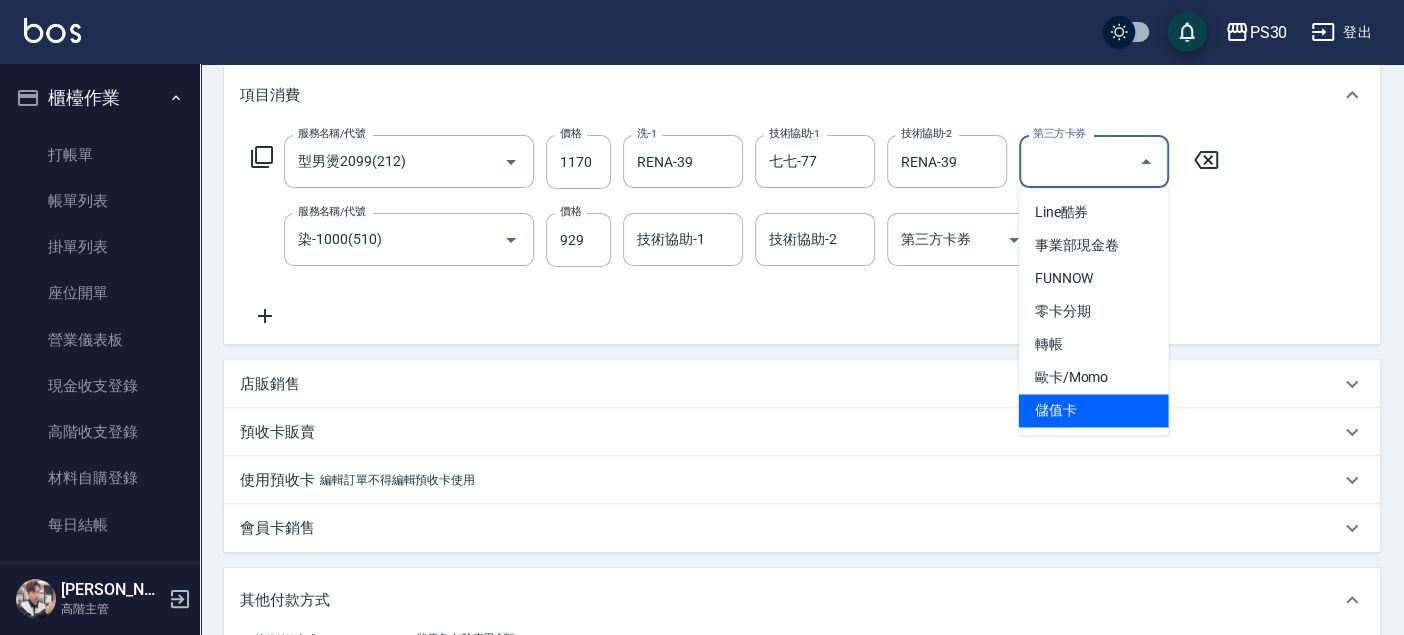 click on "儲值卡" at bounding box center [1094, 410] 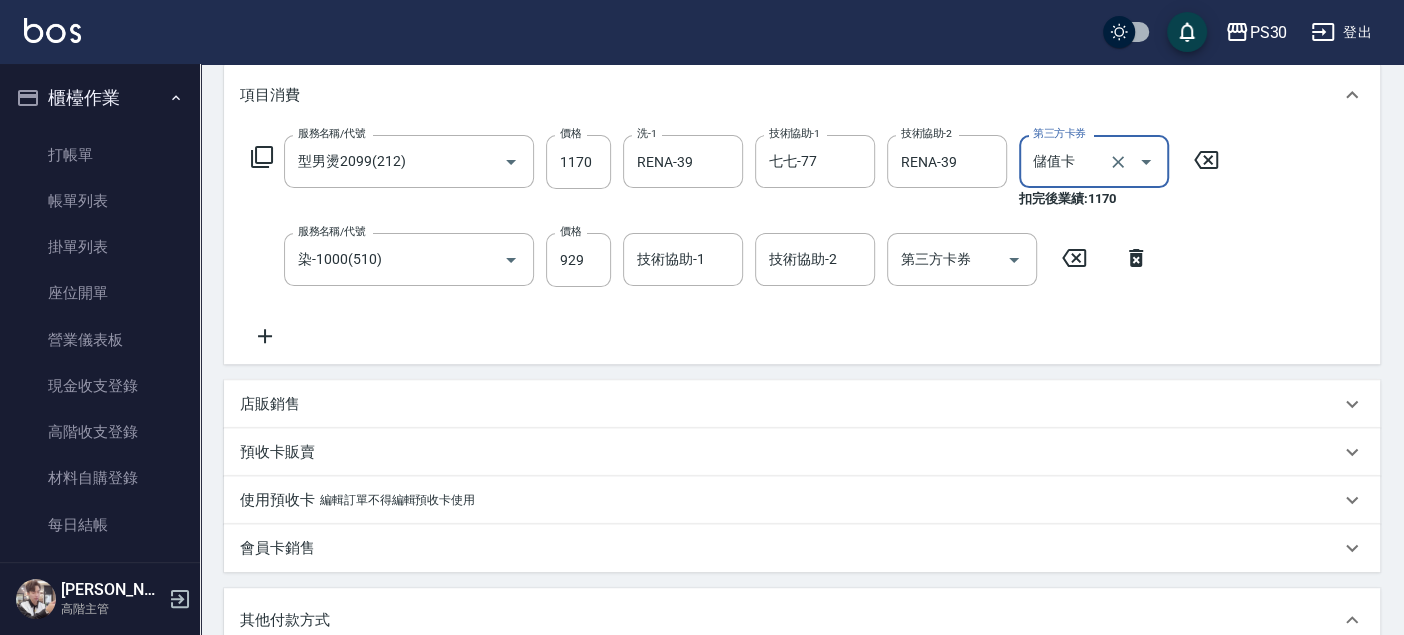 type on "儲值卡" 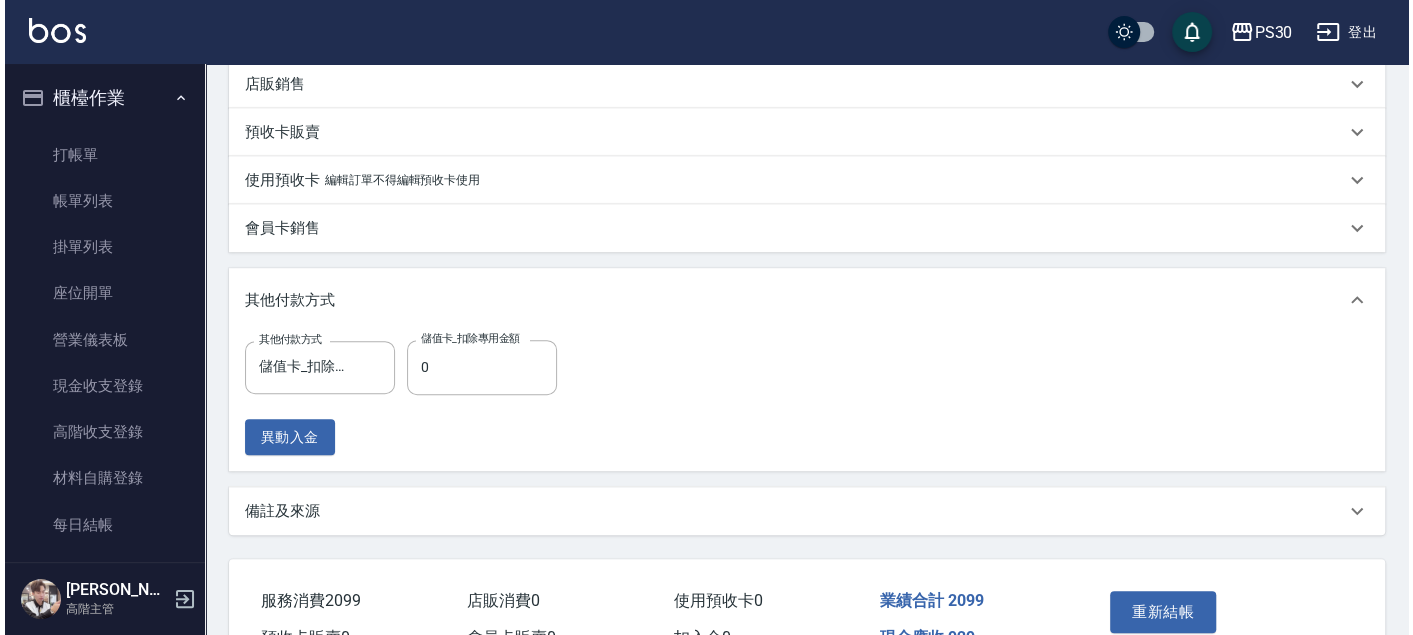 scroll, scrollTop: 697, scrollLeft: 0, axis: vertical 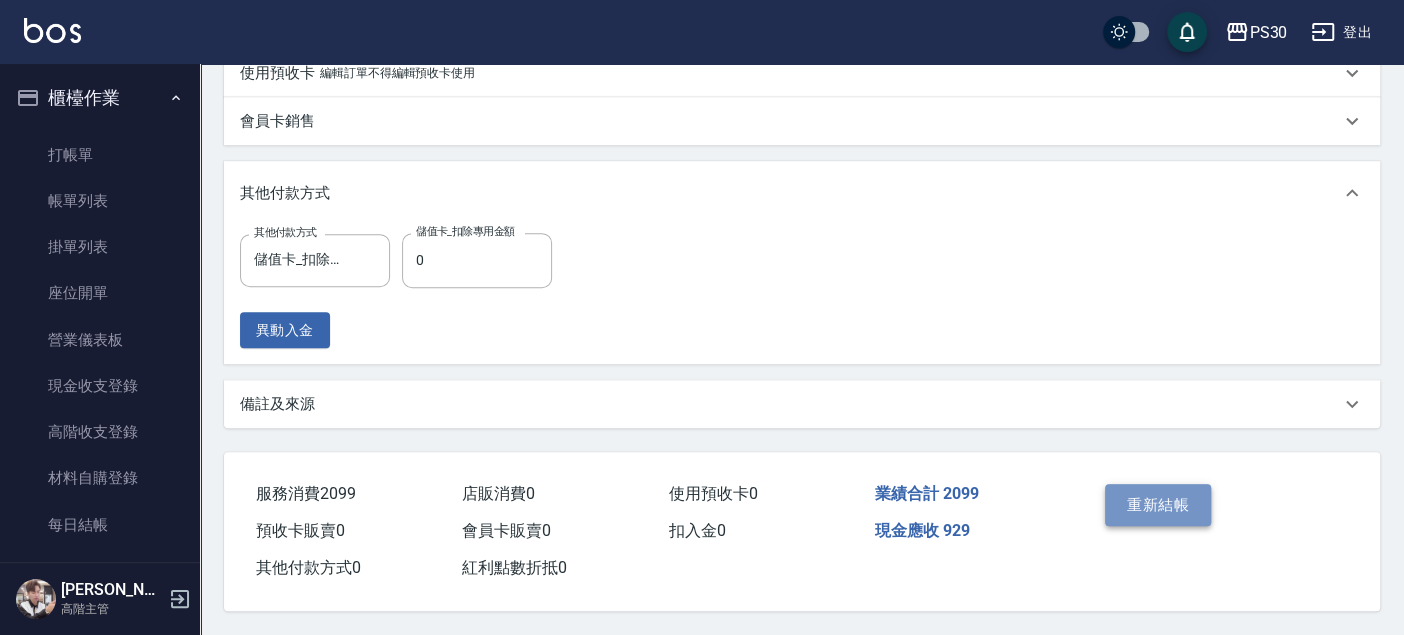 click on "重新結帳" at bounding box center [1158, 505] 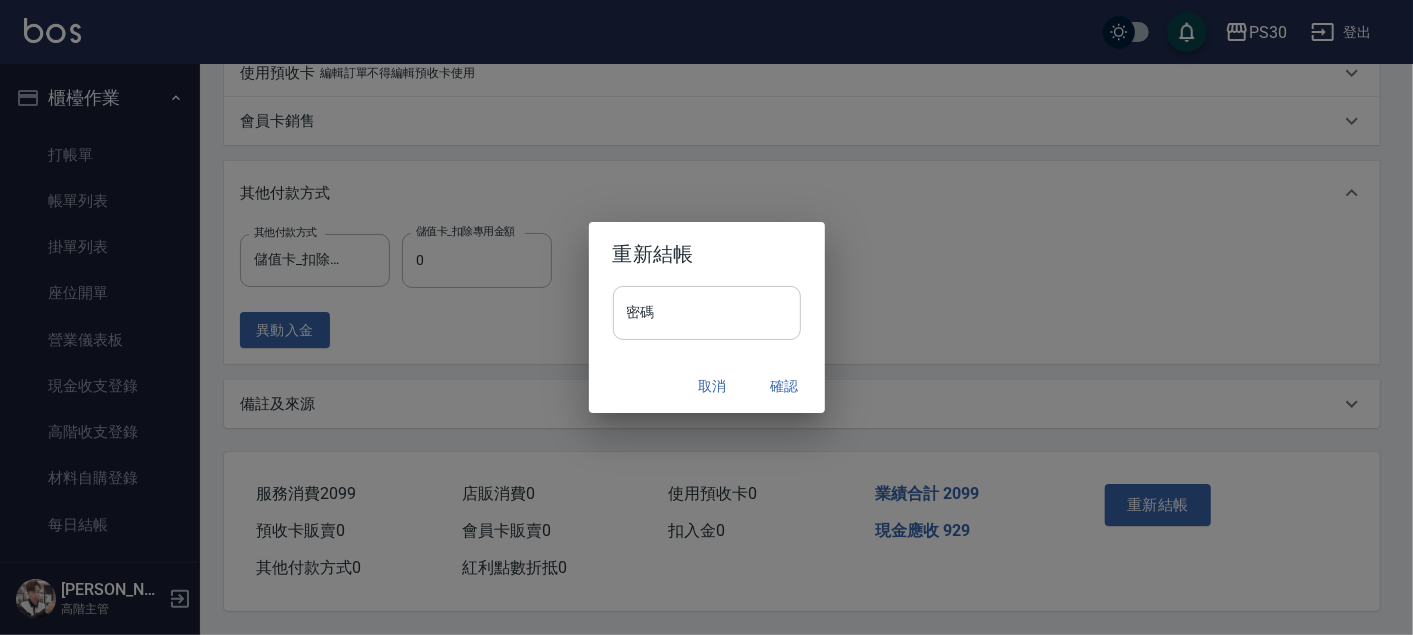 click on "密碼" at bounding box center [707, 313] 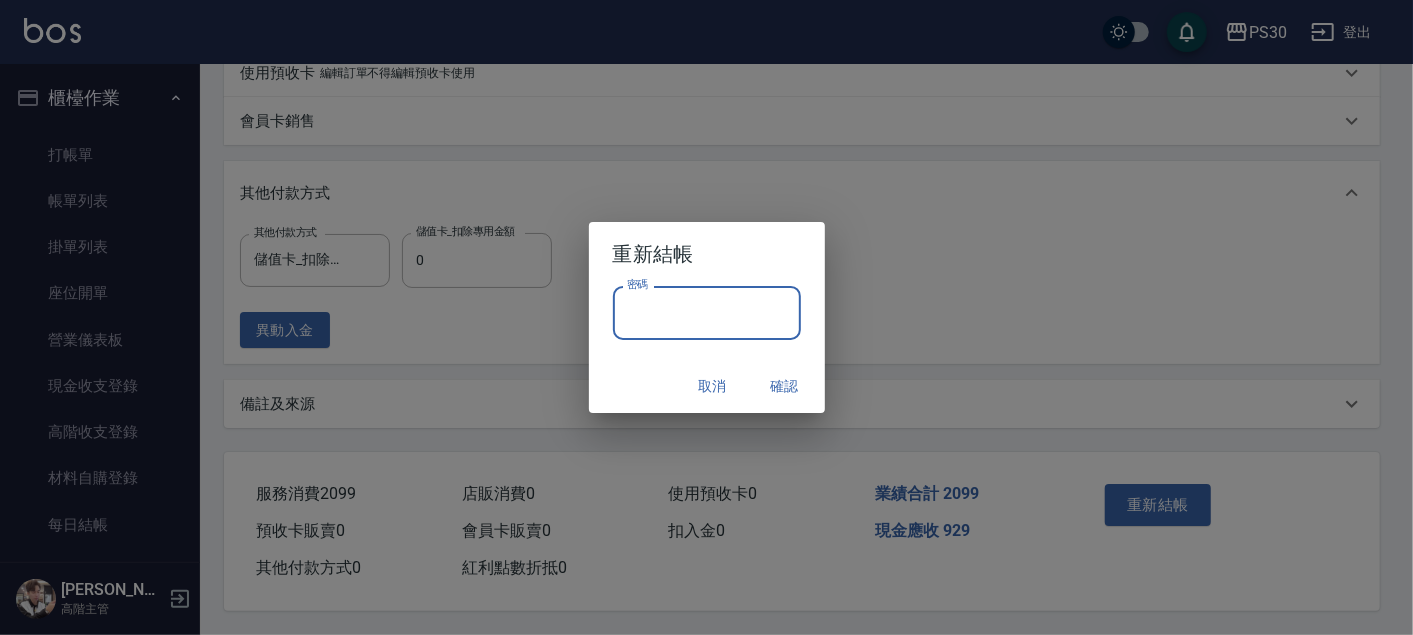 paste on "*******" 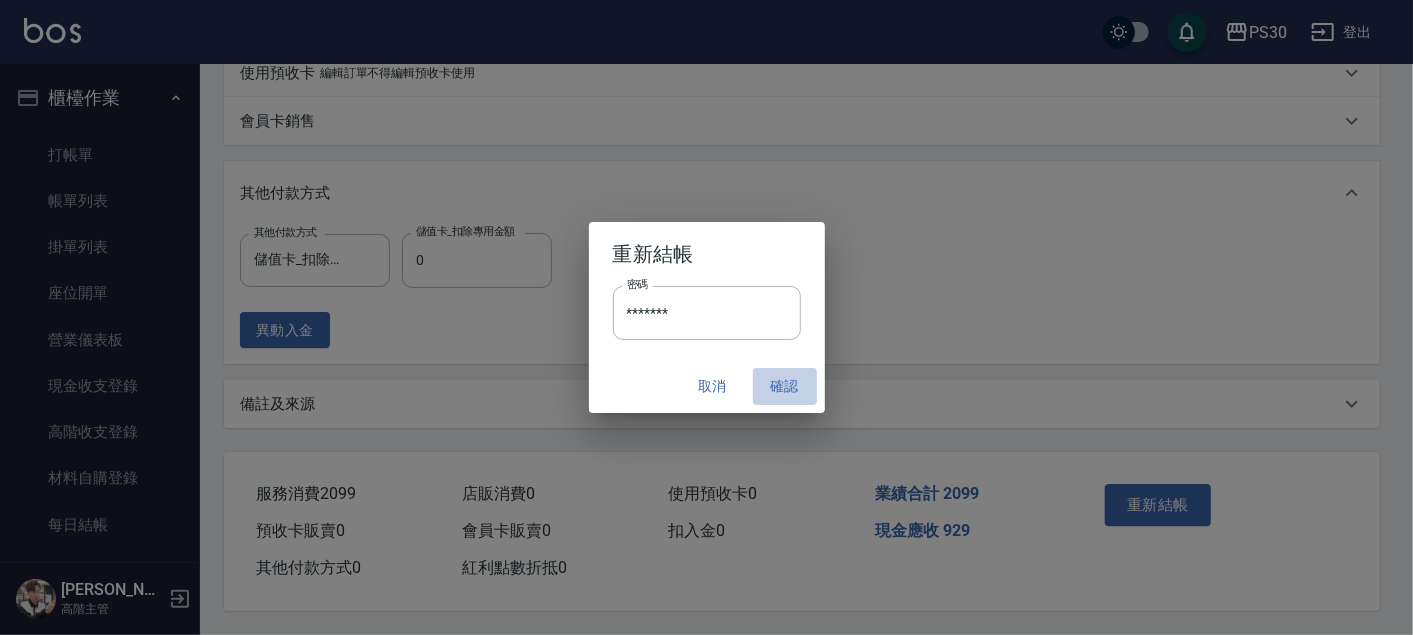 click on "確認" at bounding box center (785, 386) 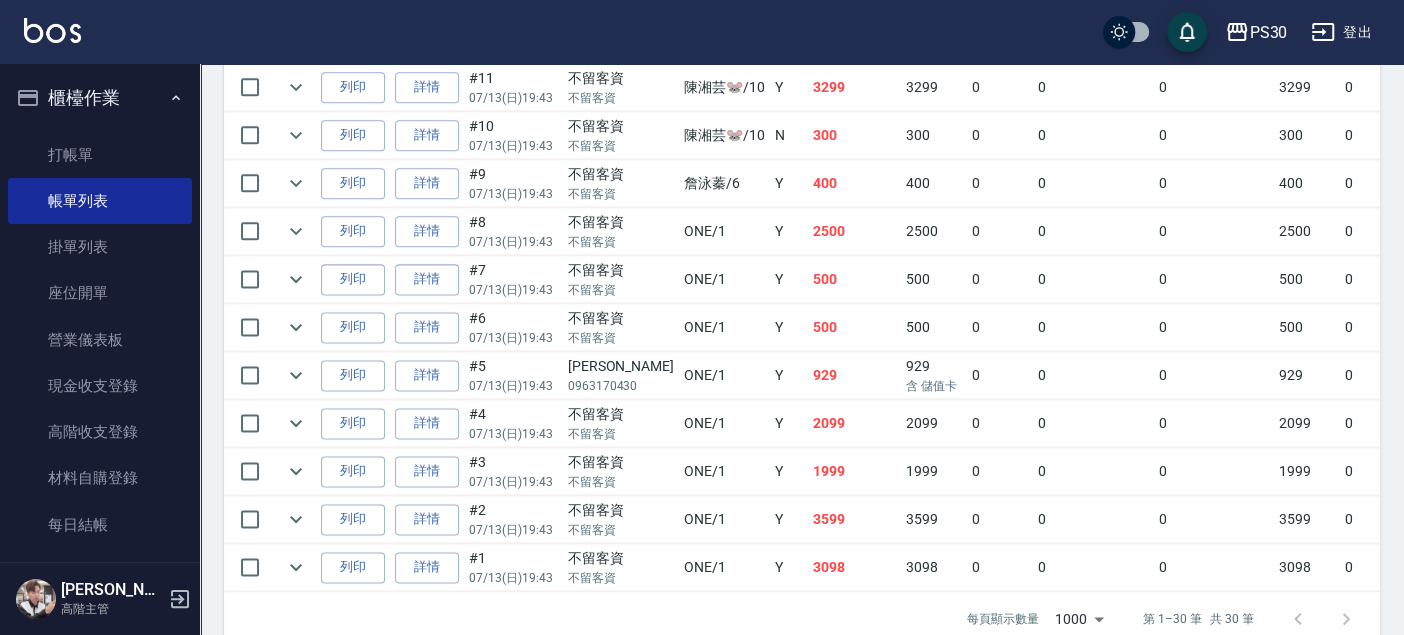 scroll, scrollTop: 1547, scrollLeft: 0, axis: vertical 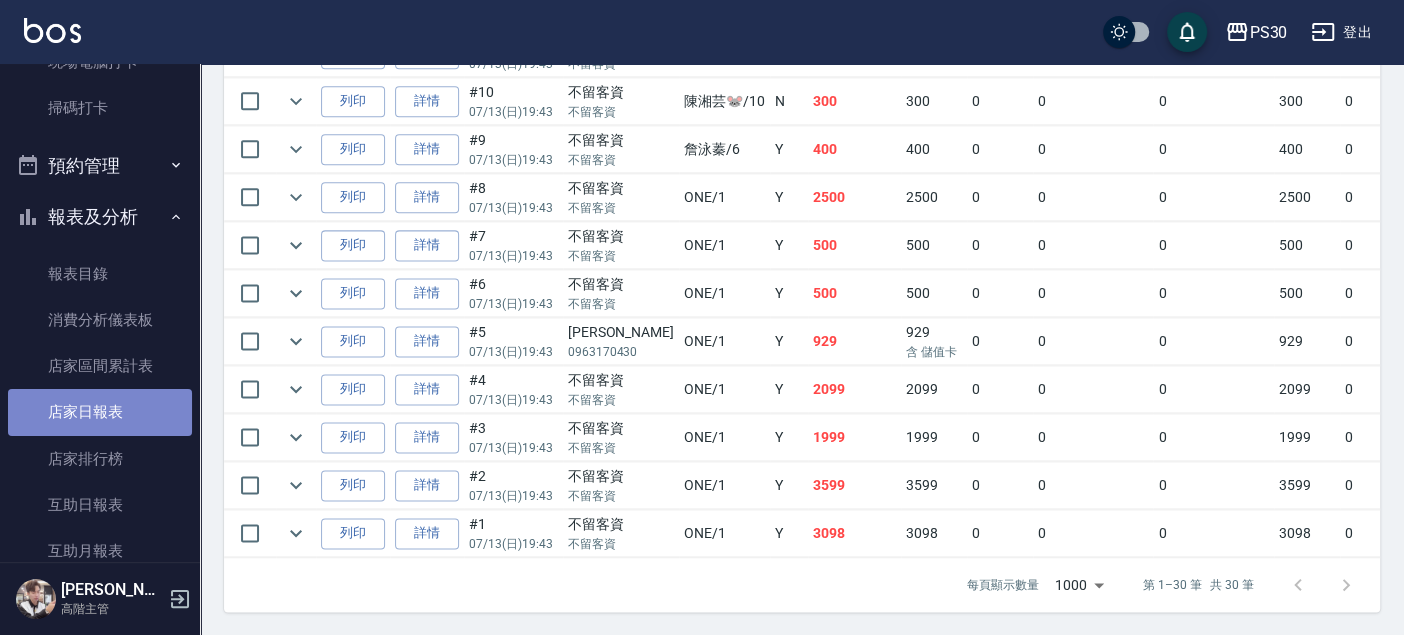 click on "店家日報表" at bounding box center (100, 412) 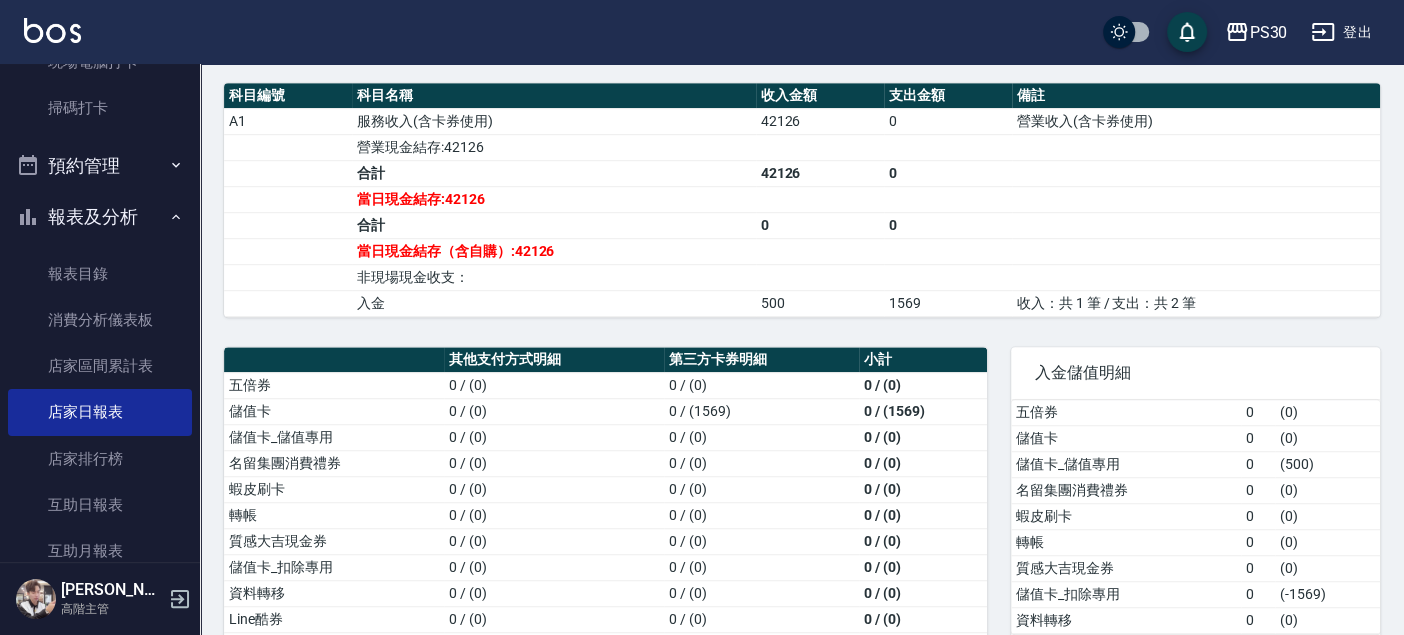 scroll, scrollTop: 777, scrollLeft: 0, axis: vertical 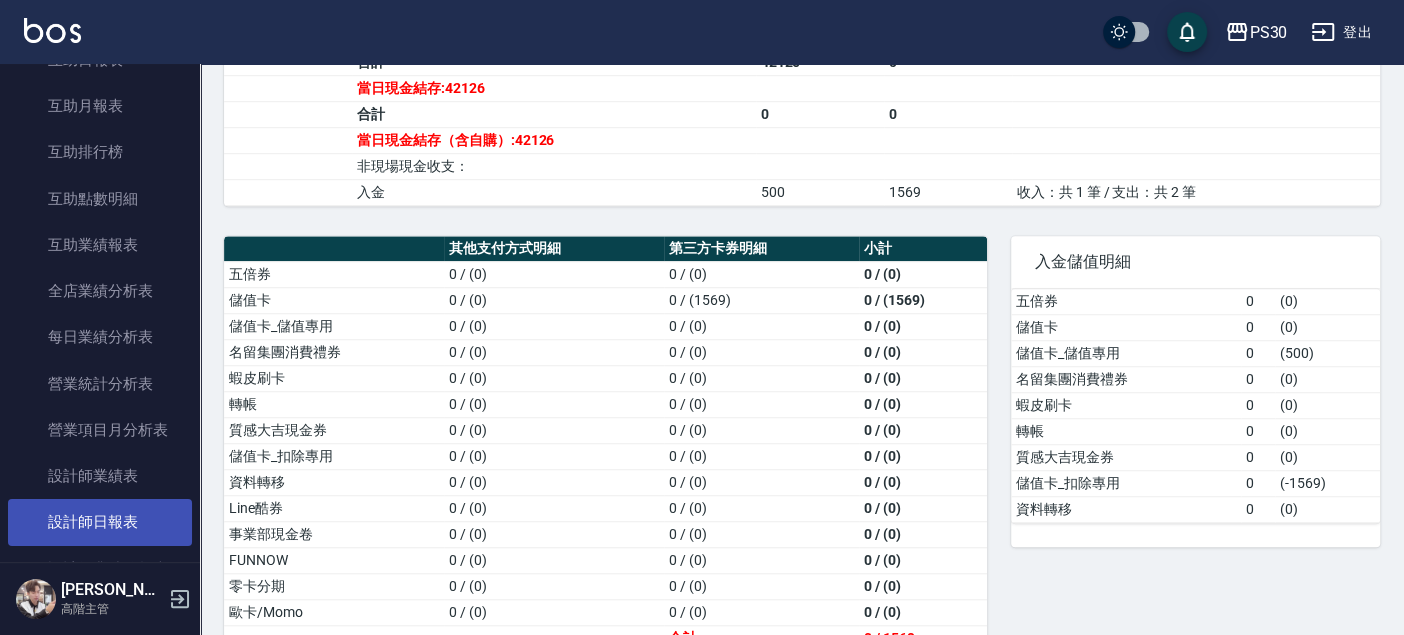 click on "設計師日報表" at bounding box center [100, 522] 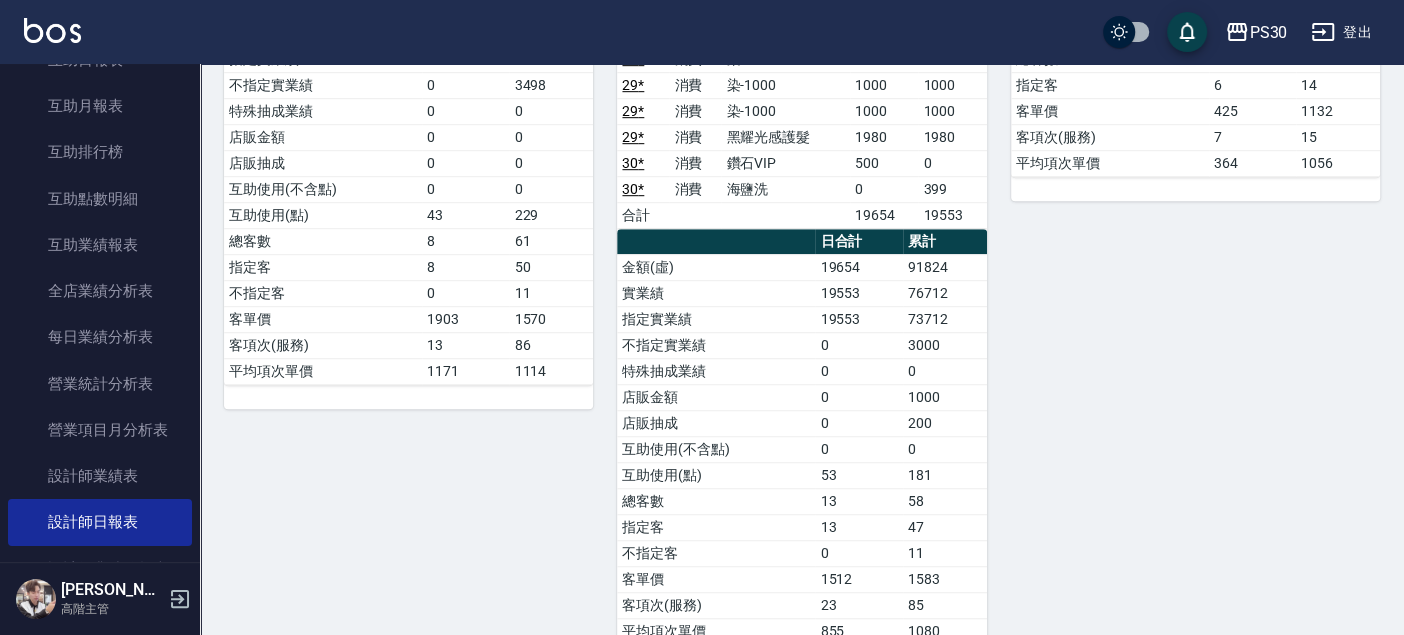 scroll, scrollTop: 777, scrollLeft: 0, axis: vertical 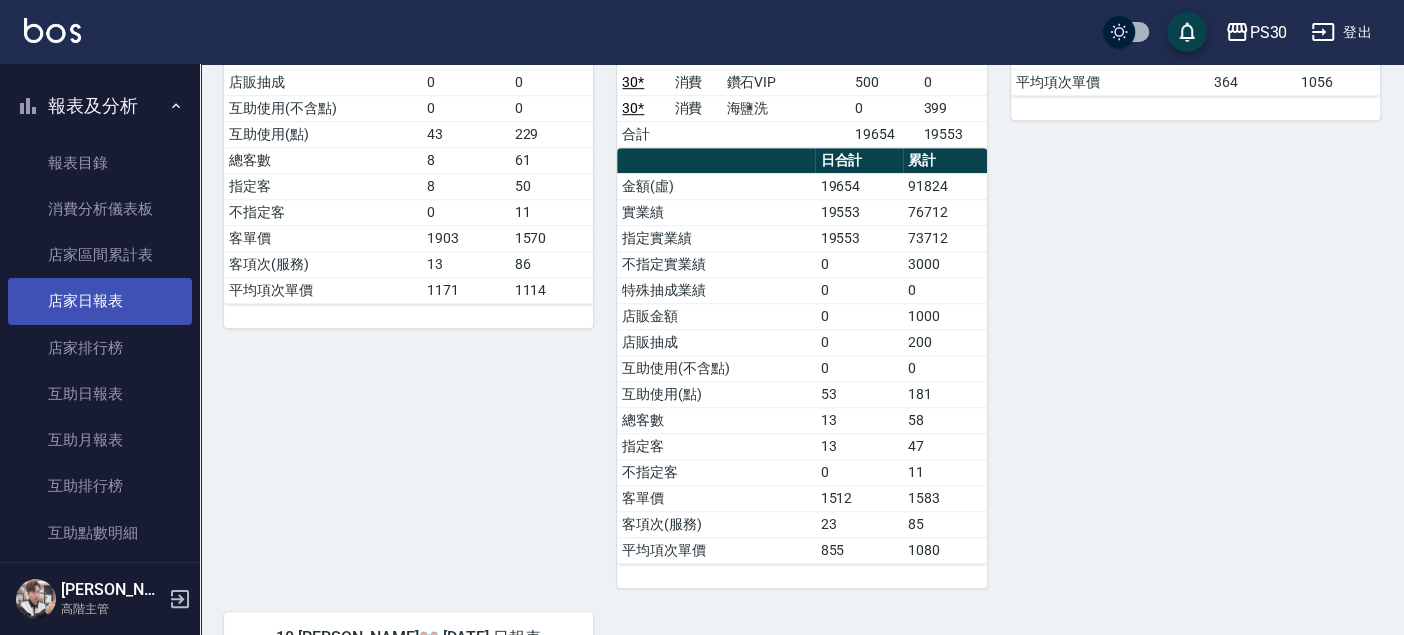 click on "店家日報表" at bounding box center [100, 301] 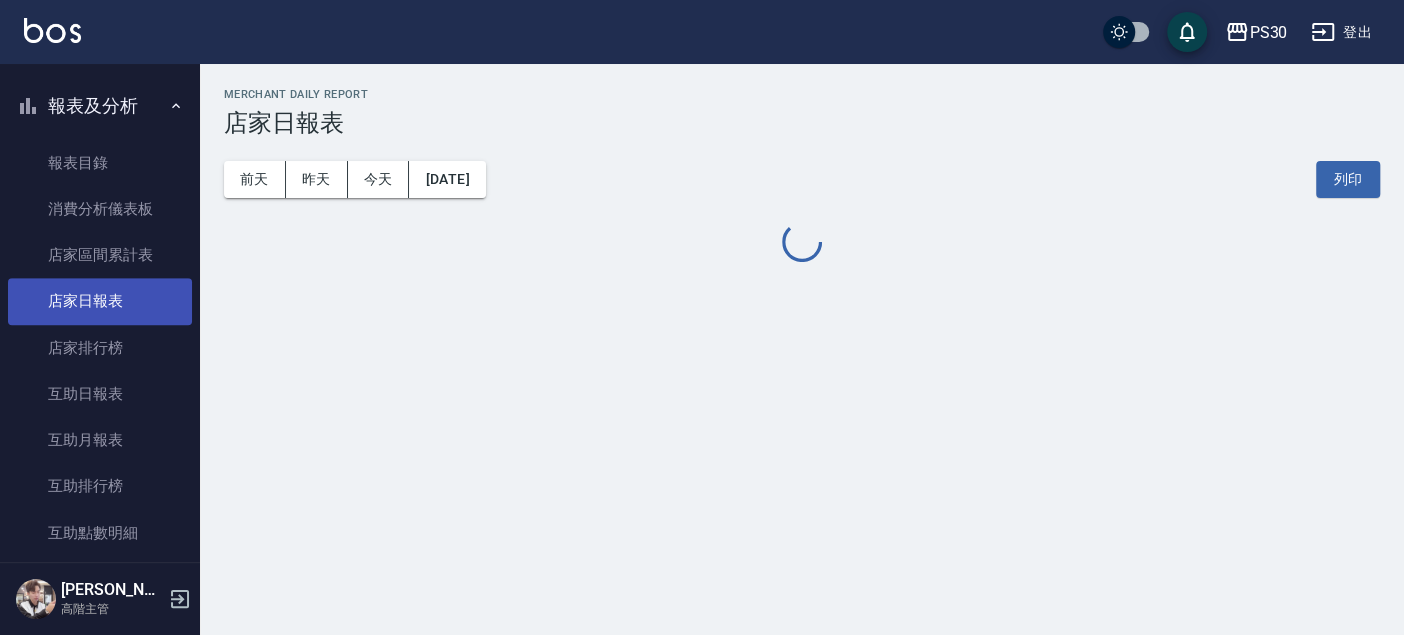 scroll, scrollTop: 0, scrollLeft: 0, axis: both 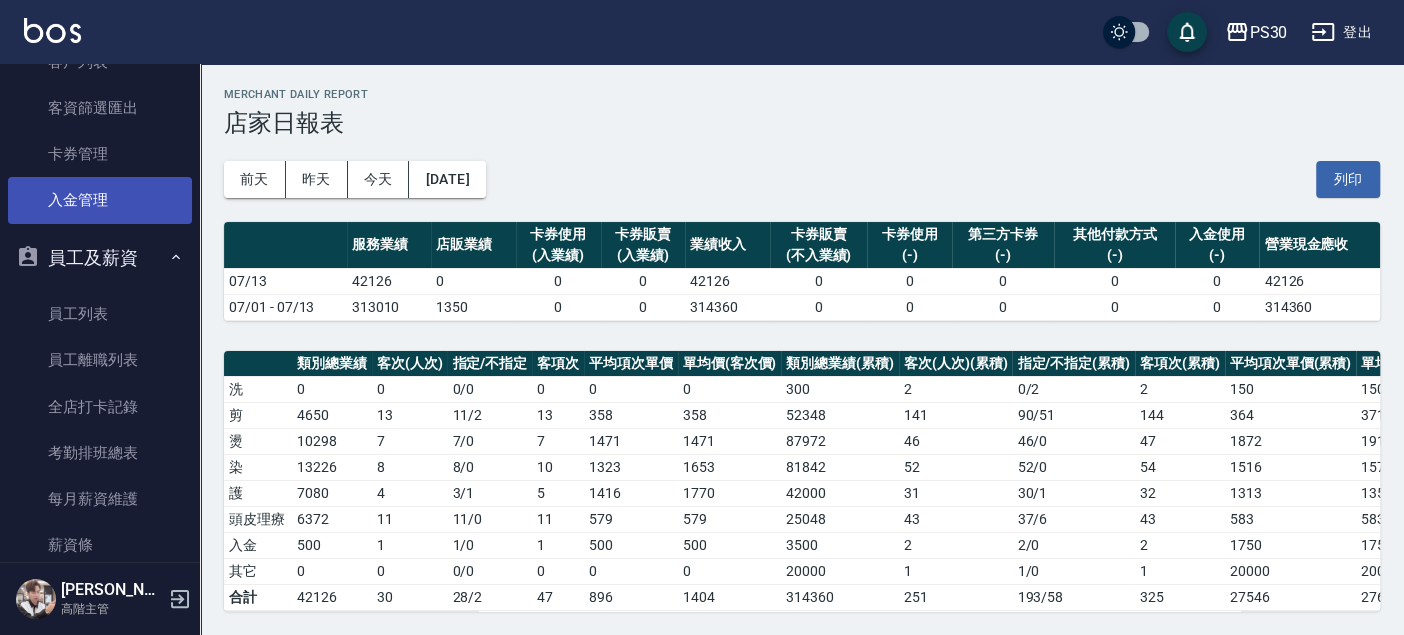 click on "入金管理" at bounding box center (100, 200) 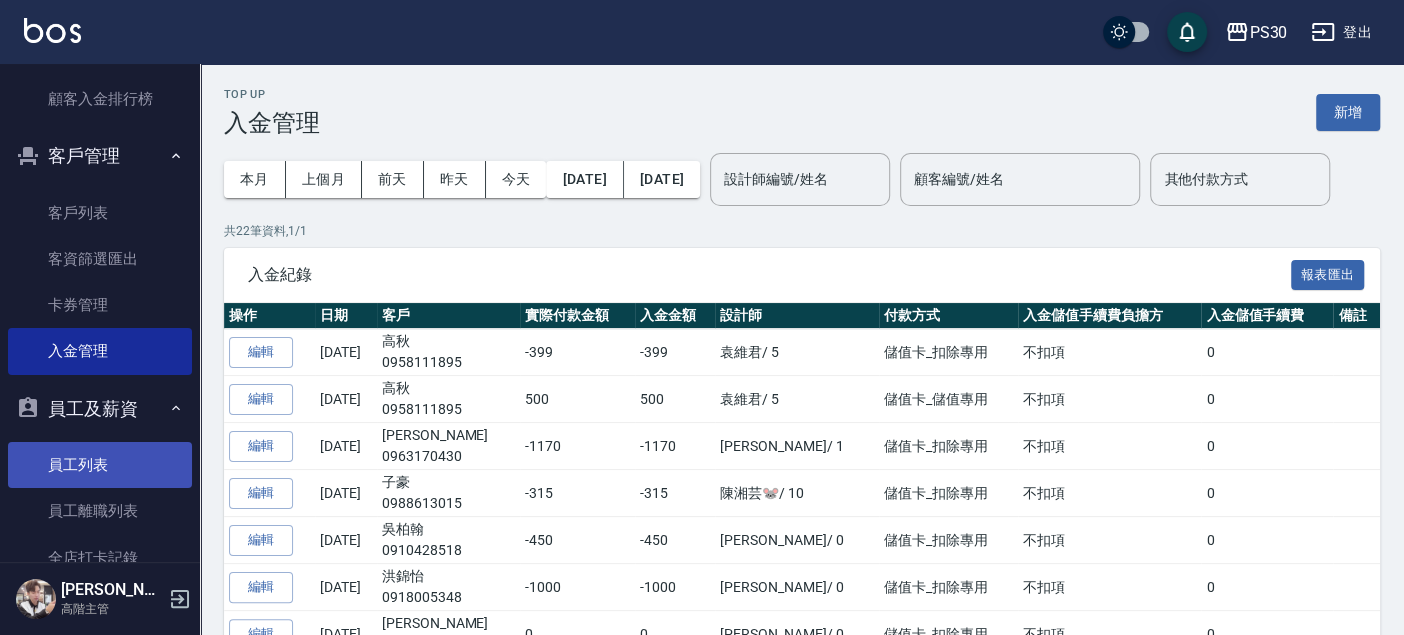 scroll, scrollTop: 2504, scrollLeft: 0, axis: vertical 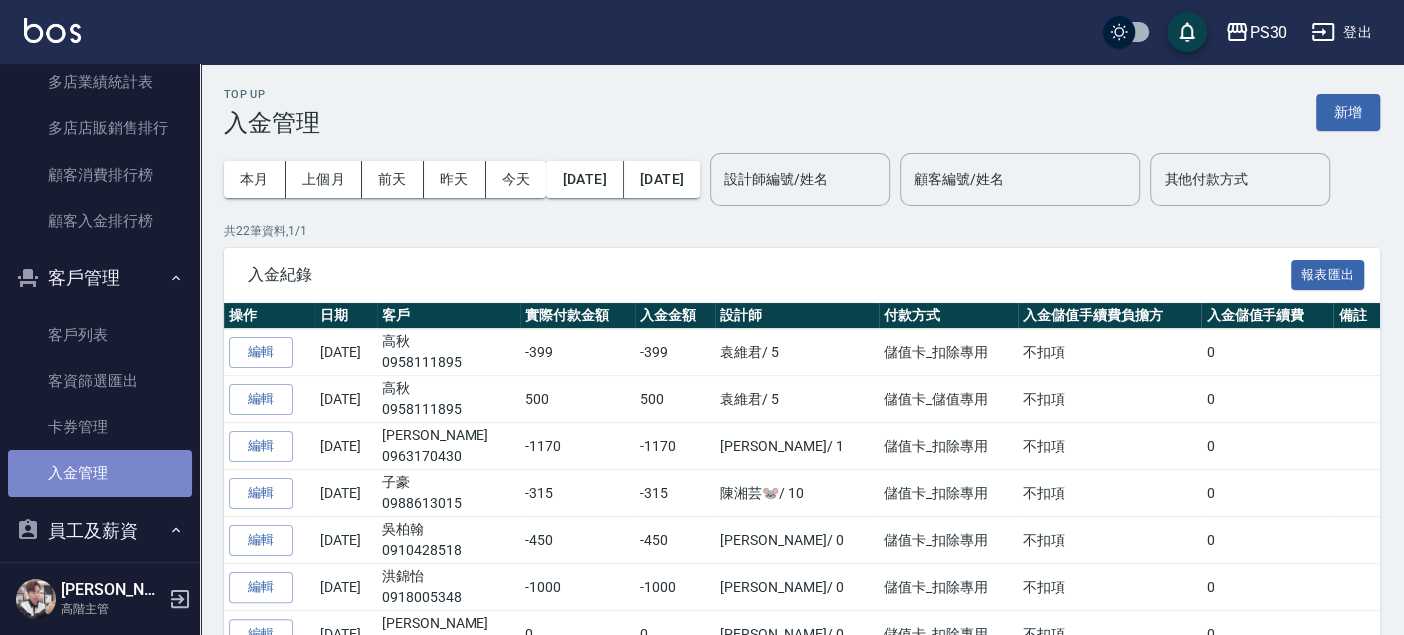 click on "入金管理" at bounding box center (100, 473) 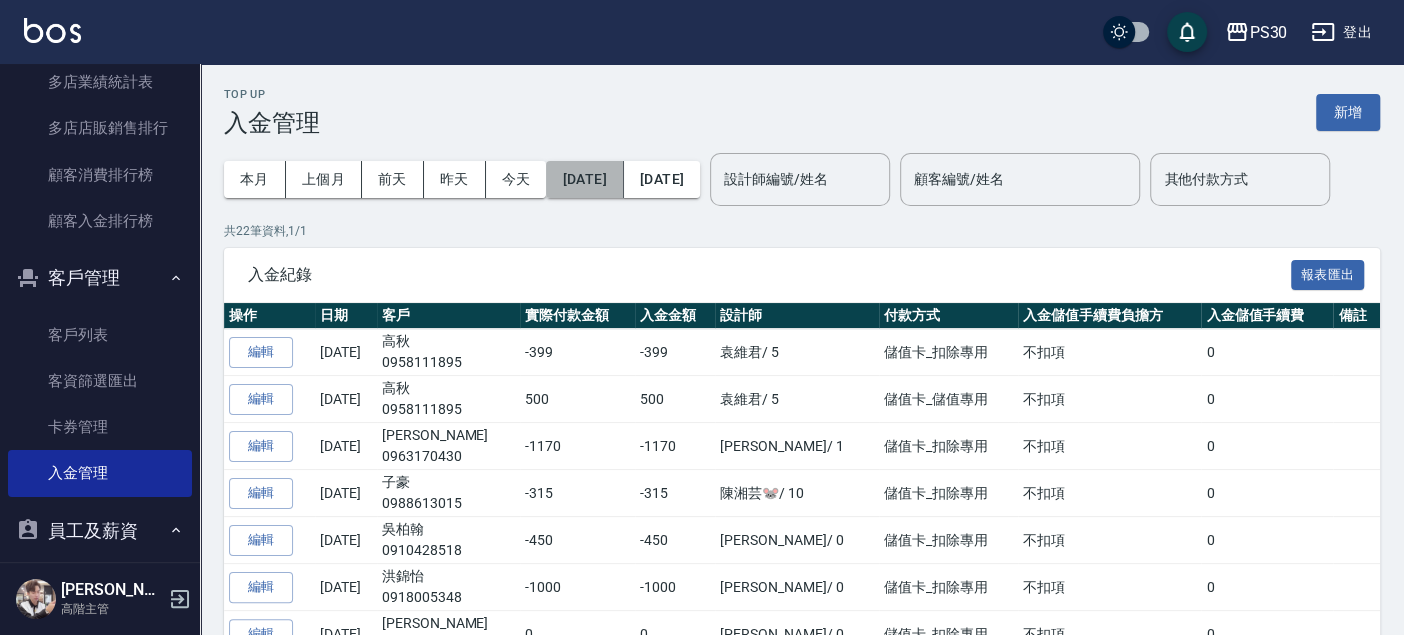 click on "[DATE]" at bounding box center (584, 179) 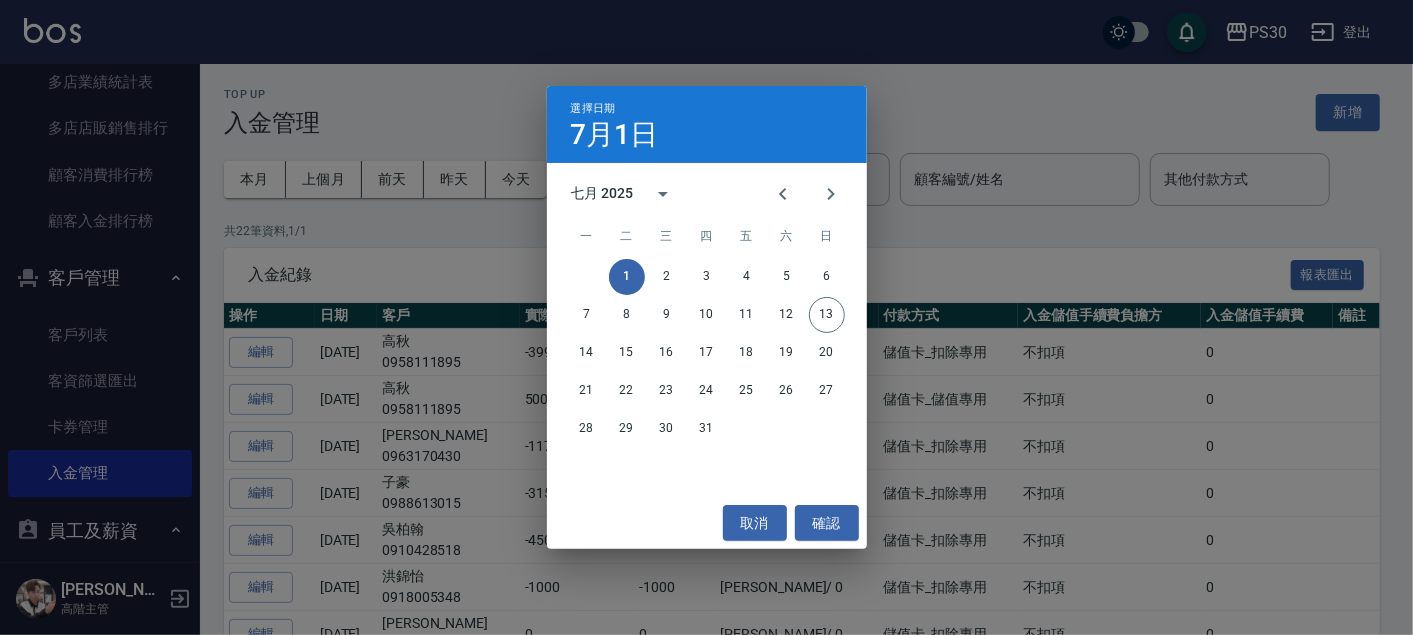 click on "1 2 3 4 5 6" at bounding box center [707, 277] 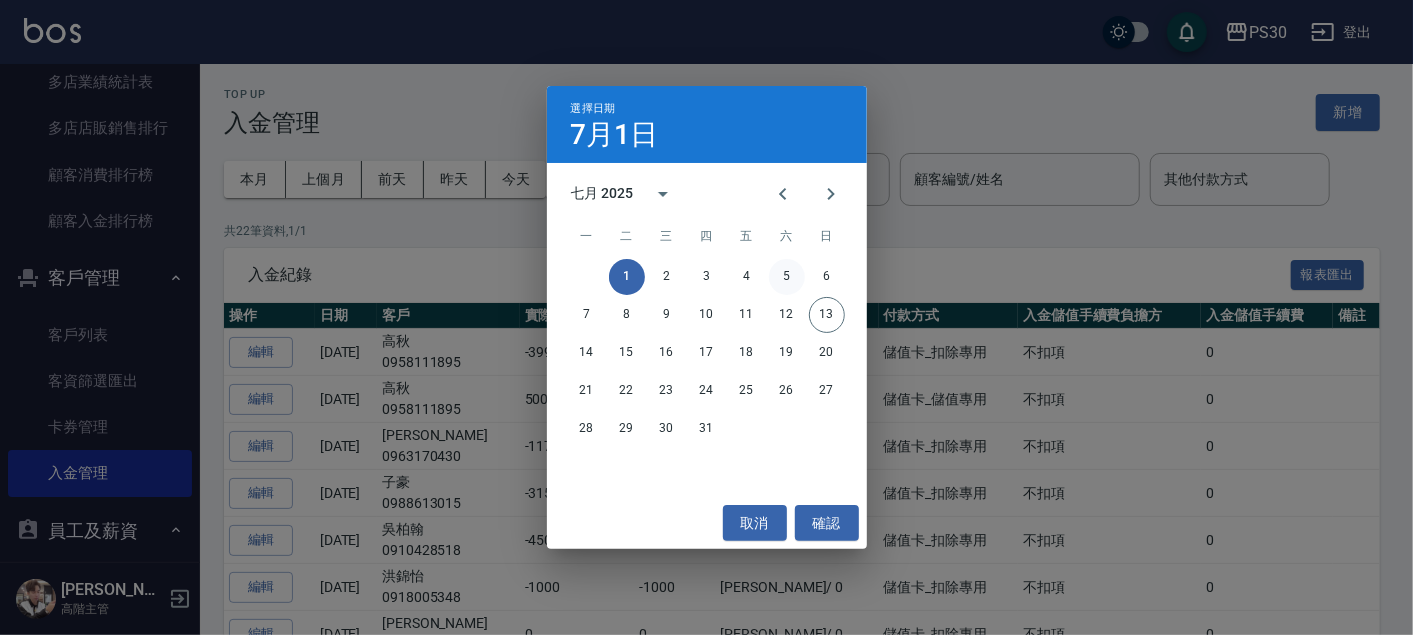 click on "5" at bounding box center [787, 277] 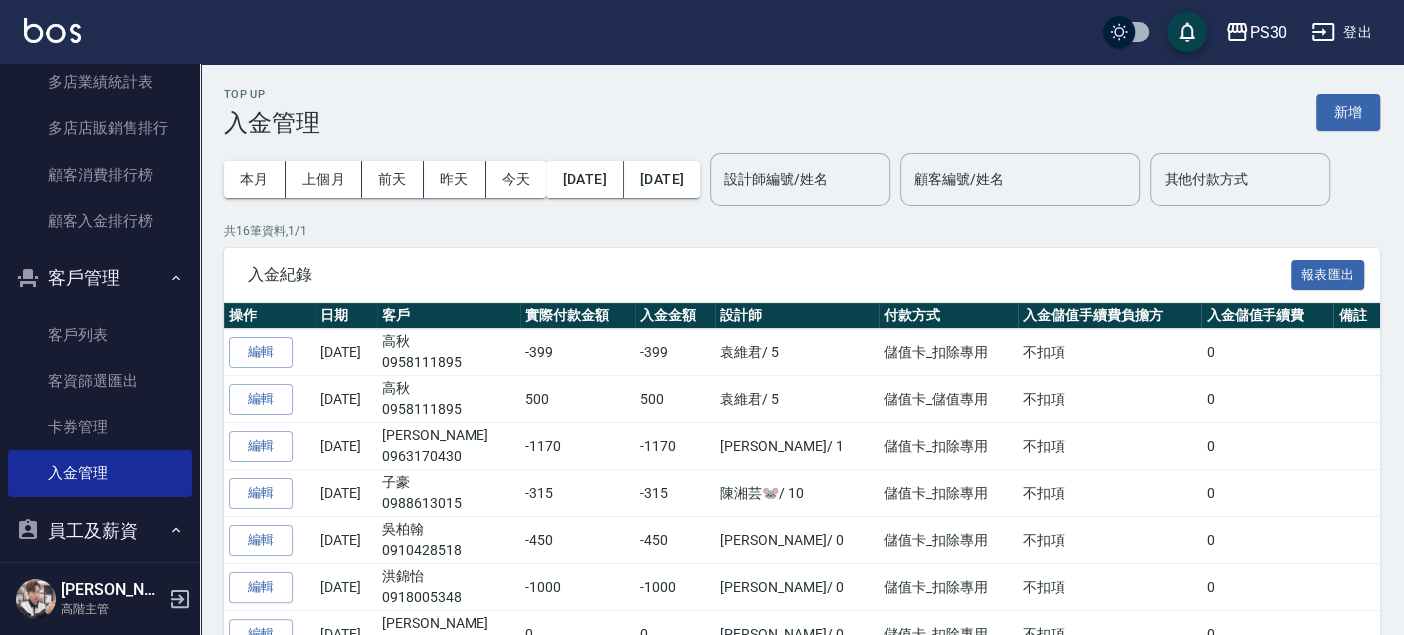 click on "[DATE]" at bounding box center [662, 179] 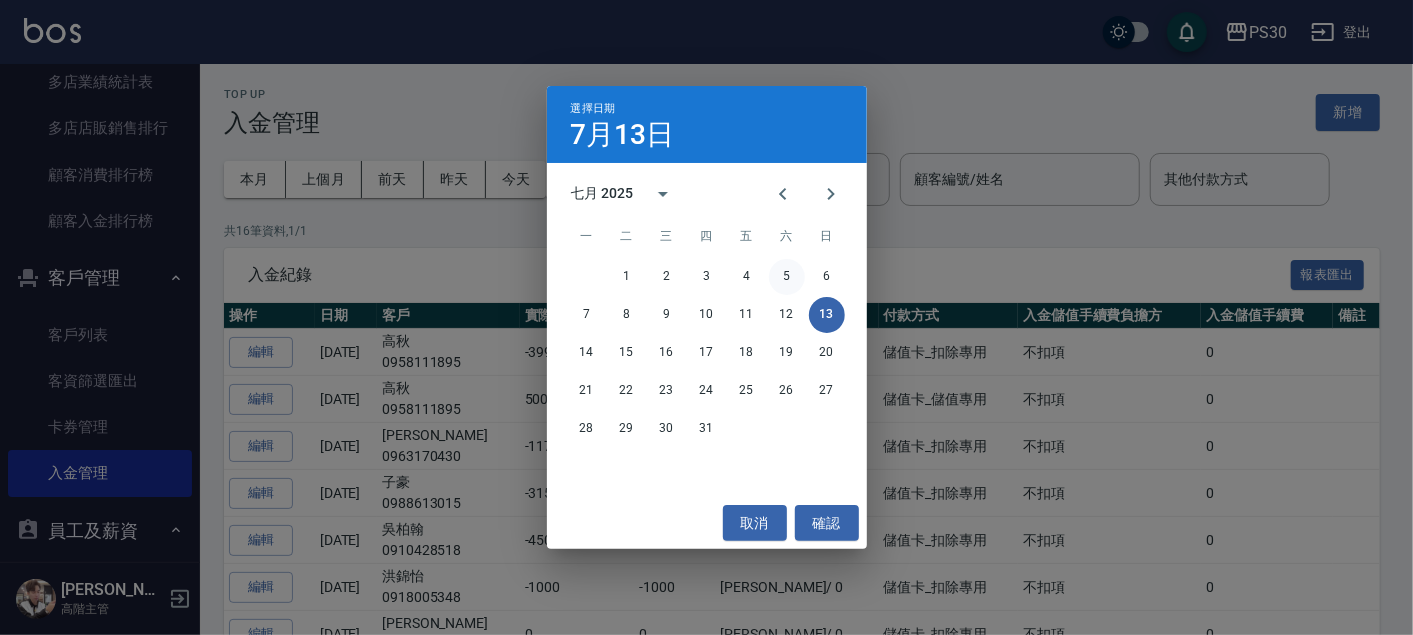 click on "5" at bounding box center [787, 277] 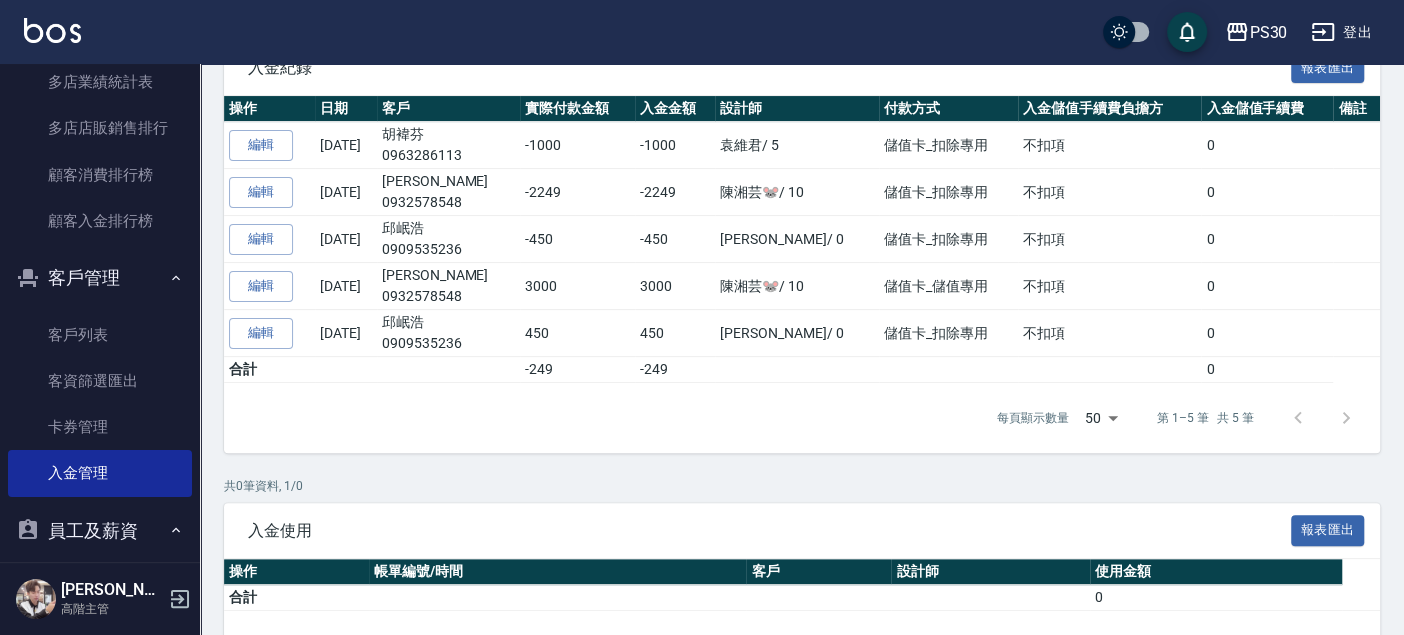 scroll, scrollTop: 222, scrollLeft: 0, axis: vertical 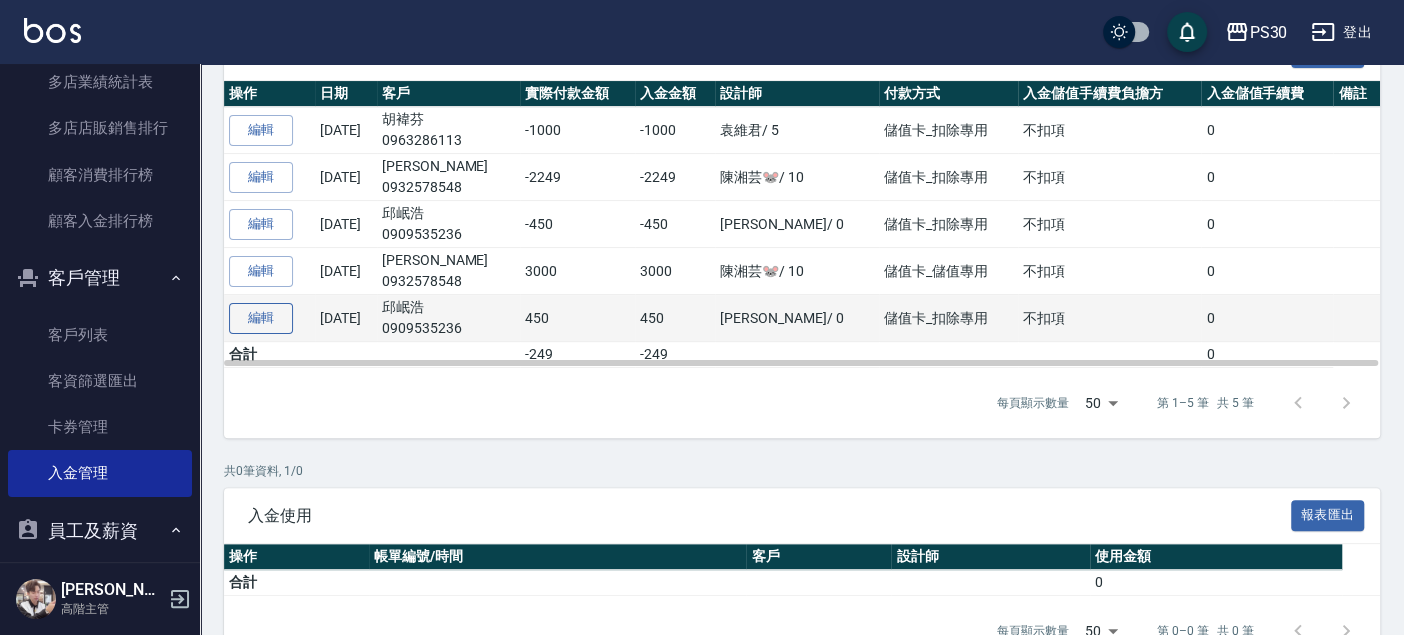 click on "編輯" at bounding box center (261, 318) 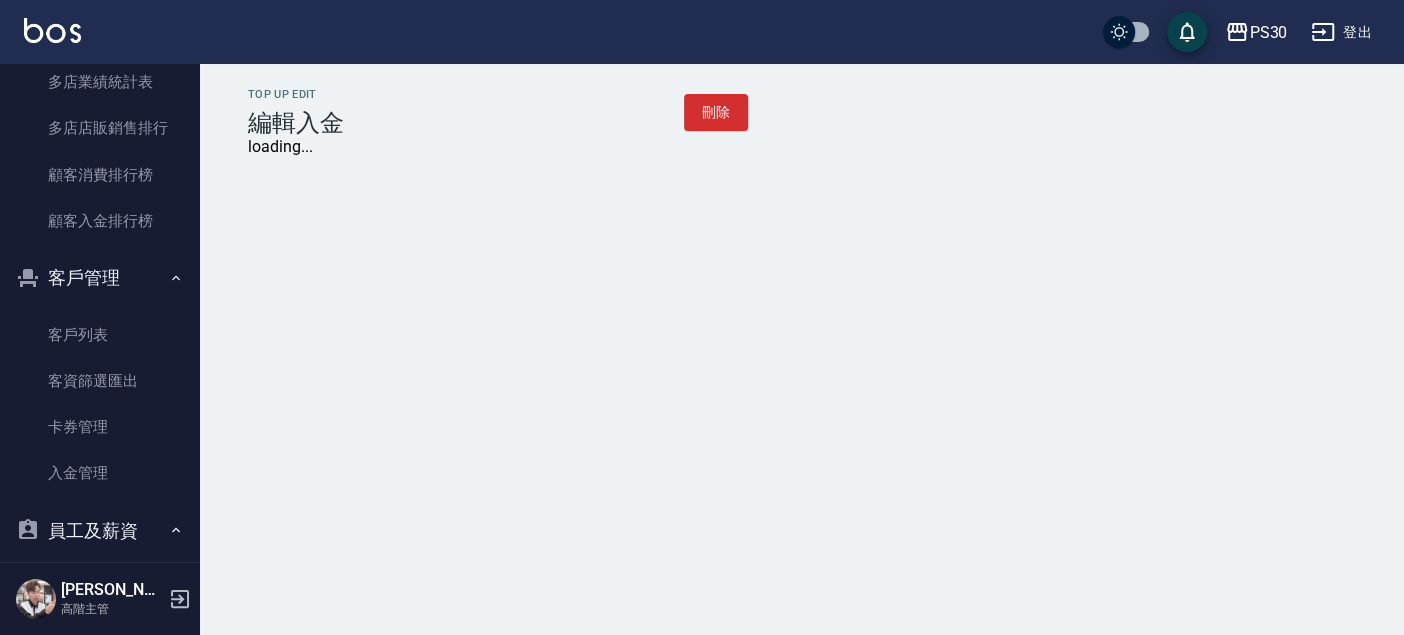 scroll, scrollTop: 0, scrollLeft: 0, axis: both 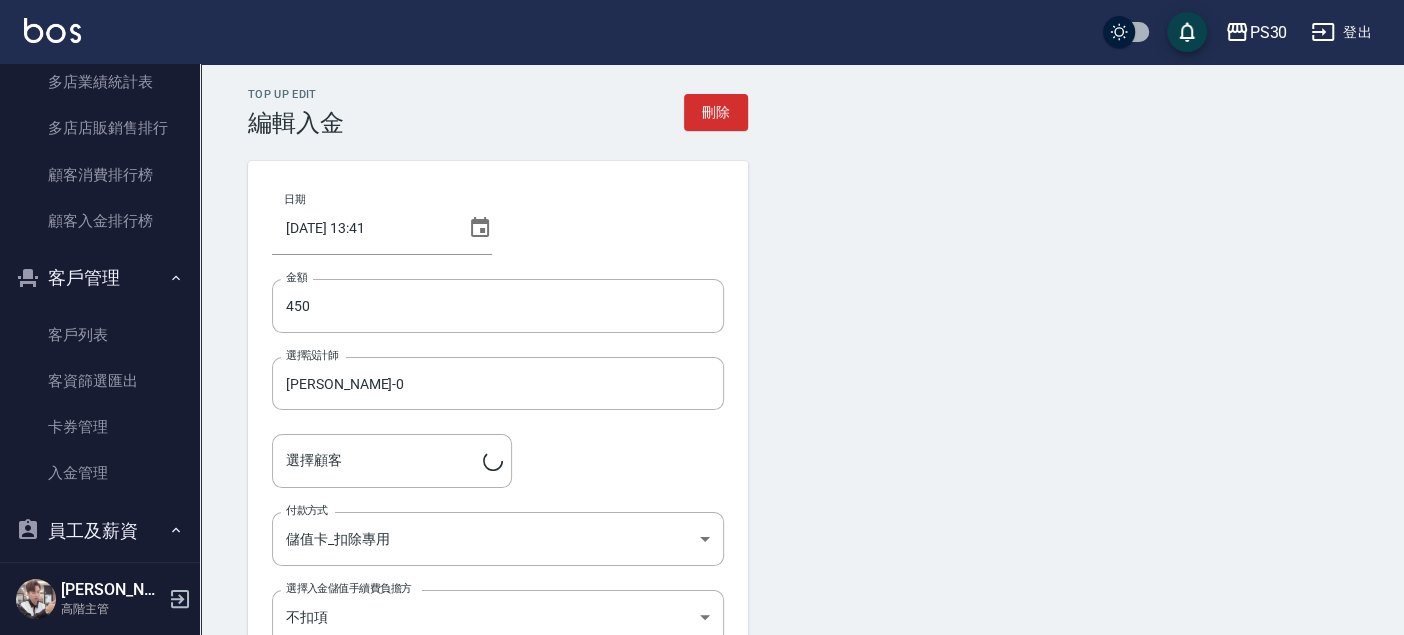 type on "邱岷浩/0909535236" 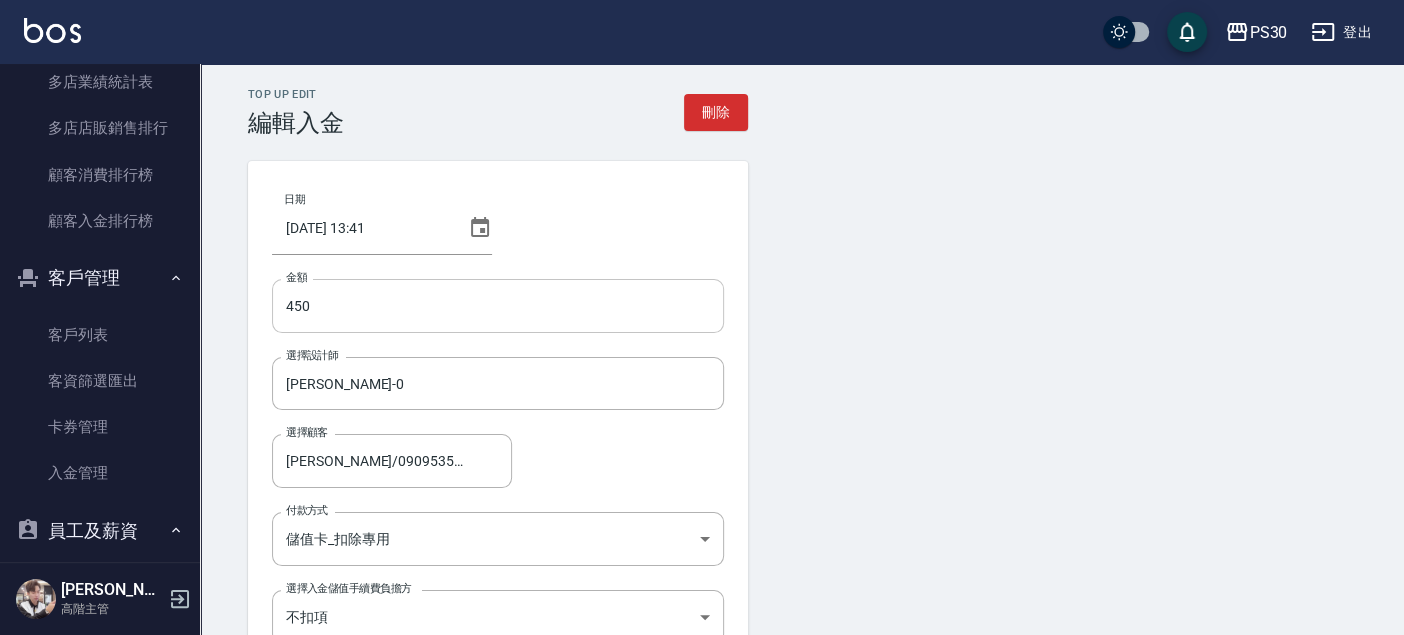 click on "450" at bounding box center [498, 306] 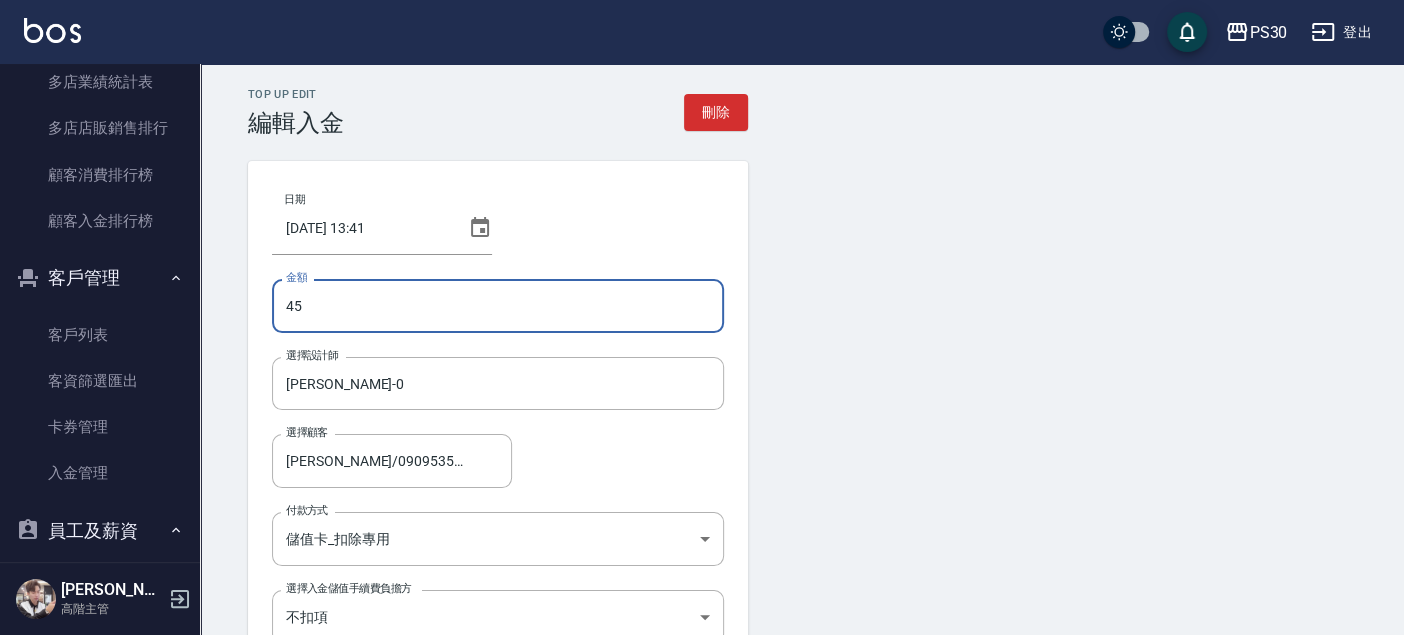 type on "4" 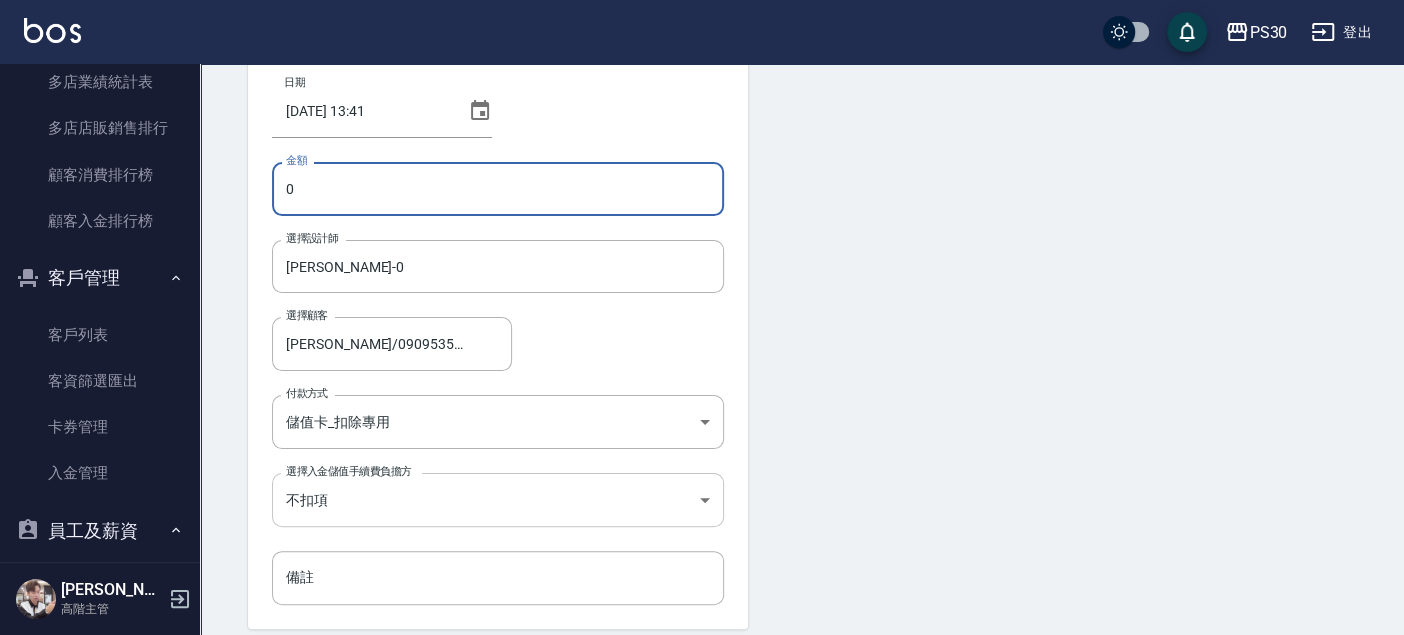 scroll, scrollTop: 194, scrollLeft: 0, axis: vertical 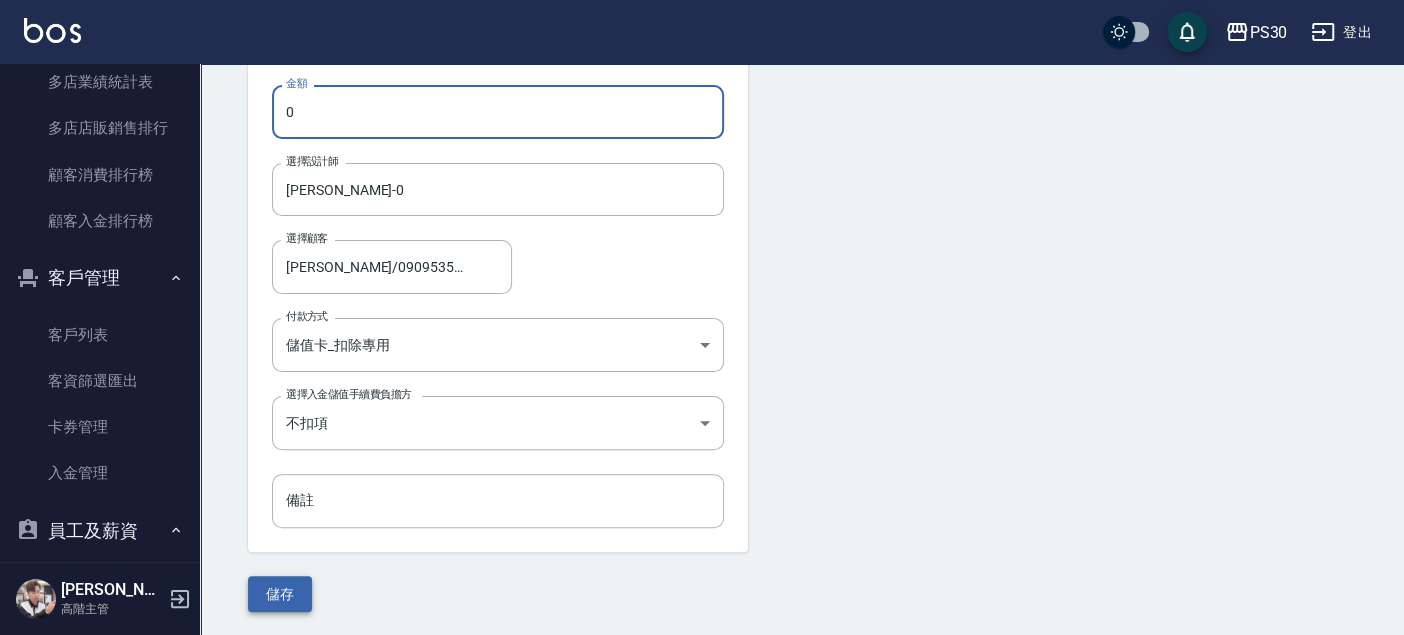 type on "0" 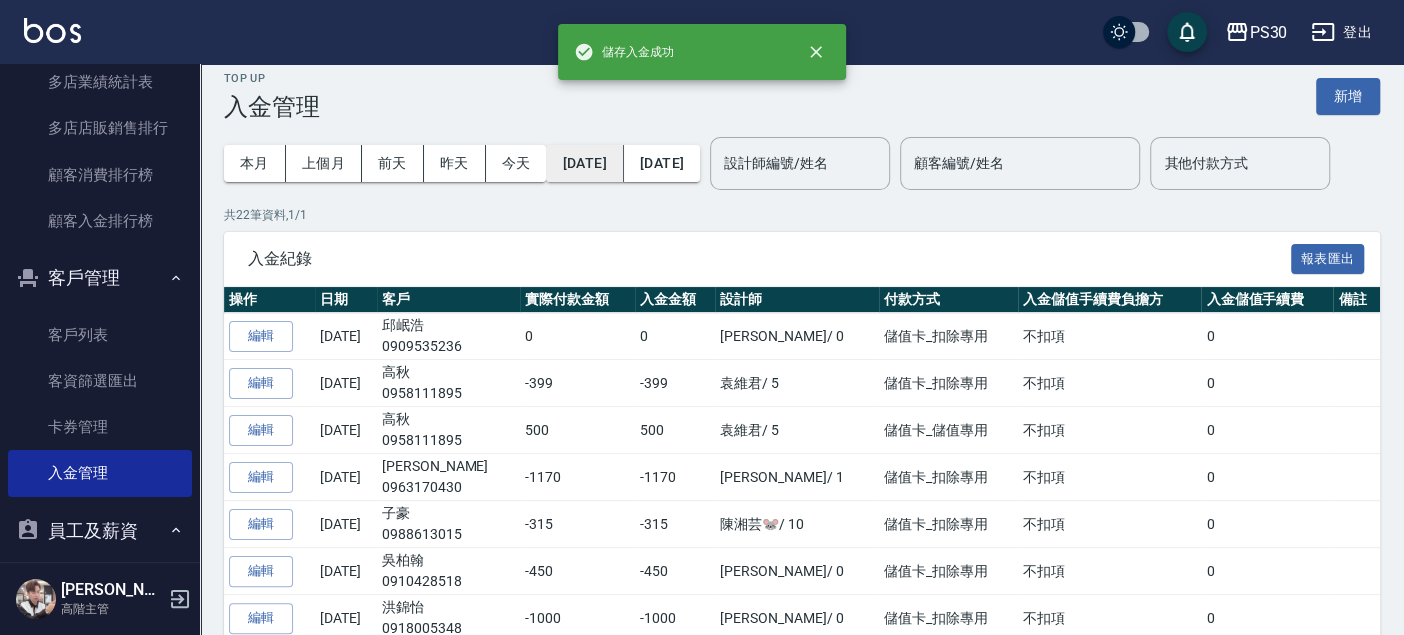 scroll, scrollTop: 0, scrollLeft: 0, axis: both 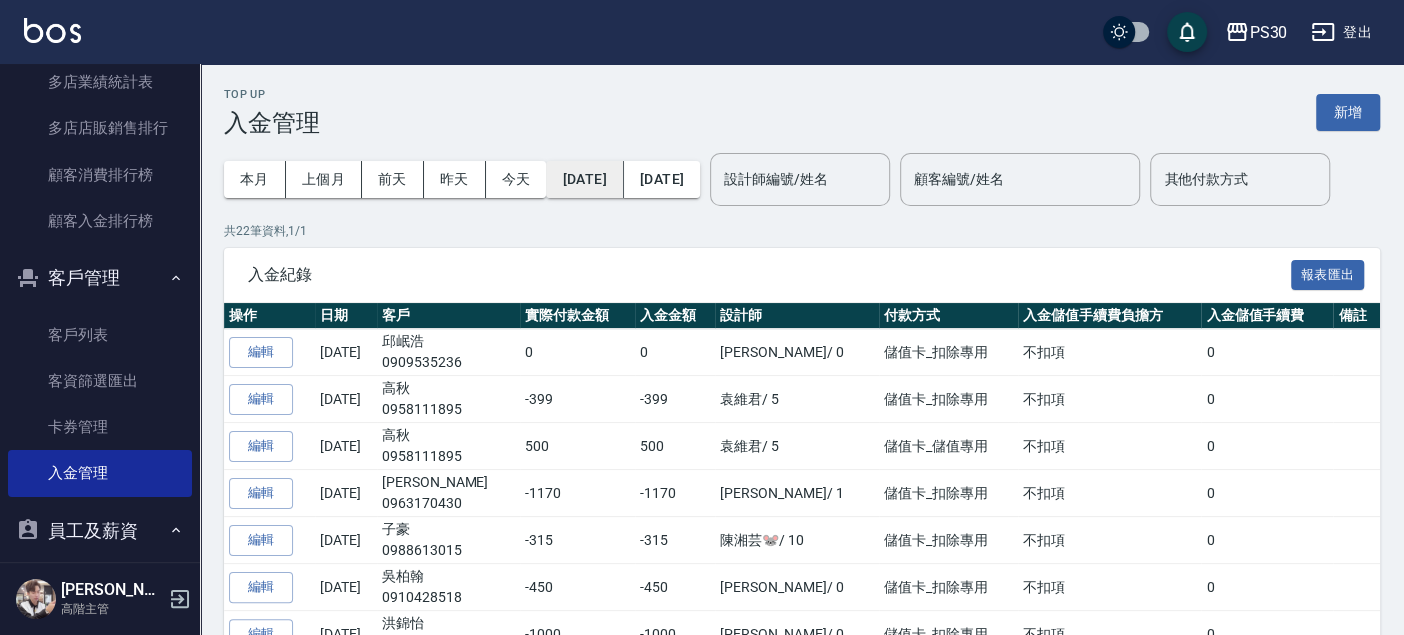 click on "[DATE]" at bounding box center [584, 179] 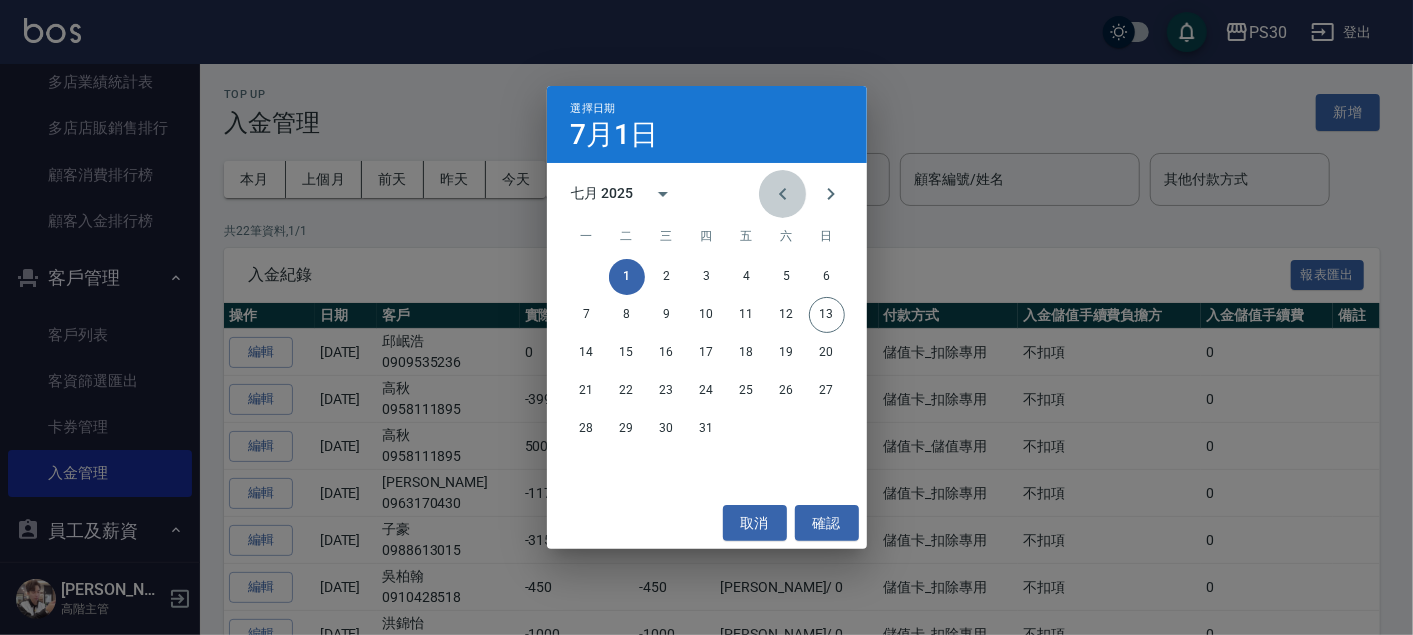 click 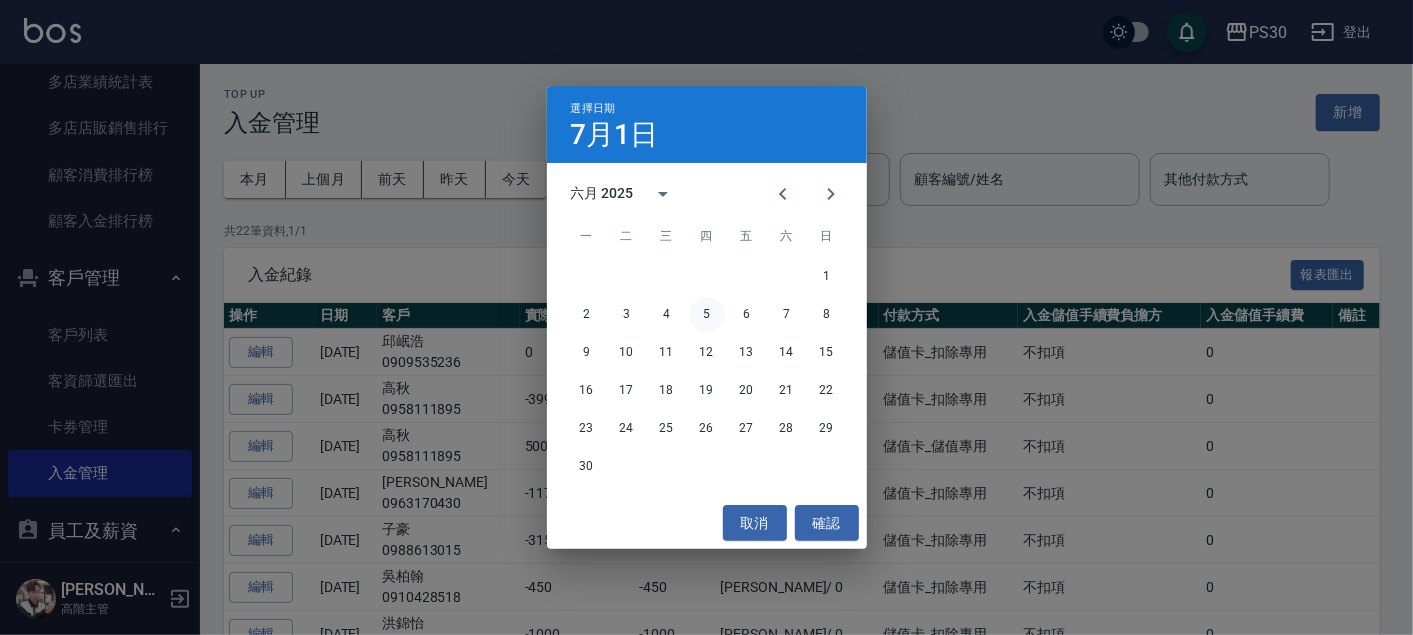 click on "5" at bounding box center [707, 315] 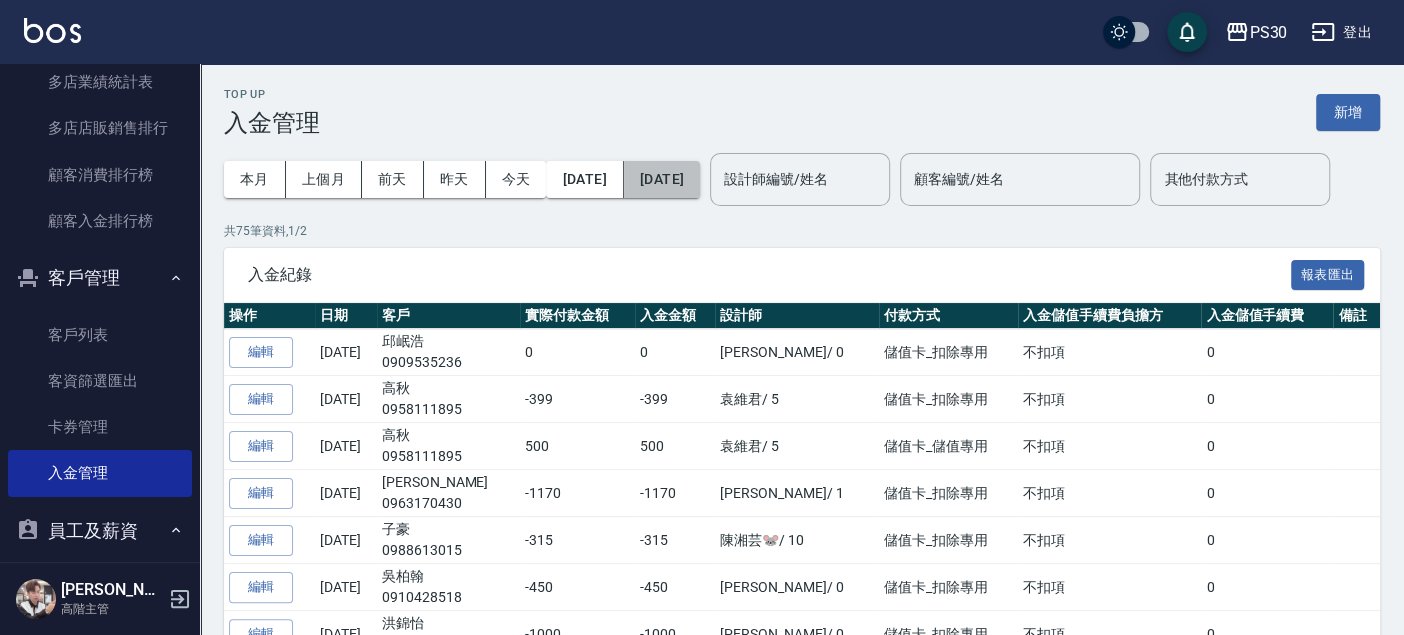 click on "[DATE]" at bounding box center [662, 179] 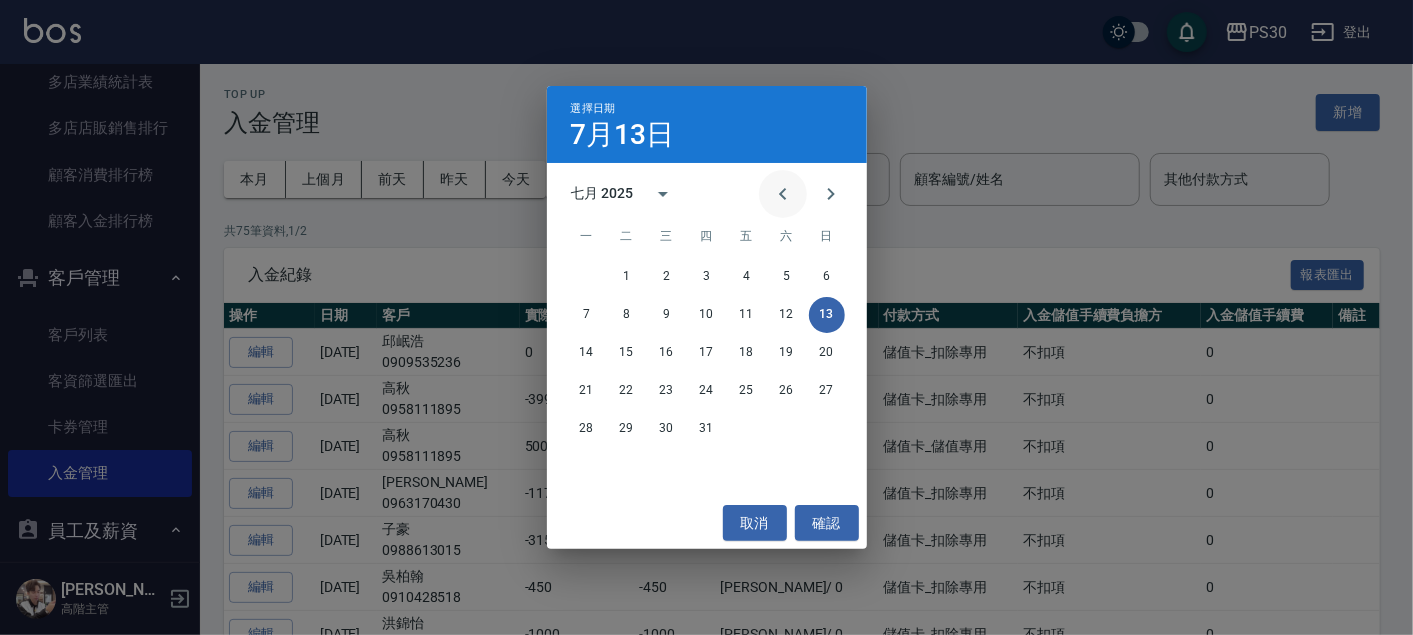 click 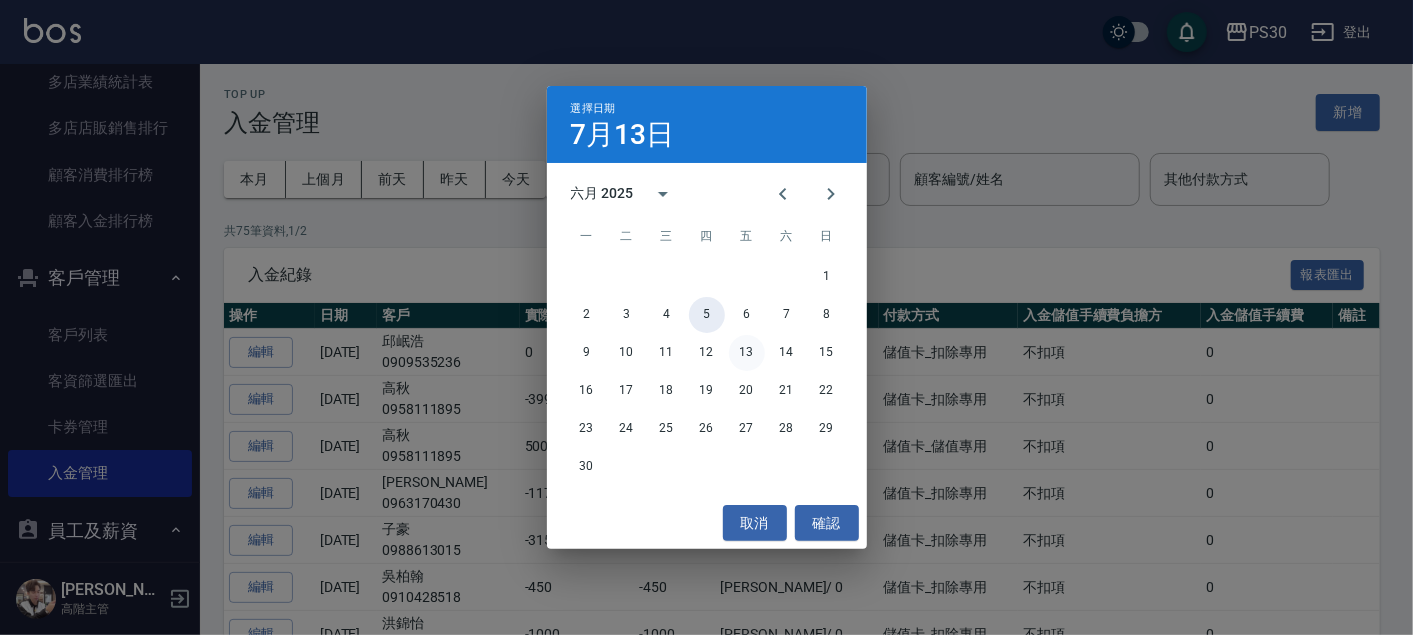 click on "5" at bounding box center (707, 315) 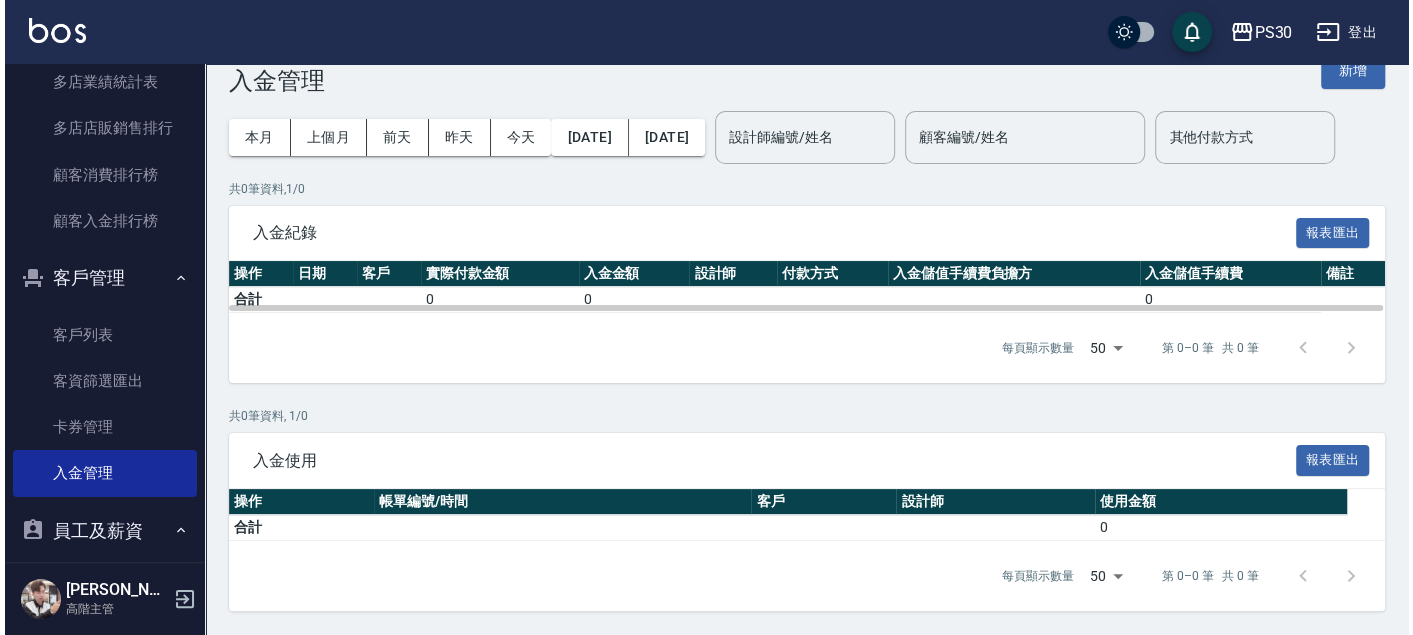 scroll, scrollTop: 0, scrollLeft: 0, axis: both 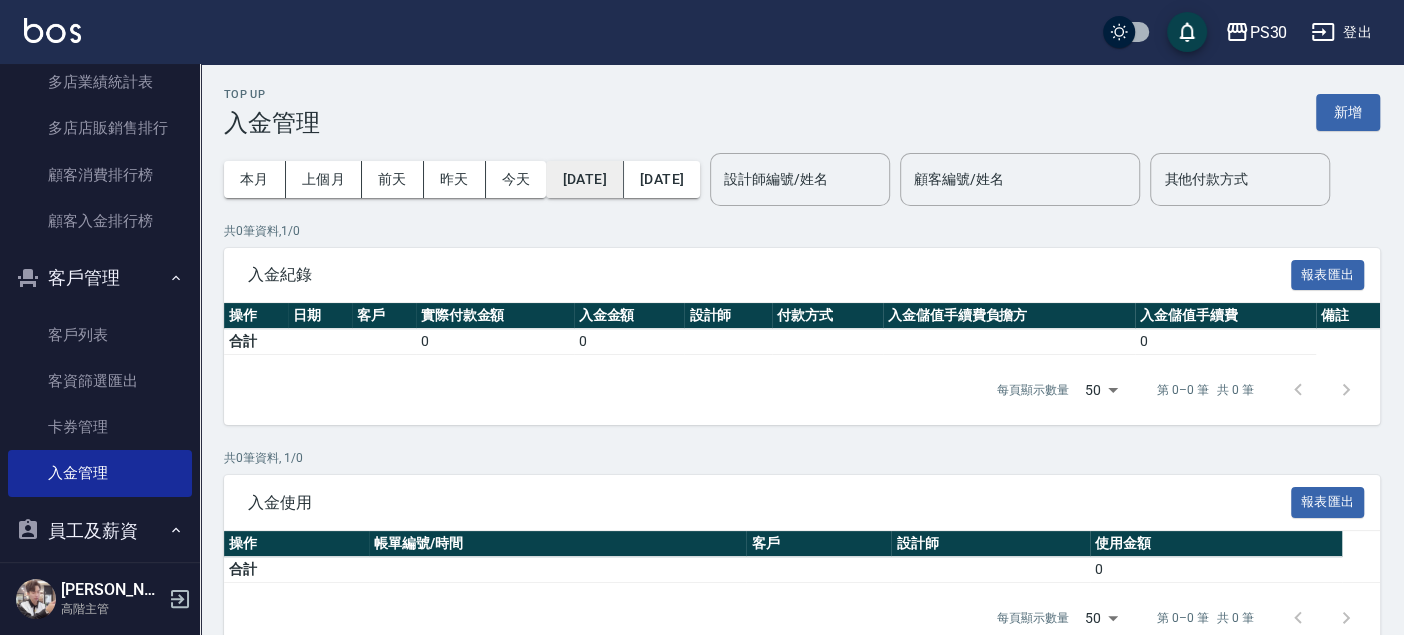 click on "2025/06/05" at bounding box center [584, 179] 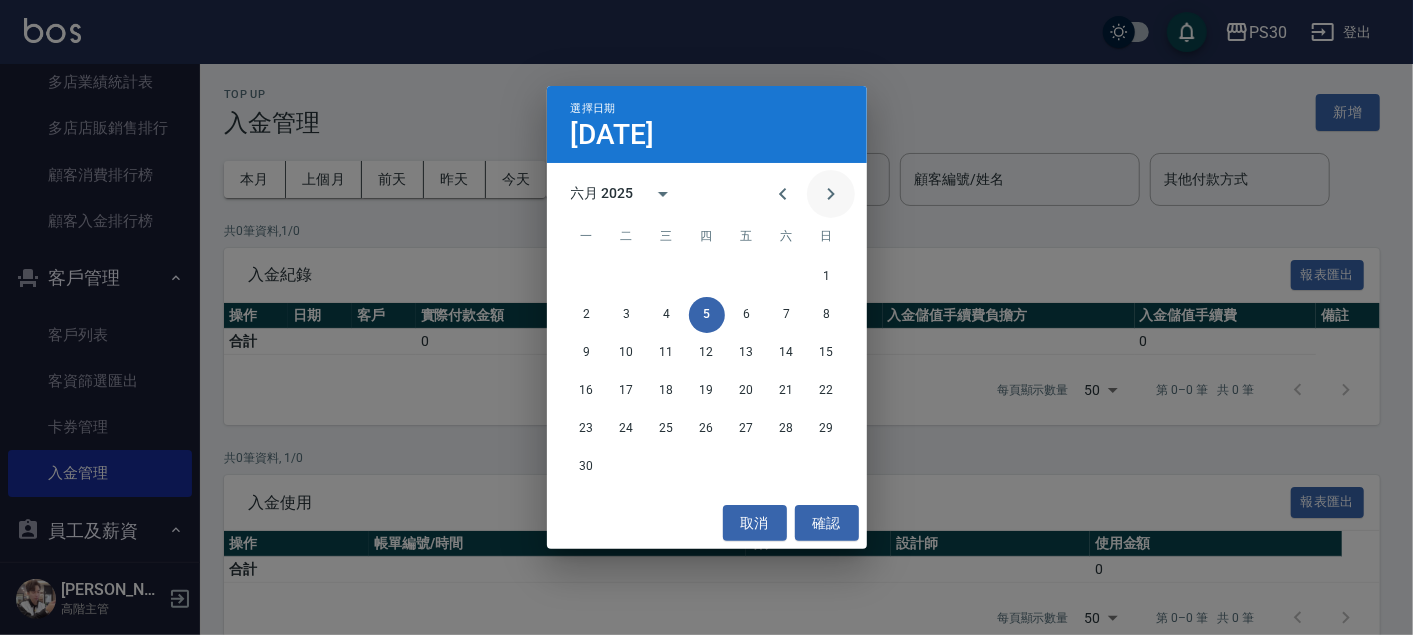 click at bounding box center (831, 194) 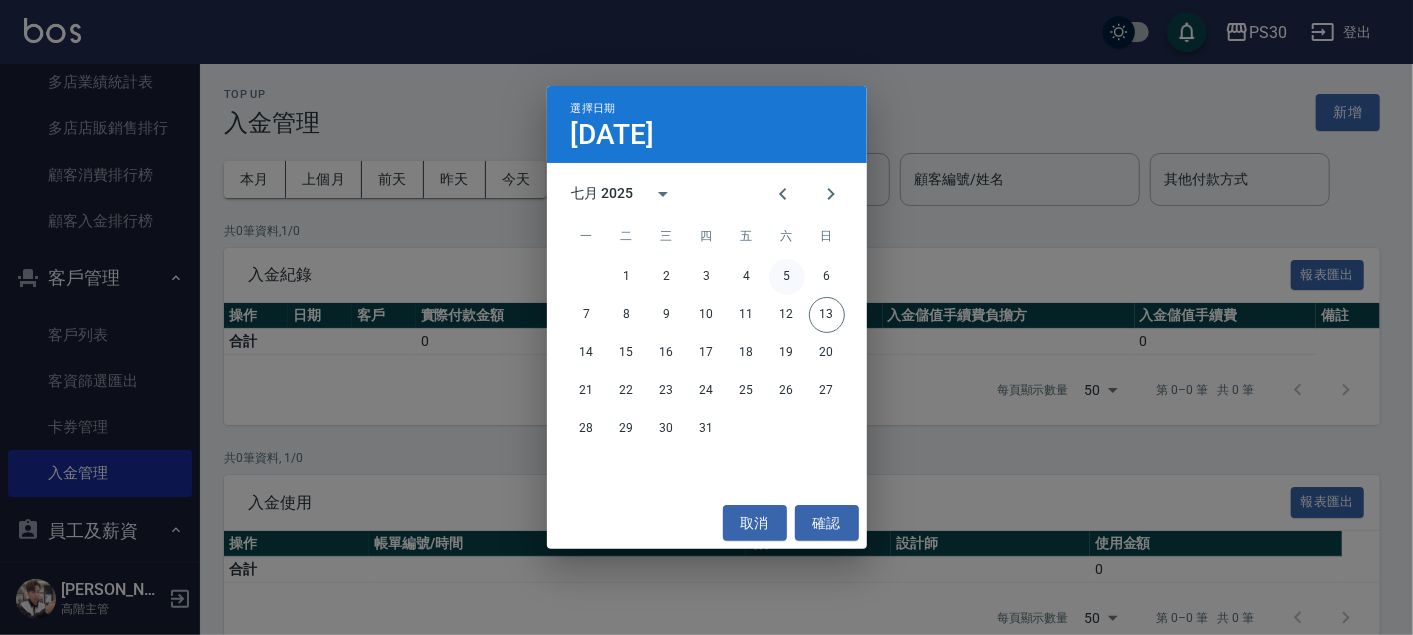 click on "5" at bounding box center (787, 277) 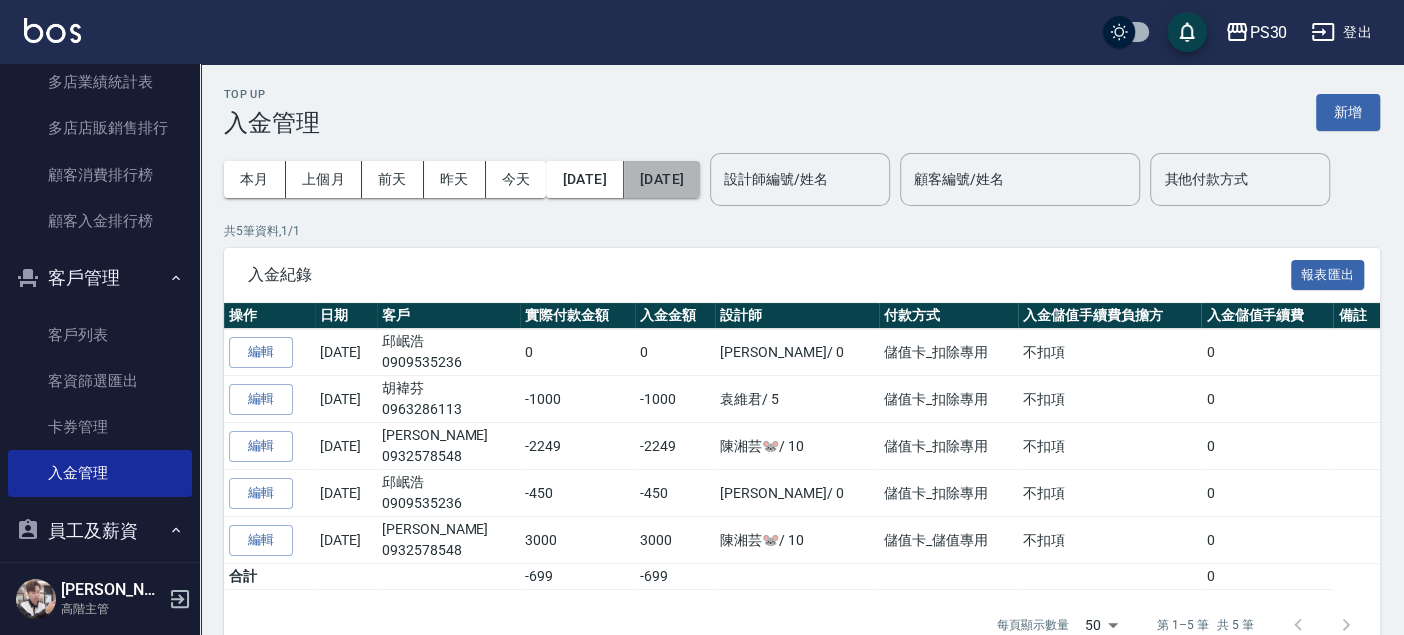click on "[DATE]" at bounding box center (662, 179) 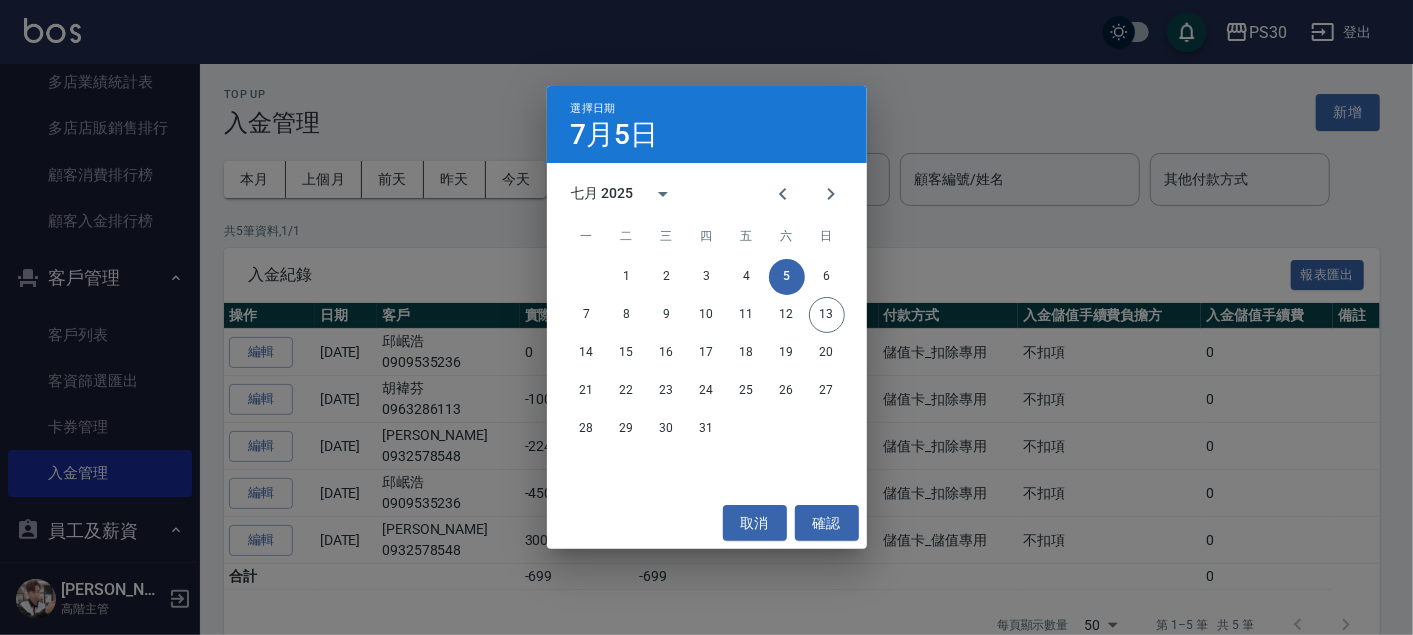 click on "選擇日期 7月5日 七月 2025 一 二 三 四 五 六 日 1 2 3 4 5 6 7 8 9 10 11 12 13 14 15 16 17 18 19 20 21 22 23 24 25 26 27 28 29 30 31 取消 確認" at bounding box center (706, 317) 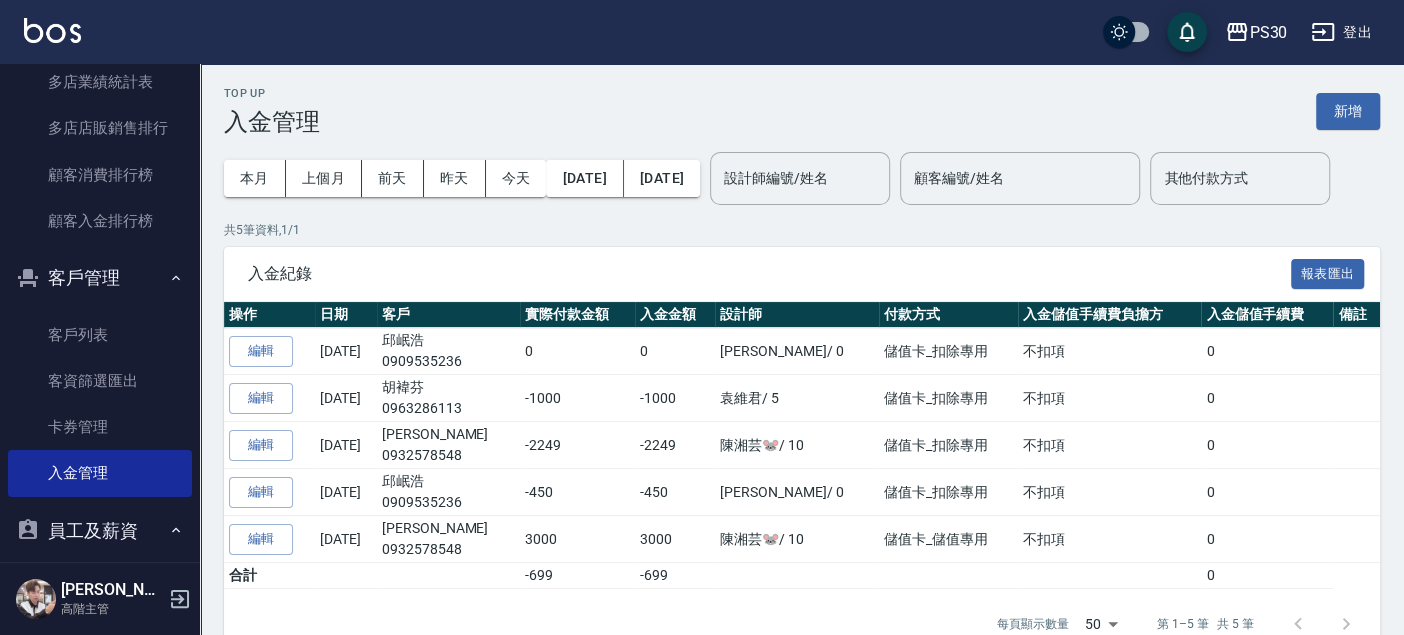 scroll, scrollTop: 111, scrollLeft: 0, axis: vertical 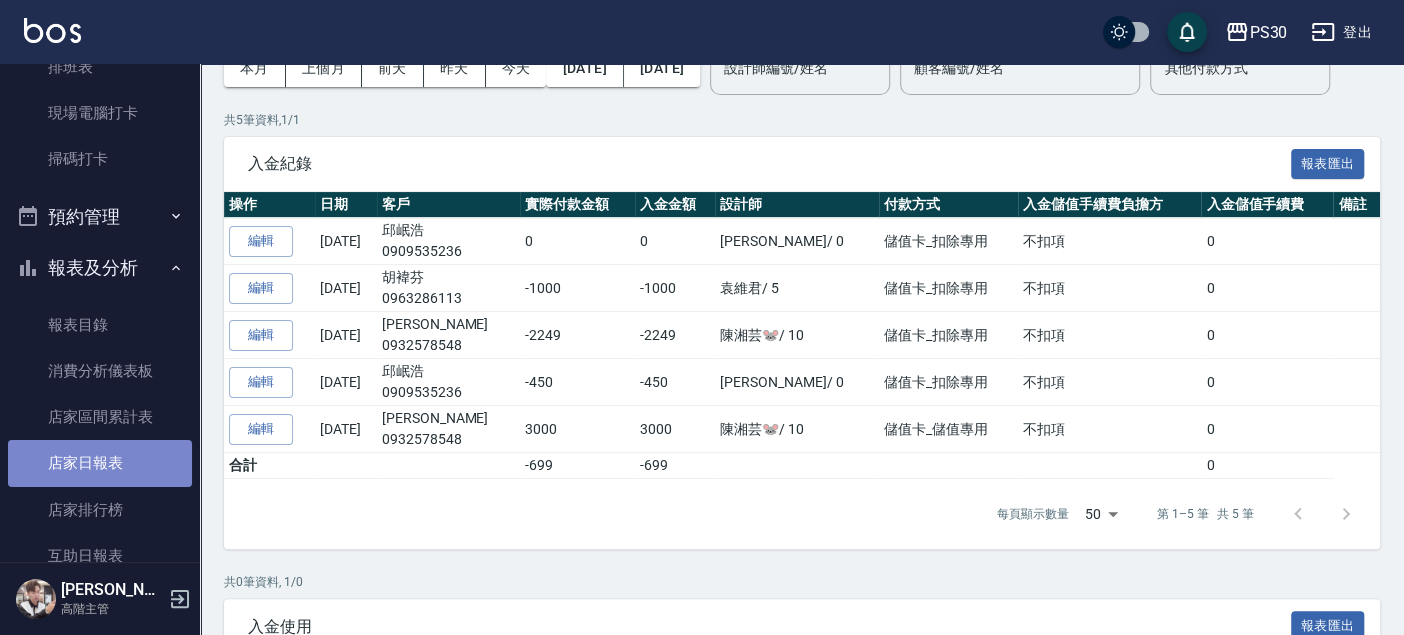 click on "店家日報表" at bounding box center (100, 463) 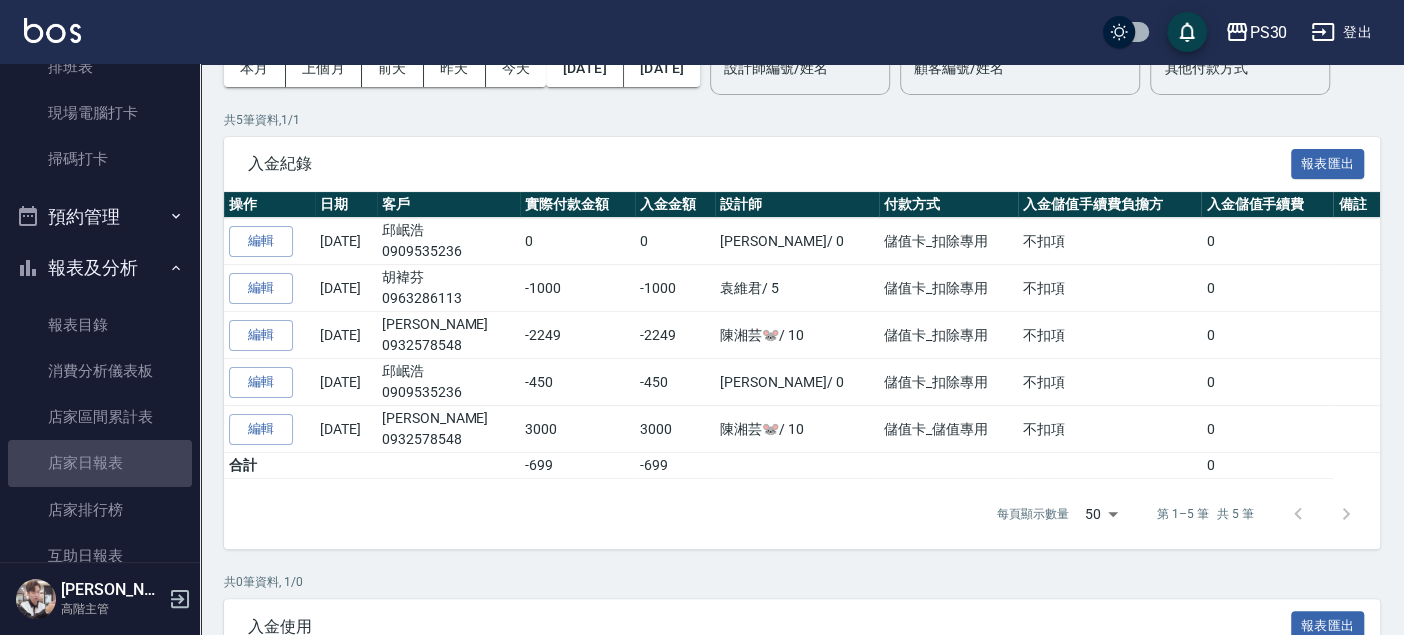 scroll, scrollTop: 0, scrollLeft: 0, axis: both 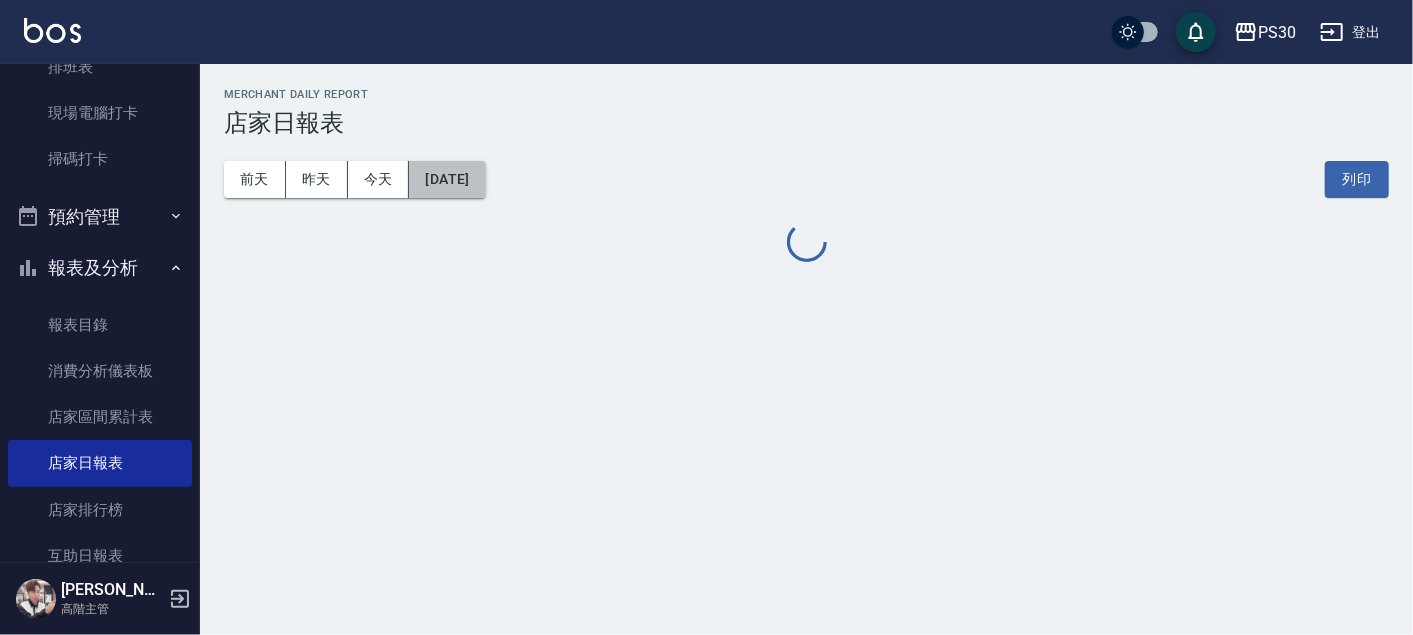 click on "[DATE]" at bounding box center [447, 179] 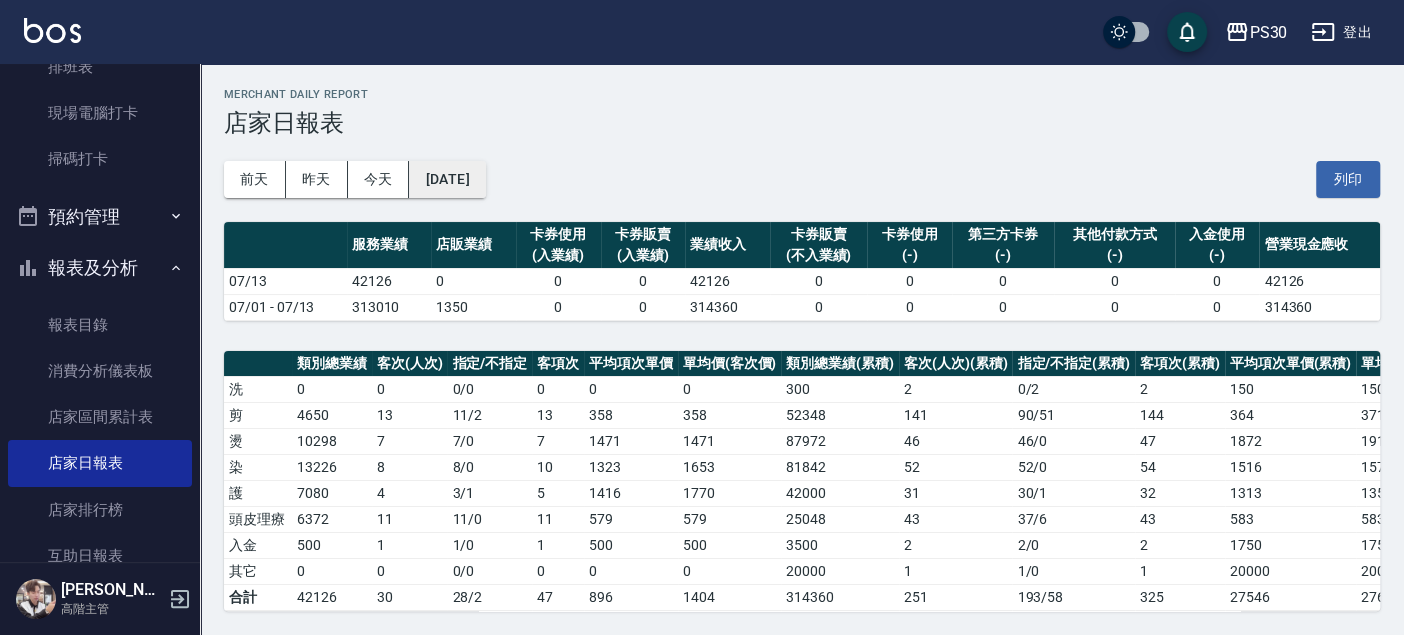click on "[DATE]" at bounding box center [447, 179] 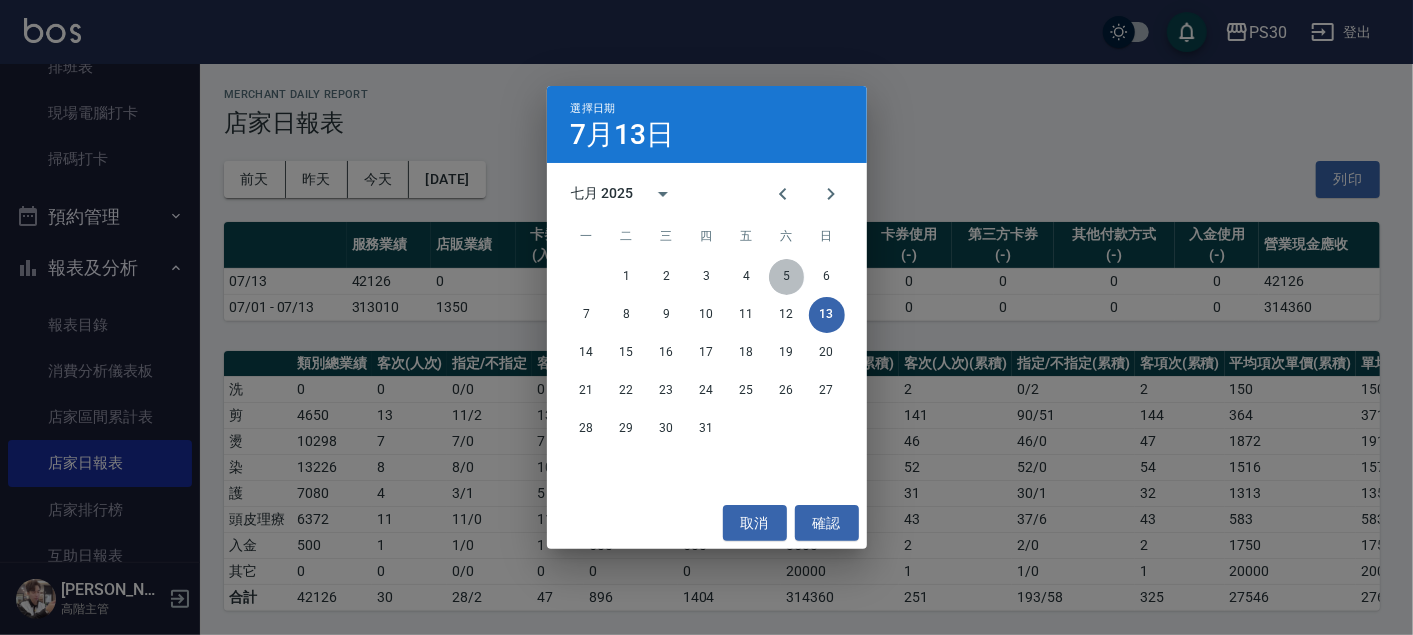 click on "5" at bounding box center [787, 277] 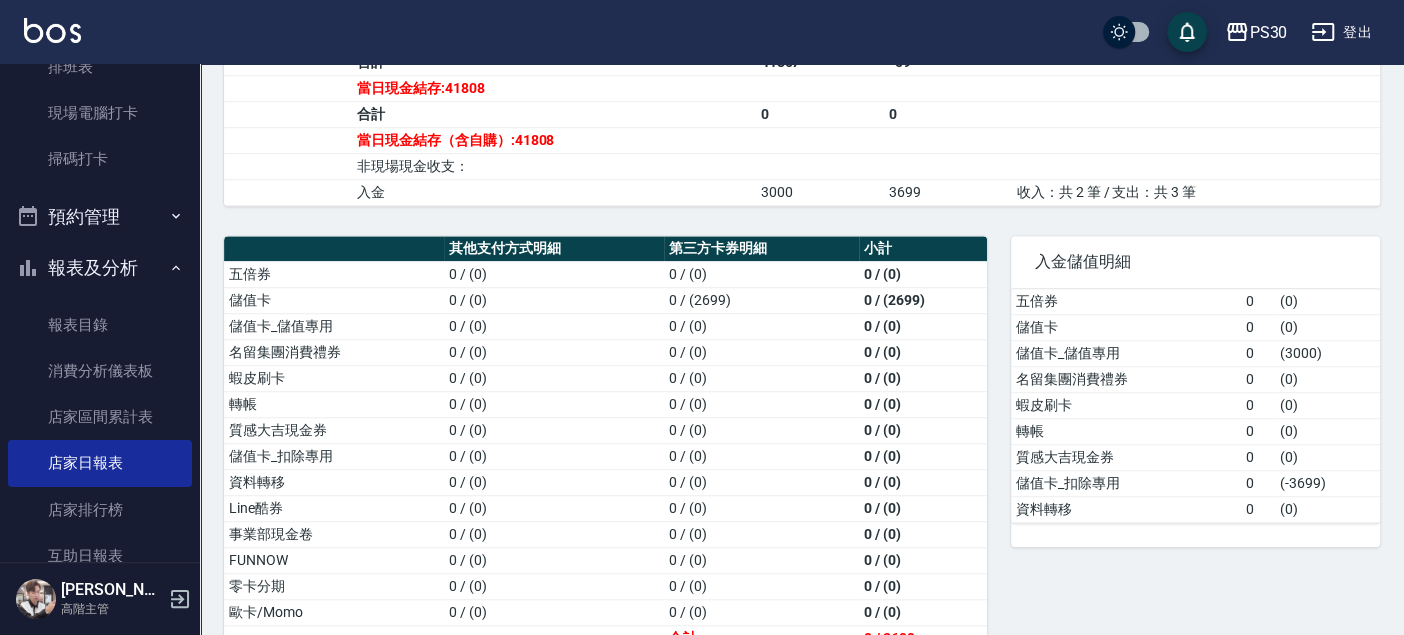 scroll, scrollTop: 822, scrollLeft: 0, axis: vertical 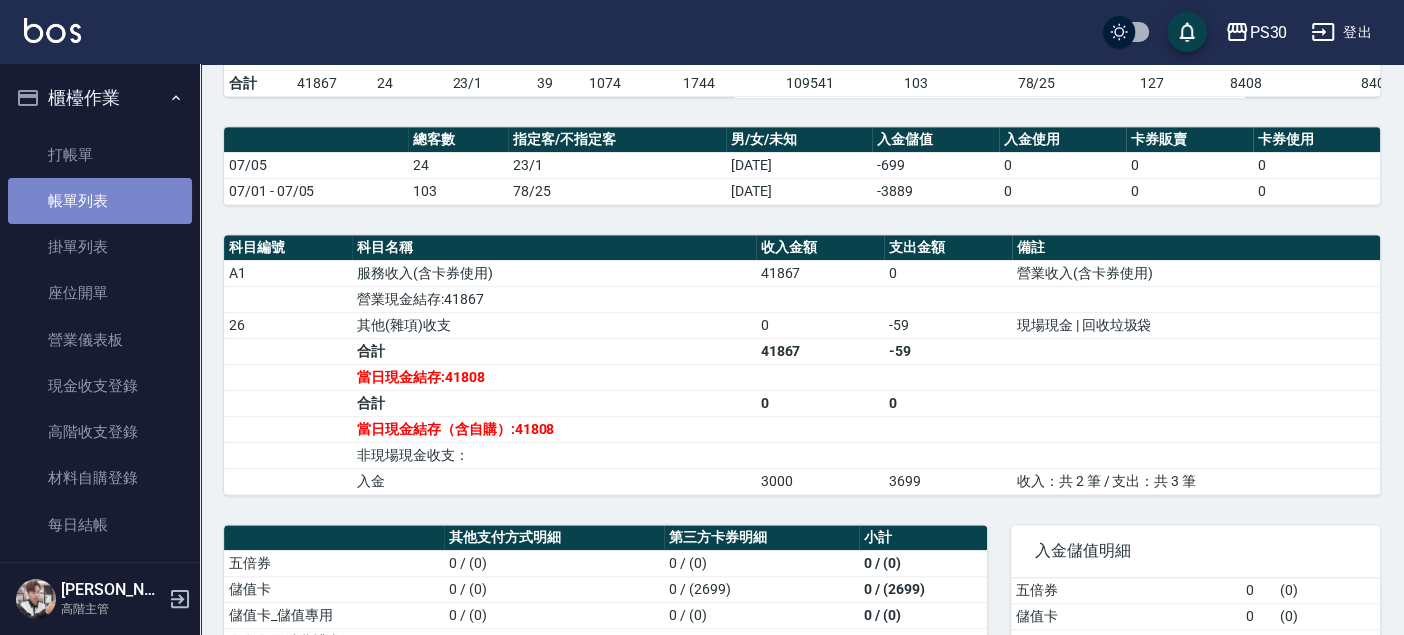 click on "帳單列表" at bounding box center [100, 201] 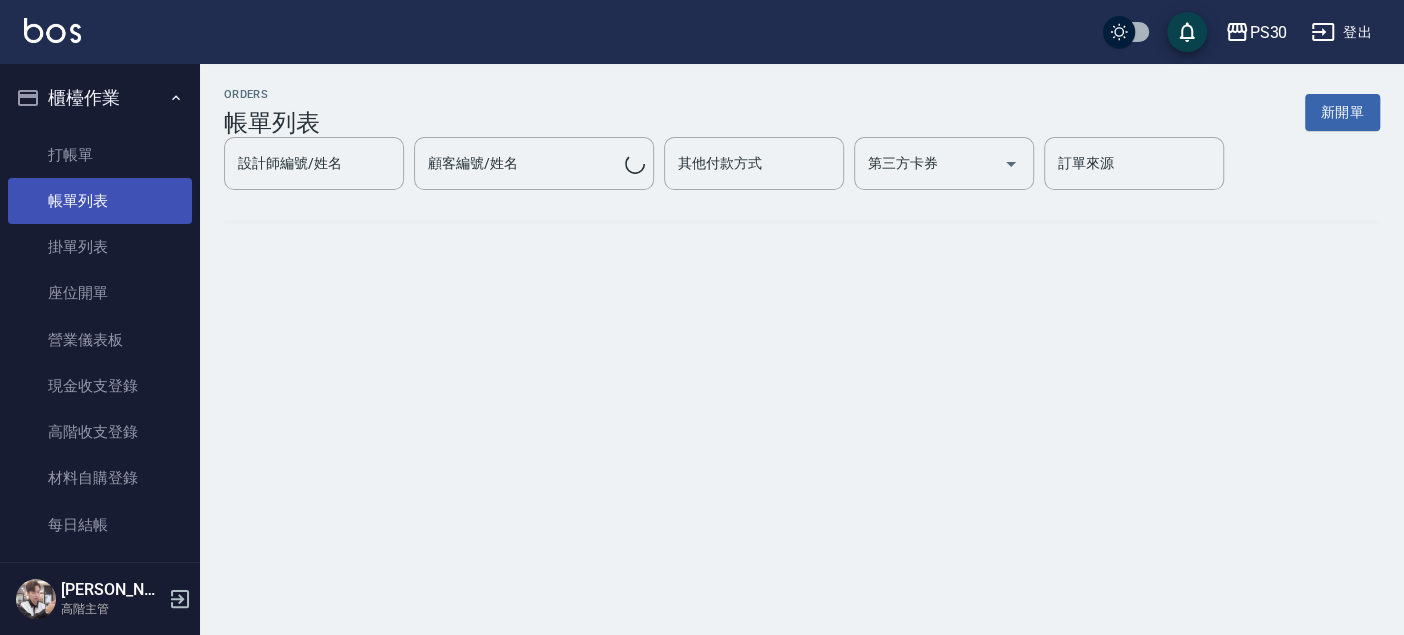 scroll, scrollTop: 0, scrollLeft: 0, axis: both 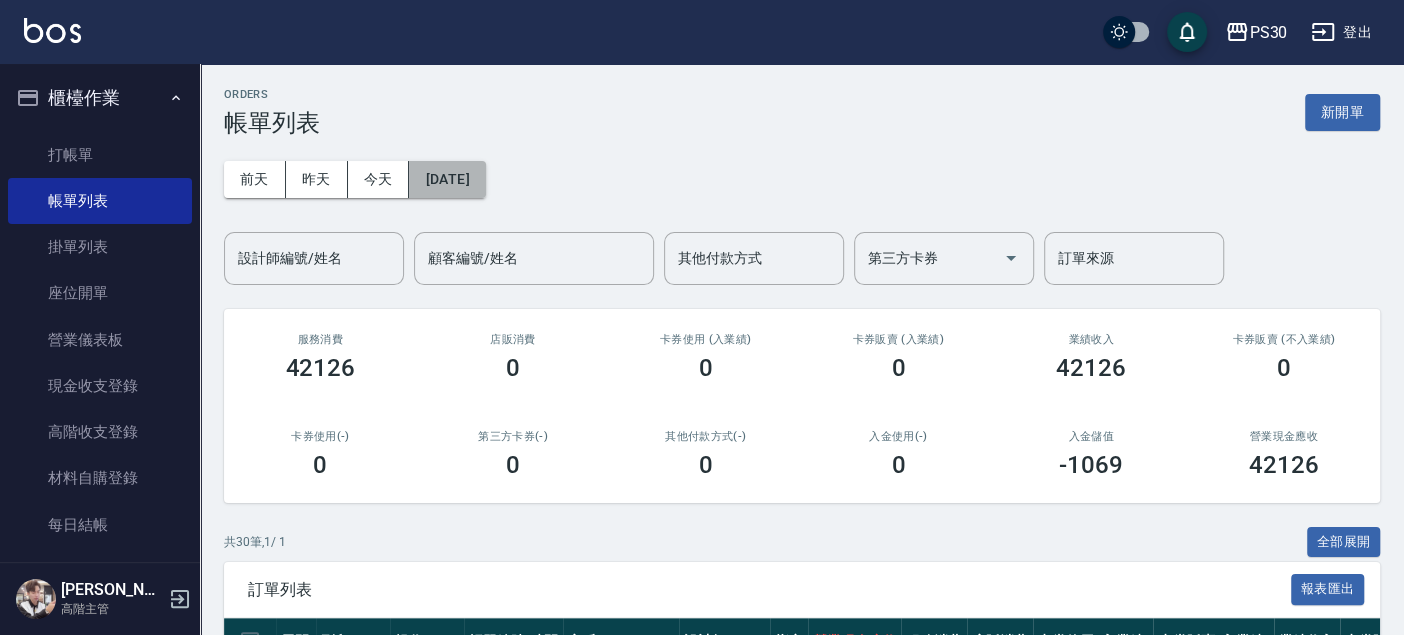 click on "[DATE]" at bounding box center (447, 179) 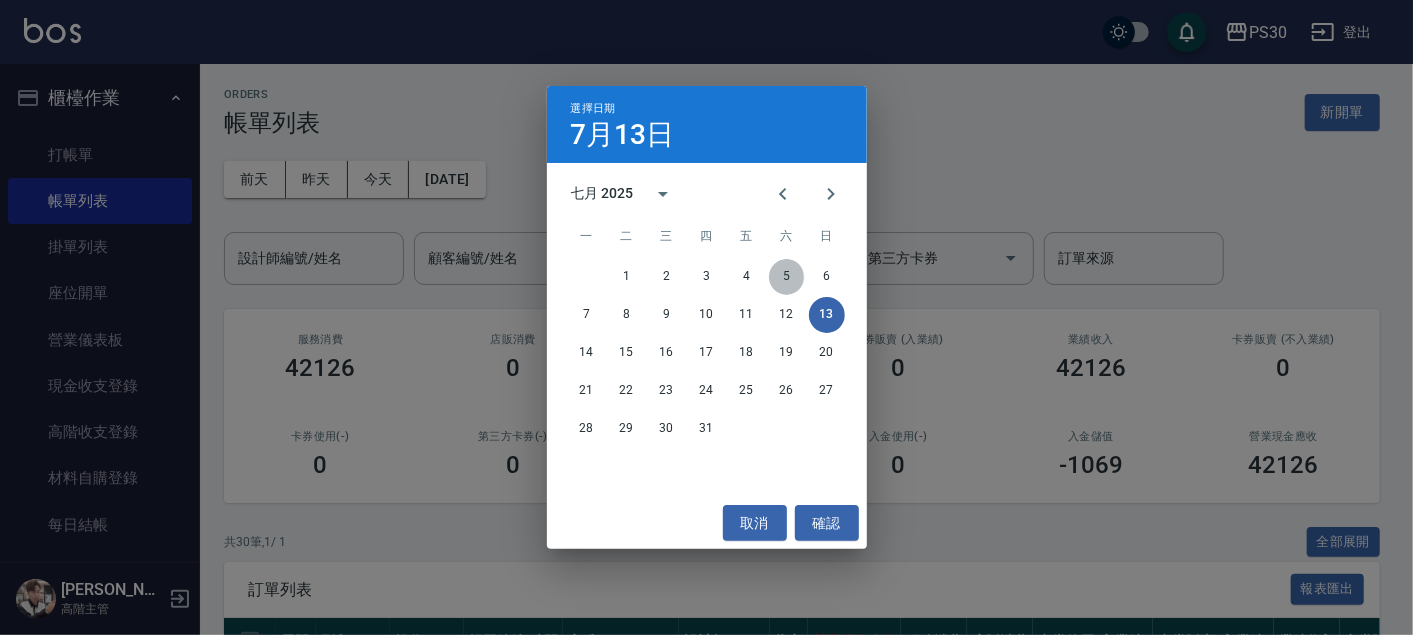 click on "5" at bounding box center (787, 277) 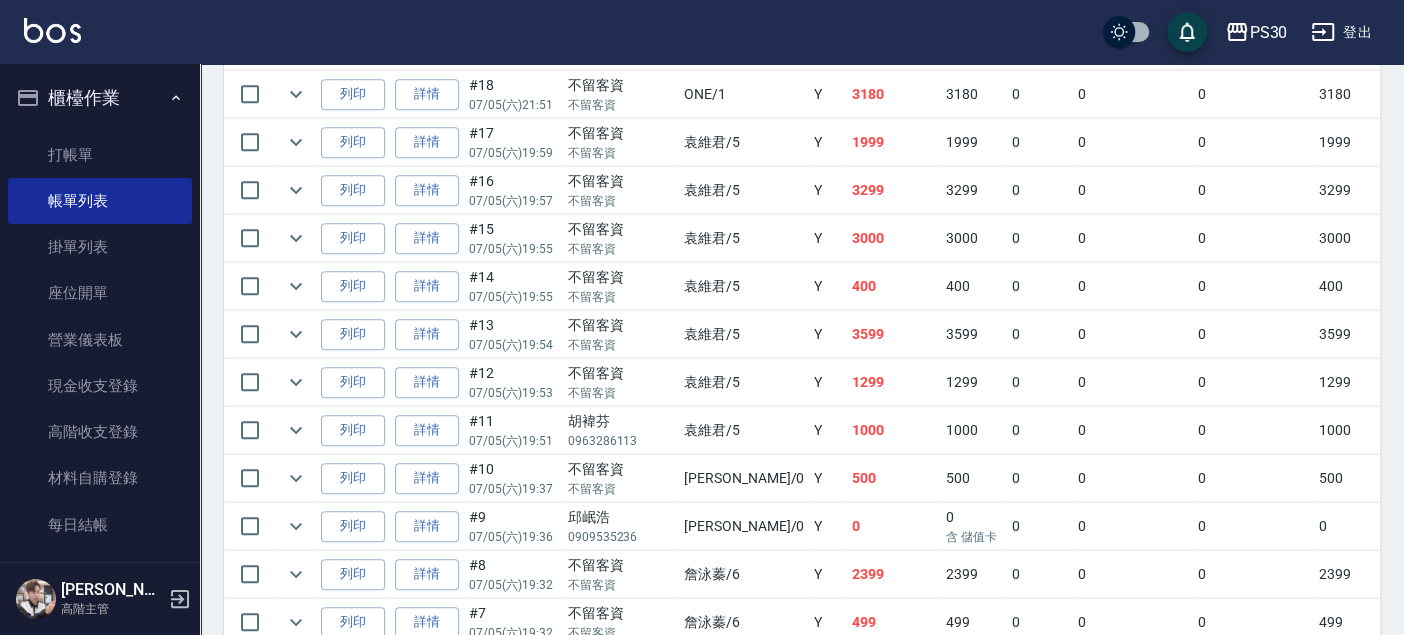 scroll, scrollTop: 888, scrollLeft: 0, axis: vertical 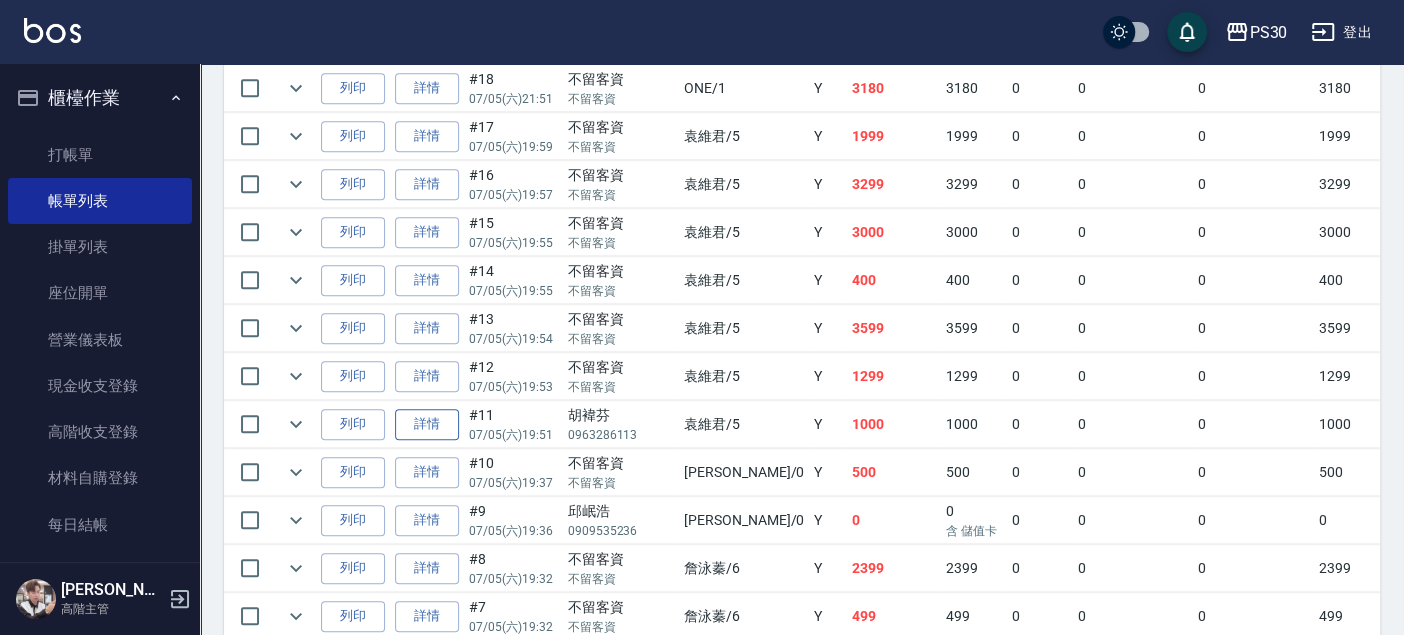 click on "詳情" at bounding box center (427, 424) 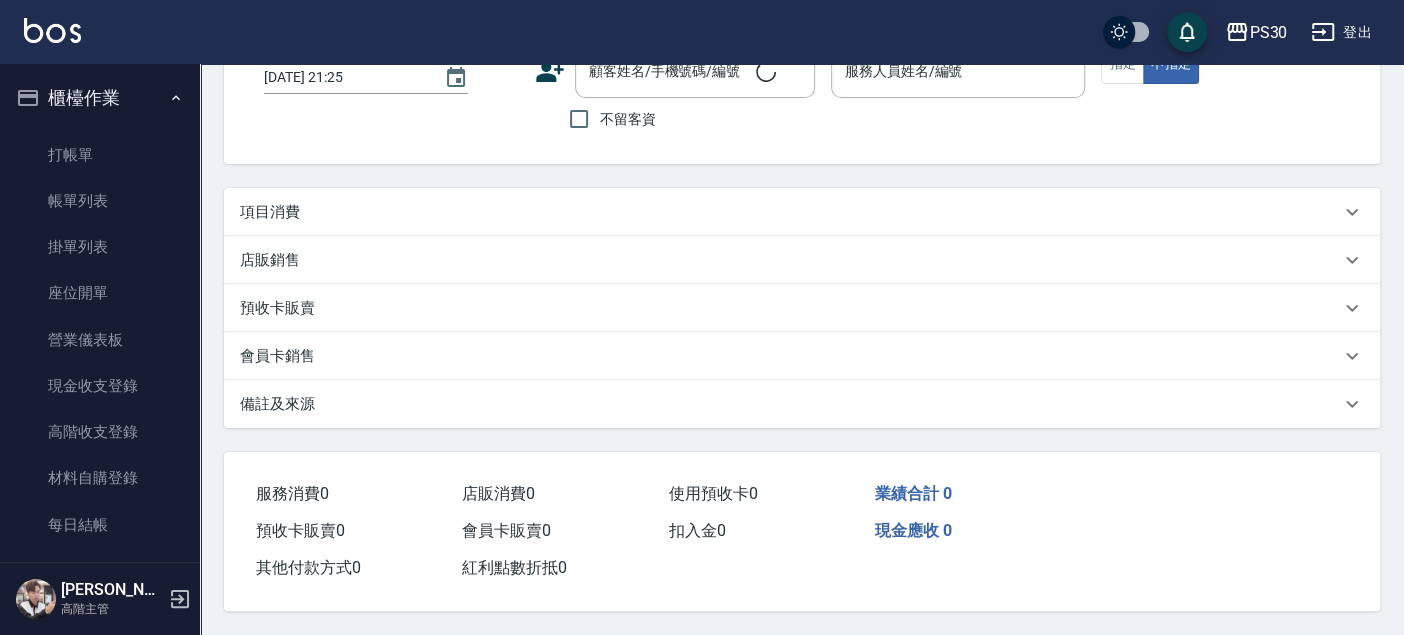 scroll, scrollTop: 0, scrollLeft: 0, axis: both 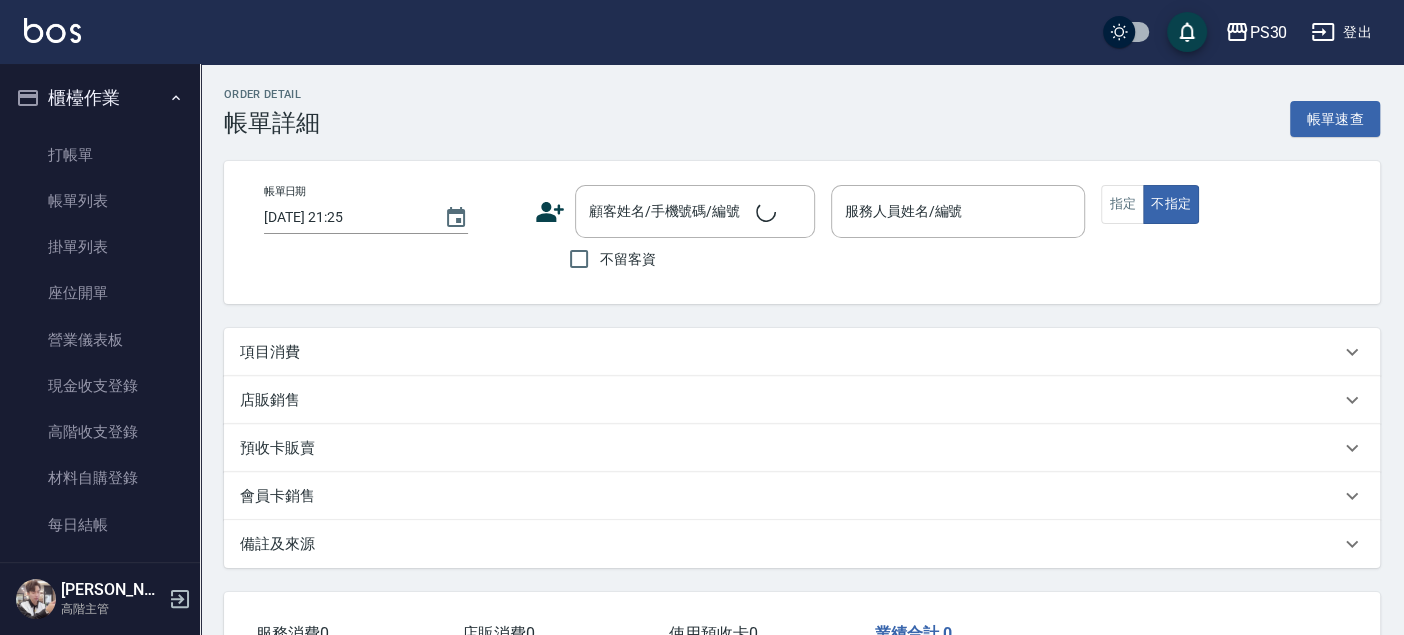 type on "2025/07/05 19:51" 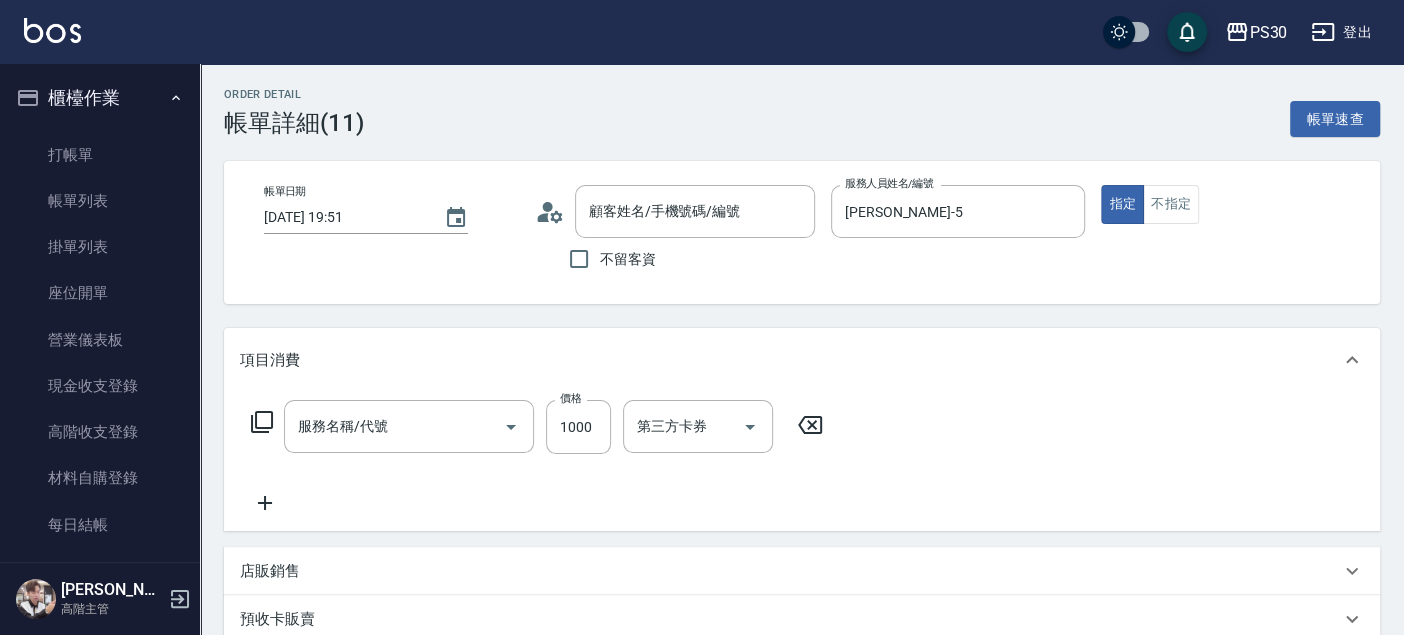 type on "[PERSON_NAME]/0963286113/" 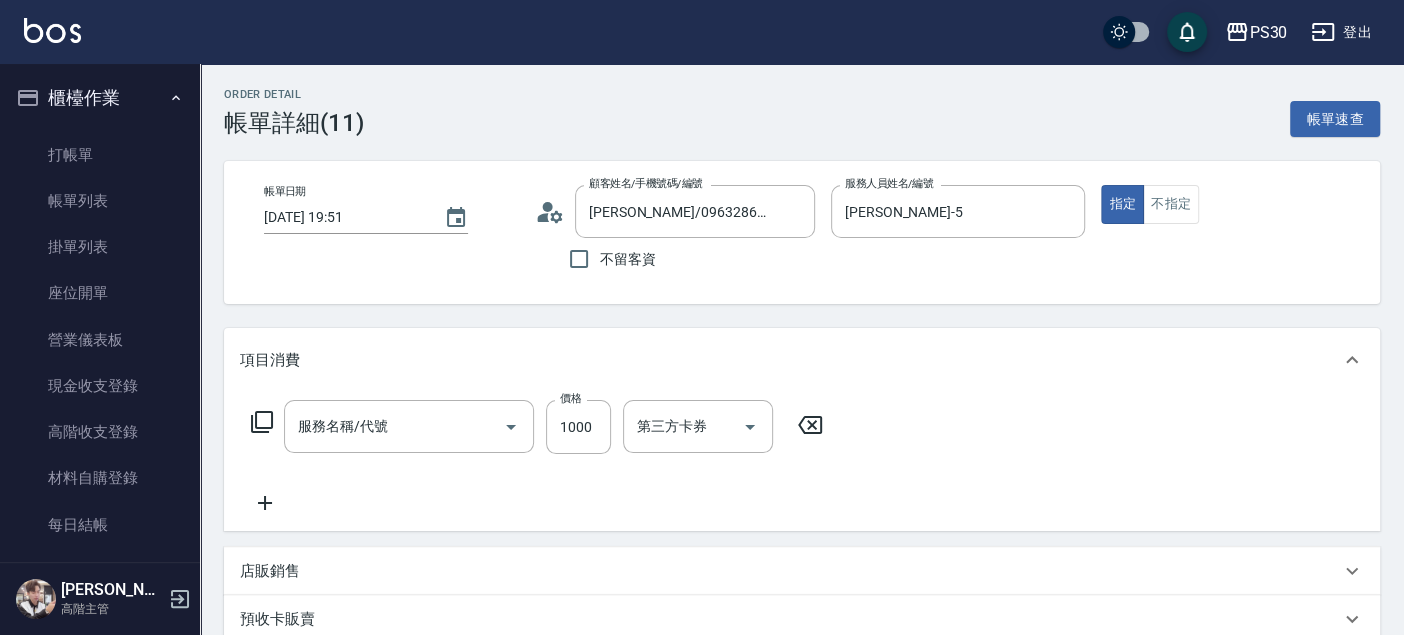 type on "洗剪500(500)" 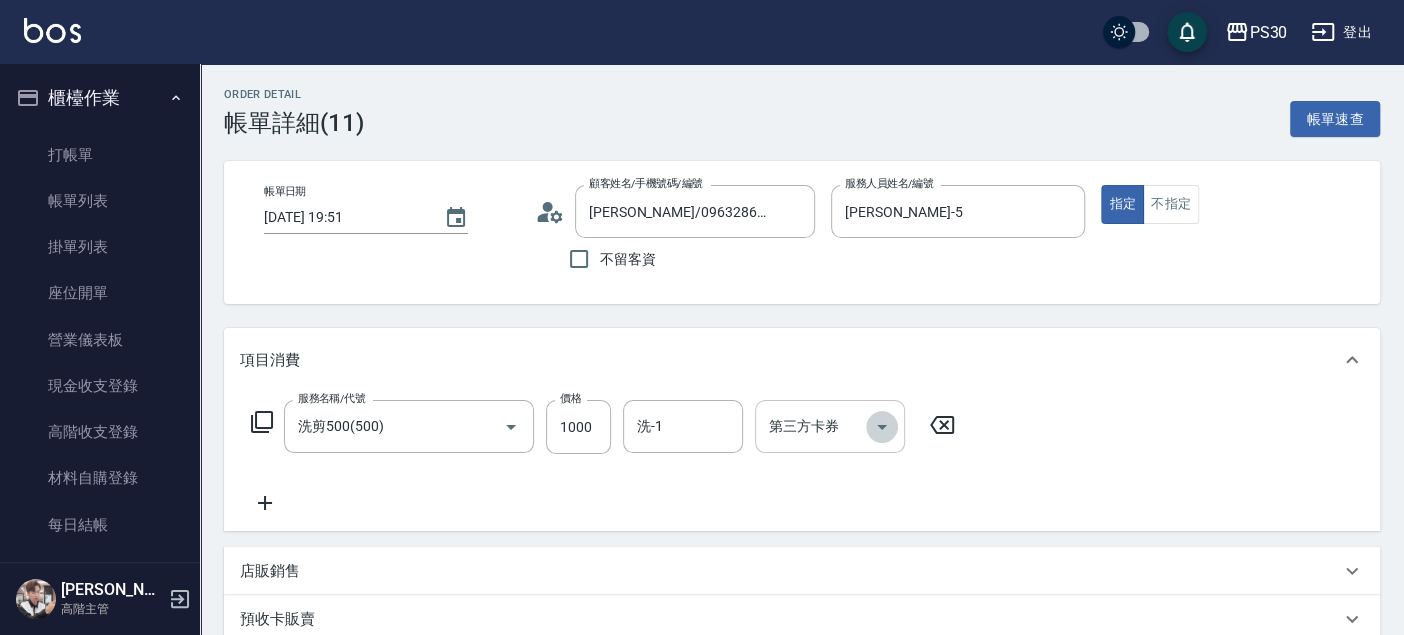 click 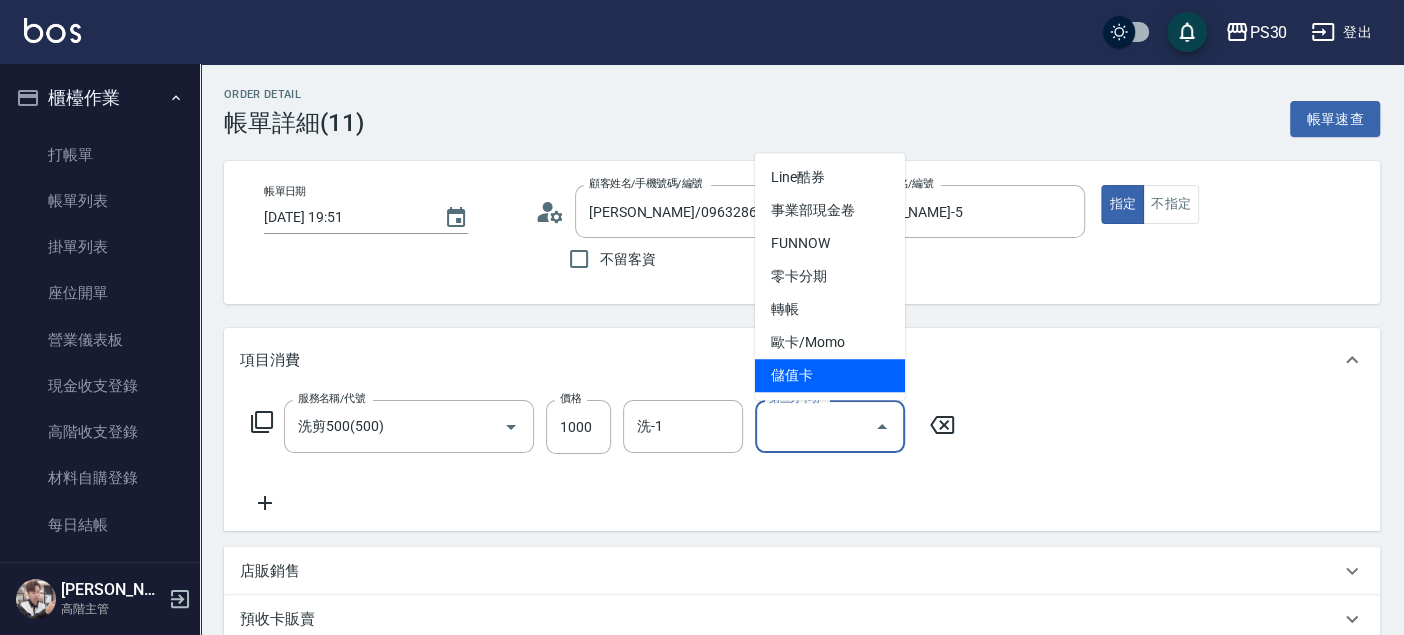 click on "儲值卡" at bounding box center (830, 375) 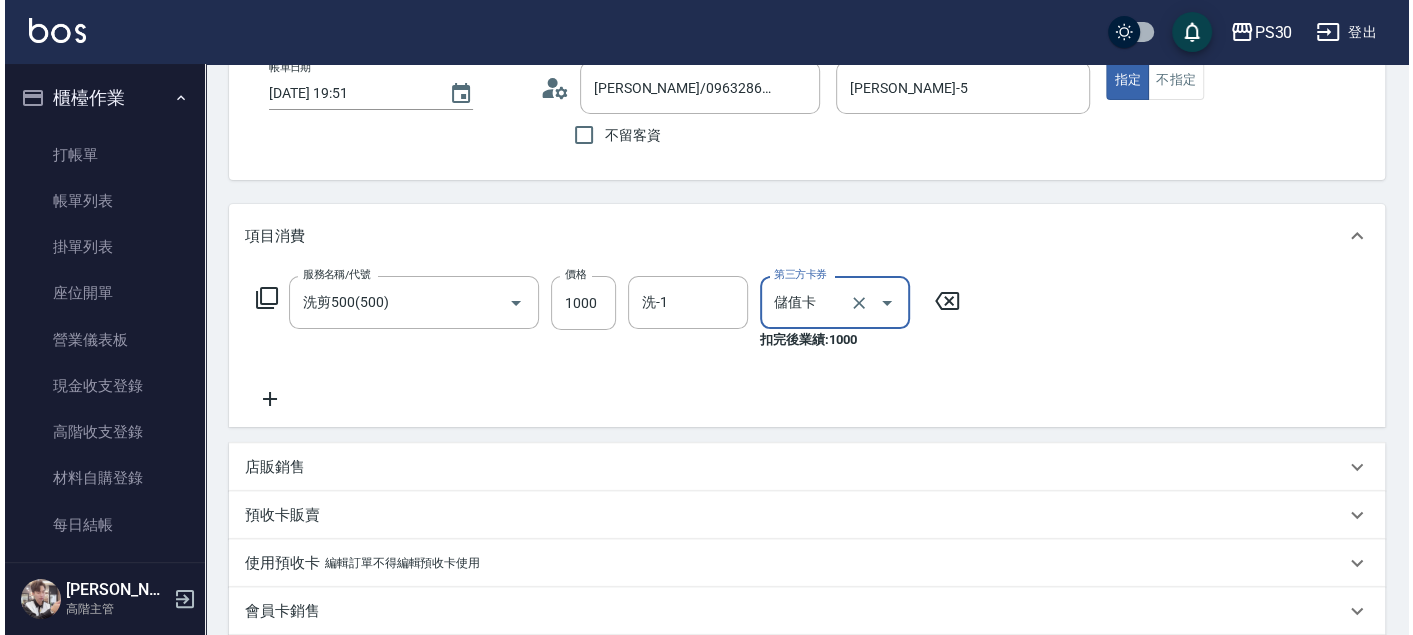 scroll, scrollTop: 333, scrollLeft: 0, axis: vertical 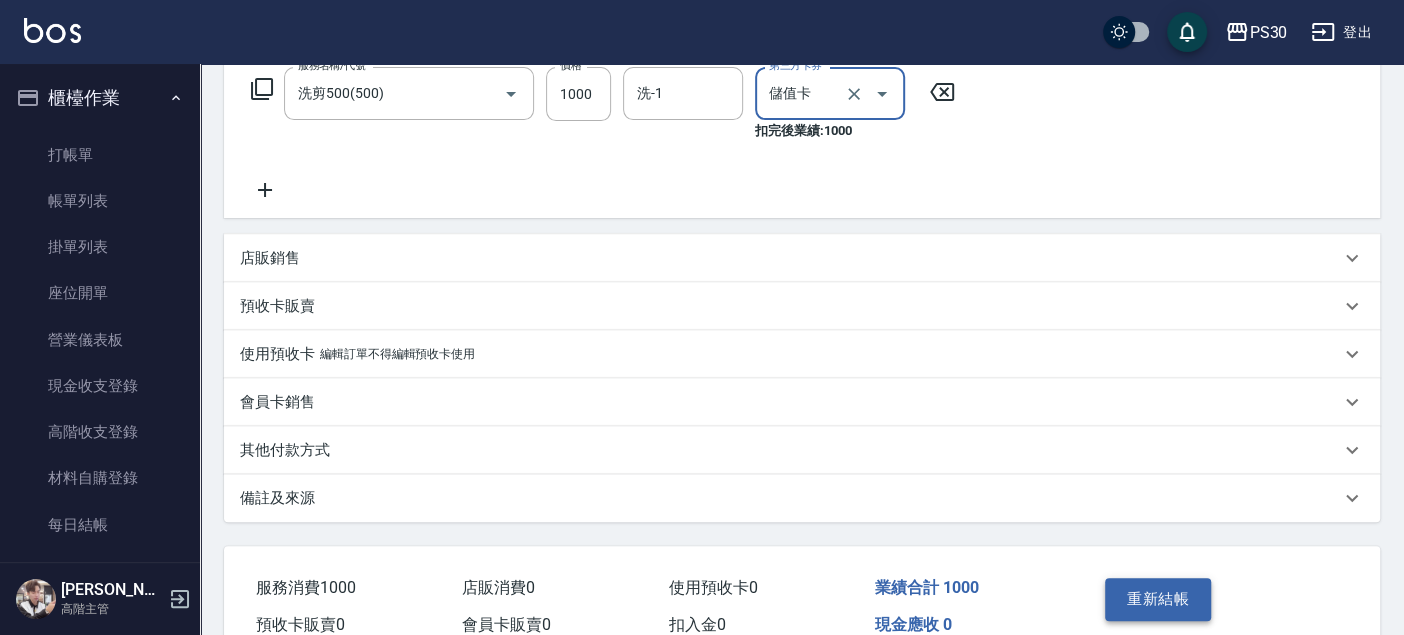 click on "重新結帳" at bounding box center (1158, 599) 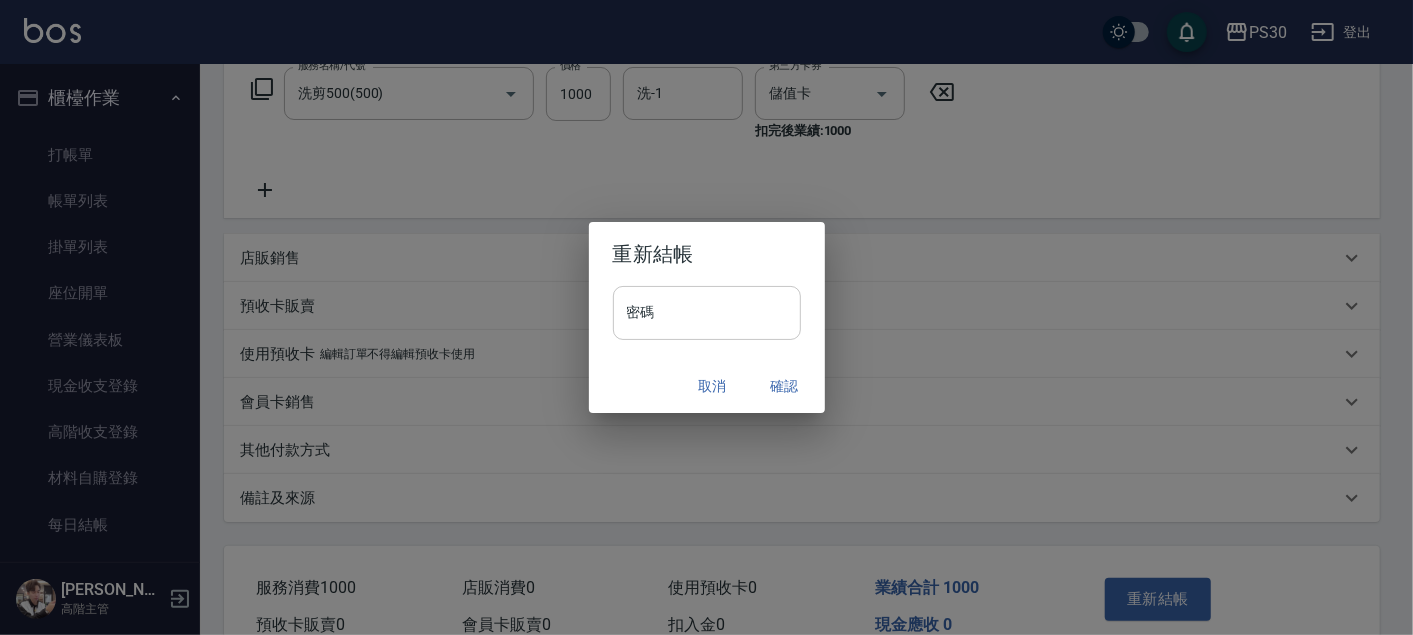 click on "密碼" at bounding box center (707, 313) 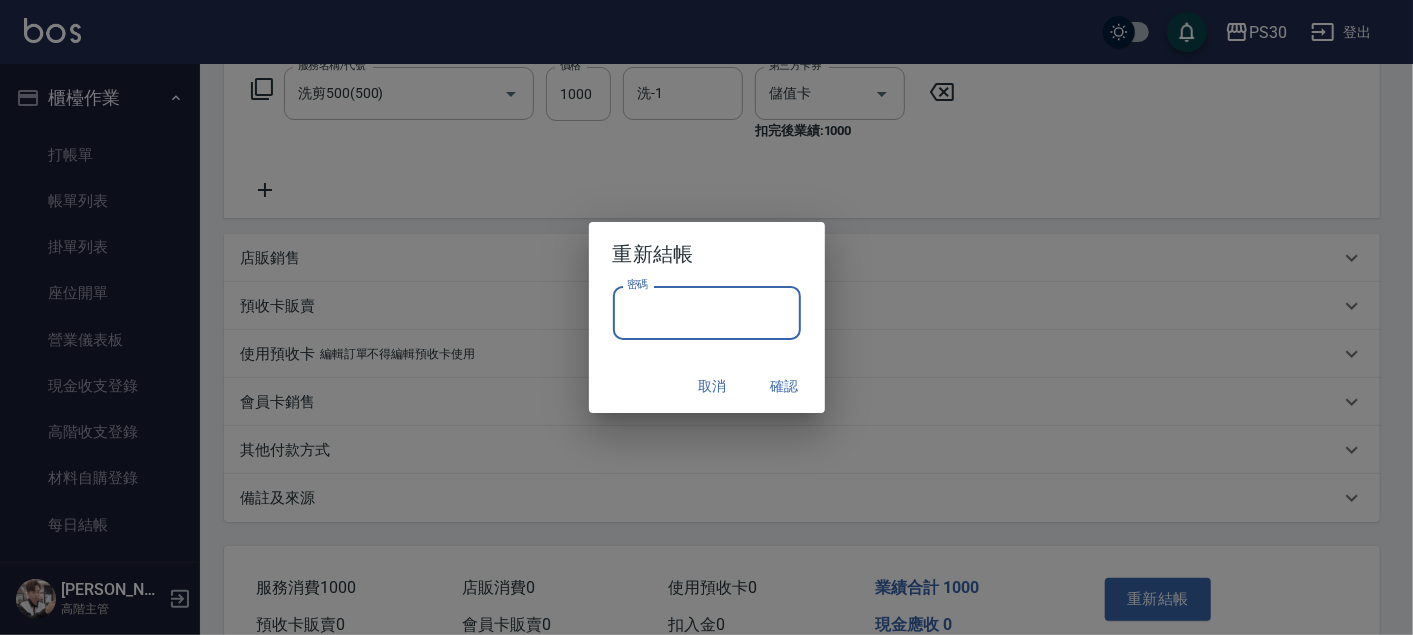 paste on "*******" 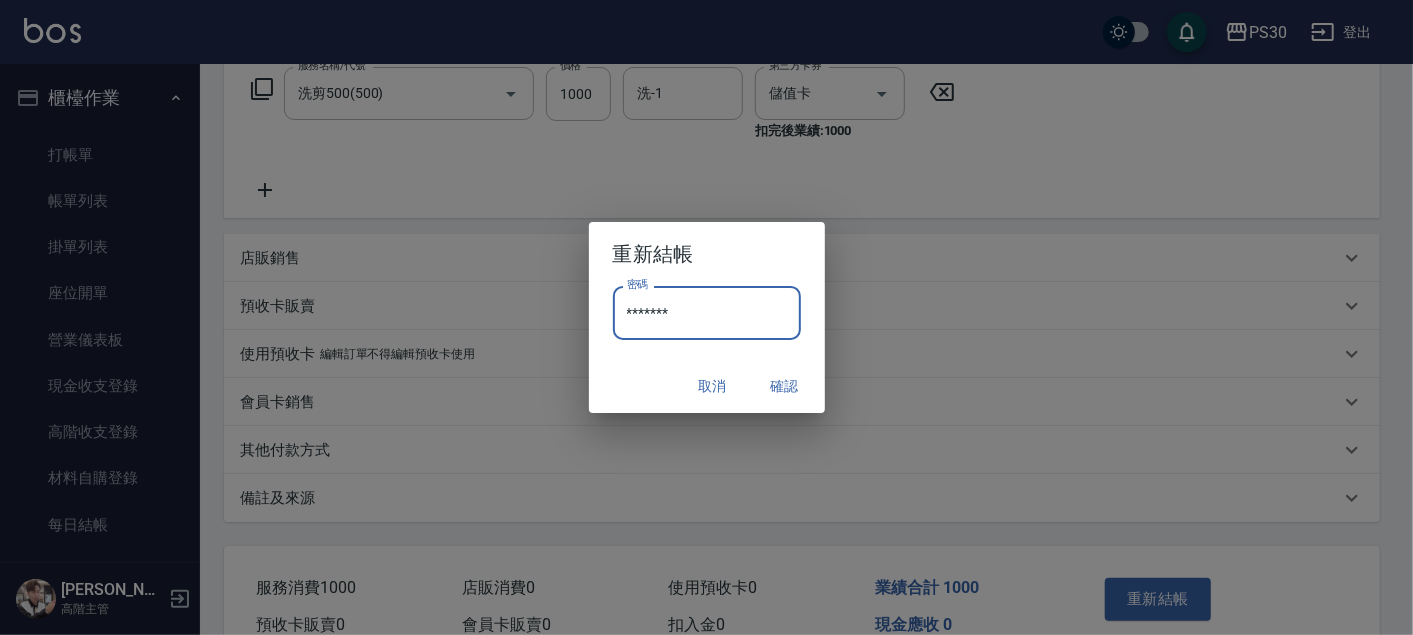 click on "確認" at bounding box center [785, 386] 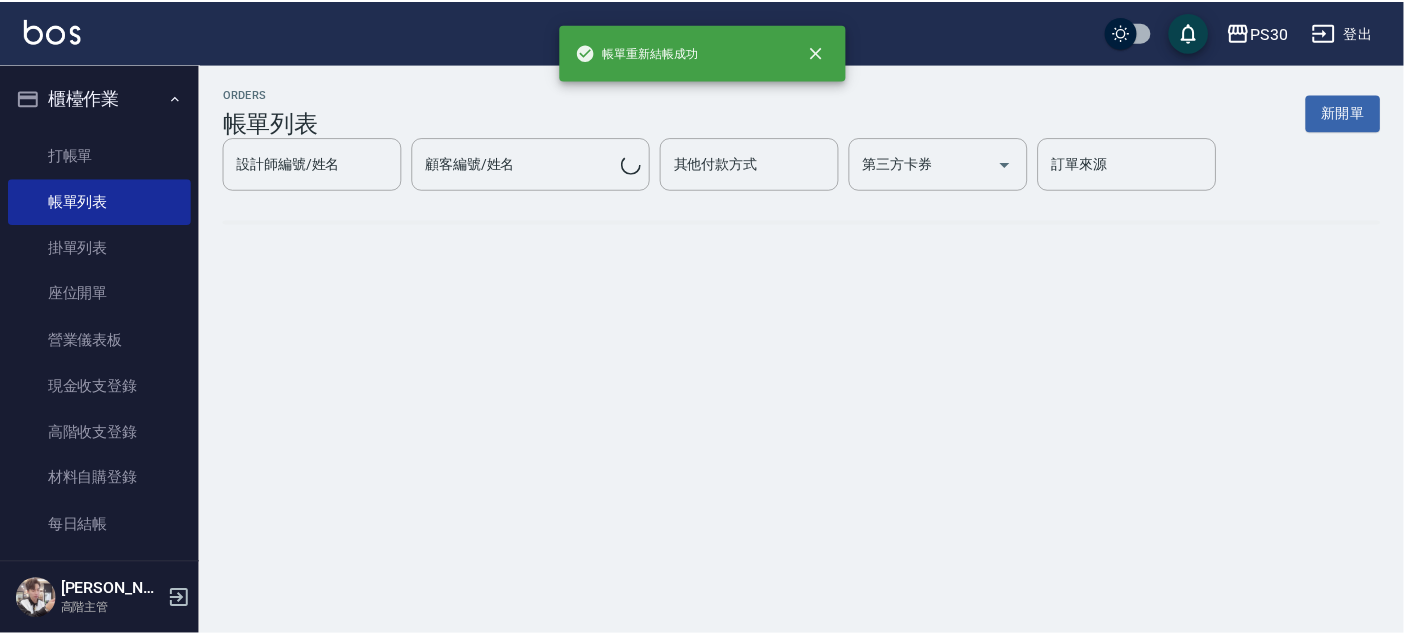 scroll, scrollTop: 0, scrollLeft: 0, axis: both 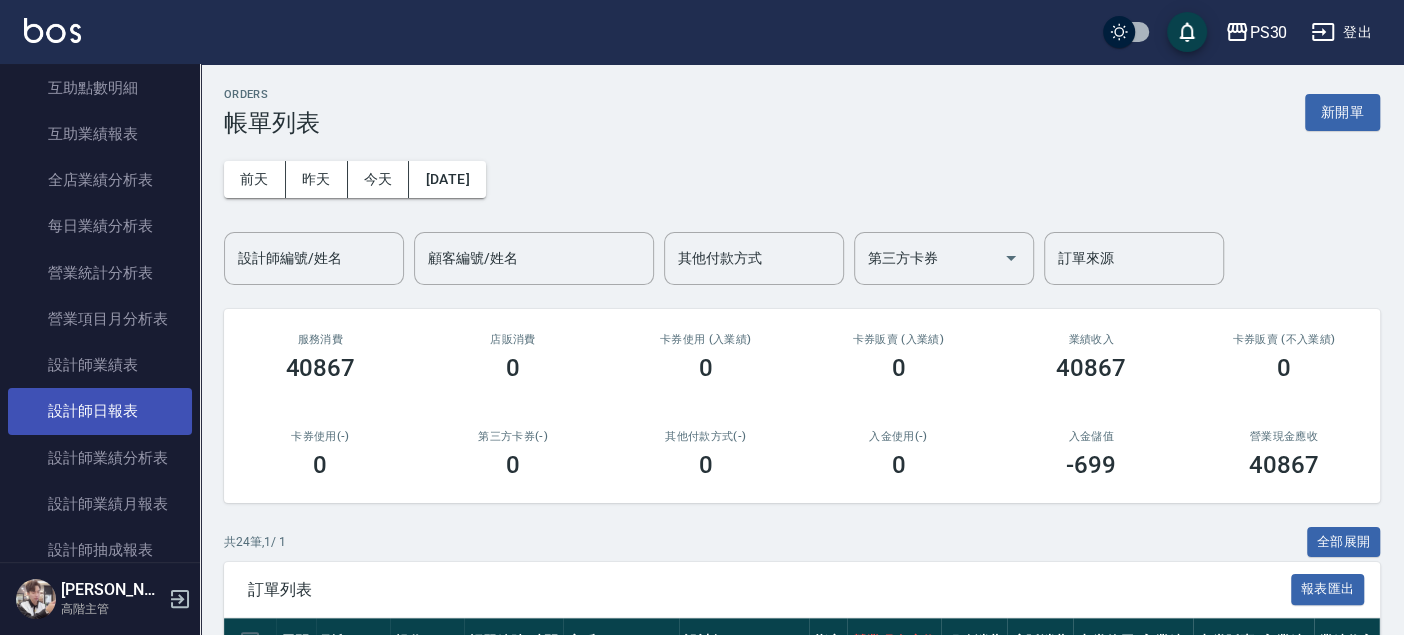 click on "設計師日報表" at bounding box center (100, 411) 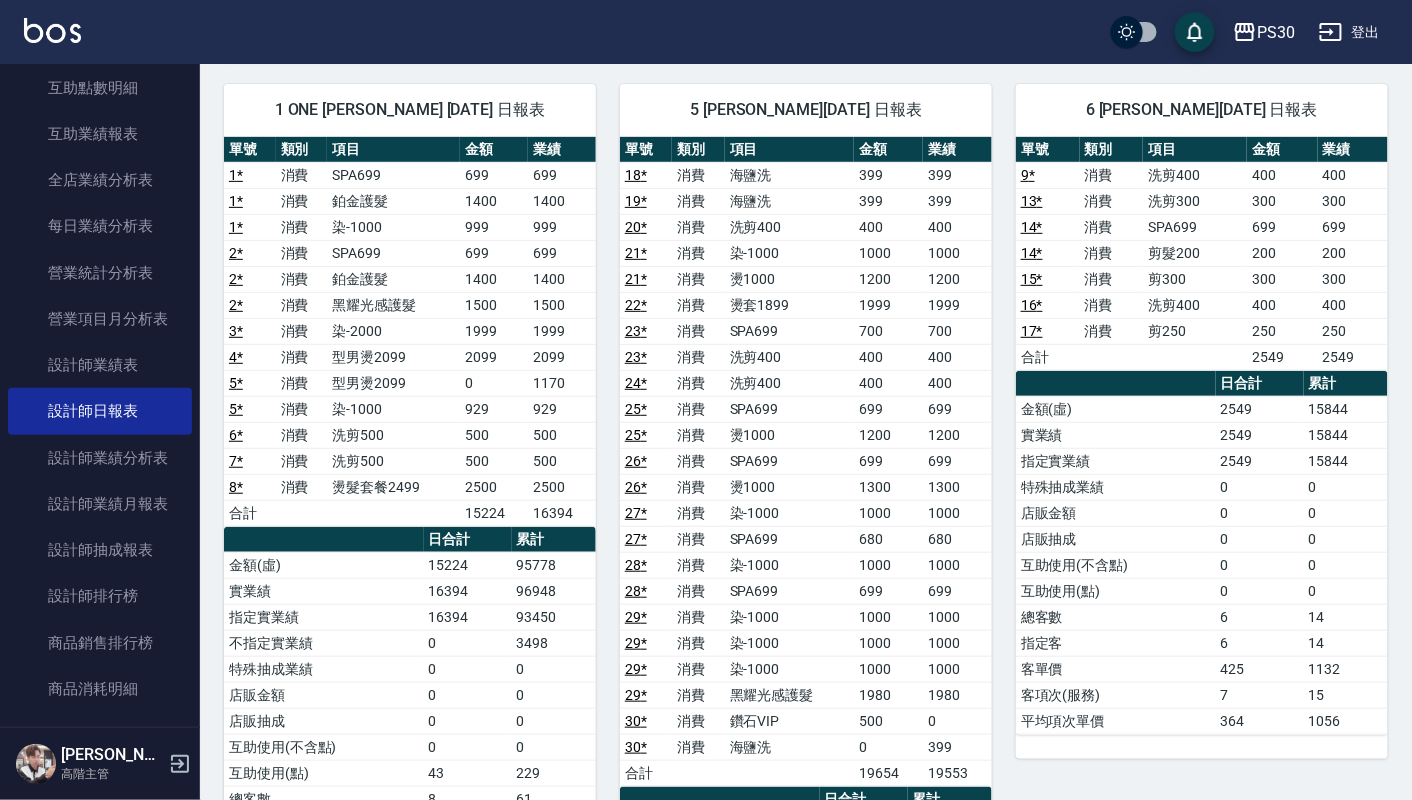 scroll, scrollTop: 145, scrollLeft: 0, axis: vertical 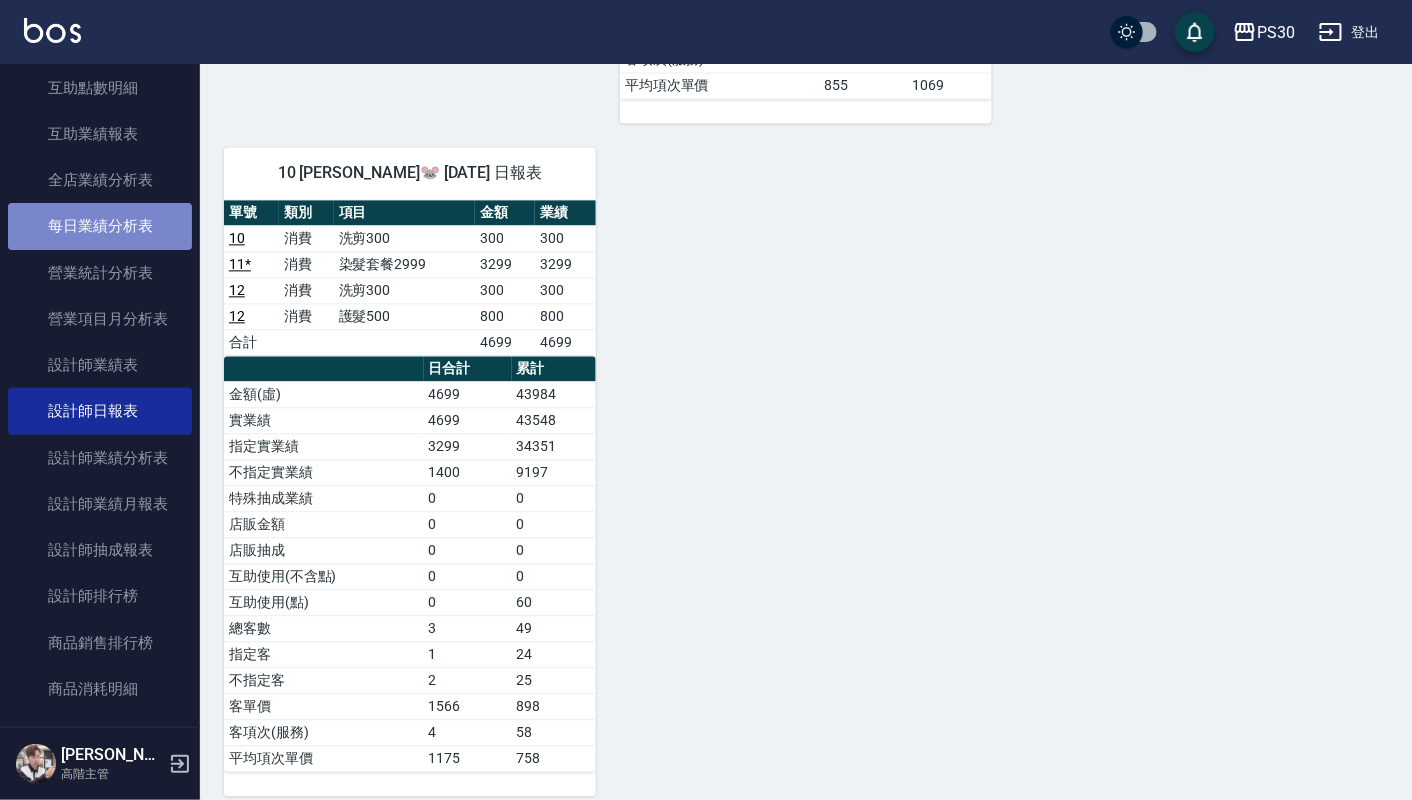 click on "每日業績分析表" at bounding box center (100, 226) 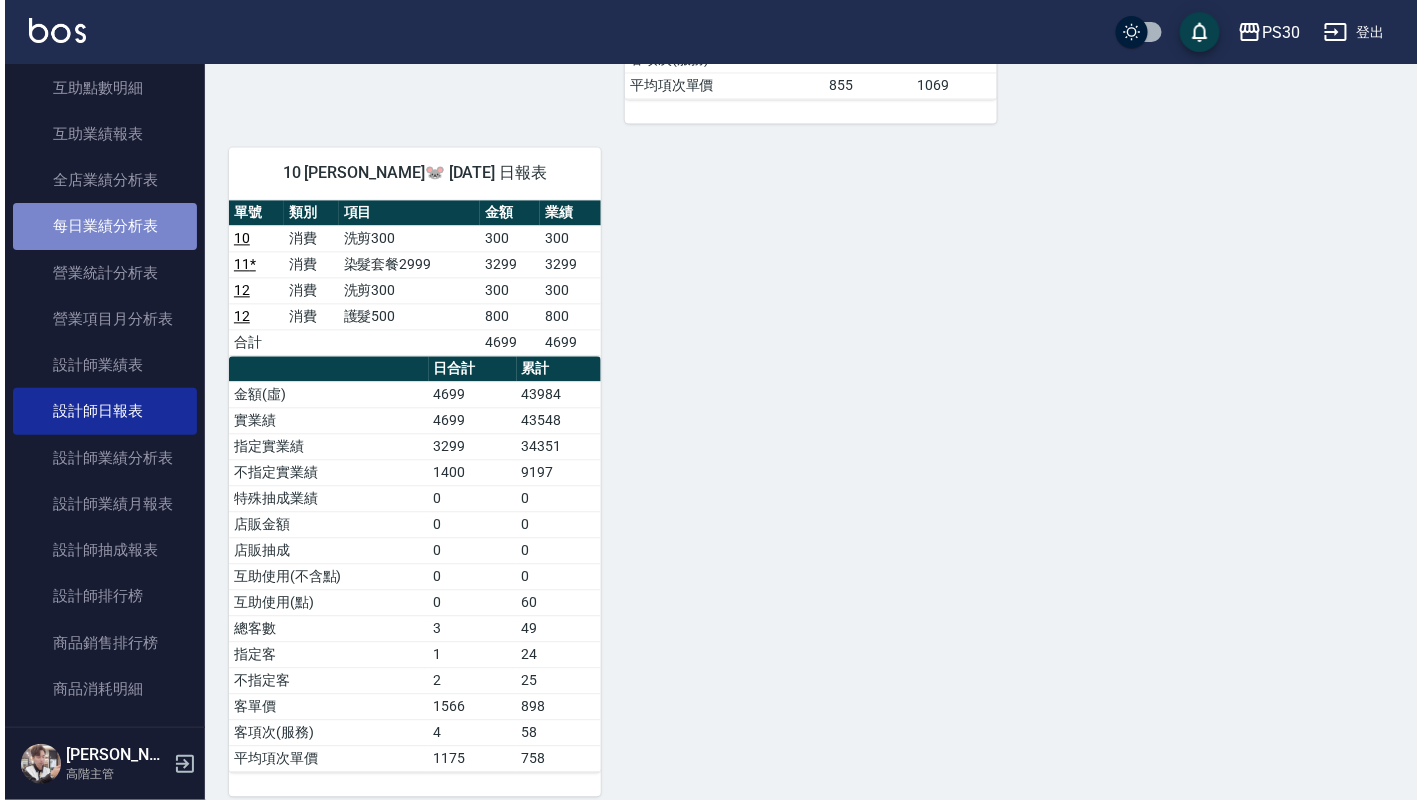 scroll, scrollTop: 0, scrollLeft: 0, axis: both 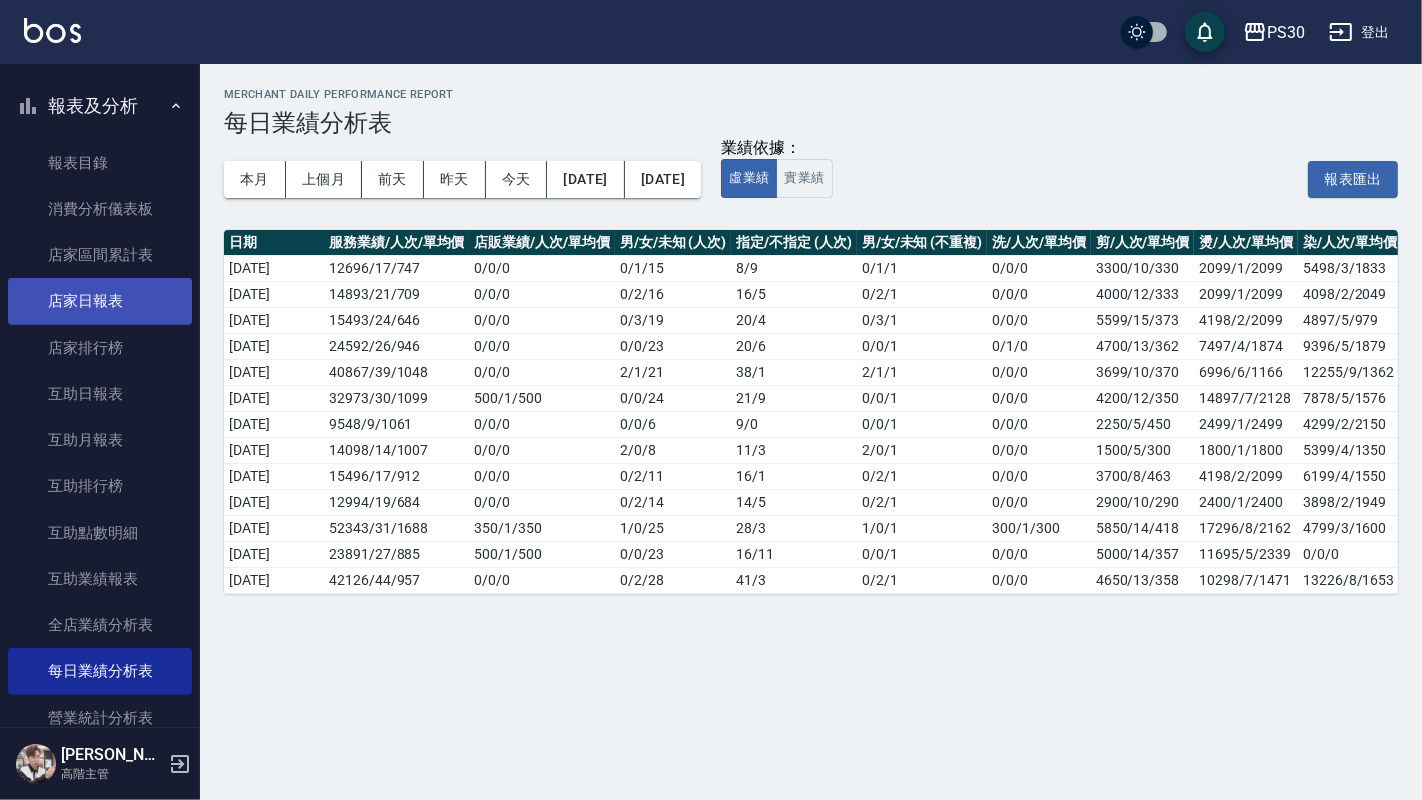 click on "店家日報表" at bounding box center (100, 301) 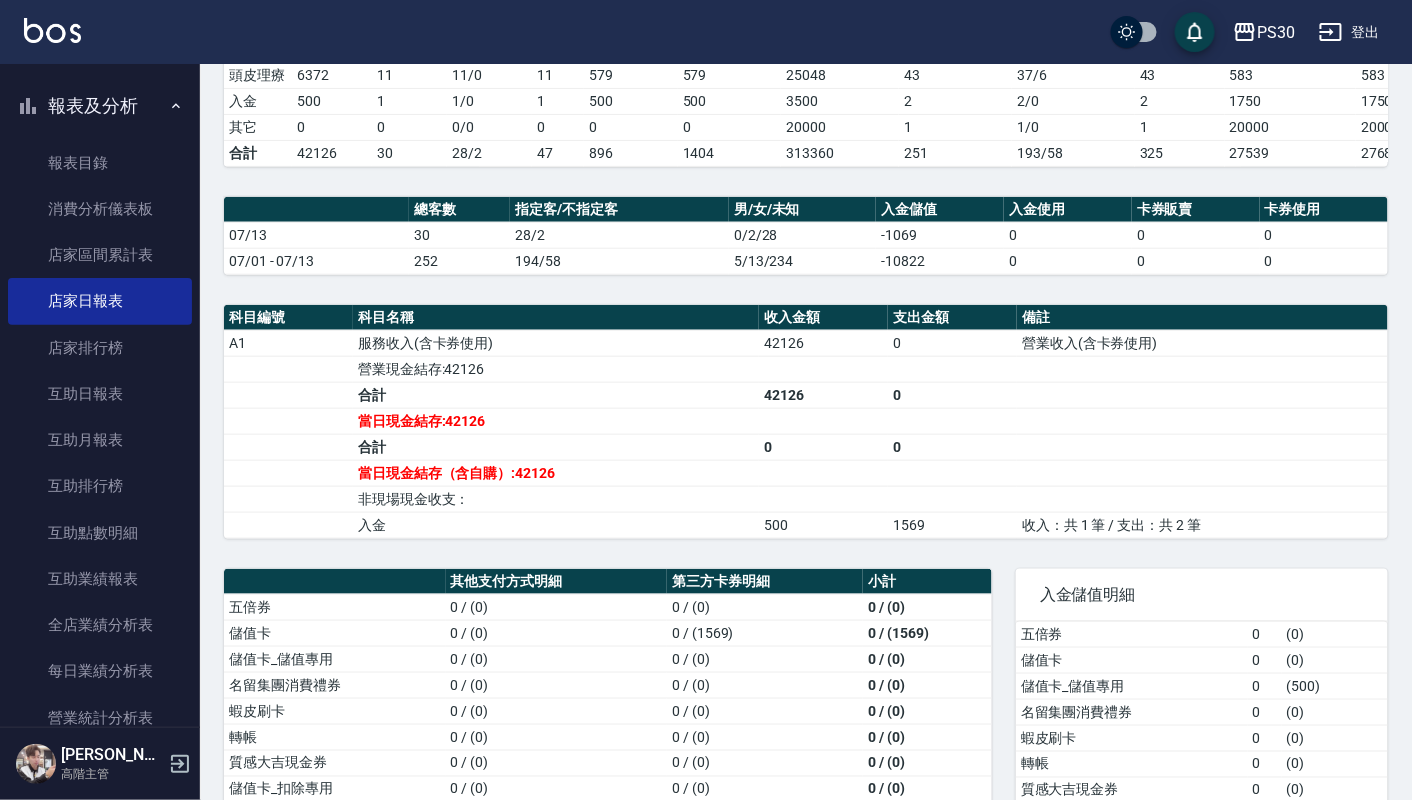 scroll, scrollTop: 657, scrollLeft: 0, axis: vertical 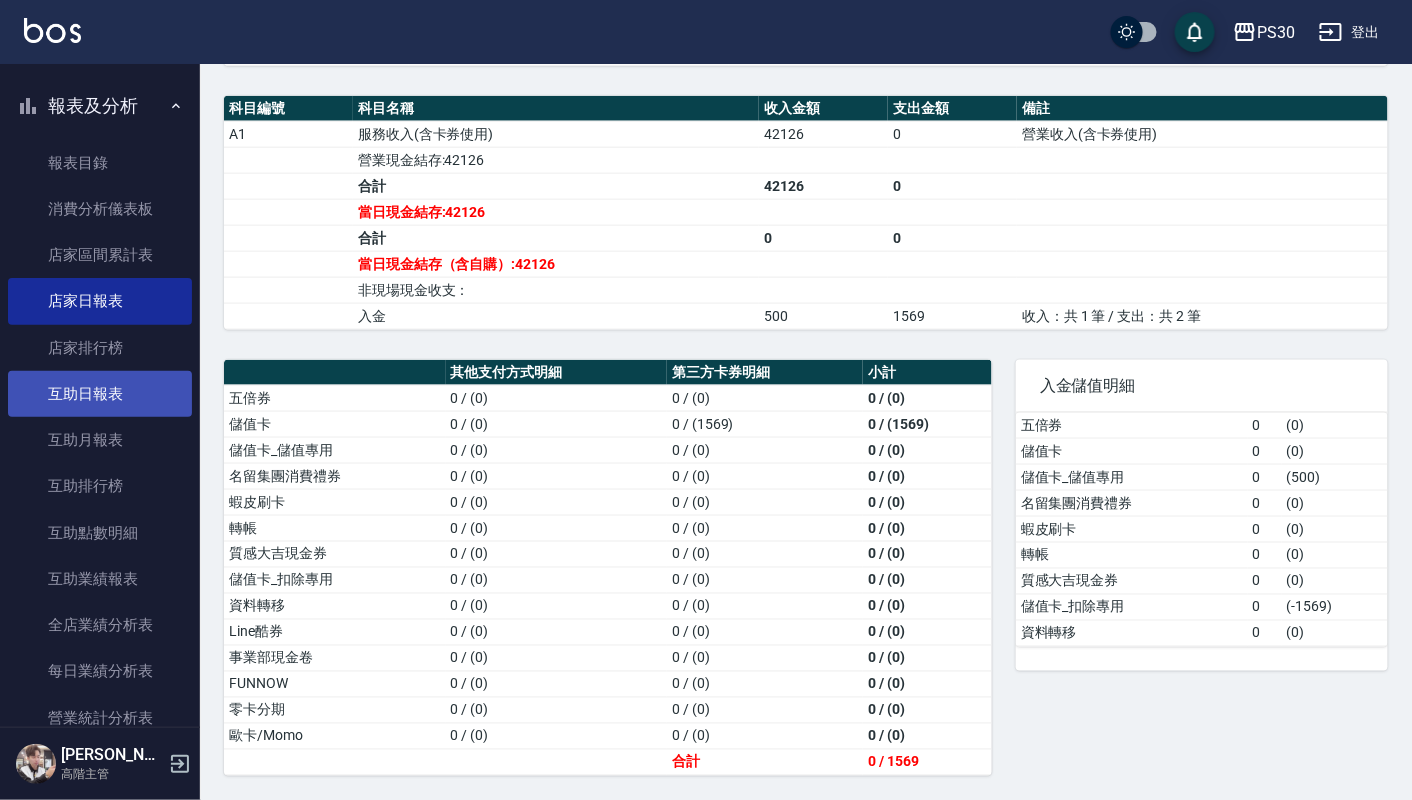 click on "互助日報表" at bounding box center (100, 394) 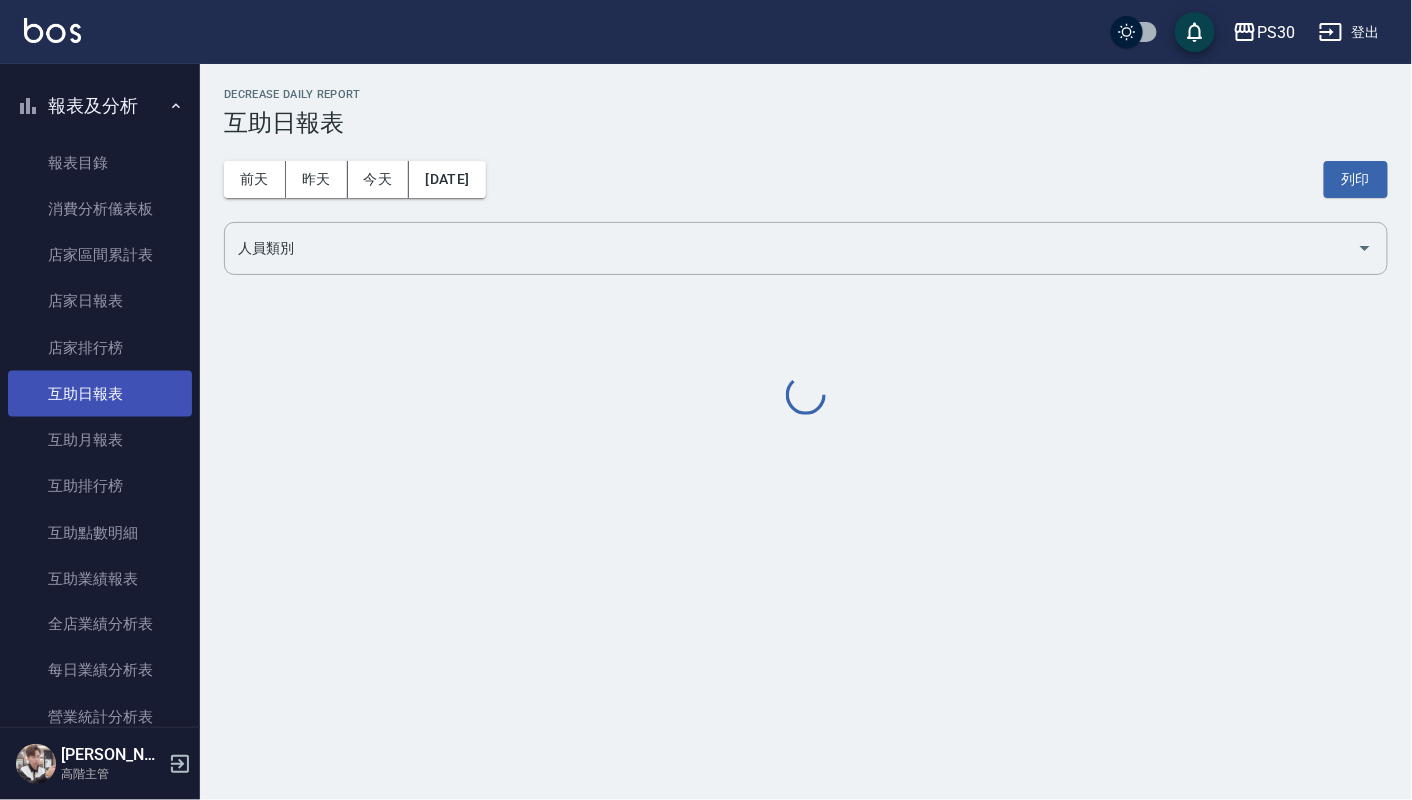 scroll, scrollTop: 0, scrollLeft: 0, axis: both 